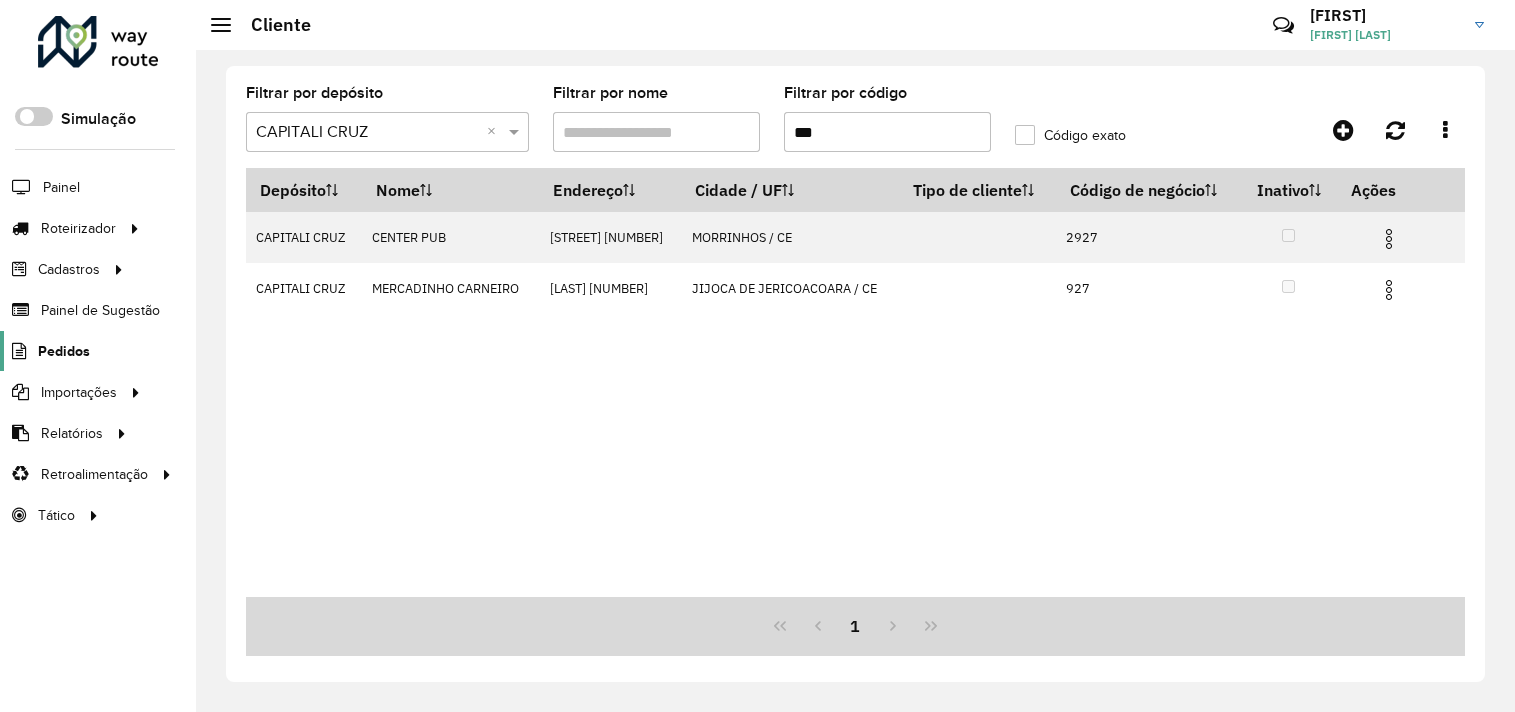 scroll, scrollTop: 0, scrollLeft: 0, axis: both 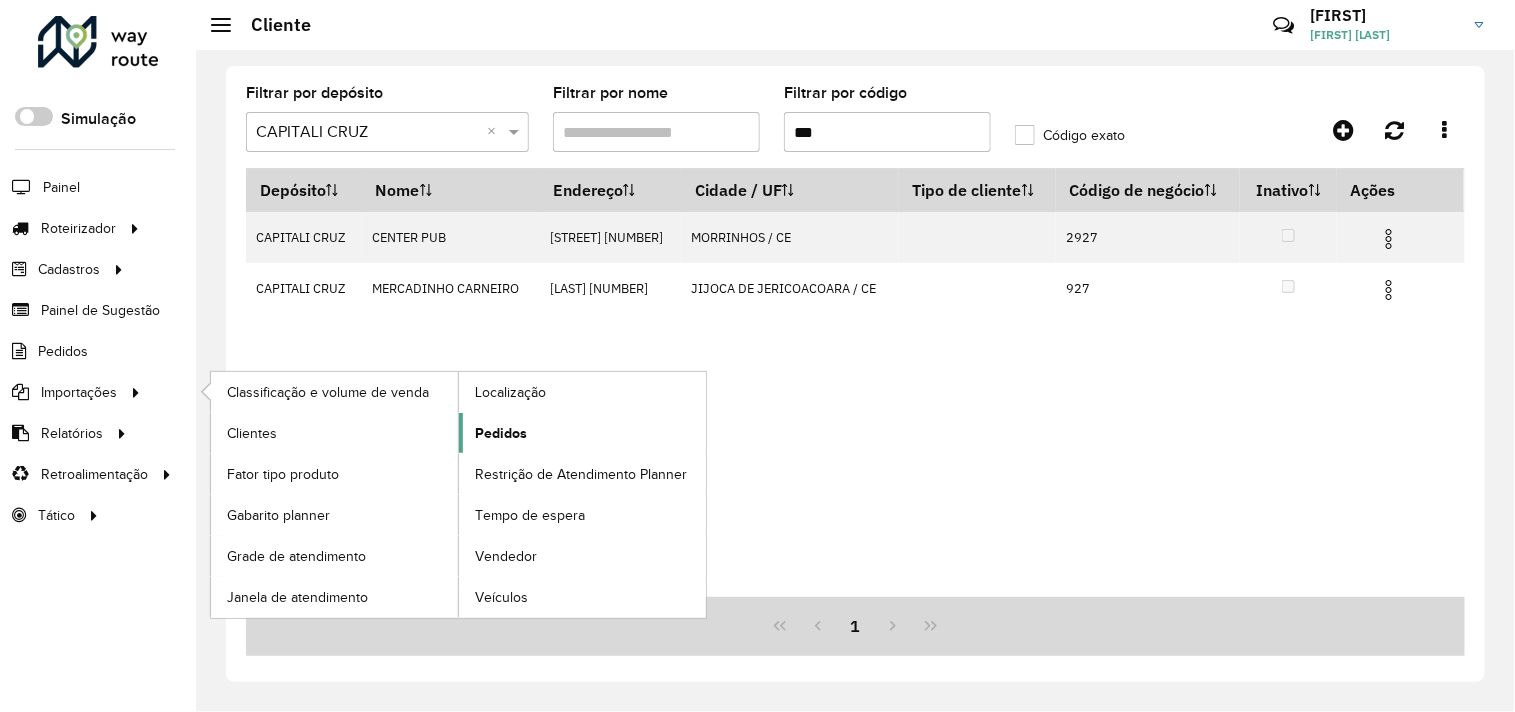 click on "Pedidos" 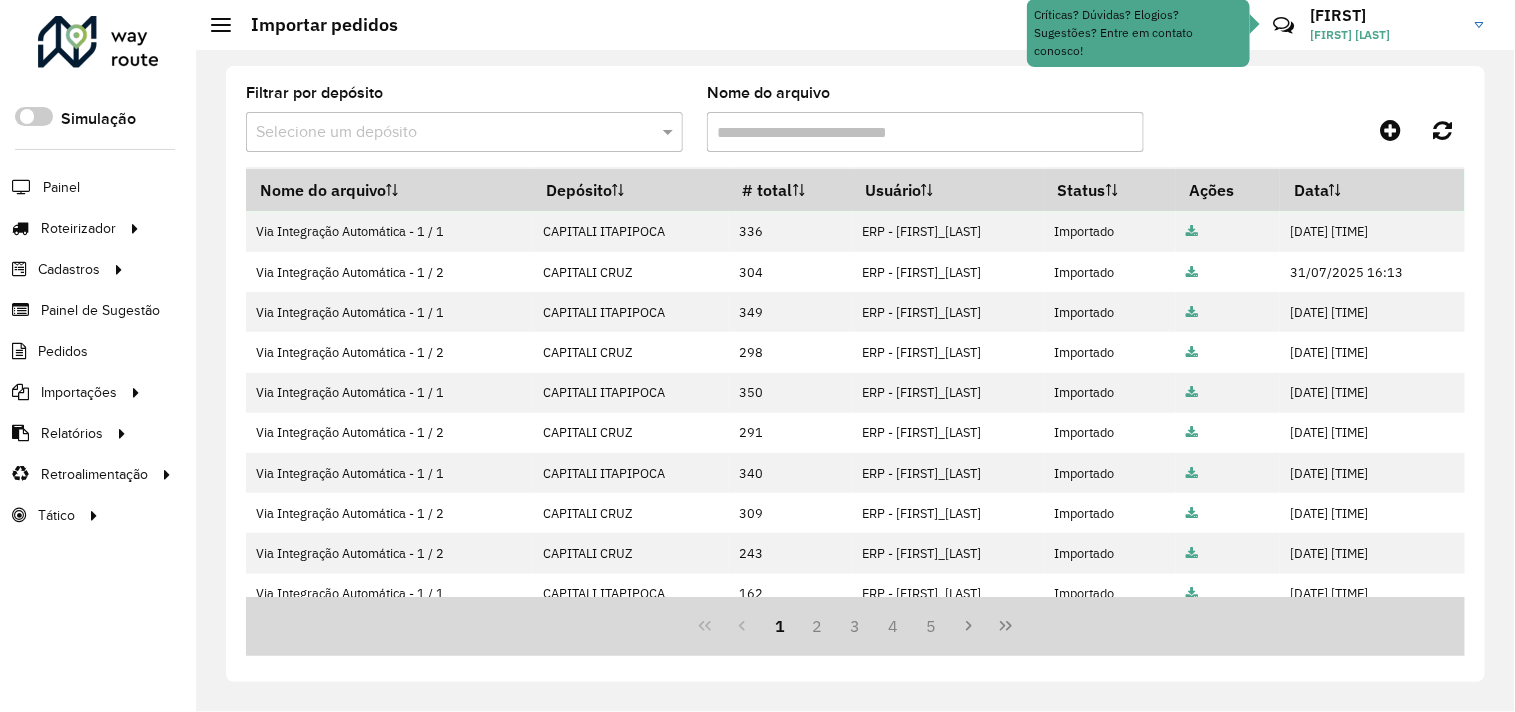 scroll, scrollTop: 0, scrollLeft: 0, axis: both 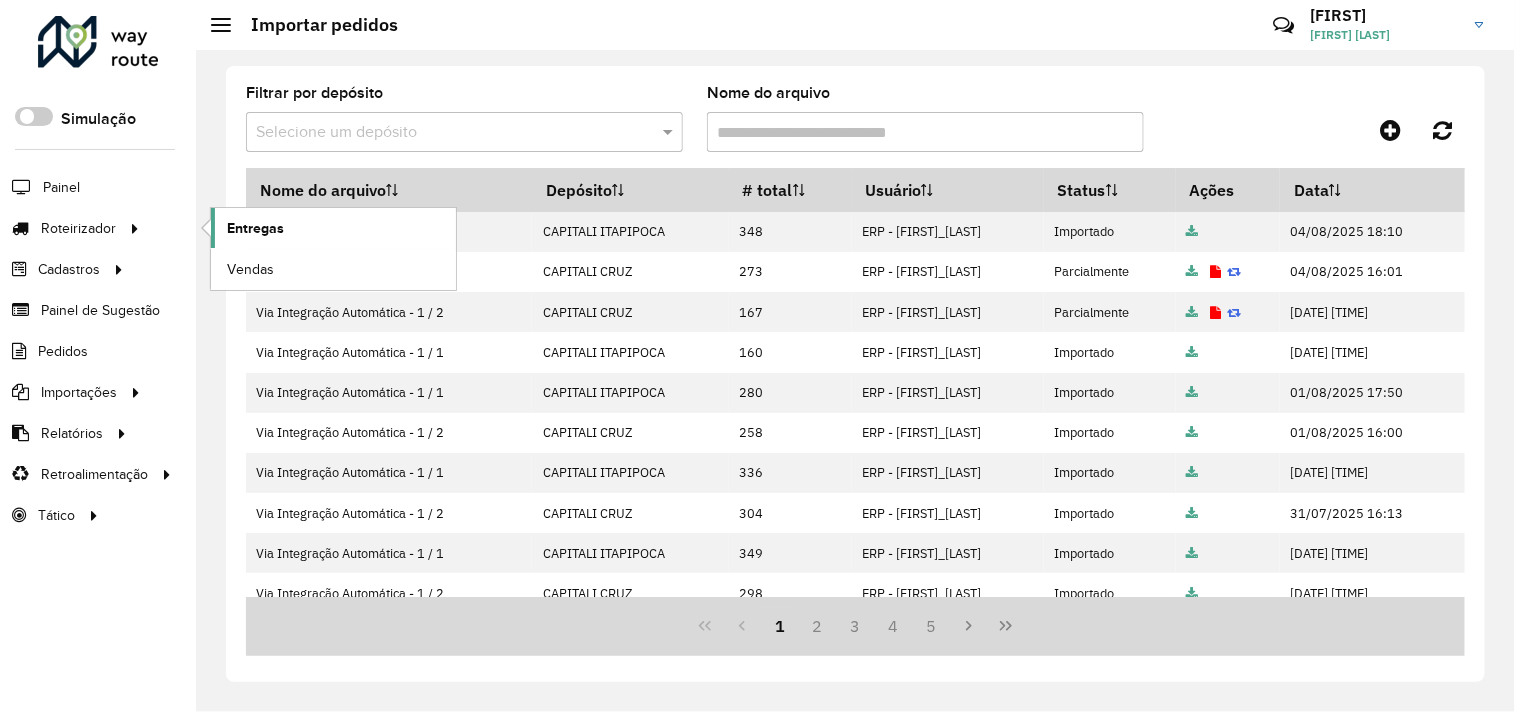 click on "Entregas" 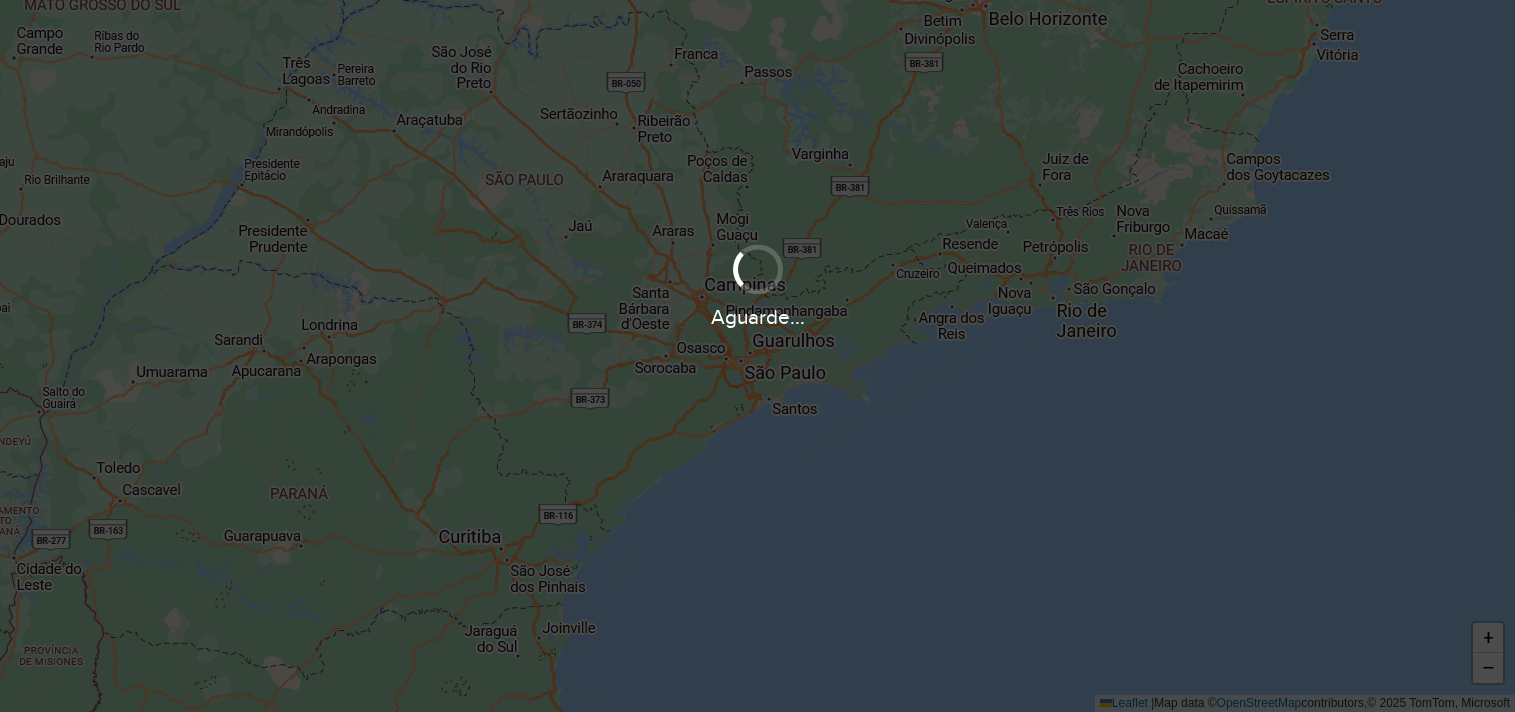 scroll, scrollTop: 0, scrollLeft: 0, axis: both 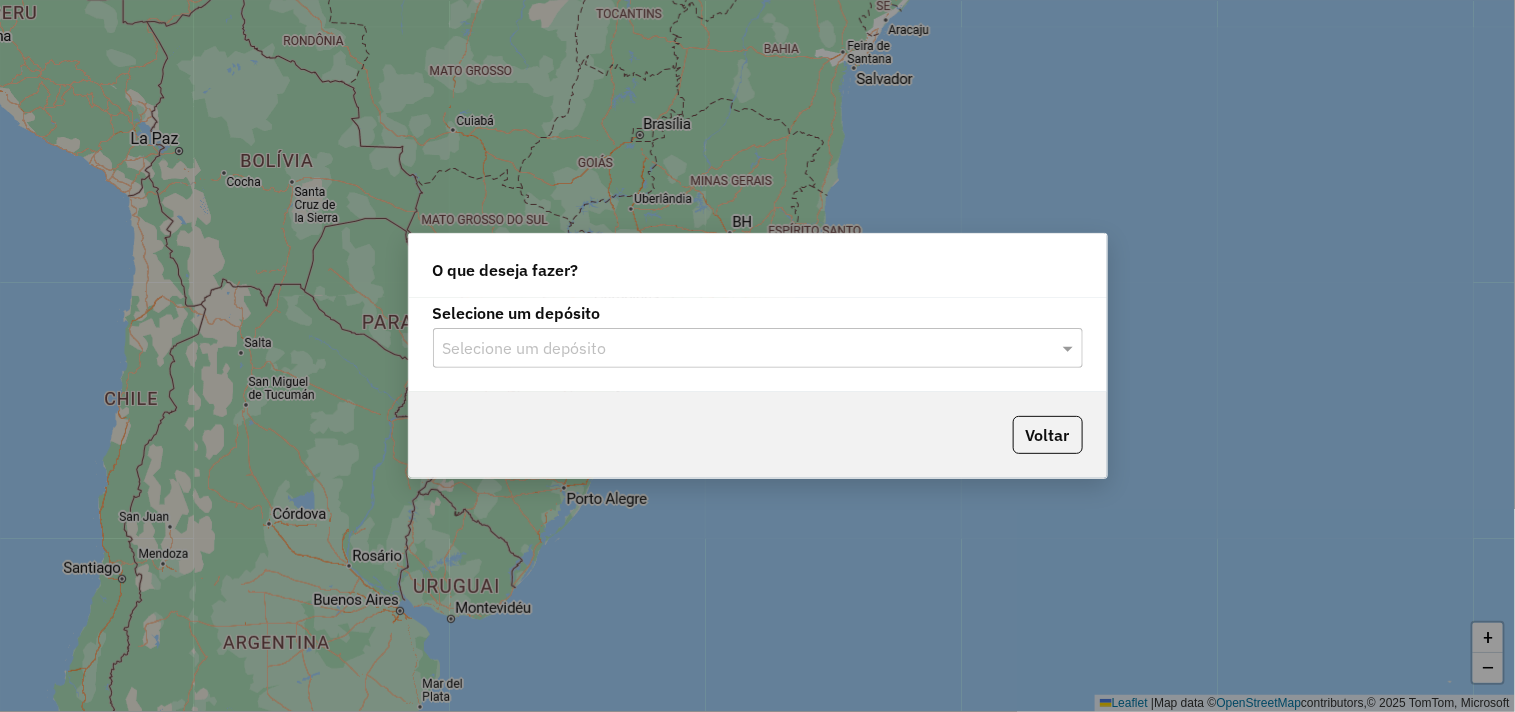 click 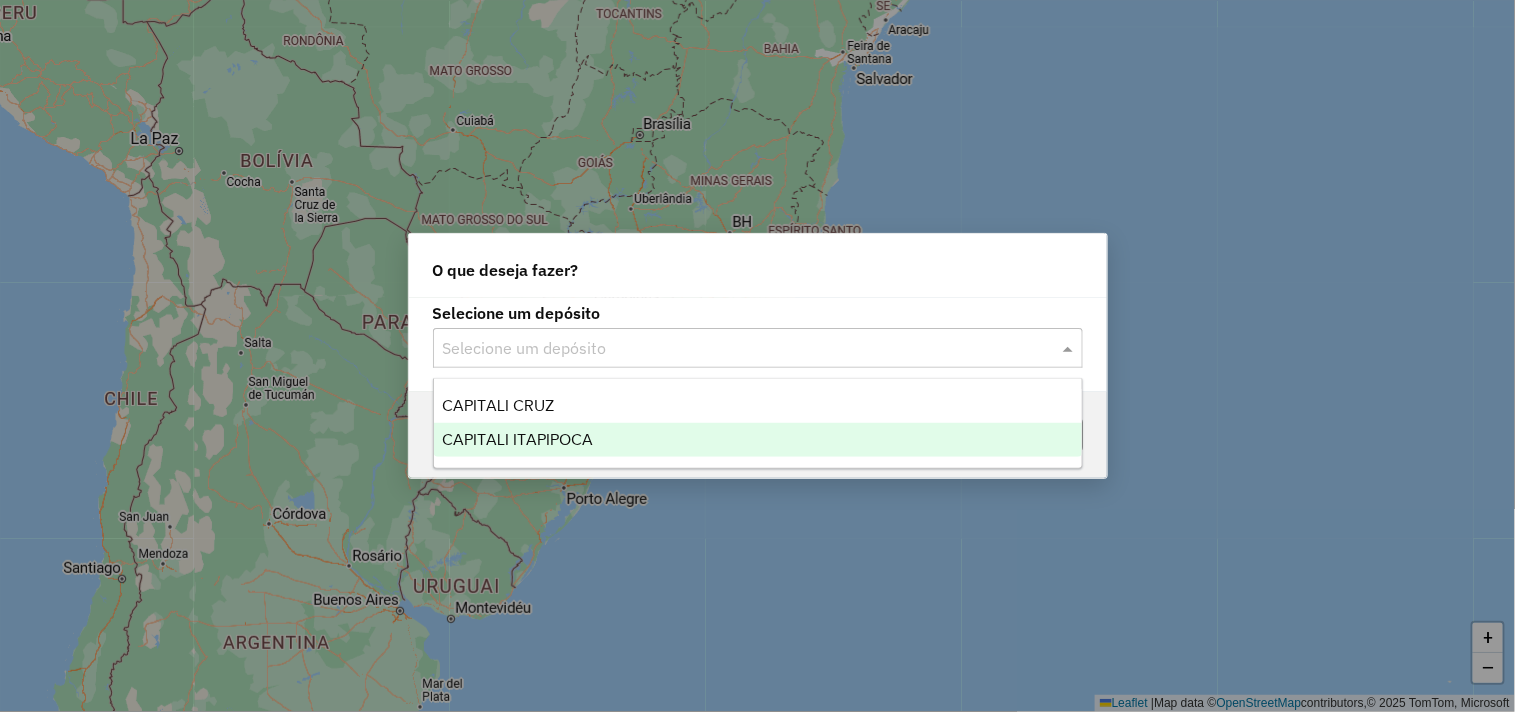 click on "CAPITALI ITAPIPOCA" at bounding box center [758, 440] 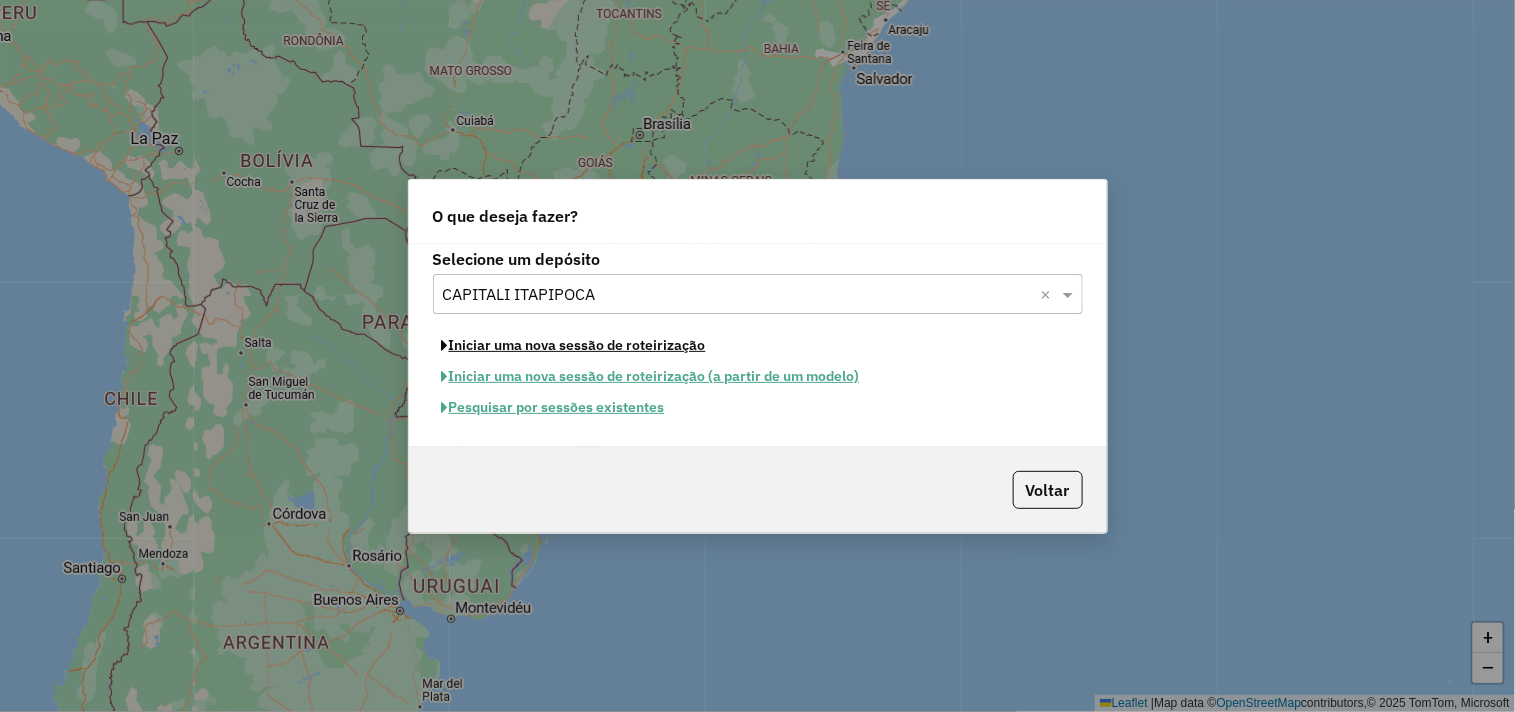 click on "Iniciar uma nova sessão de roteirização" 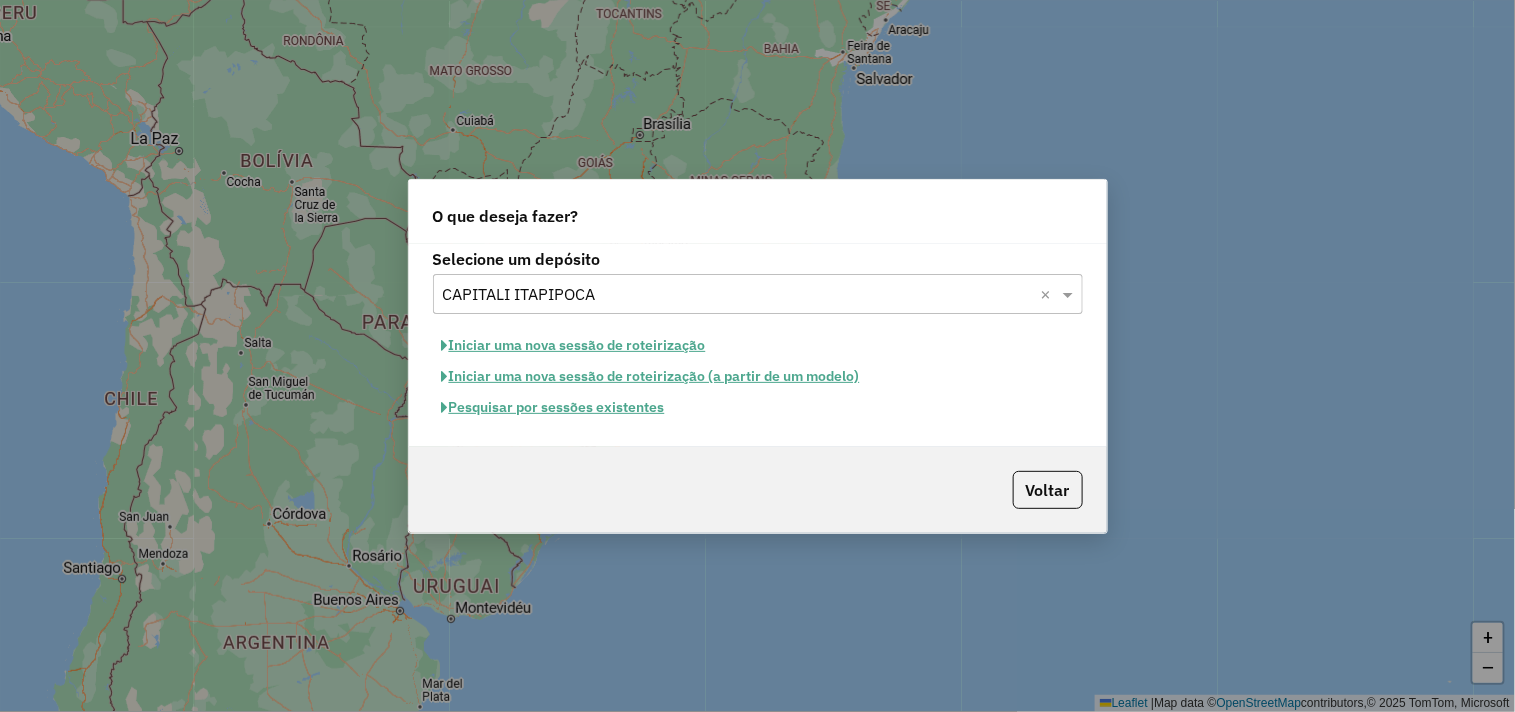 click on "Iniciar uma nova sessão de roteirização" 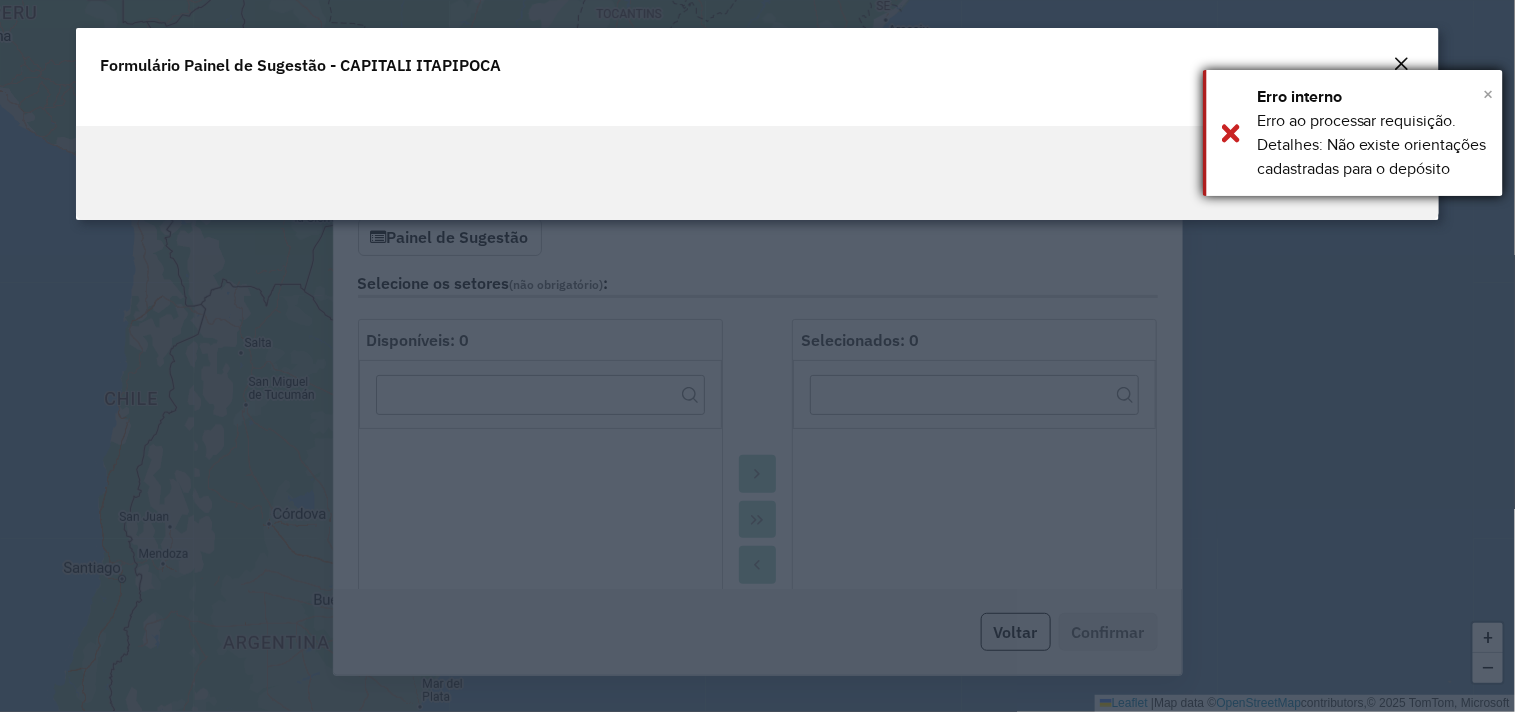 click on "×  Erro interno  Erro ao processar requisição. Detalhes: Não existe orientações cadastradas para o depósito" at bounding box center (1353, 133) 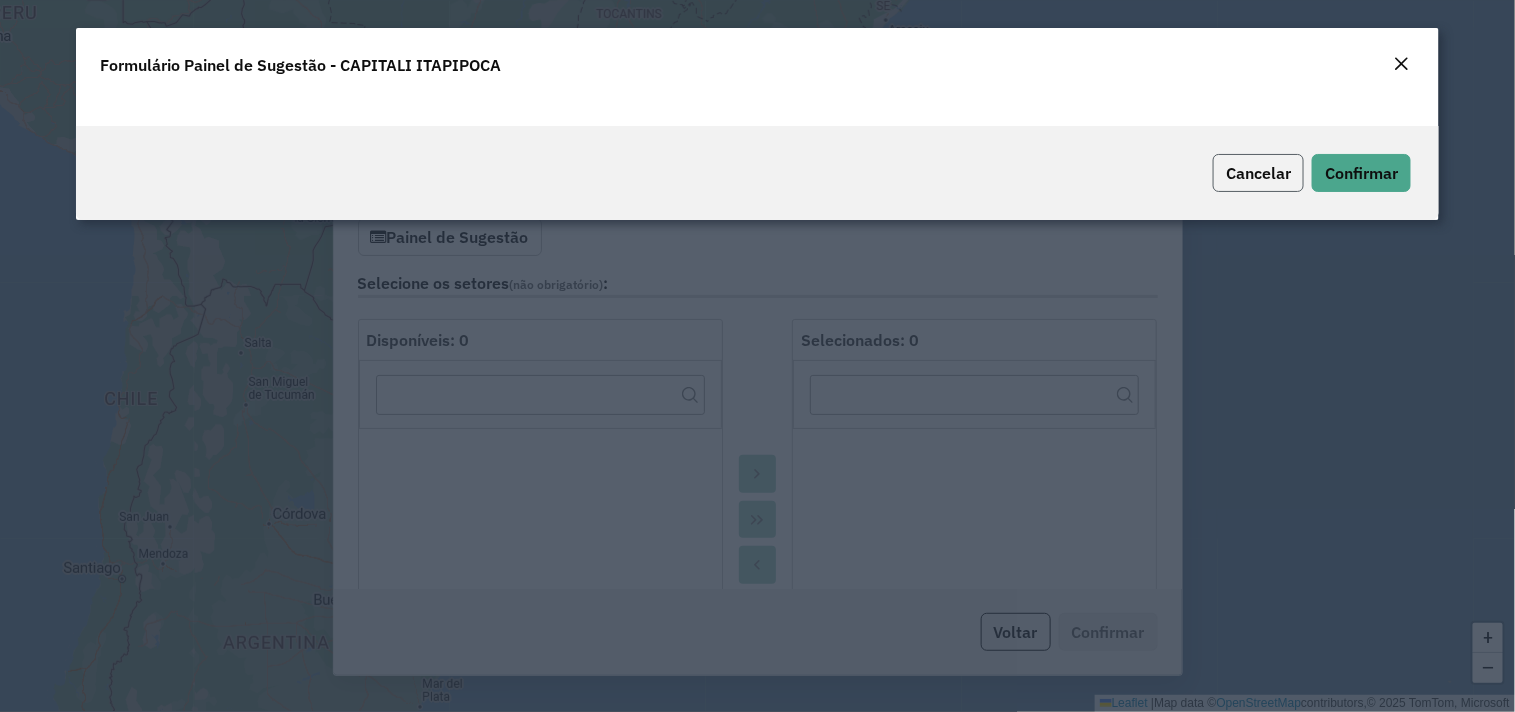 click on "Cancelar" 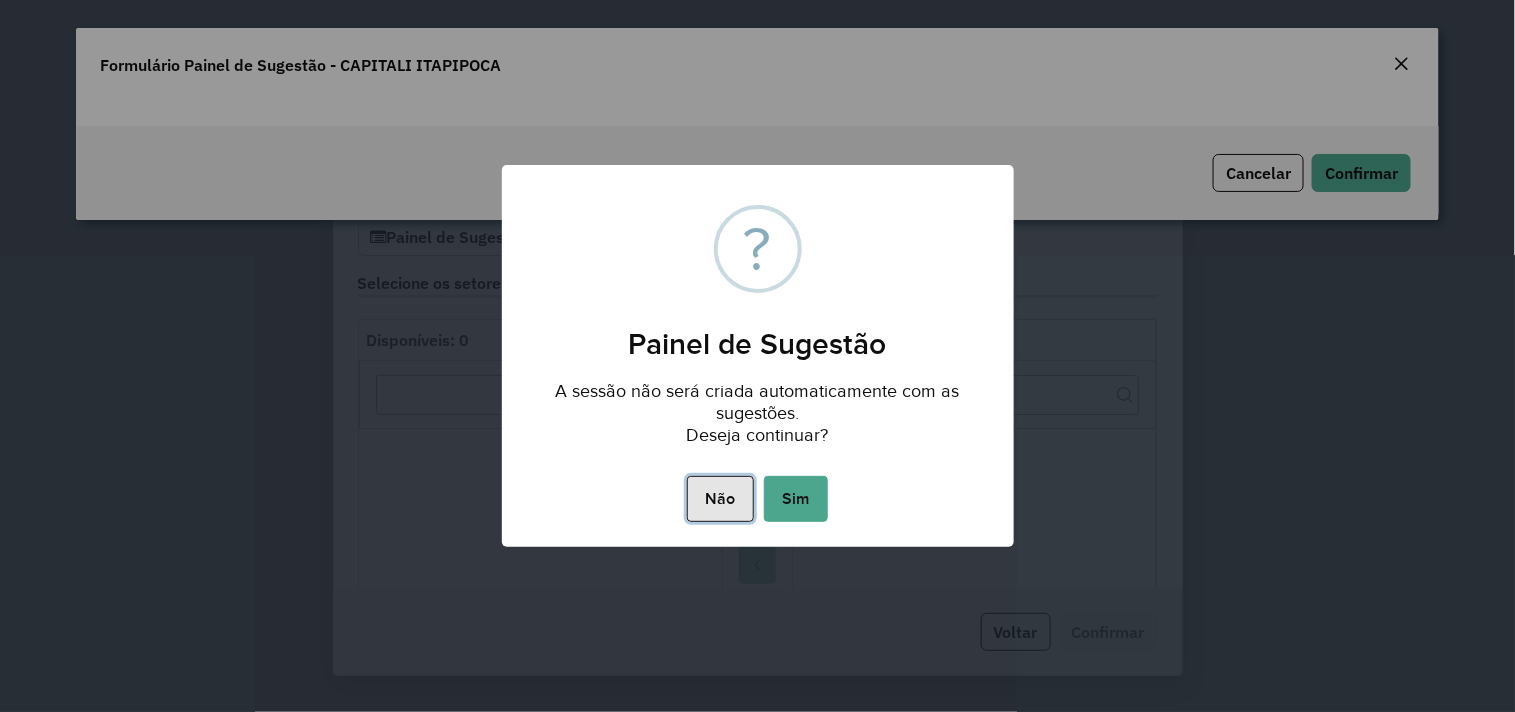 click on "Não" at bounding box center [720, 499] 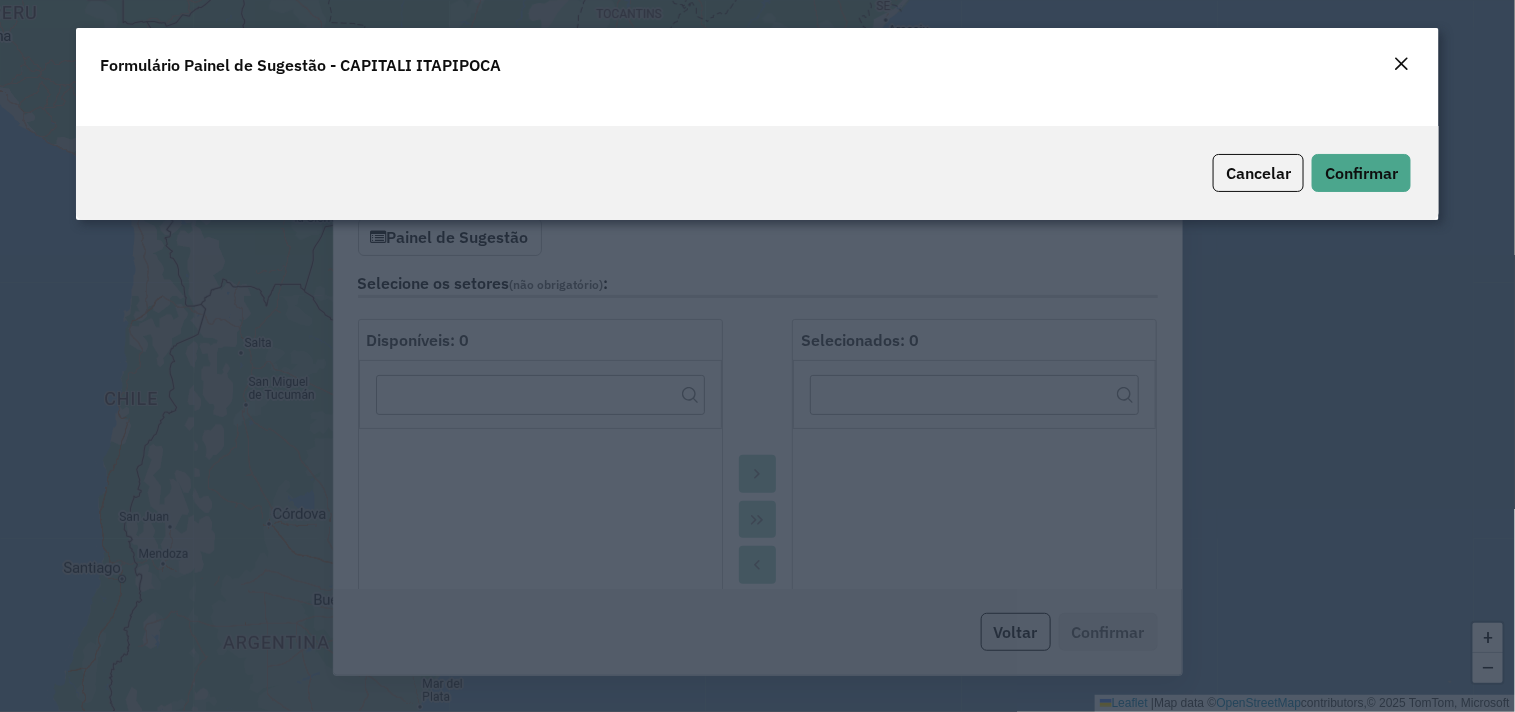 click 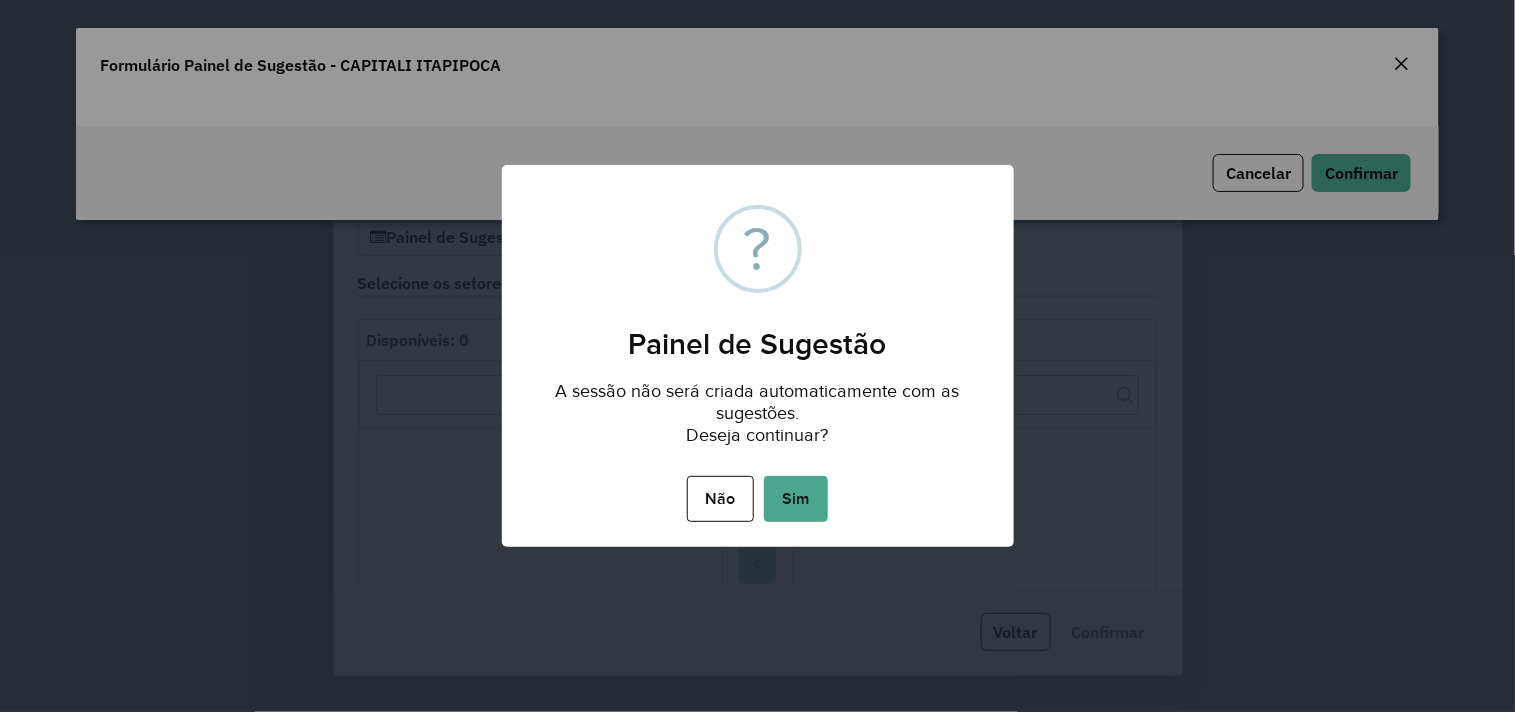 click on "× ? Painel de Sugestão A sessão não será criada automaticamente com as sugestões. Deseja continuar? Não No Sim" at bounding box center [757, 356] 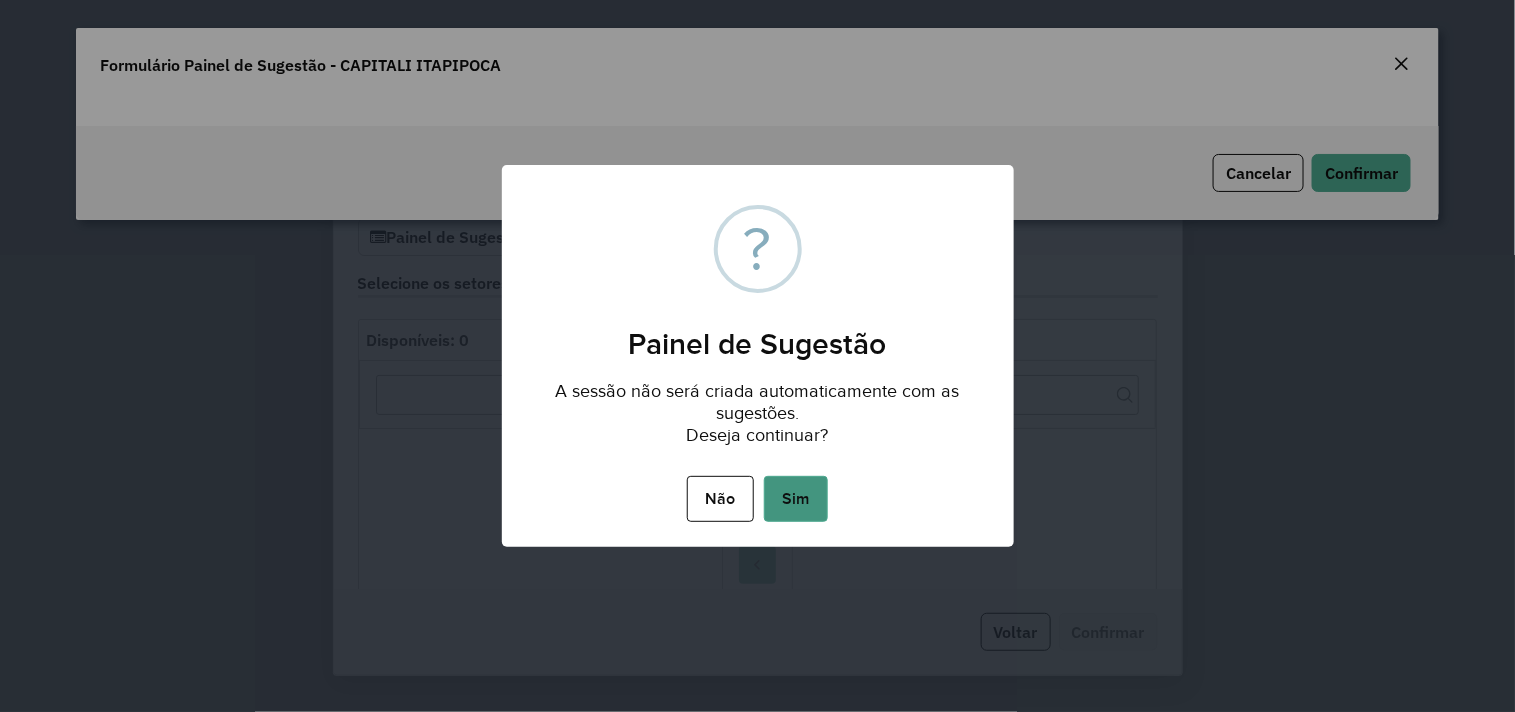 click on "Sim" at bounding box center [796, 499] 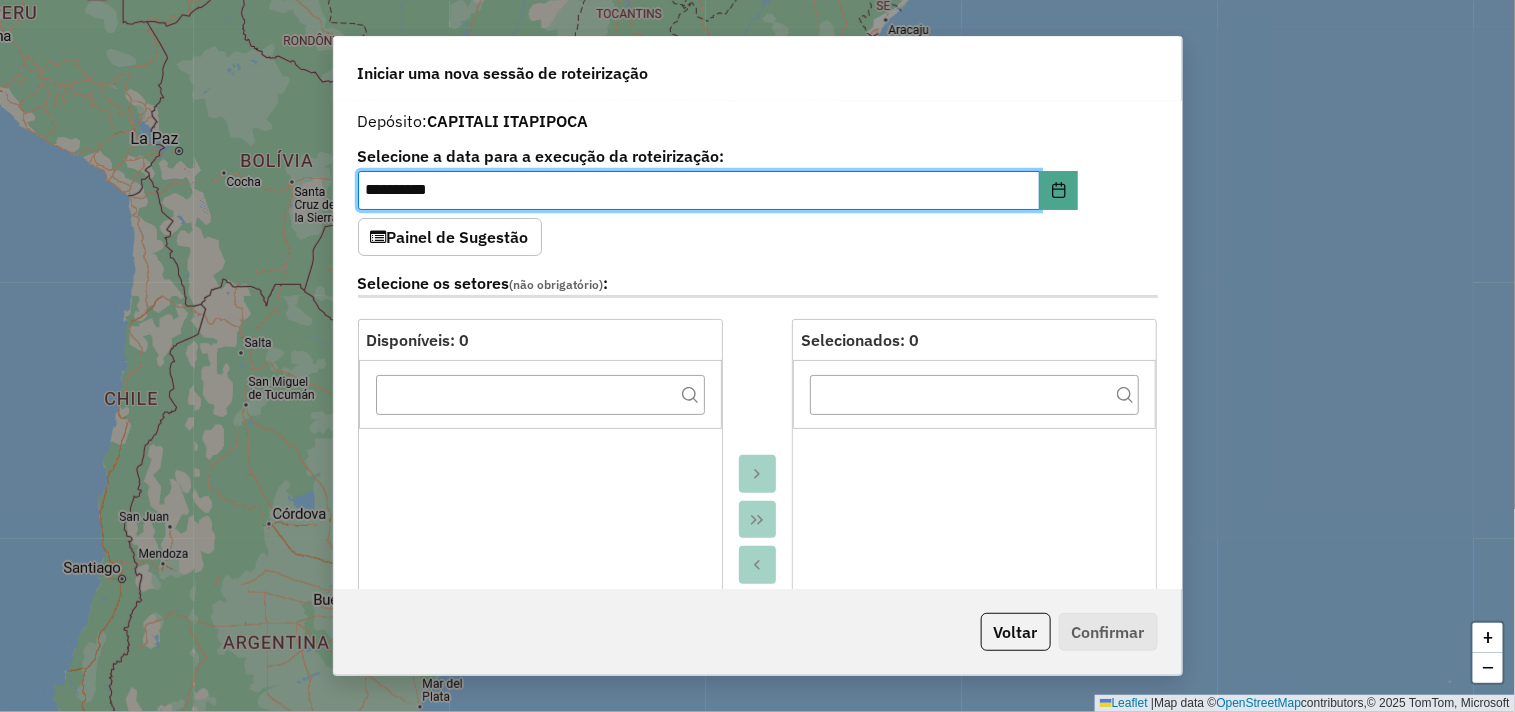 click on "**********" 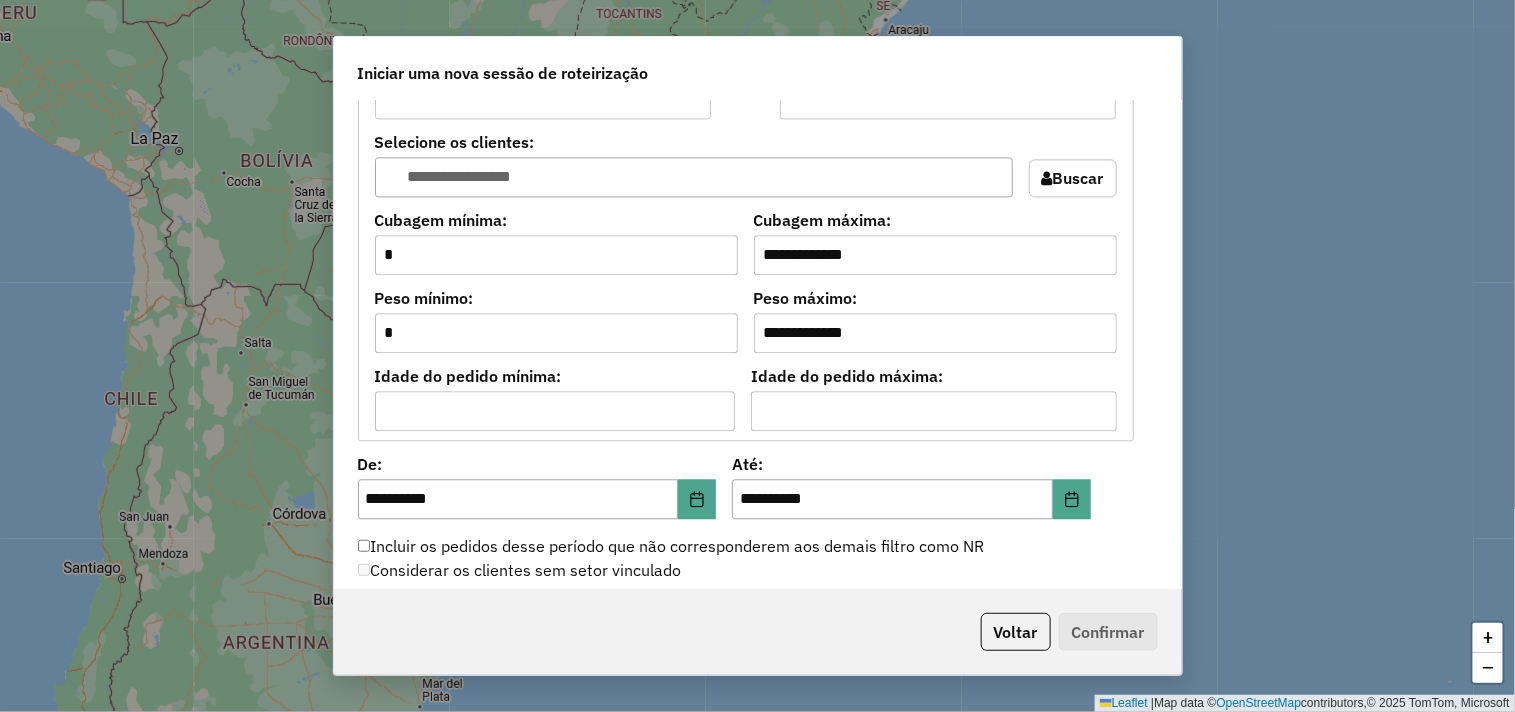 scroll, scrollTop: 1888, scrollLeft: 0, axis: vertical 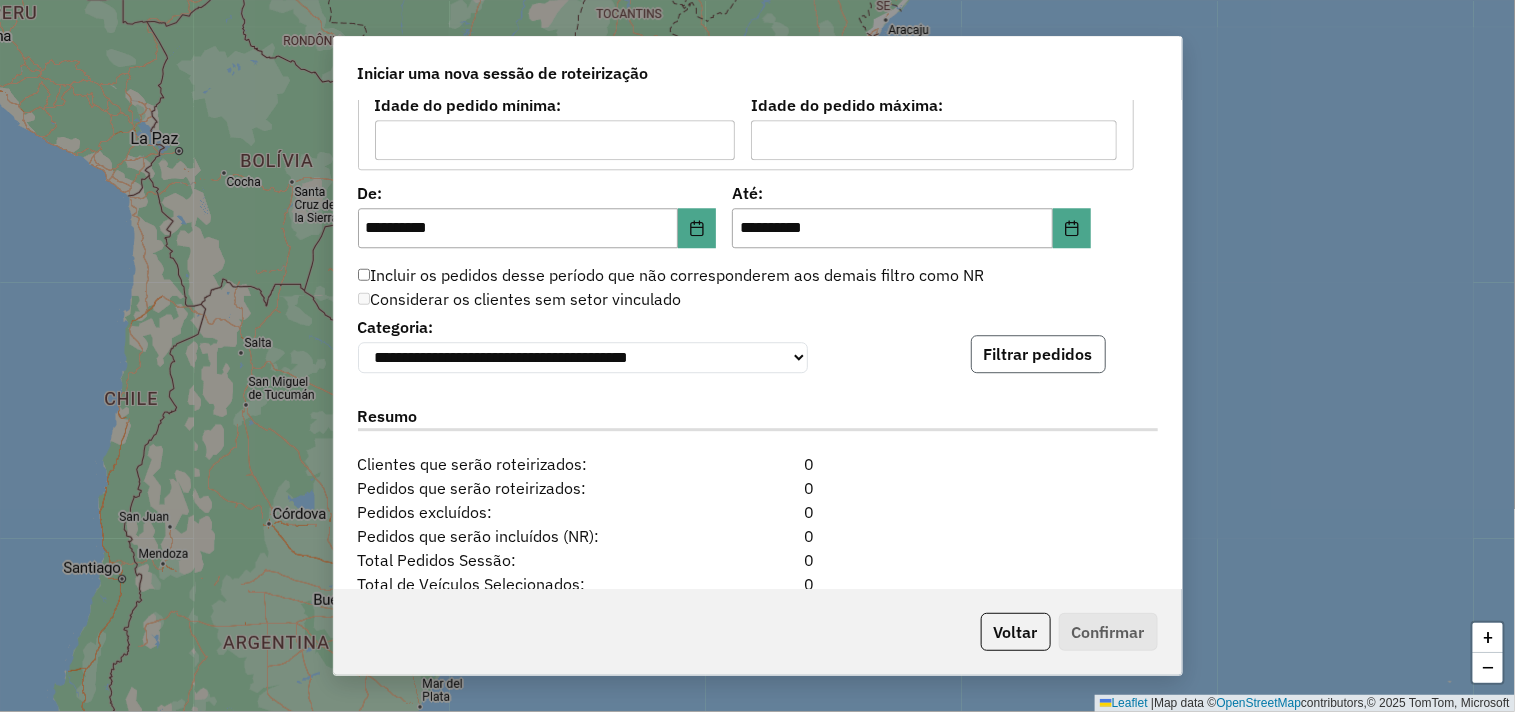 click on "Filtrar pedidos" 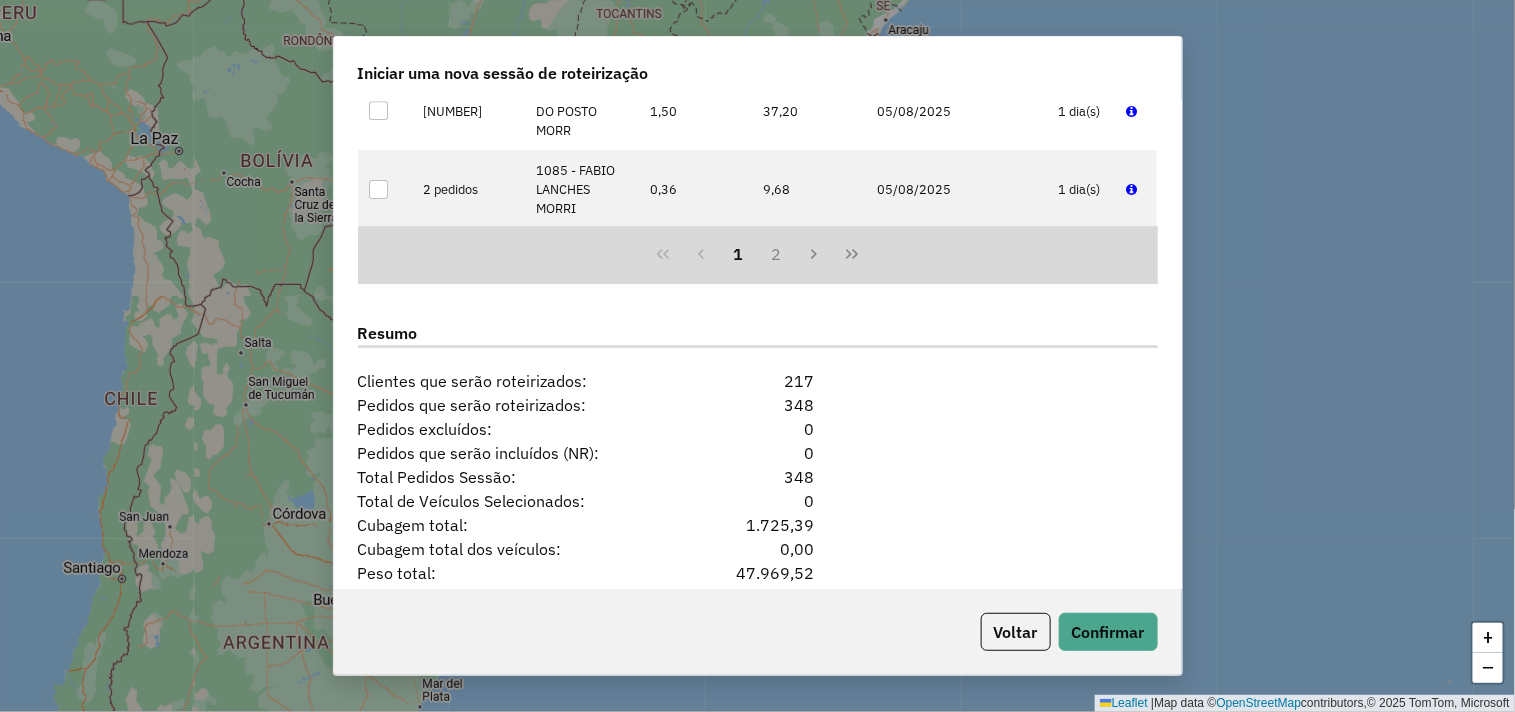 scroll, scrollTop: 2494, scrollLeft: 0, axis: vertical 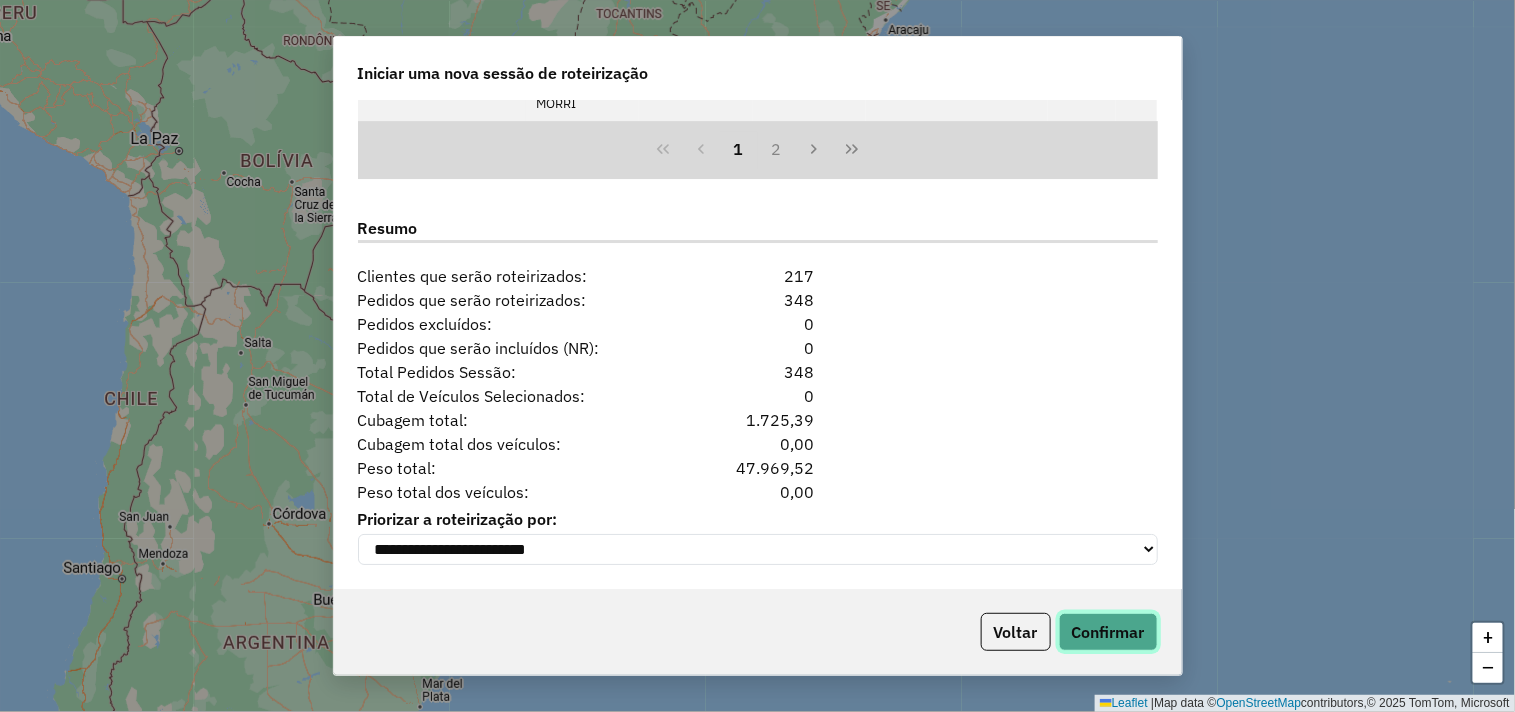 click on "Confirmar" 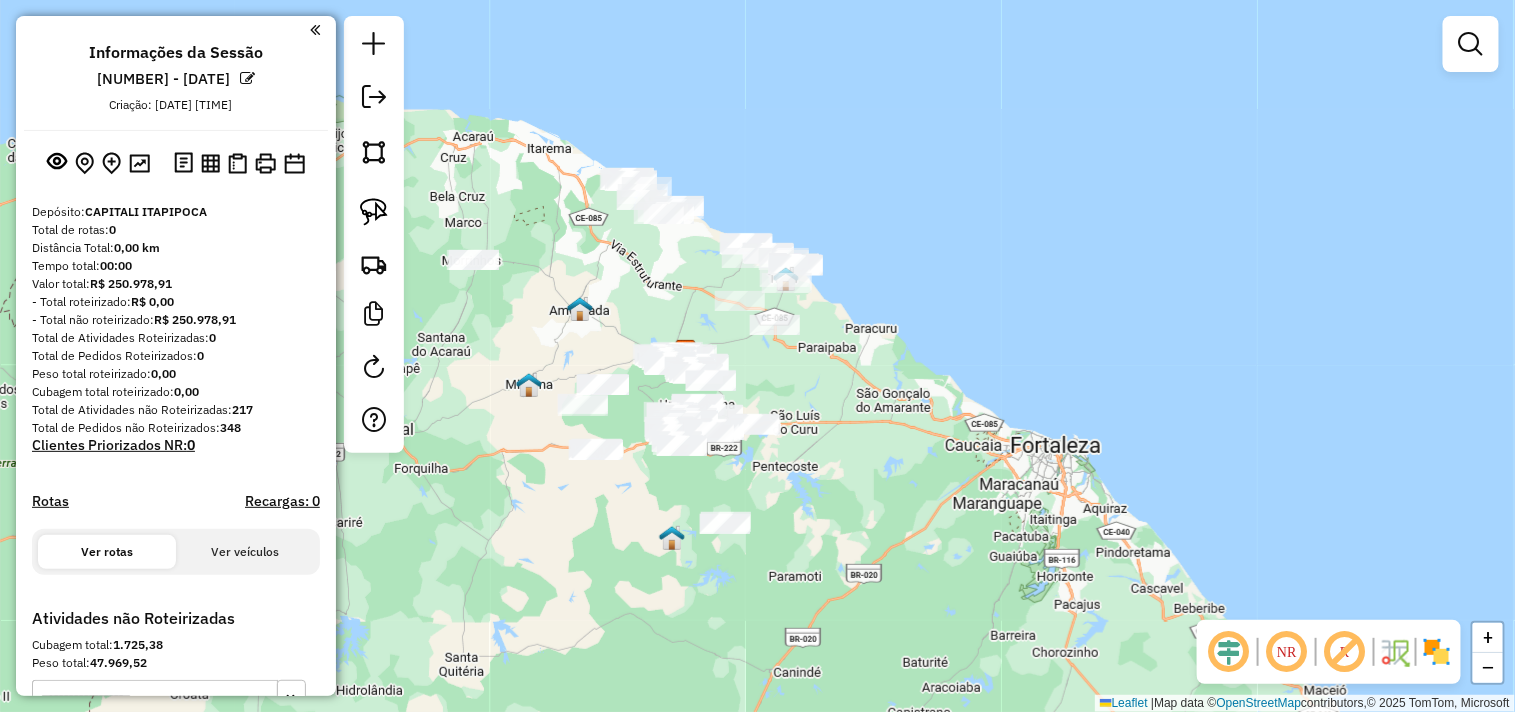 drag, startPoint x: 592, startPoint y: 510, endPoint x: 608, endPoint y: 452, distance: 60.166435 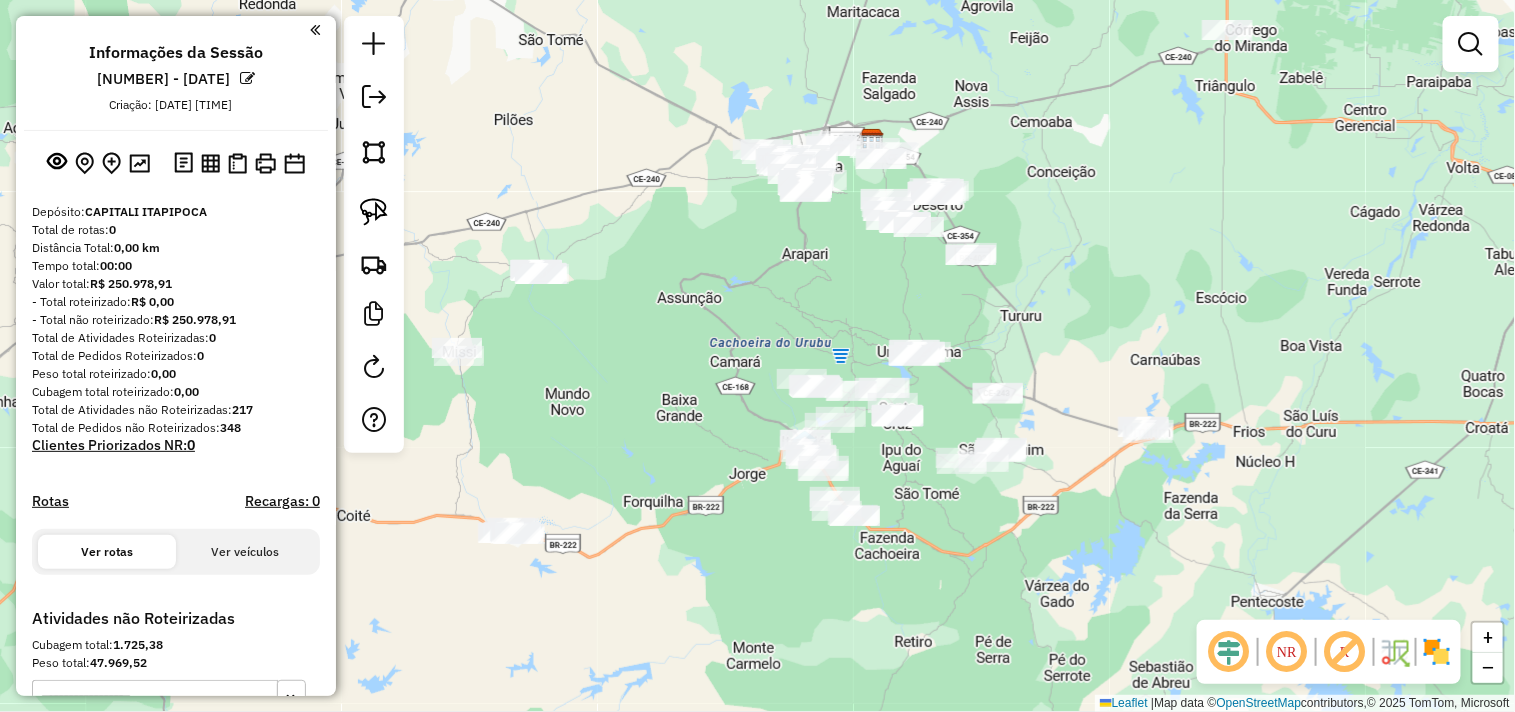 drag, startPoint x: 712, startPoint y: 402, endPoint x: 706, endPoint y: 440, distance: 38.470768 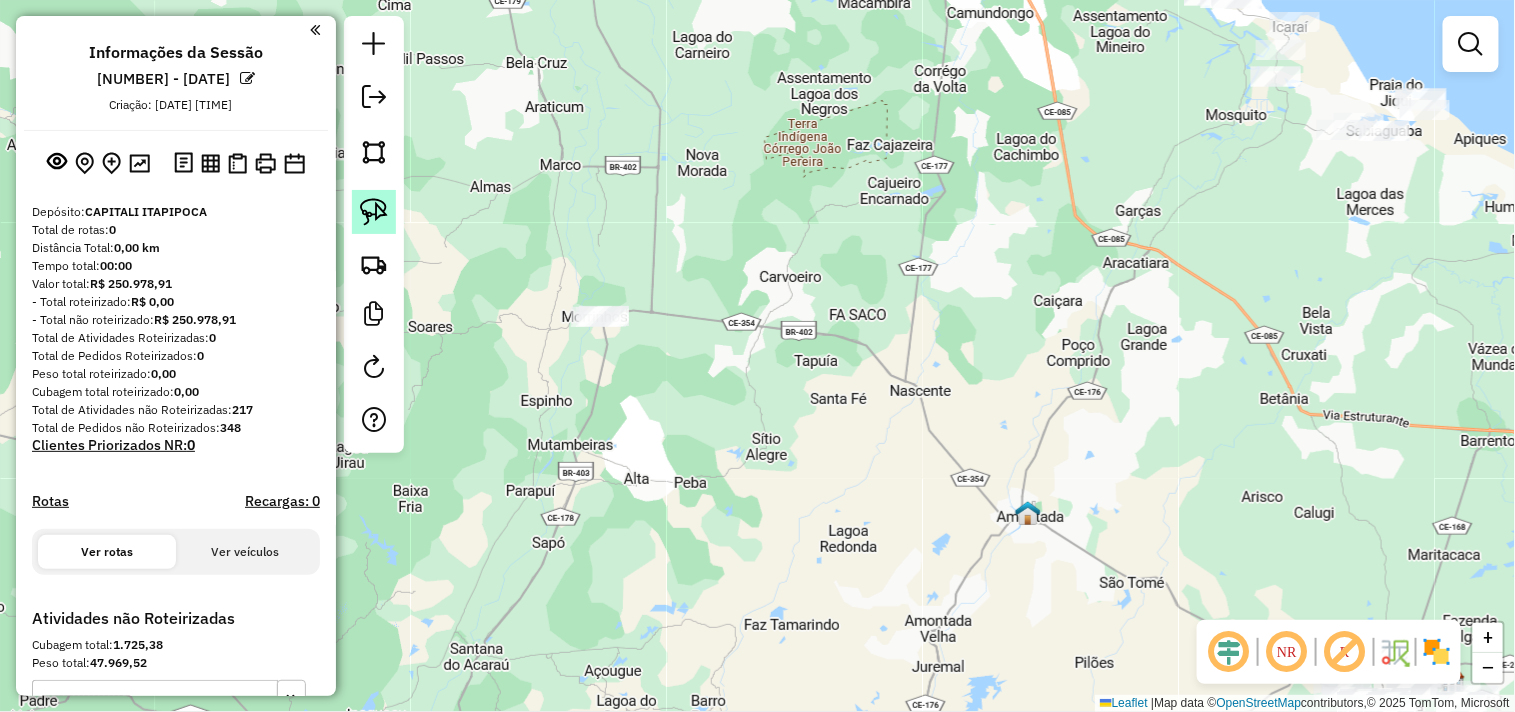 click 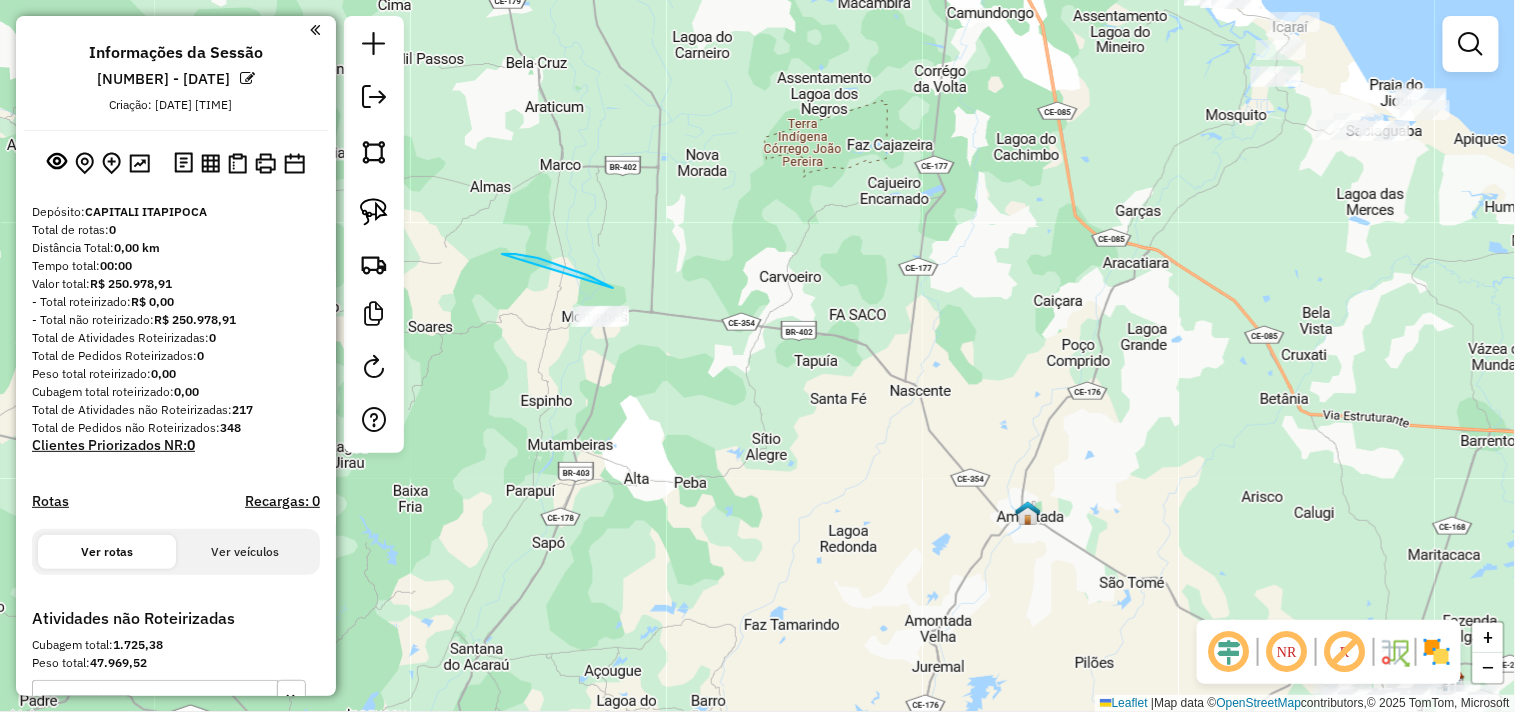 drag, startPoint x: 606, startPoint y: 285, endPoint x: 534, endPoint y: 362, distance: 105.41821 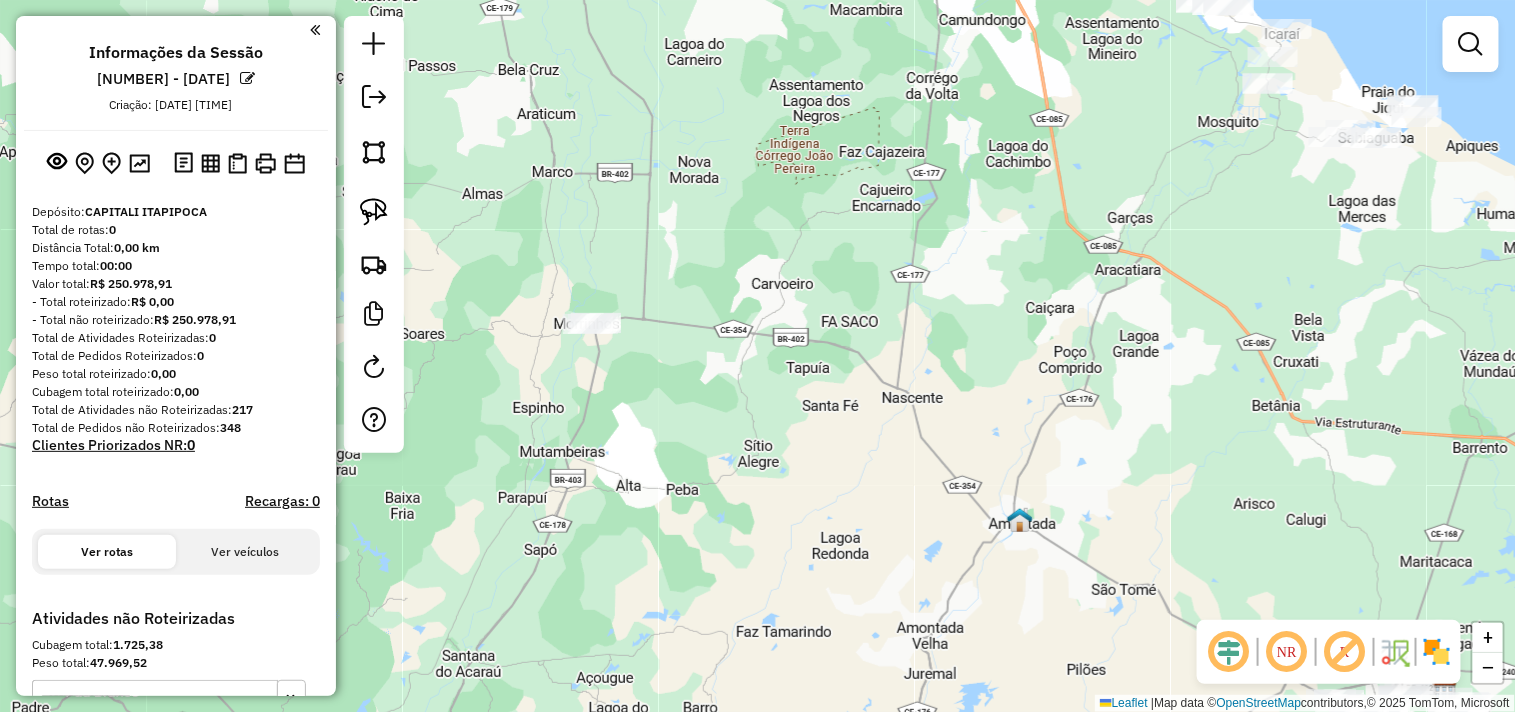 drag, startPoint x: 862, startPoint y: 427, endPoint x: 625, endPoint y: 547, distance: 265.64825 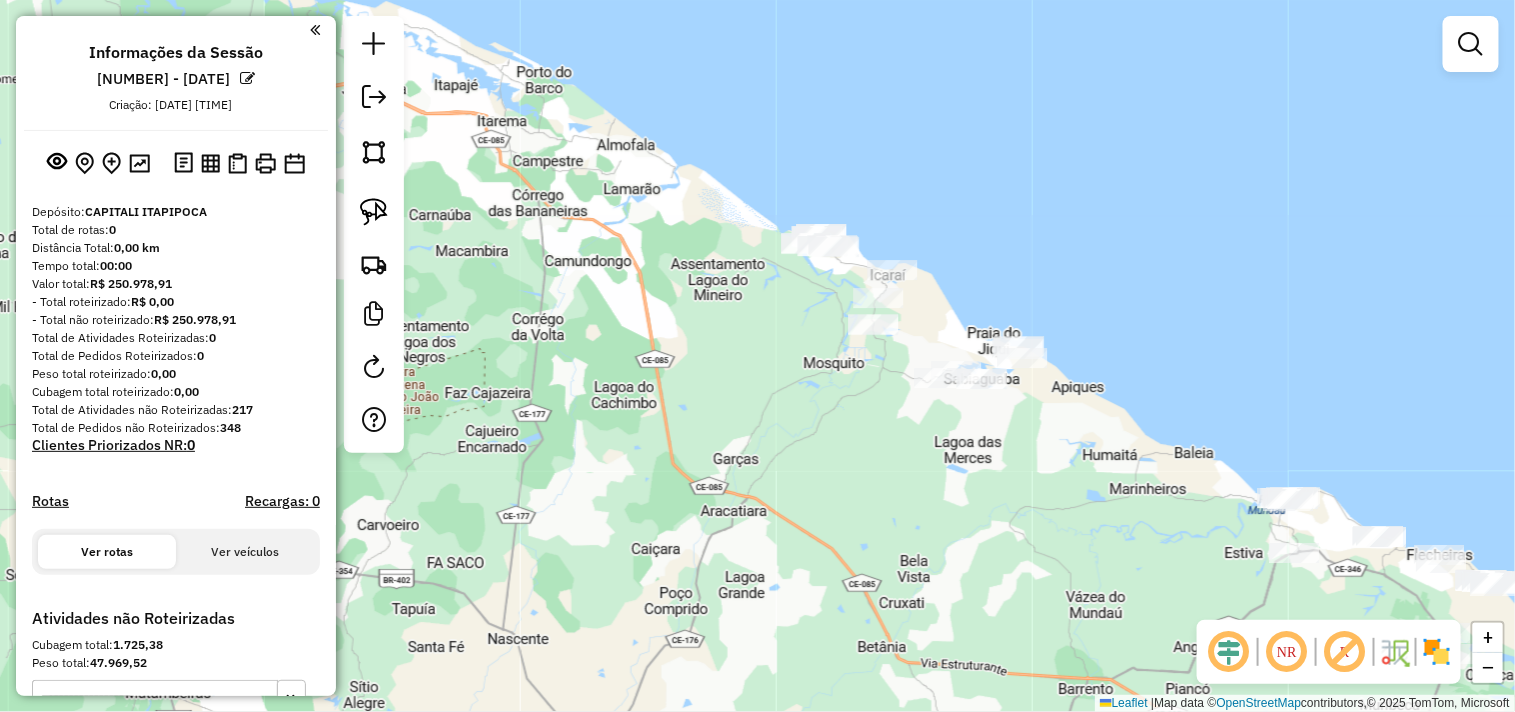 drag, startPoint x: 676, startPoint y: 462, endPoint x: 471, endPoint y: 454, distance: 205.15604 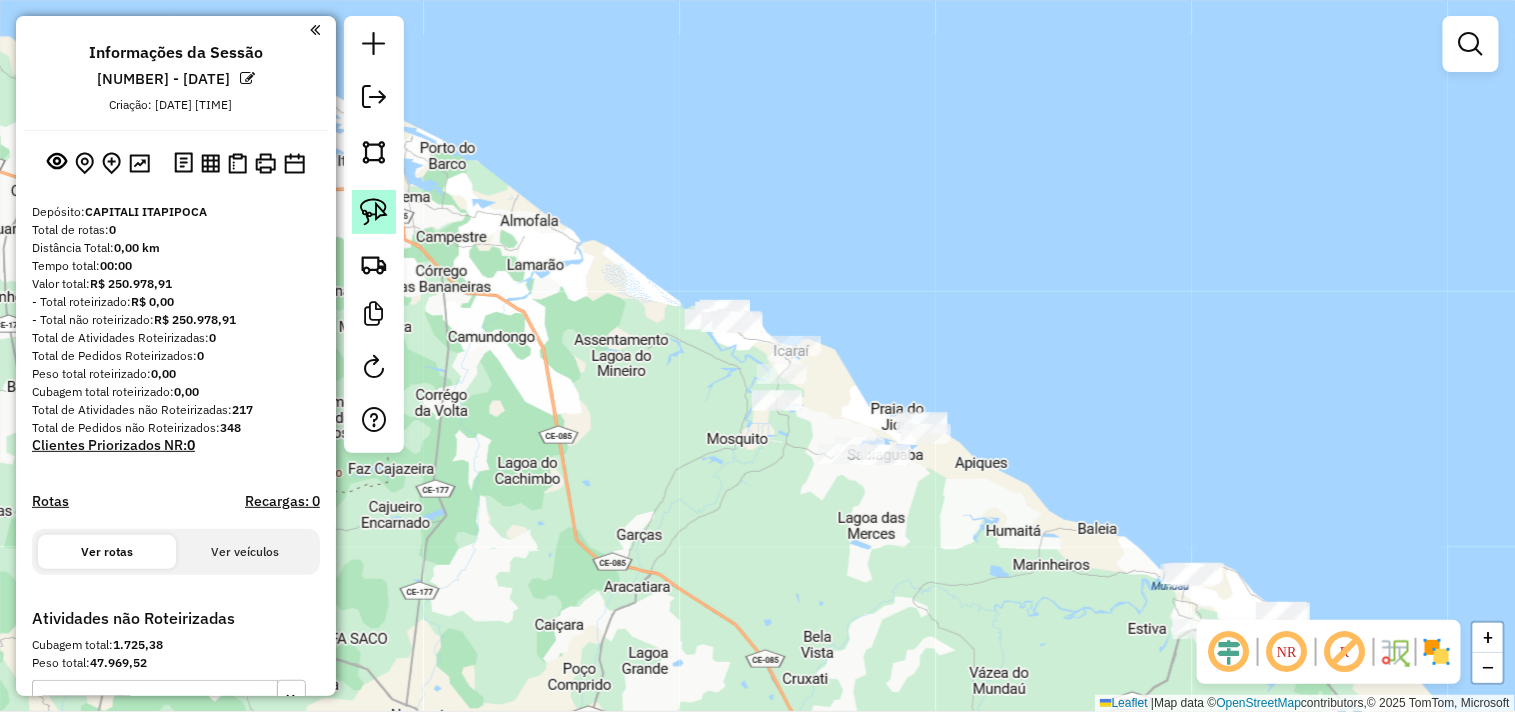 click 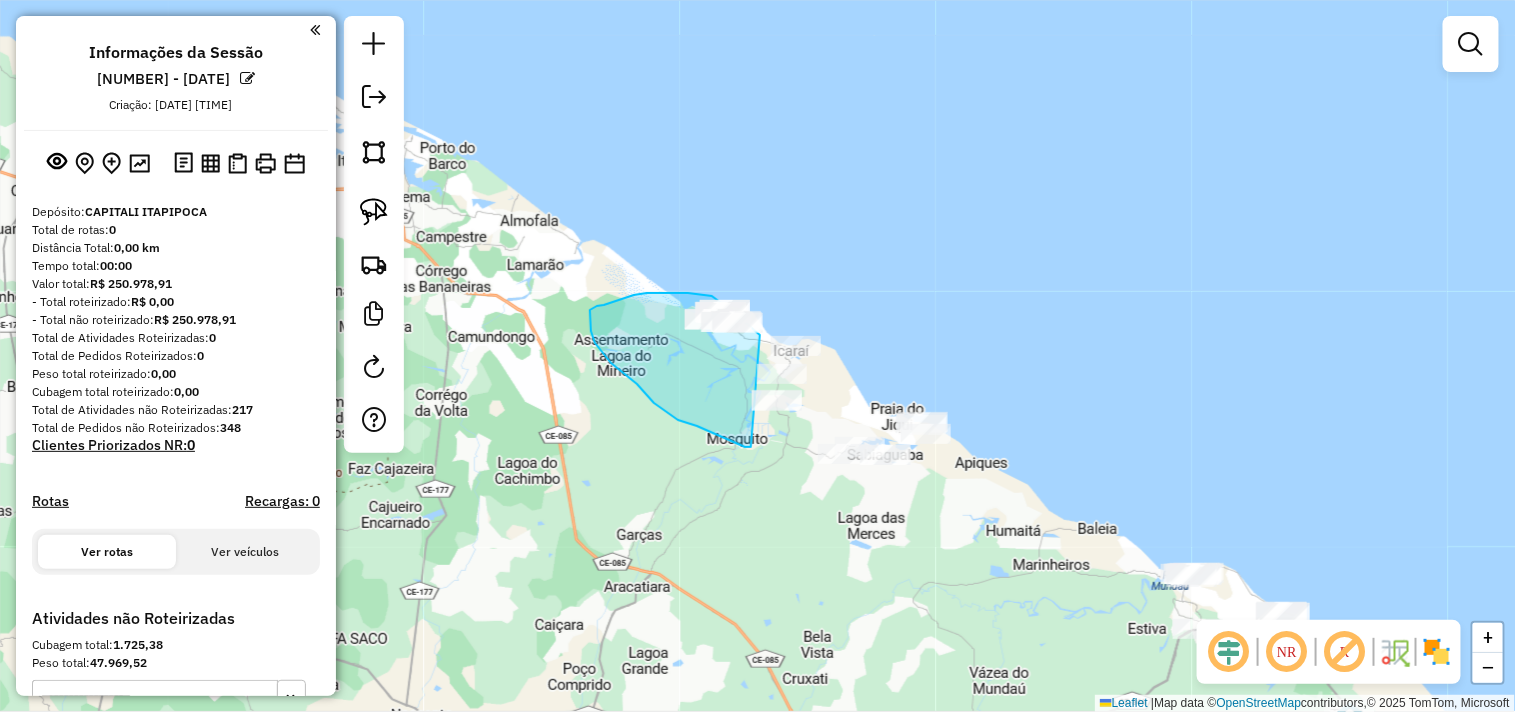 drag, startPoint x: 720, startPoint y: 437, endPoint x: 734, endPoint y: 475, distance: 40.496914 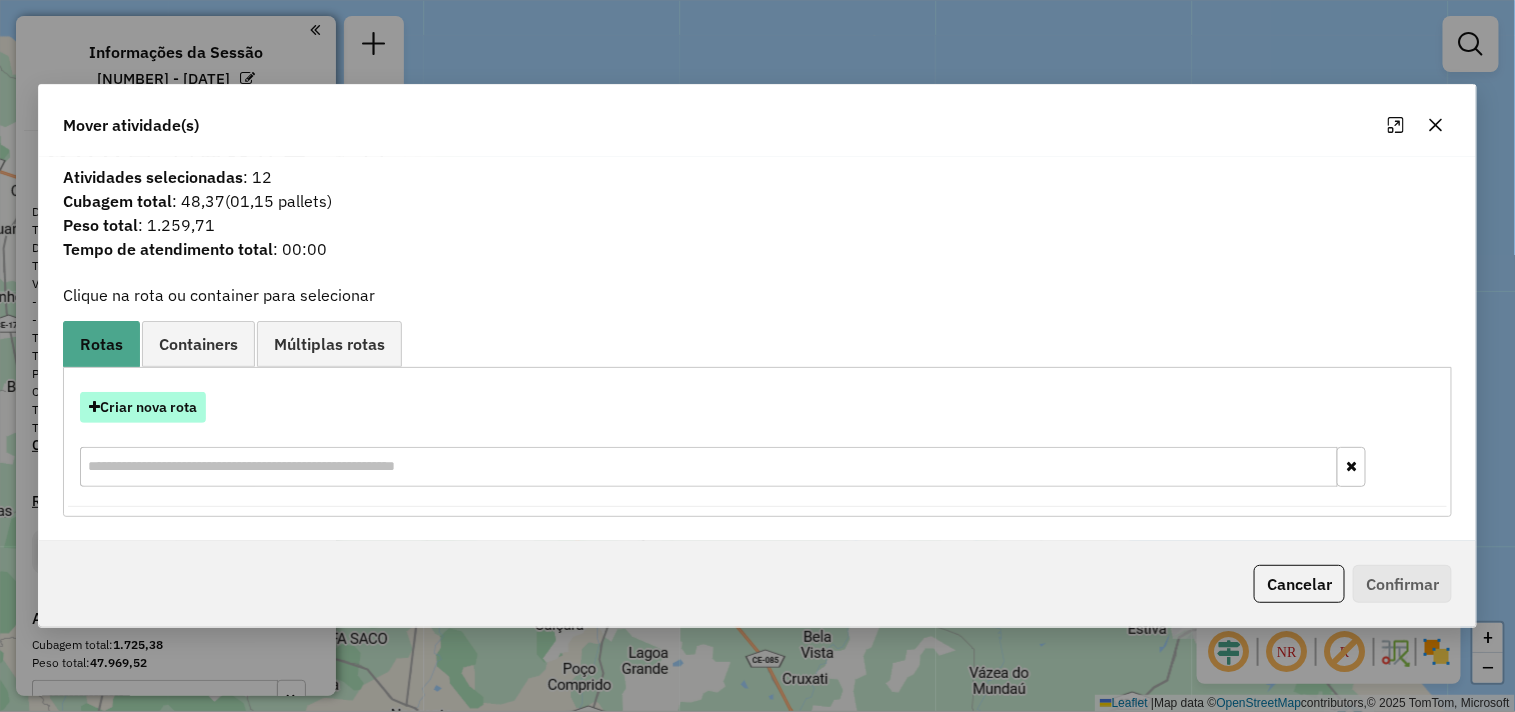 click on "Criar nova rota" at bounding box center [143, 407] 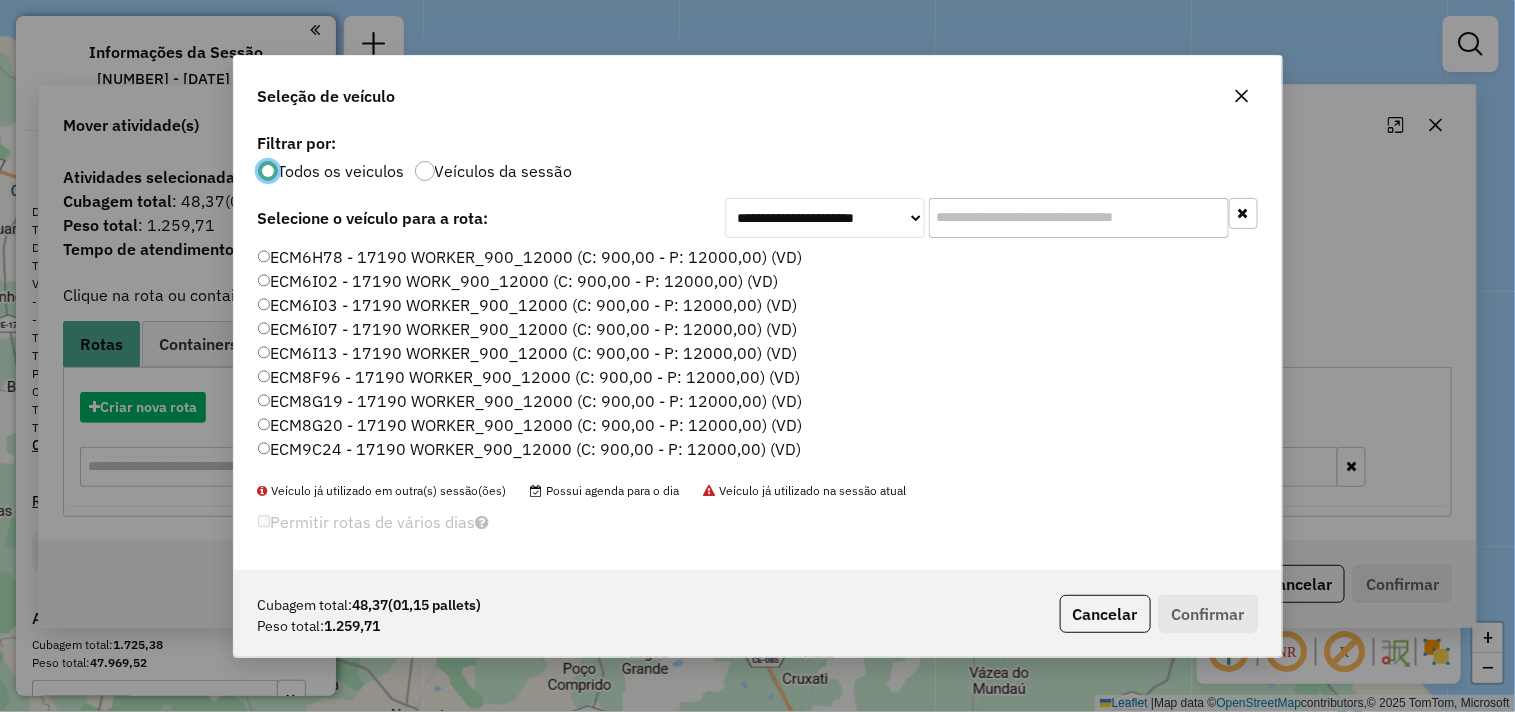 scroll, scrollTop: 11, scrollLeft: 5, axis: both 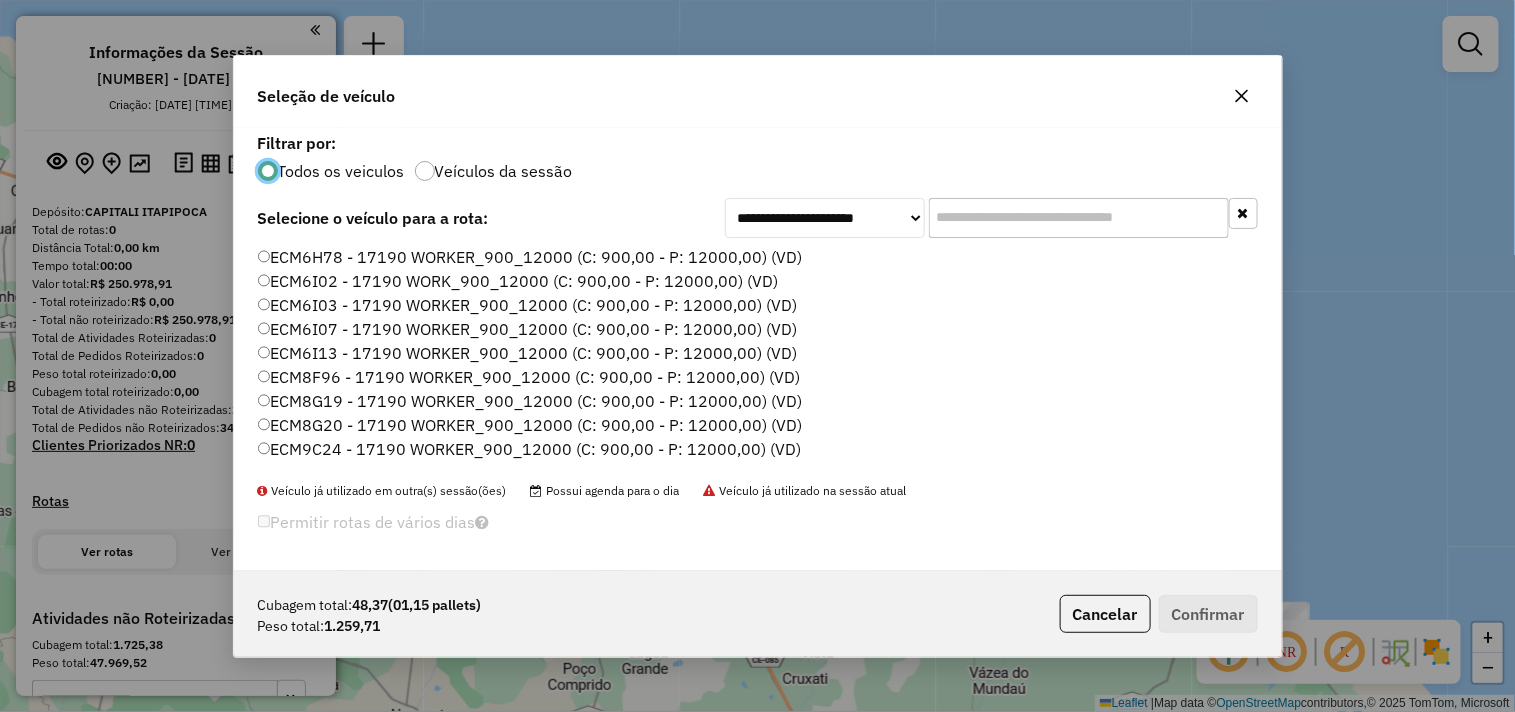 click on "ECM6H78 - 17190 WORKER_900_12000 (C: 900,00 - P: 12000,00) (VD)" 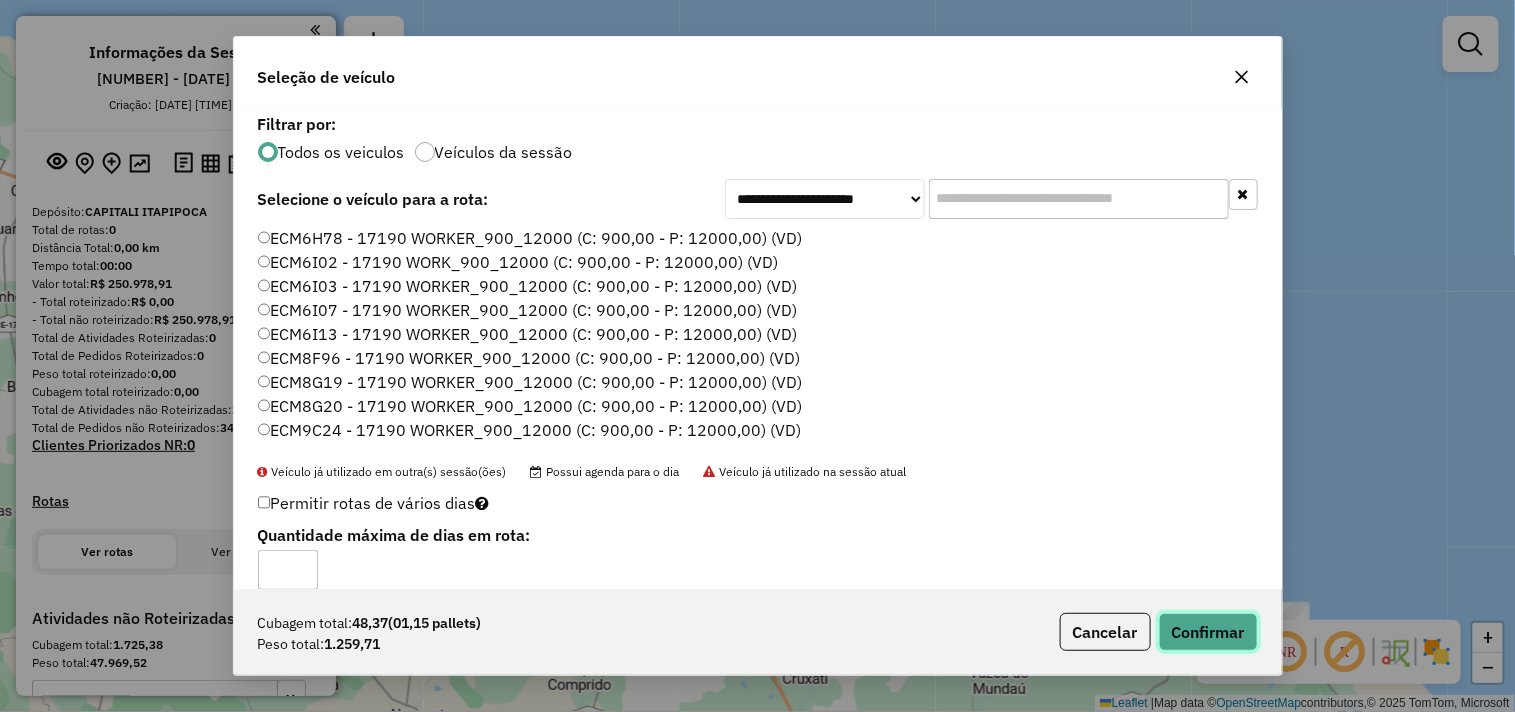 click on "Confirmar" 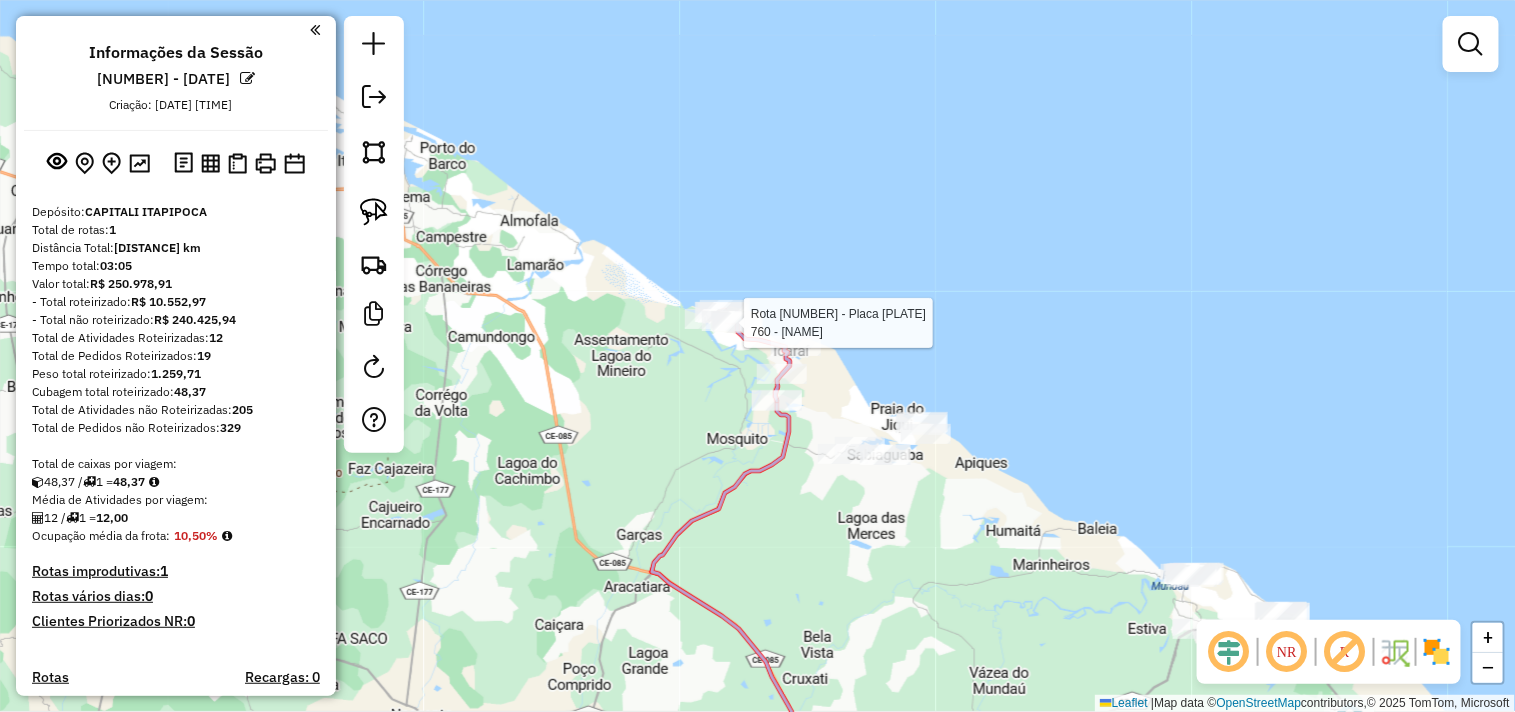 select on "**********" 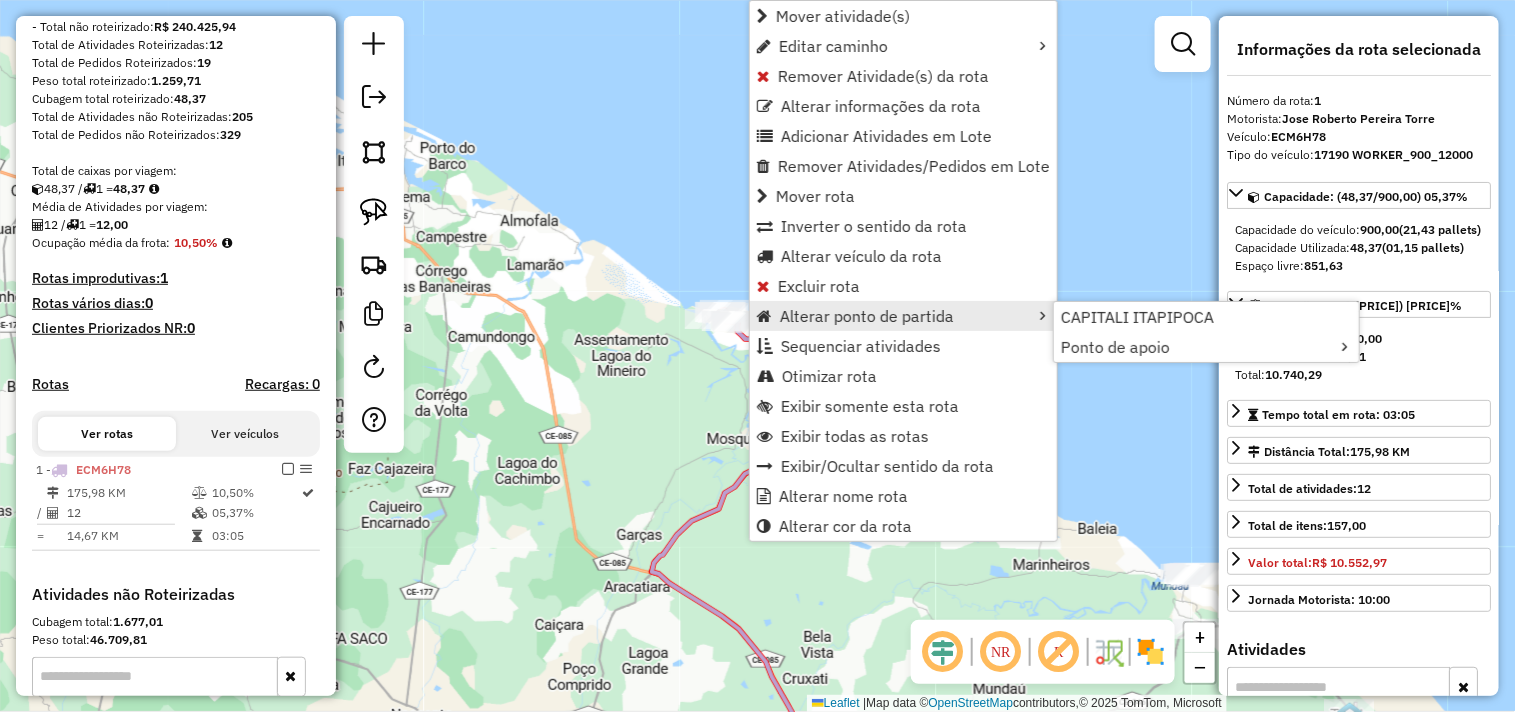 scroll, scrollTop: 541, scrollLeft: 0, axis: vertical 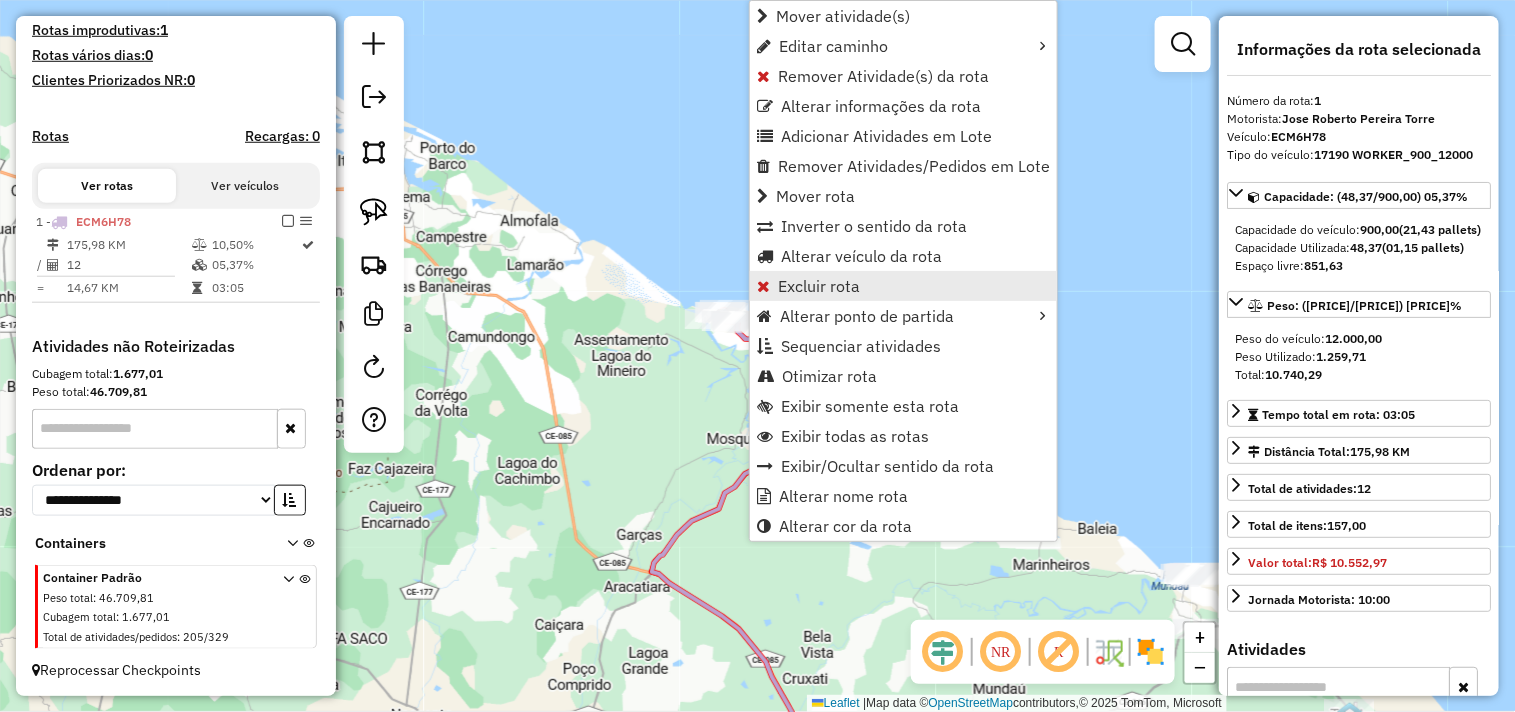 click on "Excluir rota" at bounding box center (819, 286) 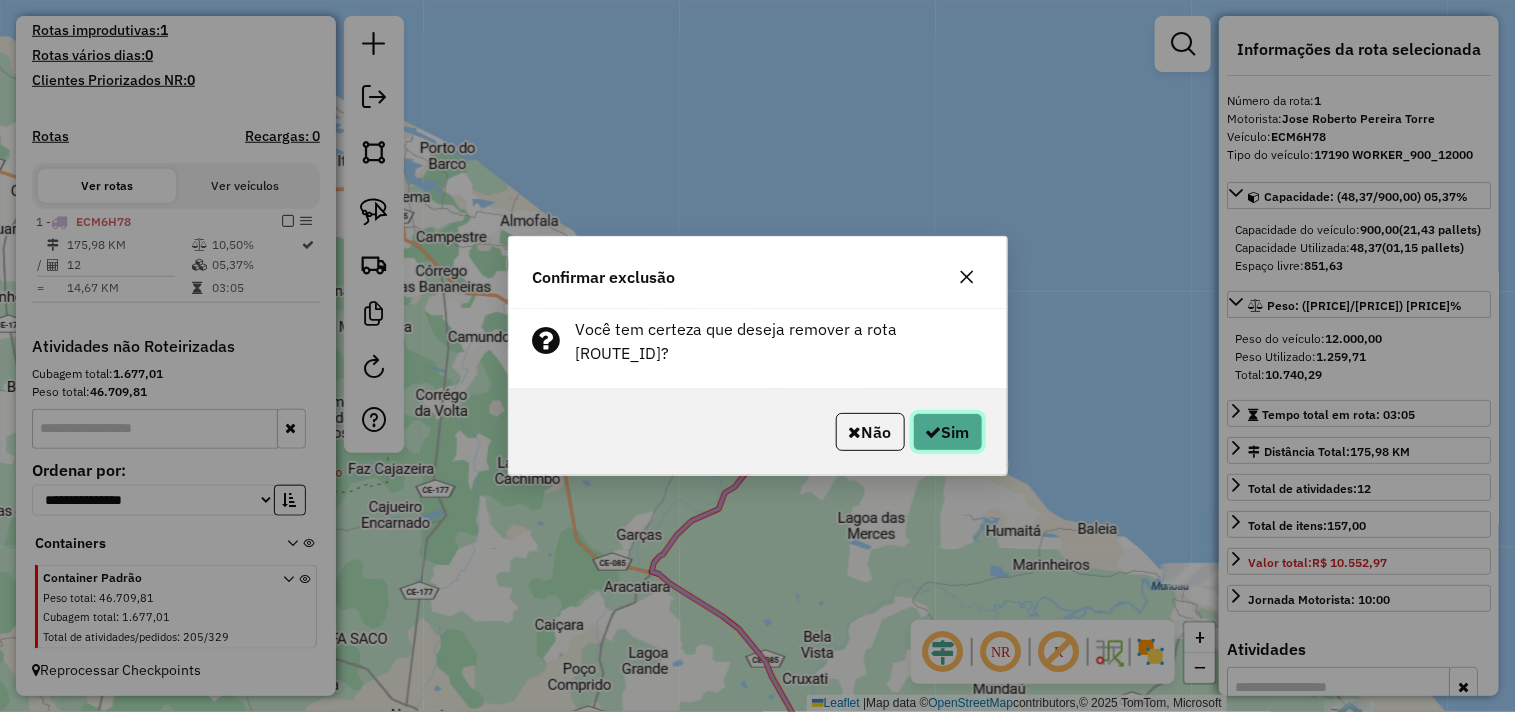 click on "Sim" 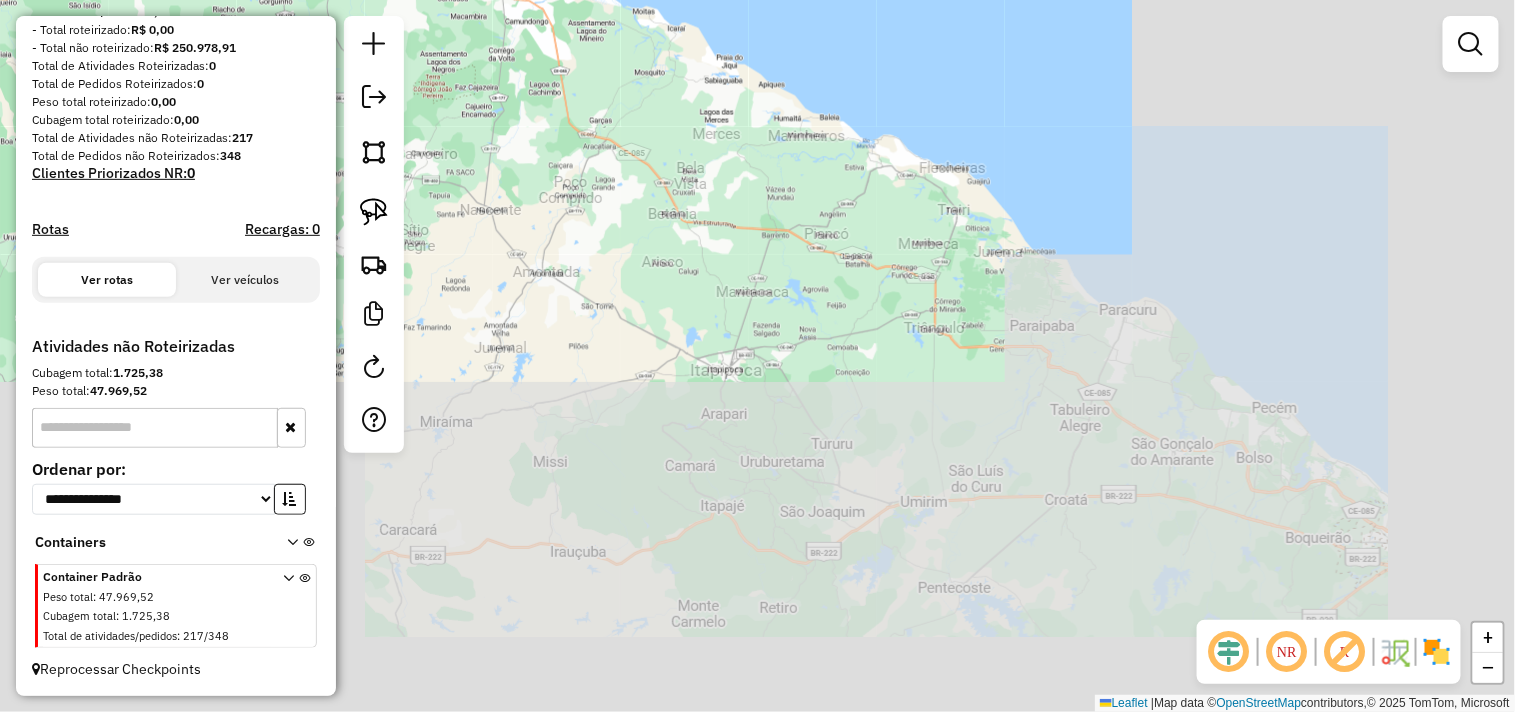 scroll, scrollTop: 272, scrollLeft: 0, axis: vertical 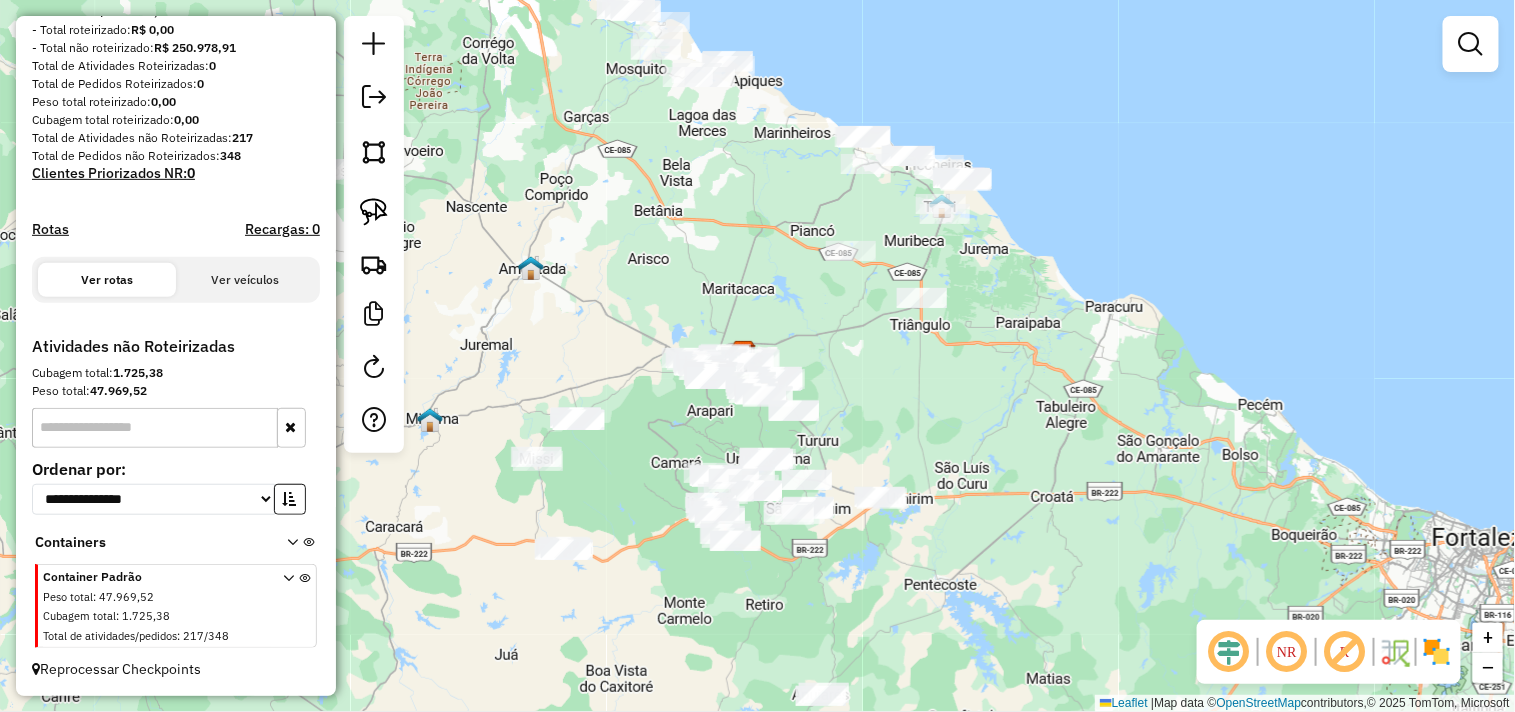 click on "Janela de atendimento Grade de atendimento Capacidade Transportadoras Veículos Cliente Pedidos  Rotas Selecione os dias de semana para filtrar as janelas de atendimento  Seg   Ter   Qua   Qui   Sex   Sáb   Dom  Informe o período da janela de atendimento: De: Até:  Filtrar exatamente a janela do cliente  Considerar janela de atendimento padrão  Selecione os dias de semana para filtrar as grades de atendimento  Seg   Ter   Qua   Qui   Sex   Sáb   Dom   Considerar clientes sem dia de atendimento cadastrado  Clientes fora do dia de atendimento selecionado Filtrar as atividades entre os valores definidos abaixo:  Peso mínimo:   Peso máximo:   Cubagem mínima:   Cubagem máxima:   De:   Até:  Filtrar as atividades entre o tempo de atendimento definido abaixo:  De:   Até:   Considerar capacidade total dos clientes não roteirizados Transportadora: Selecione um ou mais itens Tipo de veículo: Selecione um ou mais itens Veículo: Selecione um ou mais itens Motorista: Selecione um ou mais itens Nome: Rótulo:" 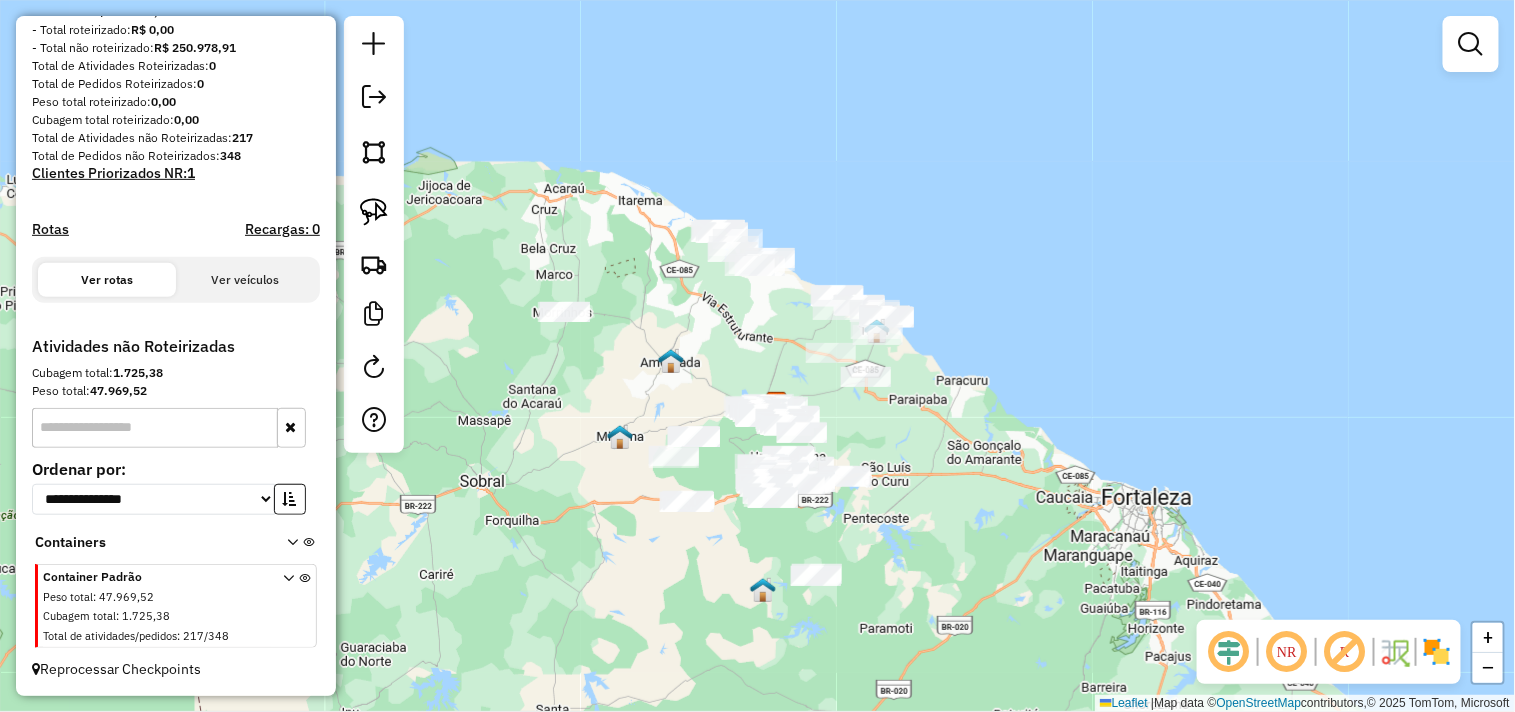 scroll, scrollTop: 0, scrollLeft: 0, axis: both 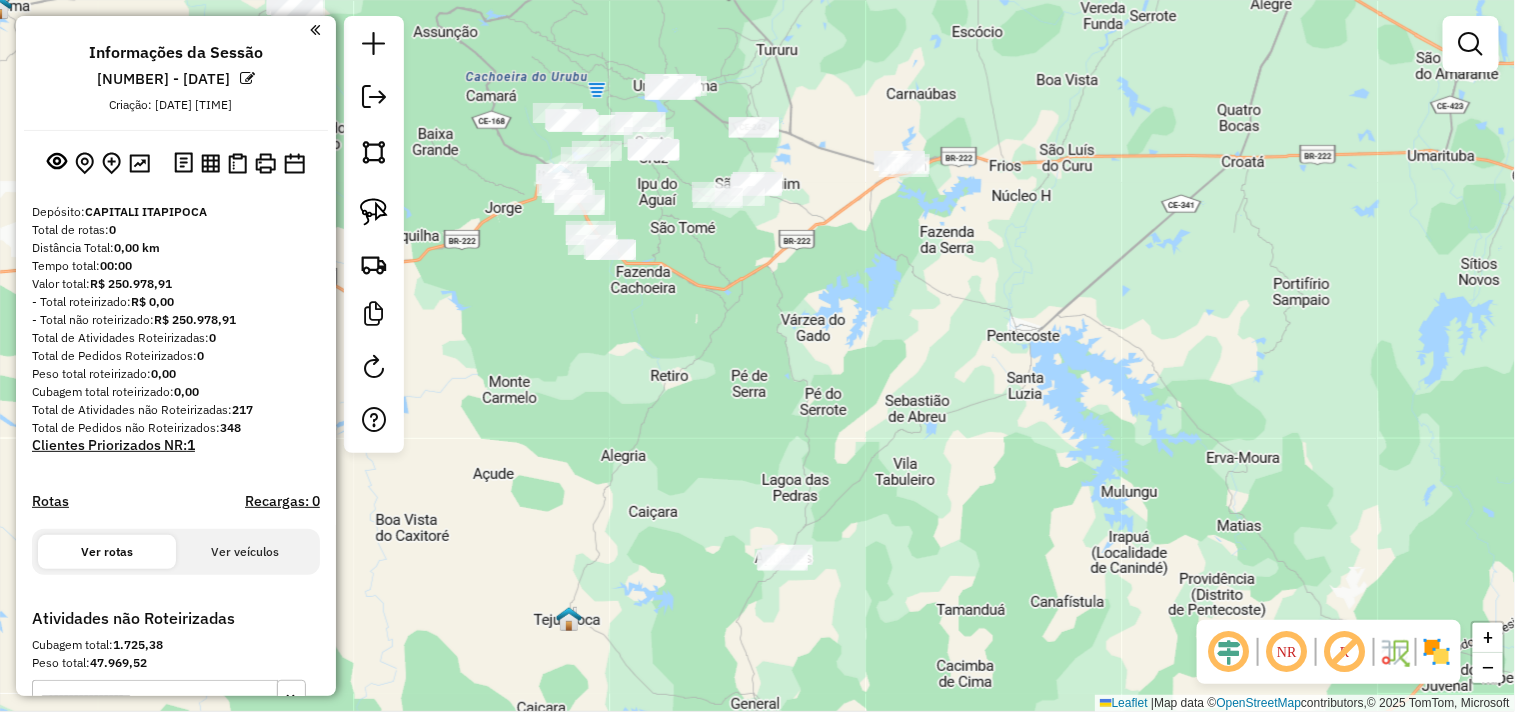 drag, startPoint x: 383, startPoint y: 204, endPoint x: 457, endPoint y: 272, distance: 100.49876 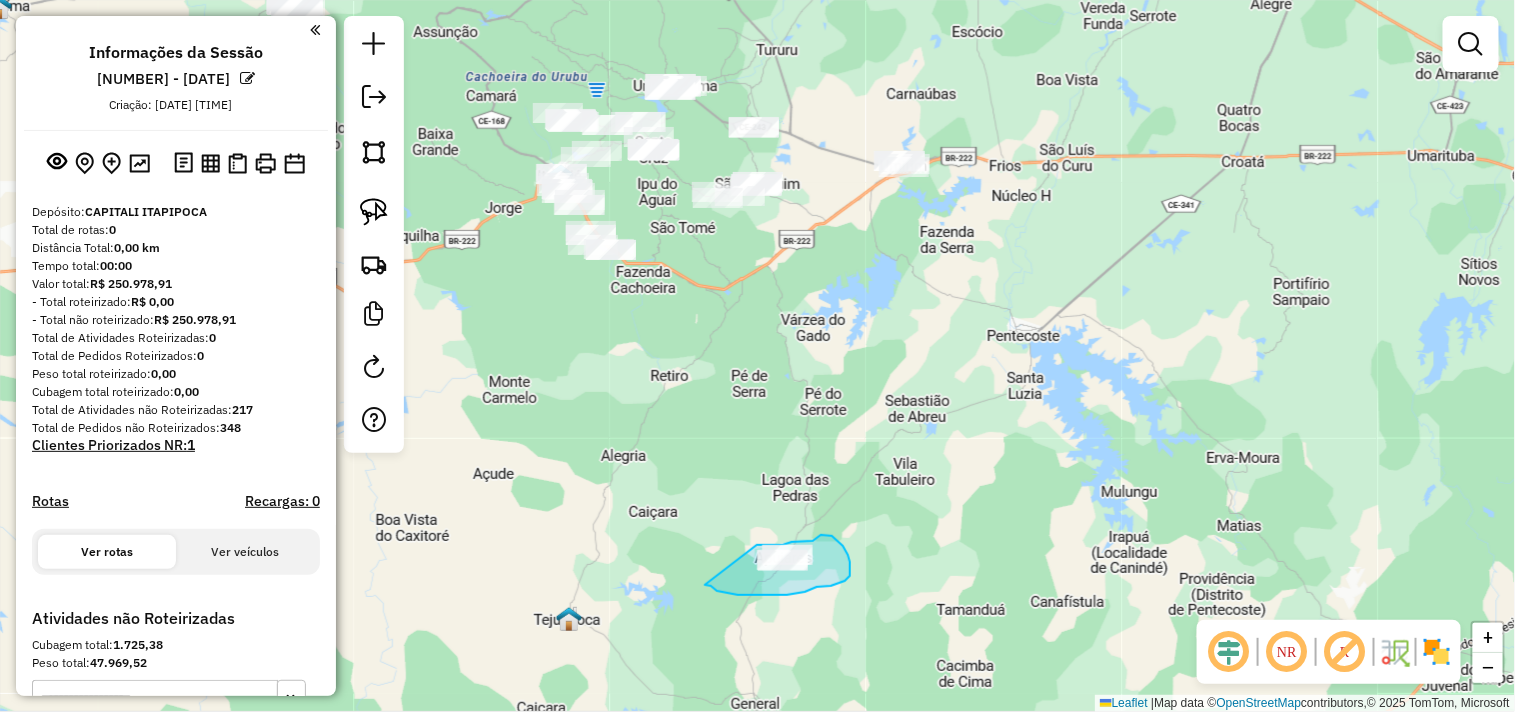 drag, startPoint x: 760, startPoint y: 545, endPoint x: 705, endPoint y: 584, distance: 67.424034 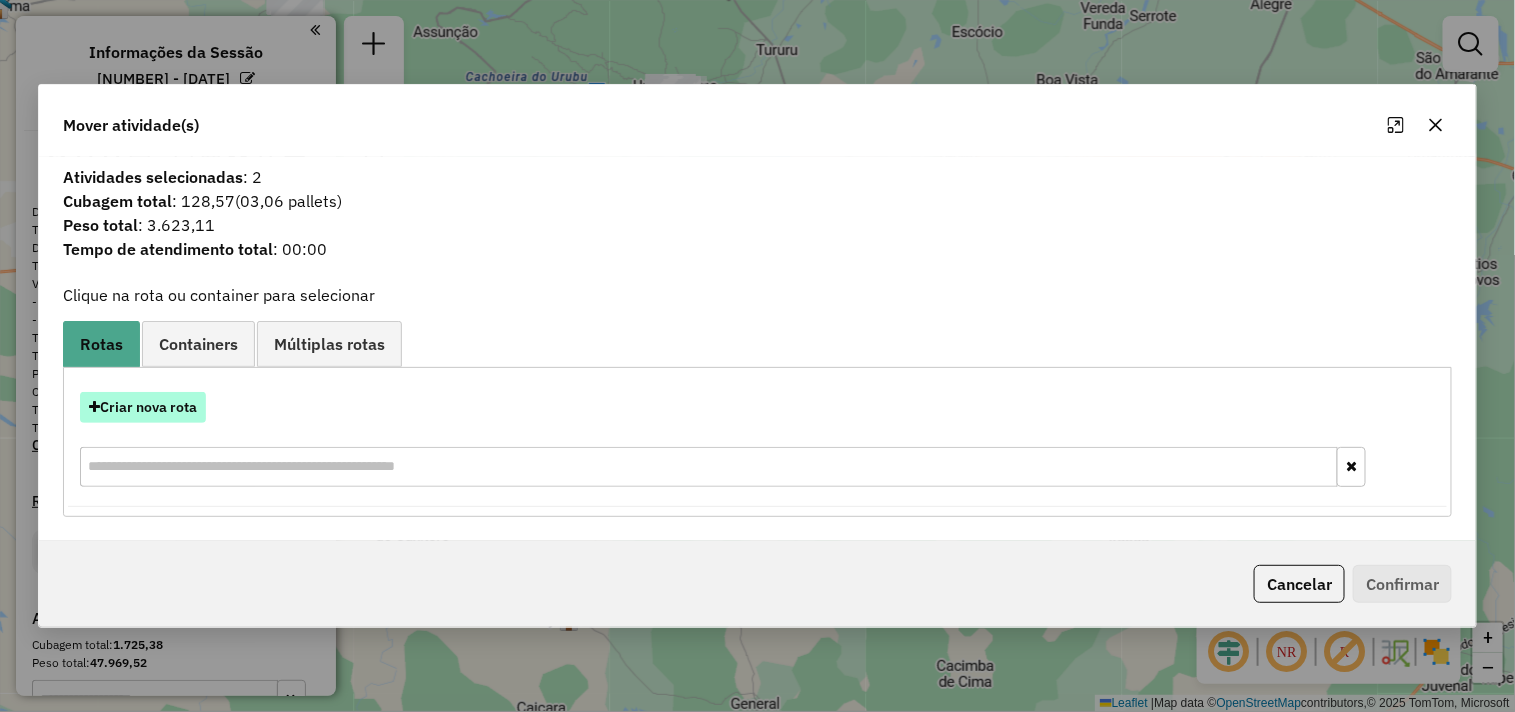 click on "Criar nova rota" at bounding box center (143, 407) 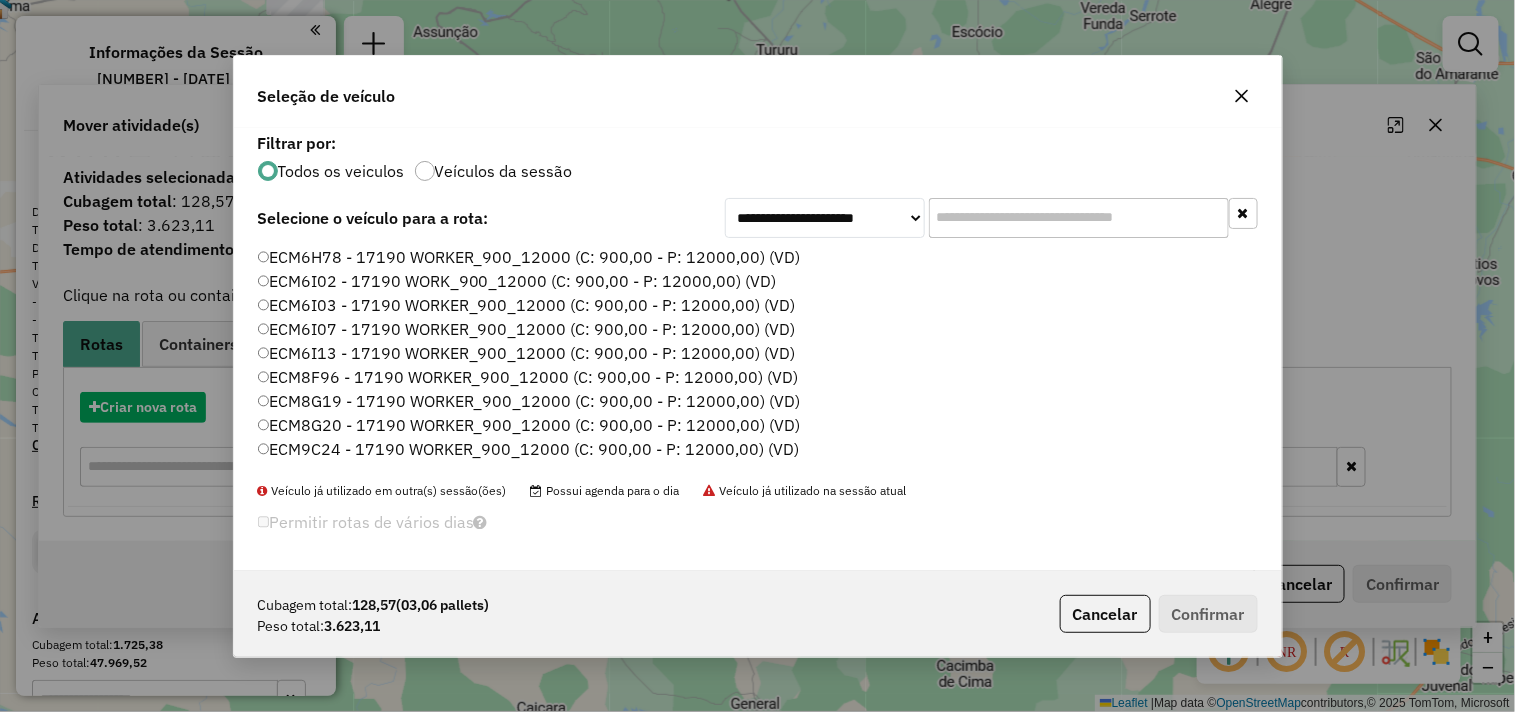 scroll, scrollTop: 11, scrollLeft: 5, axis: both 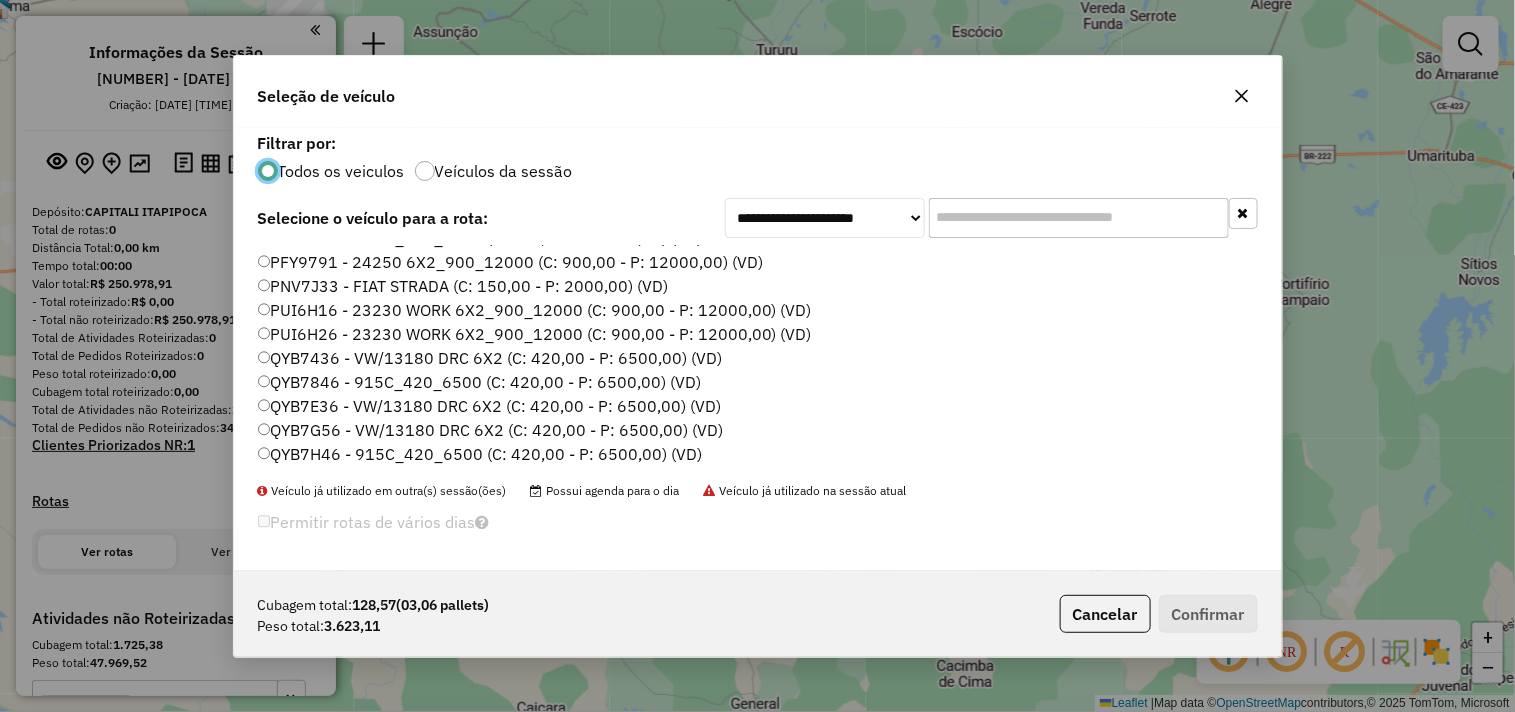 click on "QYB7H46 - 915C_420_6500 (C: 420,00 - P: 6500,00) (VD)" 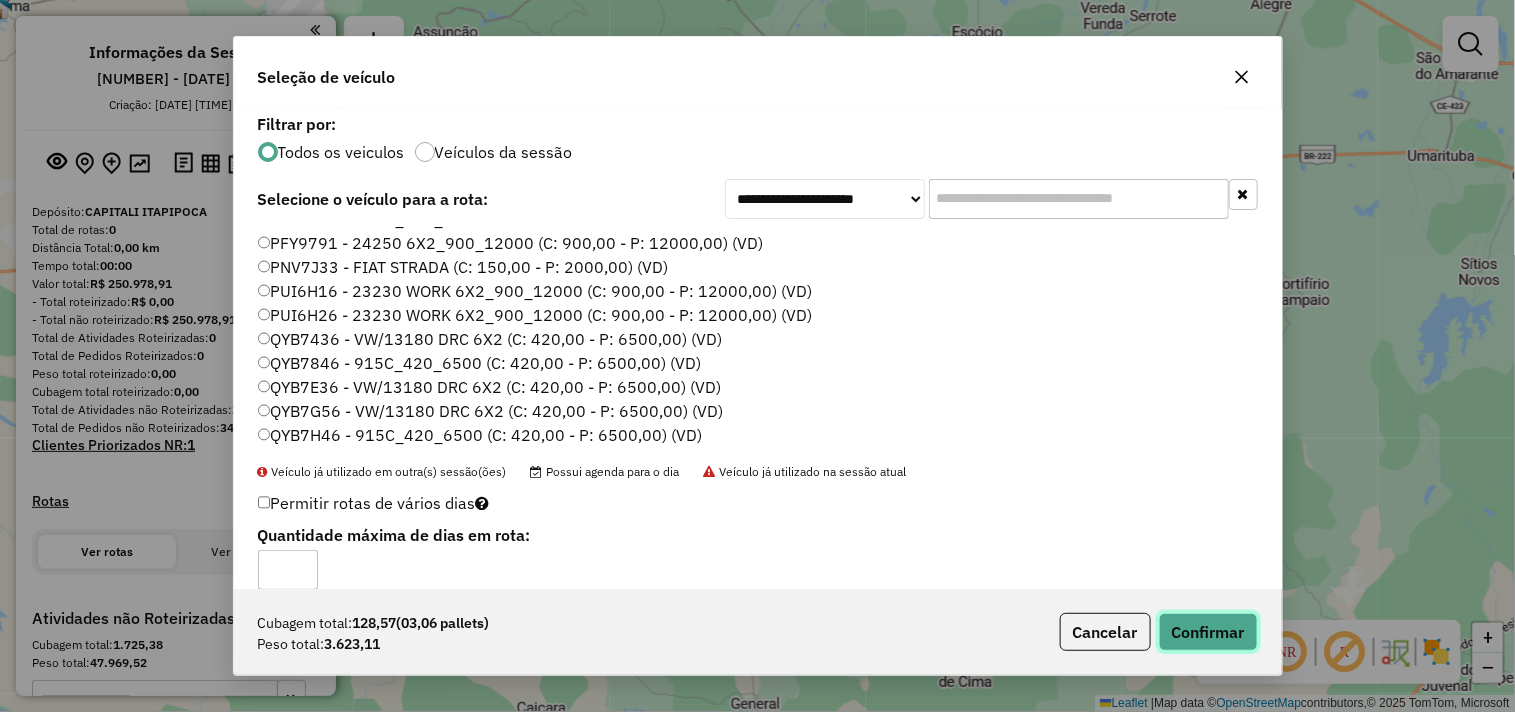 click on "Confirmar" 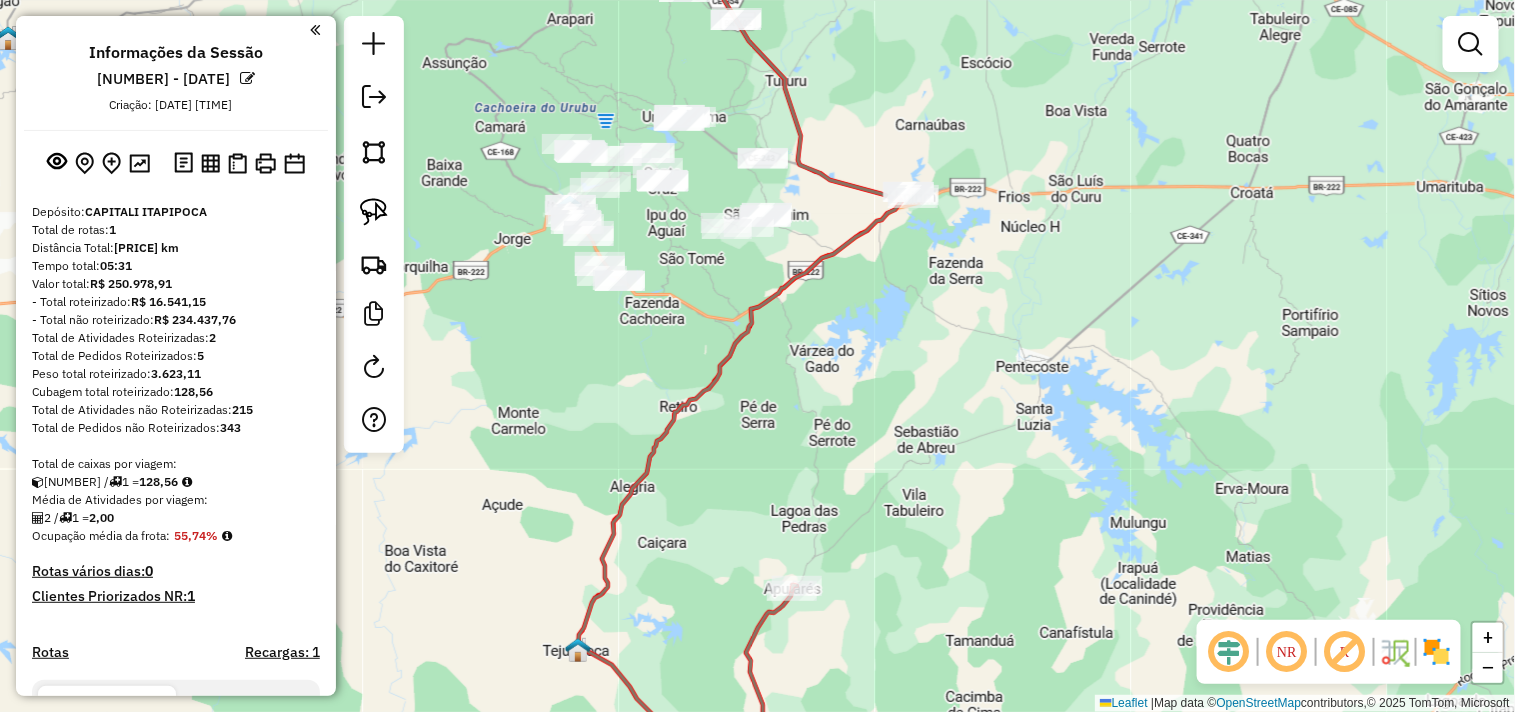 drag, startPoint x: 828, startPoint y: 374, endPoint x: 837, endPoint y: 405, distance: 32.280025 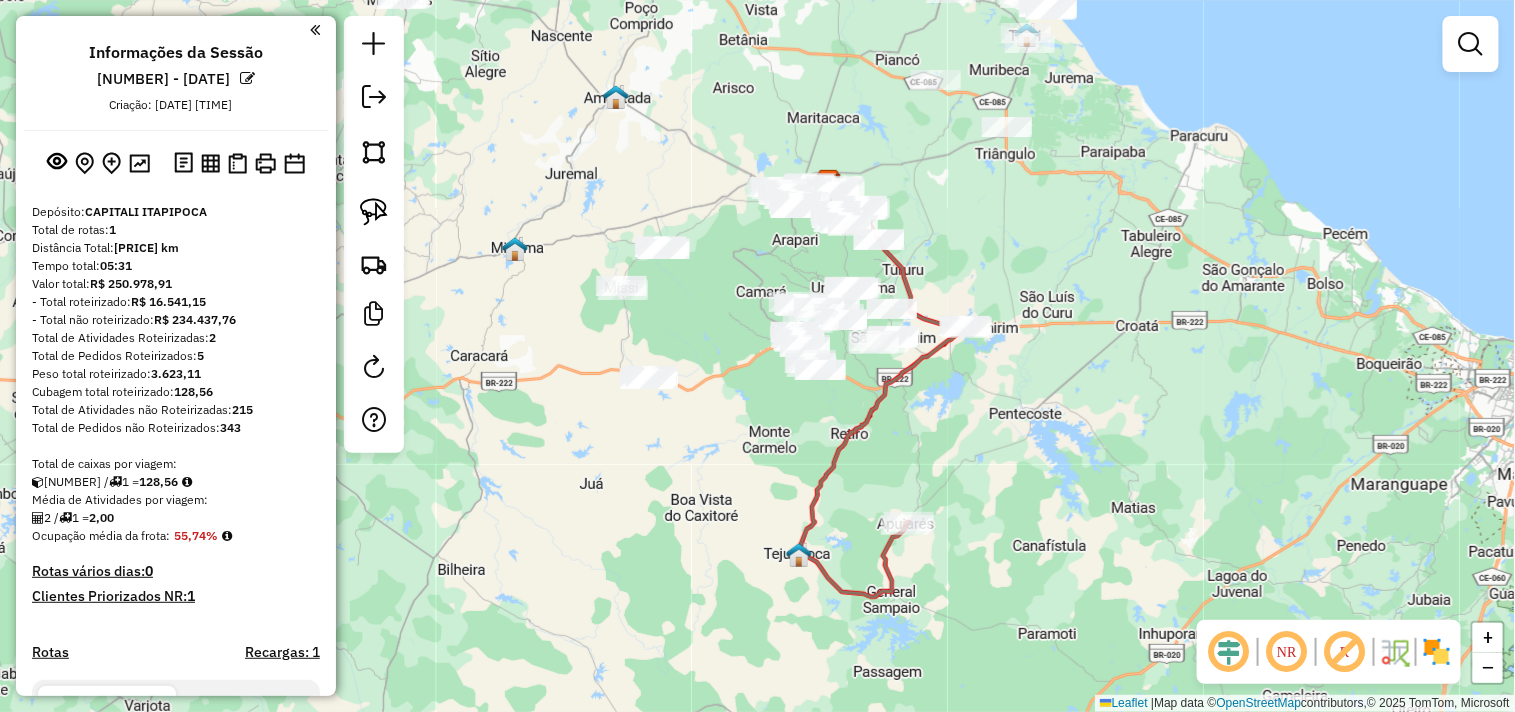 drag, startPoint x: 870, startPoint y: 407, endPoint x: 933, endPoint y: 436, distance: 69.354164 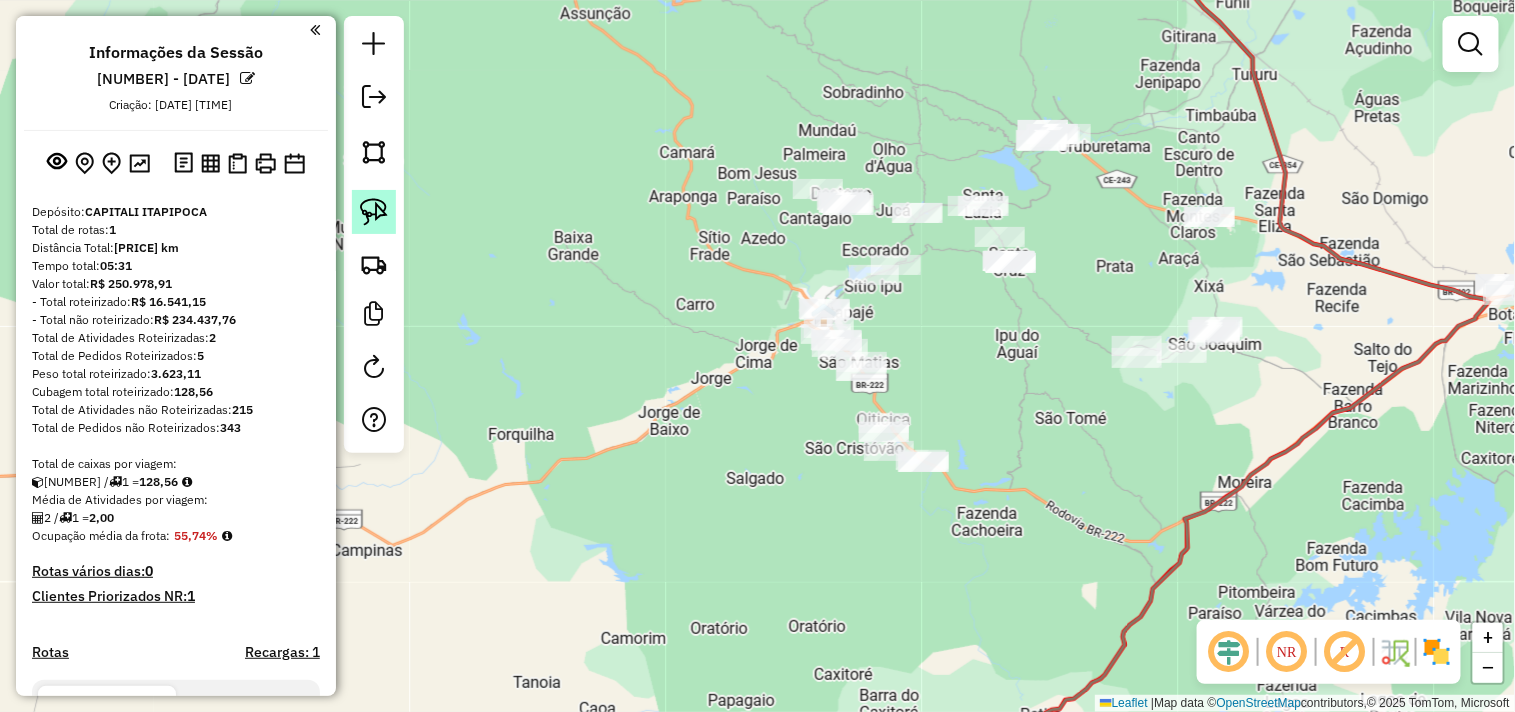 click 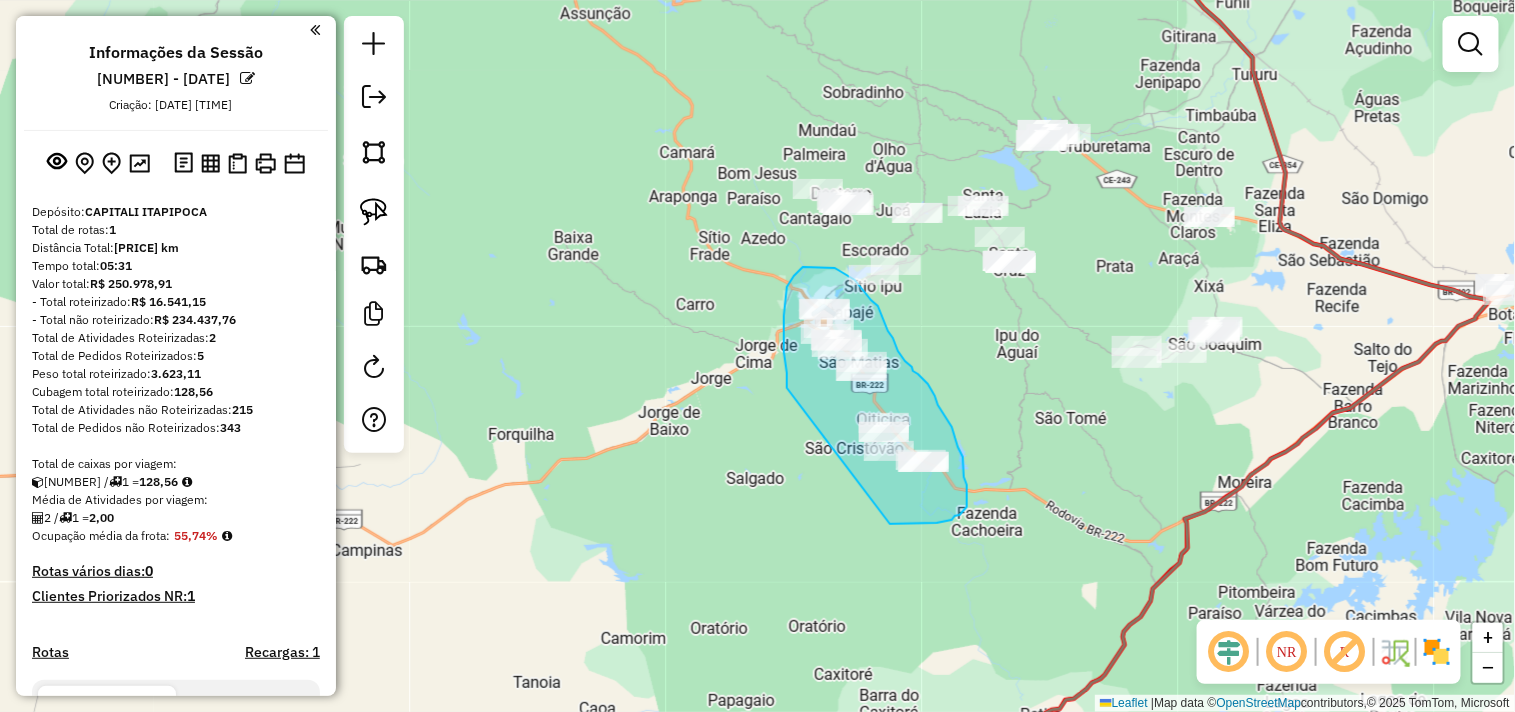 drag, startPoint x: 787, startPoint y: 388, endPoint x: 890, endPoint y: 524, distance: 170.60188 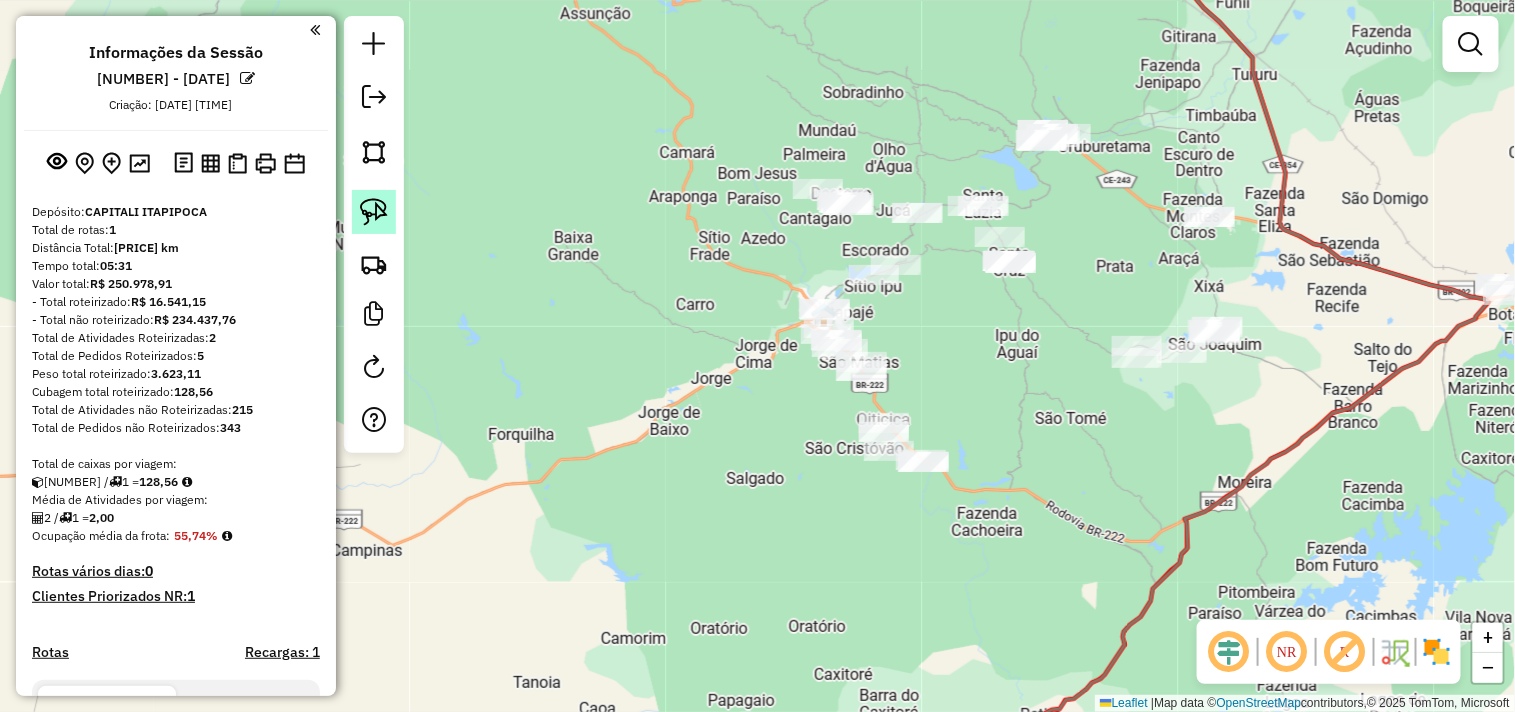 click 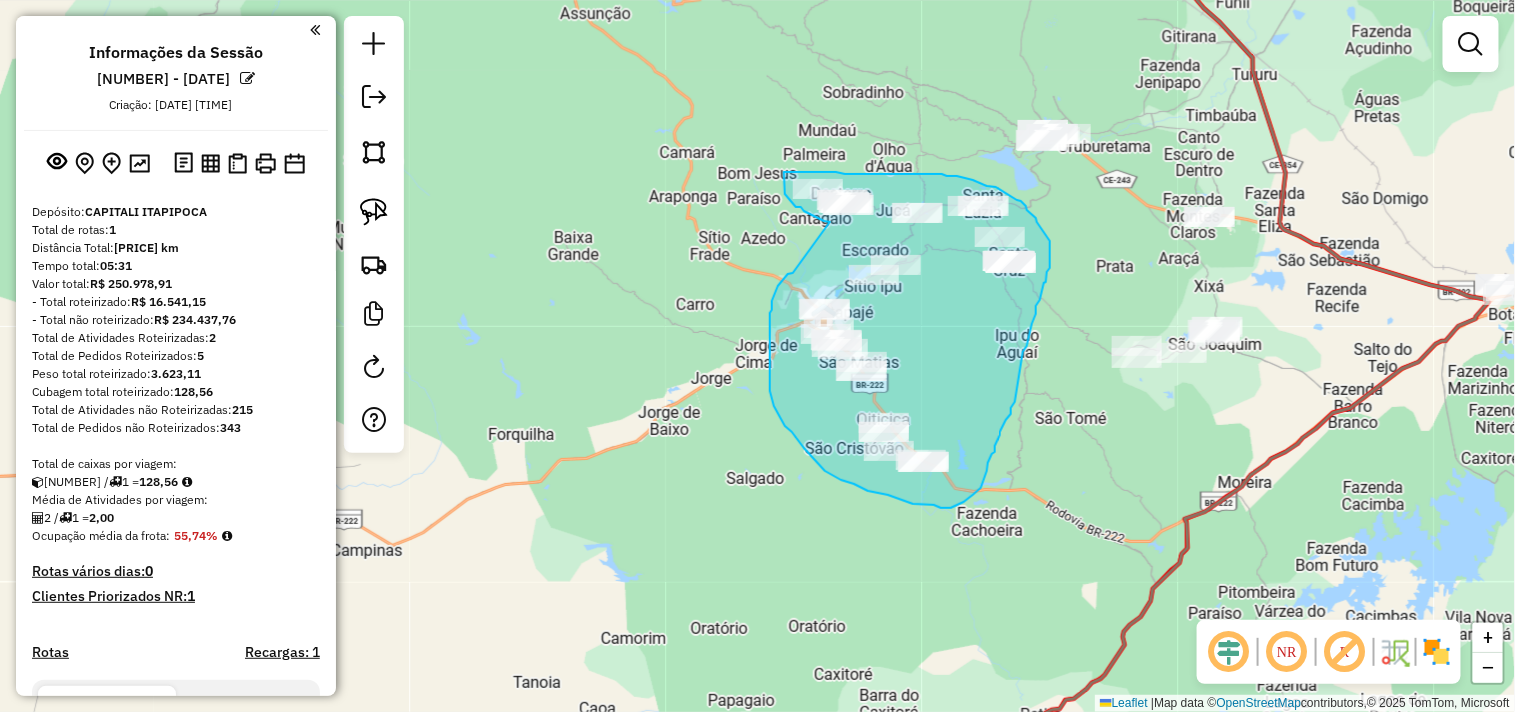 drag, startPoint x: 791, startPoint y: 273, endPoint x: 830, endPoint y: 222, distance: 64.202805 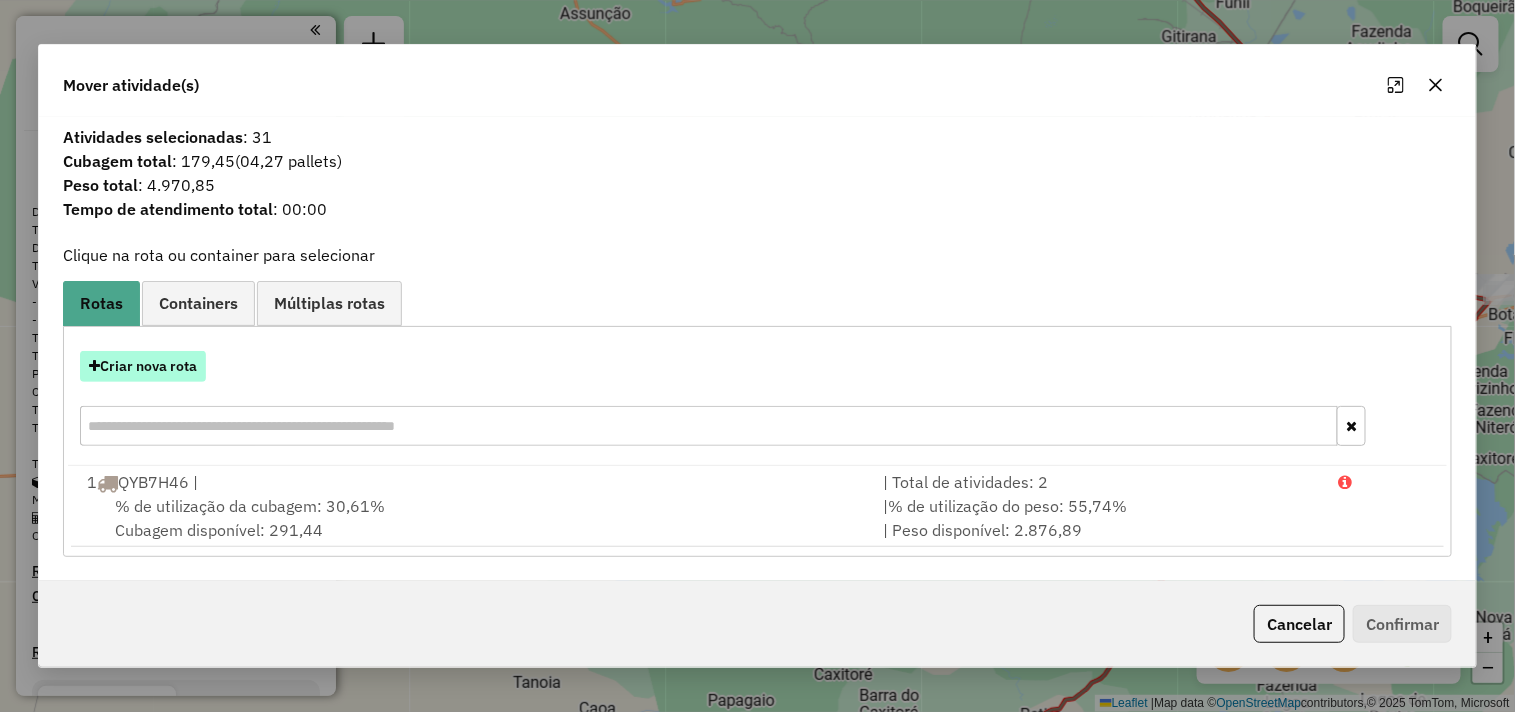 click on "Criar nova rota" at bounding box center (143, 366) 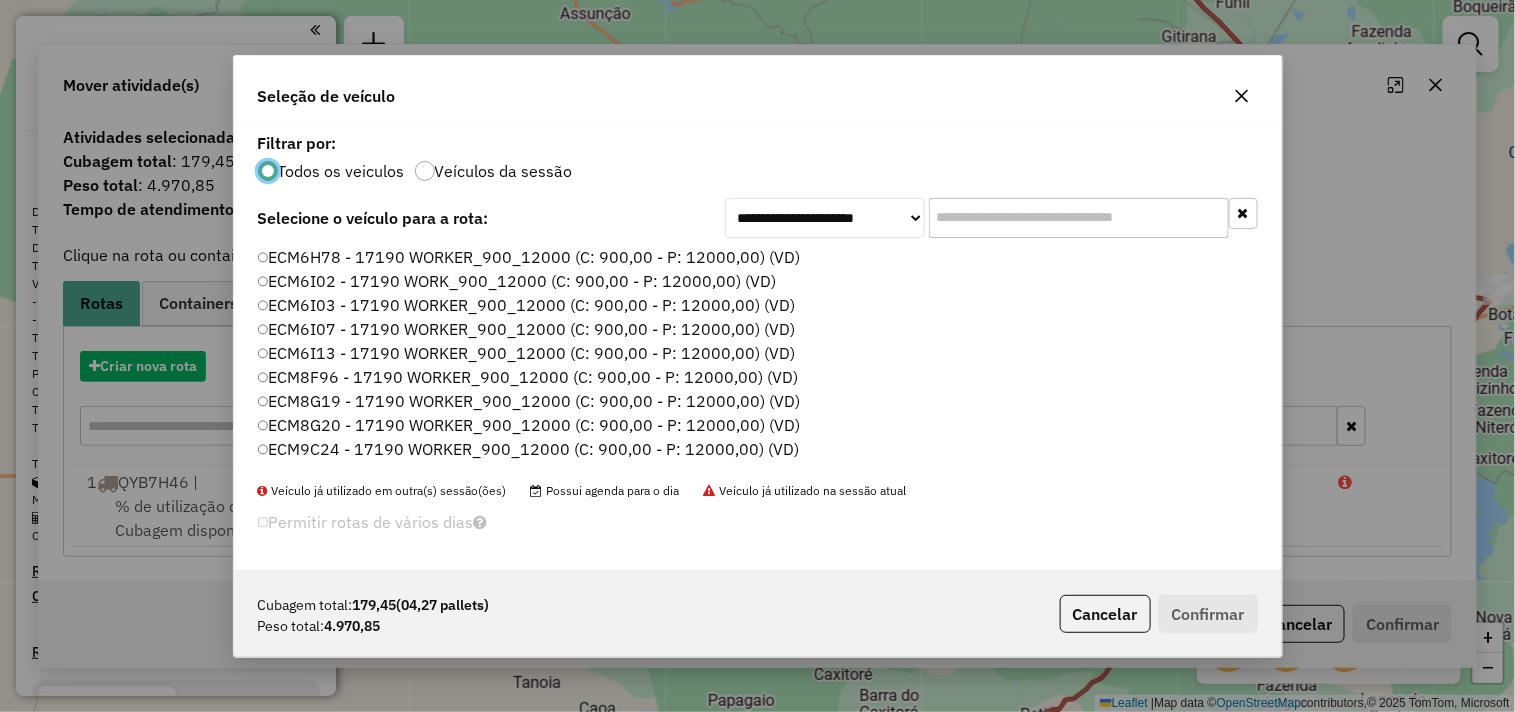 scroll, scrollTop: 11, scrollLeft: 5, axis: both 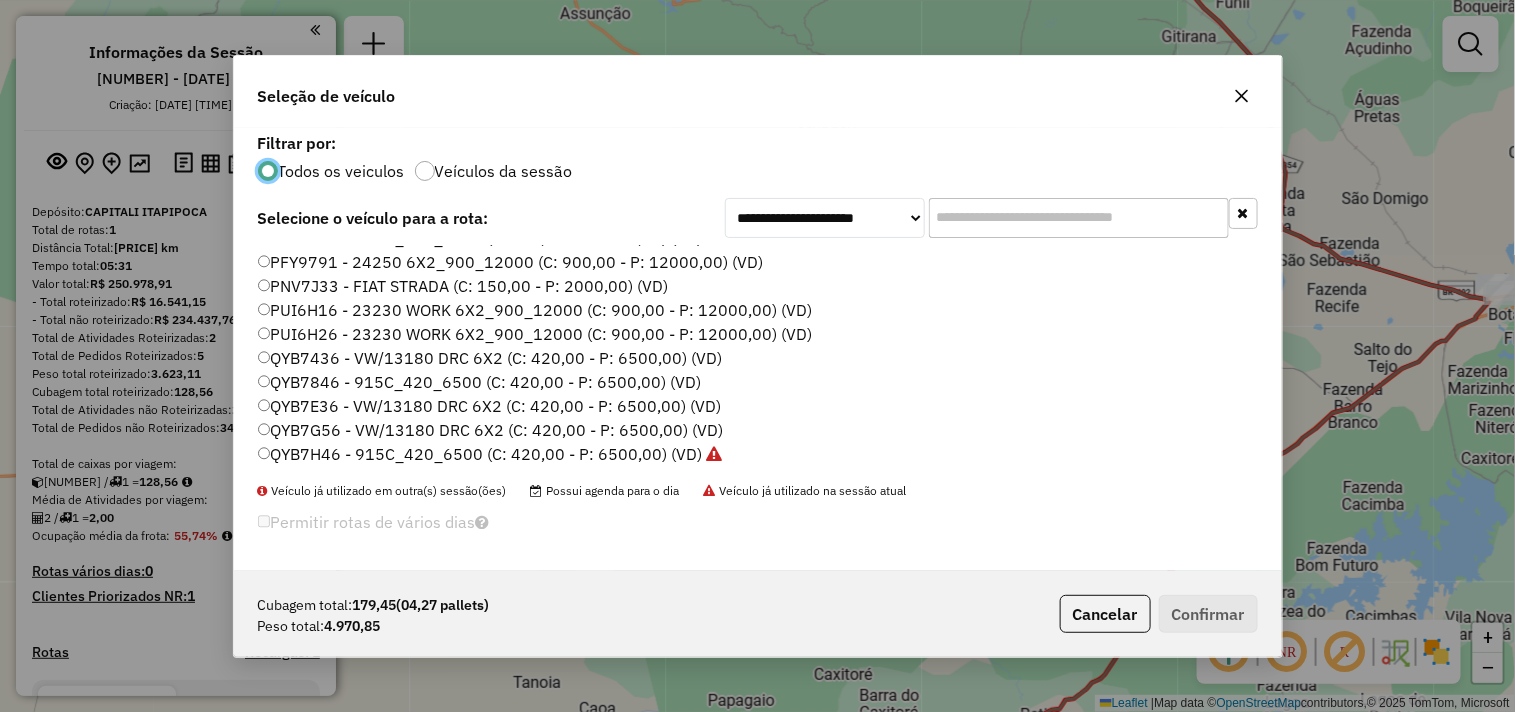 click on "QYB7846 - 915C_420_6500 (C: 420,00 - P: 6500,00) (VD)" 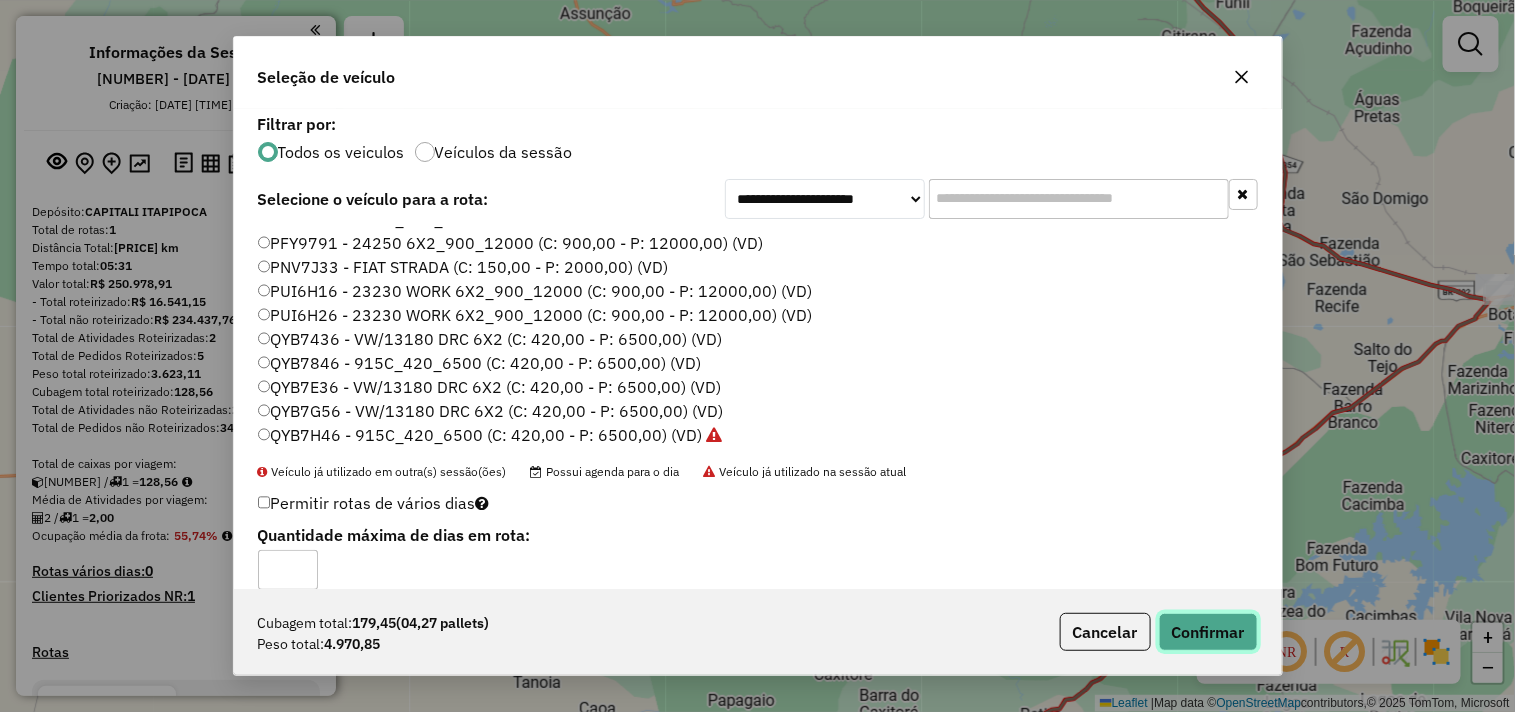 click on "Confirmar" 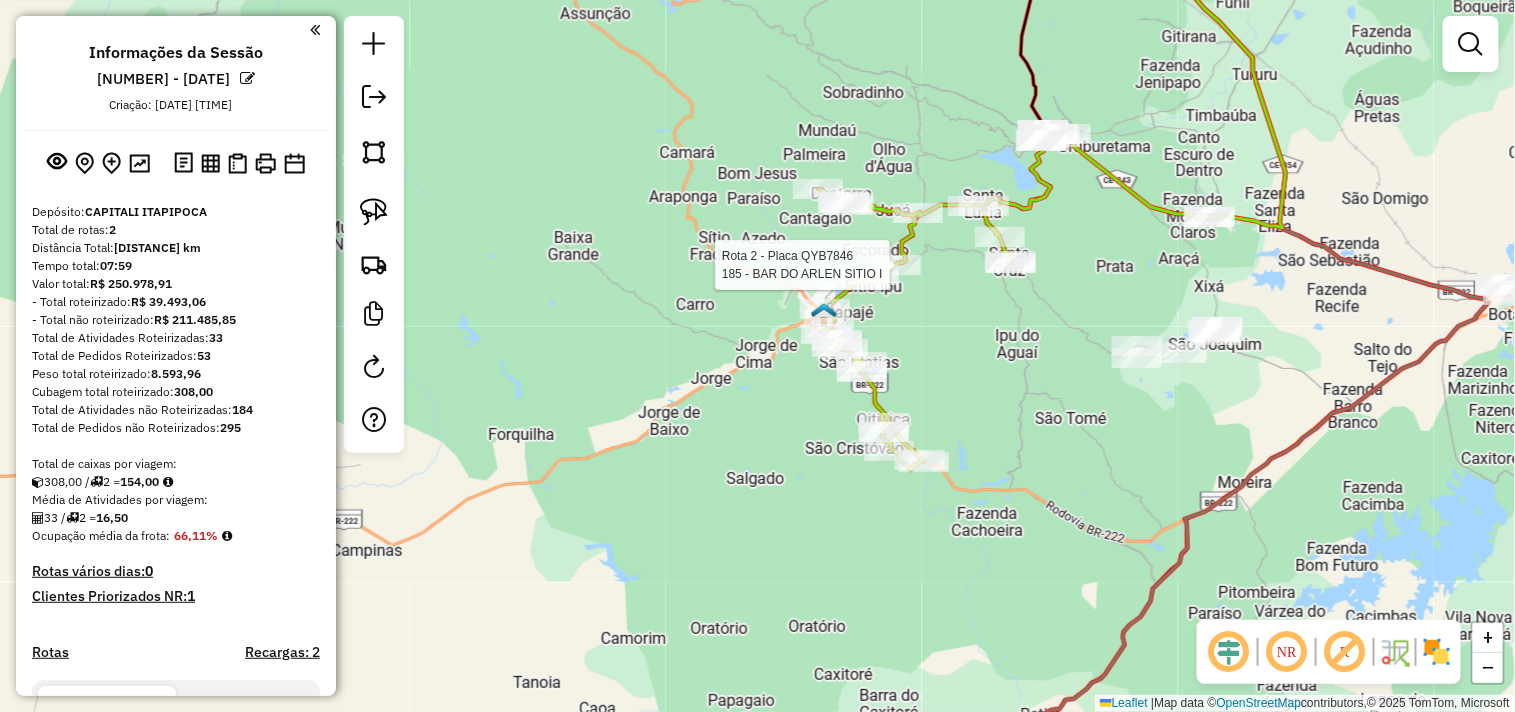 select on "**********" 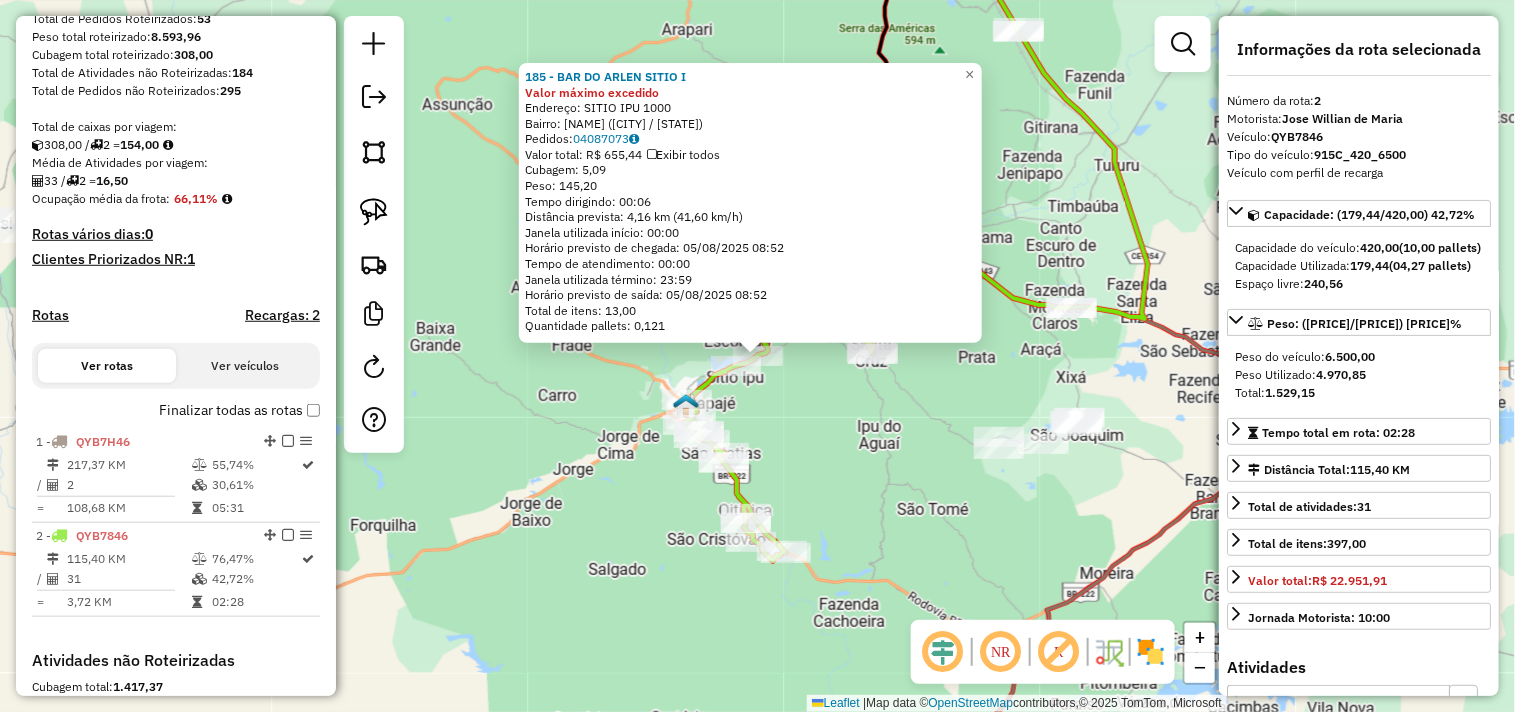 scroll, scrollTop: 650, scrollLeft: 0, axis: vertical 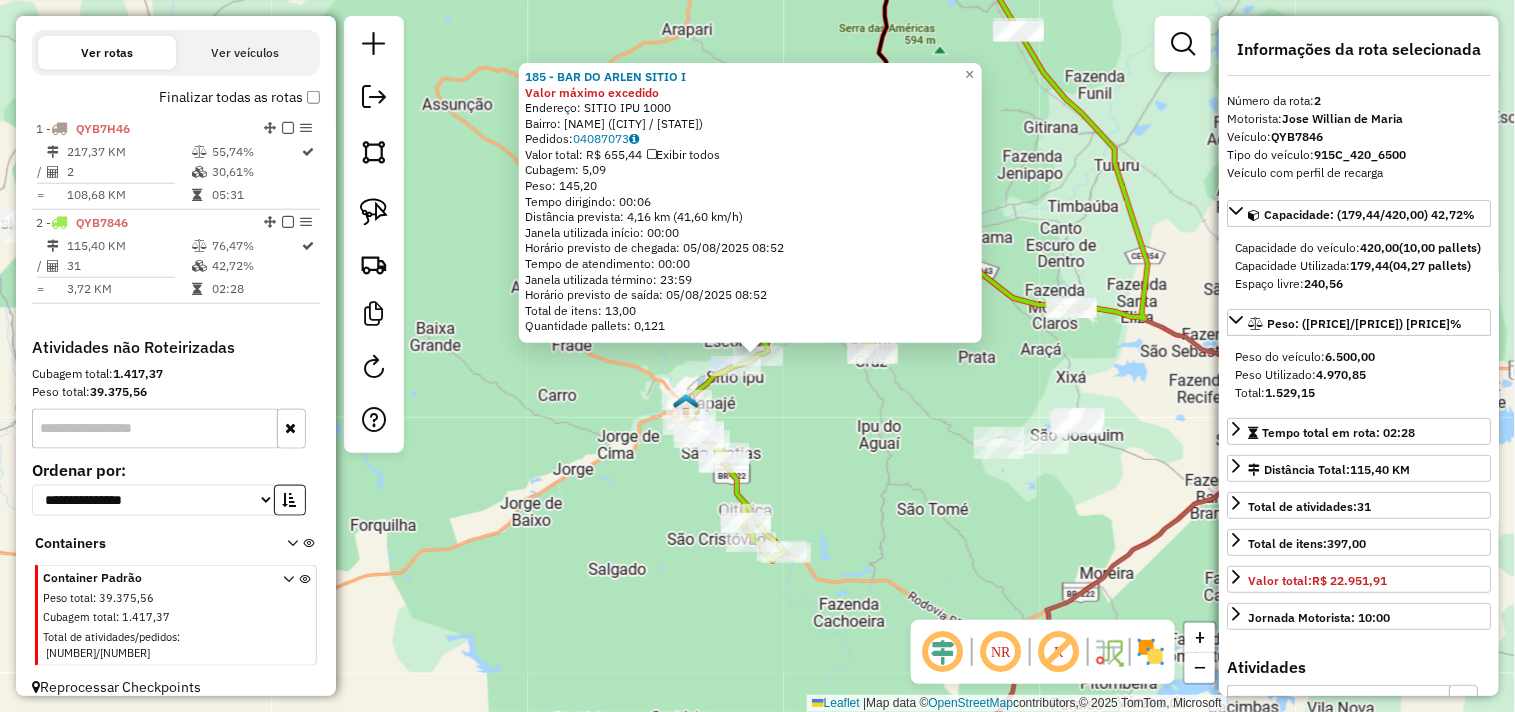 drag, startPoint x: 882, startPoint y: 454, endPoint x: 887, endPoint y: 480, distance: 26.476404 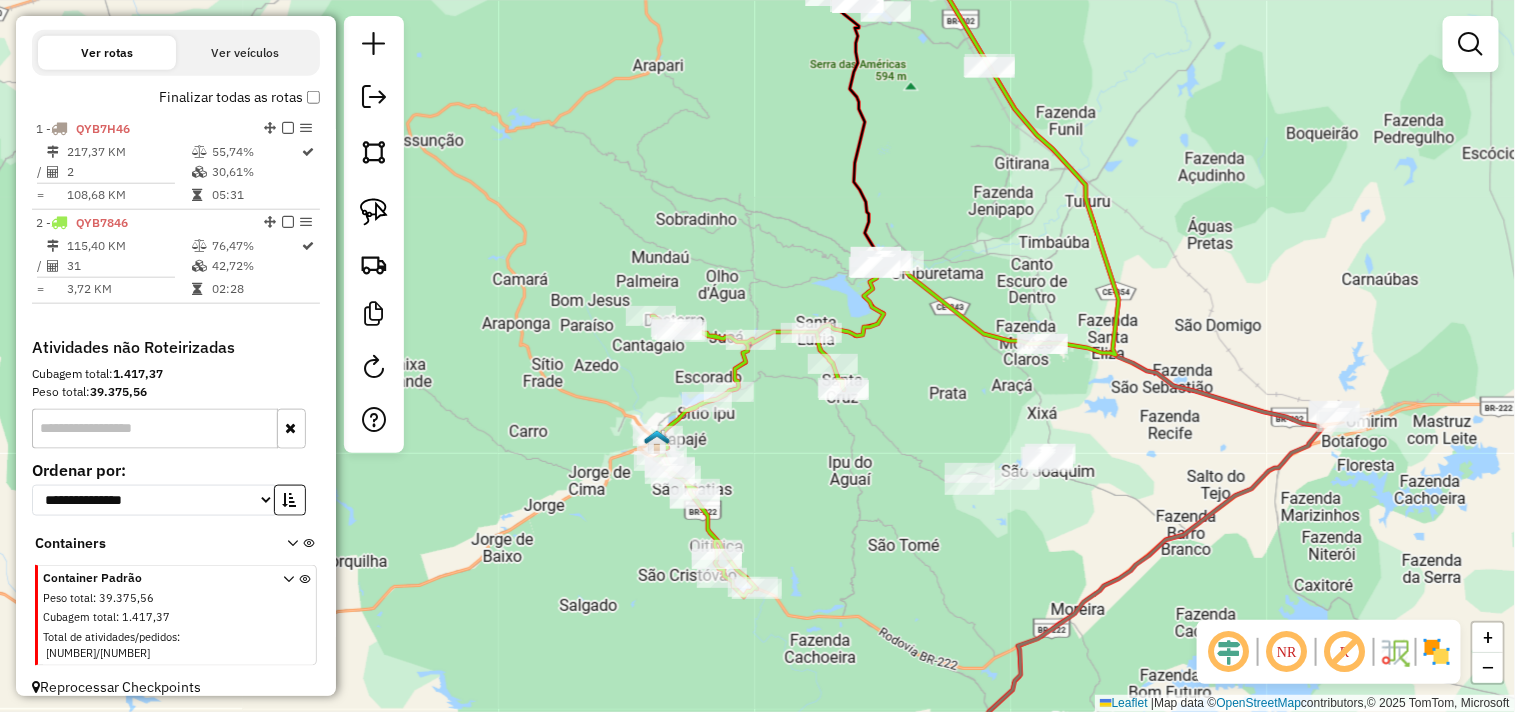 drag, startPoint x: 872, startPoint y: 443, endPoint x: 834, endPoint y: 536, distance: 100.46392 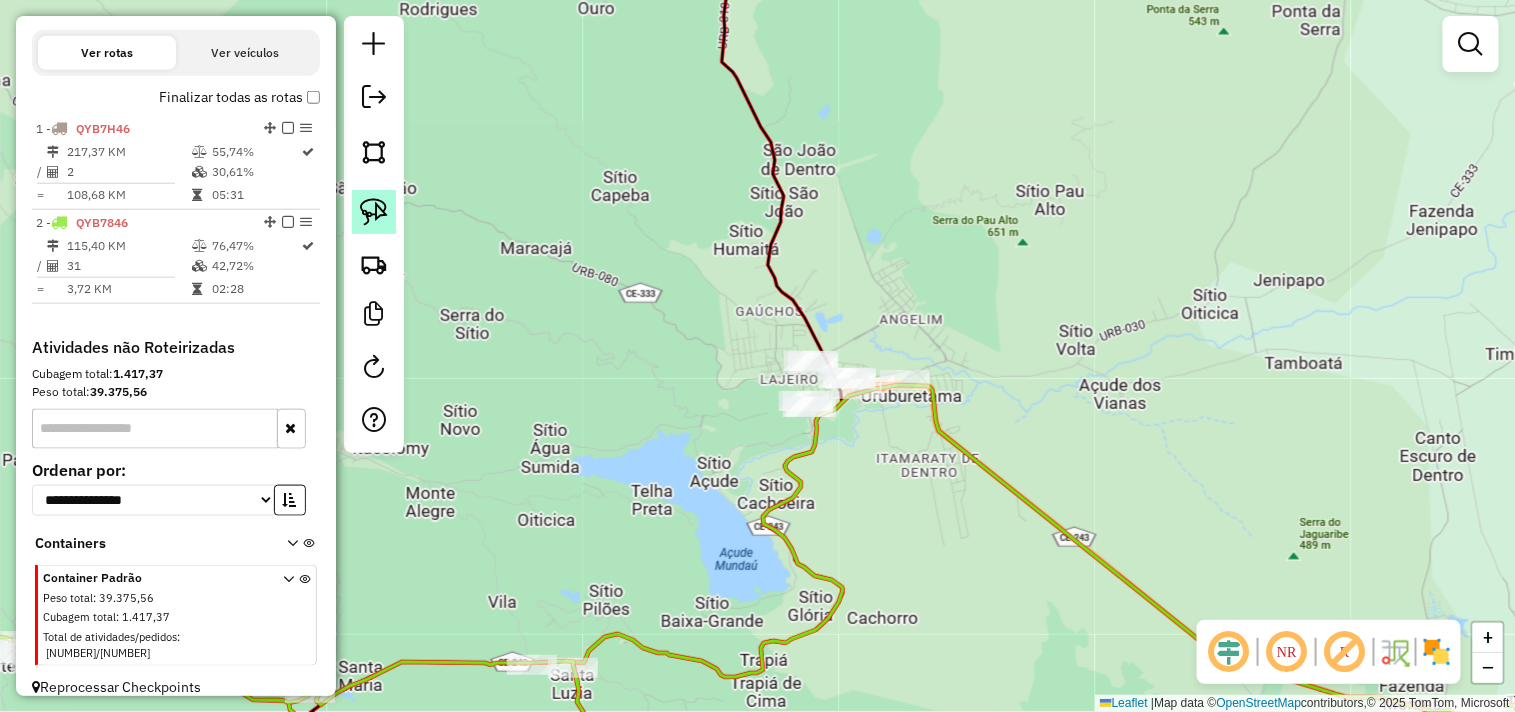 click 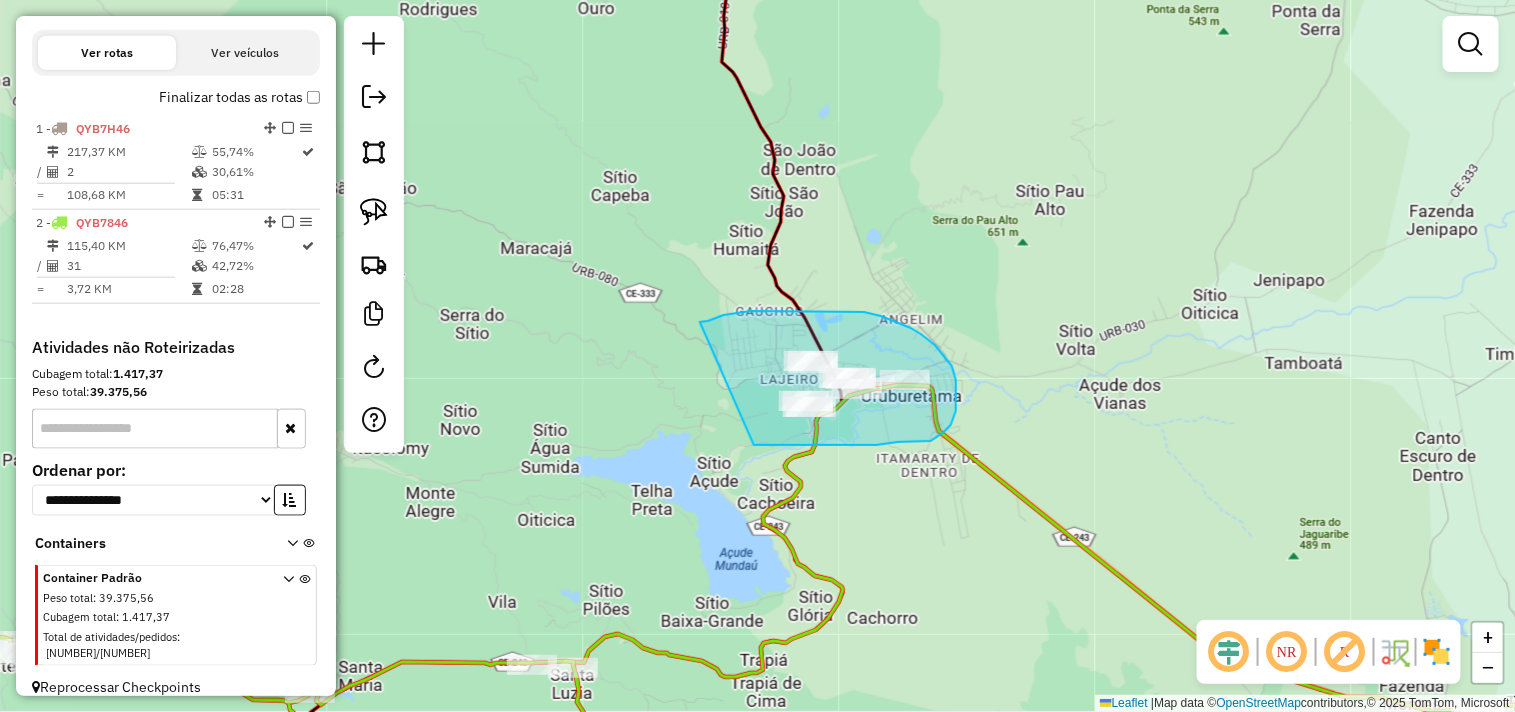 drag, startPoint x: 774, startPoint y: 311, endPoint x: 725, endPoint y: 436, distance: 134.26094 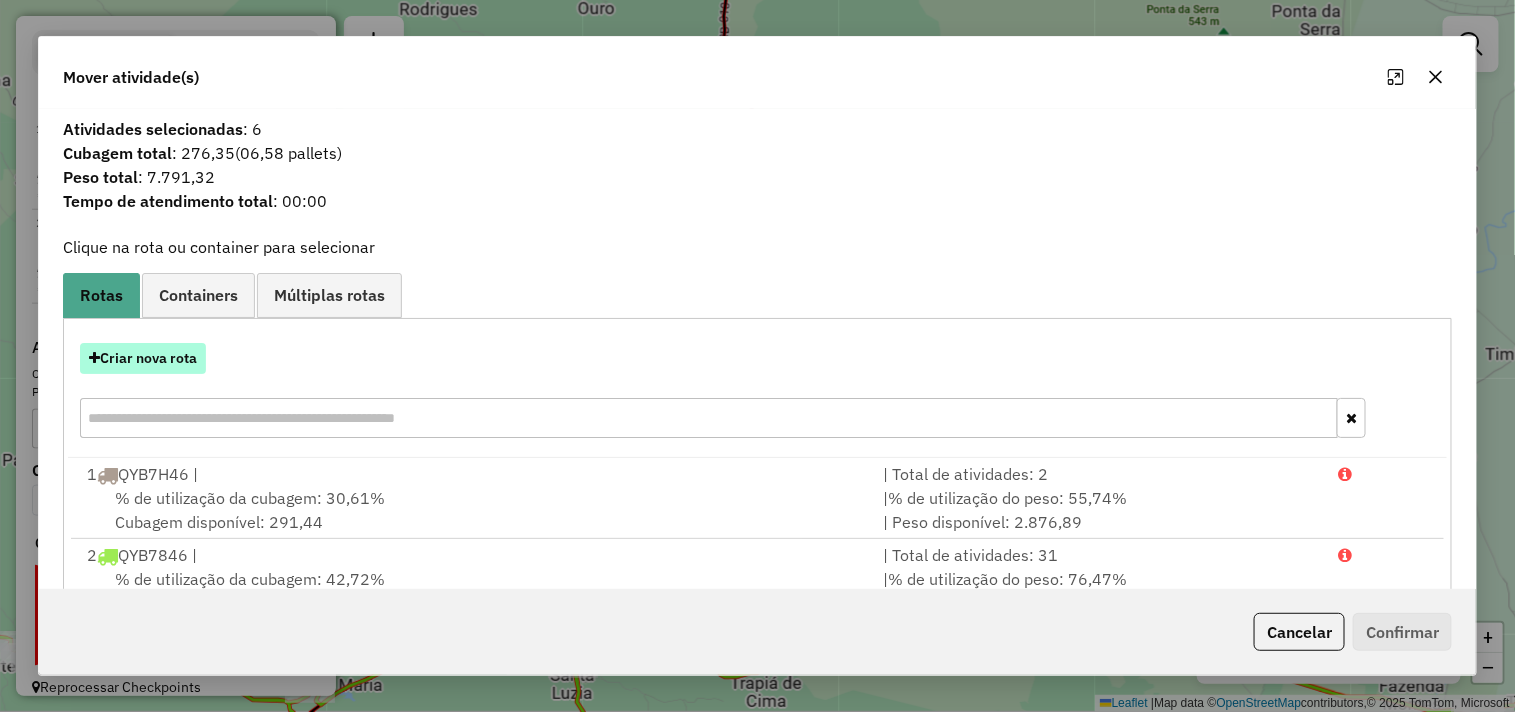 click on "Criar nova rota" at bounding box center (143, 358) 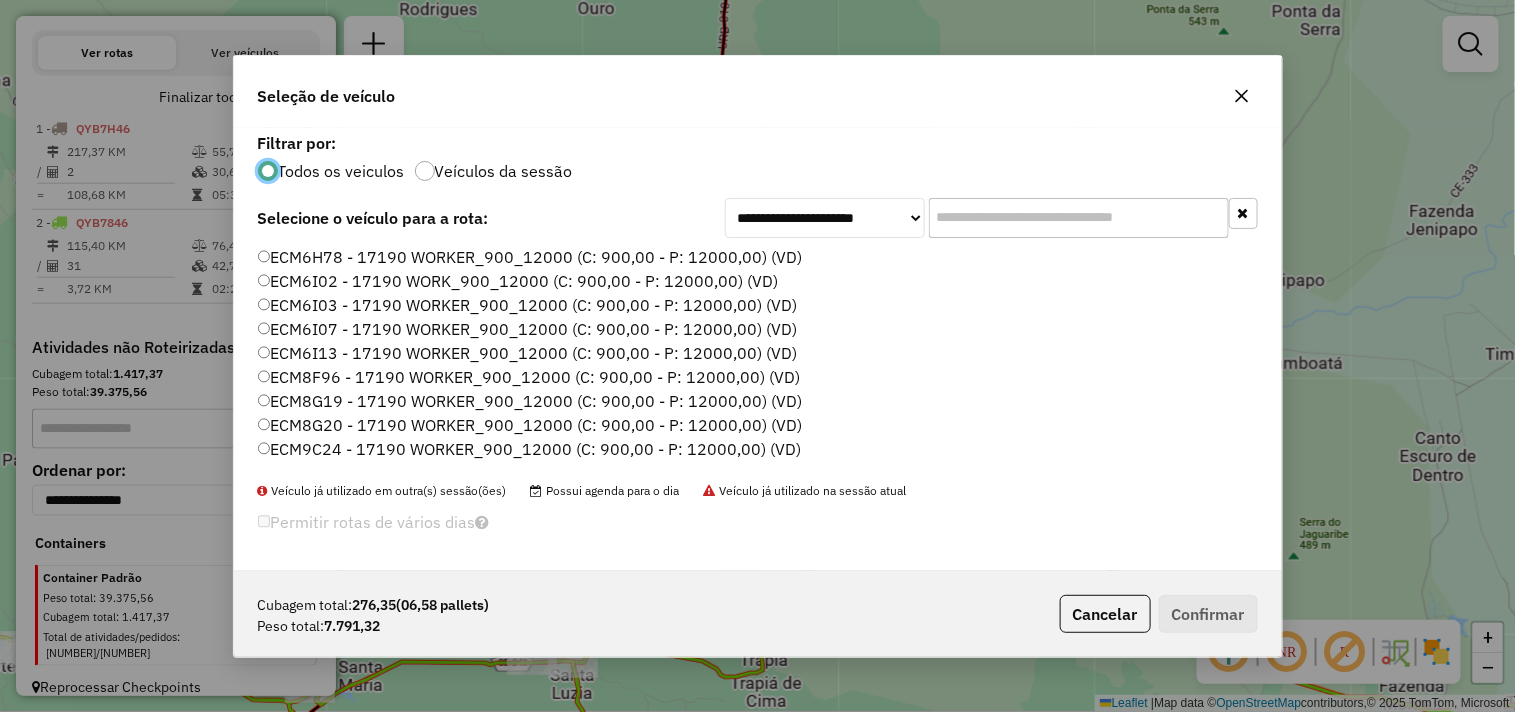 scroll, scrollTop: 11, scrollLeft: 5, axis: both 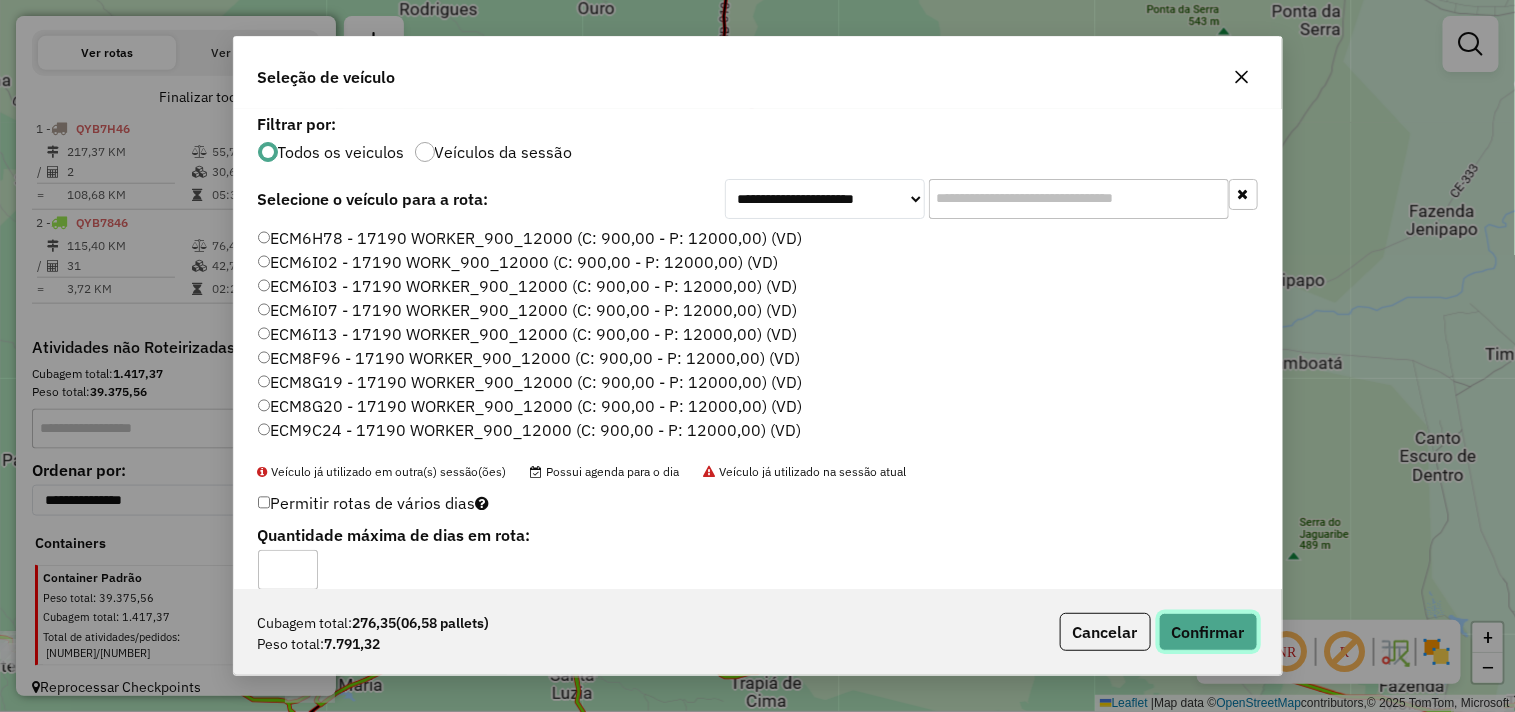 click on "Confirmar" 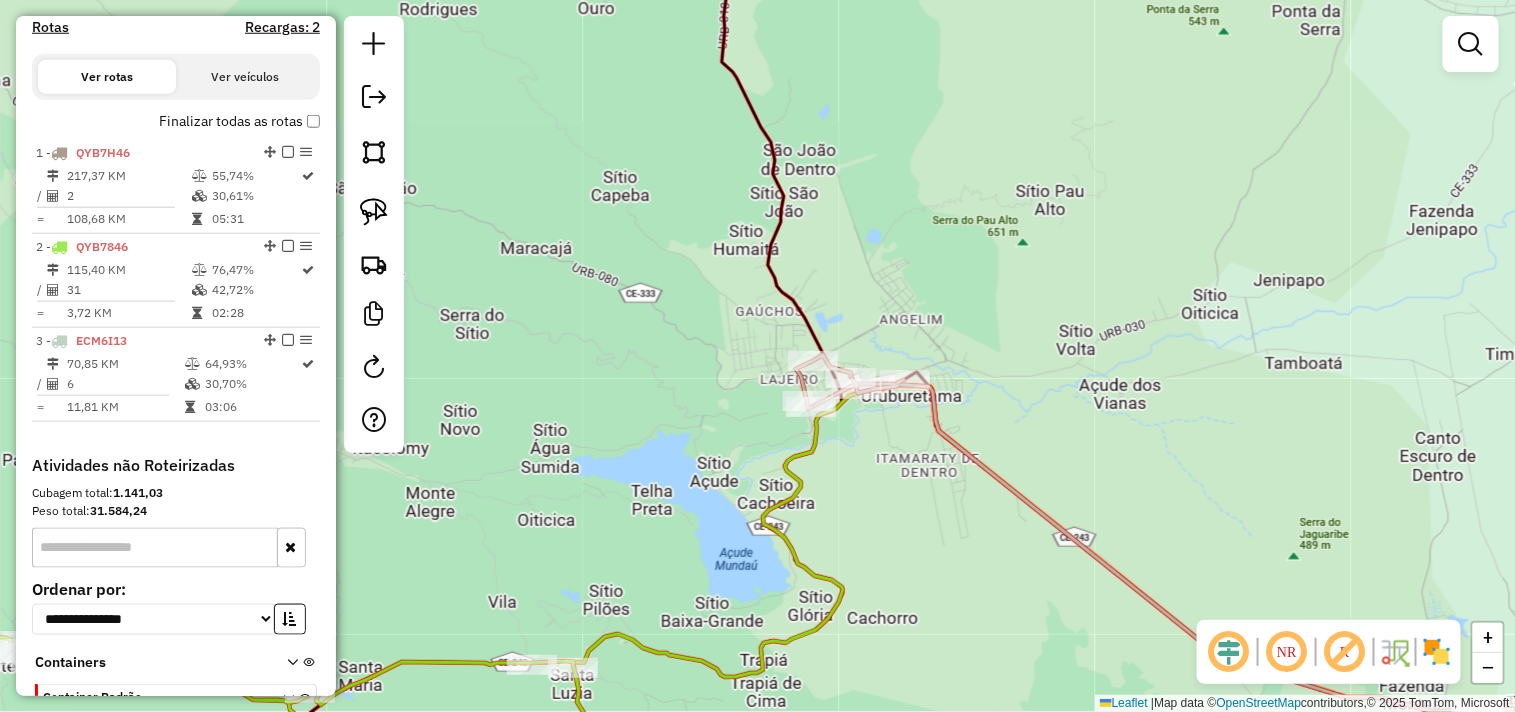 scroll, scrollTop: 674, scrollLeft: 0, axis: vertical 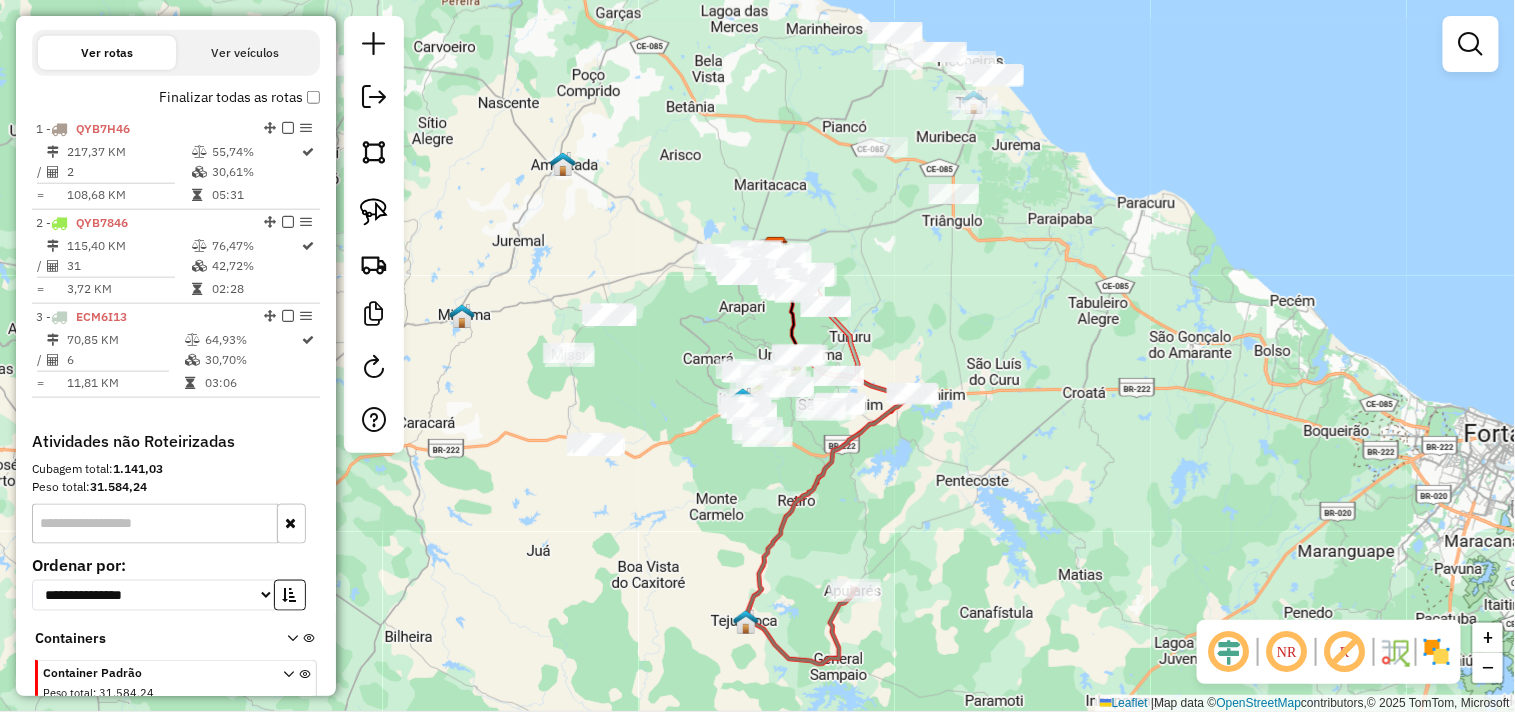 drag, startPoint x: 861, startPoint y: 531, endPoint x: 908, endPoint y: 508, distance: 52.3259 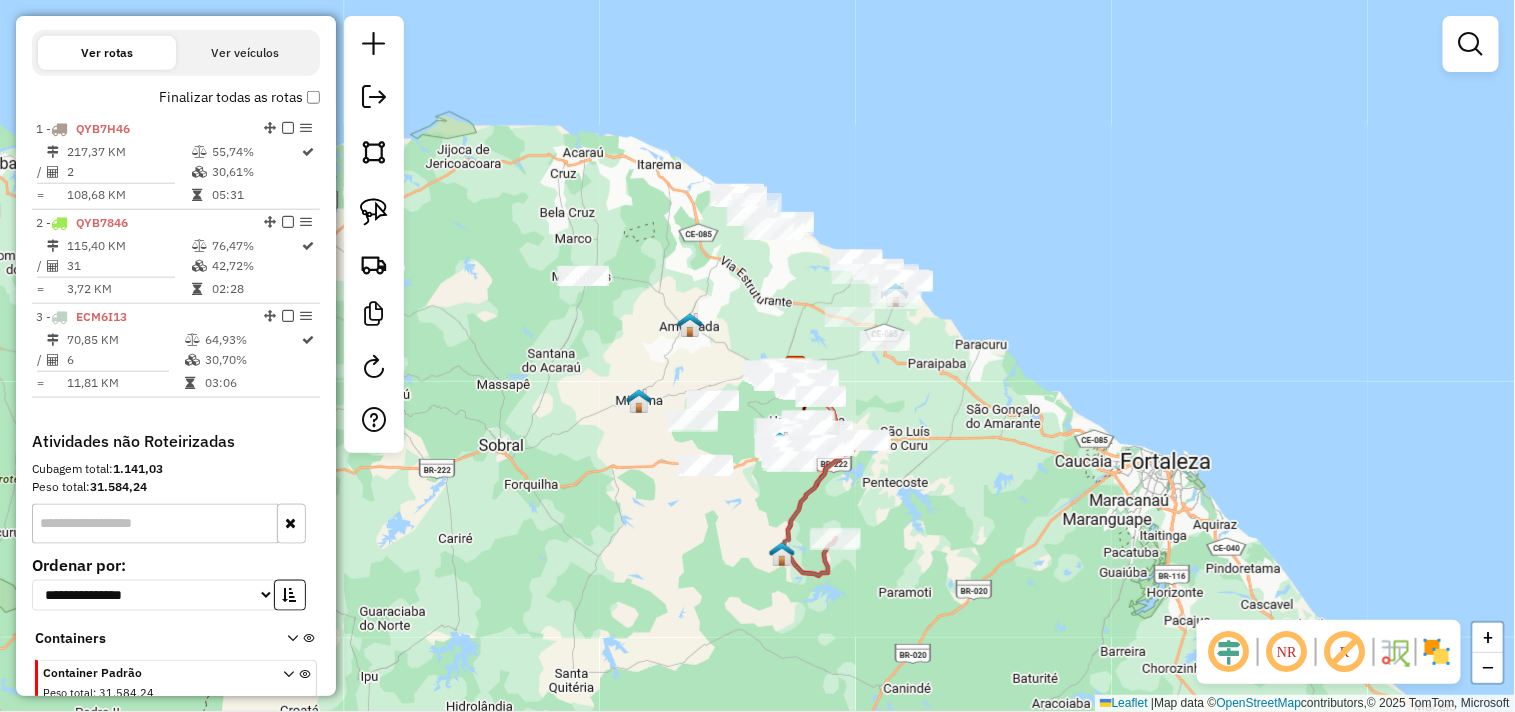 drag, startPoint x: 1015, startPoint y: 528, endPoint x: 968, endPoint y: 521, distance: 47.518417 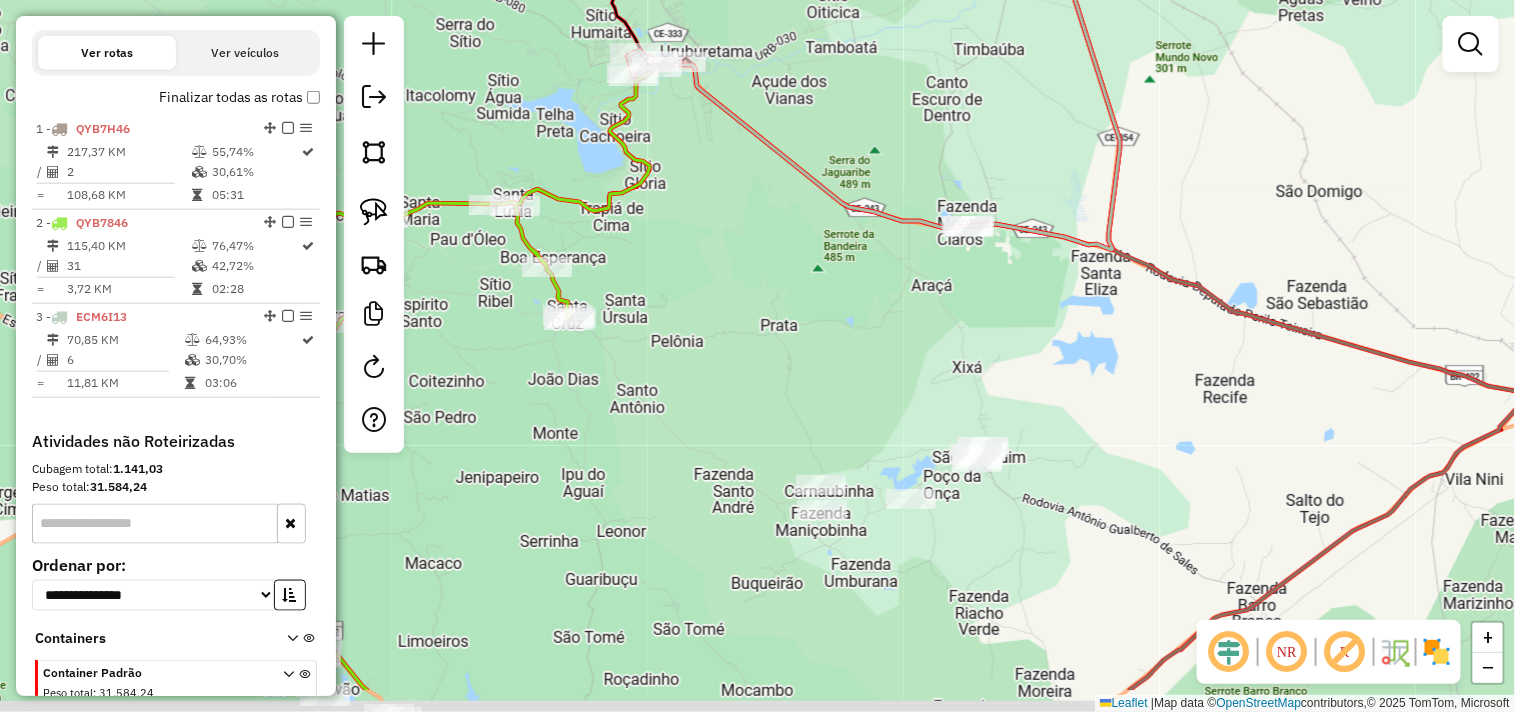 drag, startPoint x: 705, startPoint y: 458, endPoint x: 854, endPoint y: 356, distance: 180.56854 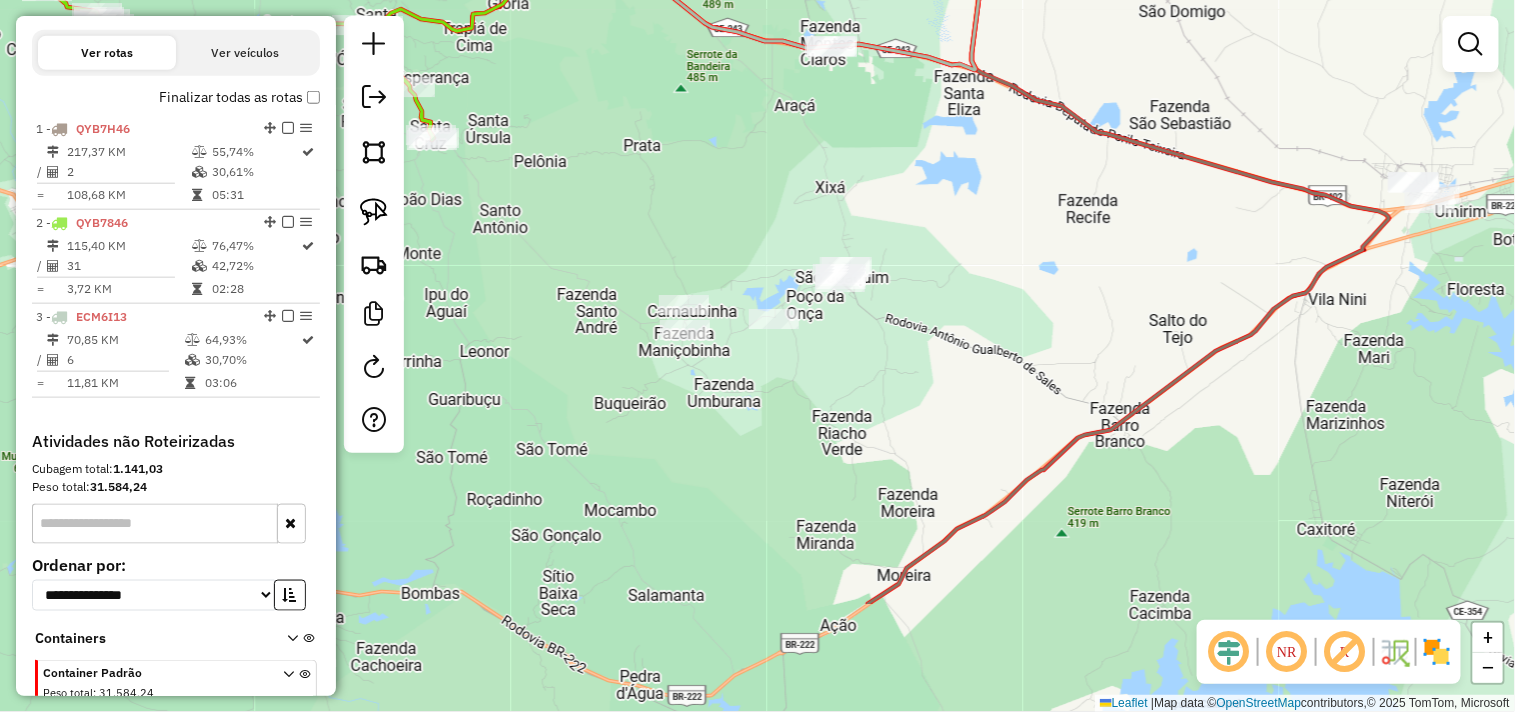 drag, startPoint x: 927, startPoint y: 573, endPoint x: 772, endPoint y: 370, distance: 255.40947 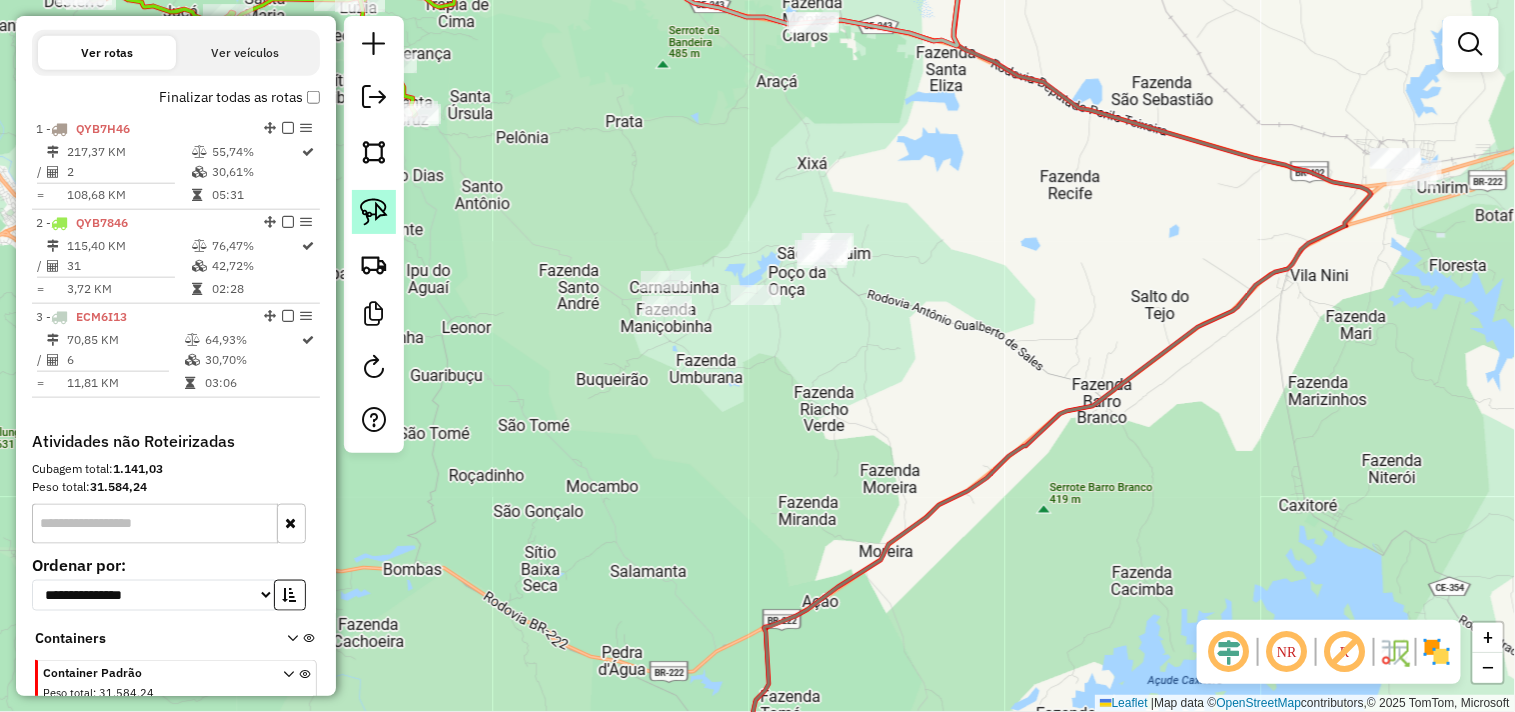 drag, startPoint x: 354, startPoint y: 204, endPoint x: 546, endPoint y: 351, distance: 241.8119 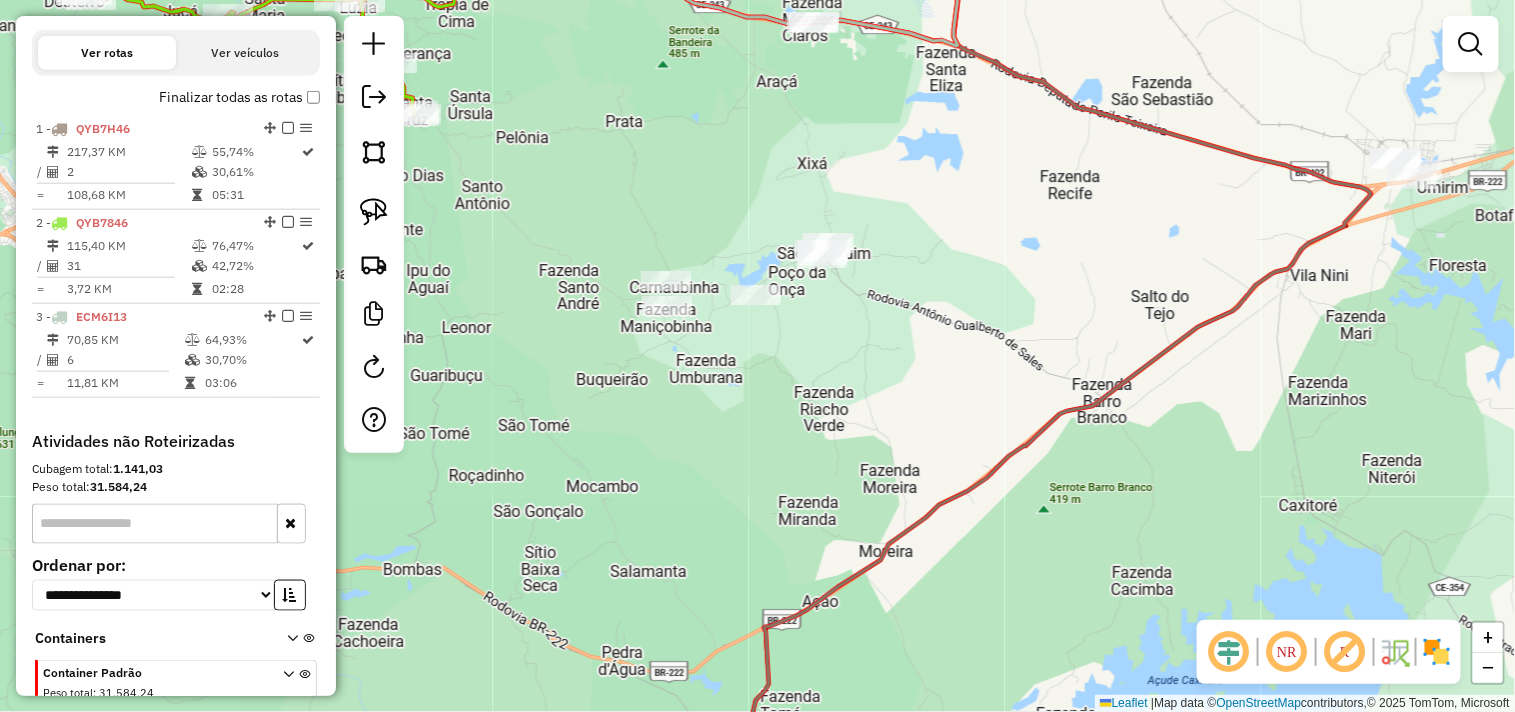 click 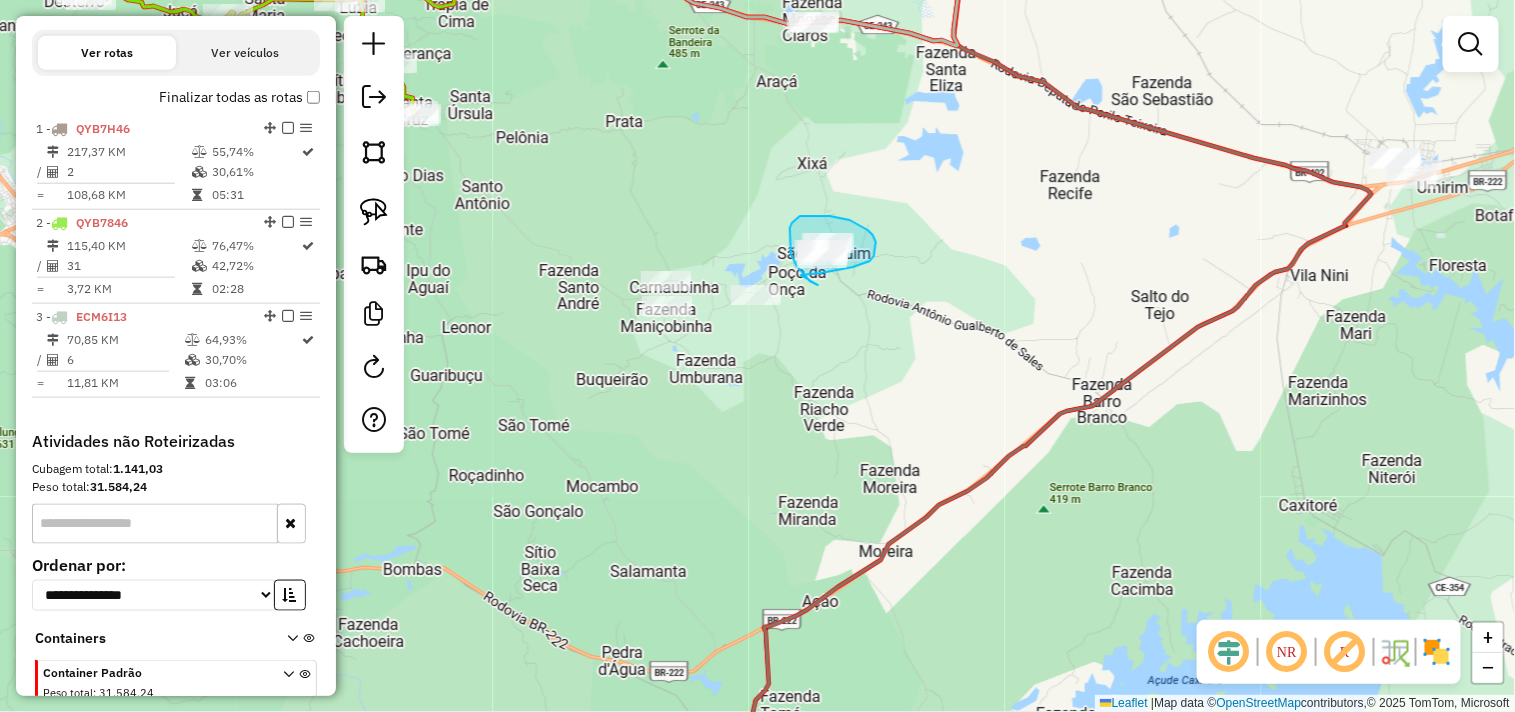 drag, startPoint x: 807, startPoint y: 277, endPoint x: 791, endPoint y: 275, distance: 16.124516 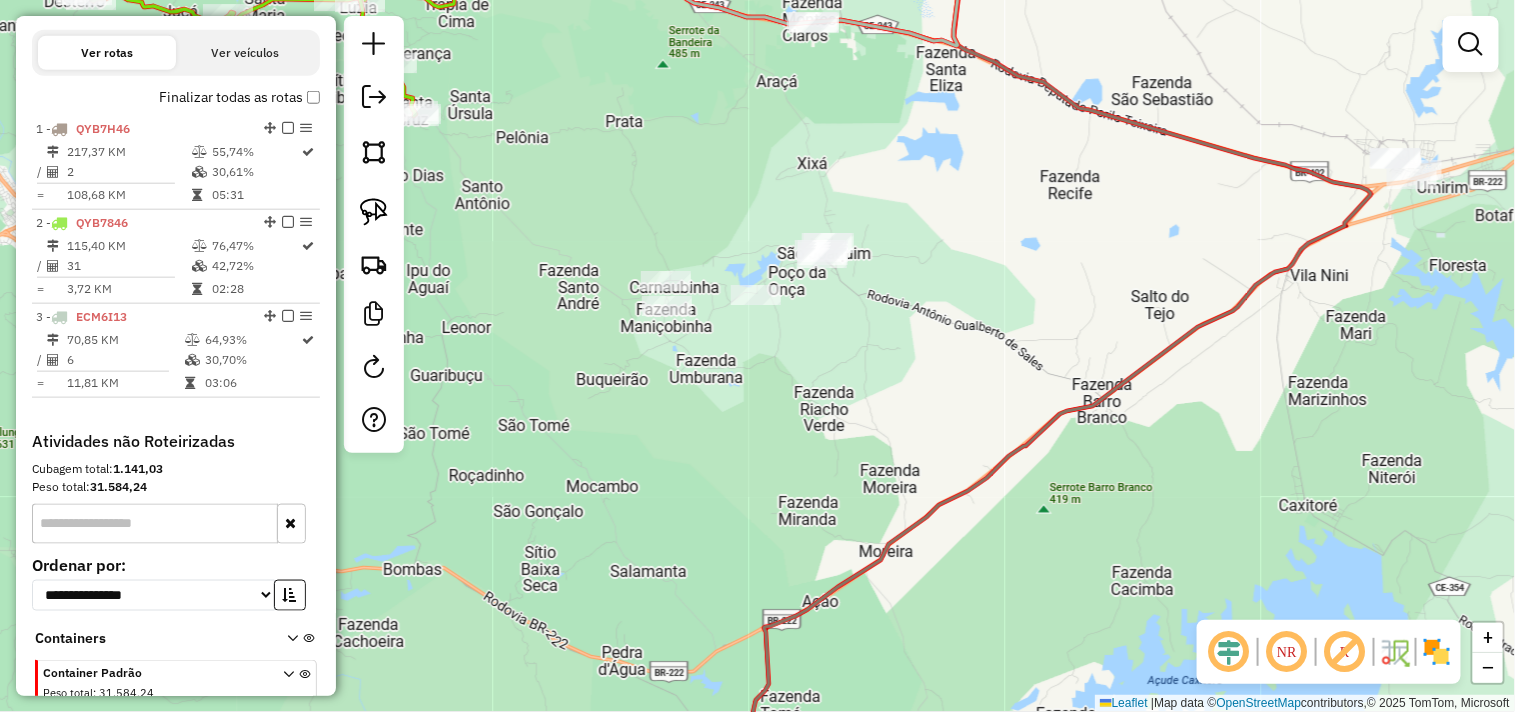 drag, startPoint x: 388, startPoint y: 213, endPoint x: 454, endPoint y: 287, distance: 99.15644 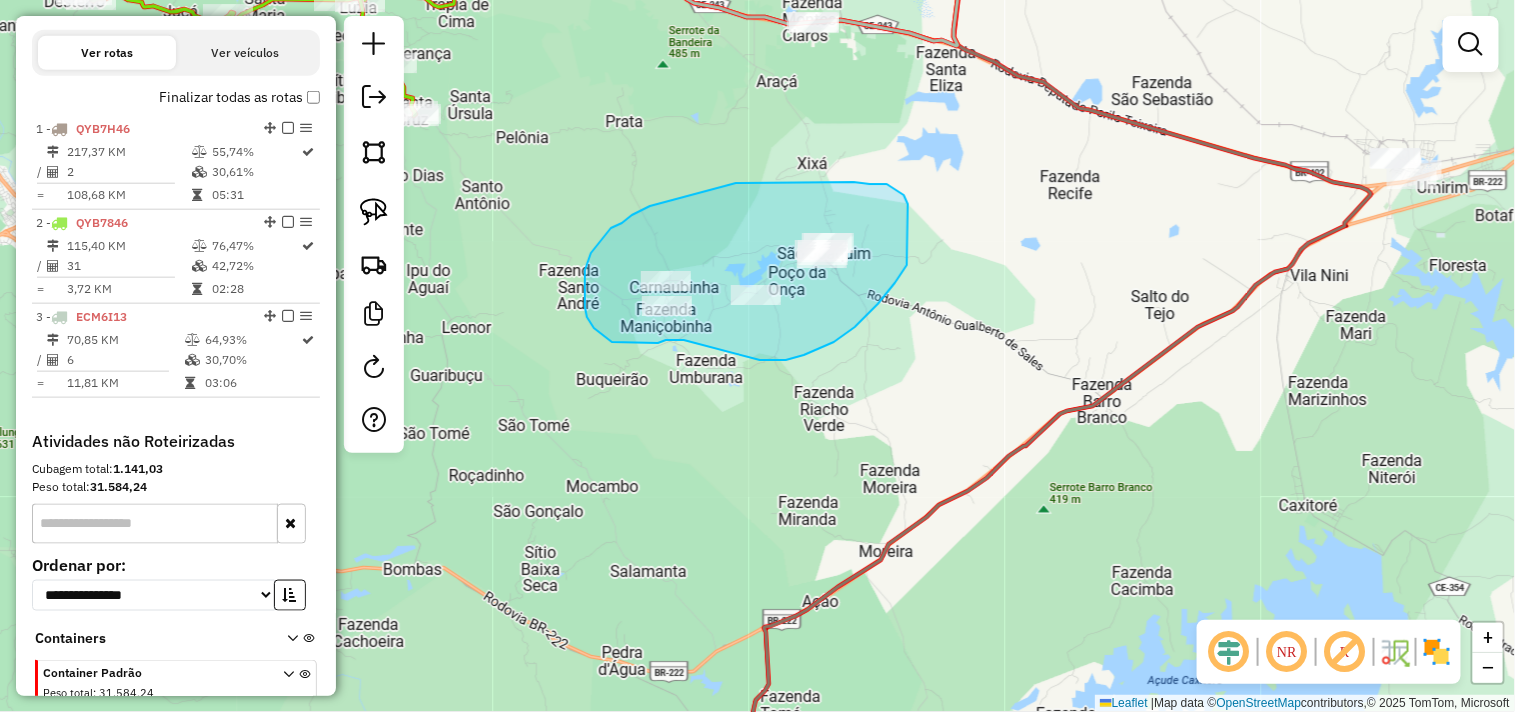 drag, startPoint x: 666, startPoint y: 340, endPoint x: 760, endPoint y: 360, distance: 96.10411 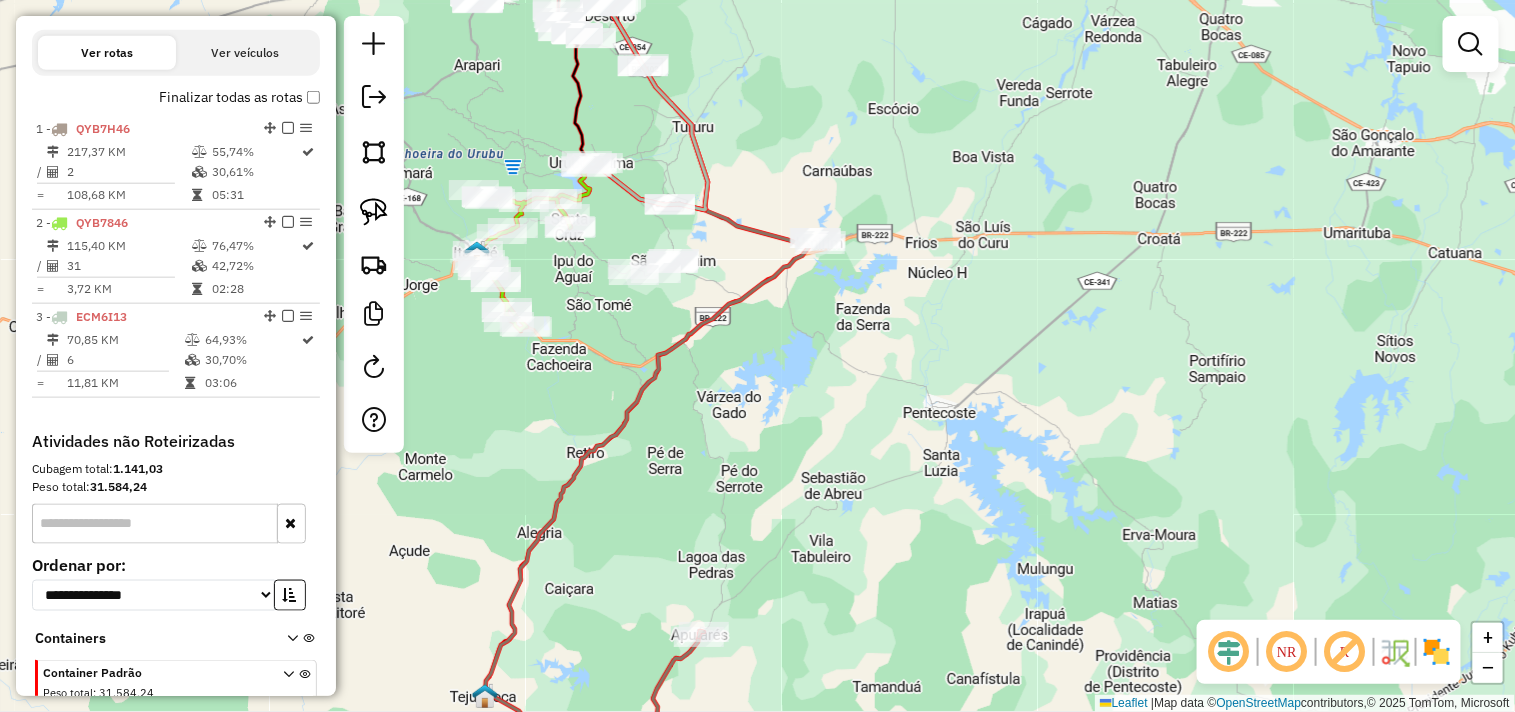 drag, startPoint x: 785, startPoint y: 517, endPoint x: 715, endPoint y: 455, distance: 93.50936 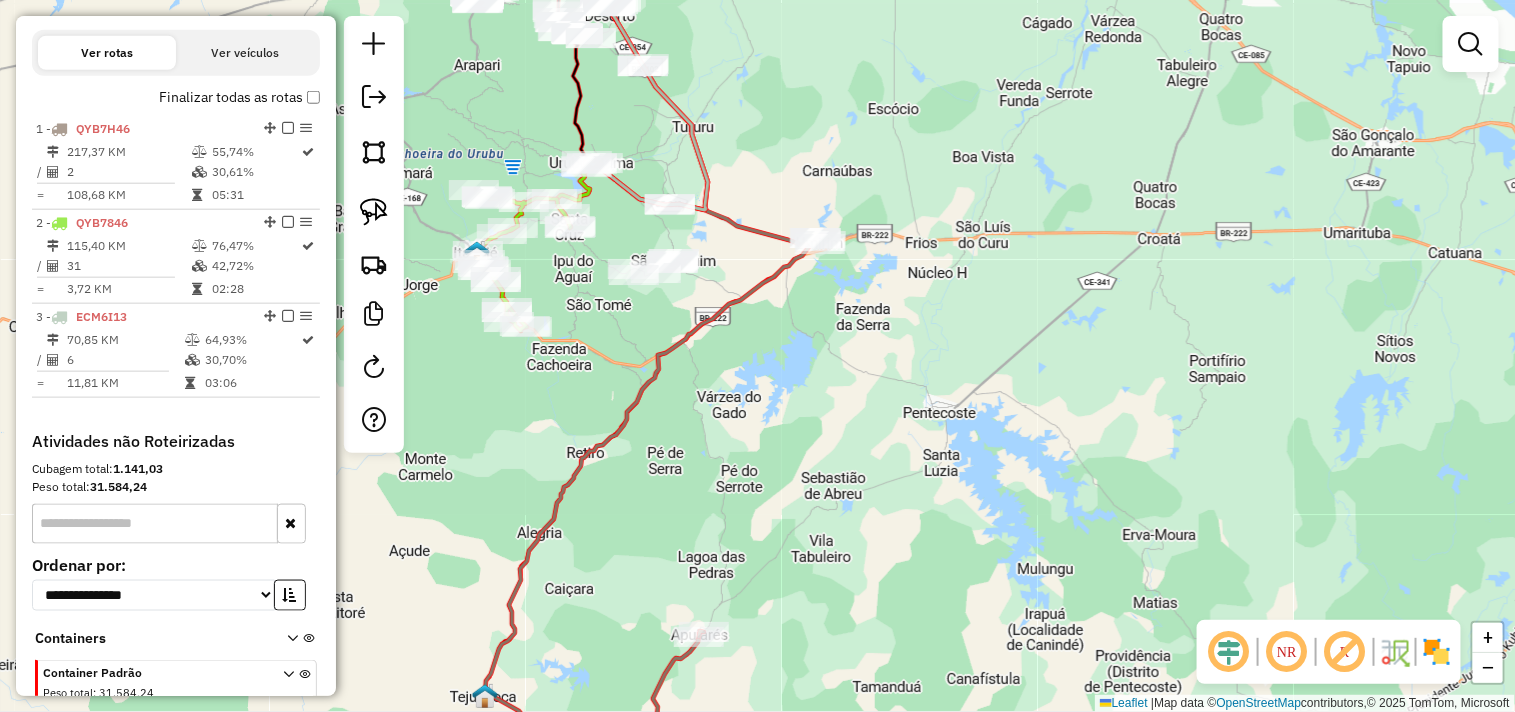 click 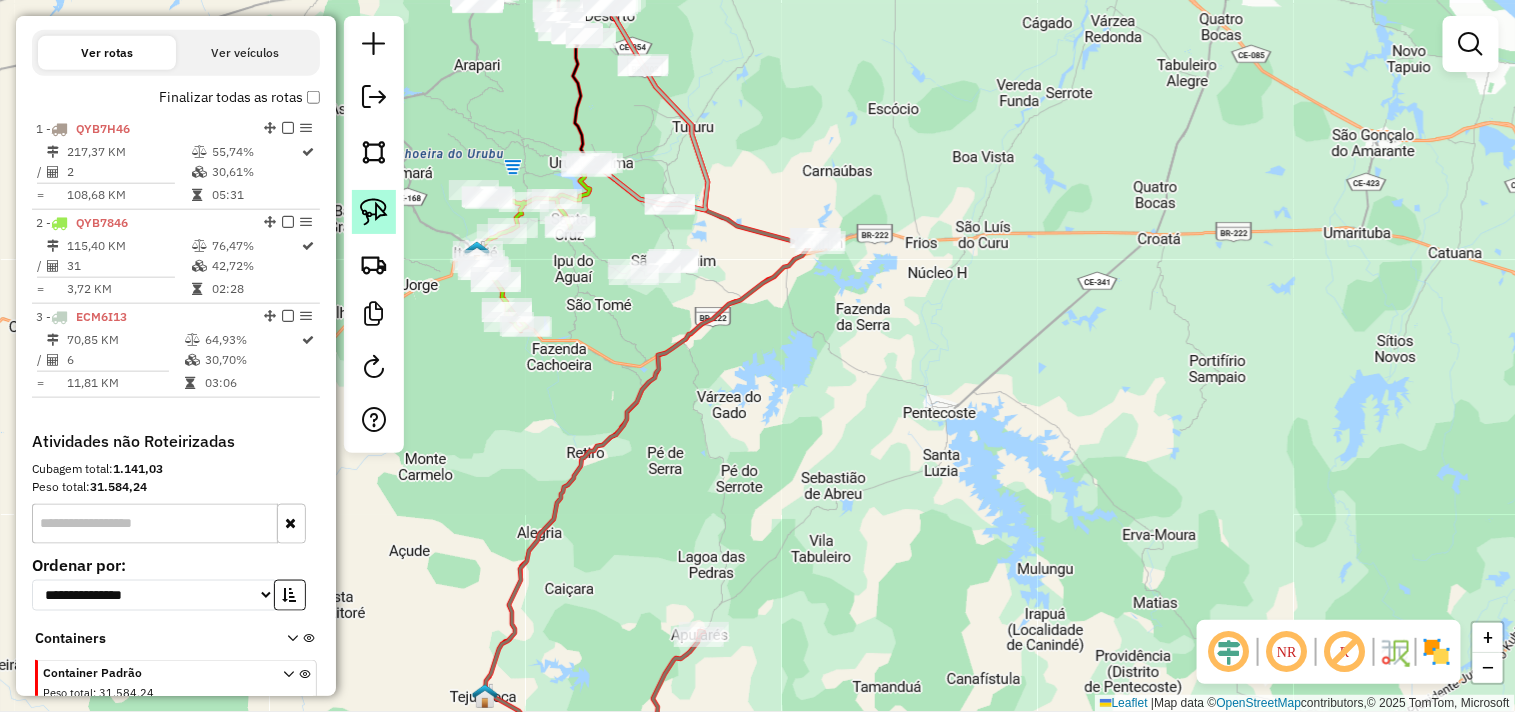 click 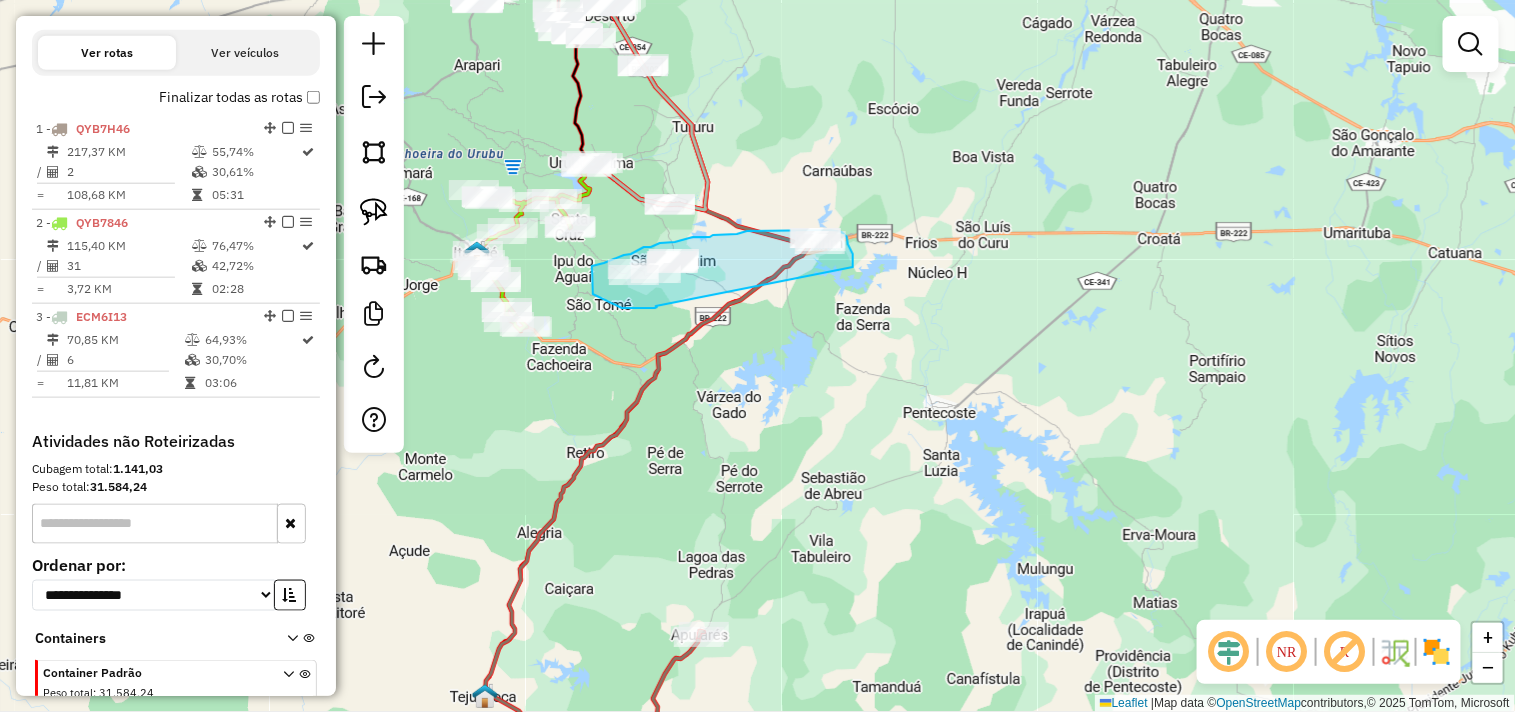 drag, startPoint x: 651, startPoint y: 308, endPoint x: 853, endPoint y: 268, distance: 205.92232 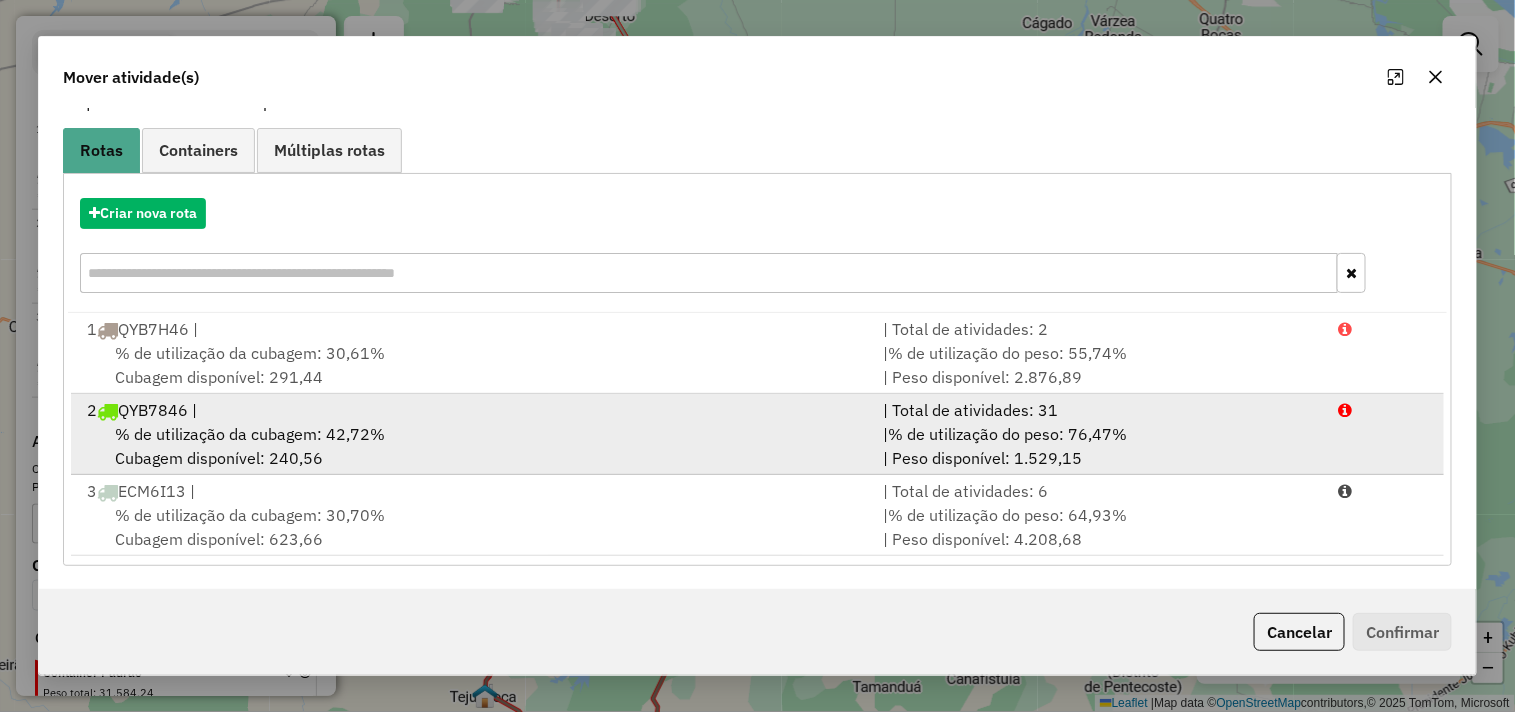 scroll, scrollTop: 0, scrollLeft: 0, axis: both 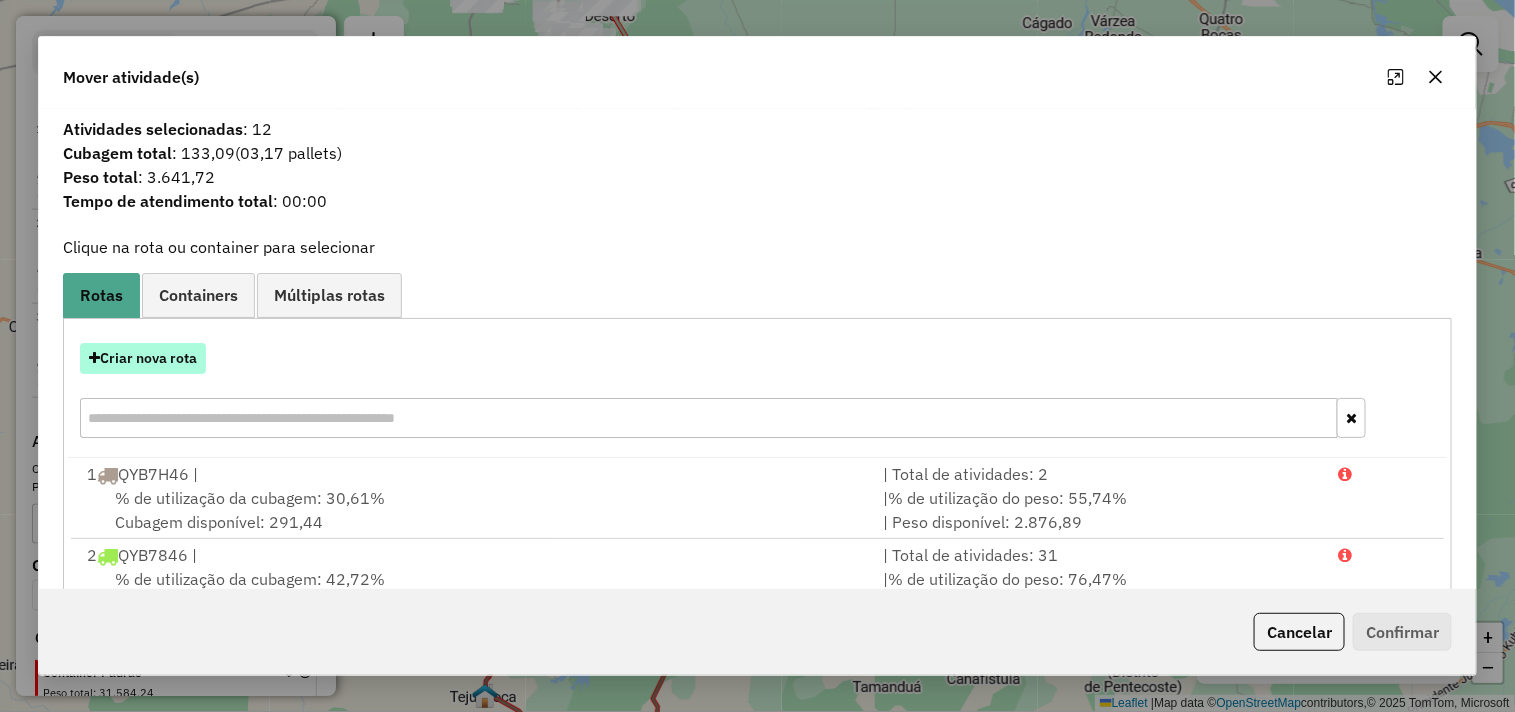 click on "Criar nova rota" at bounding box center [143, 358] 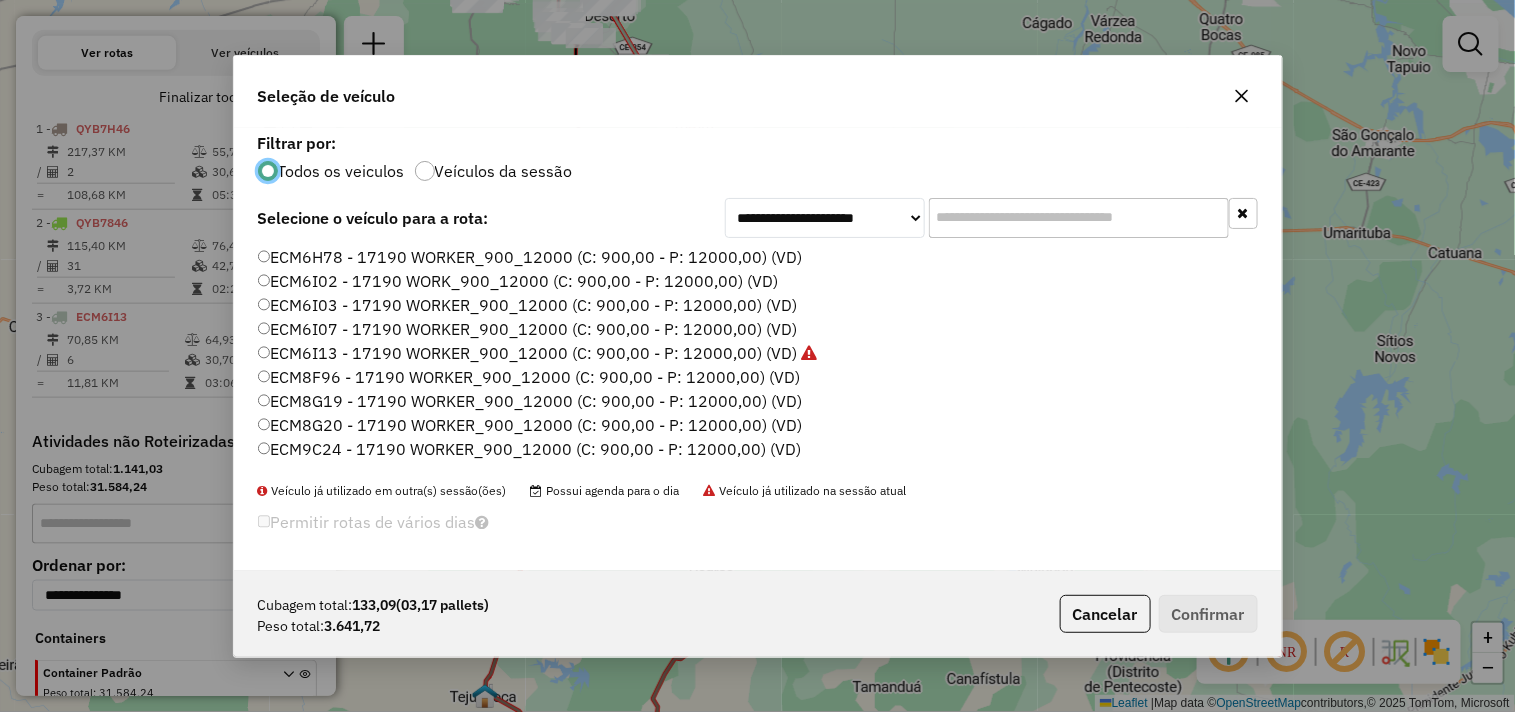 scroll, scrollTop: 11, scrollLeft: 5, axis: both 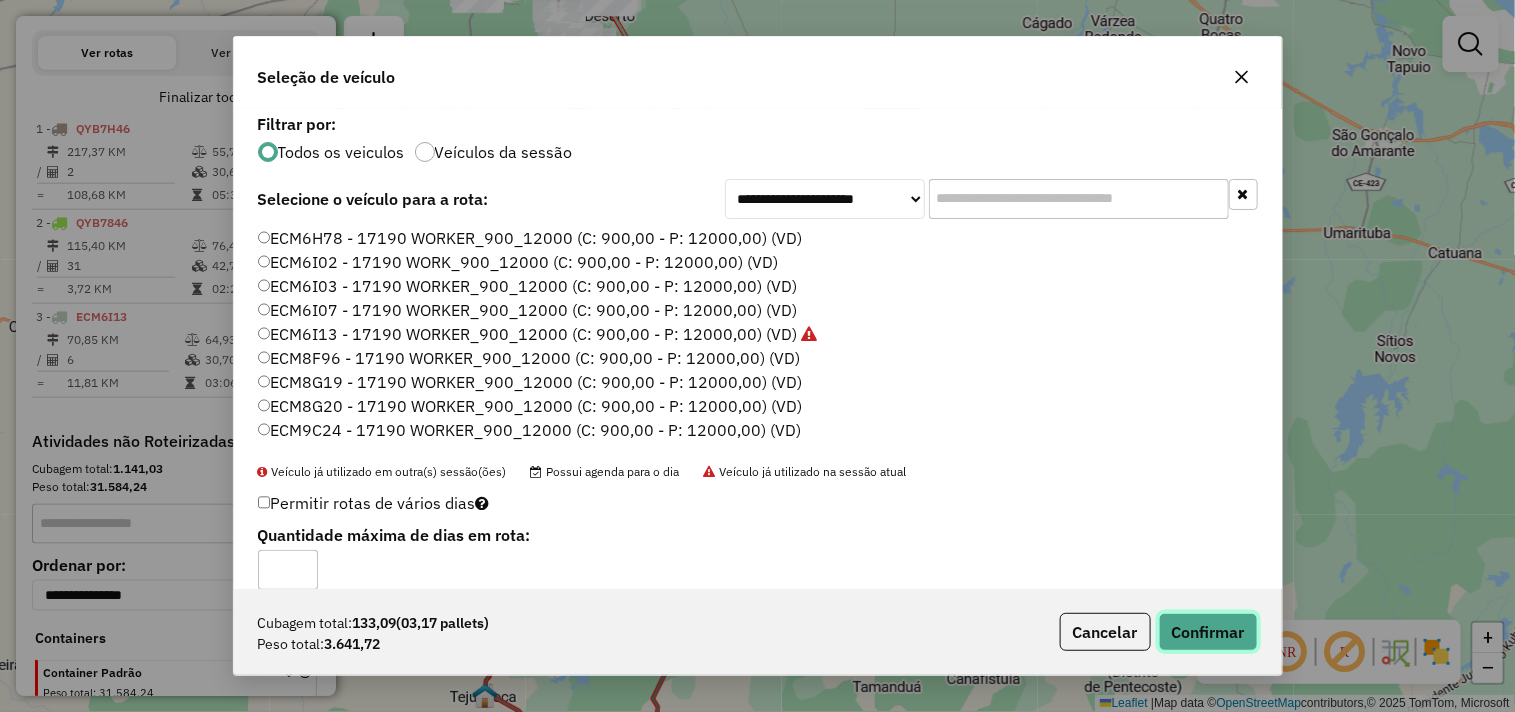 click on "Confirmar" 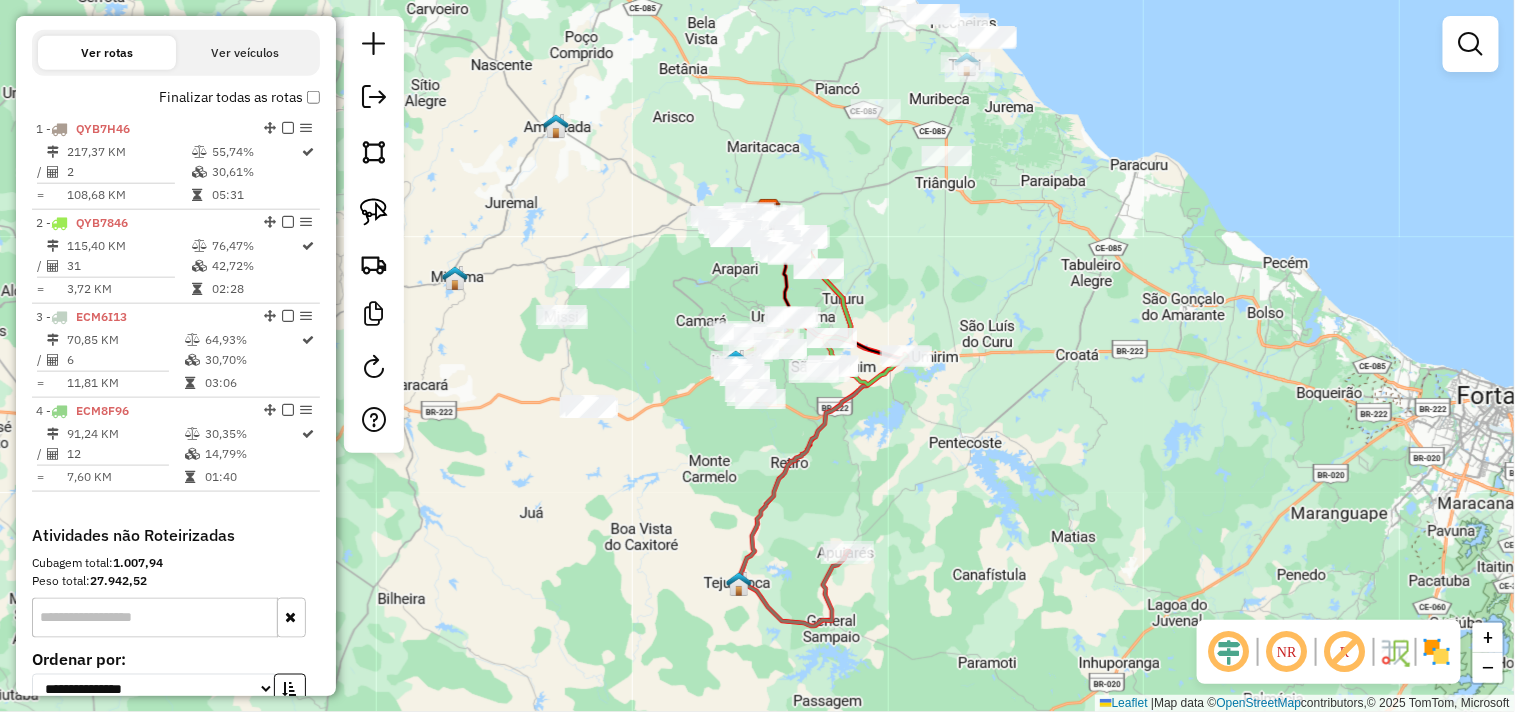 drag, startPoint x: 557, startPoint y: 467, endPoint x: 732, endPoint y: 452, distance: 175.64168 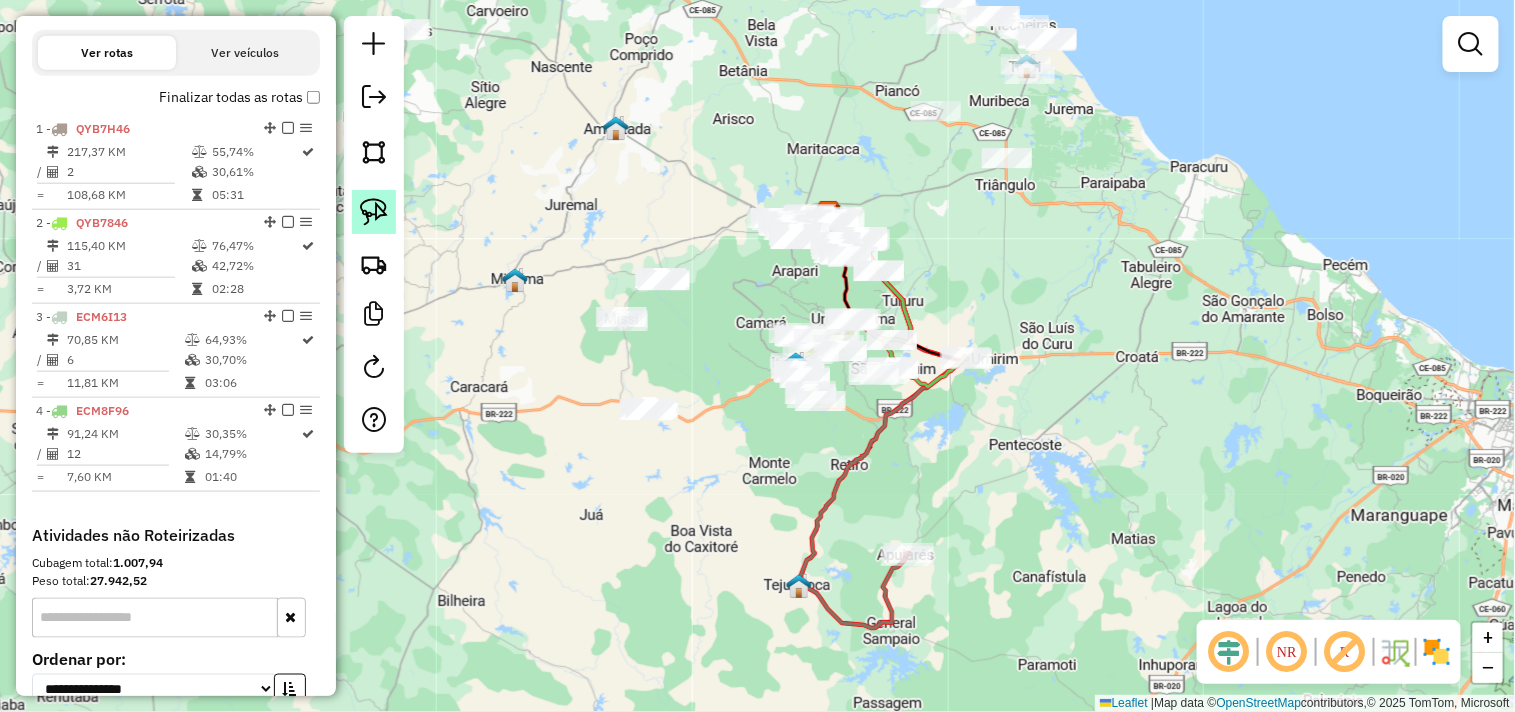 click 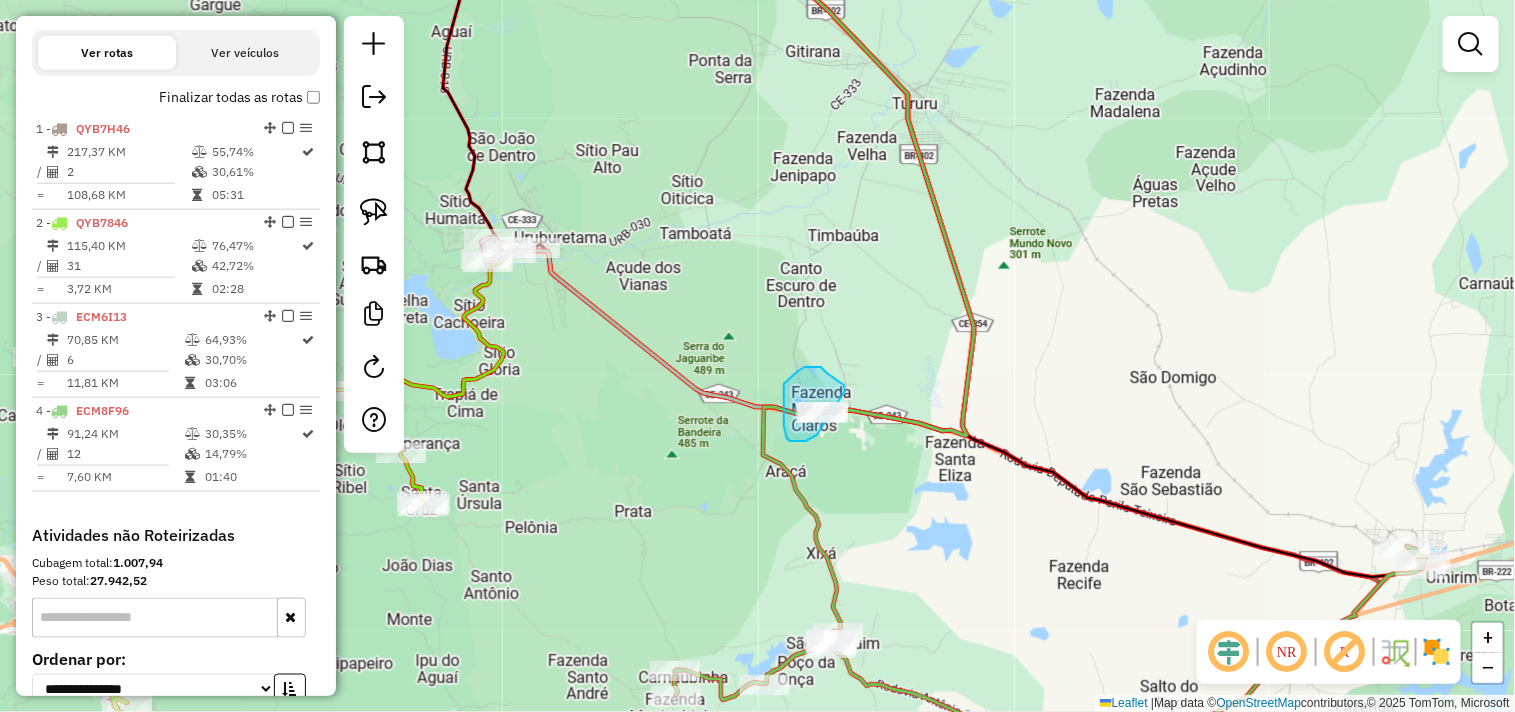 drag, startPoint x: 817, startPoint y: 435, endPoint x: 808, endPoint y: 427, distance: 12.0415945 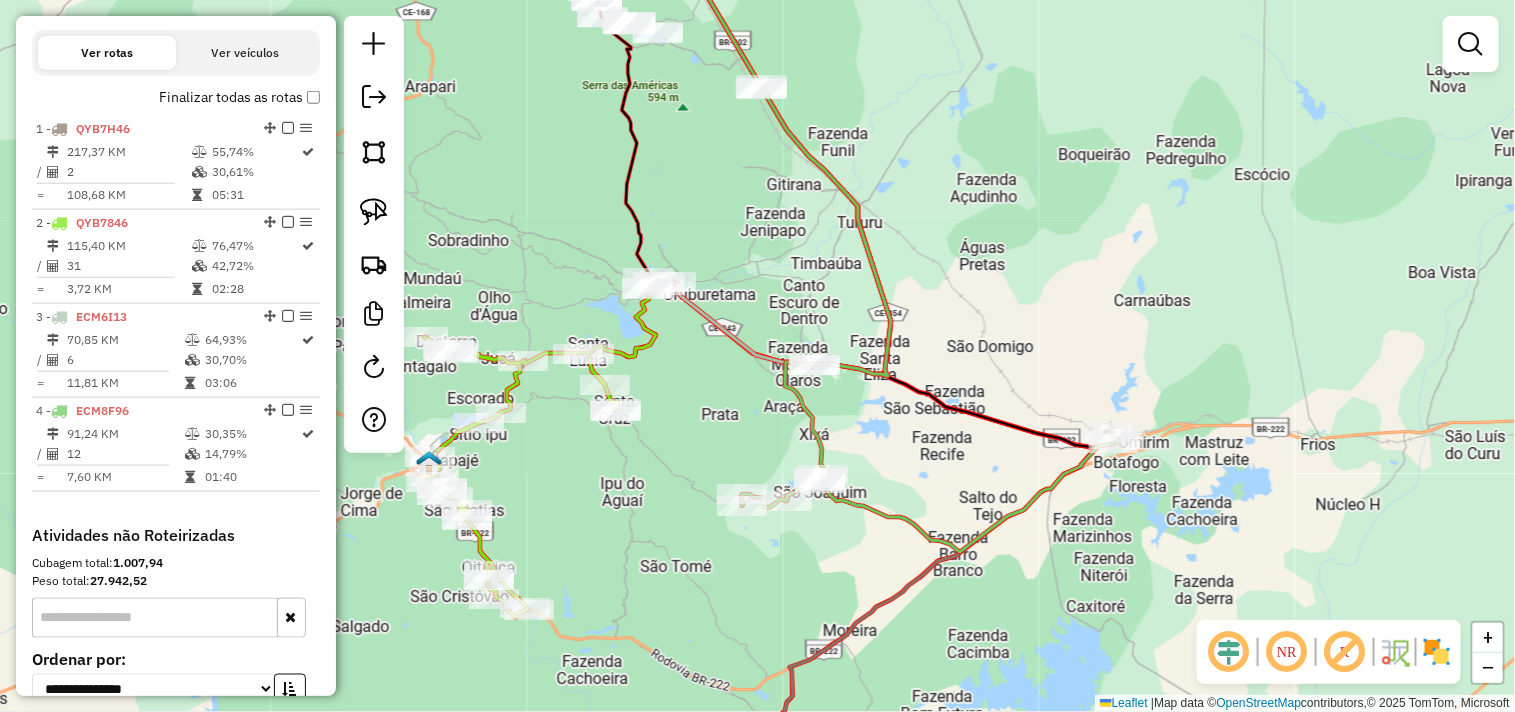 drag, startPoint x: 895, startPoint y: 498, endPoint x: 875, endPoint y: 445, distance: 56.648037 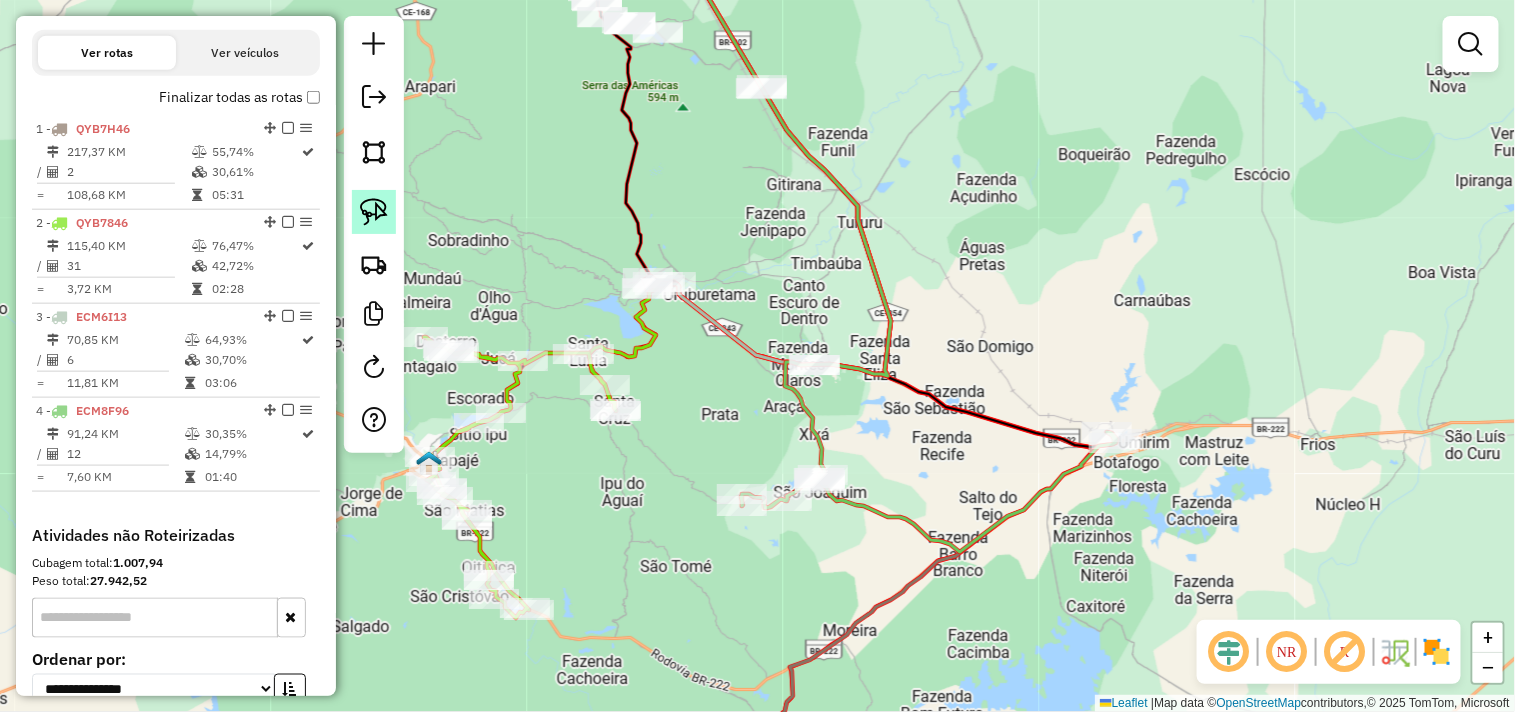 click 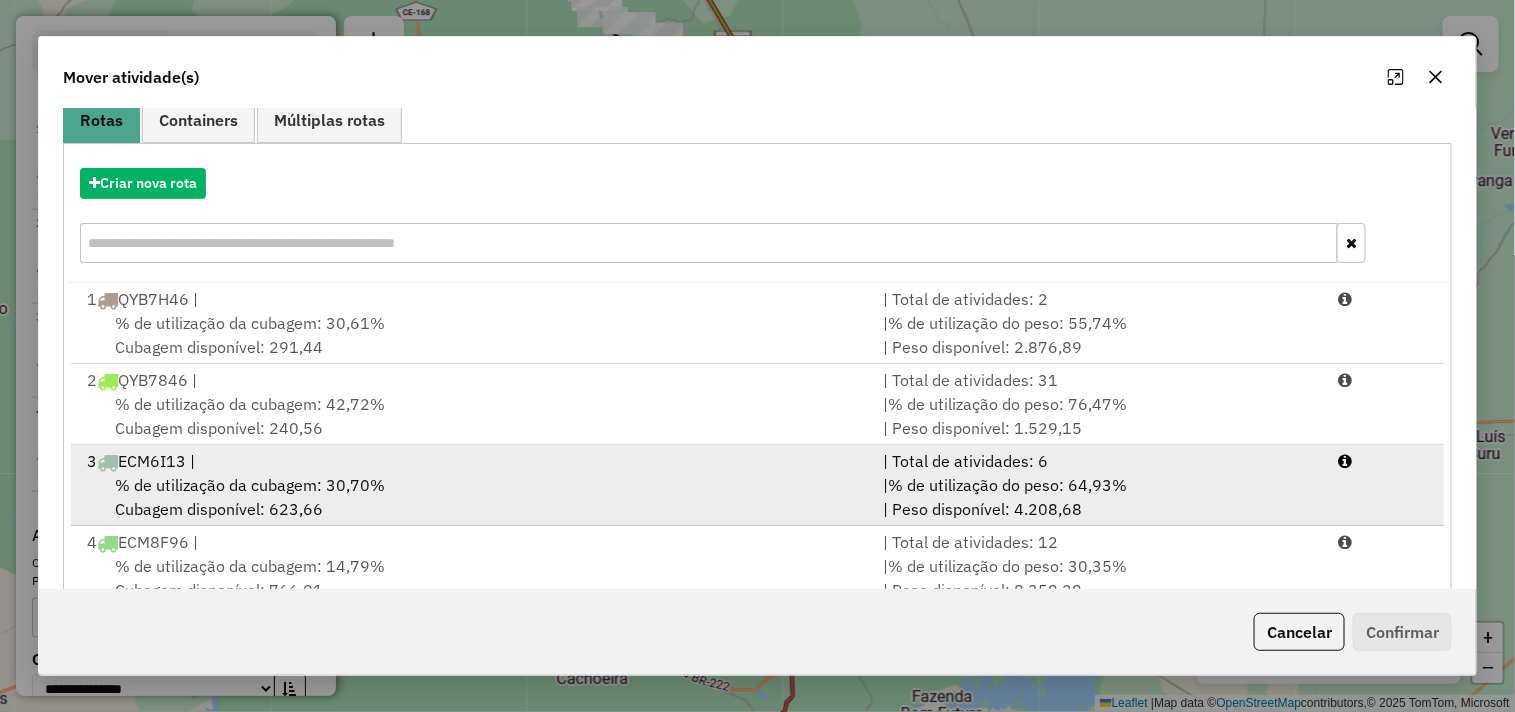 scroll, scrollTop: 226, scrollLeft: 0, axis: vertical 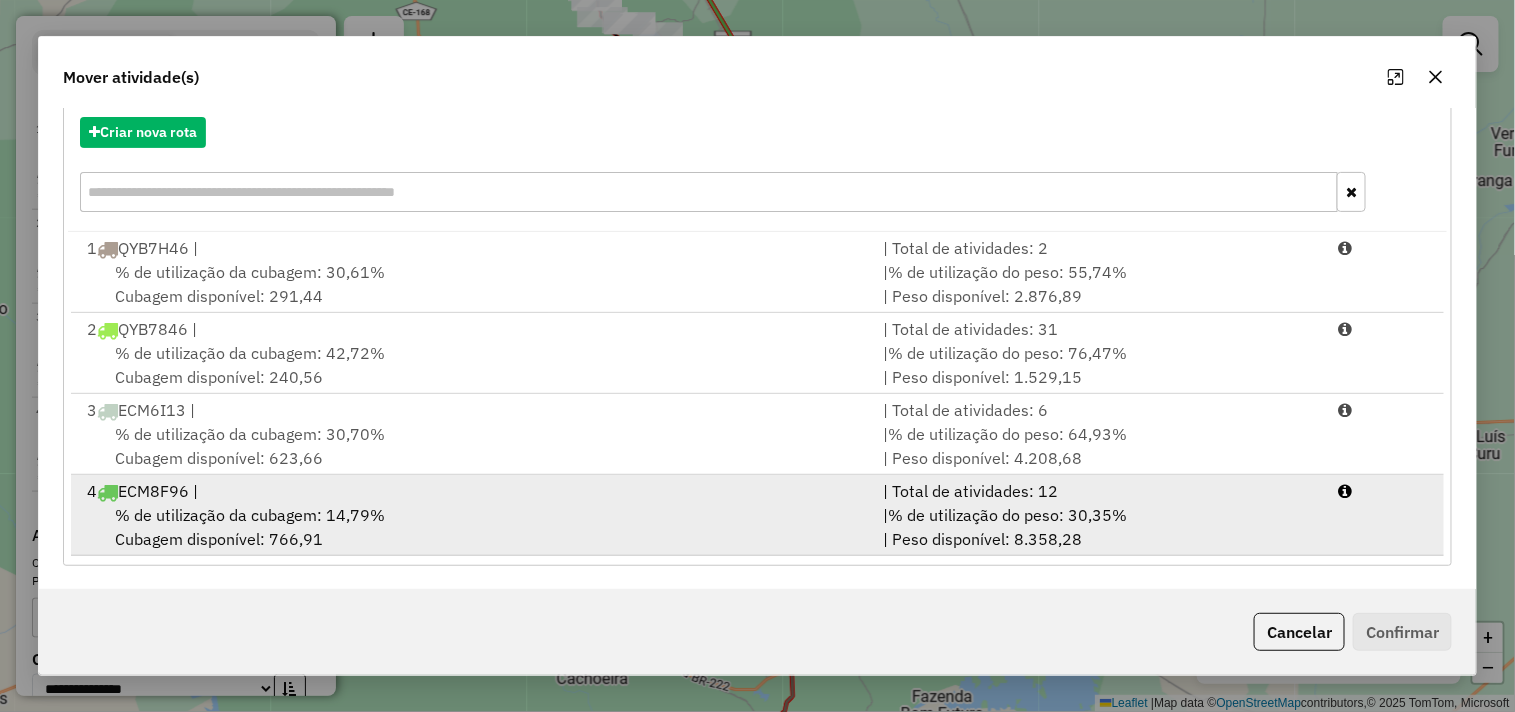 click on "4  ECM8F96 |" at bounding box center (473, 491) 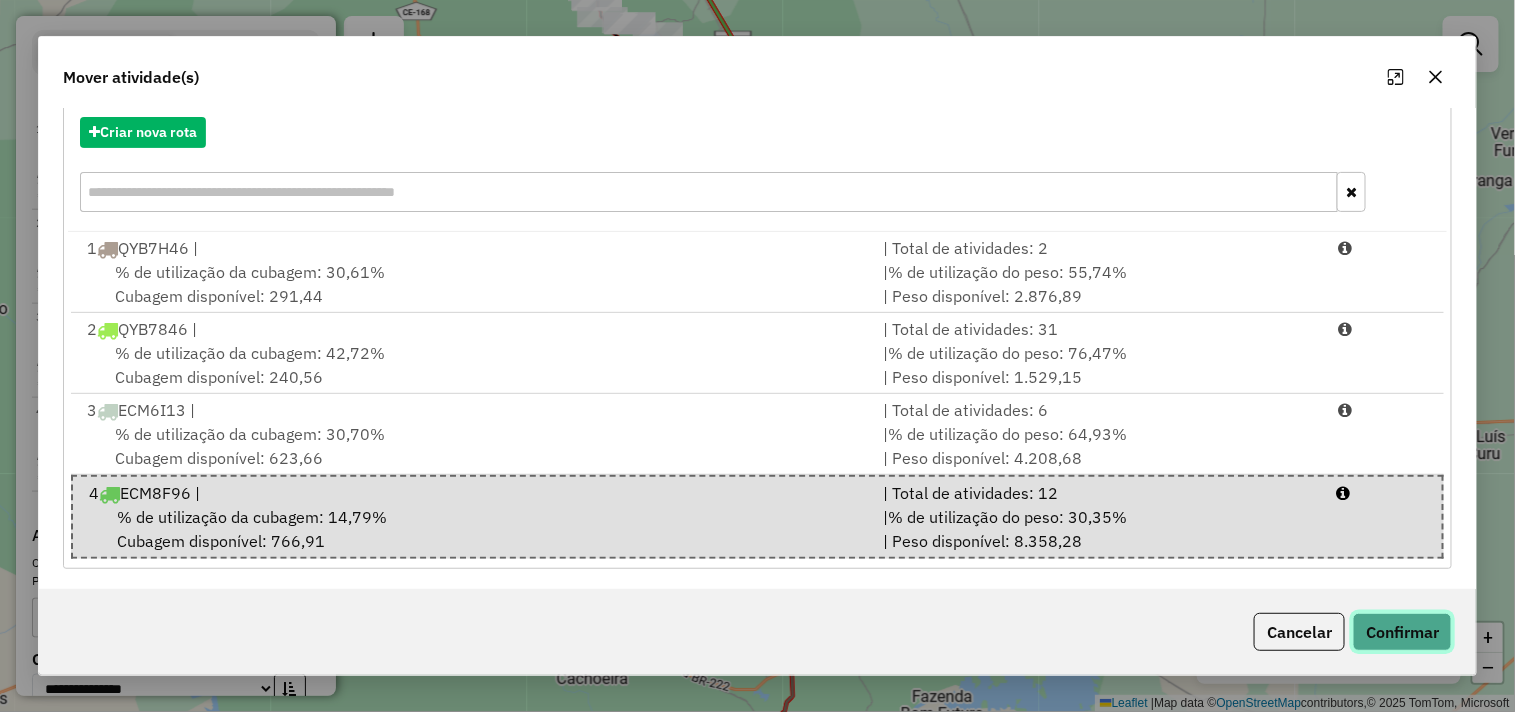 click on "Confirmar" 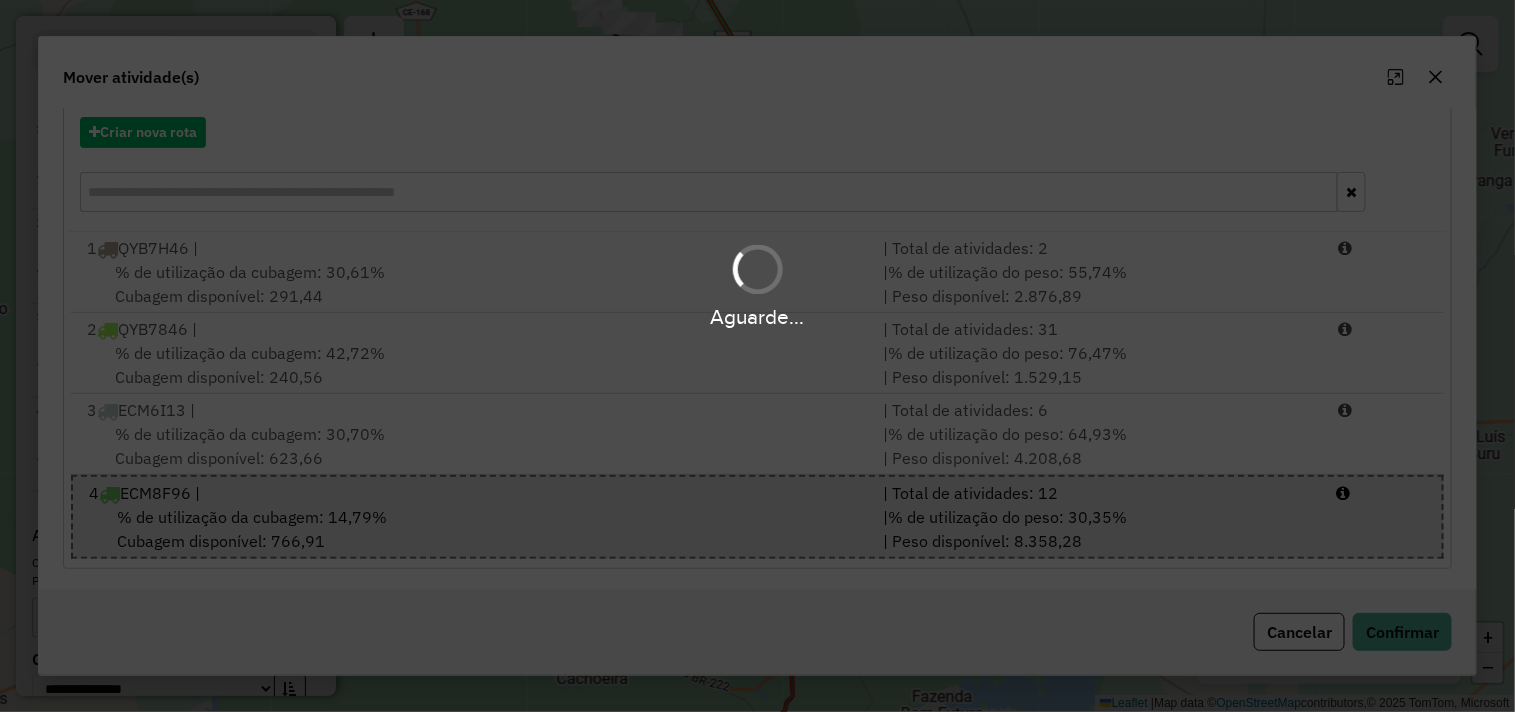 scroll, scrollTop: 0, scrollLeft: 0, axis: both 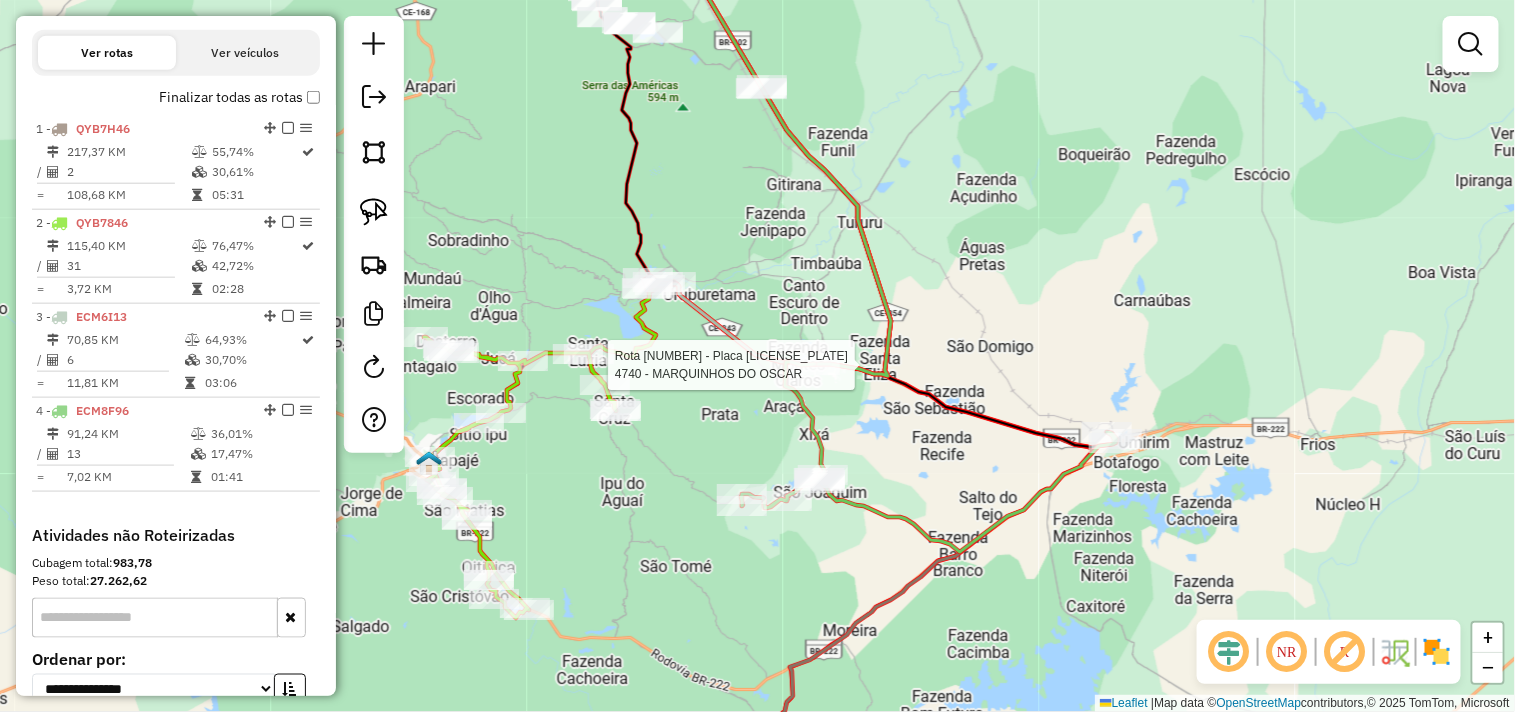 select on "**********" 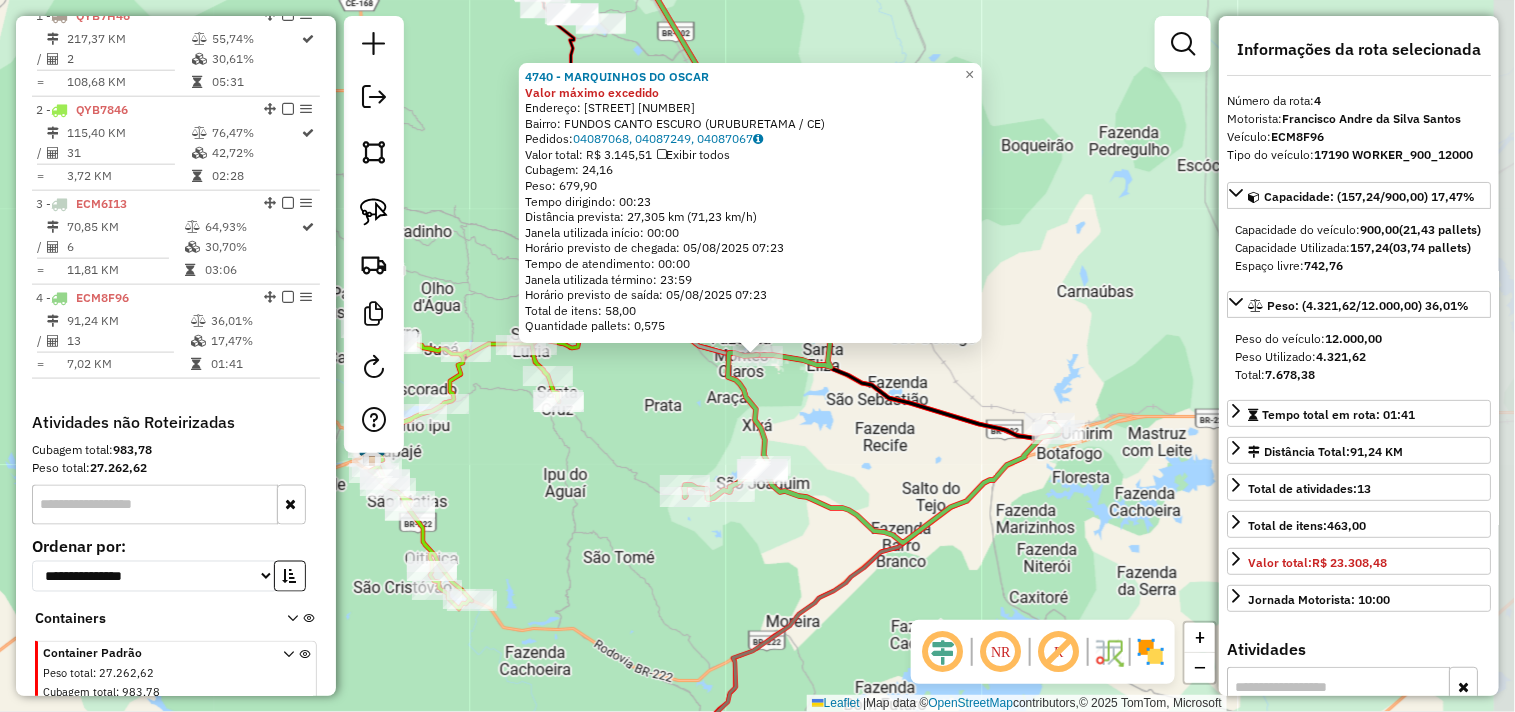 scroll, scrollTop: 863, scrollLeft: 0, axis: vertical 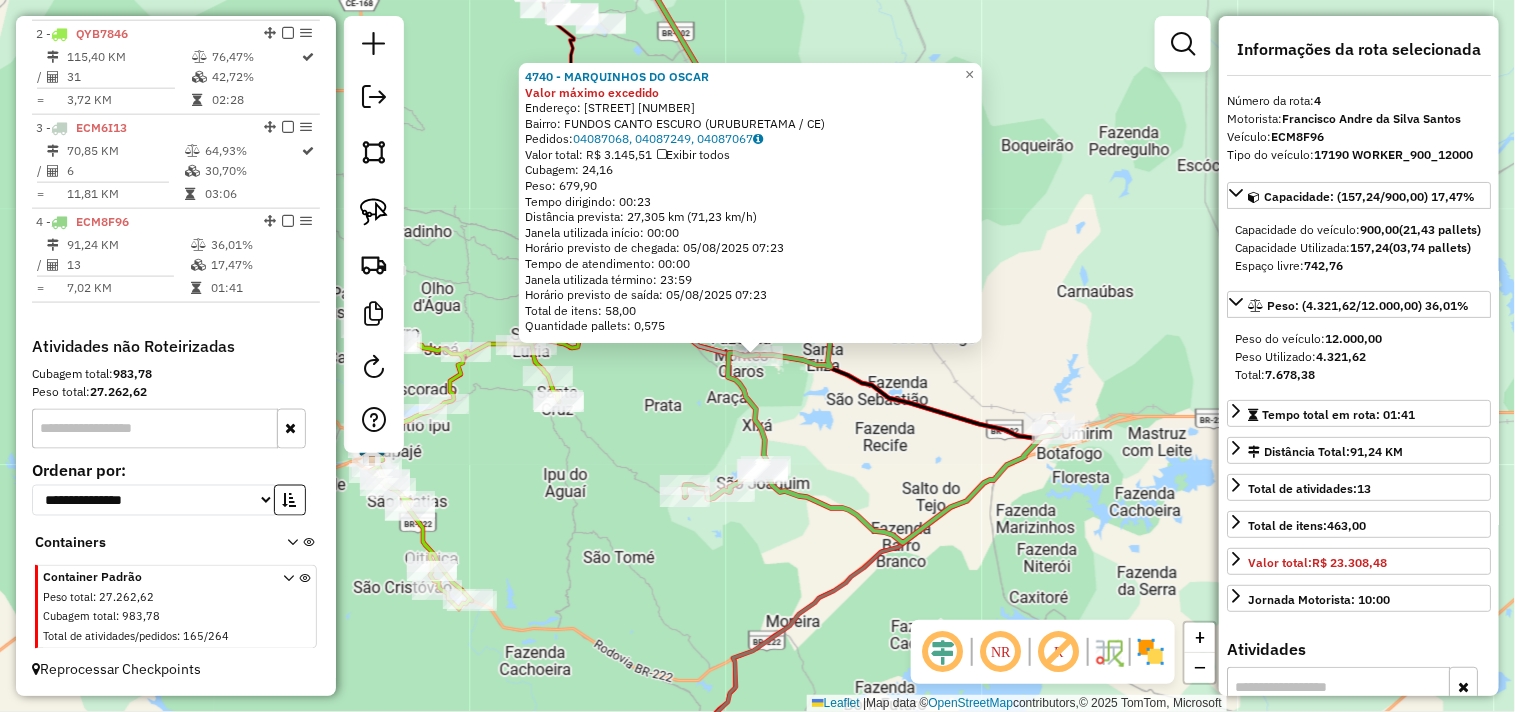 click on "4740 - MARQUINHOS DO OSCAR Valor máximo excedido  Endereço:  RU VICENTE GAMA DE SOUSA 1311   Bairro: FUNDOS CANTO ESCURO (URUBURETAMA / CE)   Pedidos:  04087068, 04087249, 04087067   Valor total: R$ 3.145,51   Exibir todos   Cubagem: 24,16  Peso: 679,90  Tempo dirigindo: 00:23   Distância prevista: 27,305 km (71,23 km/h)   Janela utilizada início: 00:00   Horário previsto de chegada: 05/08/2025 07:23   Tempo de atendimento: 00:00   Janela utilizada término: 23:59   Horário previsto de saída: 05/08/2025 07:23   Total de itens: 58,00   Quantidade pallets: 0,575  × Janela de atendimento Grade de atendimento Capacidade Transportadoras Veículos Cliente Pedidos  Rotas Selecione os dias de semana para filtrar as janelas de atendimento  Seg   Ter   Qua   Qui   Sex   Sáb   Dom  Informe o período da janela de atendimento: De: Até:  Filtrar exatamente a janela do cliente  Considerar janela de atendimento padrão  Selecione os dias de semana para filtrar as grades de atendimento  Seg   Ter   Qua   Qui   Sex" 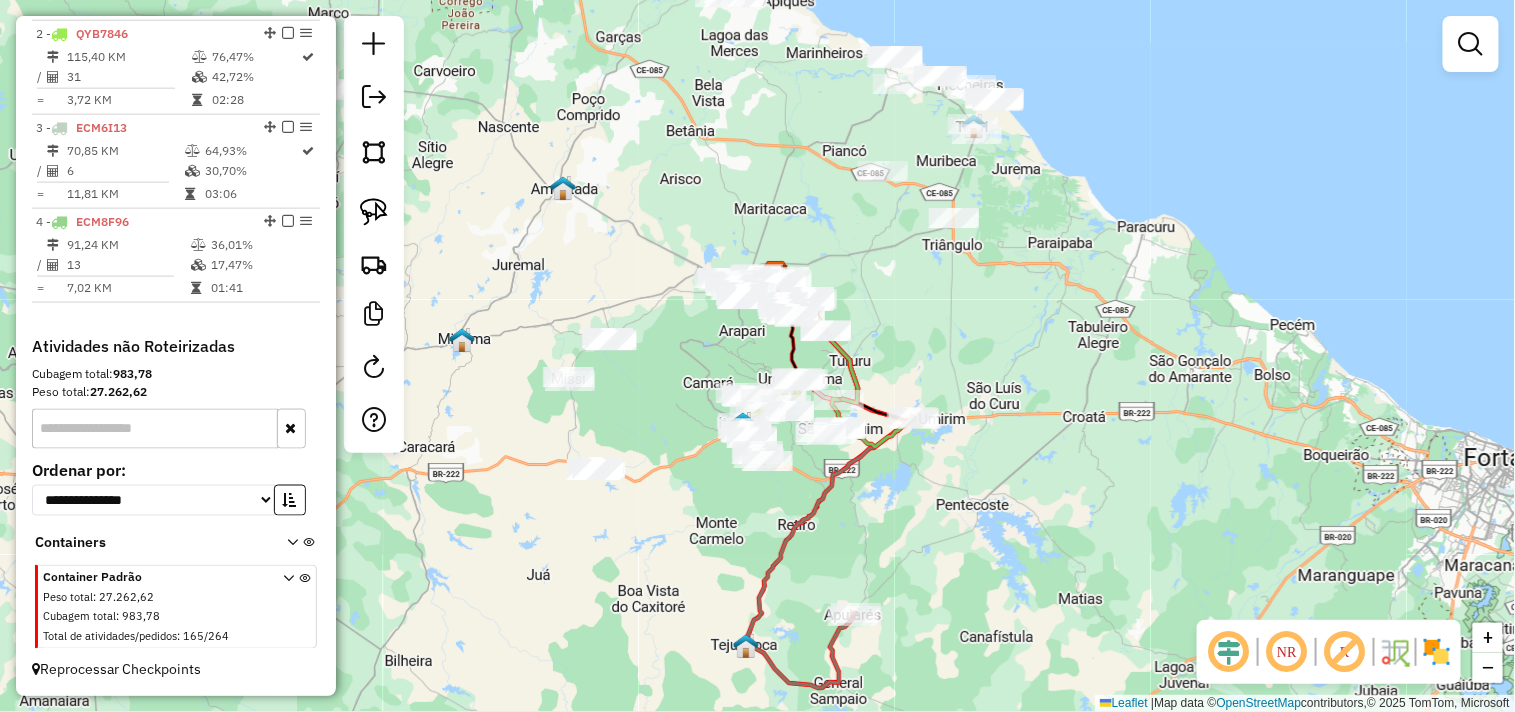 drag, startPoint x: 655, startPoint y: 547, endPoint x: 675, endPoint y: 525, distance: 29.732138 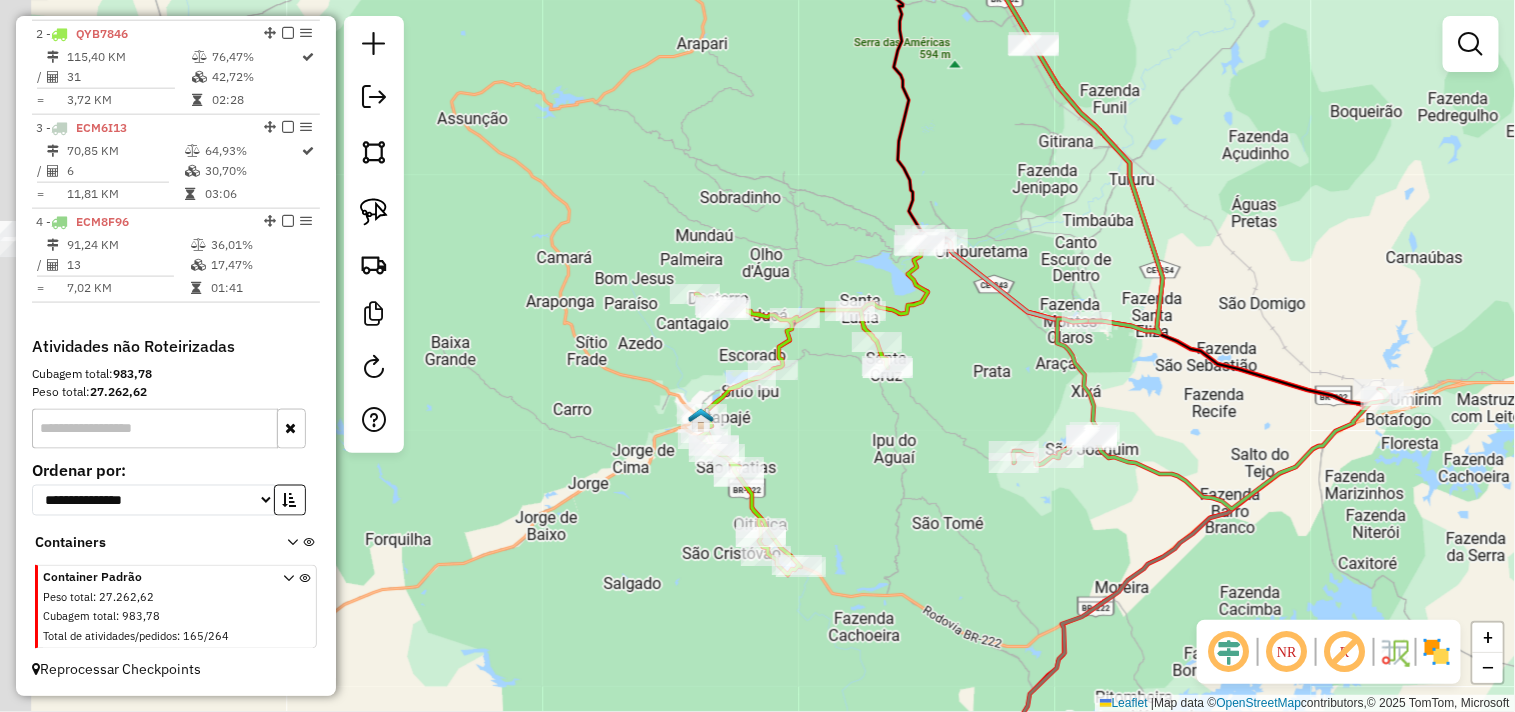 drag, startPoint x: 624, startPoint y: 513, endPoint x: 838, endPoint y: 487, distance: 215.57365 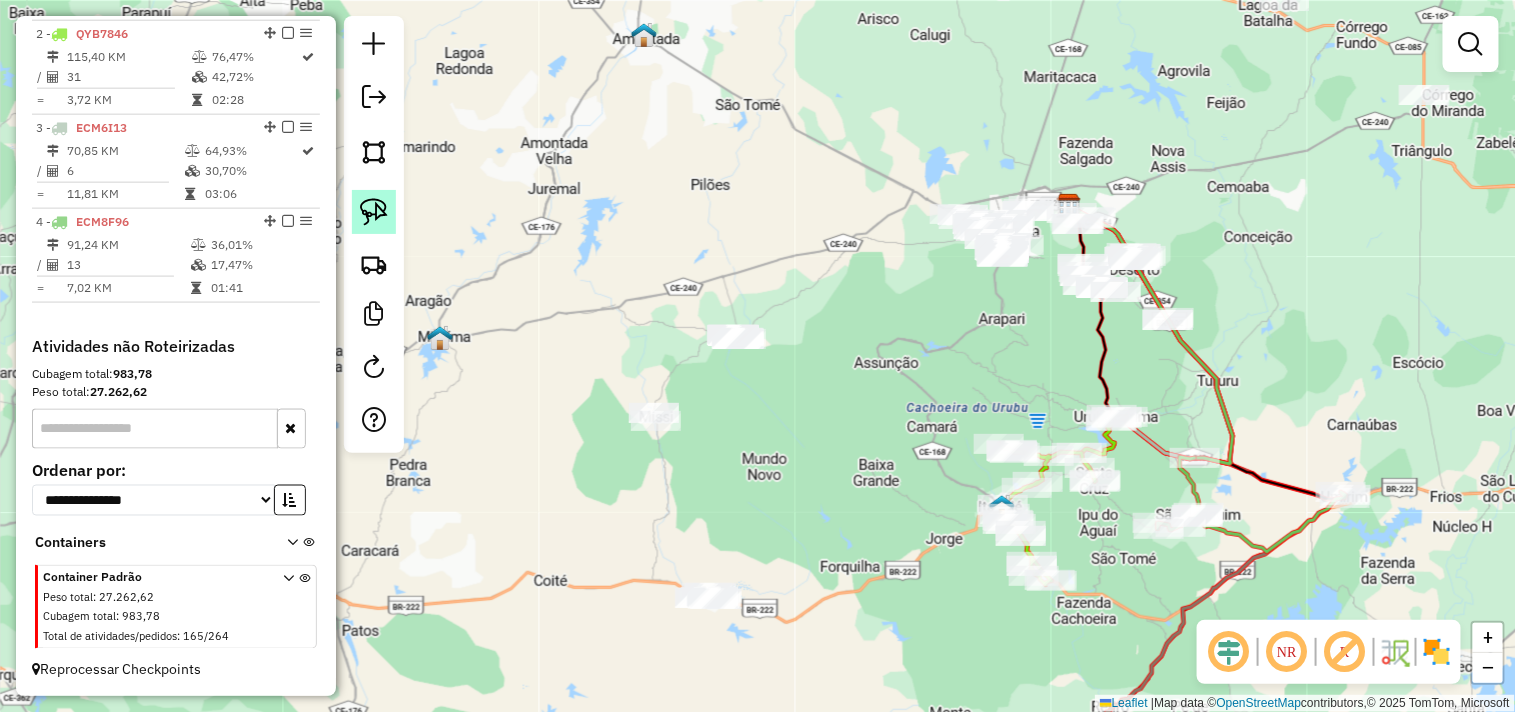 click 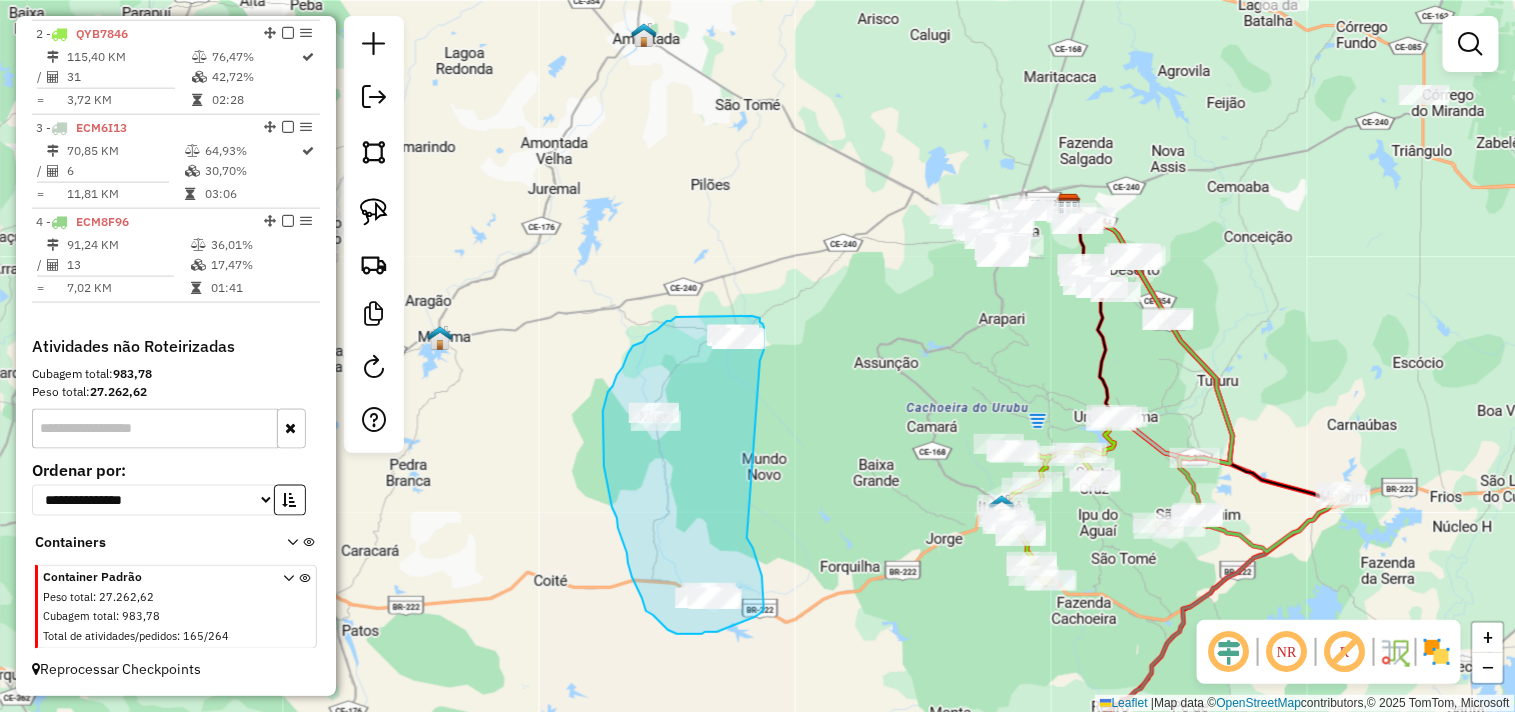 drag, startPoint x: 757, startPoint y: 561, endPoint x: 760, endPoint y: 361, distance: 200.02249 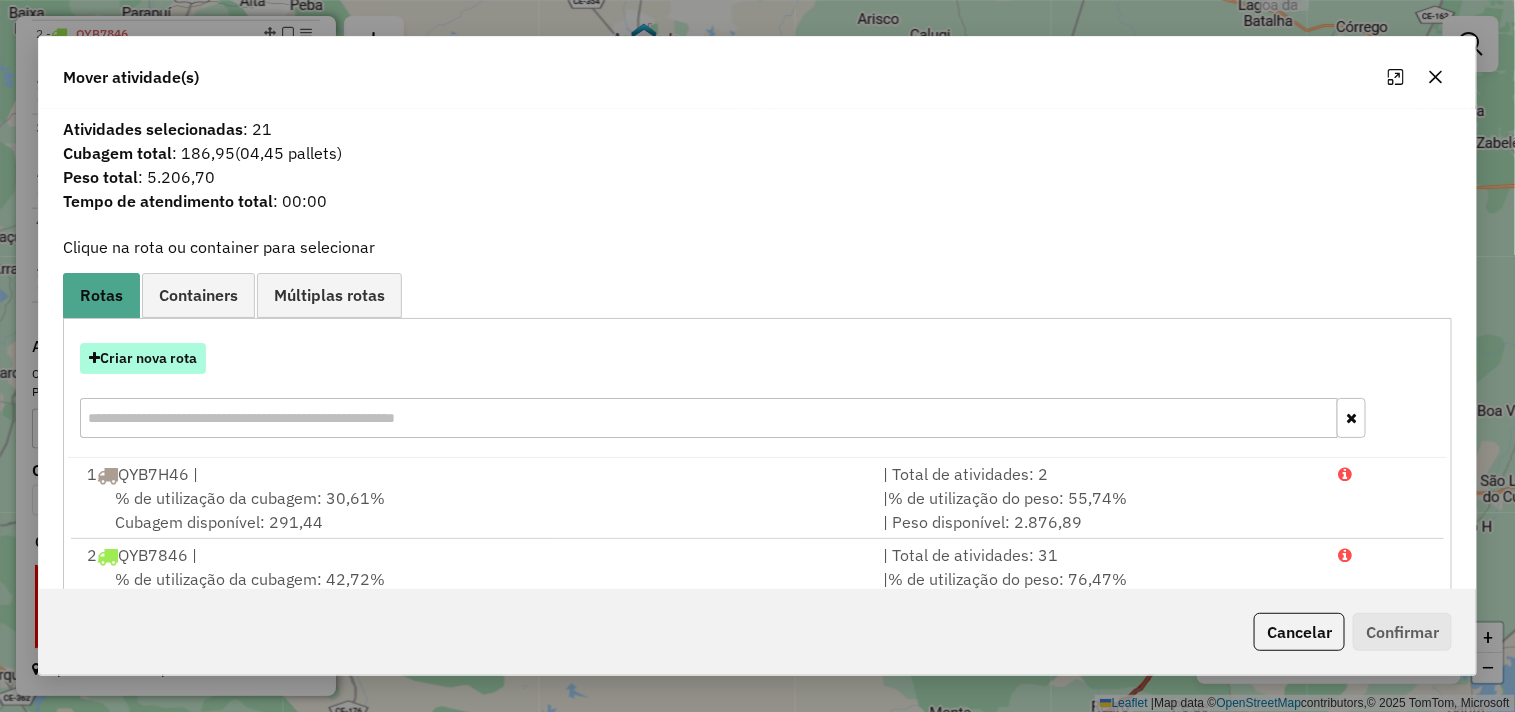 click on "Criar nova rota" at bounding box center [143, 358] 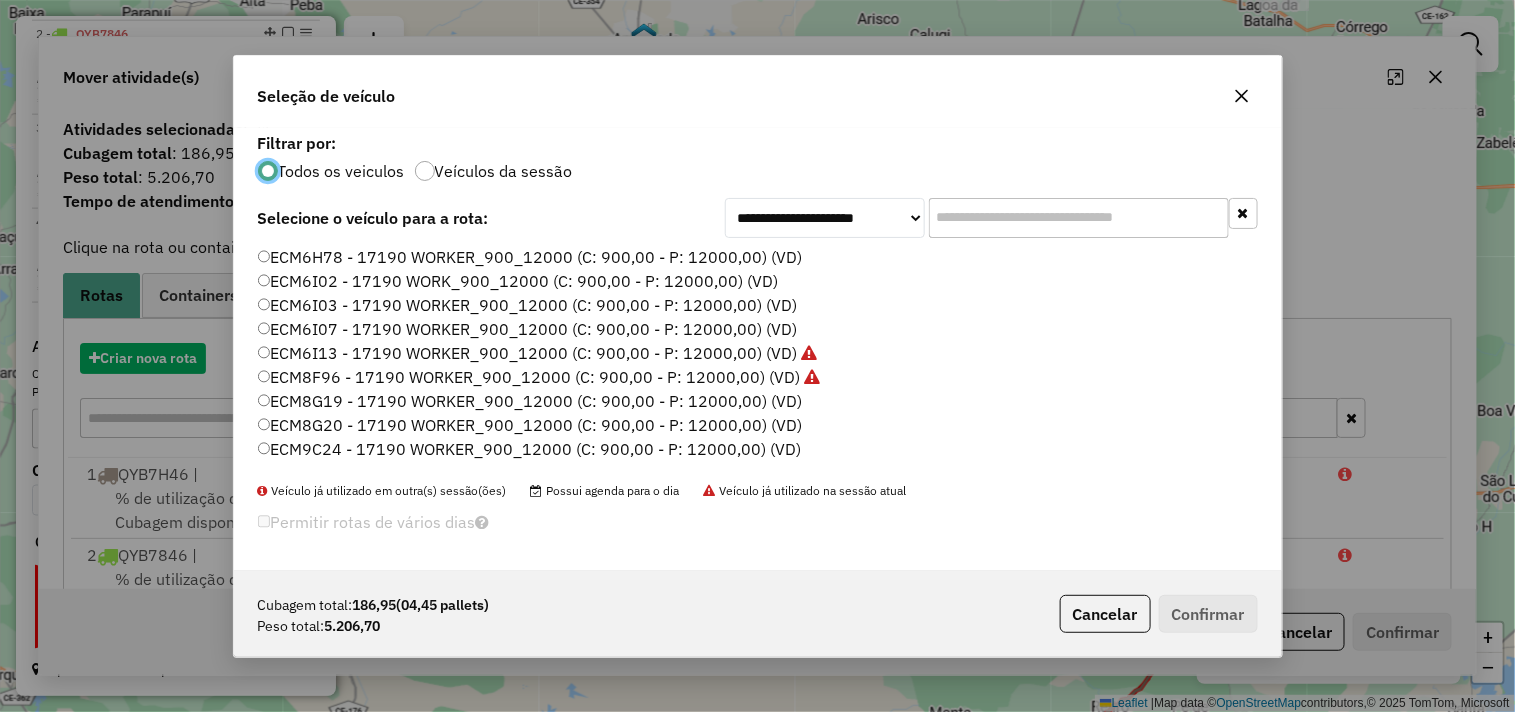 scroll, scrollTop: 11, scrollLeft: 5, axis: both 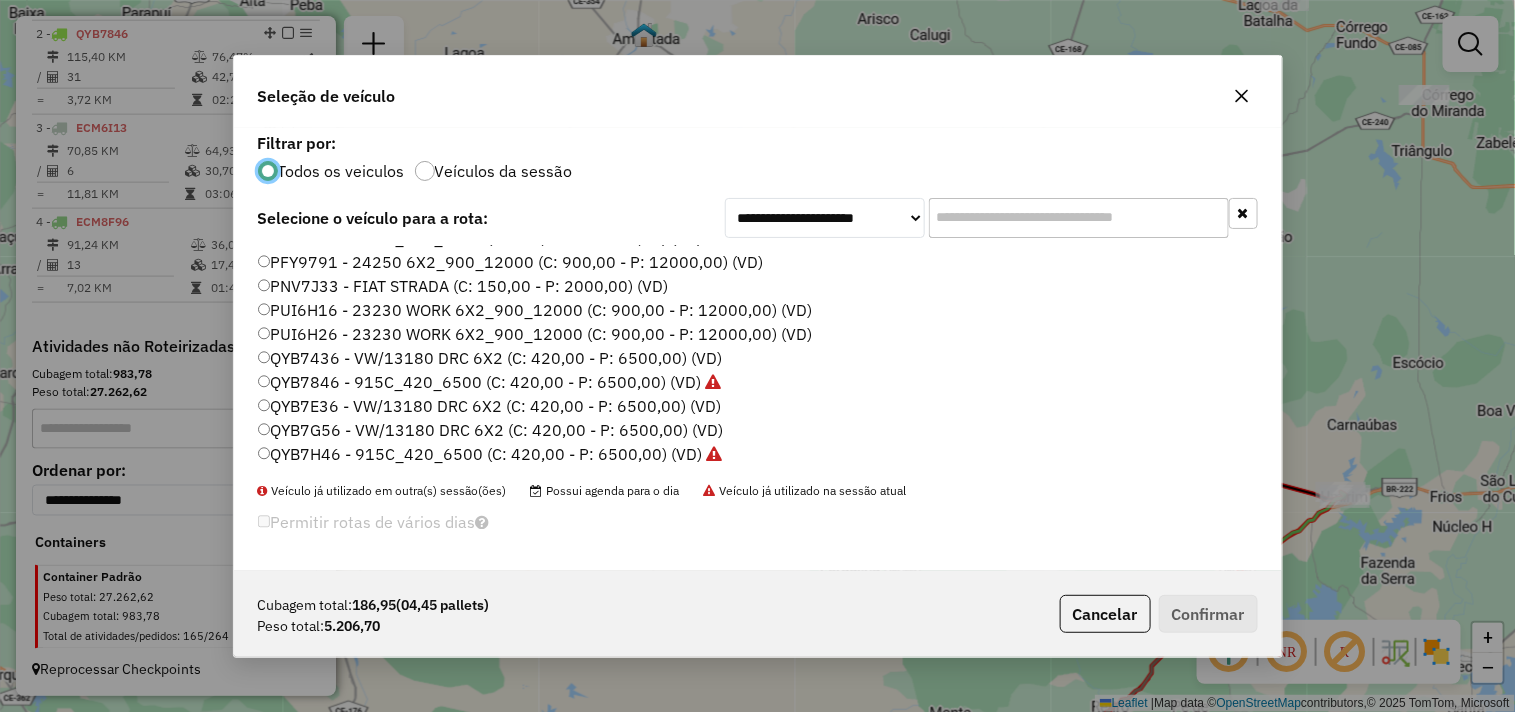 click on "QYB7G56 - VW/13180 DRC 6X2 (C: 420,00 - P: 6500,00) (VD)" 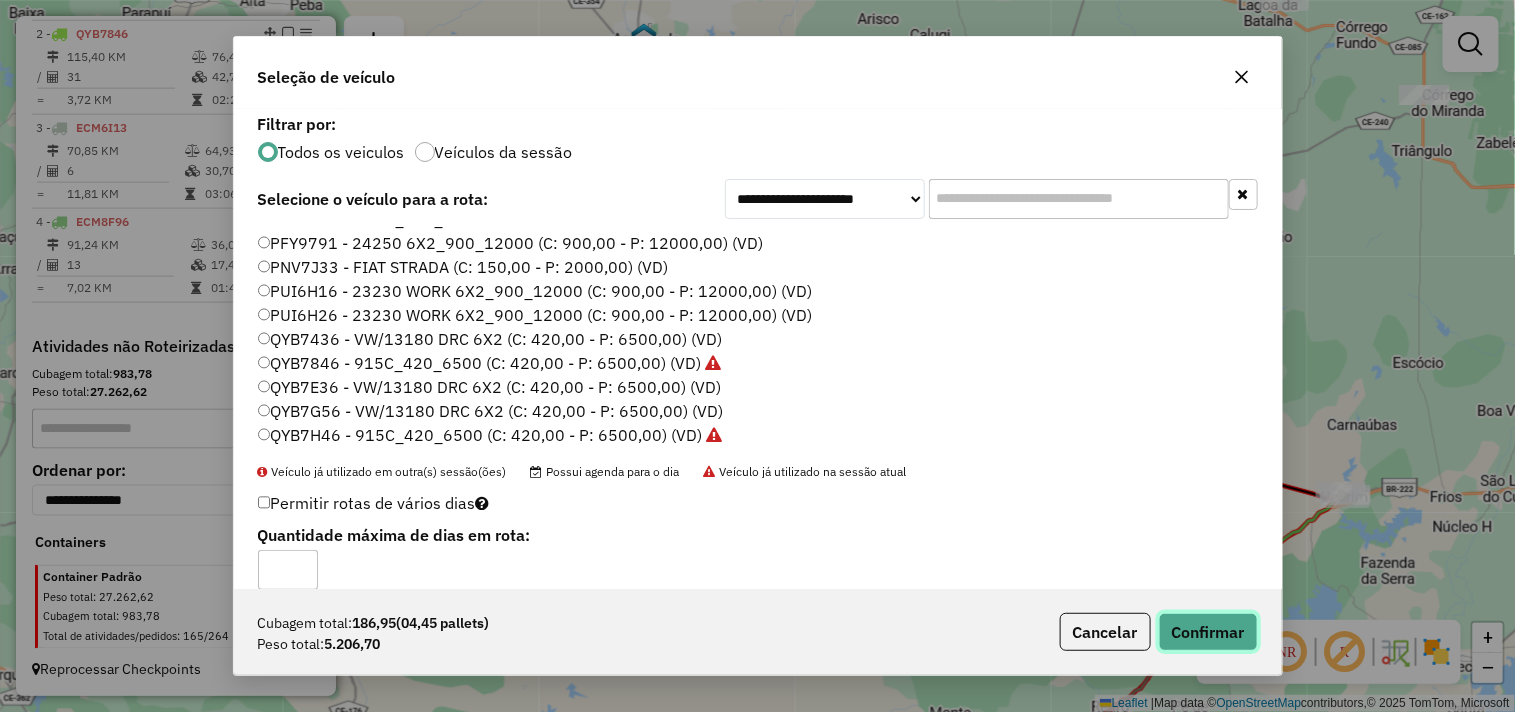 click on "Confirmar" 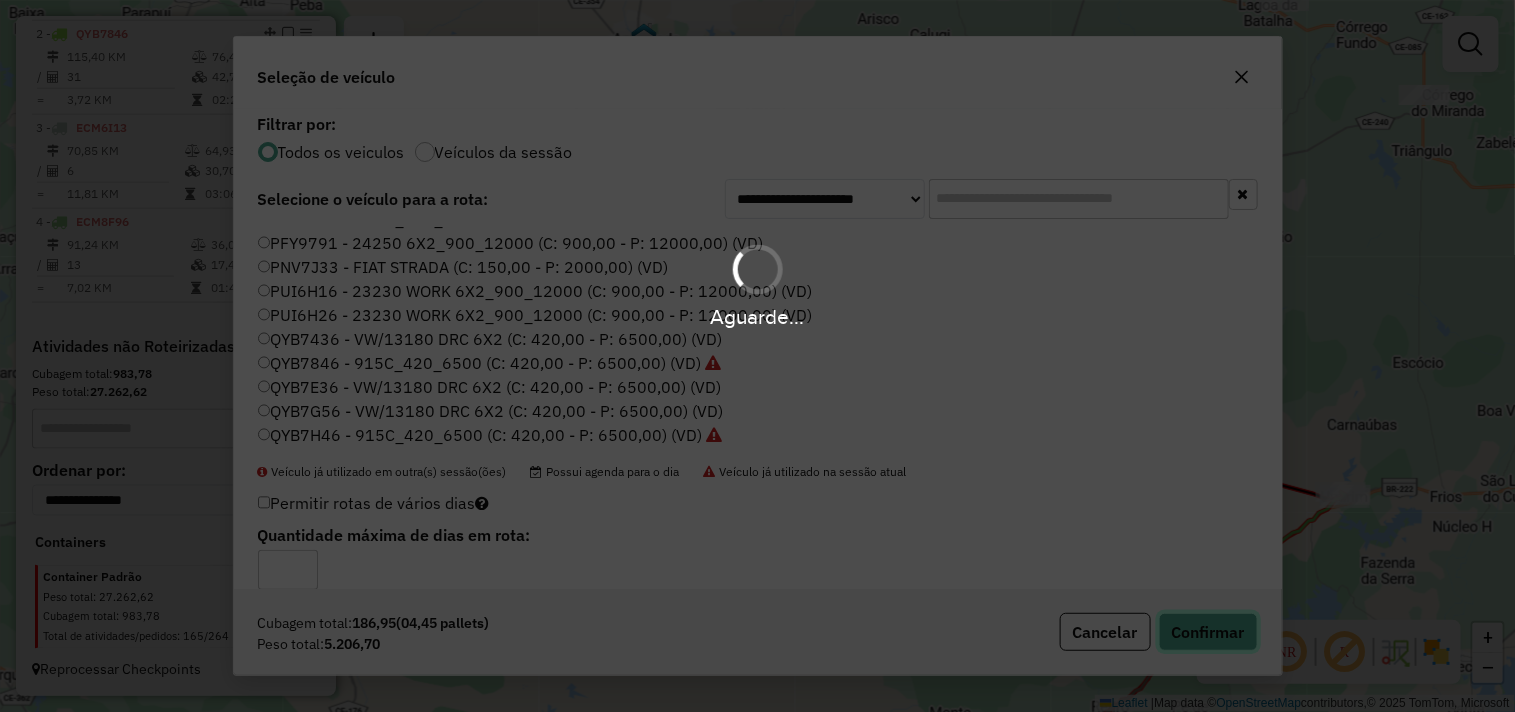 type 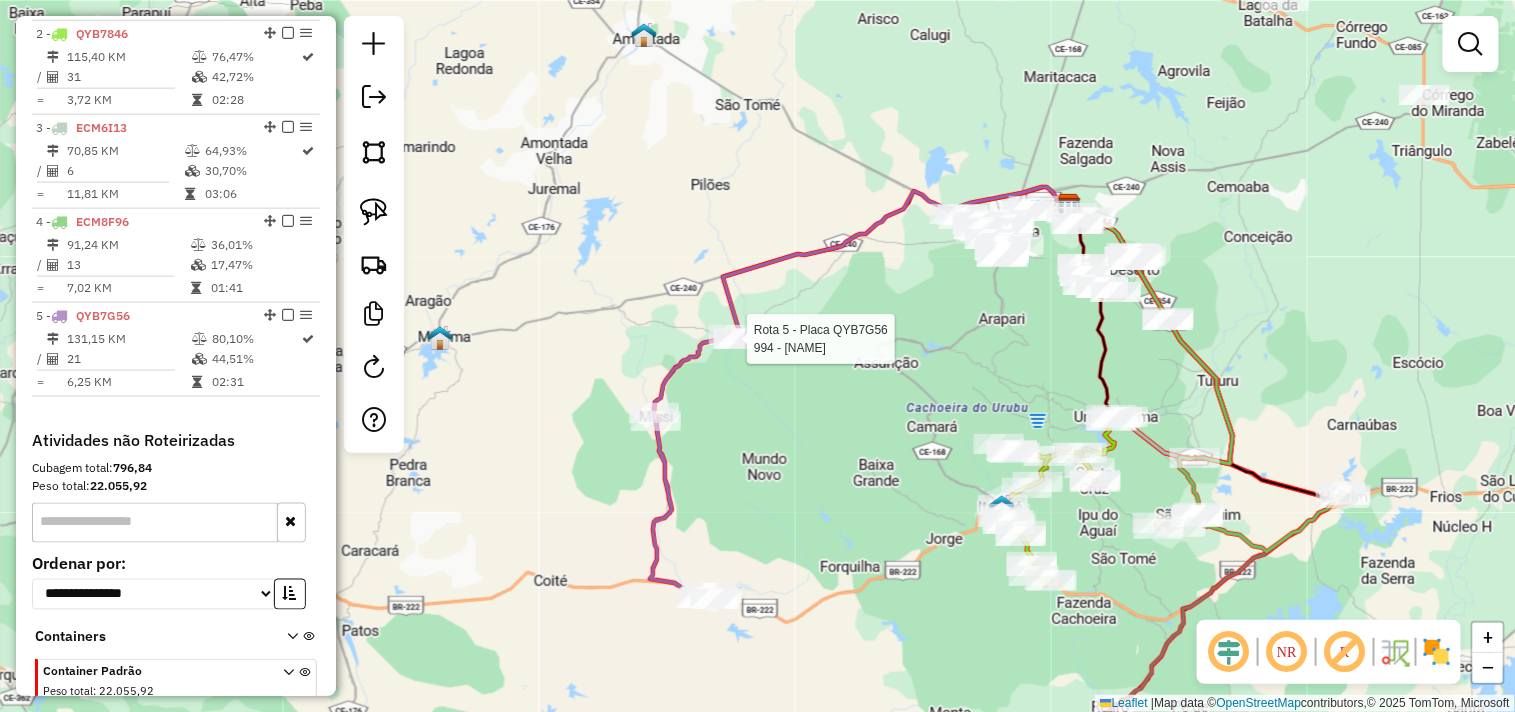select on "**********" 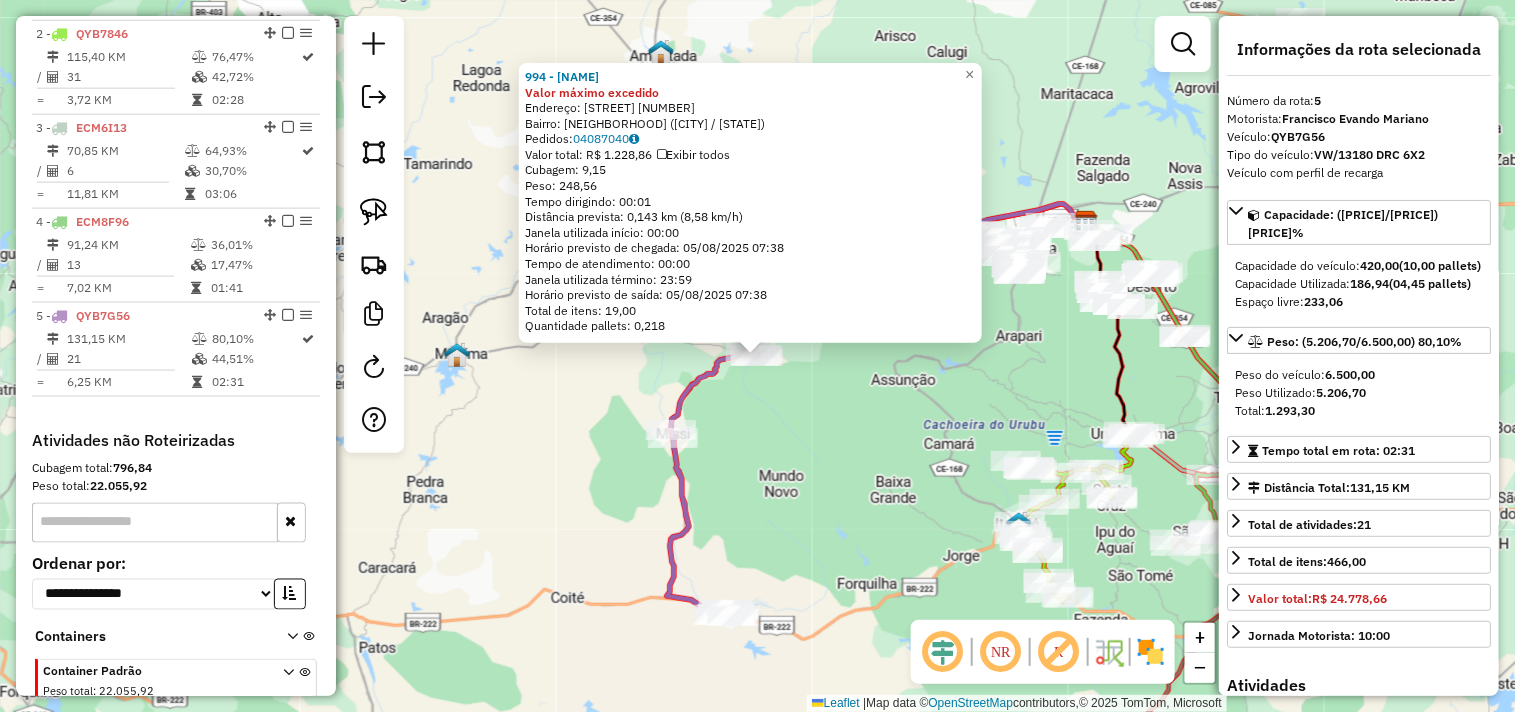 scroll, scrollTop: 956, scrollLeft: 0, axis: vertical 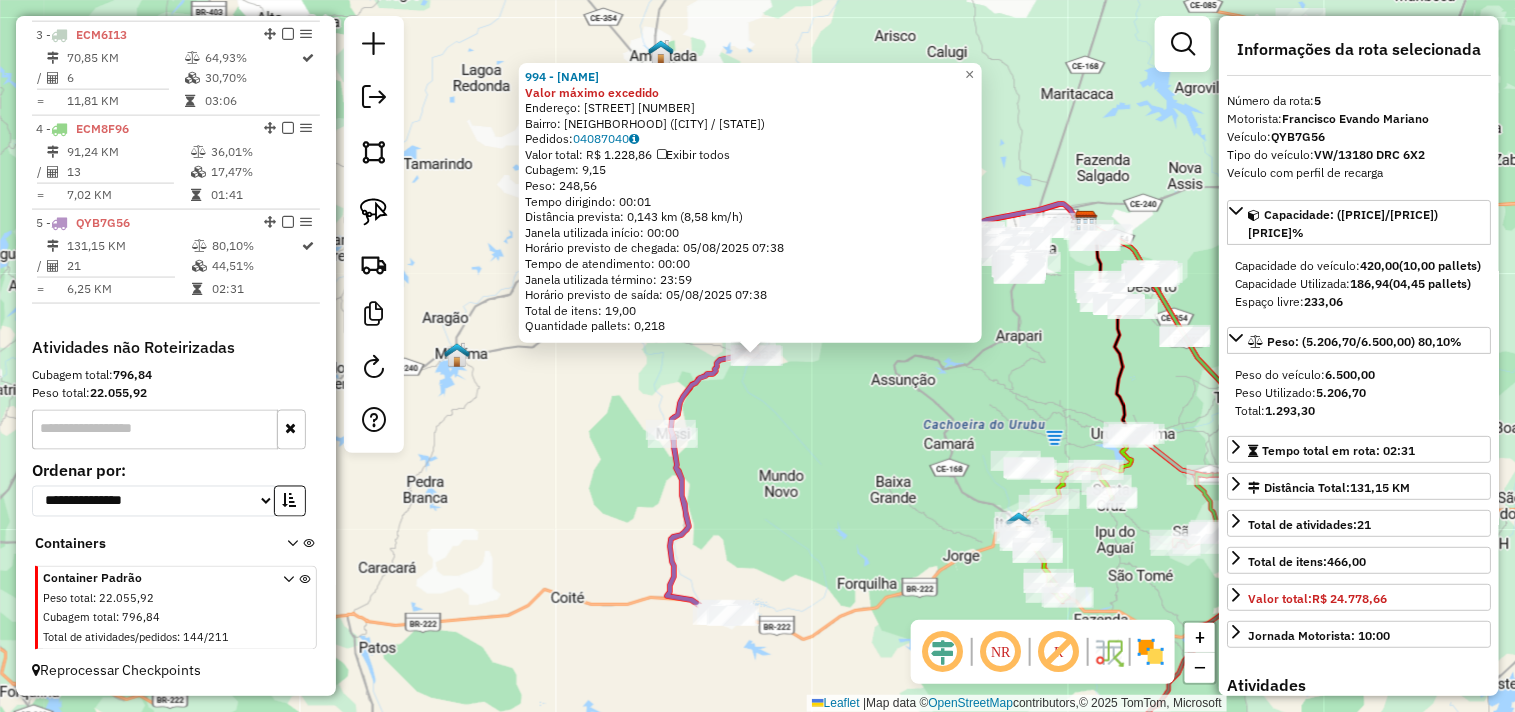 click on "994 - MERCADINHO ATM (BROT Valor máximo excedido  Endereço:  HURBANO TEIXEIRA 1   Bairro: BROTAS (MIRAIMA / CE)   Pedidos:  04087040   Valor total: R$ 1.228,86   Exibir todos   Cubagem: 9,15  Peso: 248,56  Tempo dirigindo: 00:01   Distância prevista: 0,143 km (8,58 km/h)   Janela utilizada início: 00:00   Horário previsto de chegada: 05/08/2025 07:38   Tempo de atendimento: 00:00   Janela utilizada término: 23:59   Horário previsto de saída: 05/08/2025 07:38   Total de itens: 19,00   Quantidade pallets: 0,218  × Janela de atendimento Grade de atendimento Capacidade Transportadoras Veículos Cliente Pedidos  Rotas Selecione os dias de semana para filtrar as janelas de atendimento  Seg   Ter   Qua   Qui   Sex   Sáb   Dom  Informe o período da janela de atendimento: De: Até:  Filtrar exatamente a janela do cliente  Considerar janela de atendimento padrão  Selecione os dias de semana para filtrar as grades de atendimento  Seg   Ter   Qua   Qui   Sex   Sáb   Dom   Peso mínimo:   Peso máximo:   De:" 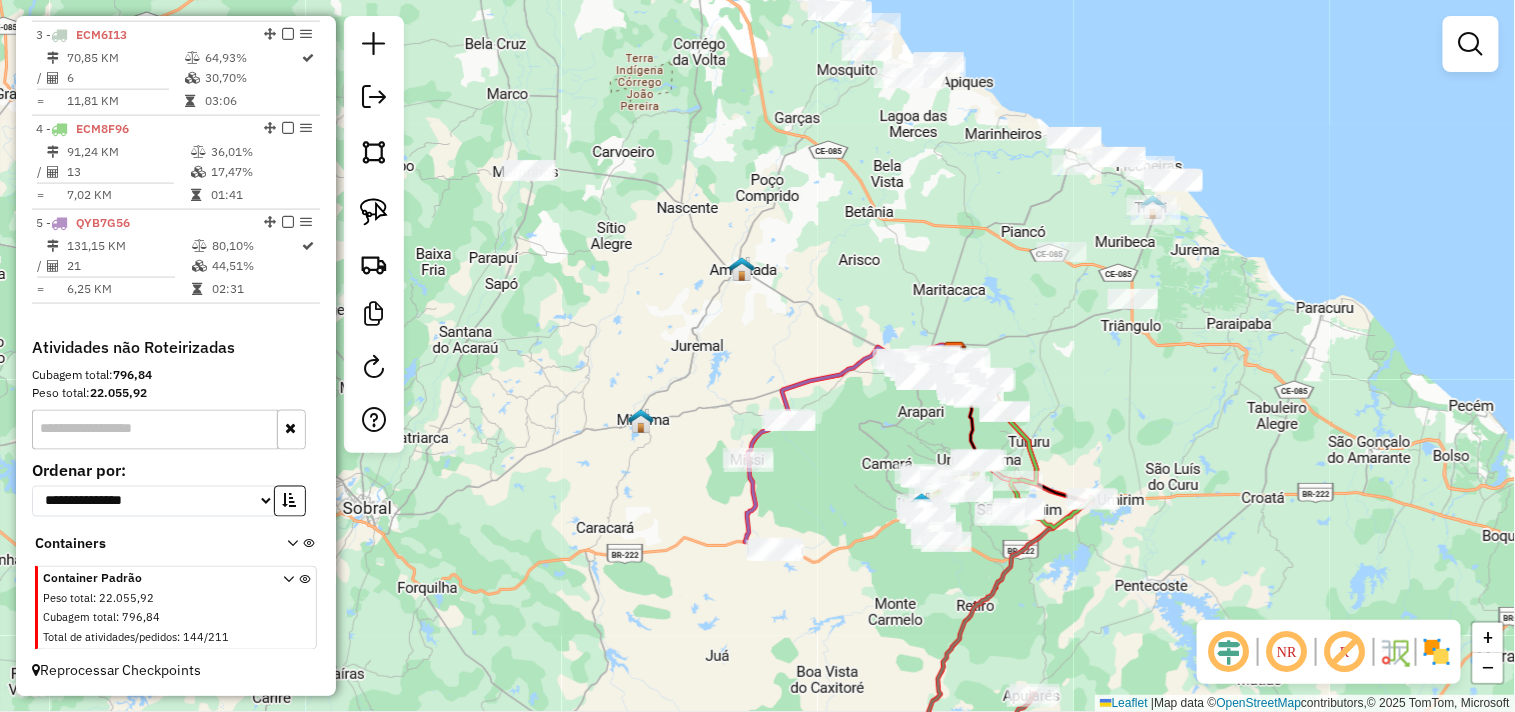 drag, startPoint x: 844, startPoint y: 233, endPoint x: 991, endPoint y: 602, distance: 397.20273 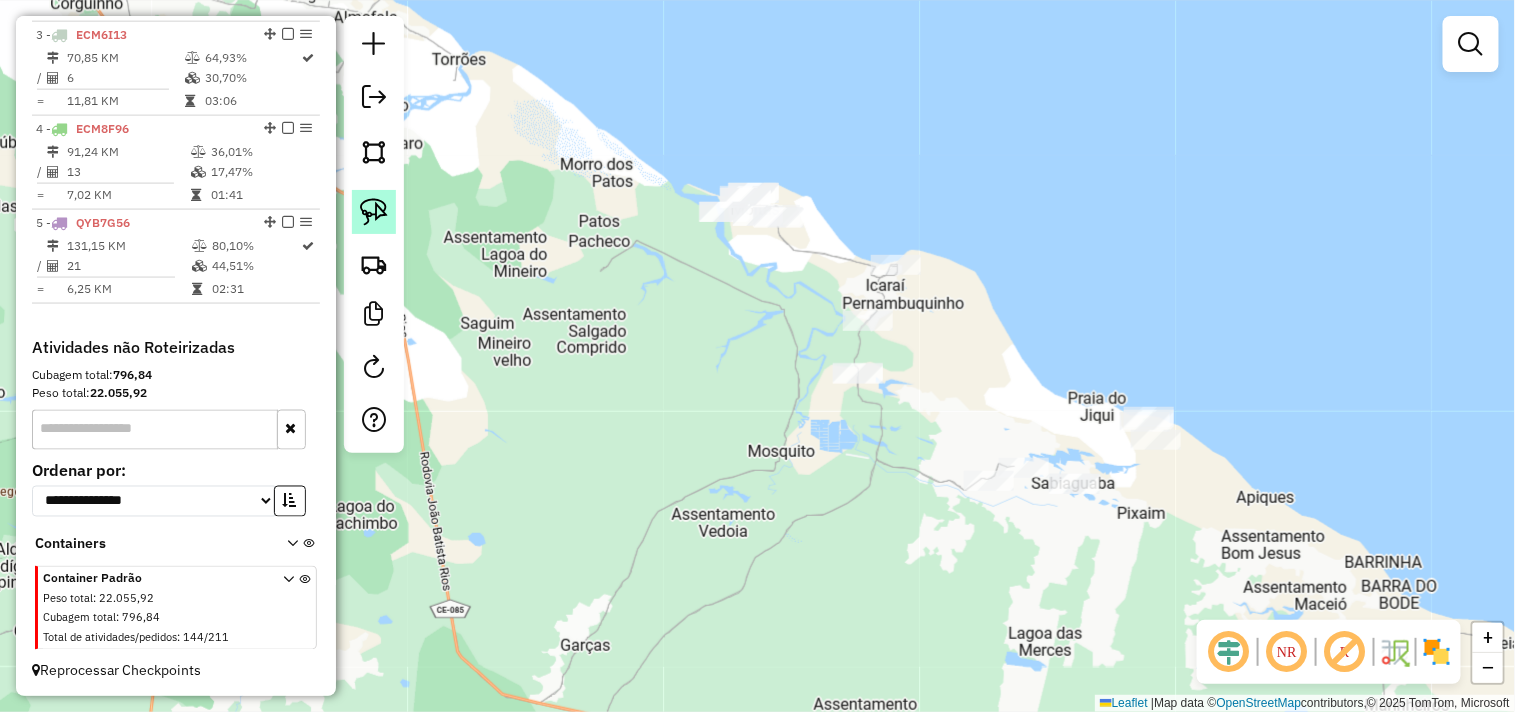 click 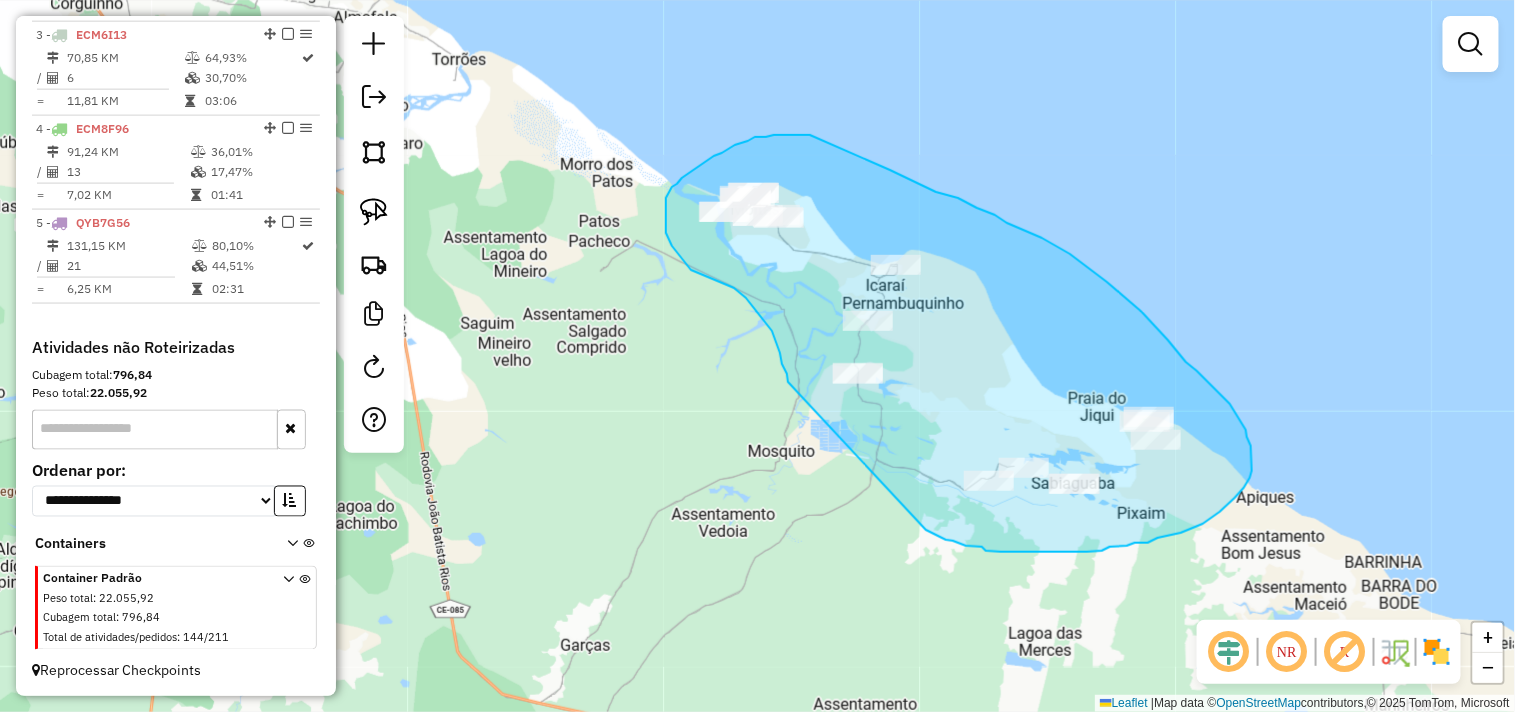 drag, startPoint x: 780, startPoint y: 353, endPoint x: 926, endPoint y: 530, distance: 229.44498 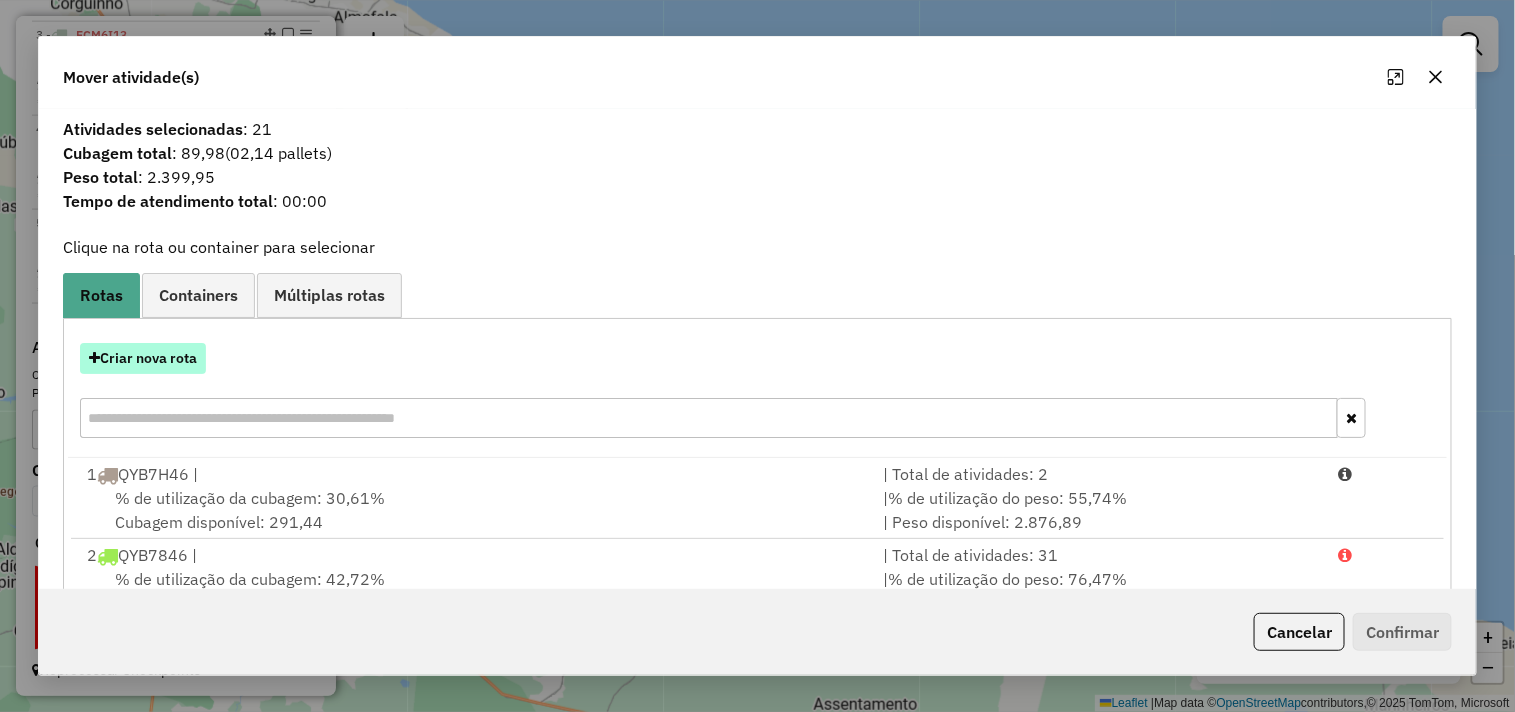 click on "Criar nova rota" at bounding box center (143, 358) 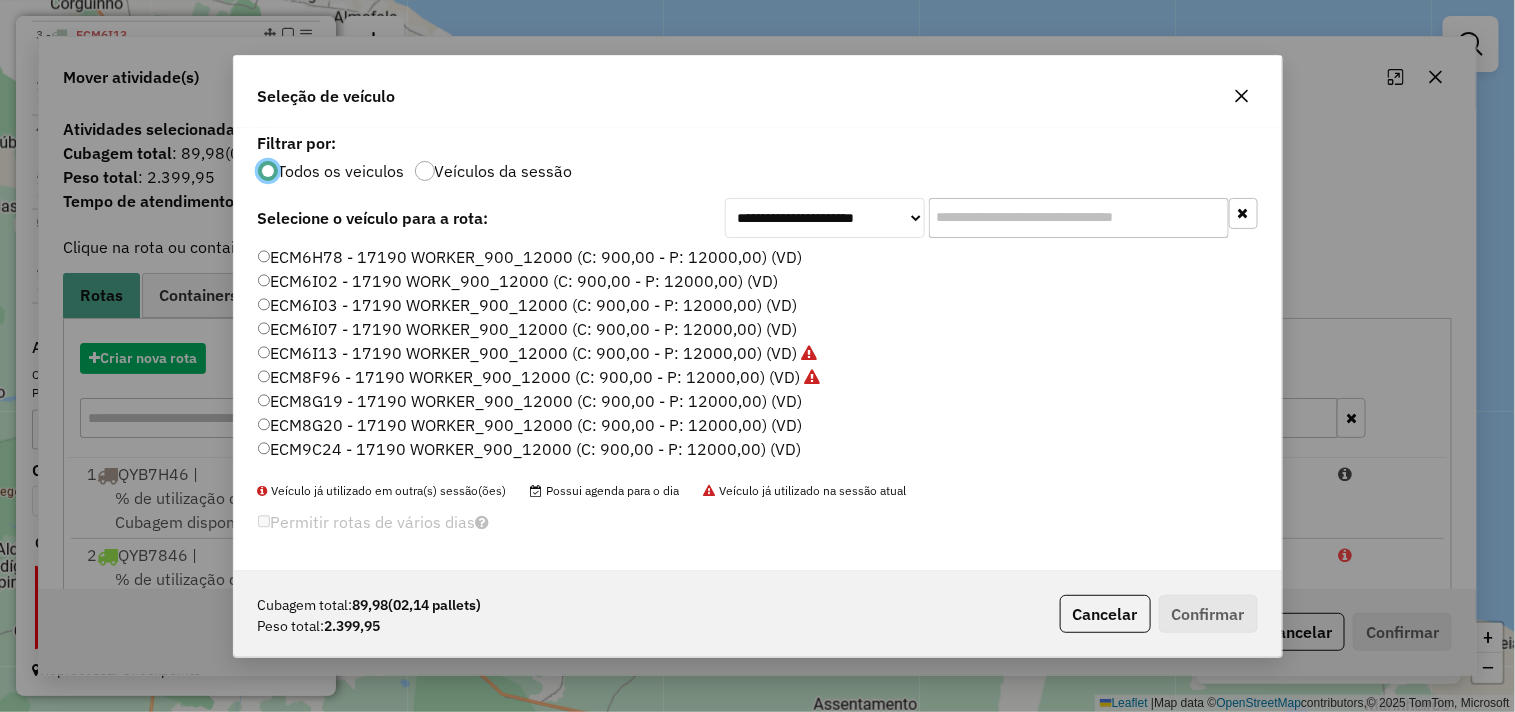 scroll, scrollTop: 11, scrollLeft: 5, axis: both 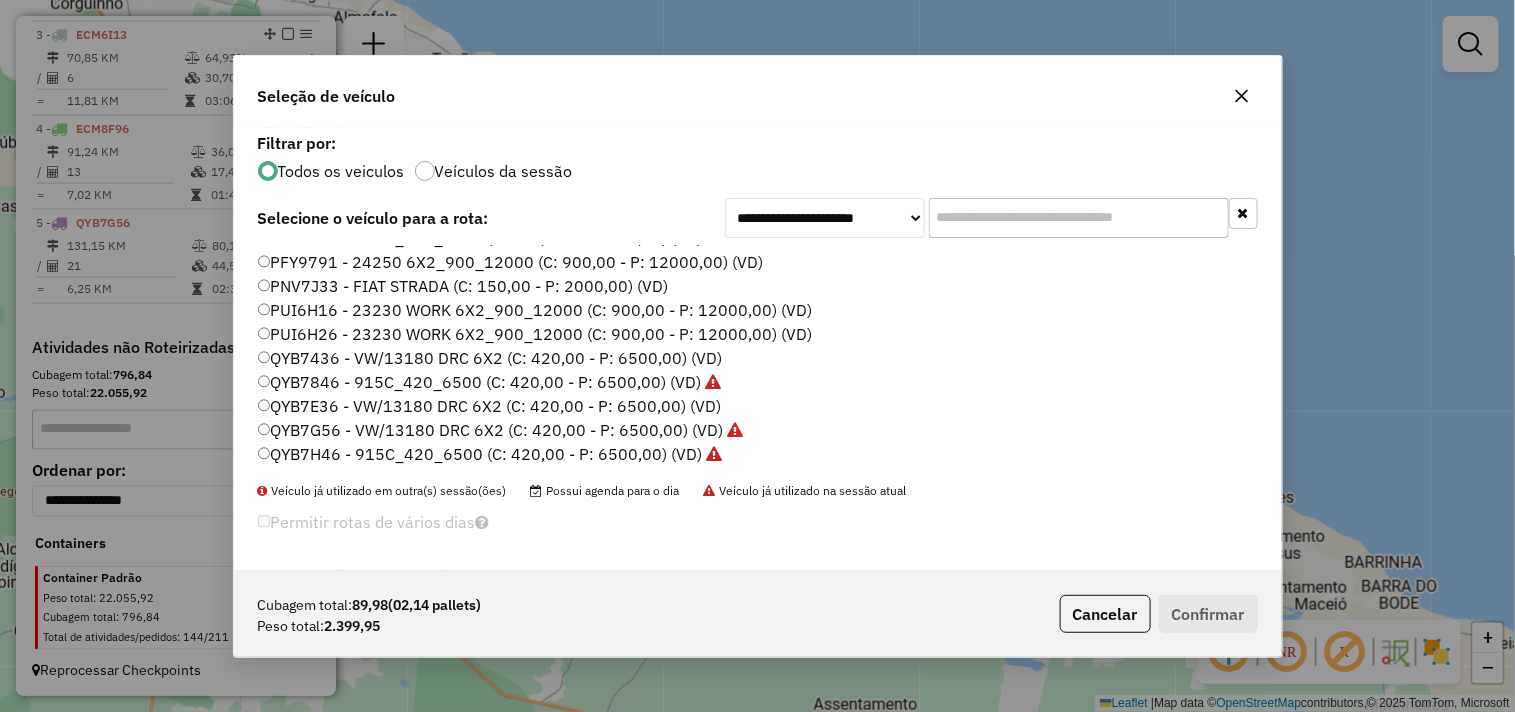 click on "QYB7E36 - VW/13180 DRC 6X2 (C: 420,00 - P: 6500,00) (VD)" 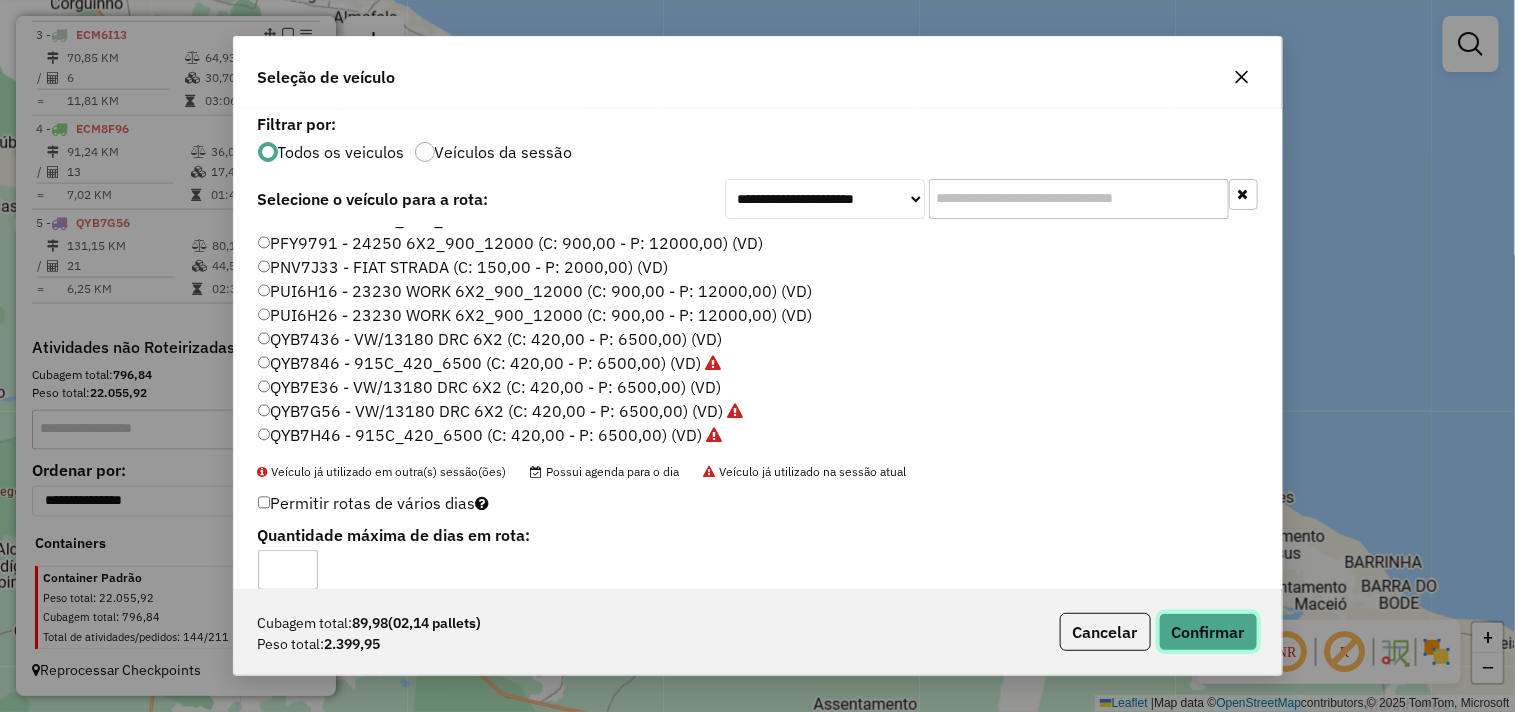 click on "Confirmar" 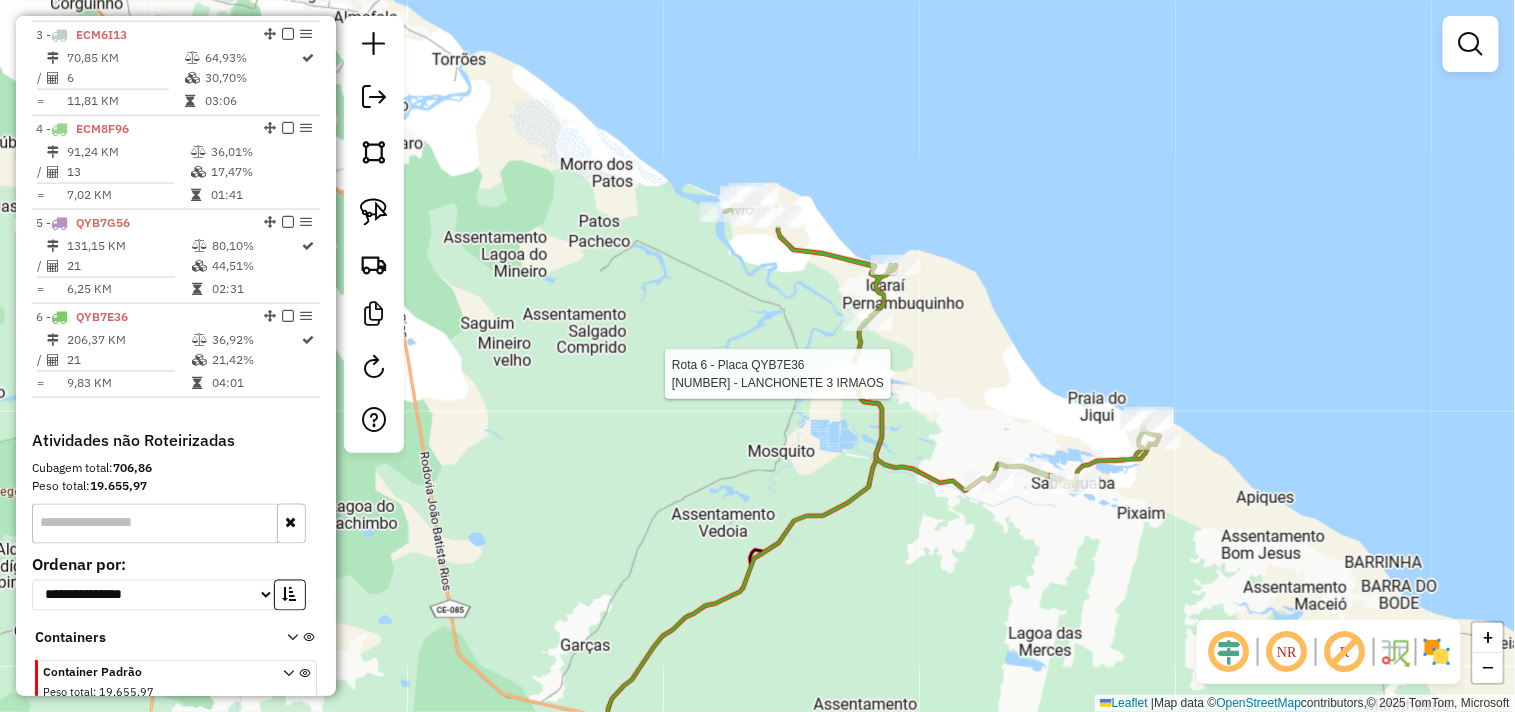scroll, scrollTop: 1051, scrollLeft: 0, axis: vertical 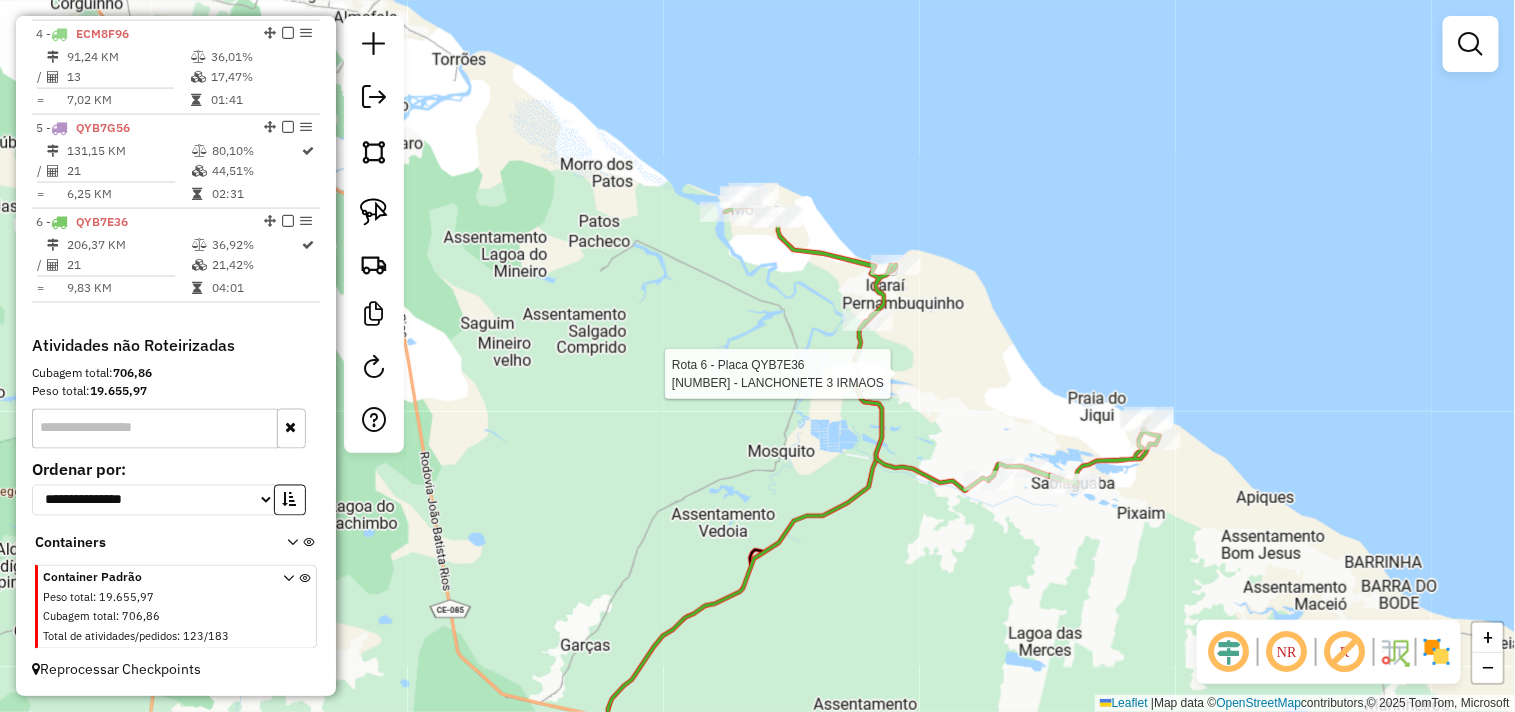 select on "**********" 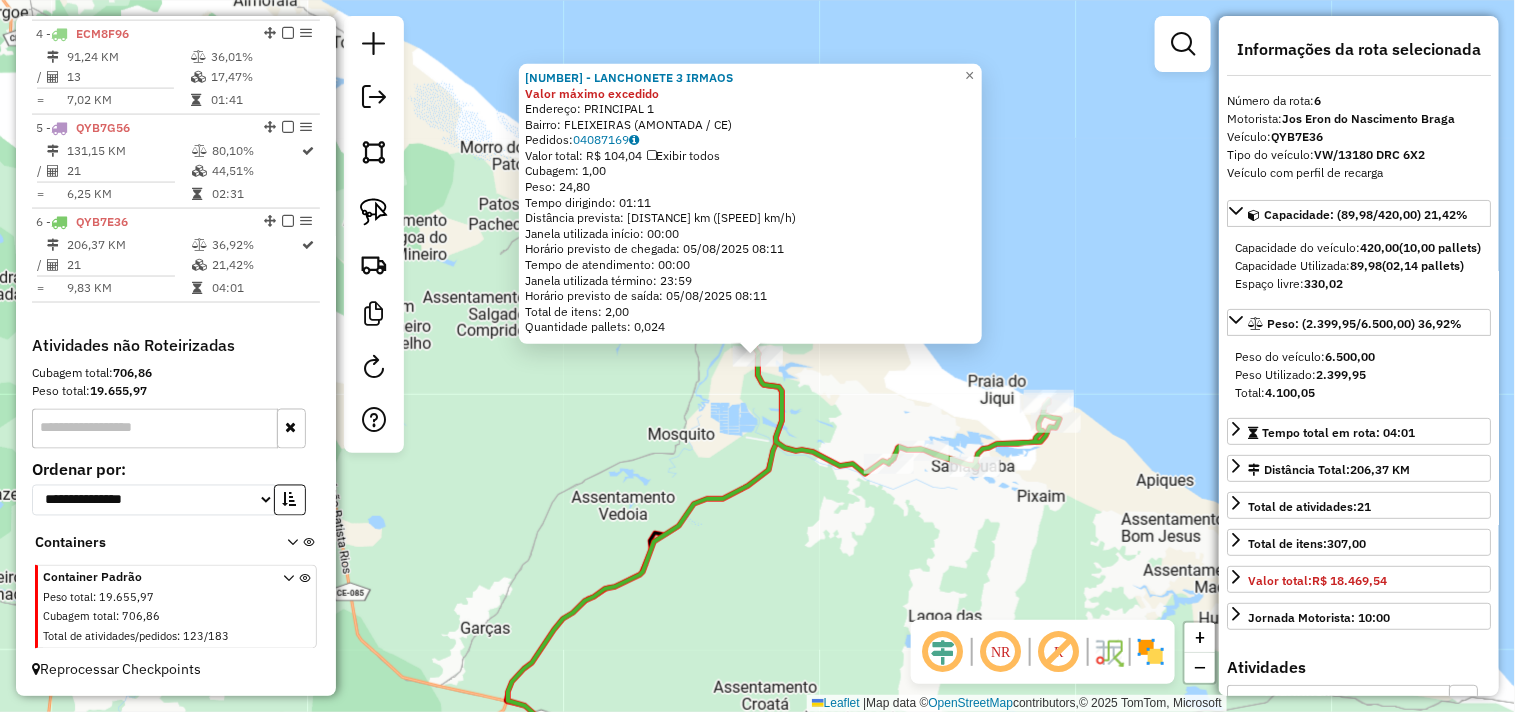 click on "975 - LANCHONETE 3 IRMAOS Valor máximo excedido  Endereço:  PRINCIPAL 1   Bairro: FLEIXEIRAS (AMONTADA / CE)   Pedidos:  04087169   Valor total: R$ 104,04   Exibir todos   Cubagem: 1,00  Peso: 24,80  Tempo dirigindo: 01:11   Distância prevista: 74,903 km (63,30 km/h)   Janela utilizada início: 00:00   Horário previsto de chegada: 05/08/2025 08:11   Tempo de atendimento: 00:00   Janela utilizada término: 23:59   Horário previsto de saída: 05/08/2025 08:11   Total de itens: 2,00   Quantidade pallets: 0,024  × Janela de atendimento Grade de atendimento Capacidade Transportadoras Veículos Cliente Pedidos  Rotas Selecione os dias de semana para filtrar as janelas de atendimento  Seg   Ter   Qua   Qui   Sex   Sáb   Dom  Informe o período da janela de atendimento: De: Até:  Filtrar exatamente a janela do cliente  Considerar janela de atendimento padrão  Selecione os dias de semana para filtrar as grades de atendimento  Seg   Ter   Qua   Qui   Sex   Sáb   Dom   Peso mínimo:   Peso máximo:   De:  De:" 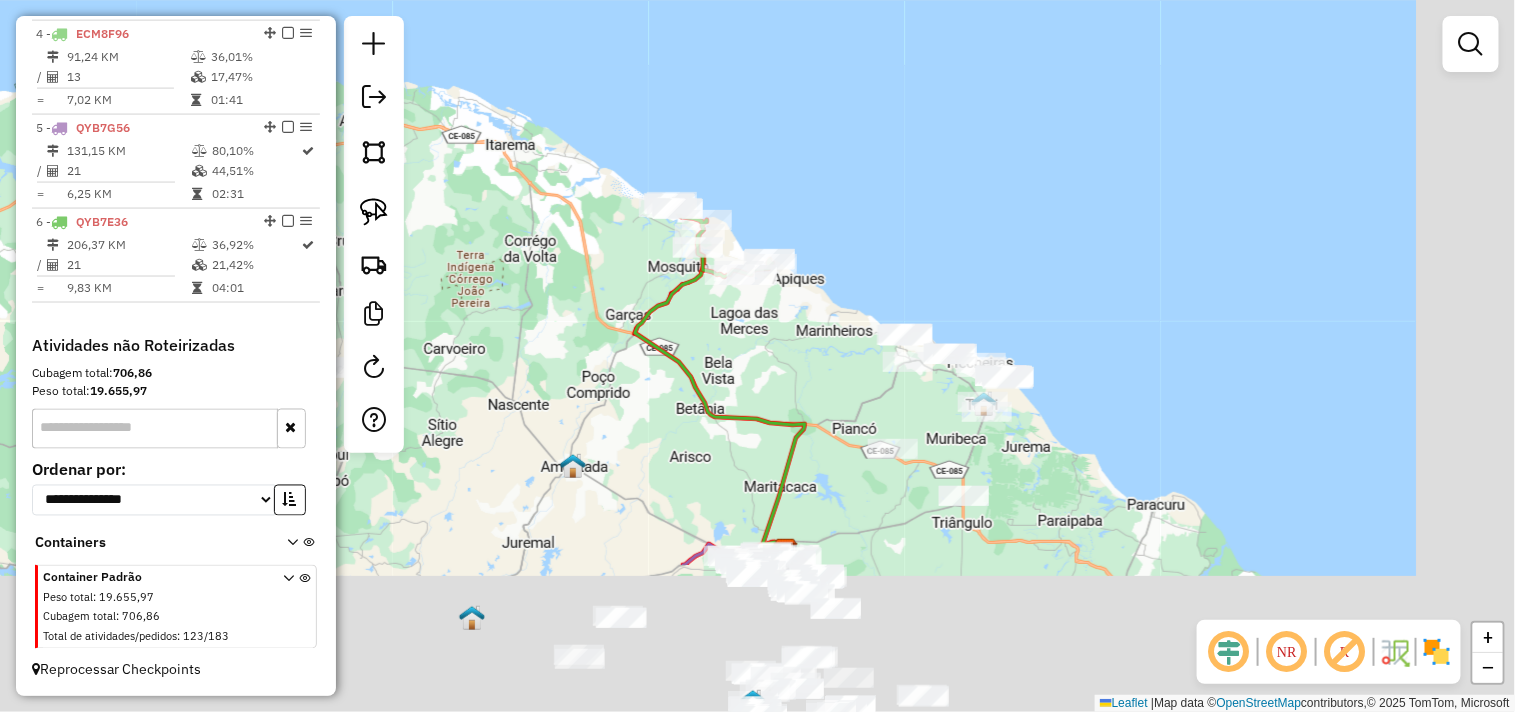 drag, startPoint x: 852, startPoint y: 581, endPoint x: 704, endPoint y: 308, distance: 310.53662 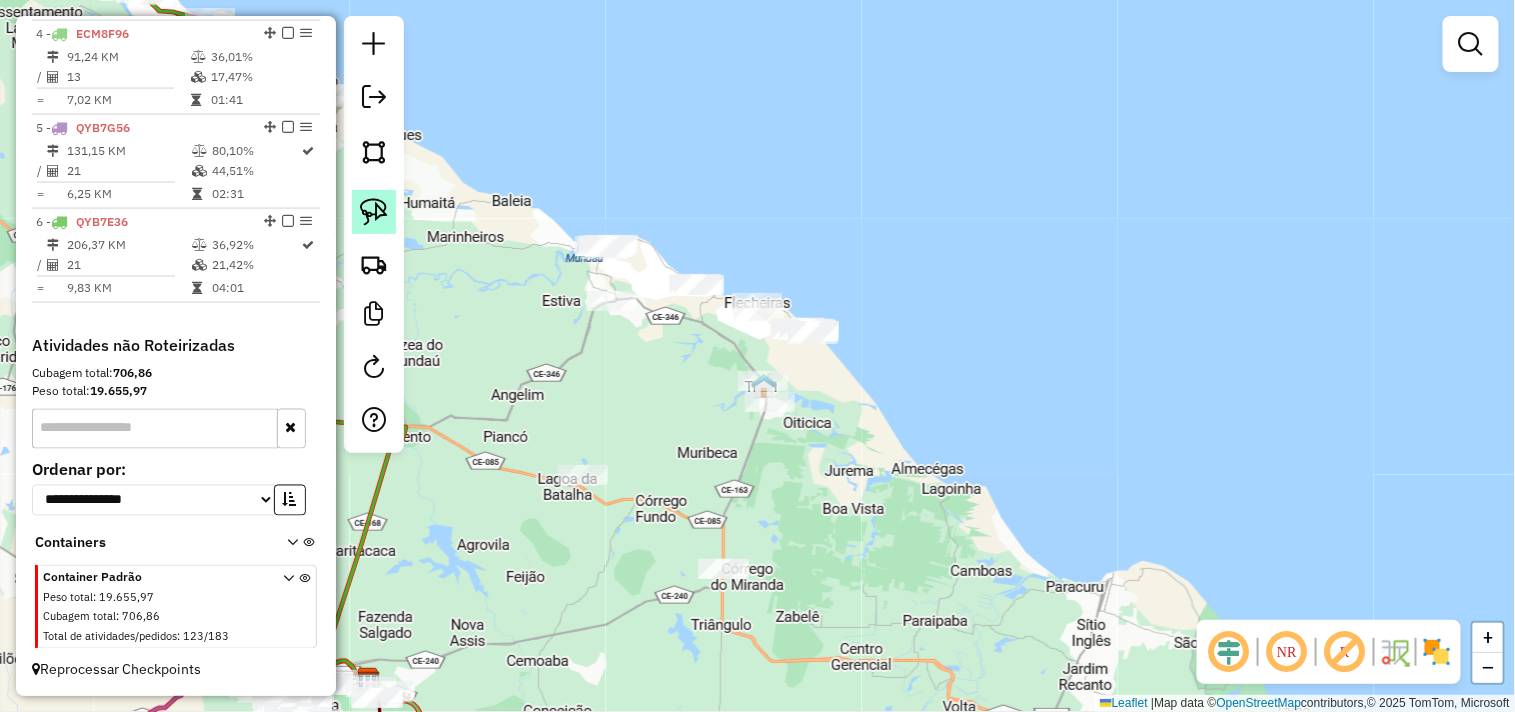 click 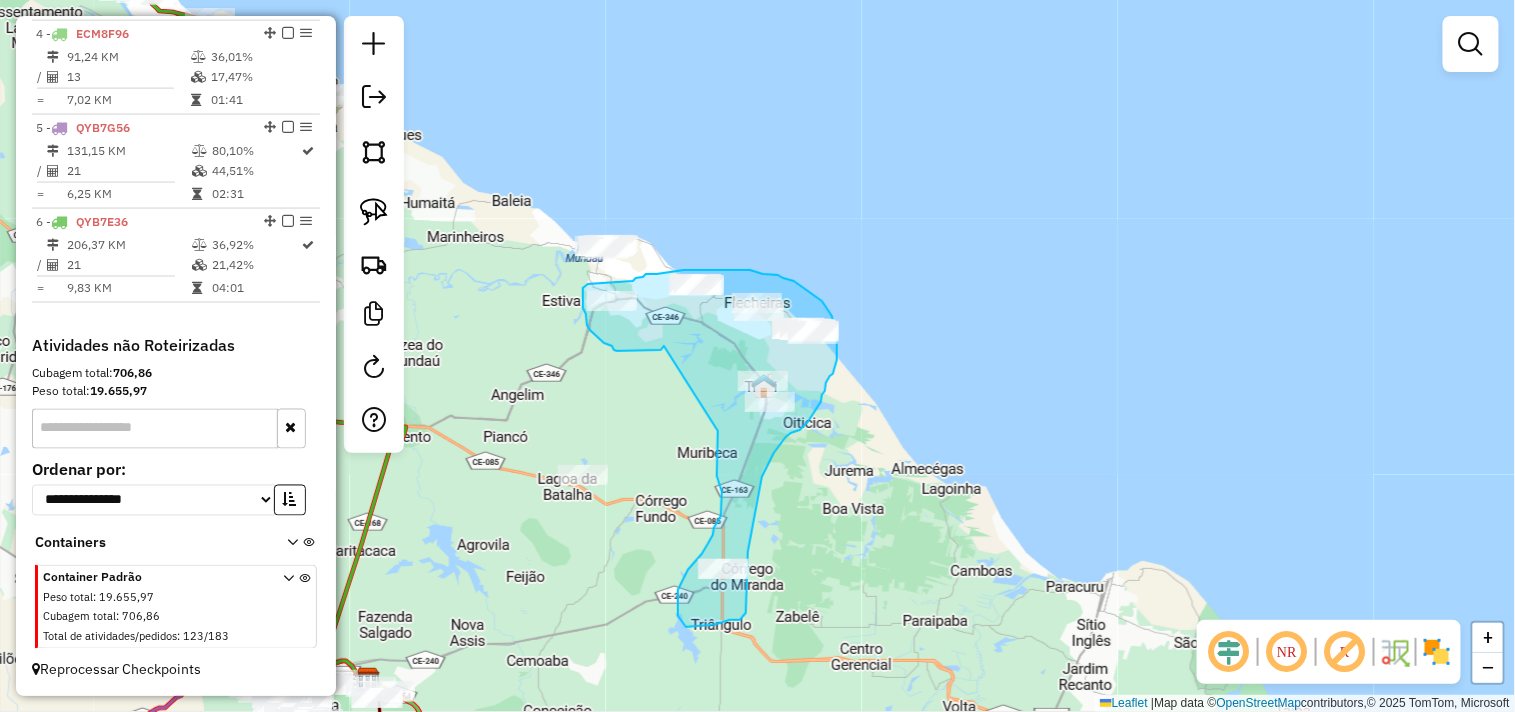 drag, startPoint x: 656, startPoint y: 350, endPoint x: 721, endPoint y: 368, distance: 67.44627 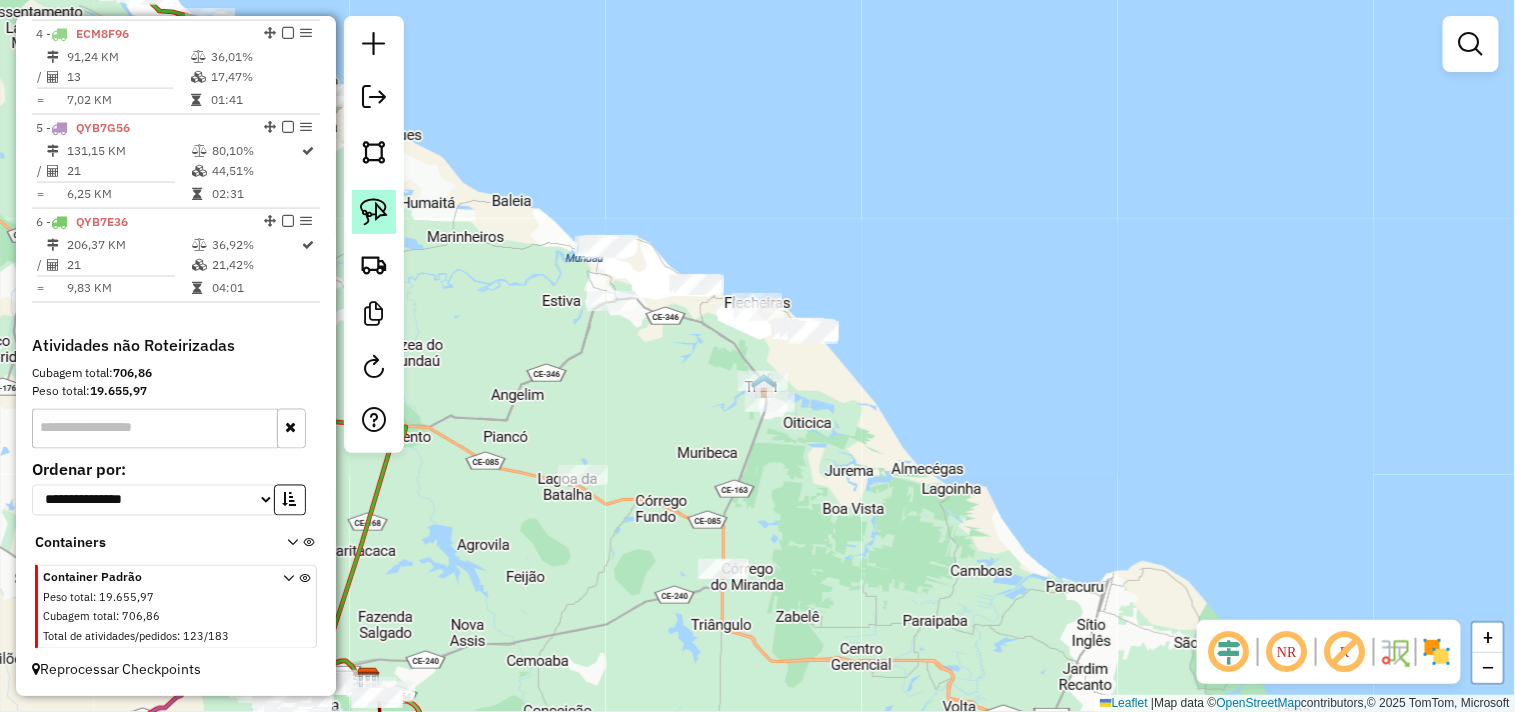 click 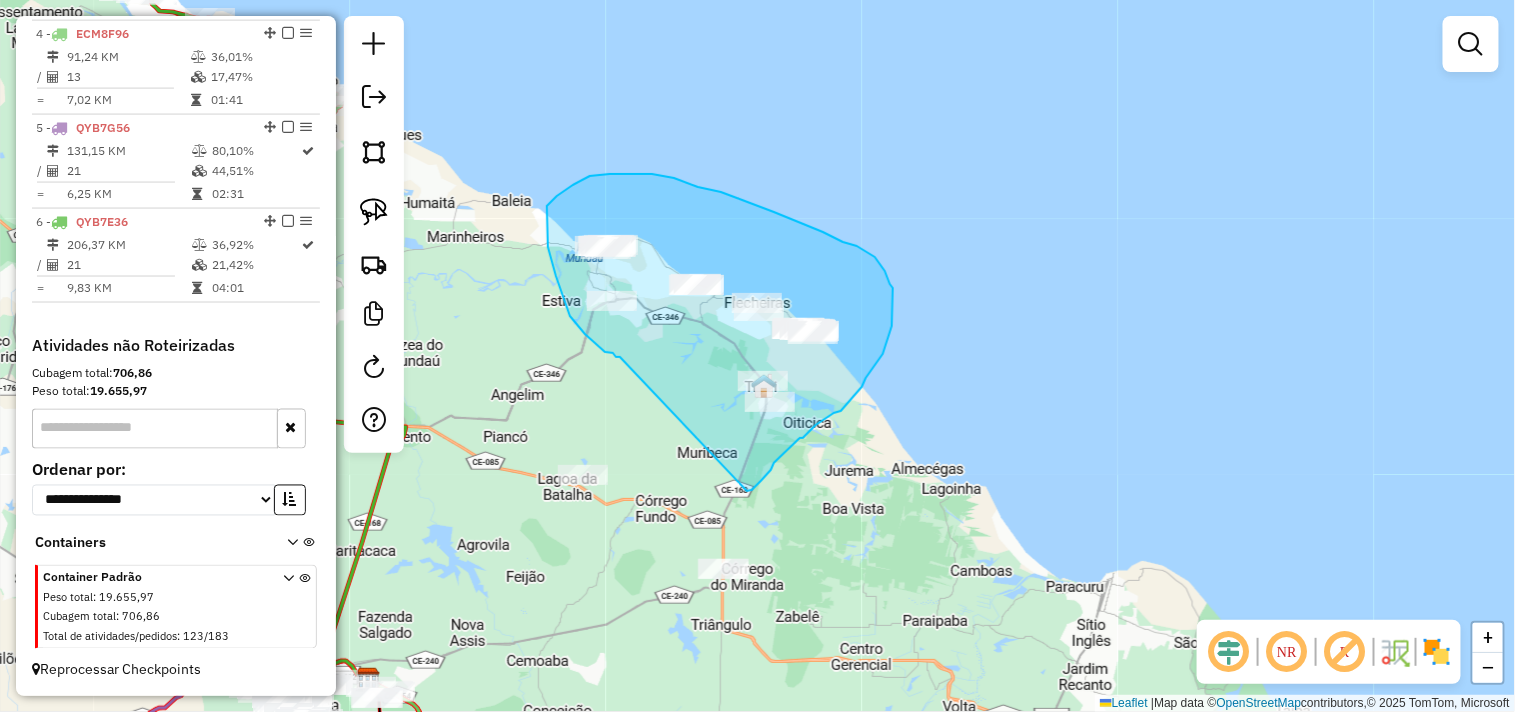 drag, startPoint x: 603, startPoint y: 350, endPoint x: 744, endPoint y: 495, distance: 202.25232 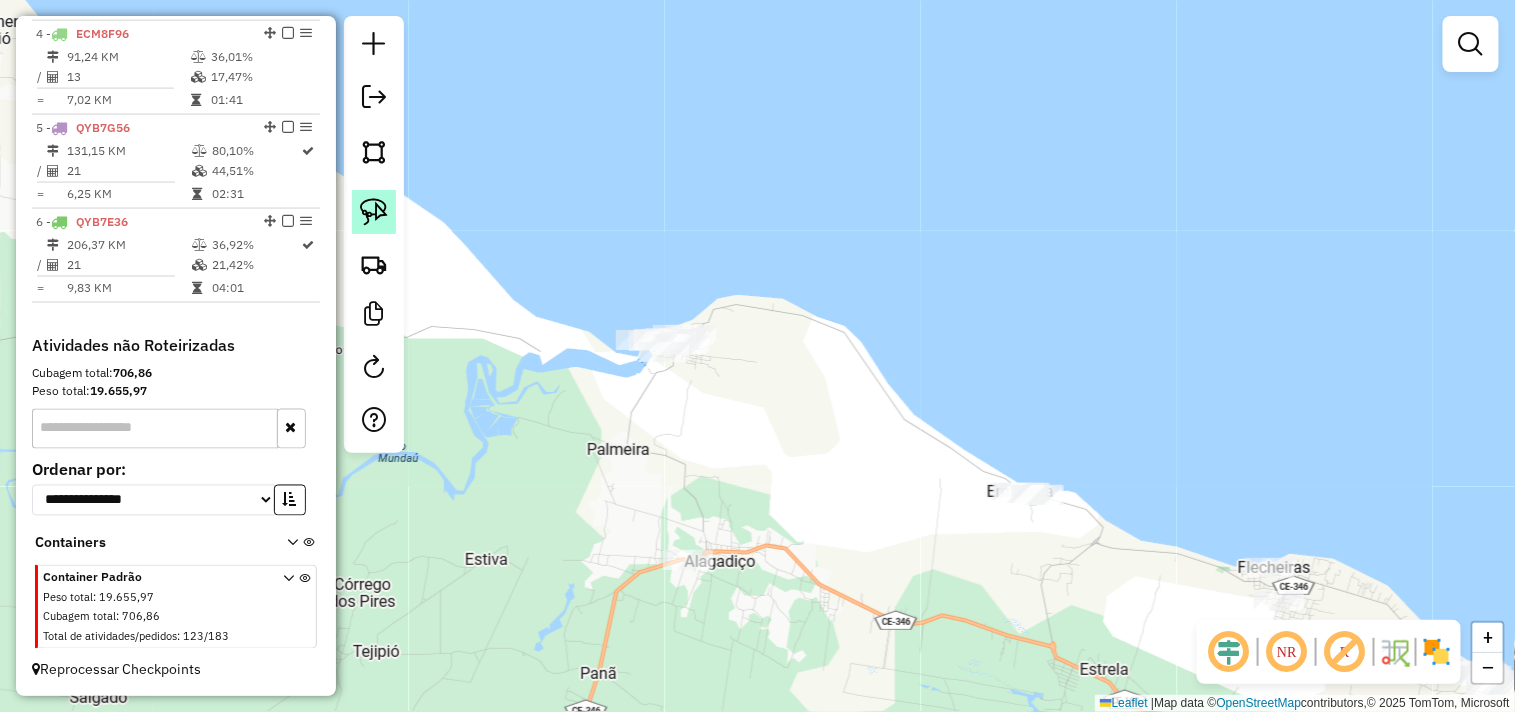 click 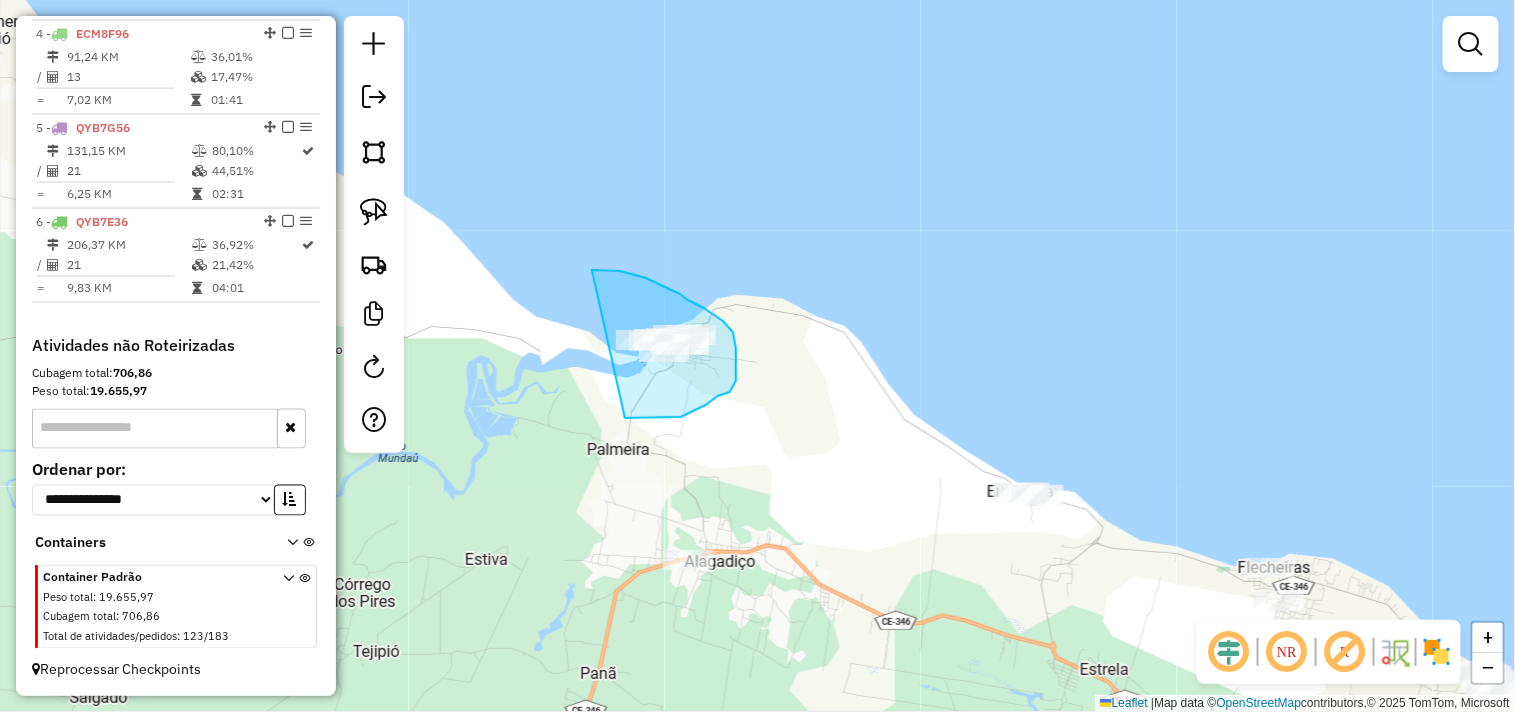 drag, startPoint x: 594, startPoint y: 270, endPoint x: 587, endPoint y: 414, distance: 144.17004 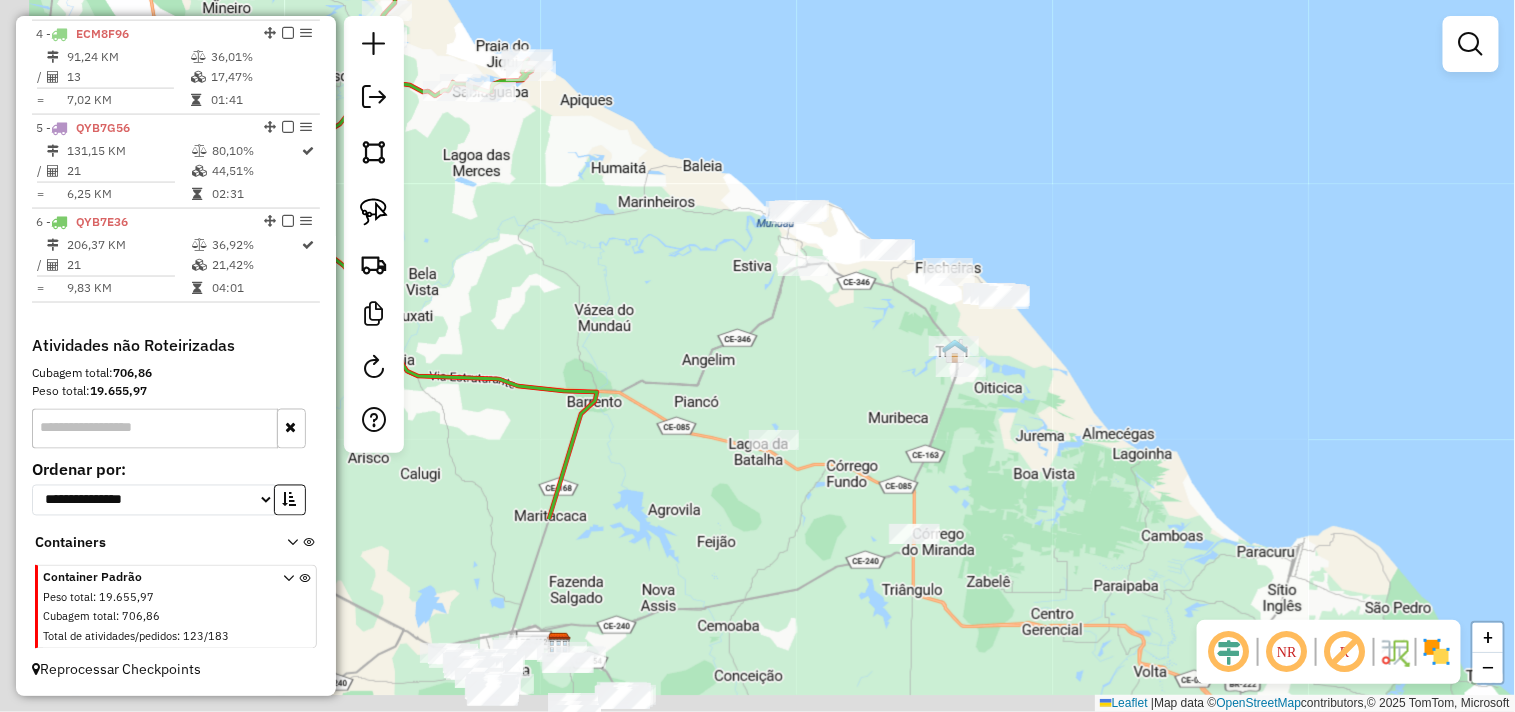 drag, startPoint x: 690, startPoint y: 620, endPoint x: 912, endPoint y: 284, distance: 402.7158 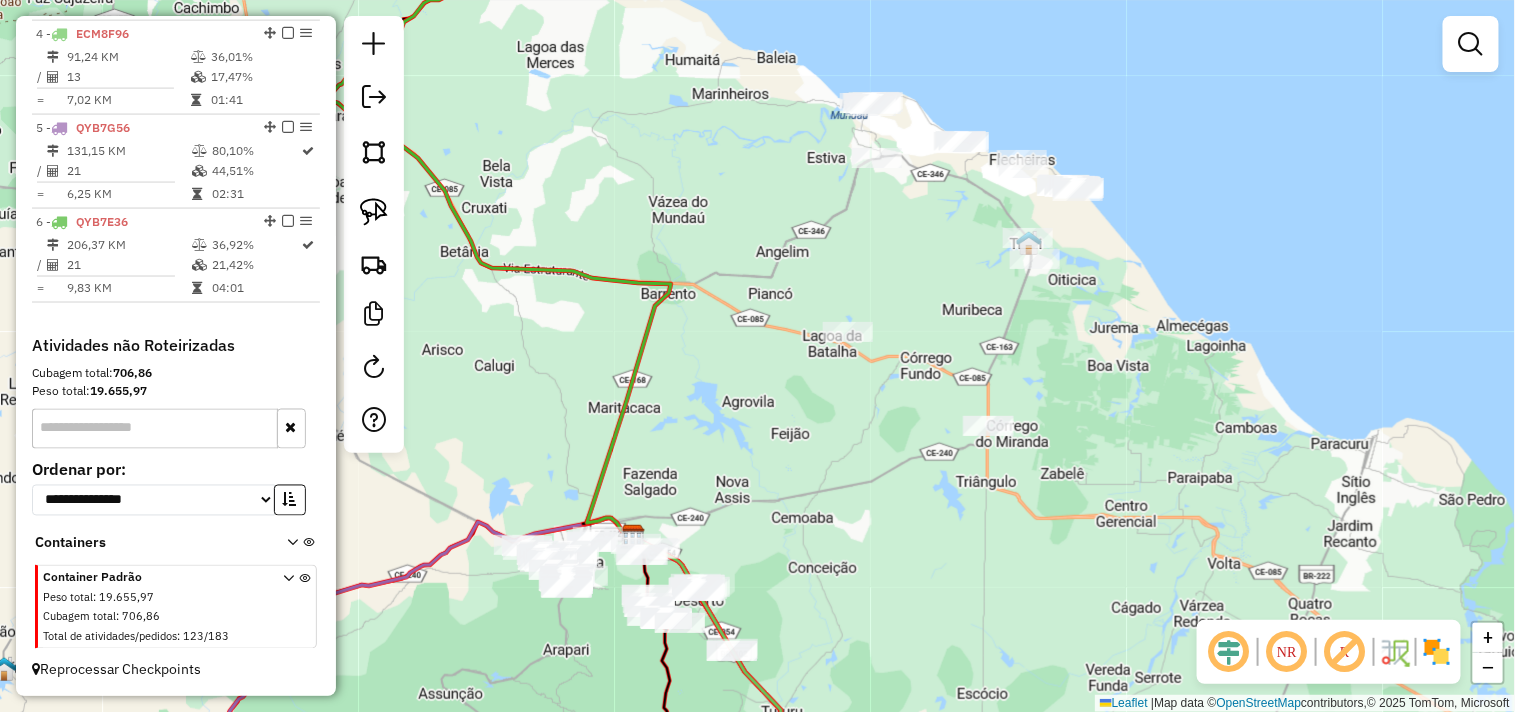 drag, startPoint x: 711, startPoint y: 418, endPoint x: 824, endPoint y: 225, distance: 223.64705 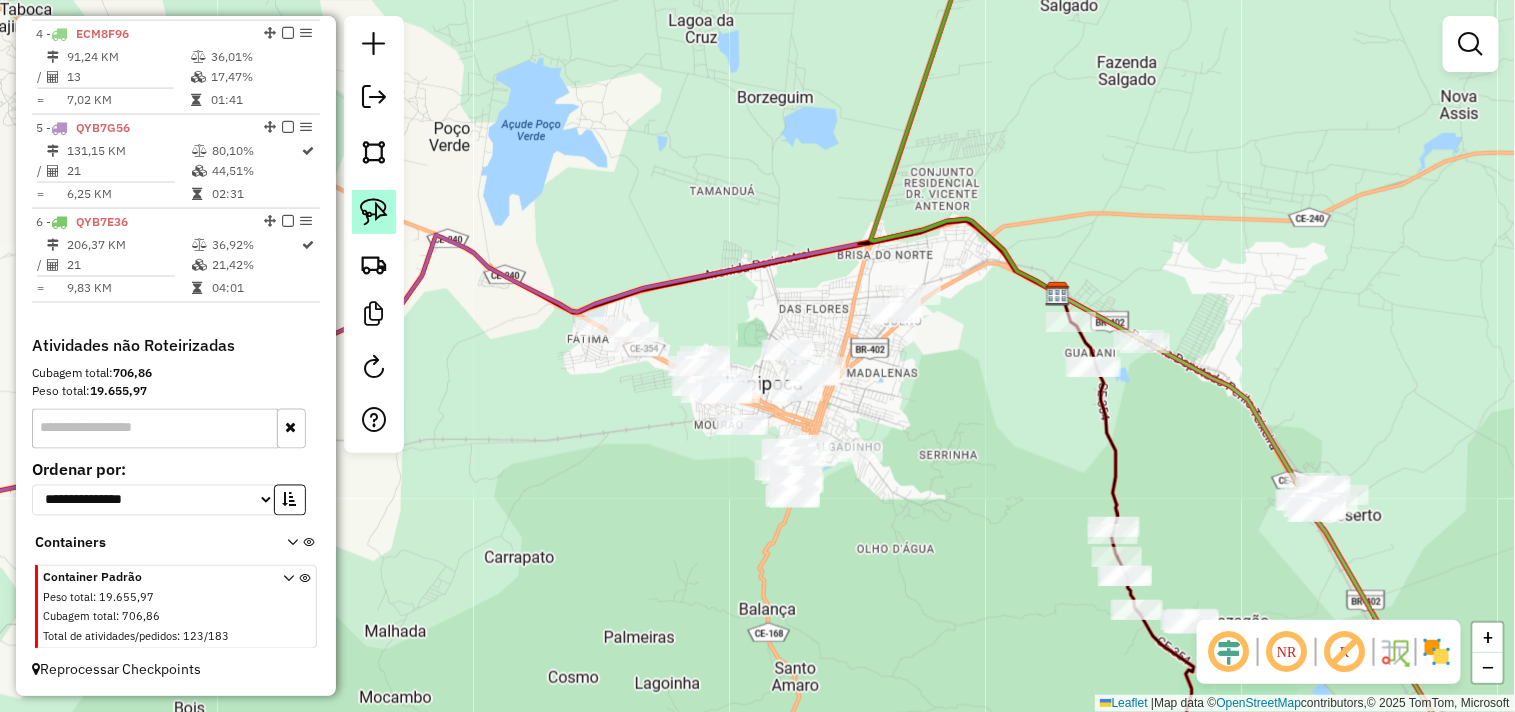 click 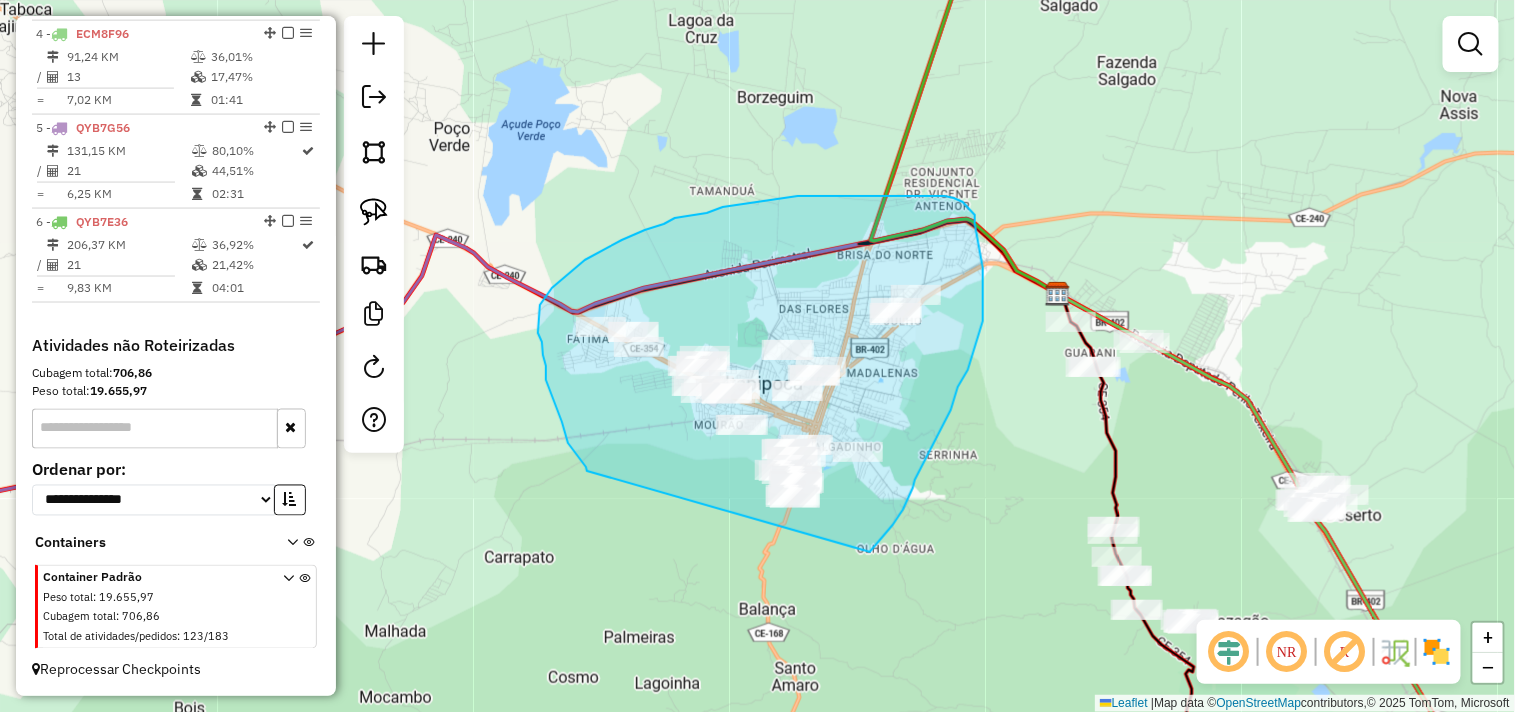 drag, startPoint x: 586, startPoint y: 467, endPoint x: 796, endPoint y: 605, distance: 251.2847 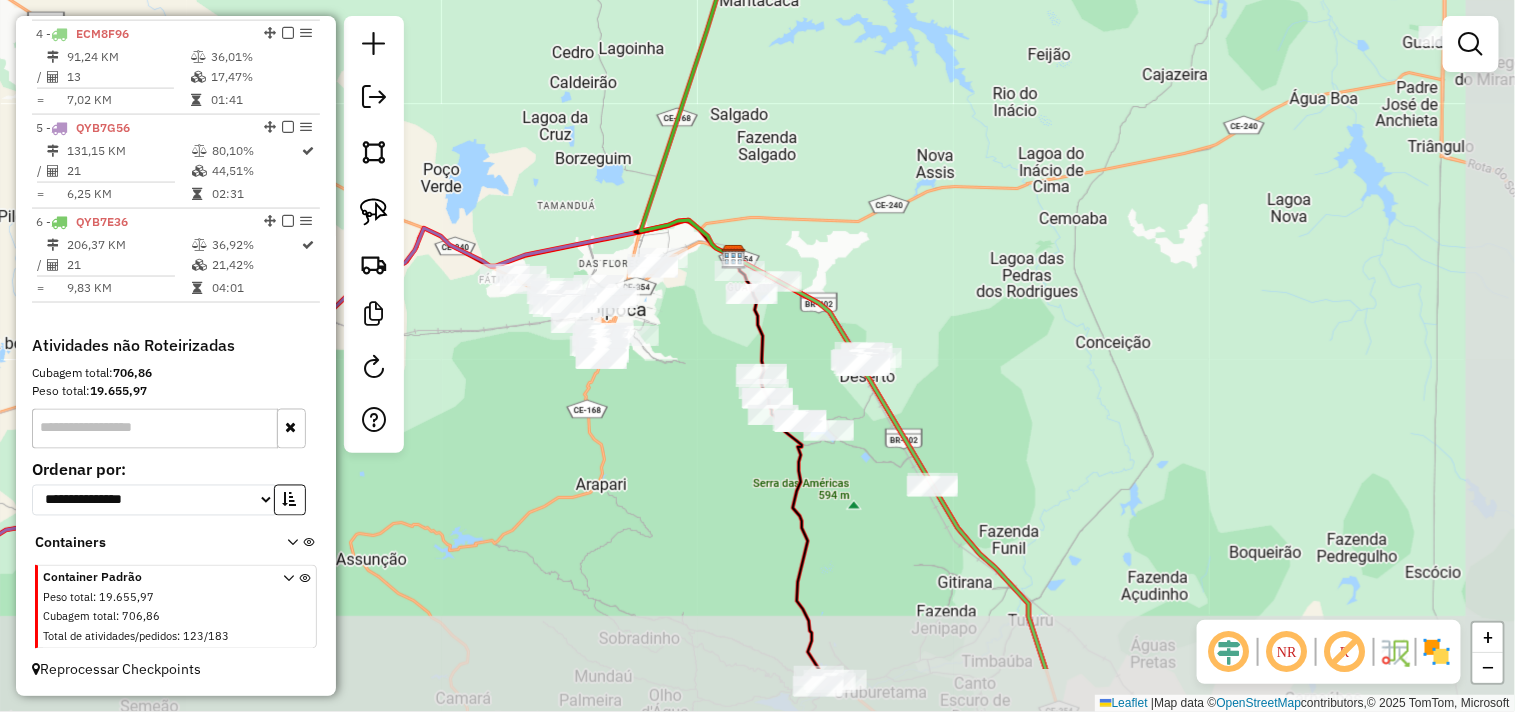 drag, startPoint x: 857, startPoint y: 568, endPoint x: 561, endPoint y: 427, distance: 327.86734 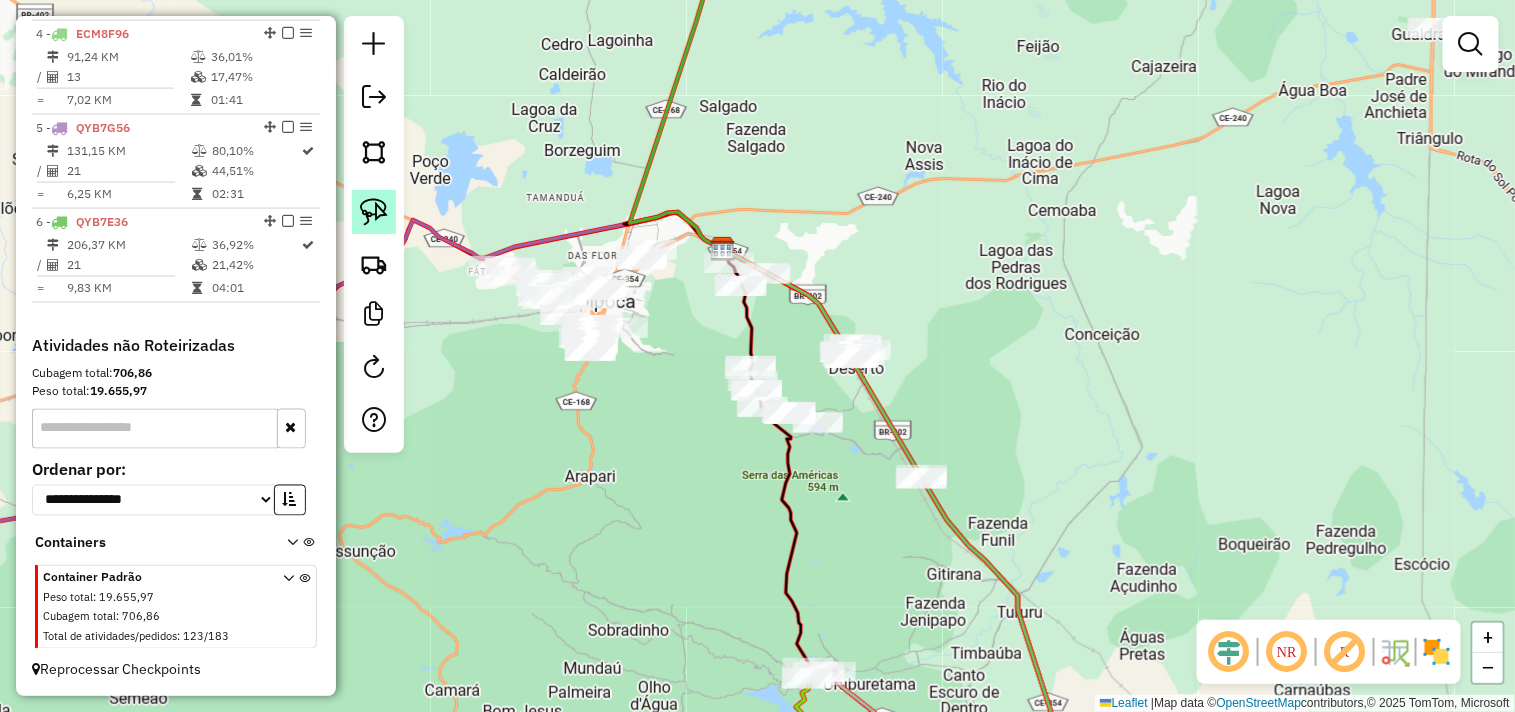 click 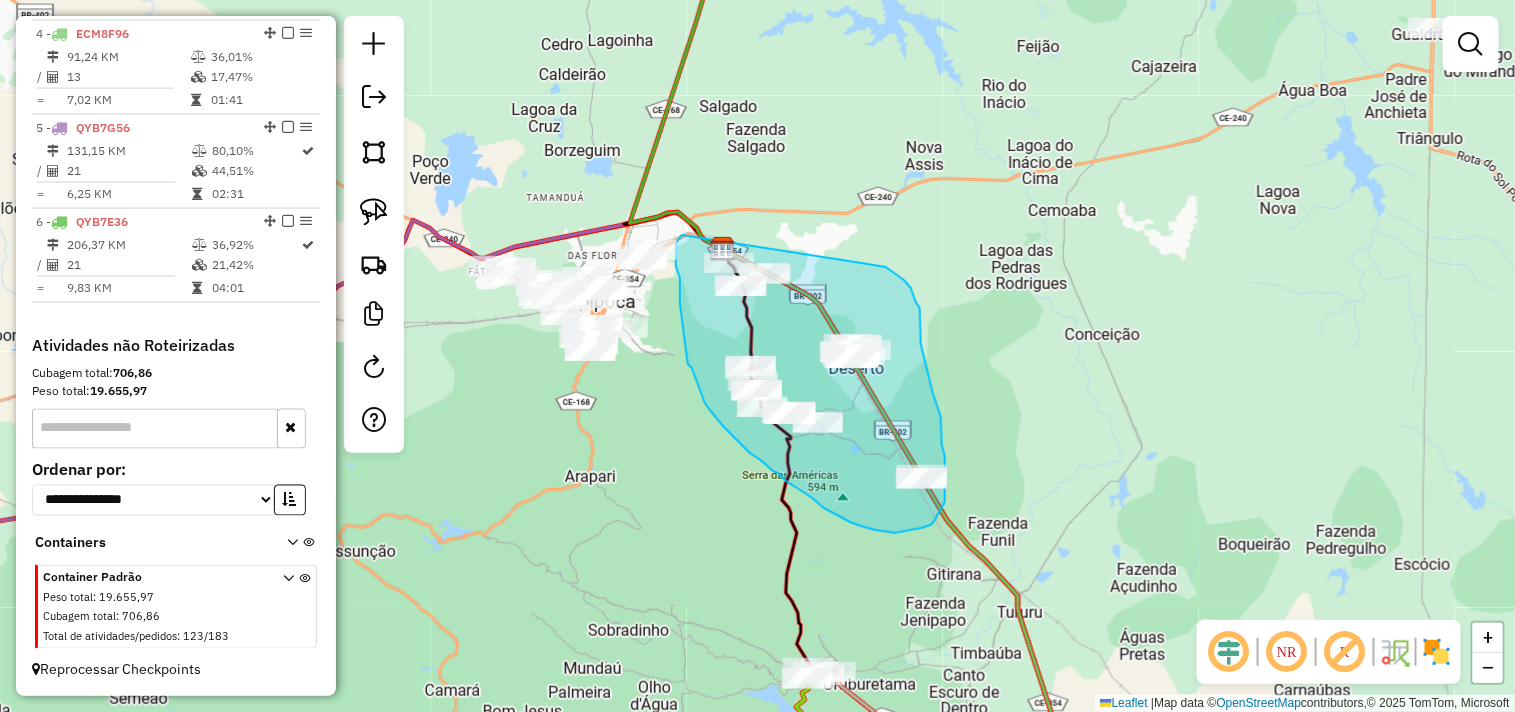 drag, startPoint x: 913, startPoint y: 293, endPoint x: 683, endPoint y: 226, distance: 239.56001 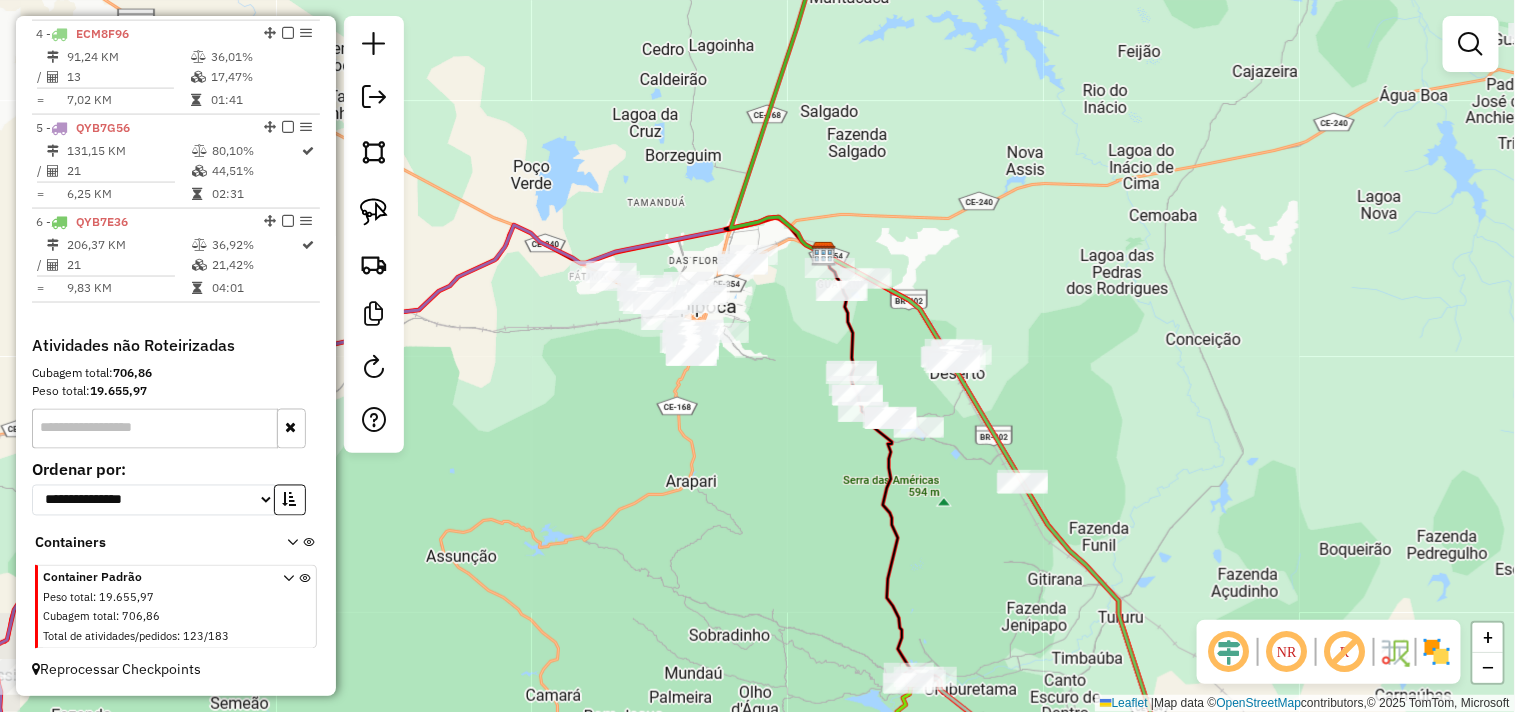 drag, startPoint x: 644, startPoint y: 485, endPoint x: 774, endPoint y: 492, distance: 130.18832 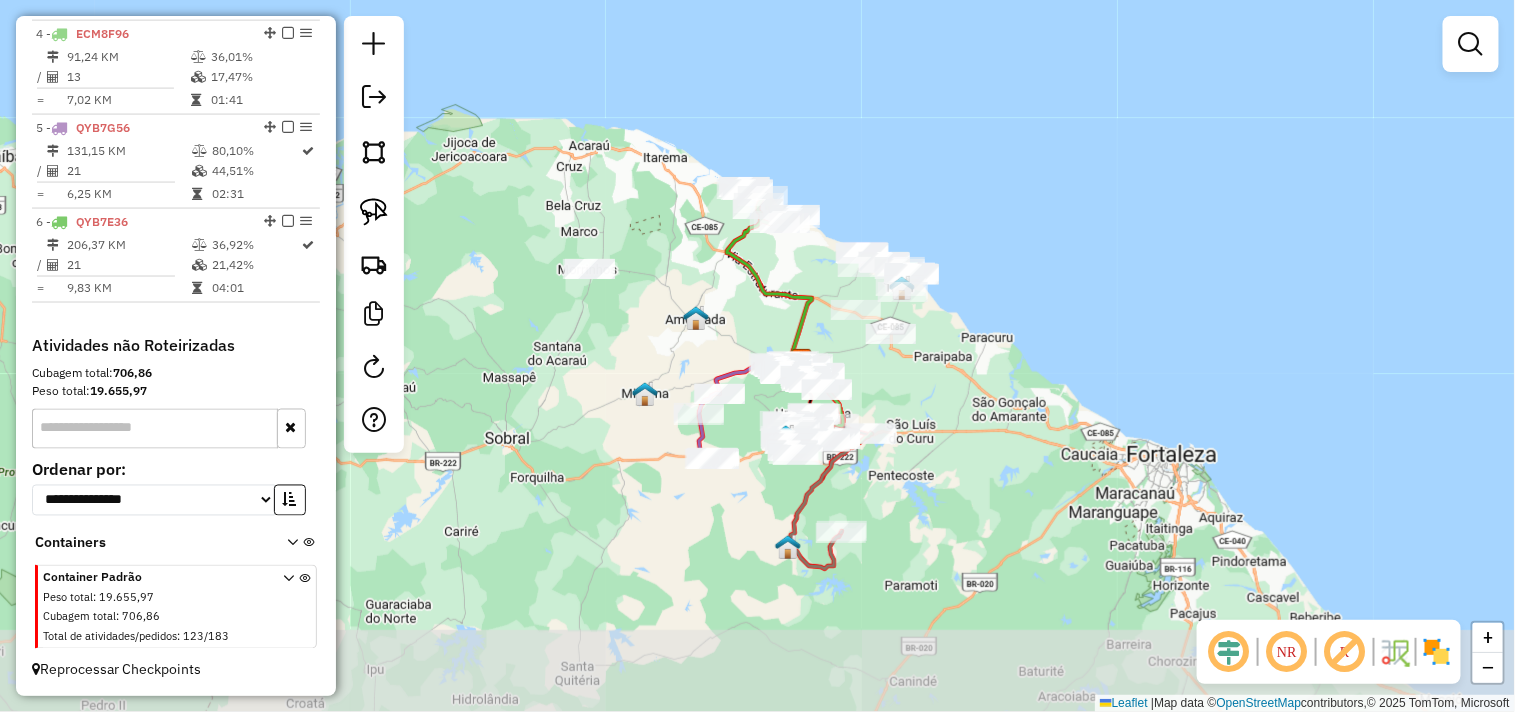 drag, startPoint x: 938, startPoint y: 524, endPoint x: 912, endPoint y: 421, distance: 106.23088 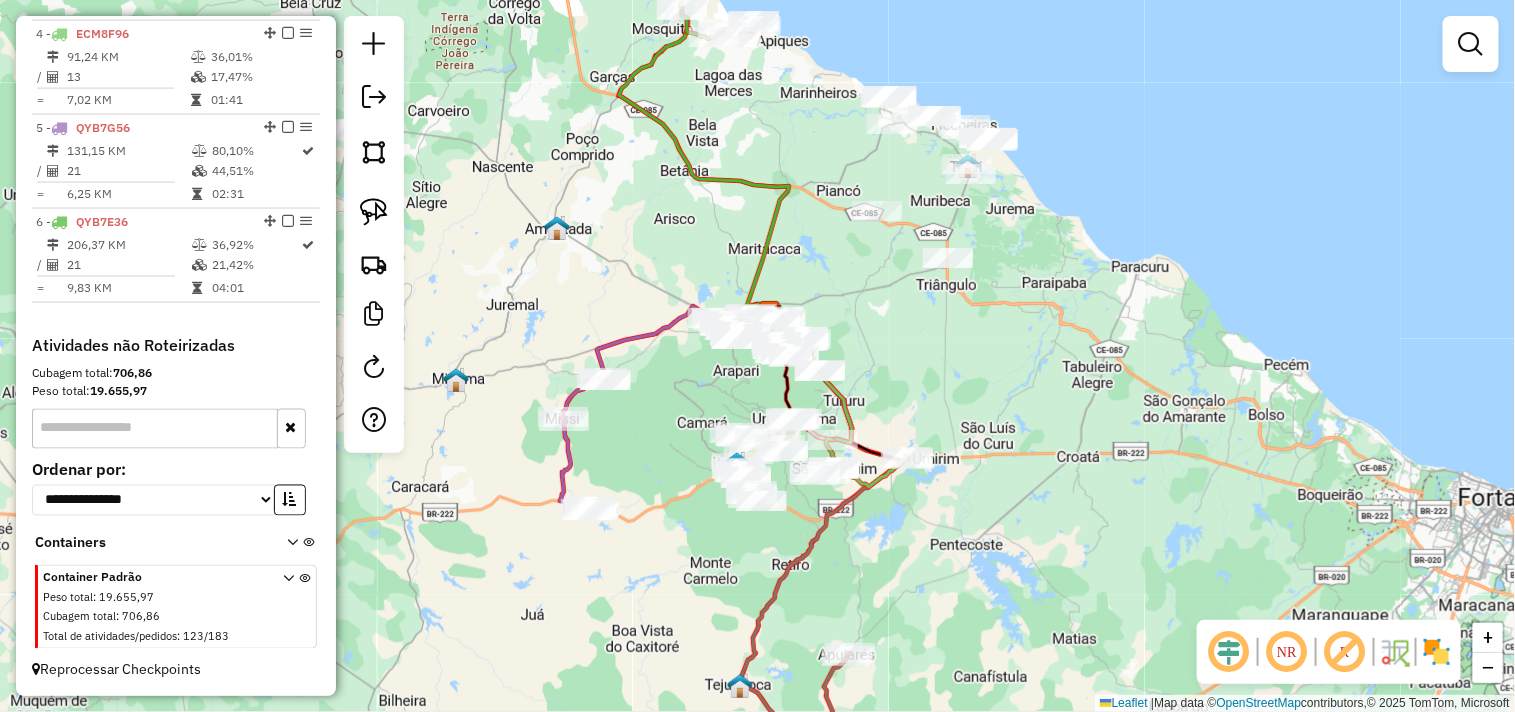 drag, startPoint x: 1032, startPoint y: 466, endPoint x: 1050, endPoint y: 477, distance: 21.095022 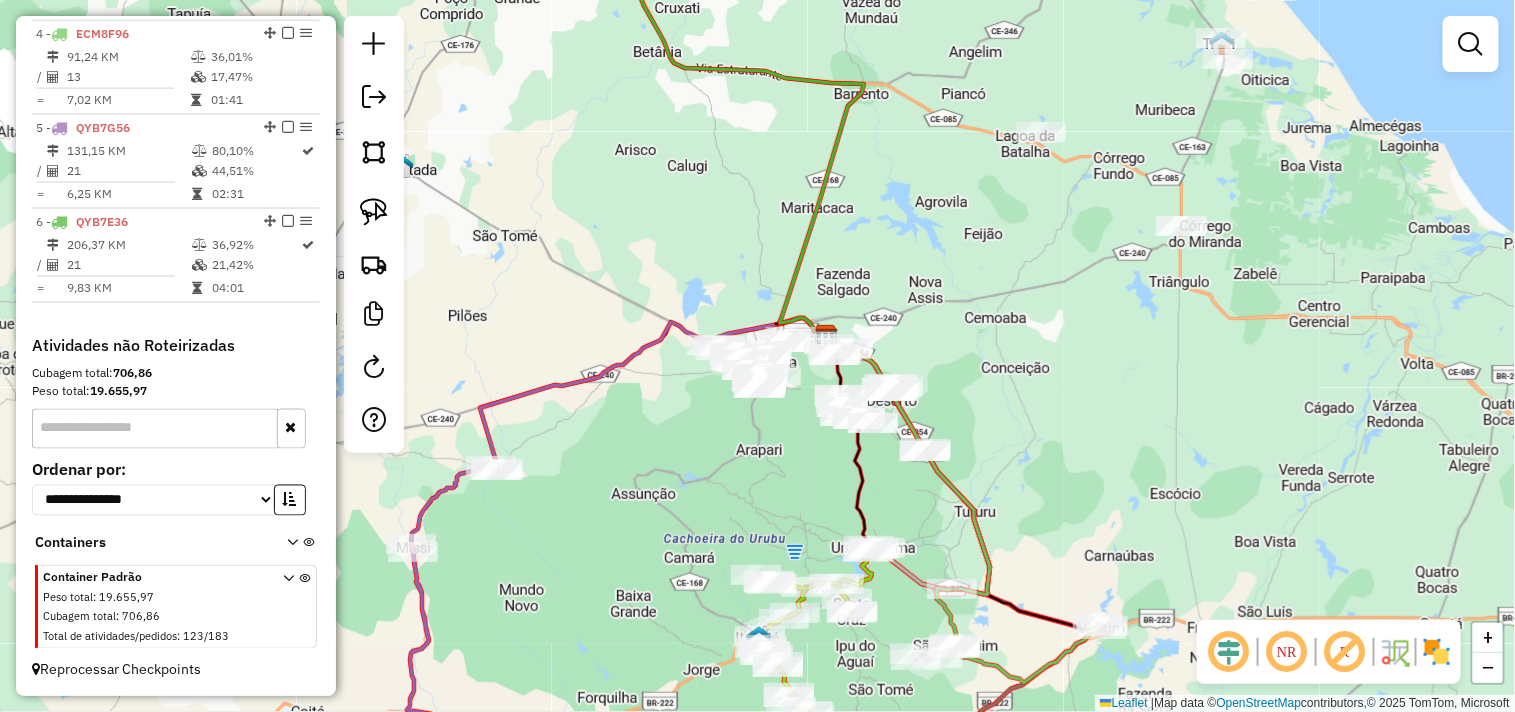drag, startPoint x: 894, startPoint y: 460, endPoint x: 881, endPoint y: 394, distance: 67.26812 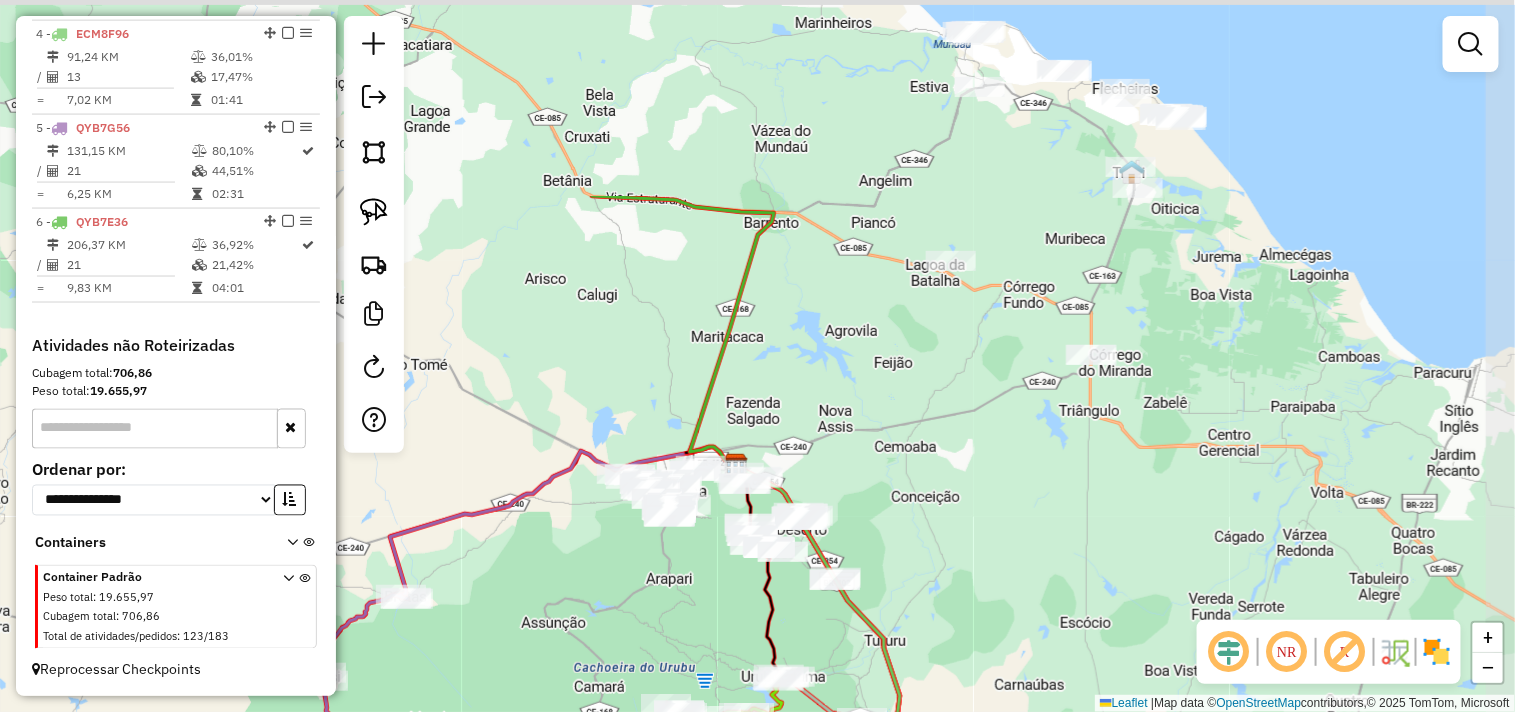 drag, startPoint x: 987, startPoint y: 314, endPoint x: 916, endPoint y: 635, distance: 328.75827 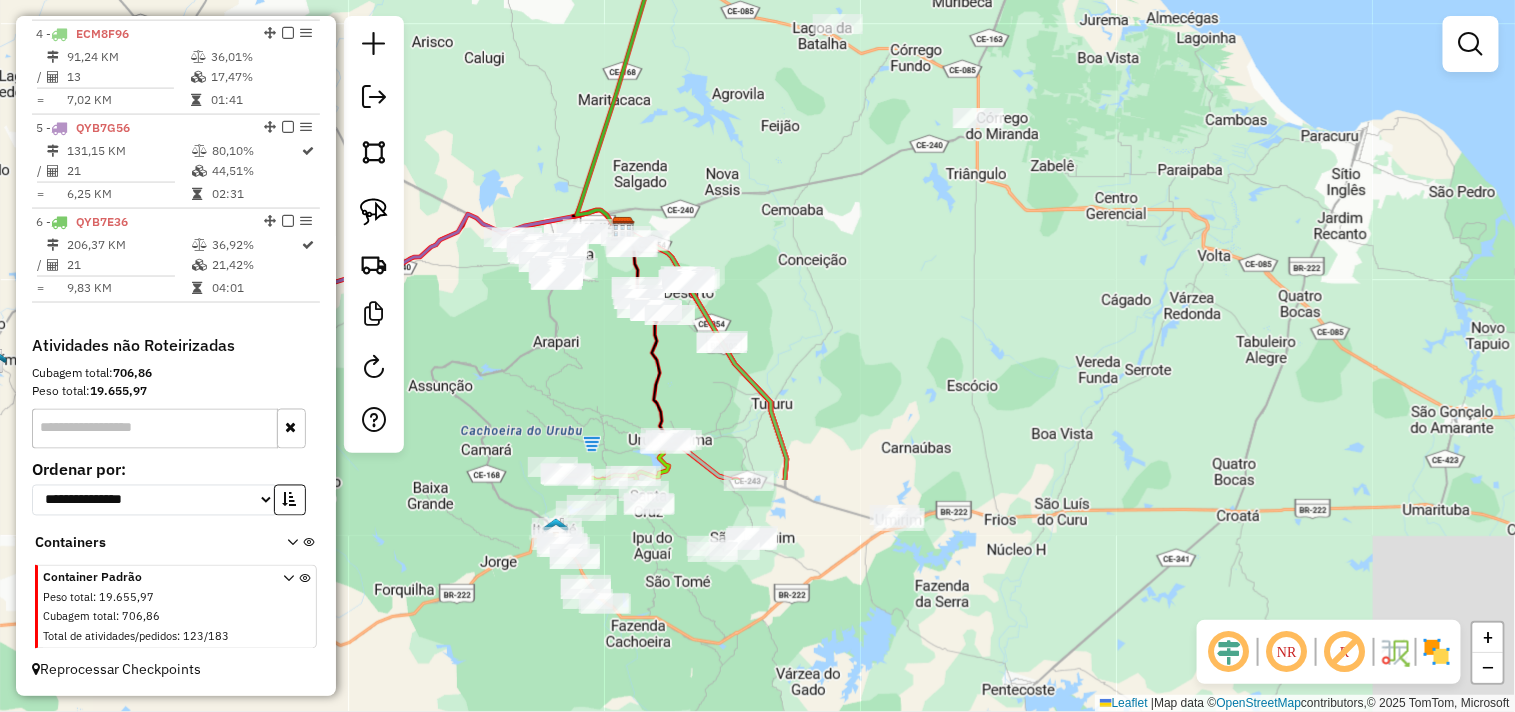 drag, startPoint x: 904, startPoint y: 268, endPoint x: 896, endPoint y: 217, distance: 51.62364 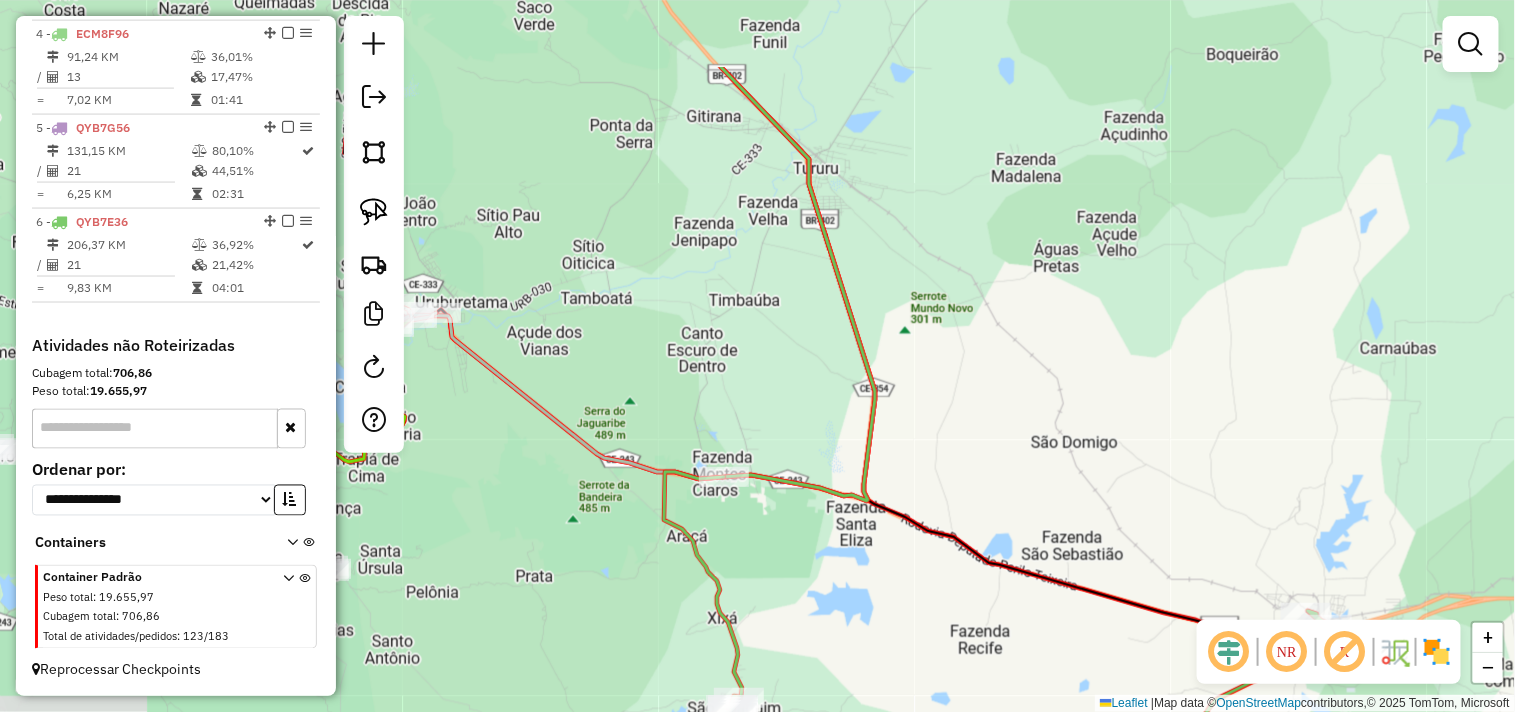 drag, startPoint x: 913, startPoint y: 448, endPoint x: 1053, endPoint y: 452, distance: 140.05713 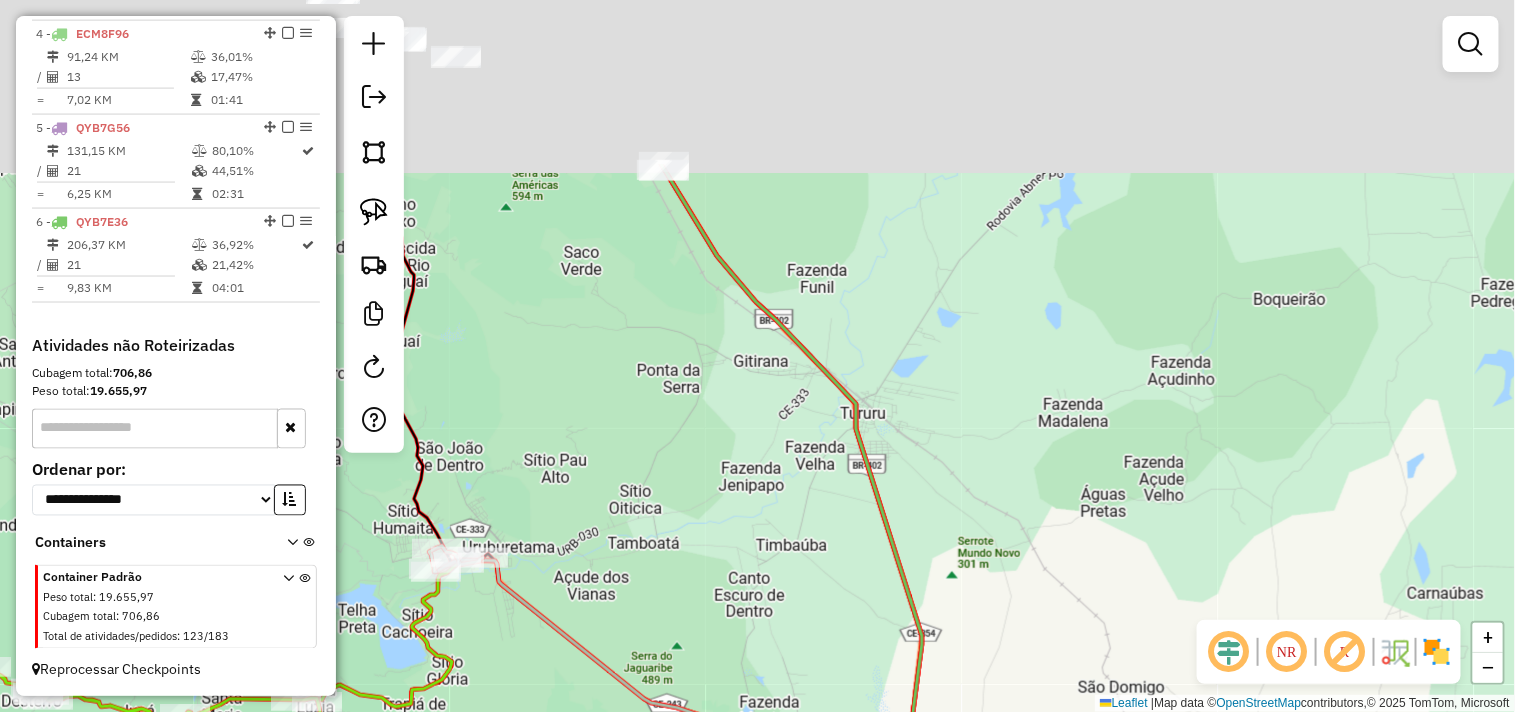 drag, startPoint x: 863, startPoint y: 218, endPoint x: 904, endPoint y: 213, distance: 41.303753 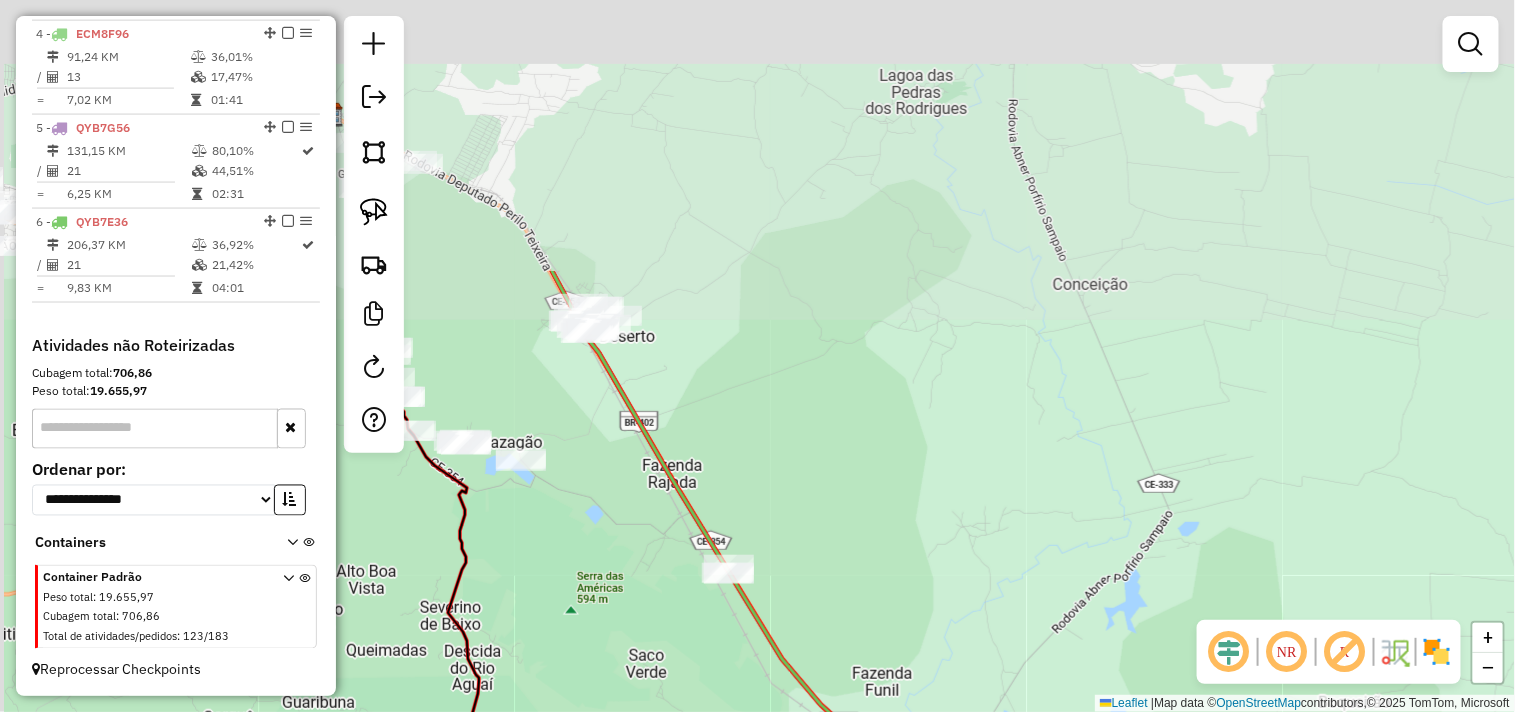 drag, startPoint x: 950, startPoint y: 524, endPoint x: 958, endPoint y: 575, distance: 51.62364 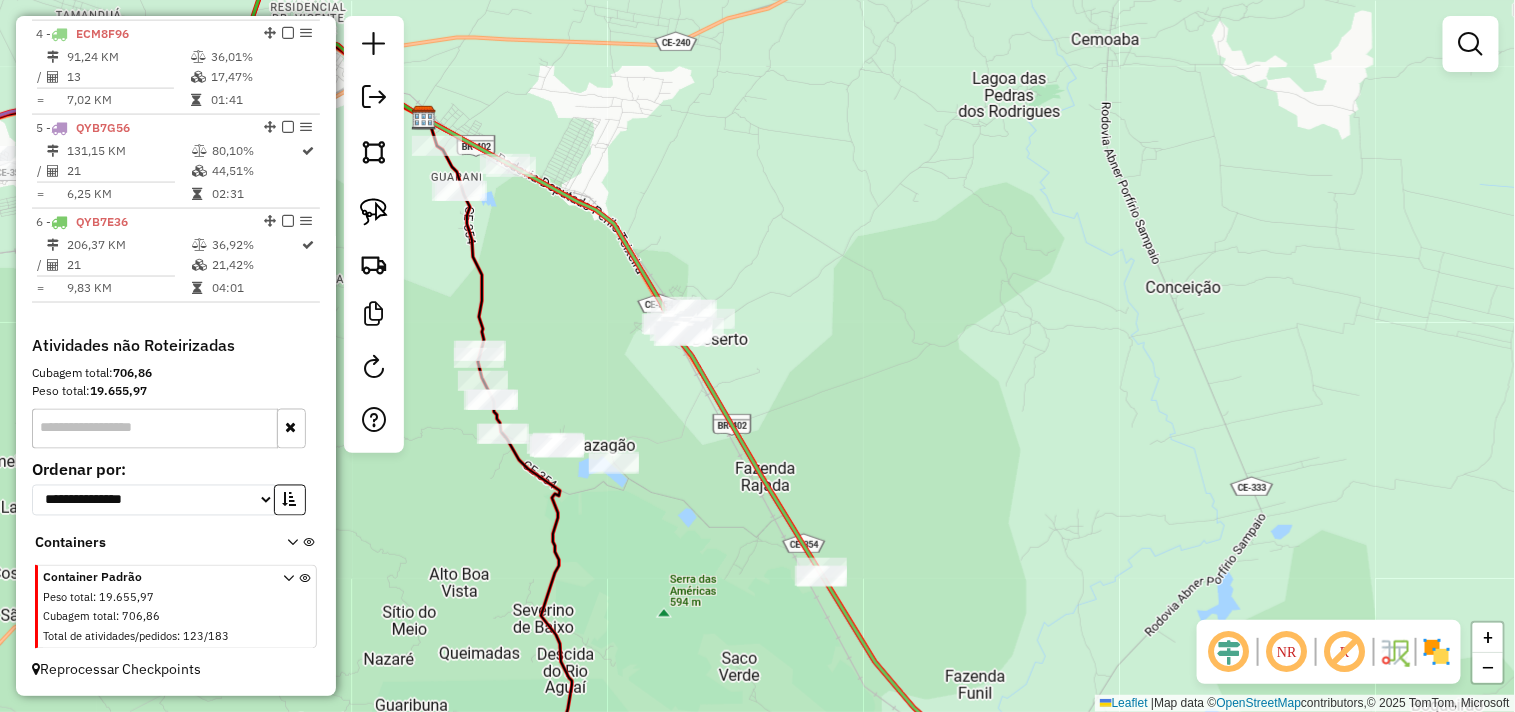drag, startPoint x: 952, startPoint y: 457, endPoint x: 1010, endPoint y: 457, distance: 58 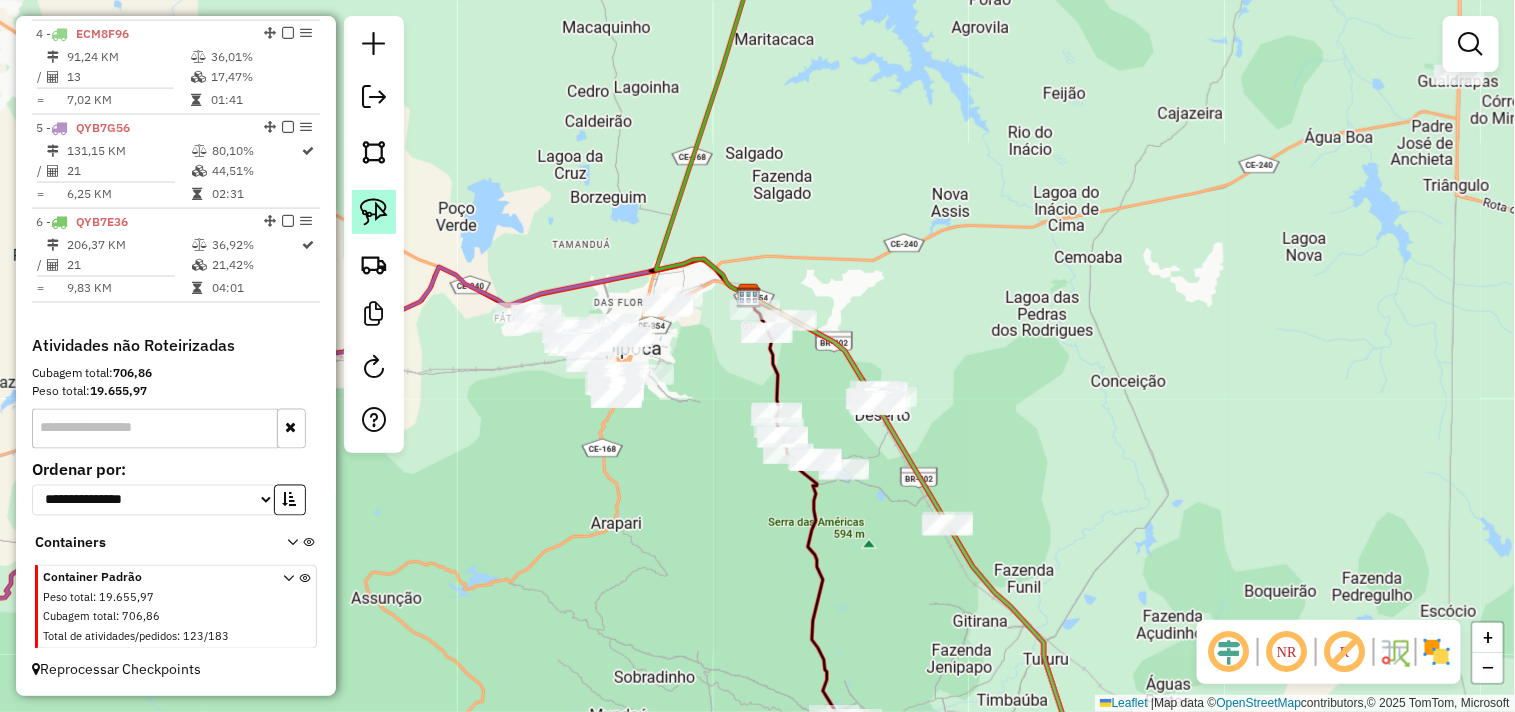 click 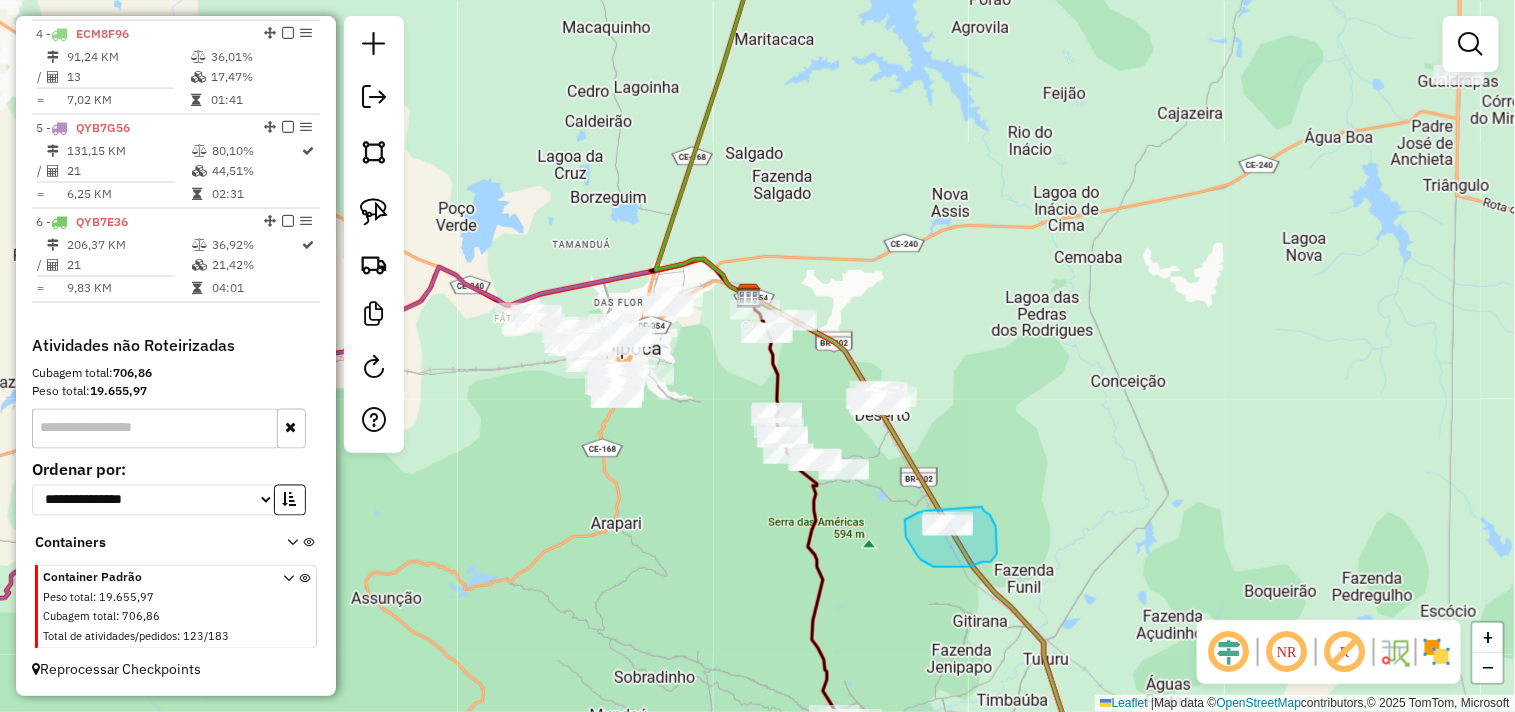 drag, startPoint x: 984, startPoint y: 511, endPoint x: 963, endPoint y: 503, distance: 22.472204 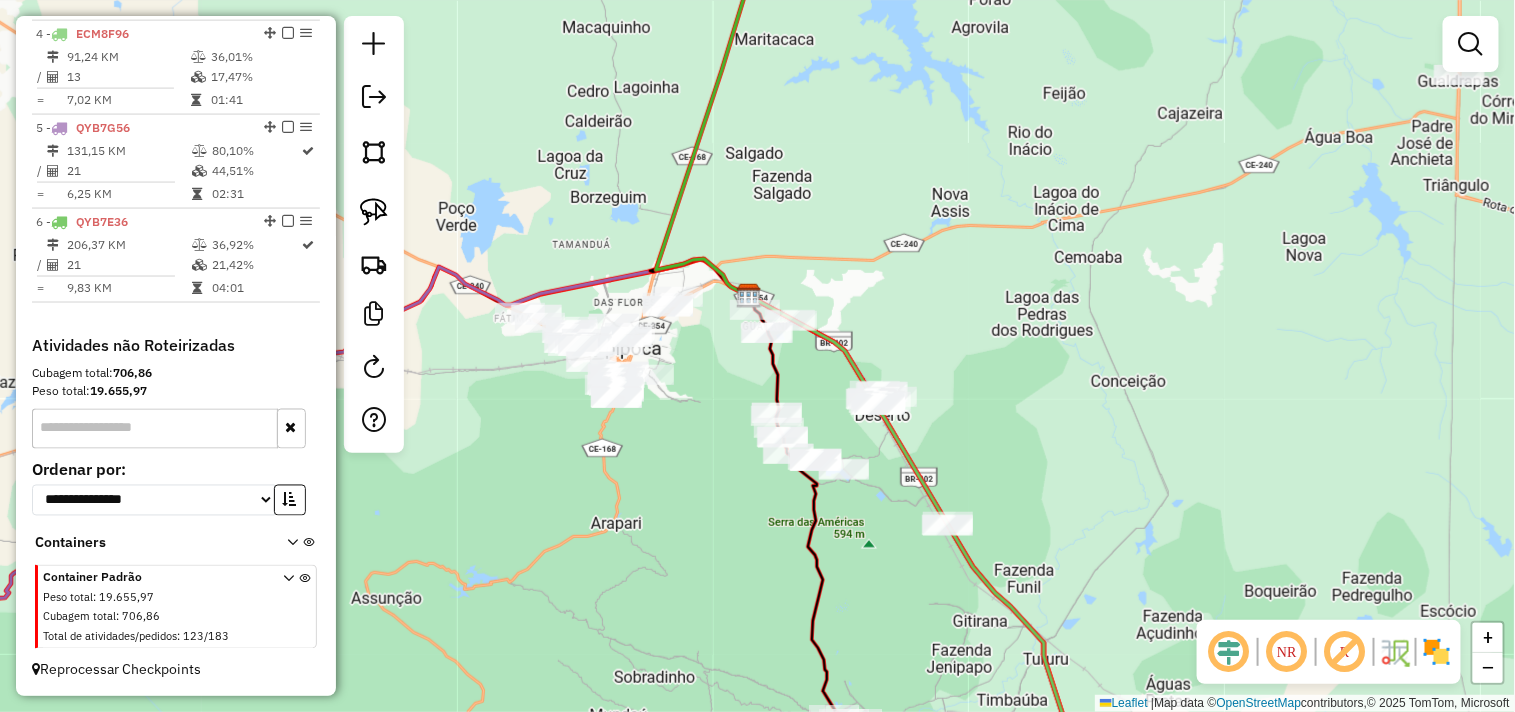 click 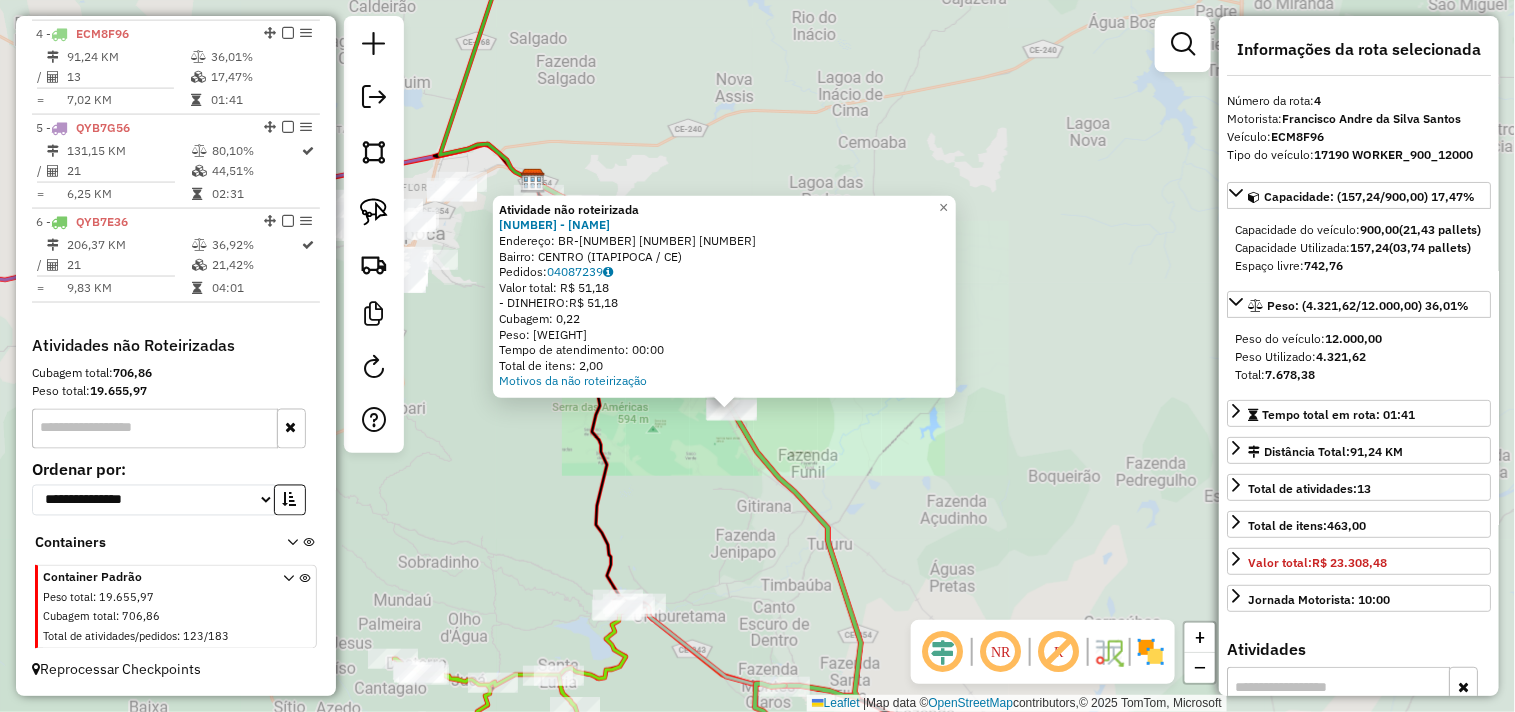 click on "Atividade não roteirizada 3164 - ESPETIN P FISCAL  Endereço:  BR-402 3310   Bairro: CENTRO (ITAPIPOCA / CE)   Pedidos:  04087239   Valor total: R$ 51,18   - DINHEIRO:  R$ 51,18   Cubagem: 0,22   Peso: 5,83   Tempo de atendimento: 00:00   Total de itens: 2,00  Motivos da não roteirização × Janela de atendimento Grade de atendimento Capacidade Transportadoras Veículos Cliente Pedidos  Rotas Selecione os dias de semana para filtrar as janelas de atendimento  Seg   Ter   Qua   Qui   Sex   Sáb   Dom  Informe o período da janela de atendimento: De: Até:  Filtrar exatamente a janela do cliente  Considerar janela de atendimento padrão  Selecione os dias de semana para filtrar as grades de atendimento  Seg   Ter   Qua   Qui   Sex   Sáb   Dom   Considerar clientes sem dia de atendimento cadastrado  Clientes fora do dia de atendimento selecionado Filtrar as atividades entre os valores definidos abaixo:  Peso mínimo:   Peso máximo:   Cubagem mínima:   Cubagem máxima:   De:   Até:   De:   Até:  Veículo:" 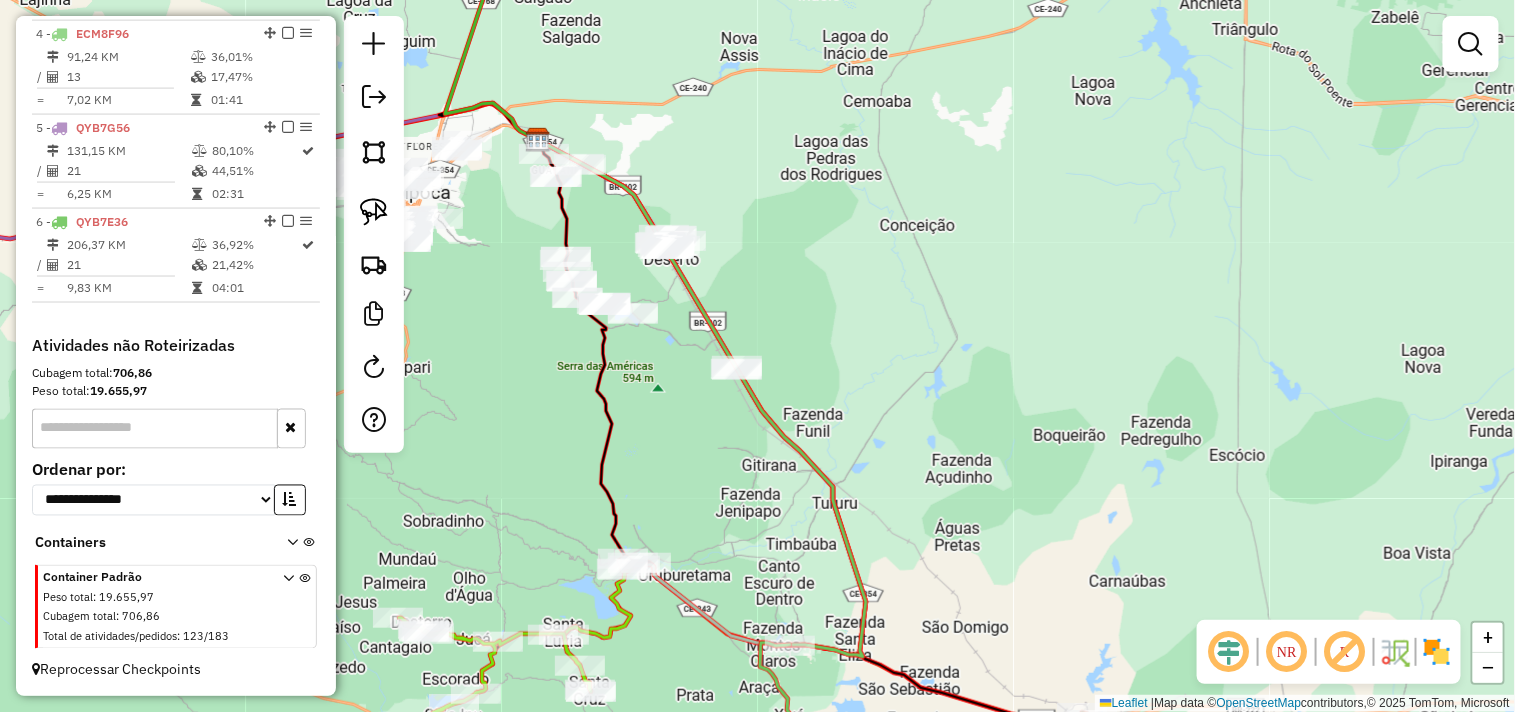 drag, startPoint x: 771, startPoint y: 501, endPoint x: 787, endPoint y: 447, distance: 56.32051 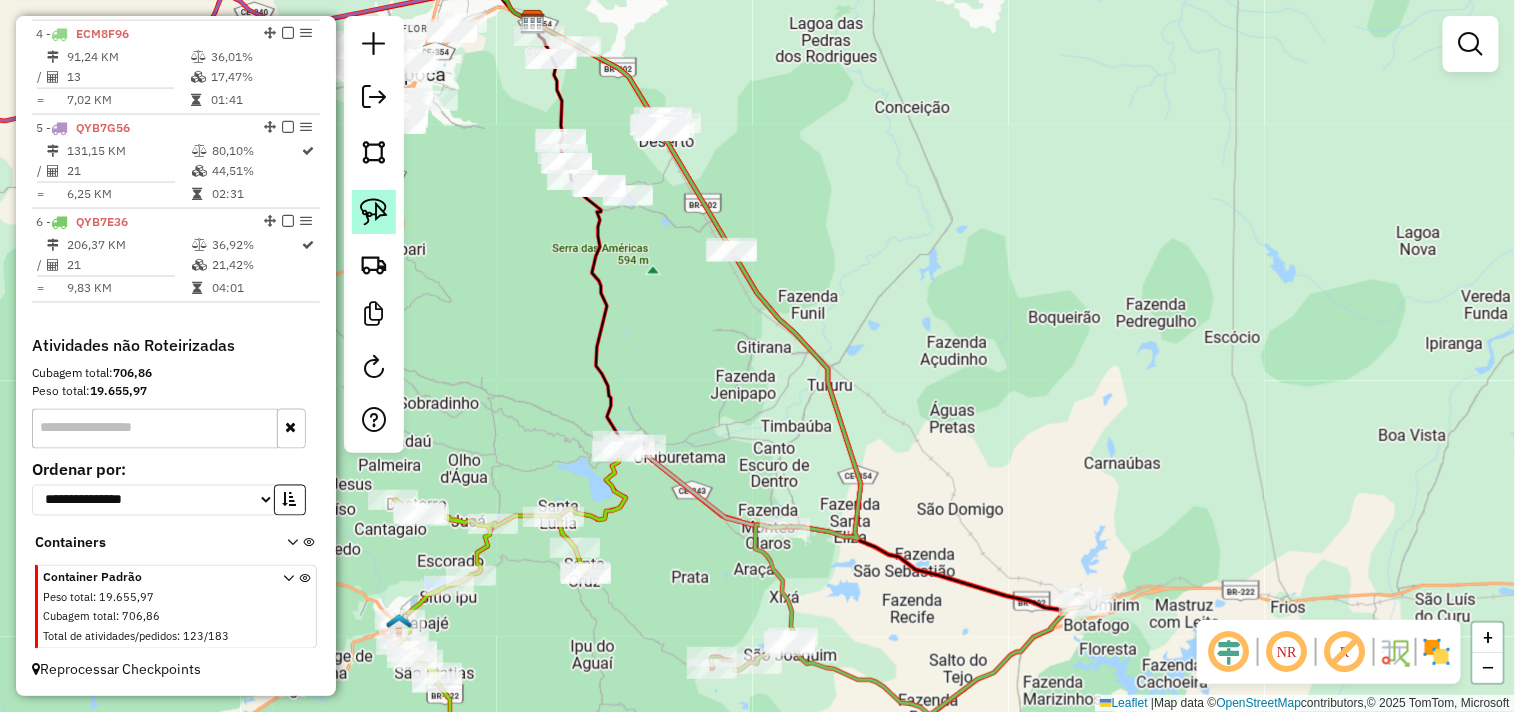click 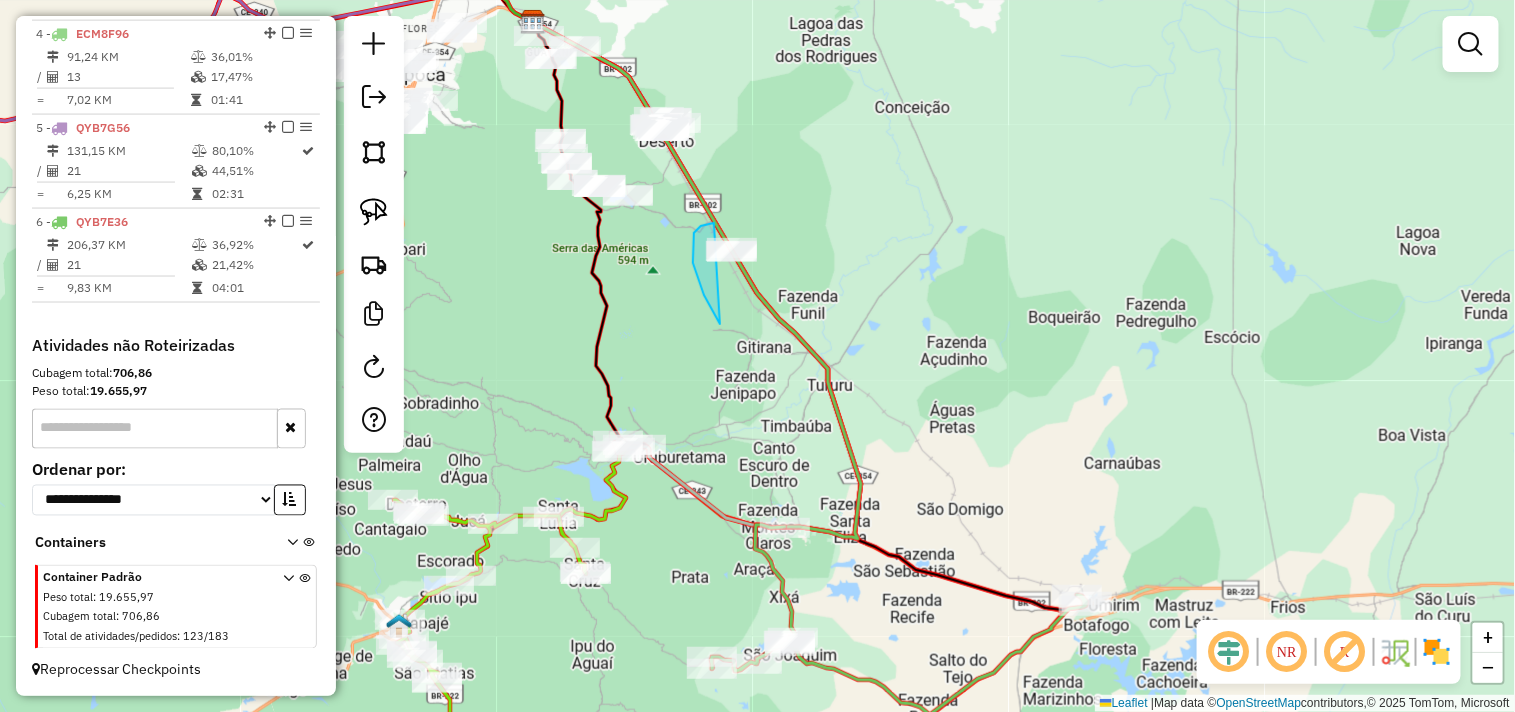 drag, startPoint x: 715, startPoint y: 316, endPoint x: 804, endPoint y: 245, distance: 113.85078 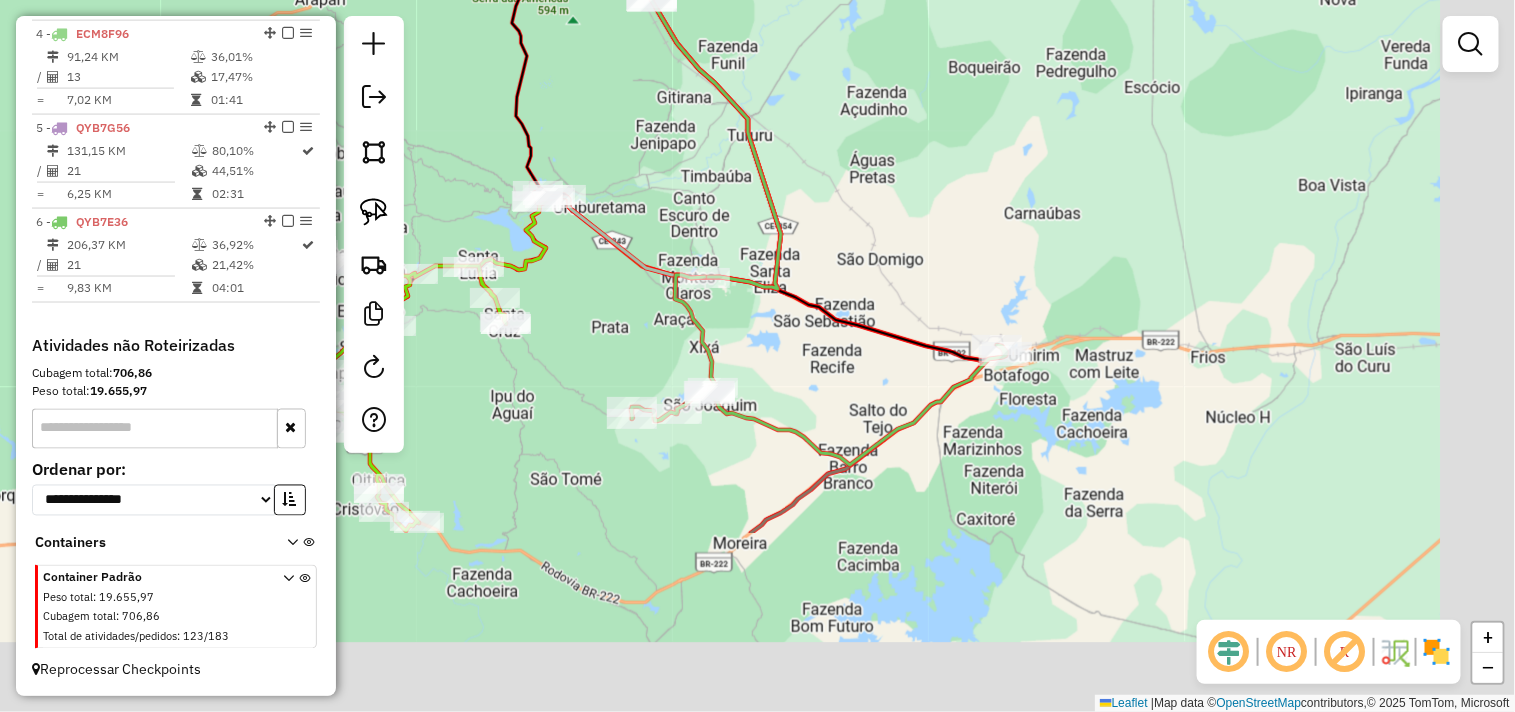 drag, startPoint x: 710, startPoint y: 528, endPoint x: 665, endPoint y: 324, distance: 208.90428 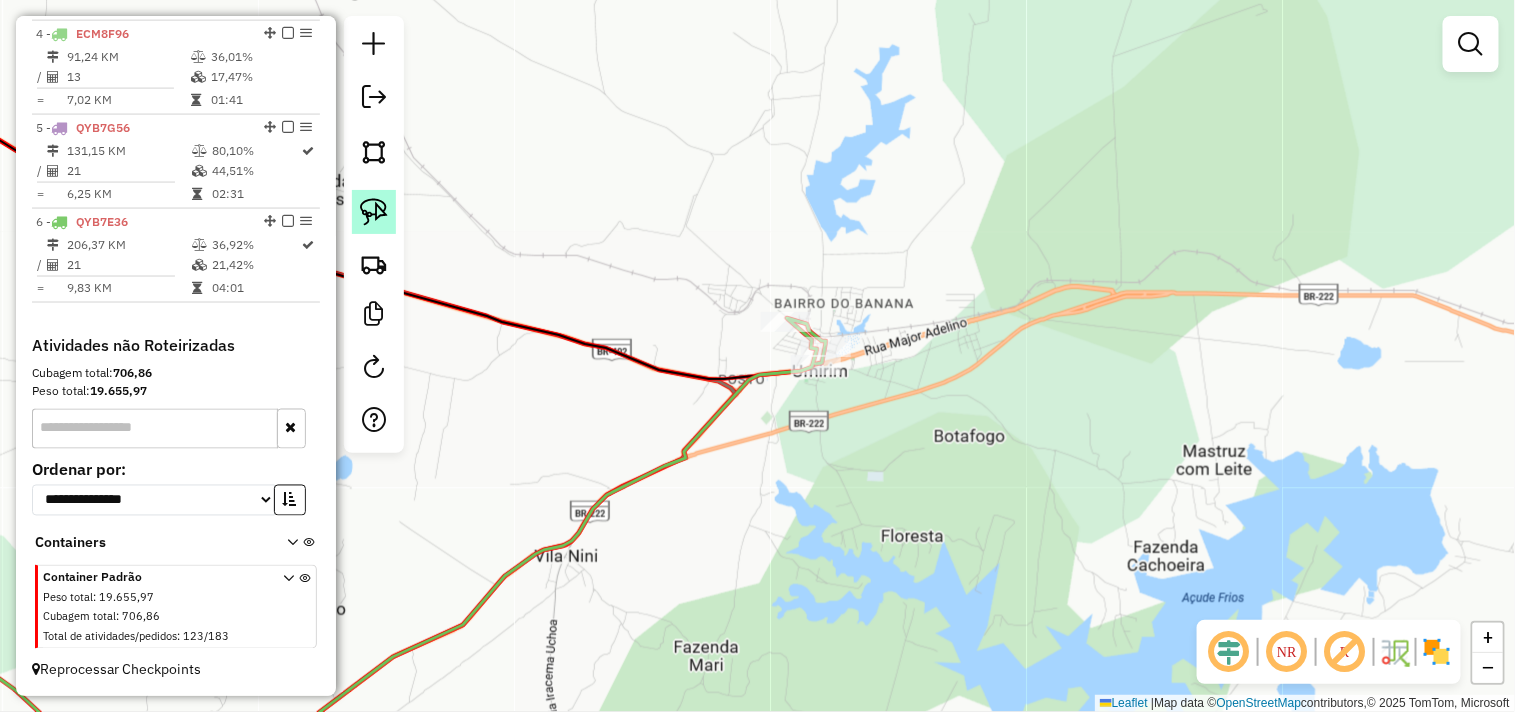 click 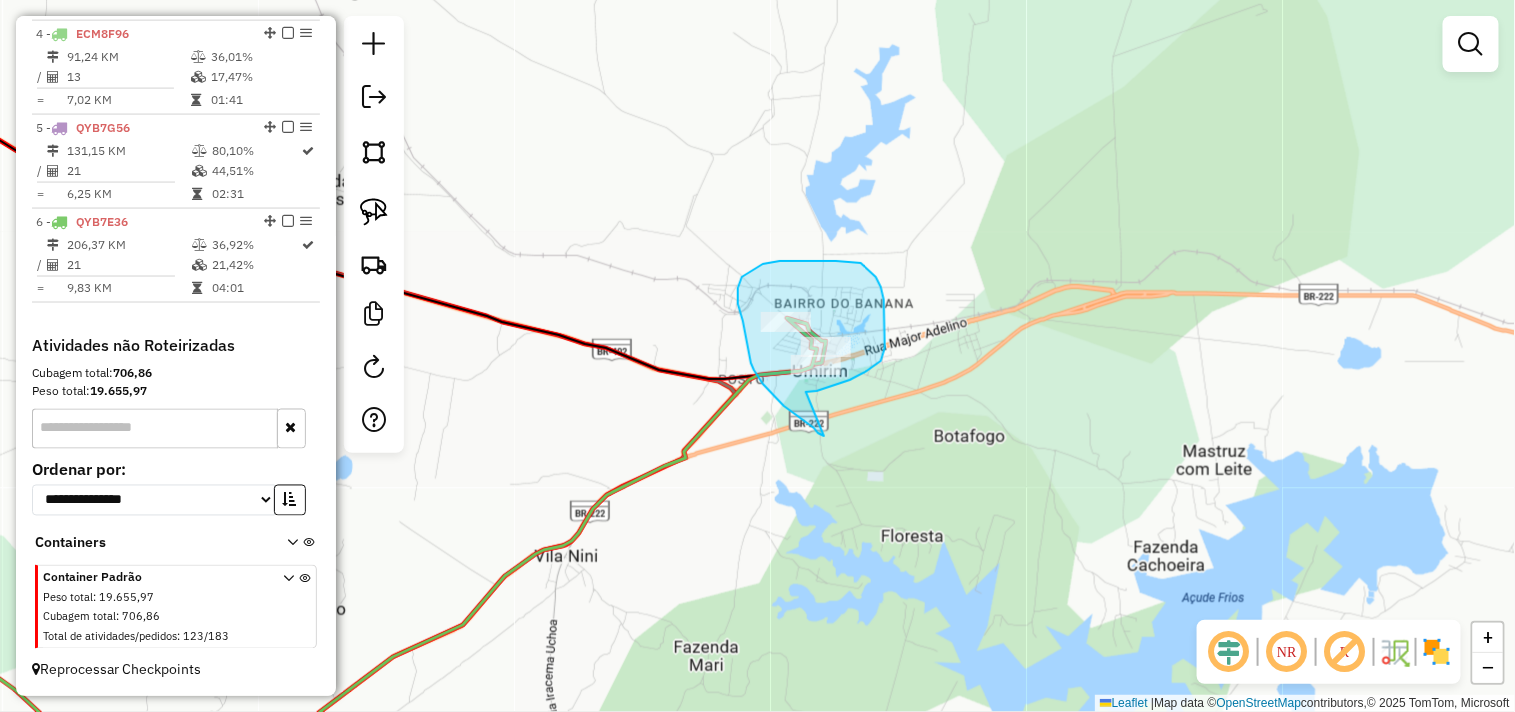 drag, startPoint x: 784, startPoint y: 406, endPoint x: 763, endPoint y: 401, distance: 21.587032 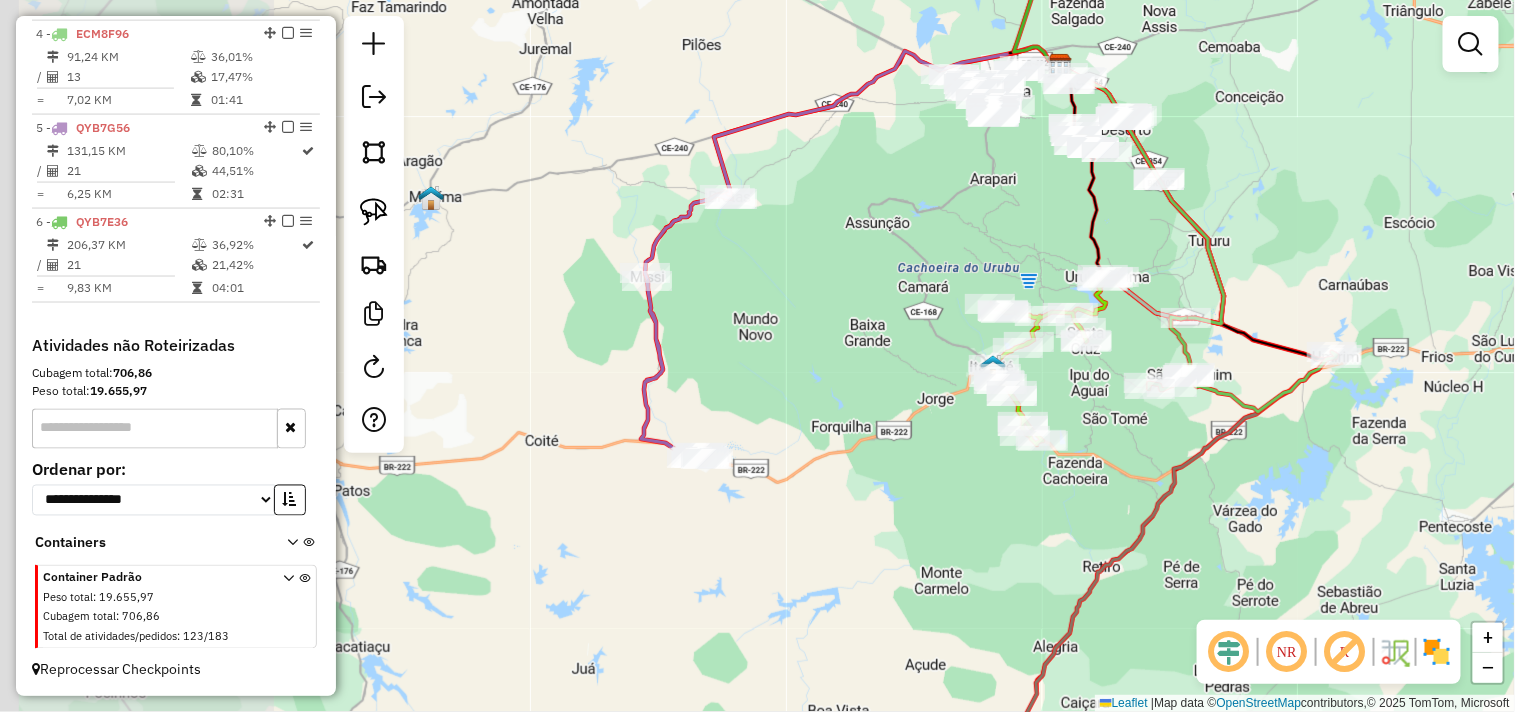 drag, startPoint x: 452, startPoint y: 561, endPoint x: 961, endPoint y: 490, distance: 513.92804 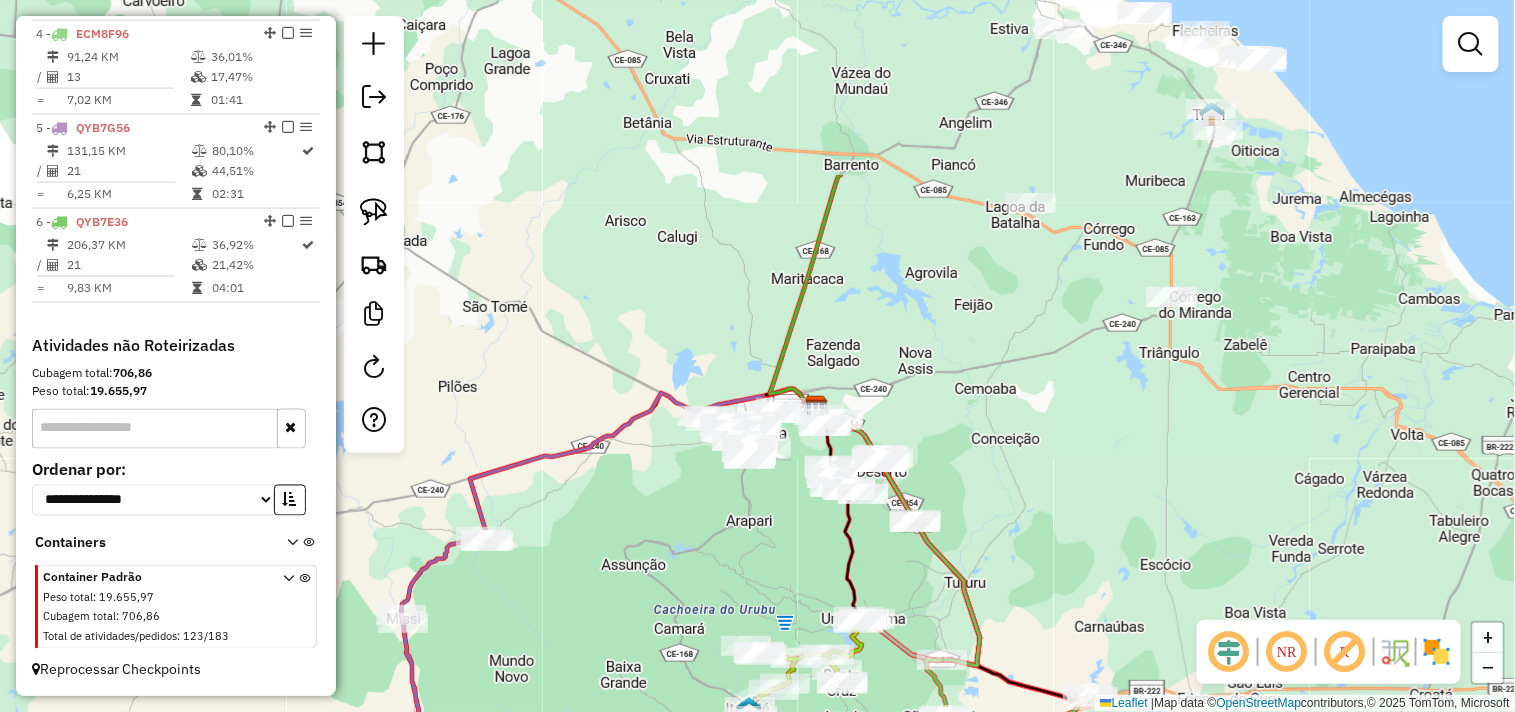 drag, startPoint x: 1215, startPoint y: 281, endPoint x: 994, endPoint y: 528, distance: 331.43628 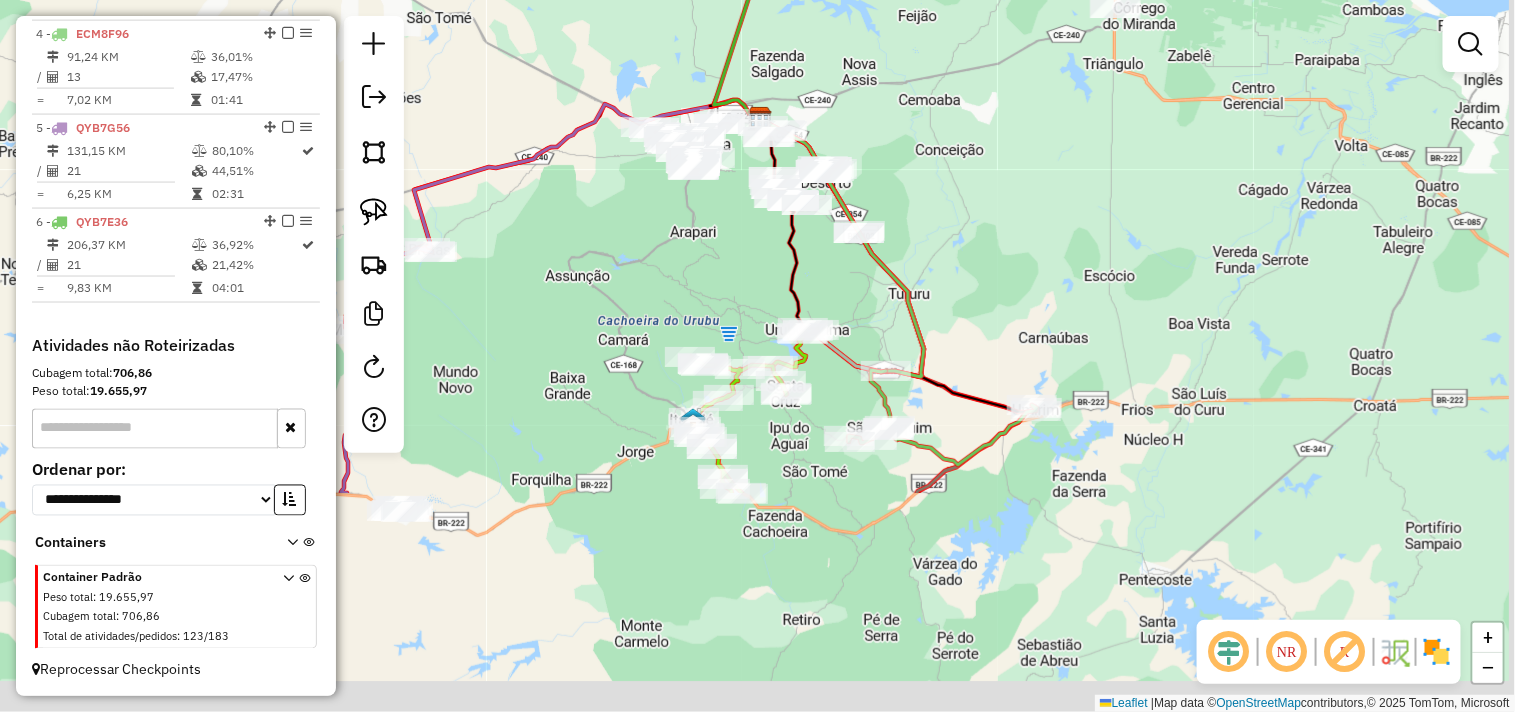 drag, startPoint x: 941, startPoint y: 303, endPoint x: 882, endPoint y: 170, distance: 145.49915 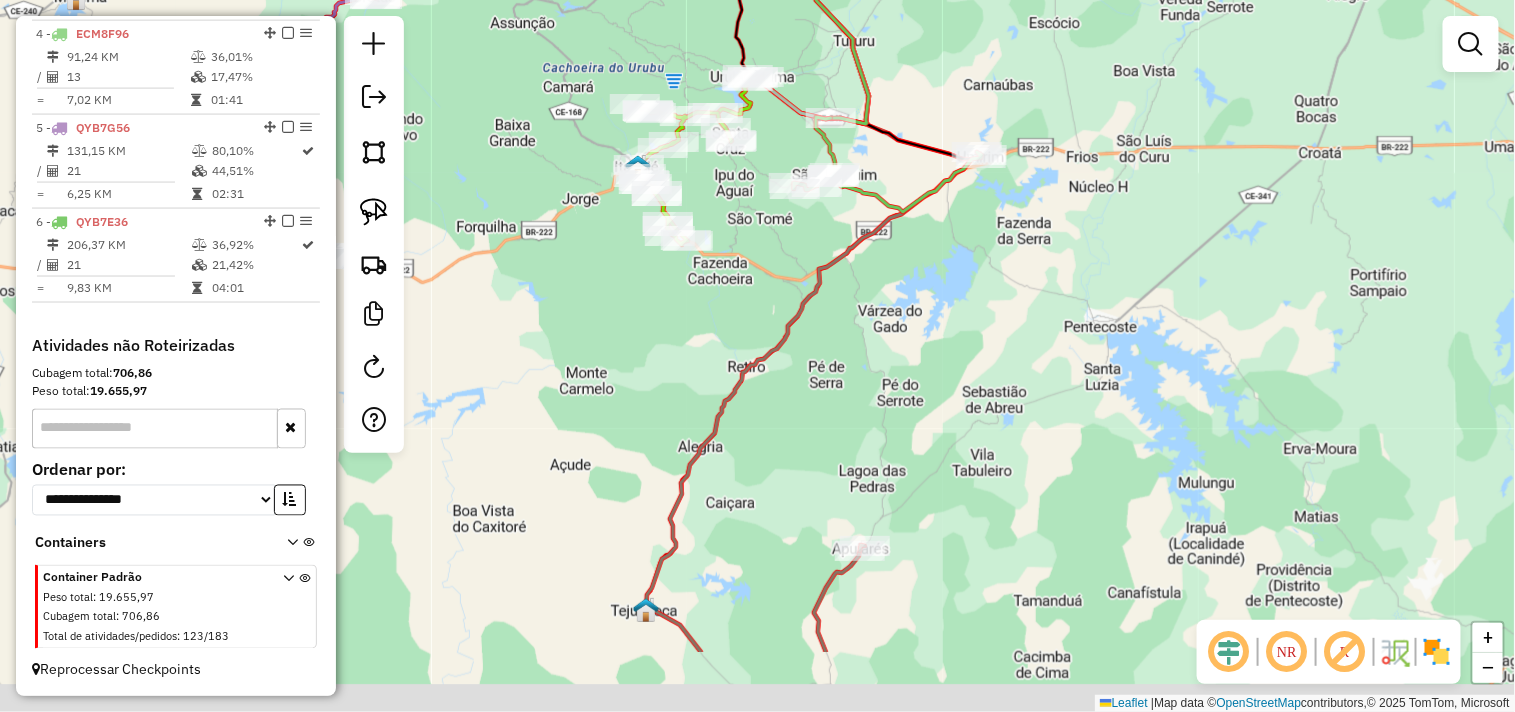 drag, startPoint x: 1003, startPoint y: 524, endPoint x: 927, endPoint y: 195, distance: 337.66403 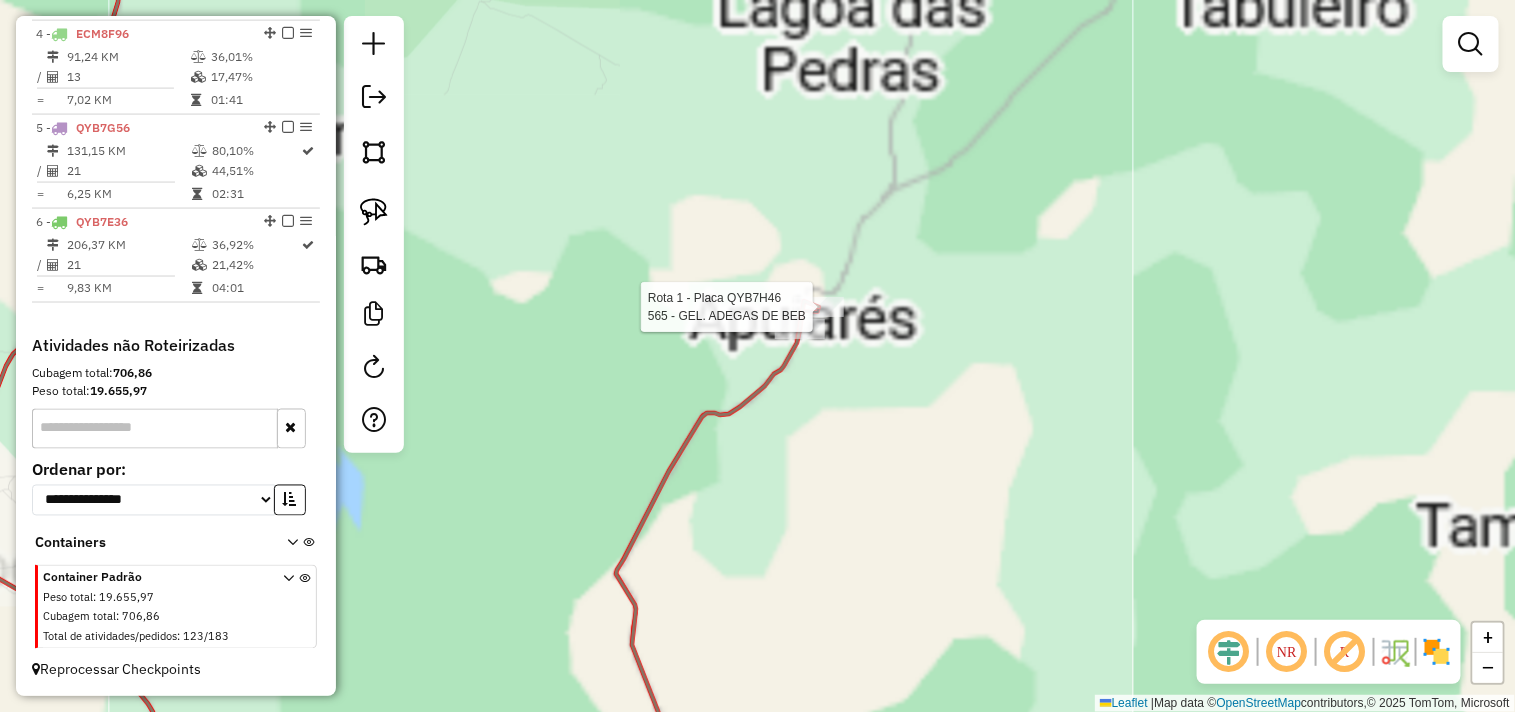 select on "**********" 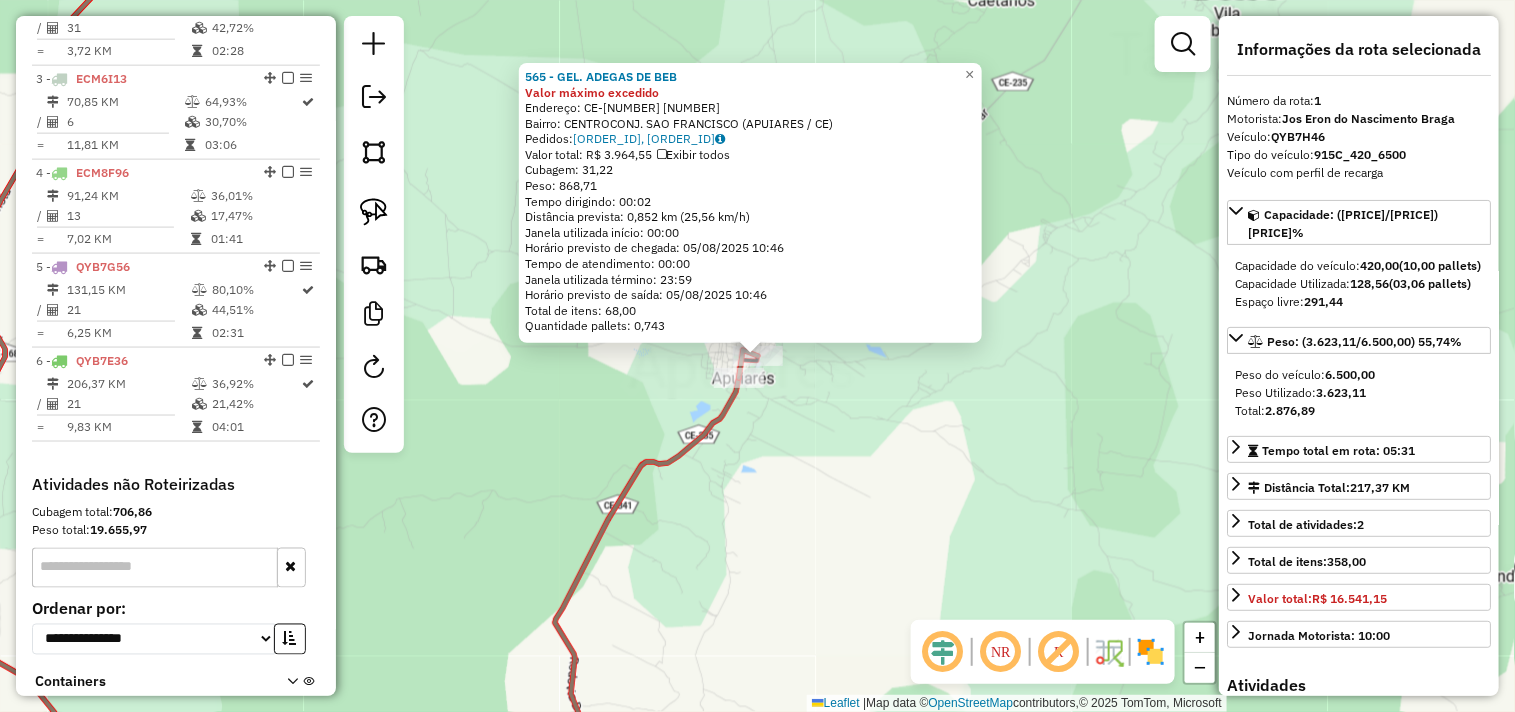 scroll, scrollTop: 773, scrollLeft: 0, axis: vertical 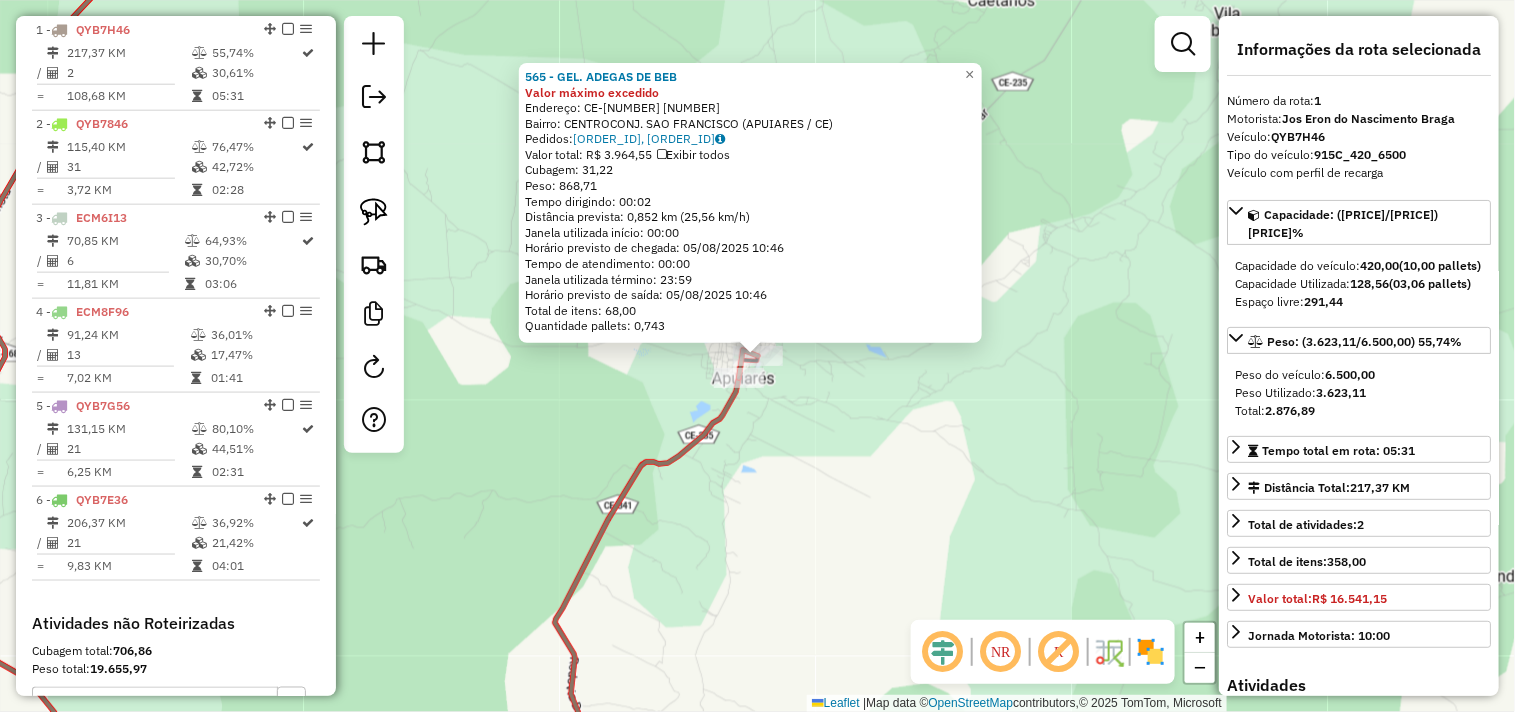 click on "565 - GEL. ADEGAS  DE  BEB Valor máximo excedido  Endereço:  CE-341 201   Bairro: CENTROCONJ. SAO FRANCISCO (APUIARES / CE)   Pedidos:  04087103, 04087247   Valor total: R$ 3.964,55   Exibir todos   Cubagem: 31,22  Peso: 868,71  Tempo dirigindo: 00:02   Distância prevista: 0,852 km (25,56 km/h)   Janela utilizada início: 00:00   Horário previsto de chegada: 05/08/2025 10:46   Tempo de atendimento: 00:00   Janela utilizada término: 23:59   Horário previsto de saída: 05/08/2025 10:46   Total de itens: 68,00   Quantidade pallets: 0,743  × Janela de atendimento Grade de atendimento Capacidade Transportadoras Veículos Cliente Pedidos  Rotas Selecione os dias de semana para filtrar as janelas de atendimento  Seg   Ter   Qua   Qui   Sex   Sáb   Dom  Informe o período da janela de atendimento: De: Até:  Filtrar exatamente a janela do cliente  Considerar janela de atendimento padrão  Selecione os dias de semana para filtrar as grades de atendimento  Seg   Ter   Qua   Qui   Sex   Sáb   Dom   De:   Até:" 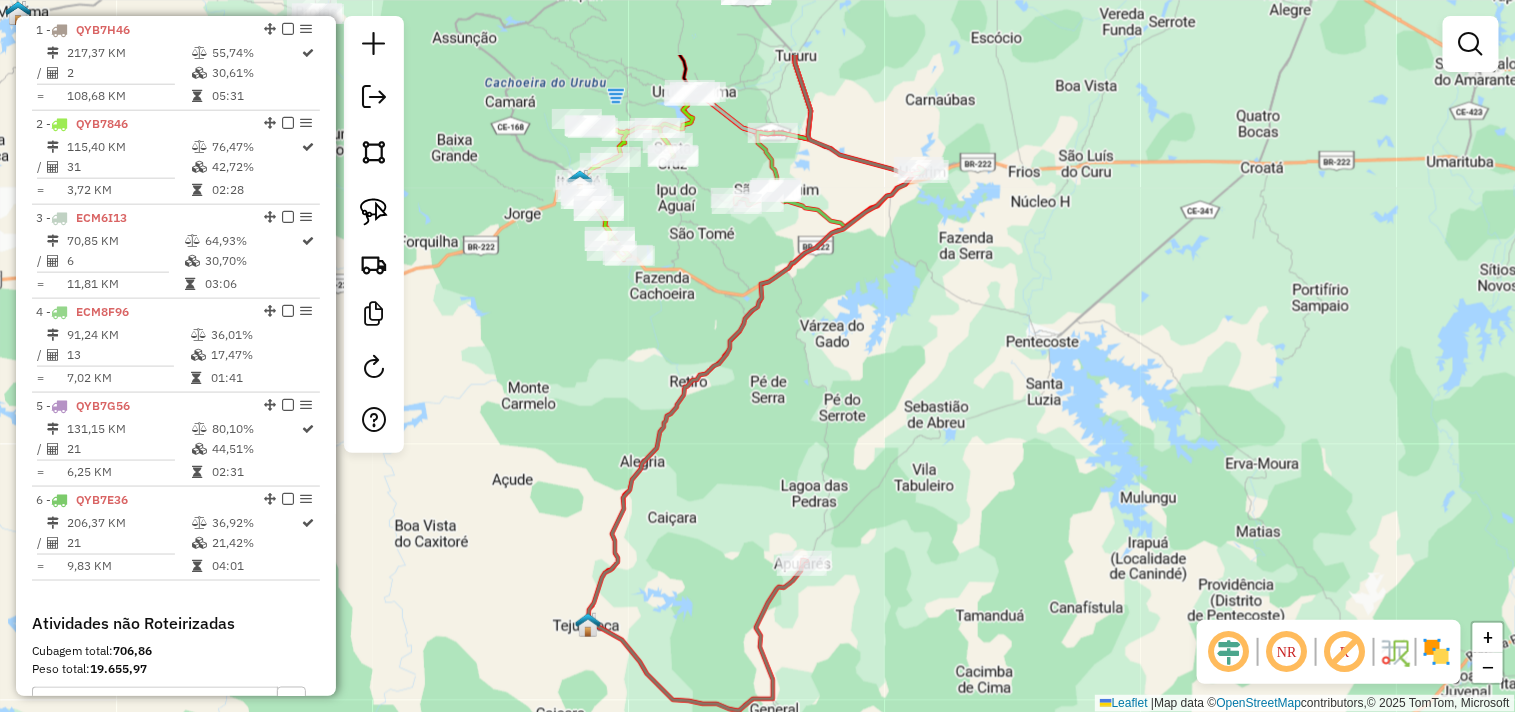 drag, startPoint x: 916, startPoint y: 348, endPoint x: 882, endPoint y: 468, distance: 124.723694 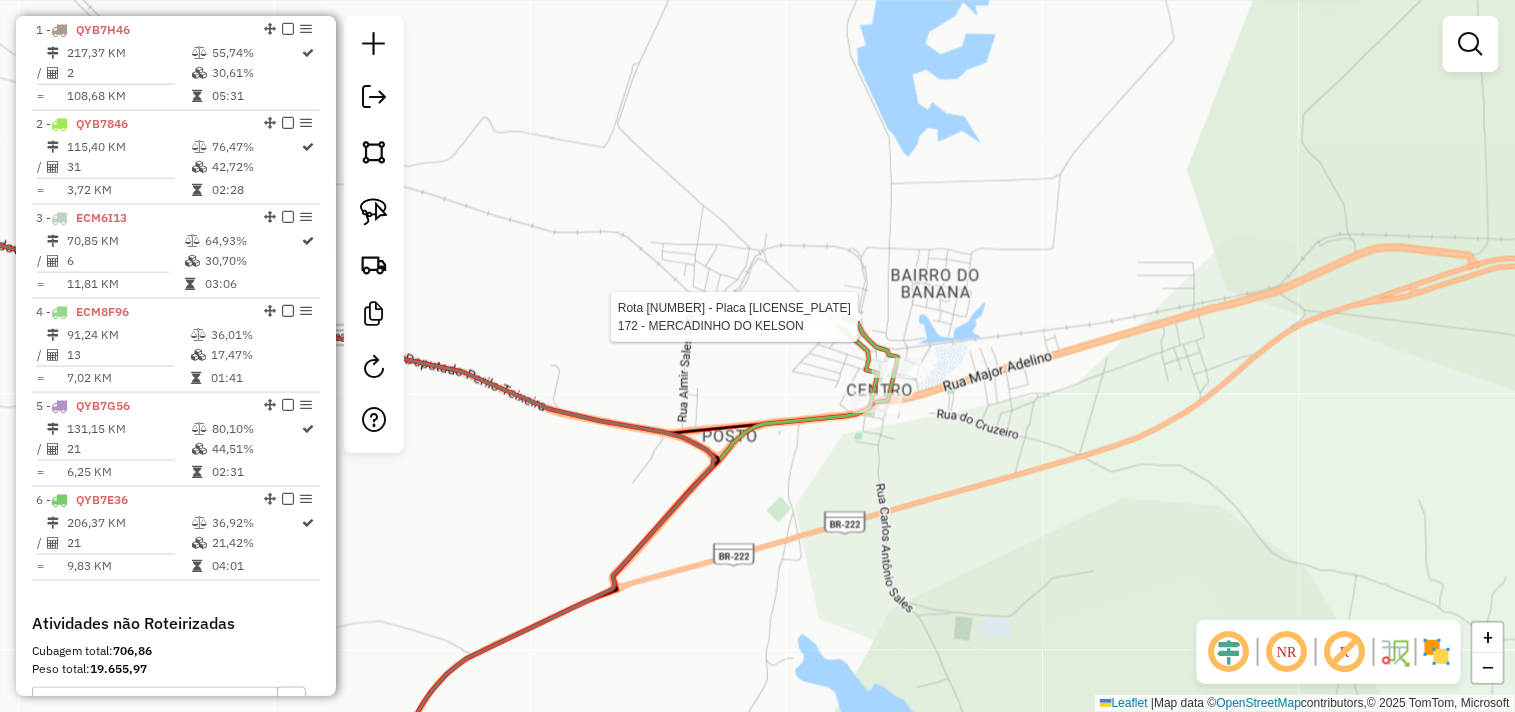 select on "**********" 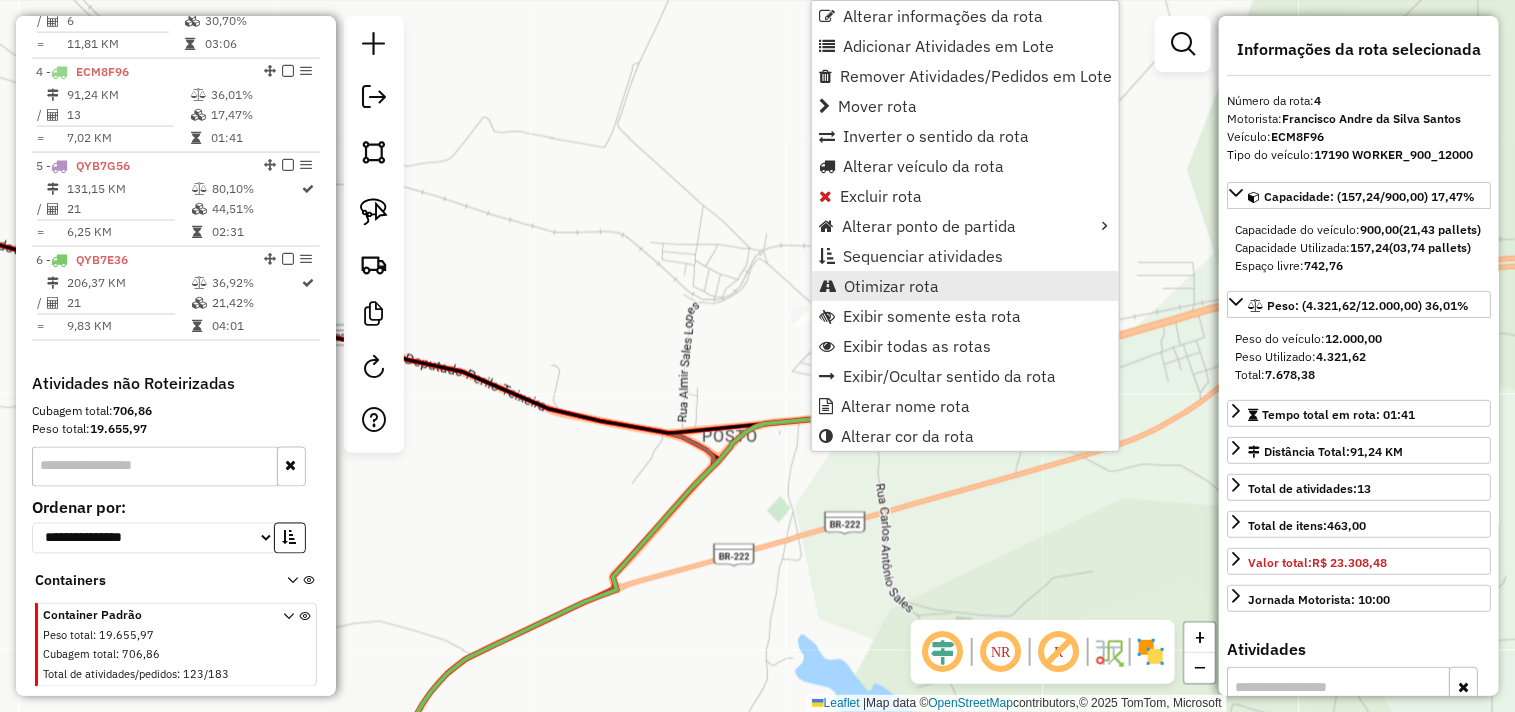 scroll, scrollTop: 1051, scrollLeft: 0, axis: vertical 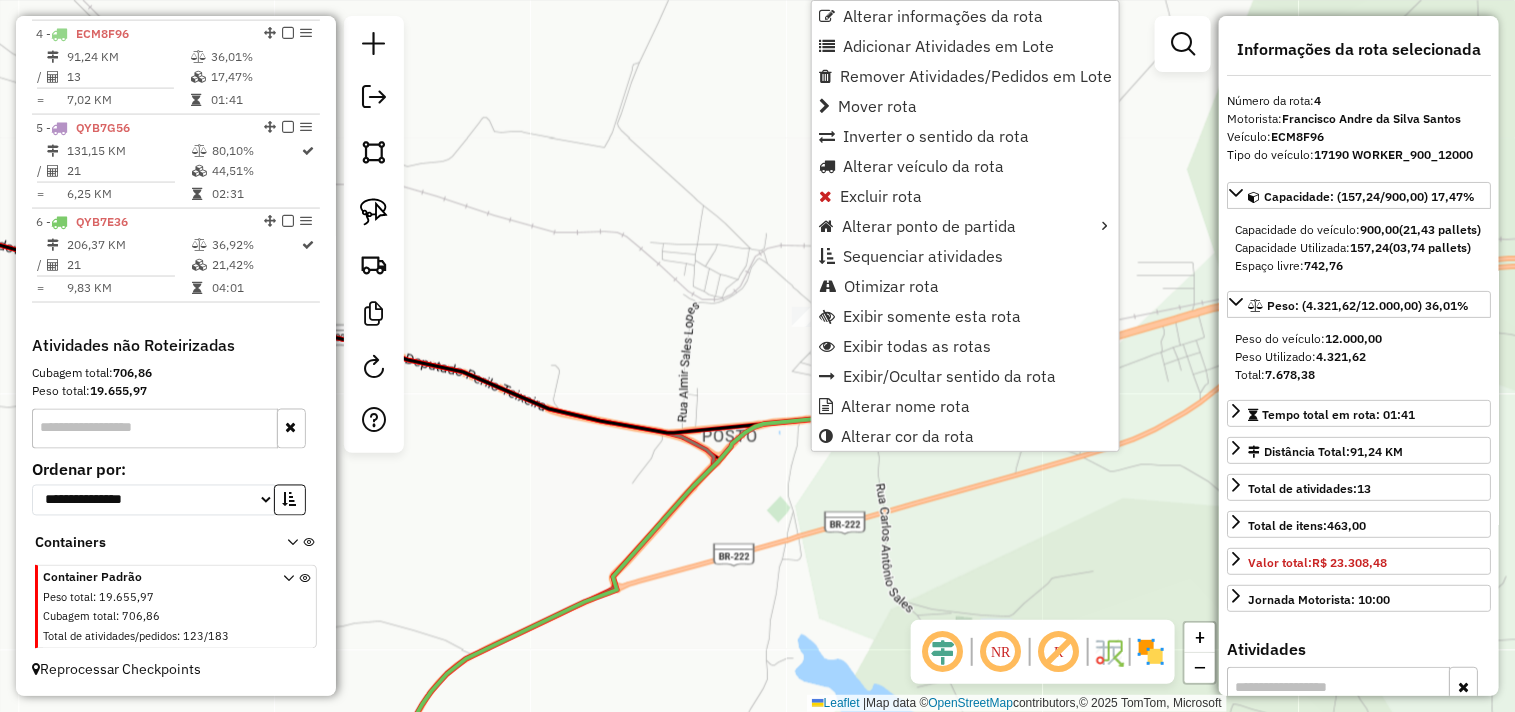 click on "Janela de atendimento Grade de atendimento Capacidade Transportadoras Veículos Cliente Pedidos  Rotas Selecione os dias de semana para filtrar as janelas de atendimento  Seg   Ter   Qua   Qui   Sex   Sáb   Dom  Informe o período da janela de atendimento: De: Até:  Filtrar exatamente a janela do cliente  Considerar janela de atendimento padrão  Selecione os dias de semana para filtrar as grades de atendimento  Seg   Ter   Qua   Qui   Sex   Sáb   Dom   Considerar clientes sem dia de atendimento cadastrado  Clientes fora do dia de atendimento selecionado Filtrar as atividades entre os valores definidos abaixo:  Peso mínimo:   Peso máximo:   Cubagem mínima:   Cubagem máxima:   De:   Até:  Filtrar as atividades entre o tempo de atendimento definido abaixo:  De:   Até:   Considerar capacidade total dos clientes não roteirizados Transportadora: Selecione um ou mais itens Tipo de veículo: Selecione um ou mais itens Veículo: Selecione um ou mais itens Motorista: Selecione um ou mais itens Nome: Rótulo:" 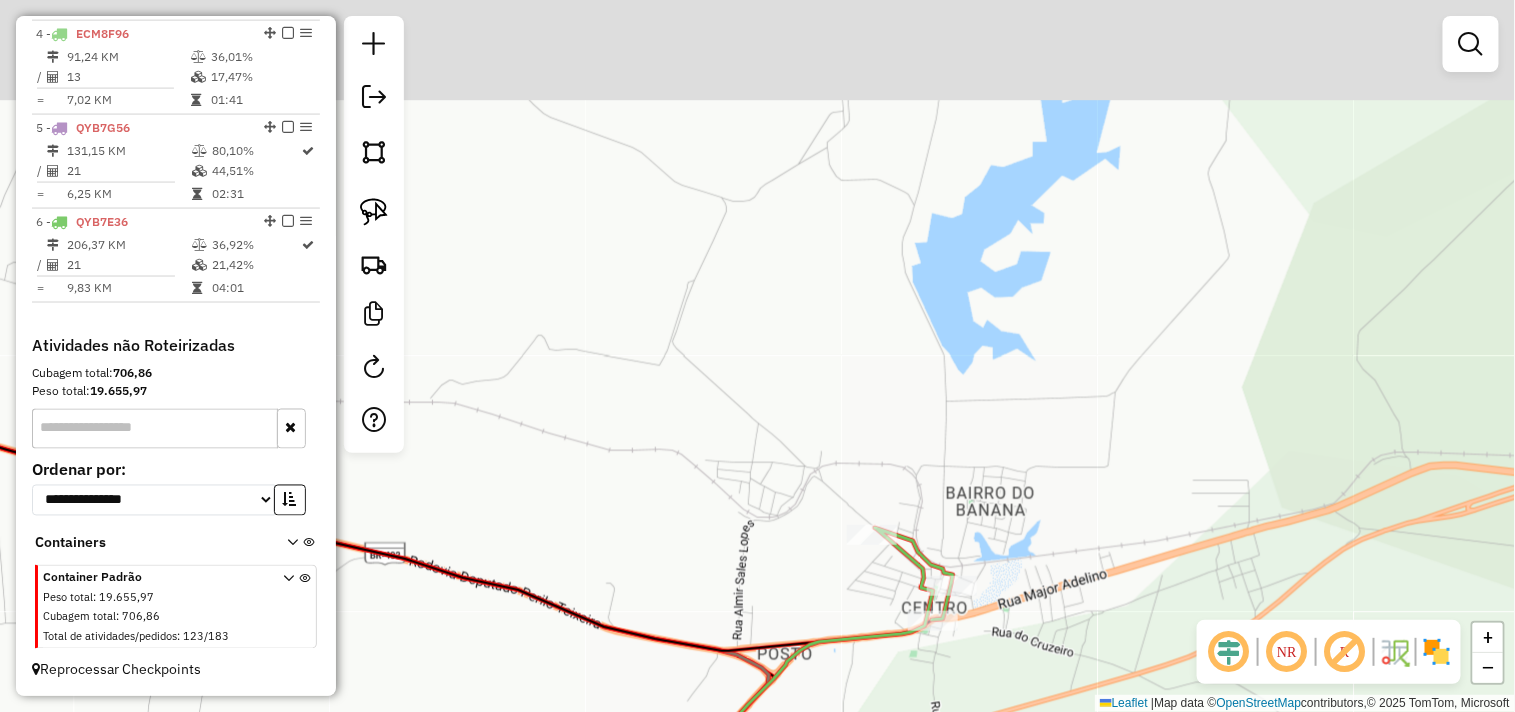 drag, startPoint x: 688, startPoint y: 244, endPoint x: 743, endPoint y: 462, distance: 224.83105 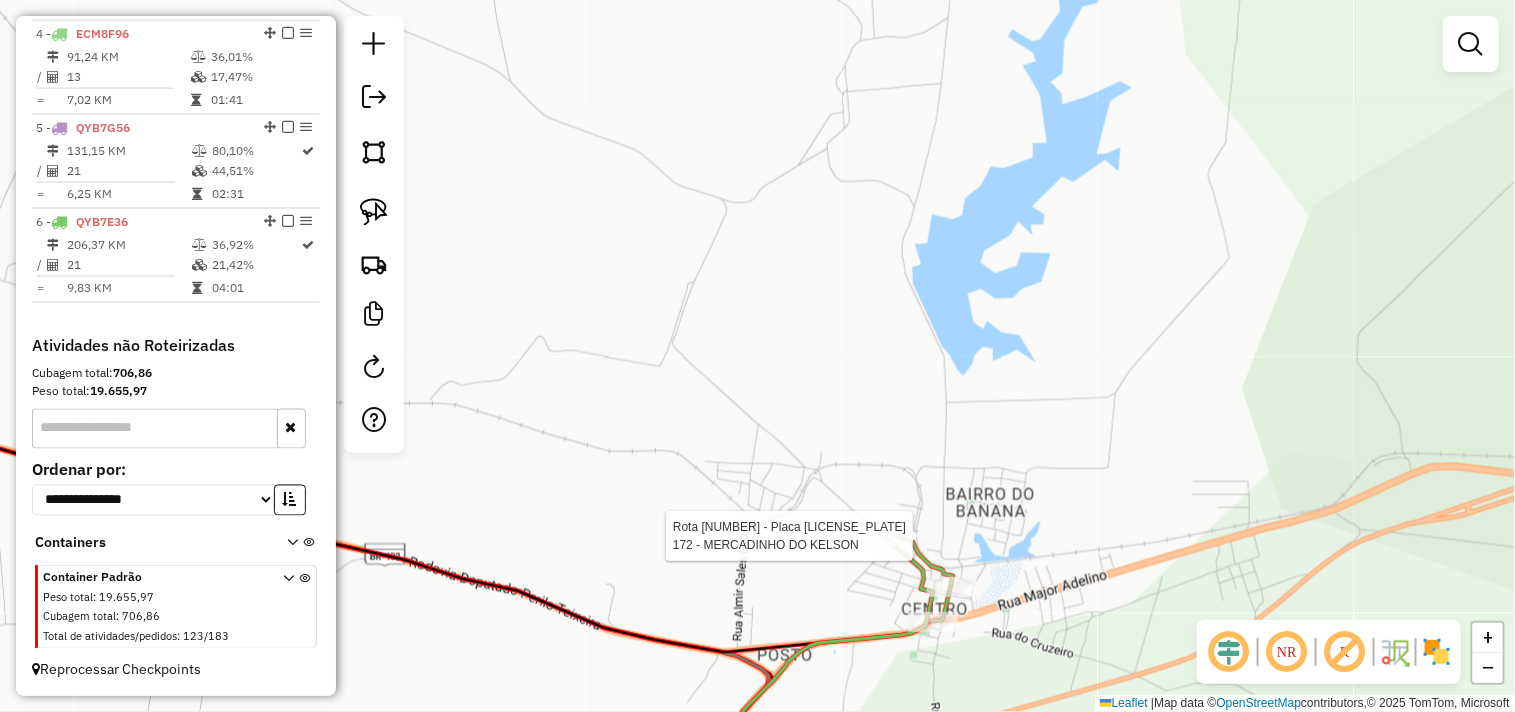 select on "**********" 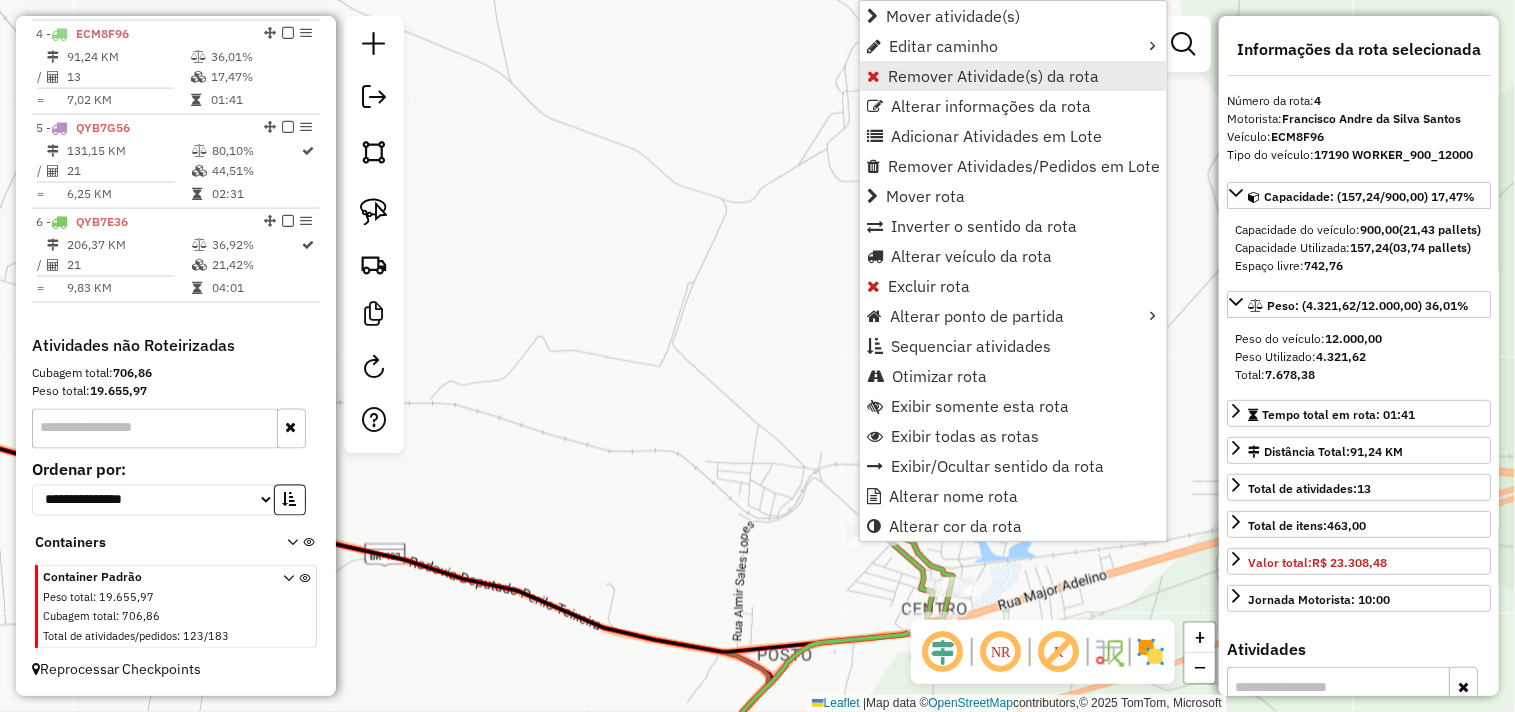 click on "Remover Atividade(s) da rota" at bounding box center (1013, 76) 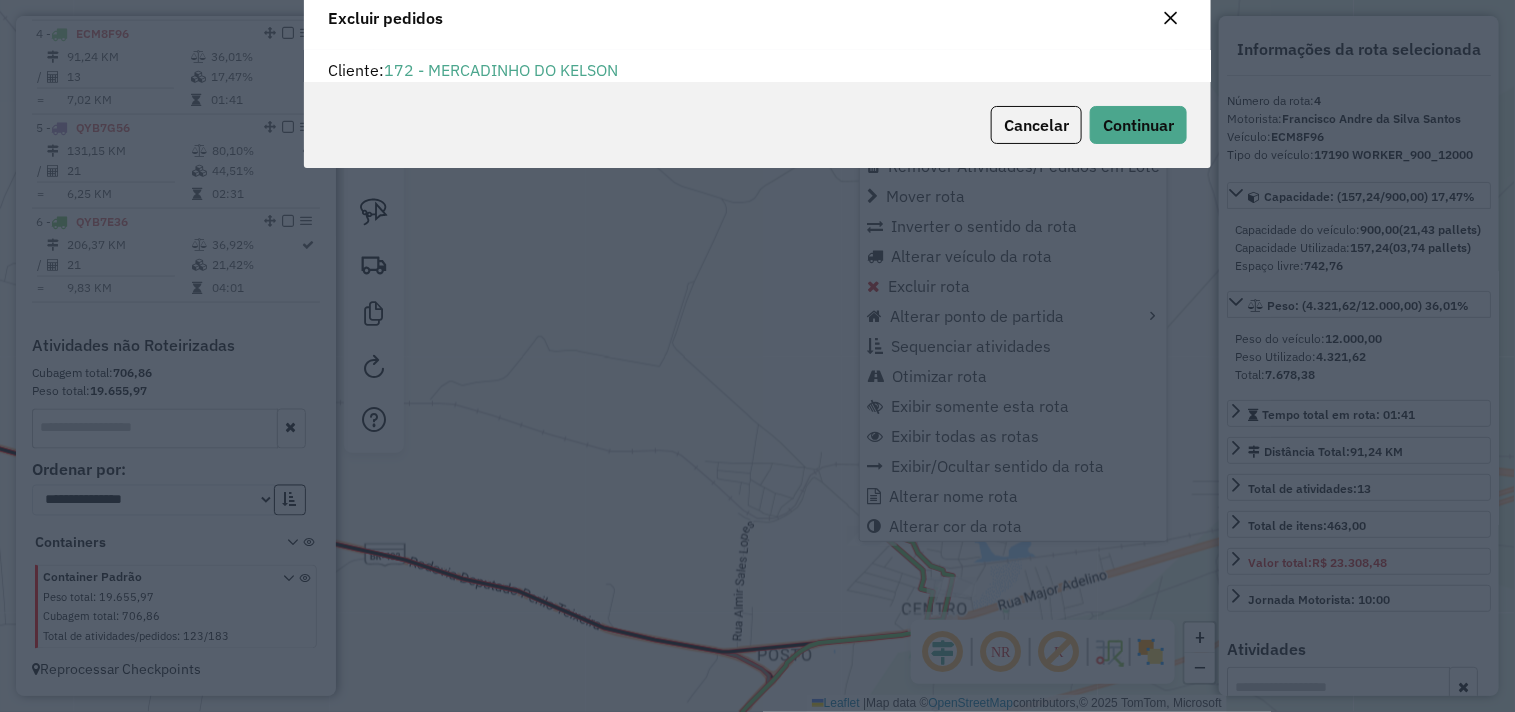 scroll, scrollTop: 68, scrollLeft: 0, axis: vertical 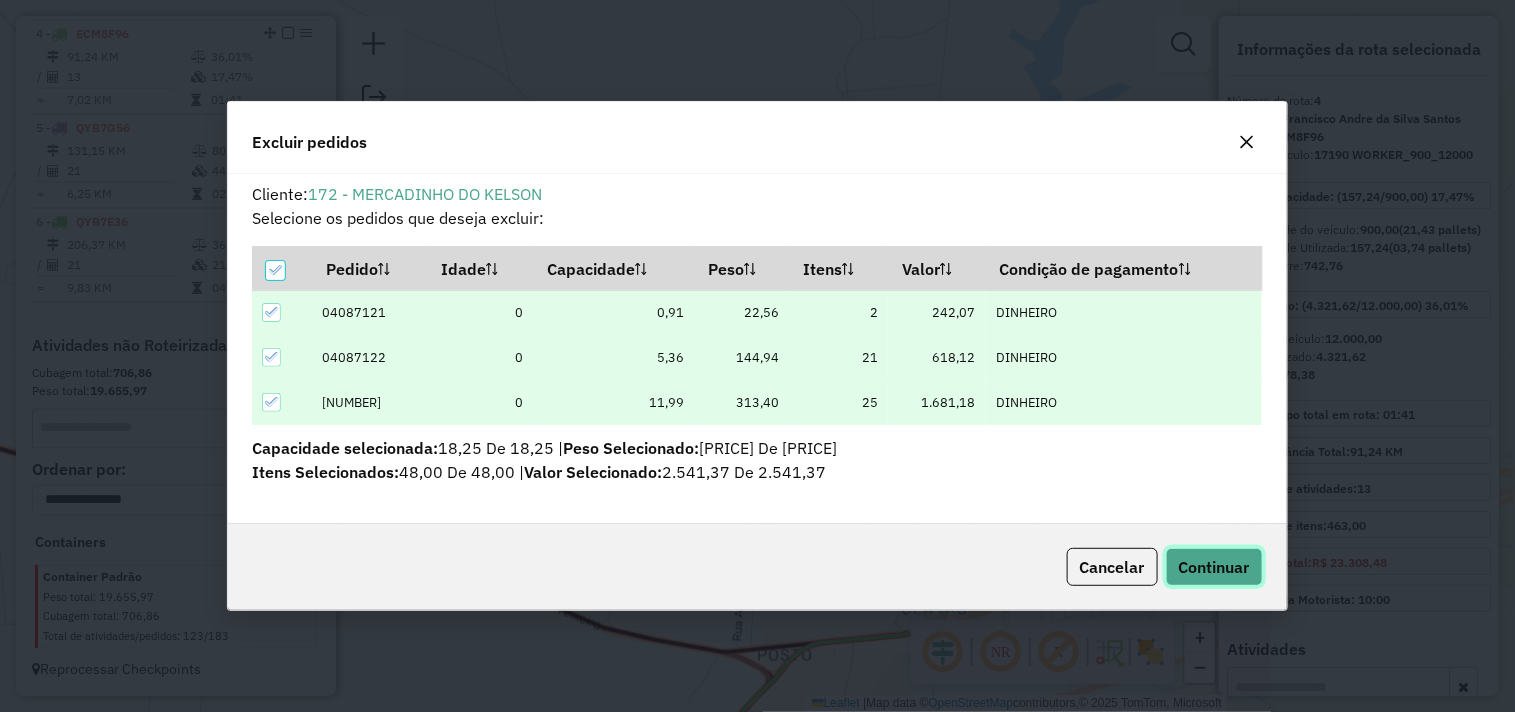click on "Continuar" 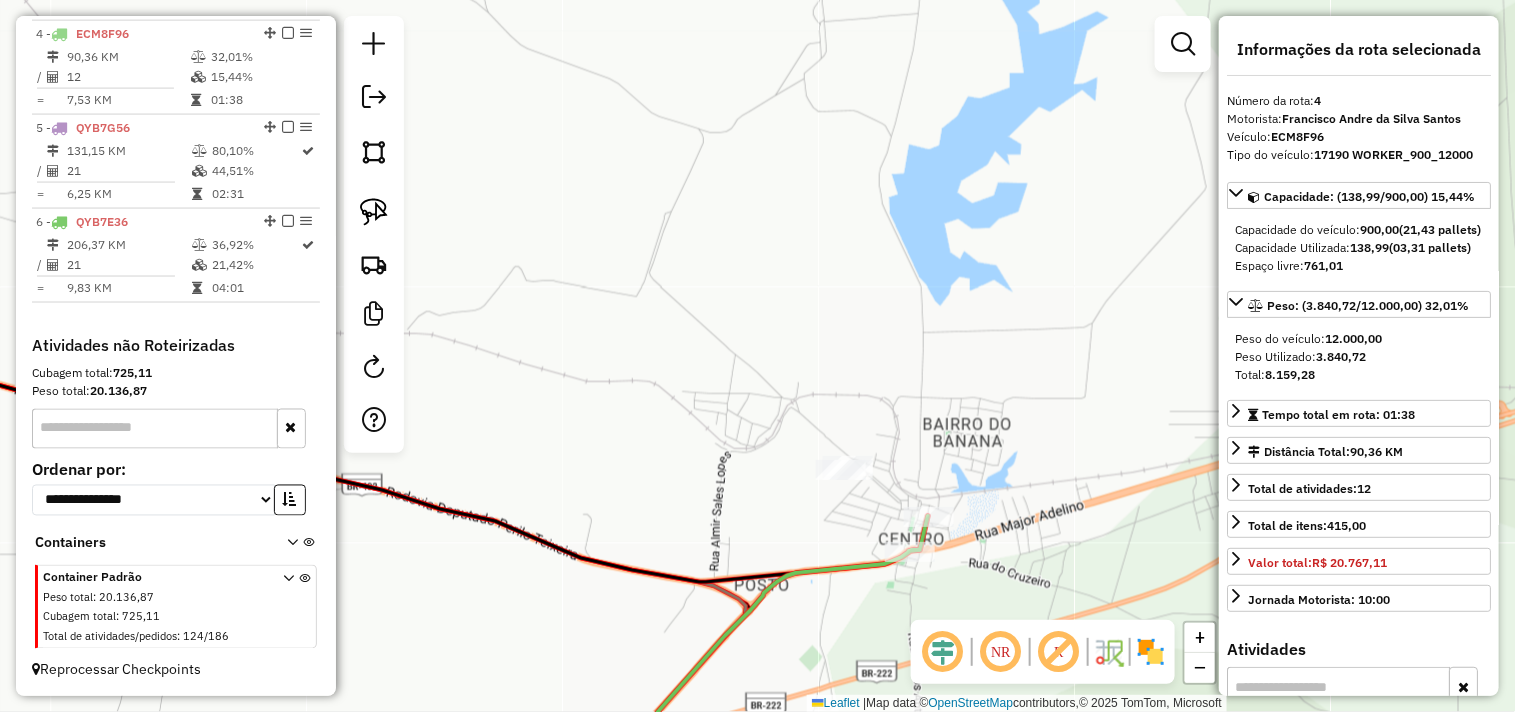 drag, startPoint x: 1020, startPoint y: 527, endPoint x: 943, endPoint y: 445, distance: 112.48556 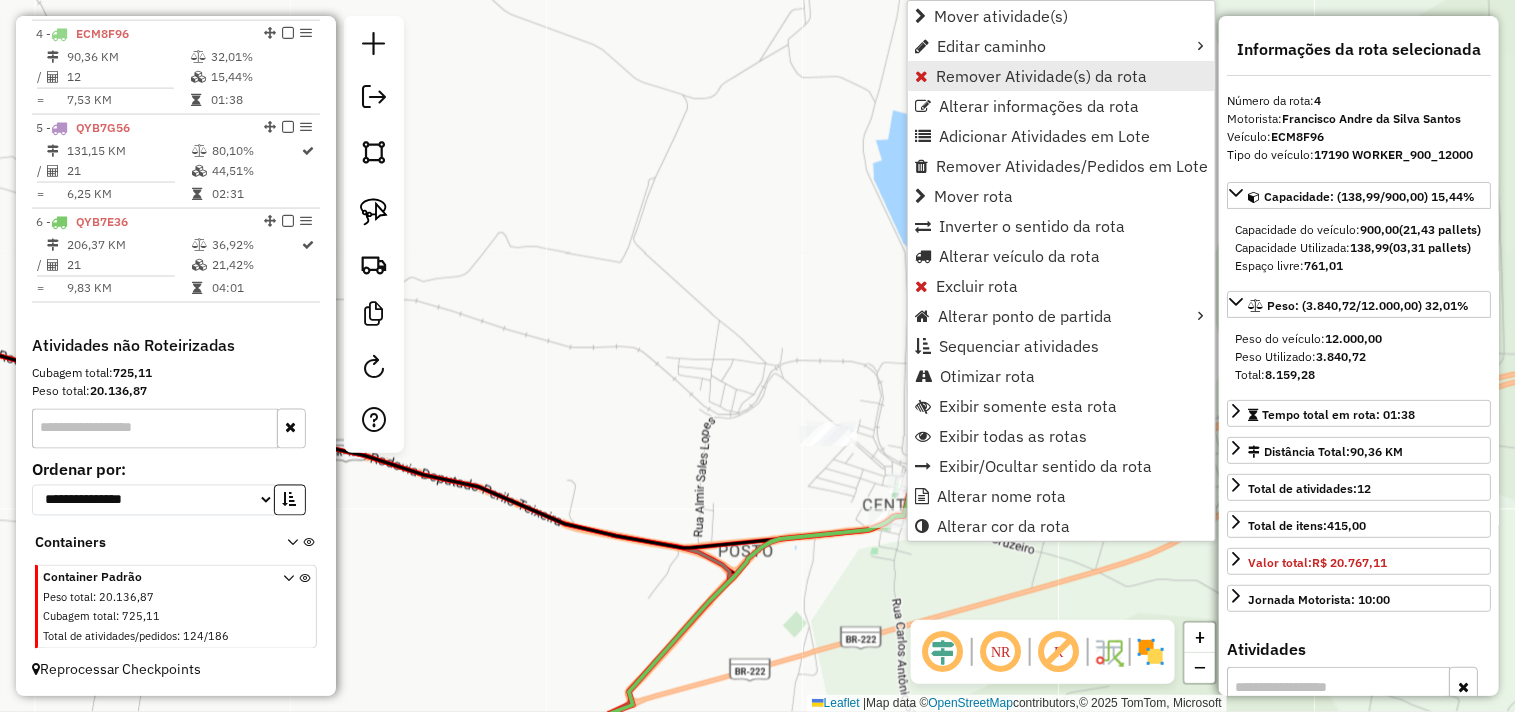 click on "Remover Atividade(s) da rota" at bounding box center [1041, 76] 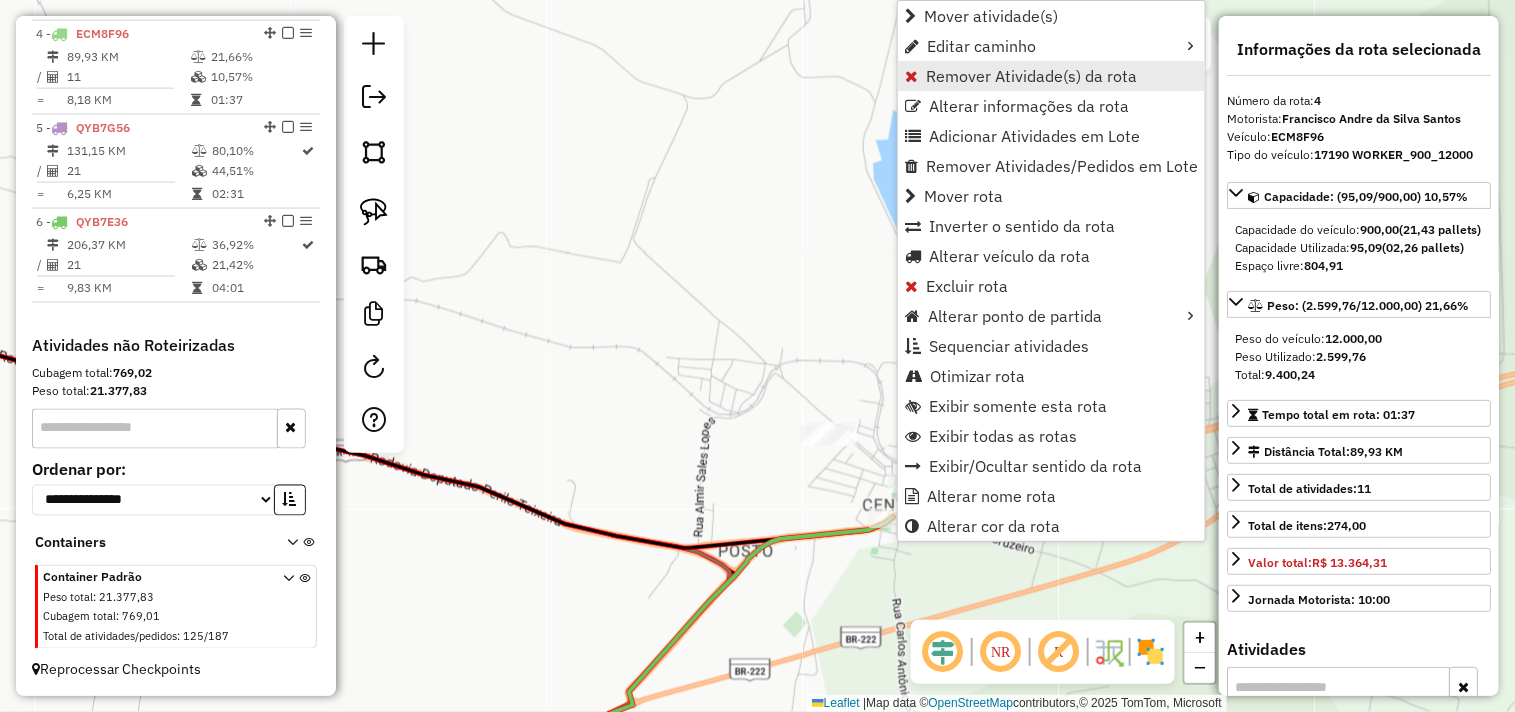 click on "Remover Atividade(s) da rota" at bounding box center [1031, 76] 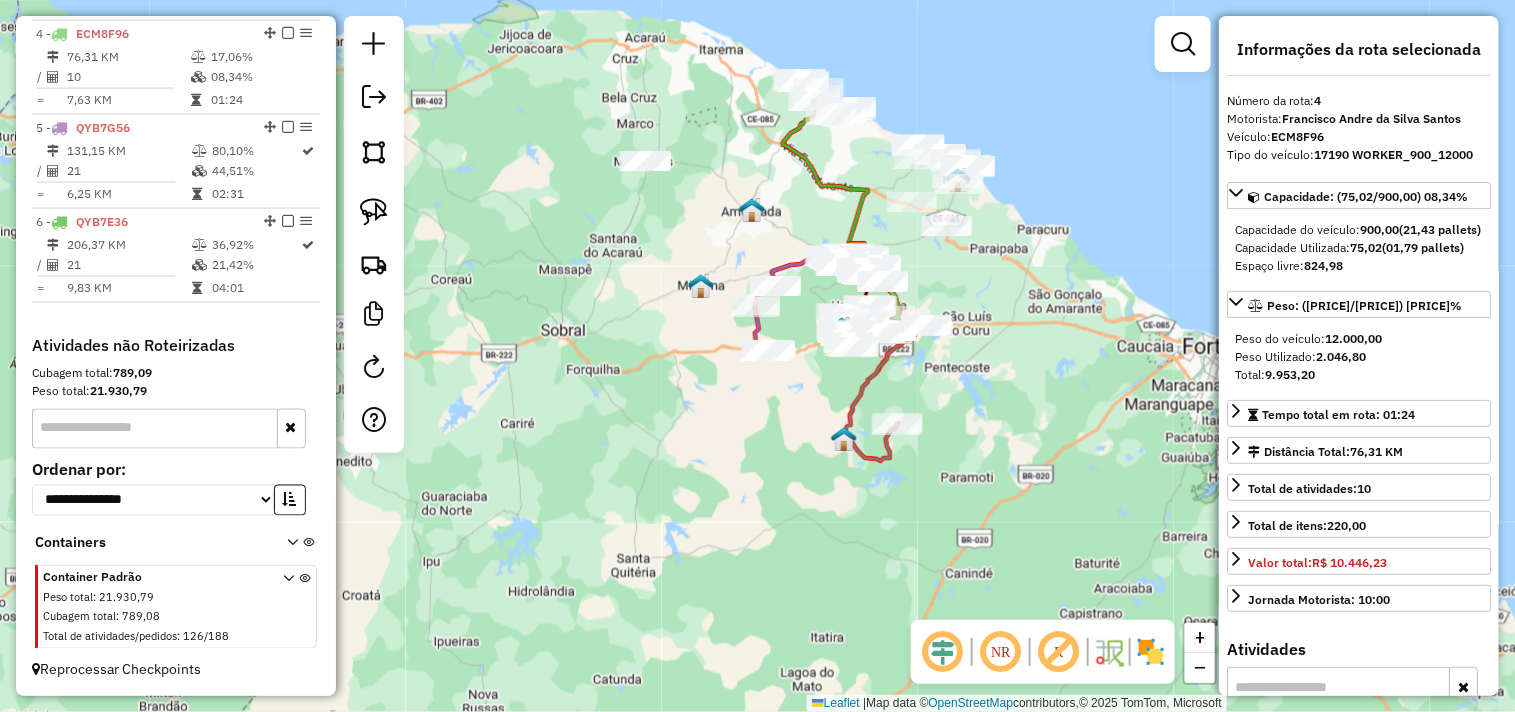 drag, startPoint x: 1005, startPoint y: 495, endPoint x: 981, endPoint y: 448, distance: 52.773098 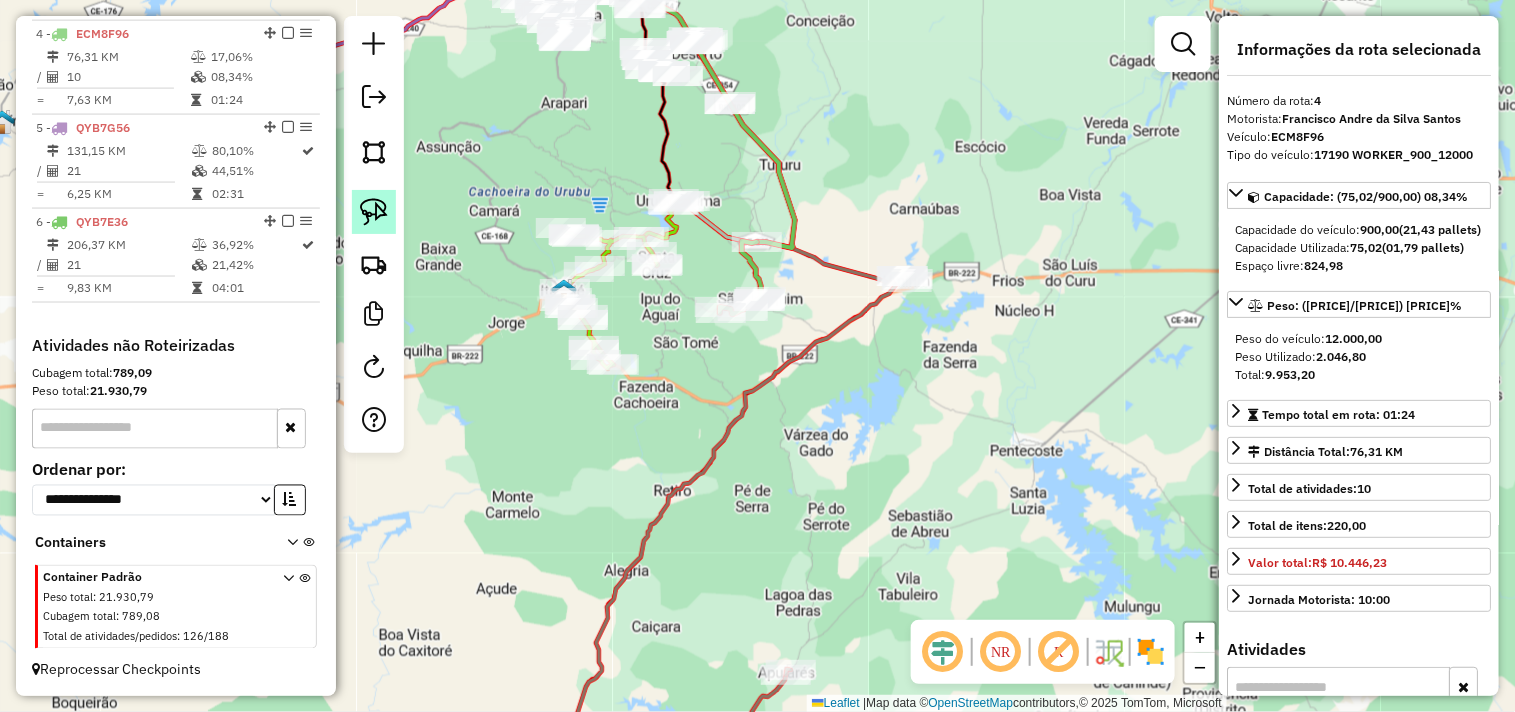 click 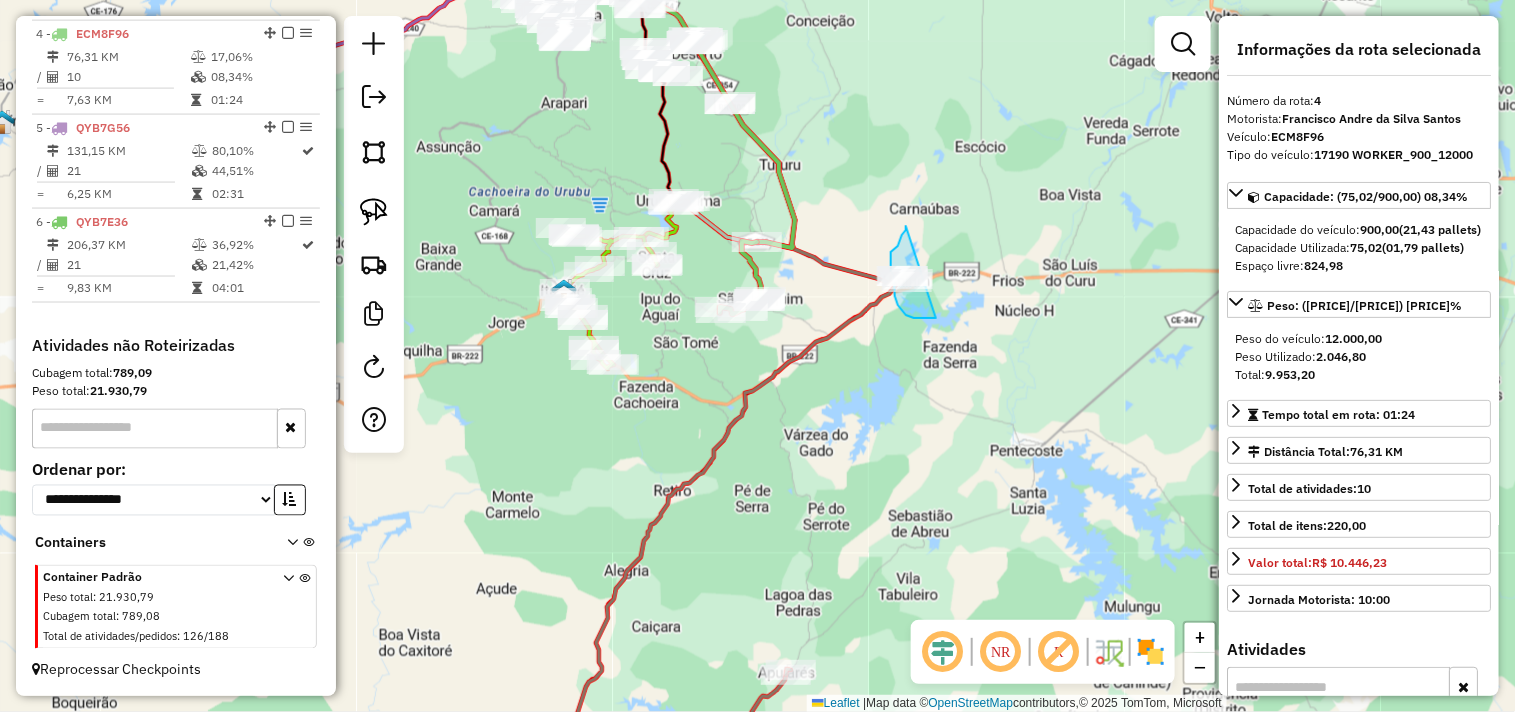 drag, startPoint x: 906, startPoint y: 315, endPoint x: 908, endPoint y: 220, distance: 95.02105 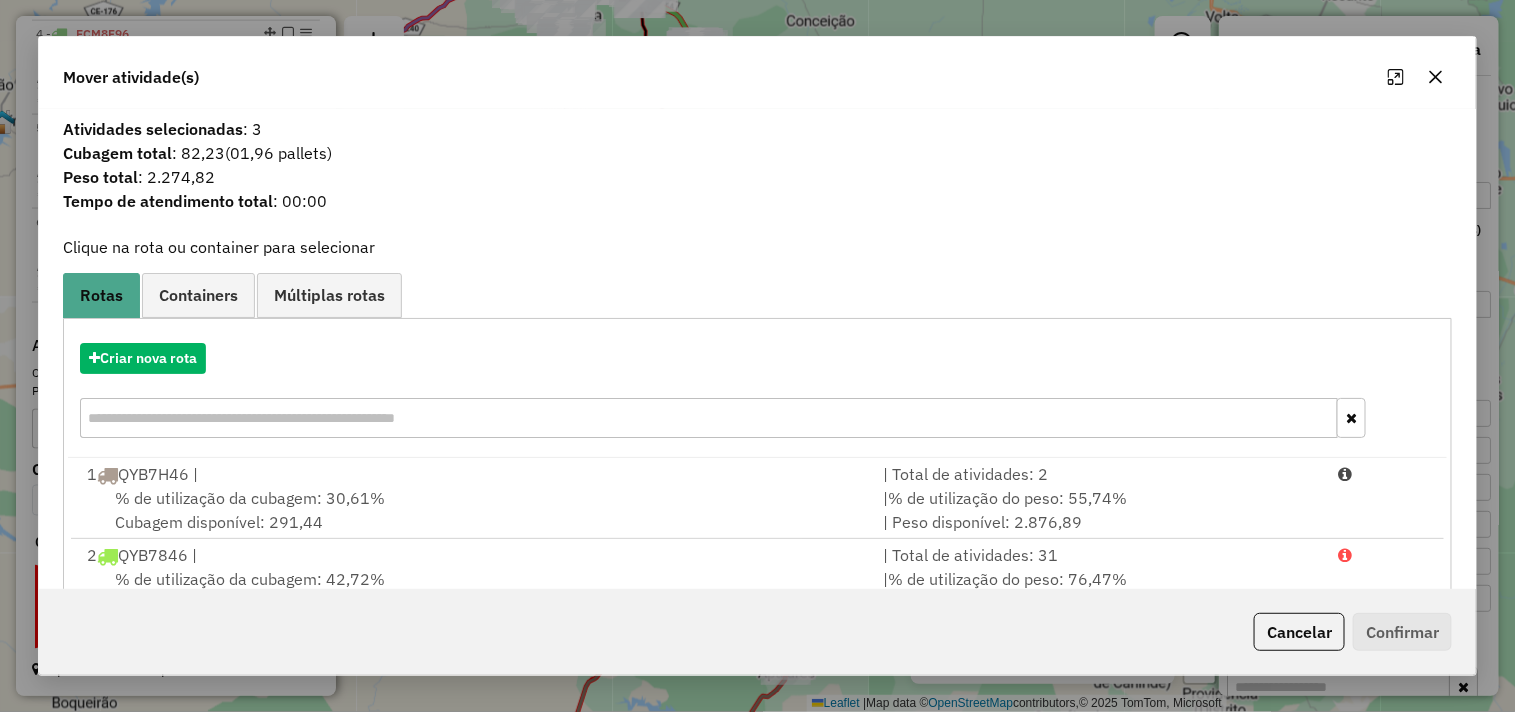 click on "% de utilização da cubagem: 30,61%" at bounding box center [250, 498] 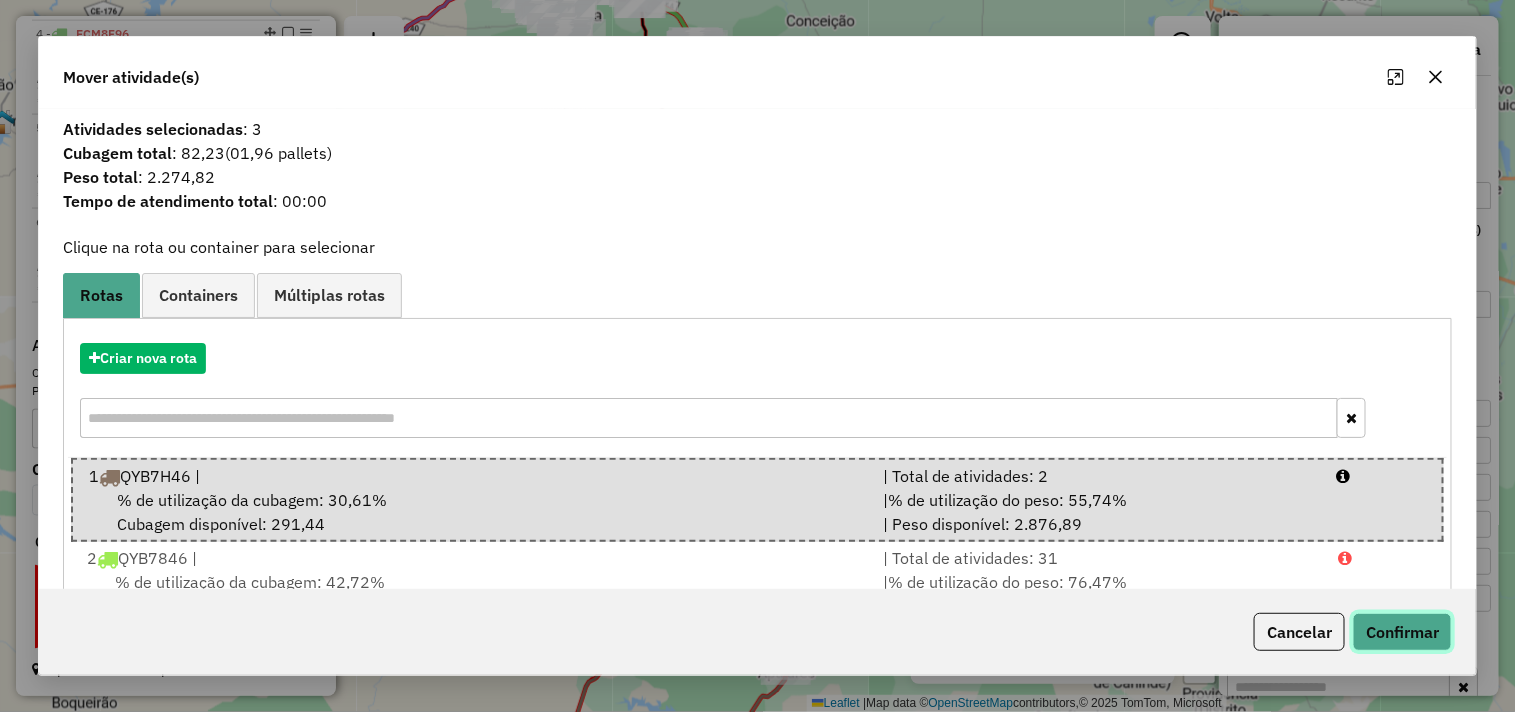 click on "Confirmar" 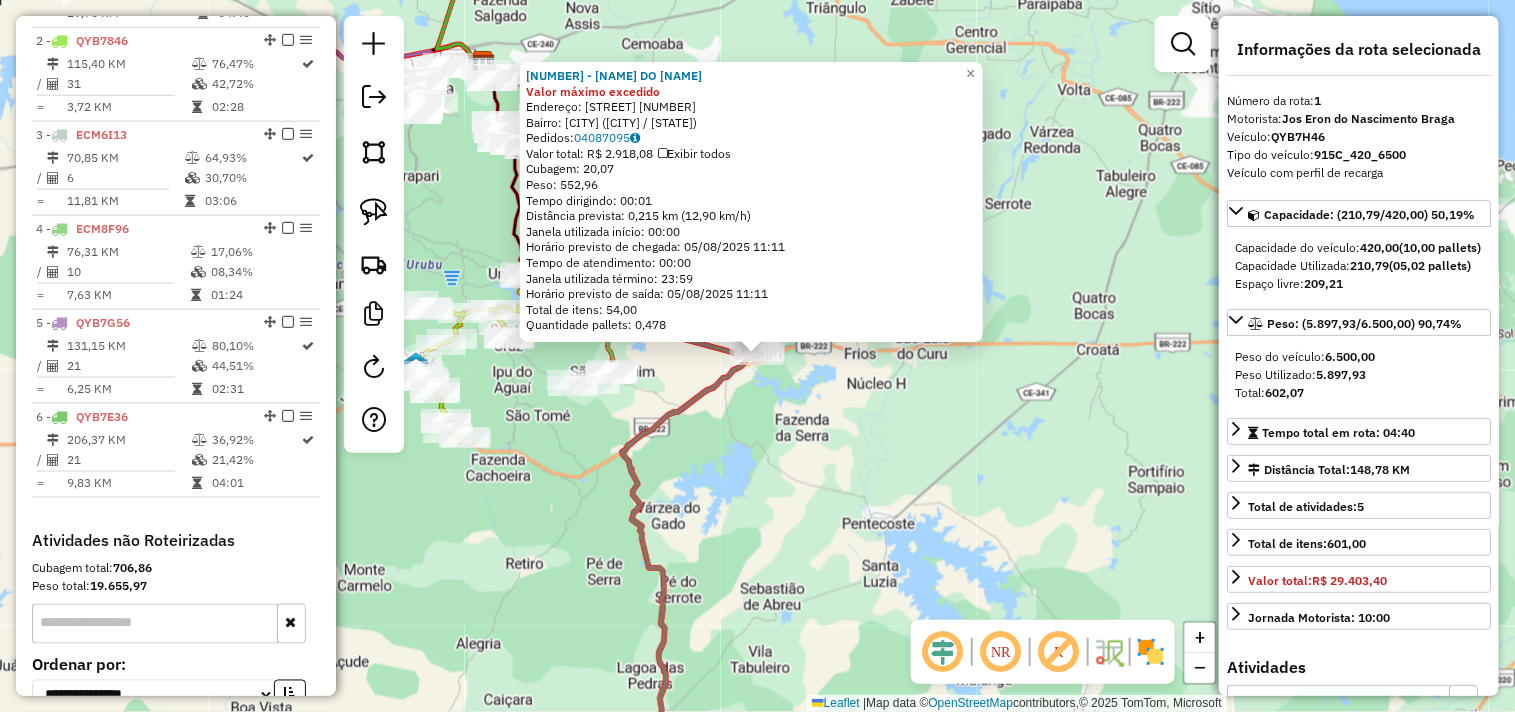scroll, scrollTop: 773, scrollLeft: 0, axis: vertical 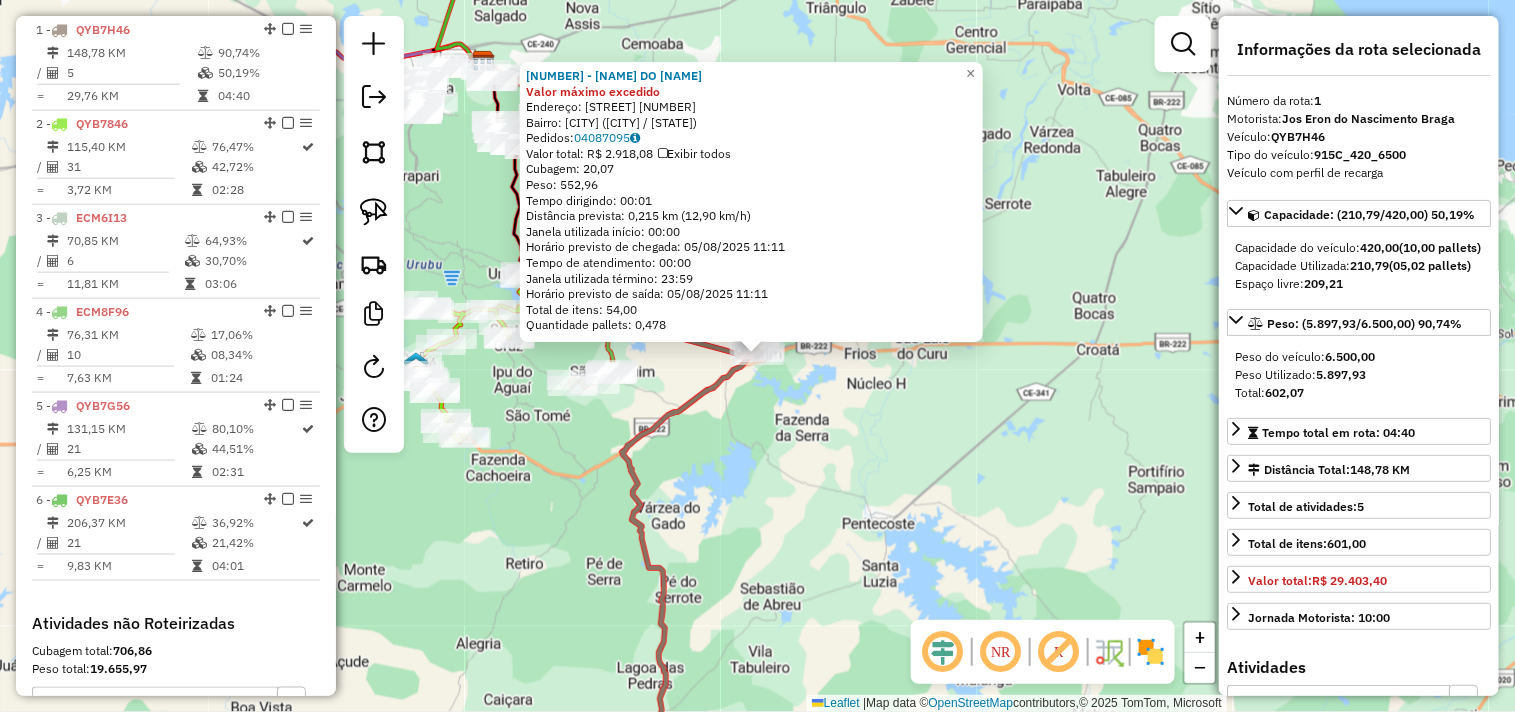 click on "273 - MERCADINHO DO RODOLF Valor máximo excedido  Endereço:  CRUZEIRO 1   Bairro: CRUZEIRO (UMIRIM / CE)   Pedidos:  04087095   Valor total: R$ 2.918,08   Exibir todos   Cubagem: 20,07  Peso: 552,96  Tempo dirigindo: 00:01   Distância prevista: 0,215 km (12,90 km/h)   Janela utilizada início: 00:00   Horário previsto de chegada: 05/08/2025 11:11   Tempo de atendimento: 00:00   Janela utilizada término: 23:59   Horário previsto de saída: 05/08/2025 11:11   Total de itens: 54,00   Quantidade pallets: 0,478  × Janela de atendimento Grade de atendimento Capacidade Transportadoras Veículos Cliente Pedidos  Rotas Selecione os dias de semana para filtrar as janelas de atendimento  Seg   Ter   Qua   Qui   Sex   Sáb   Dom  Informe o período da janela de atendimento: De: Até:  Filtrar exatamente a janela do cliente  Considerar janela de atendimento padrão  Selecione os dias de semana para filtrar as grades de atendimento  Seg   Ter   Qua   Qui   Sex   Sáb   Dom   Peso mínimo:   Peso máximo:   De:  De:" 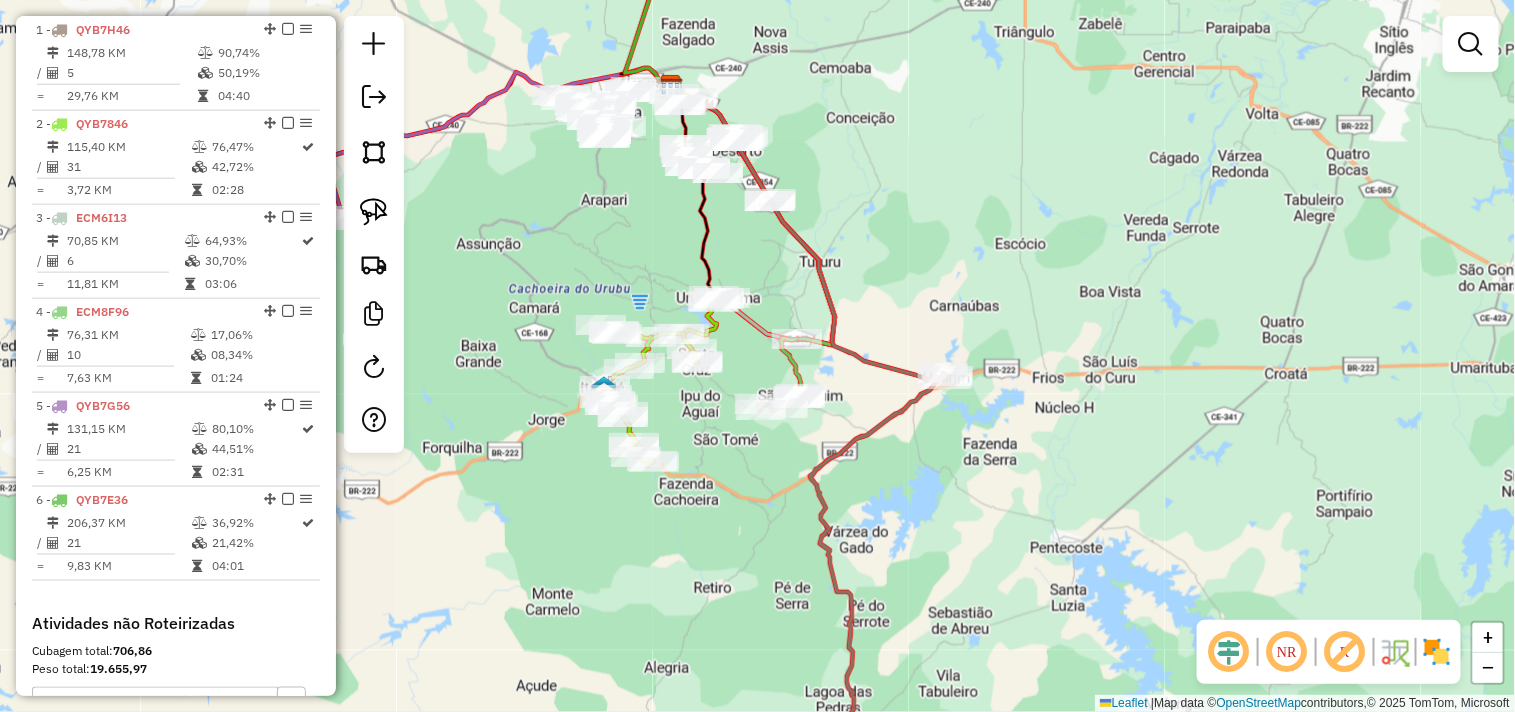 drag, startPoint x: 746, startPoint y: 470, endPoint x: 935, endPoint y: 494, distance: 190.51772 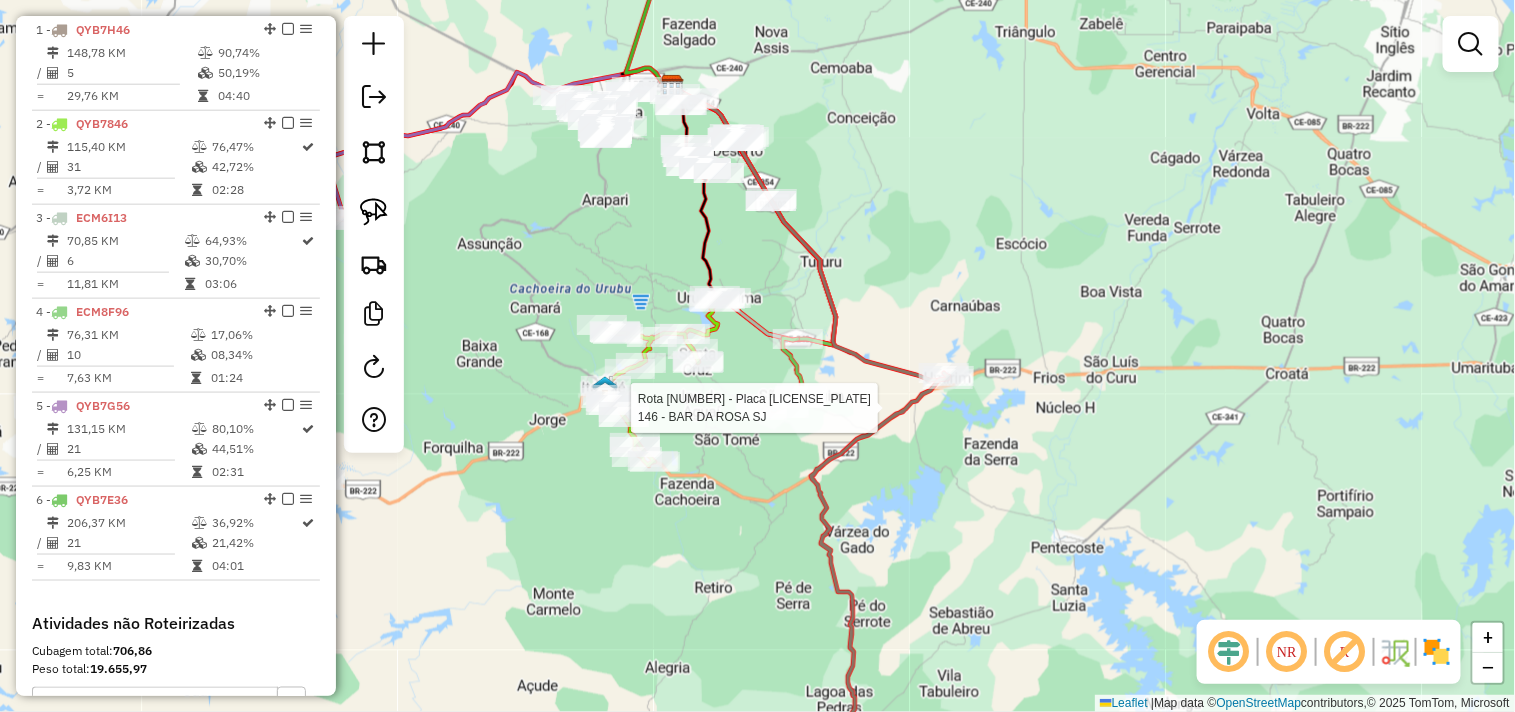 select on "**********" 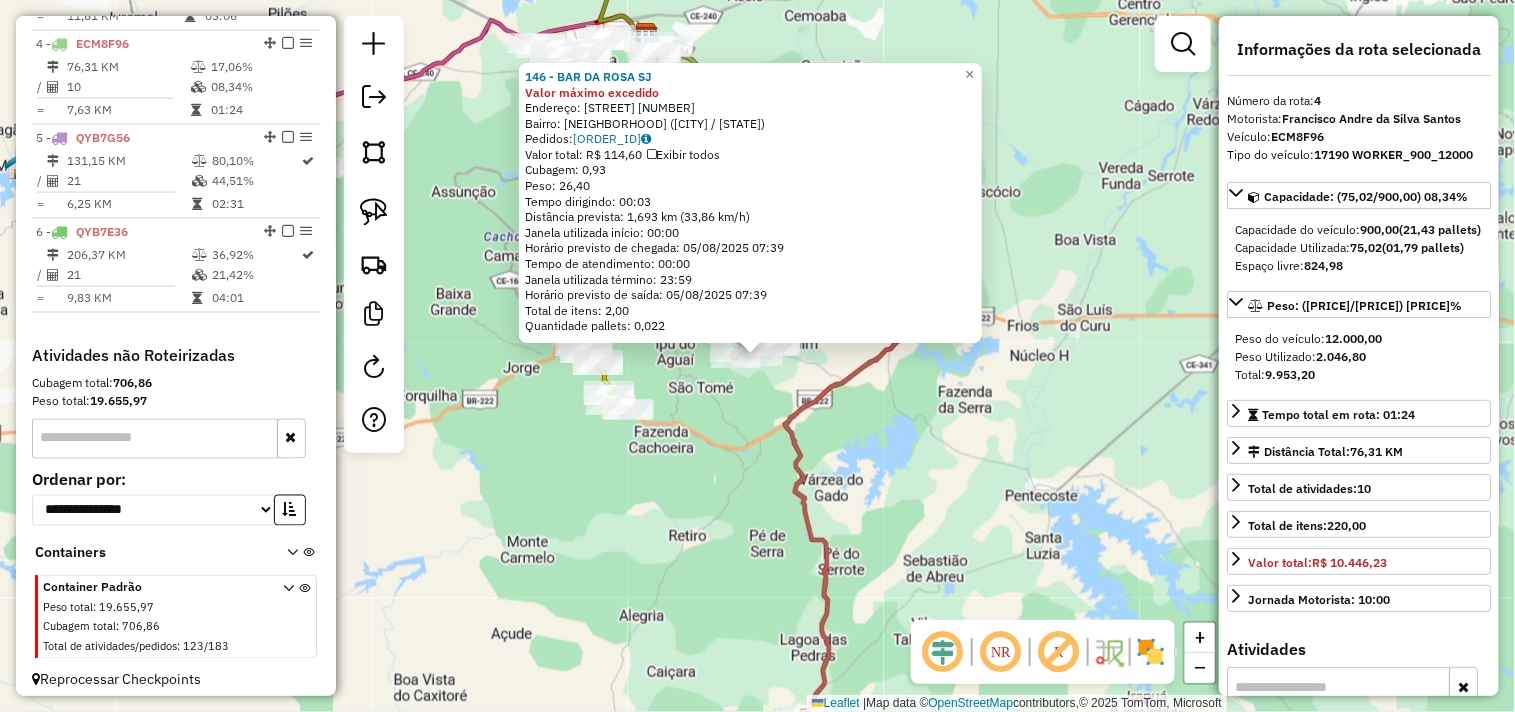 scroll, scrollTop: 1051, scrollLeft: 0, axis: vertical 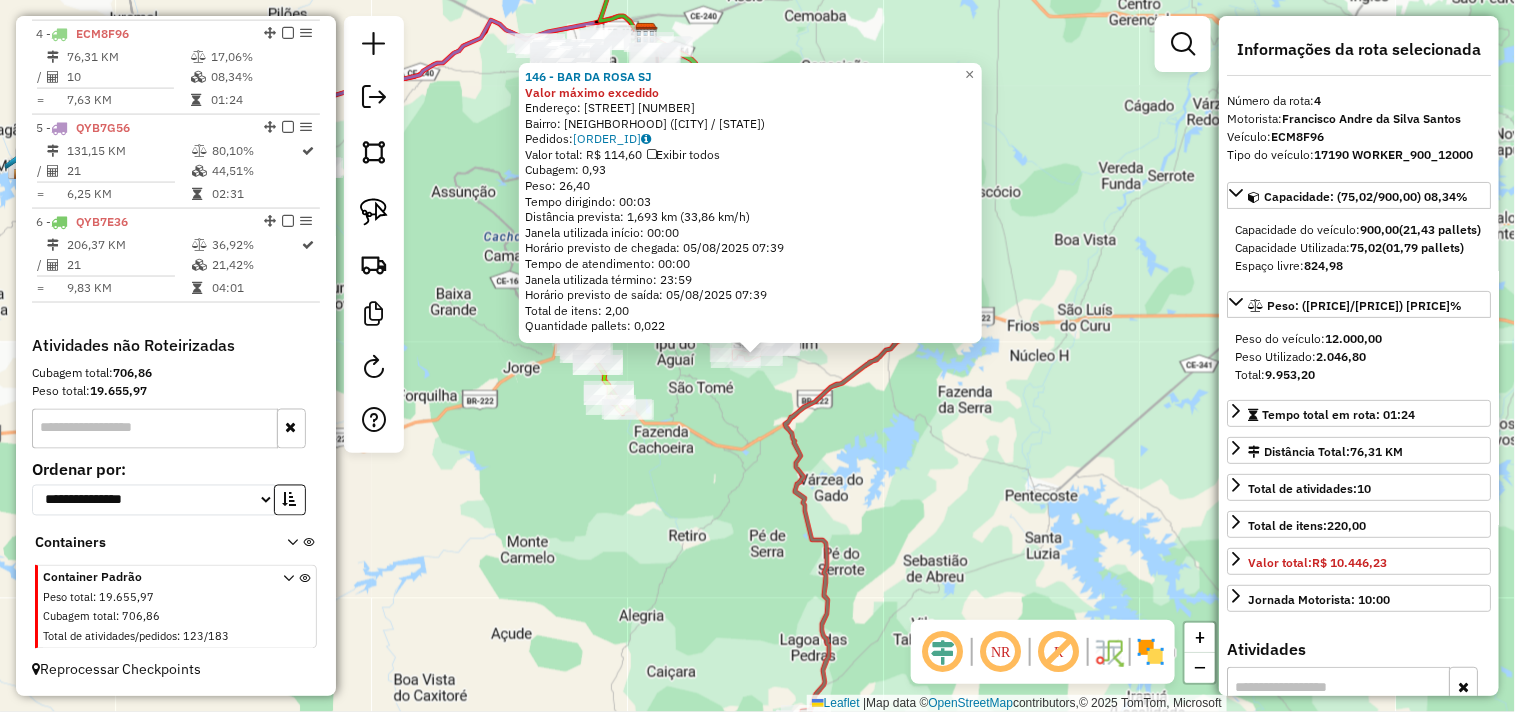 click on "146 - BAR DA ROSA SJ Valor máximo excedido  Endereço:  POCO DA ONCA 10   Bairro: SAO JOAQUIM (UMIRIM / CE)   Pedidos:  04087208   Valor total: R$ 114,60   Exibir todos   Cubagem: 0,93  Peso: 26,40  Tempo dirigindo: 00:03   Distância prevista: 1,693 km (33,86 km/h)   Janela utilizada início: 00:00   Horário previsto de chegada: 05/08/2025 07:39   Tempo de atendimento: 00:00   Janela utilizada término: 23:59   Horário previsto de saída: 05/08/2025 07:39   Total de itens: 2,00   Quantidade pallets: 0,022  × Janela de atendimento Grade de atendimento Capacidade Transportadoras Veículos Cliente Pedidos  Rotas Selecione os dias de semana para filtrar as janelas de atendimento  Seg   Ter   Qua   Qui   Sex   Sáb   Dom  Informe o período da janela de atendimento: De: Até:  Filtrar exatamente a janela do cliente  Considerar janela de atendimento padrão  Selecione os dias de semana para filtrar as grades de atendimento  Seg   Ter   Qua   Qui   Sex   Sáb   Dom   Peso mínimo:   Peso máximo:   De:   Até:" 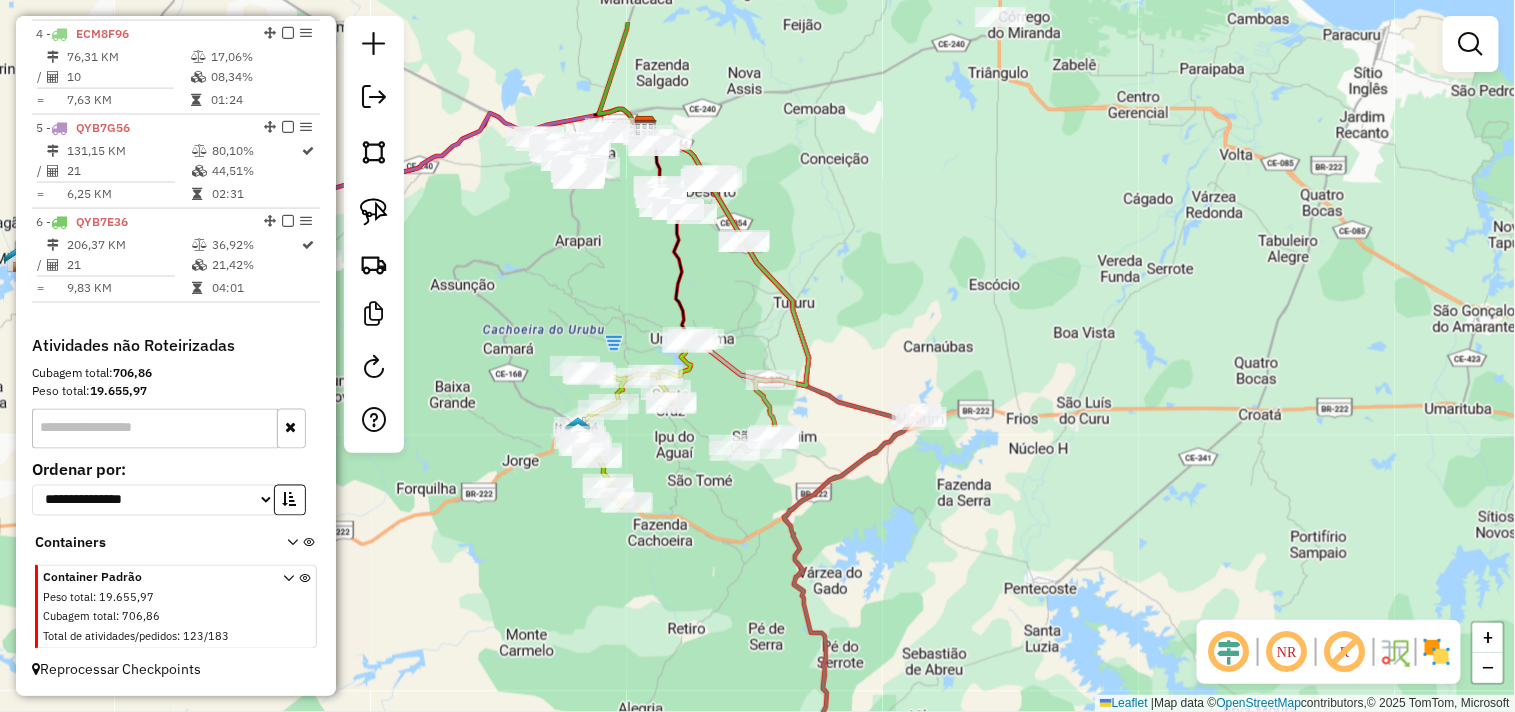 drag, startPoint x: 884, startPoint y: 240, endPoint x: 888, endPoint y: 367, distance: 127.06297 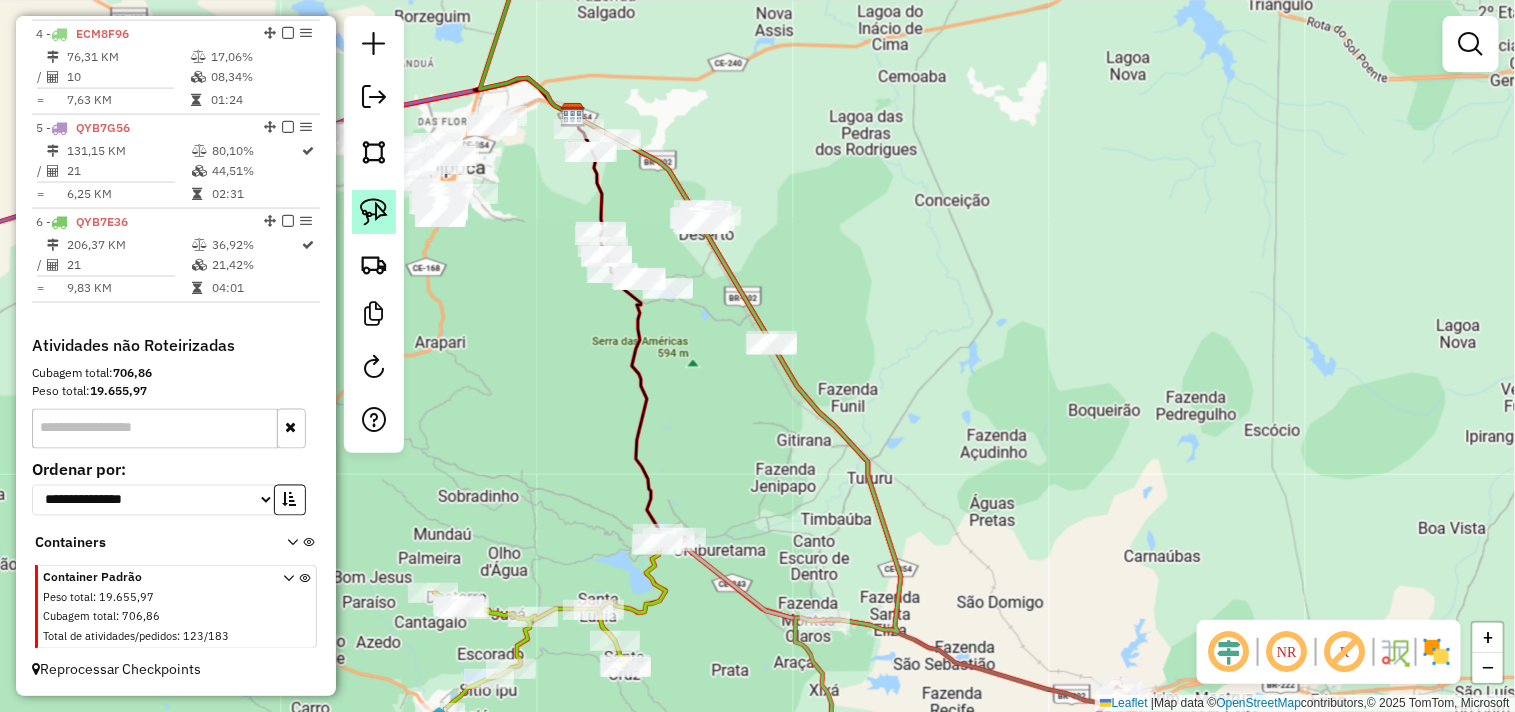 click 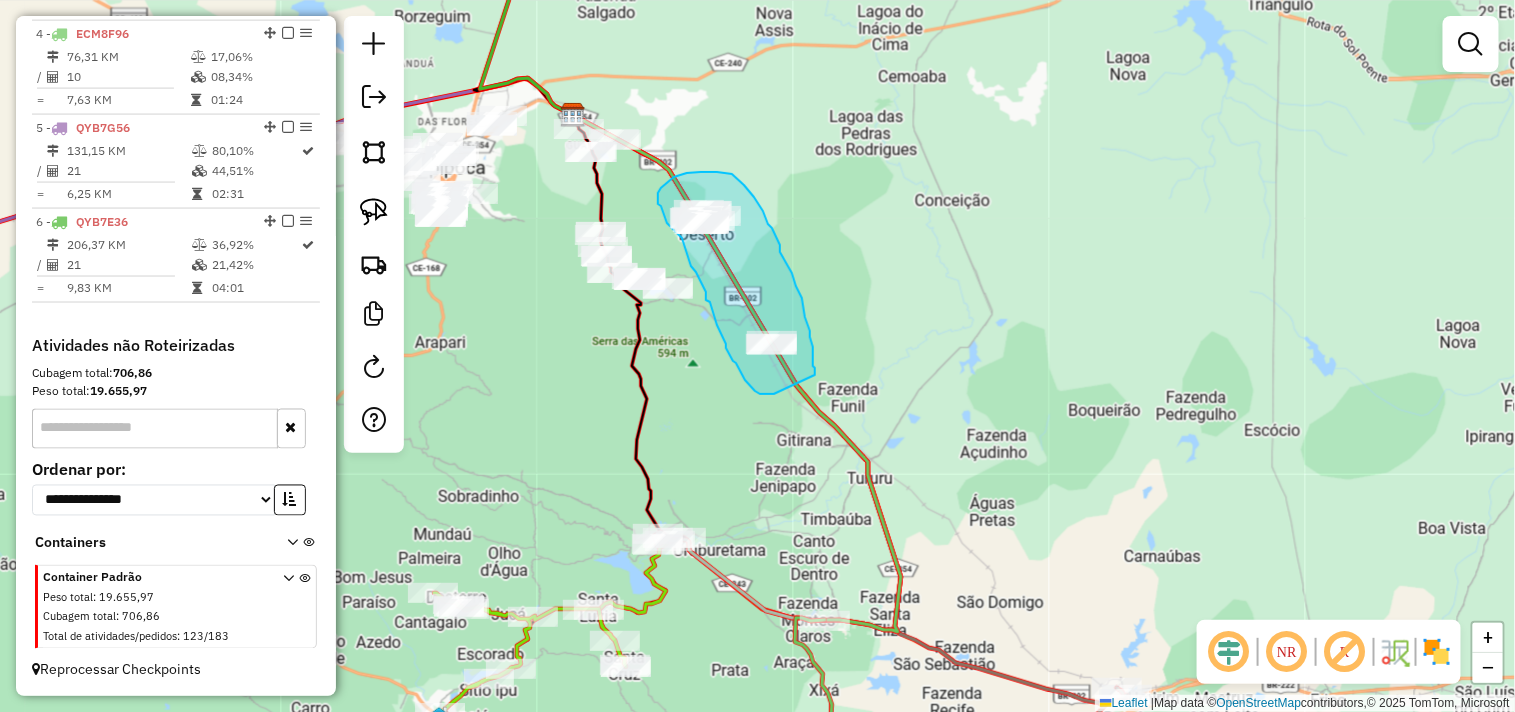 drag, startPoint x: 774, startPoint y: 394, endPoint x: 815, endPoint y: 375, distance: 45.188496 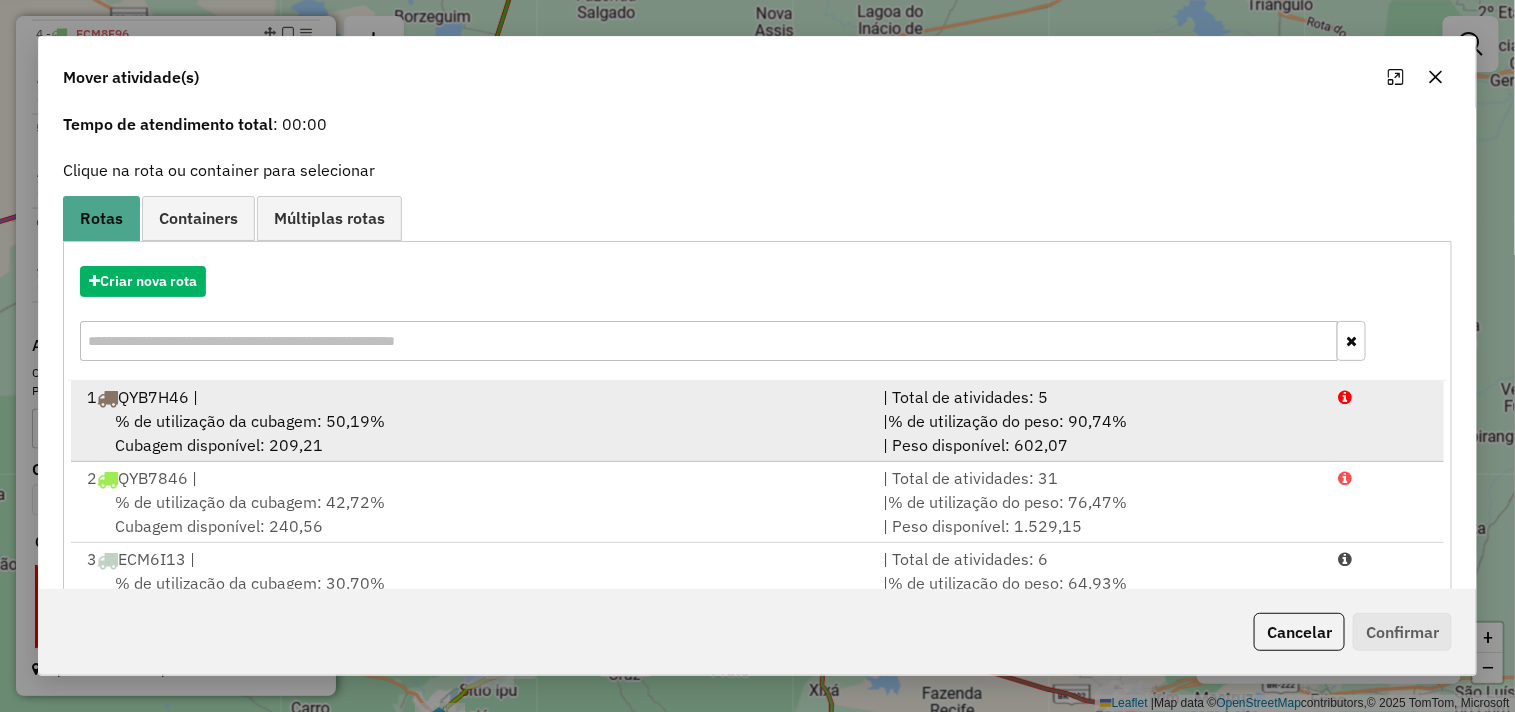 scroll, scrollTop: 111, scrollLeft: 0, axis: vertical 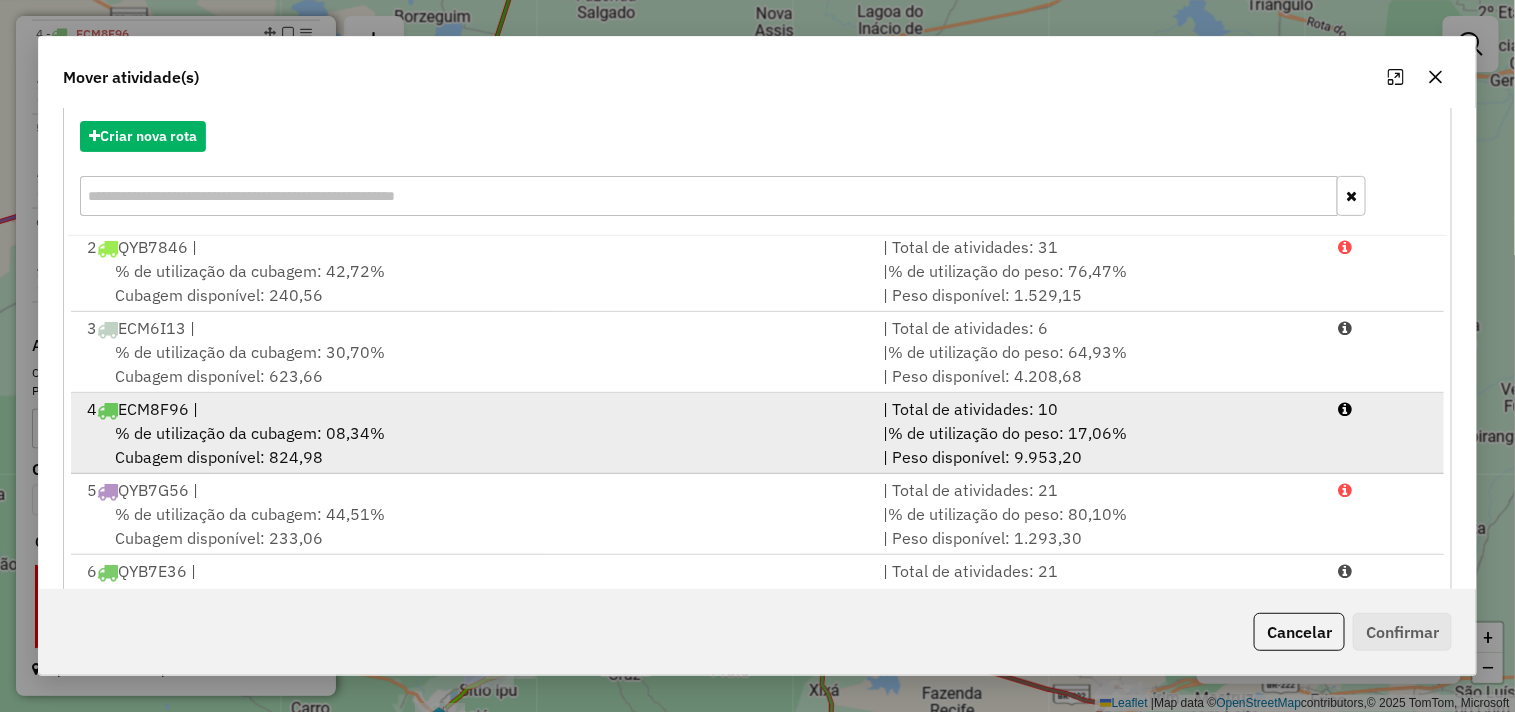 click on "% de utilização da cubagem: 08,34%" at bounding box center (250, 433) 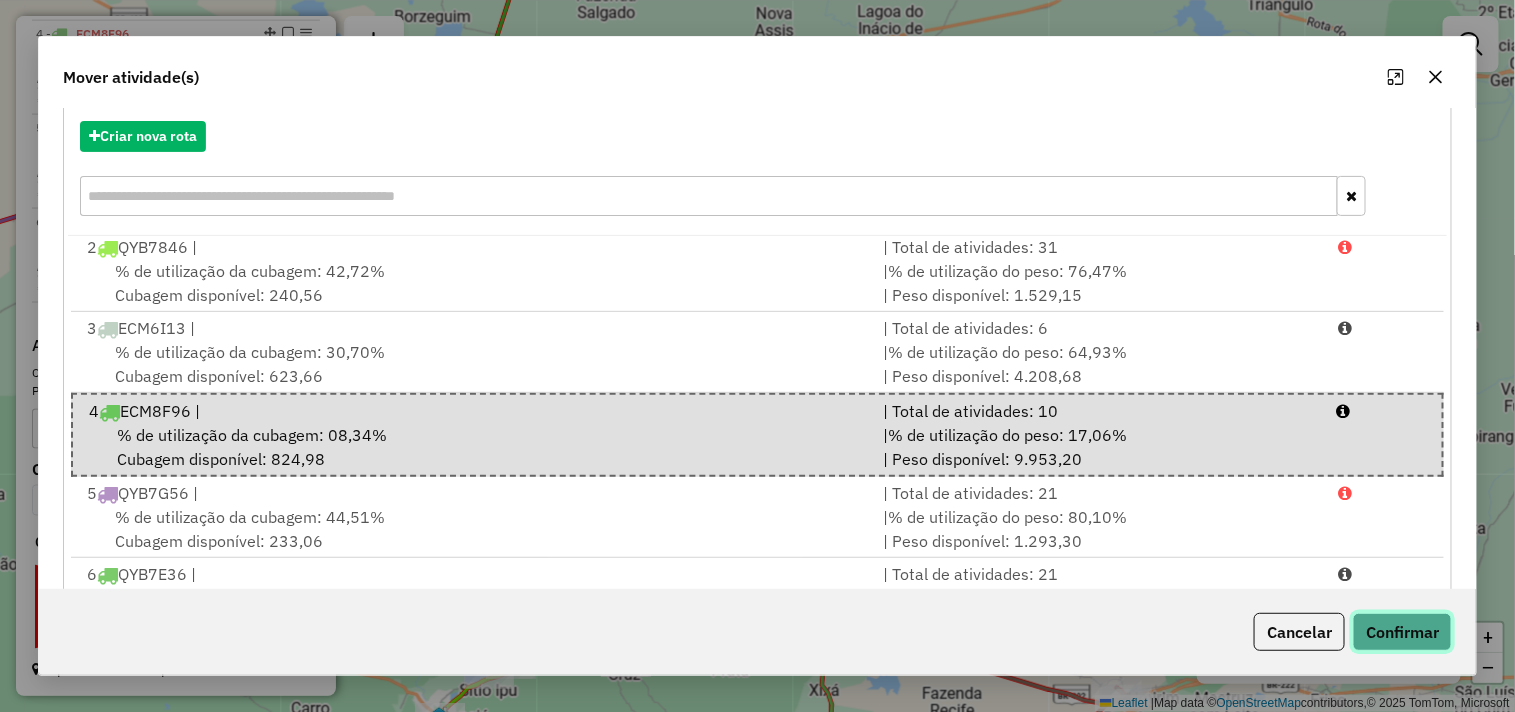 drag, startPoint x: 1400, startPoint y: 642, endPoint x: 1300, endPoint y: 614, distance: 103.84604 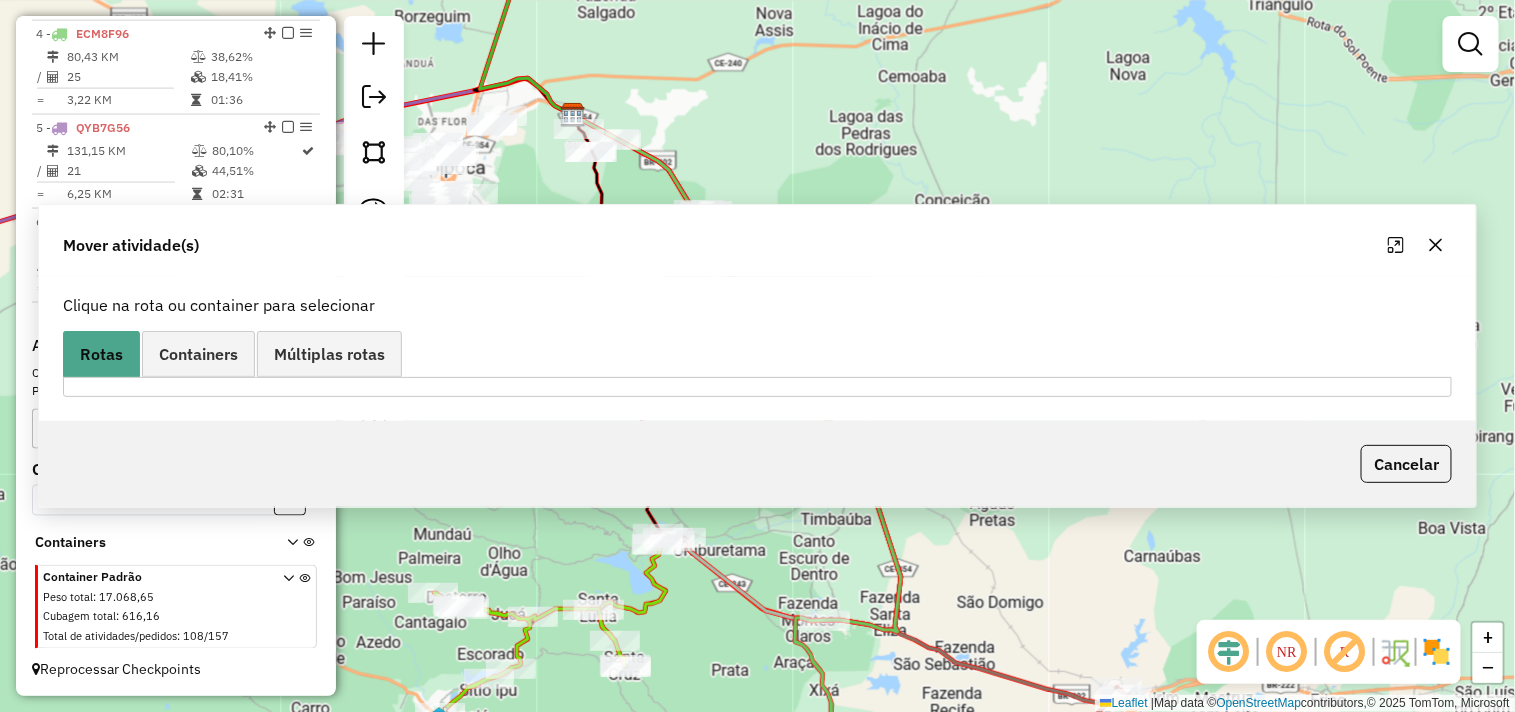 scroll, scrollTop: 0, scrollLeft: 0, axis: both 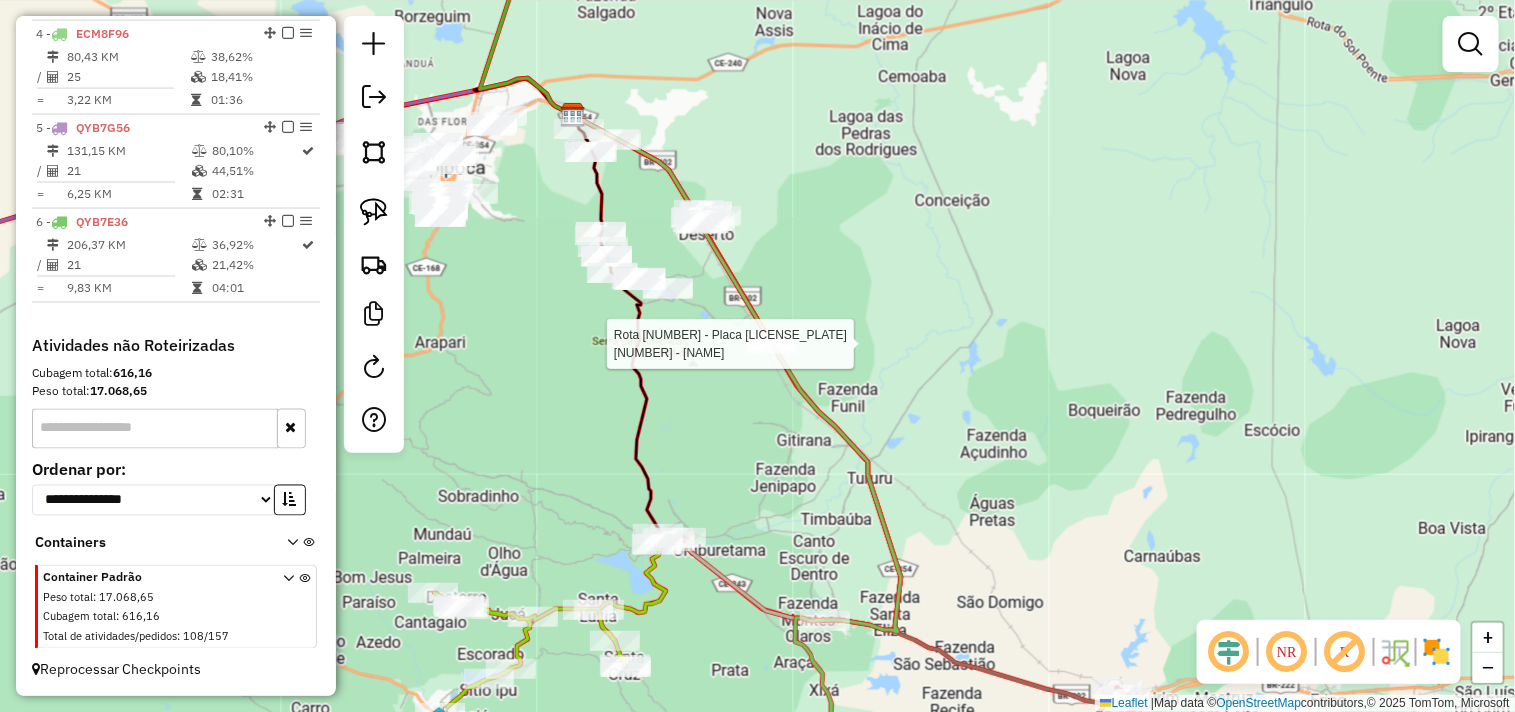 select on "**********" 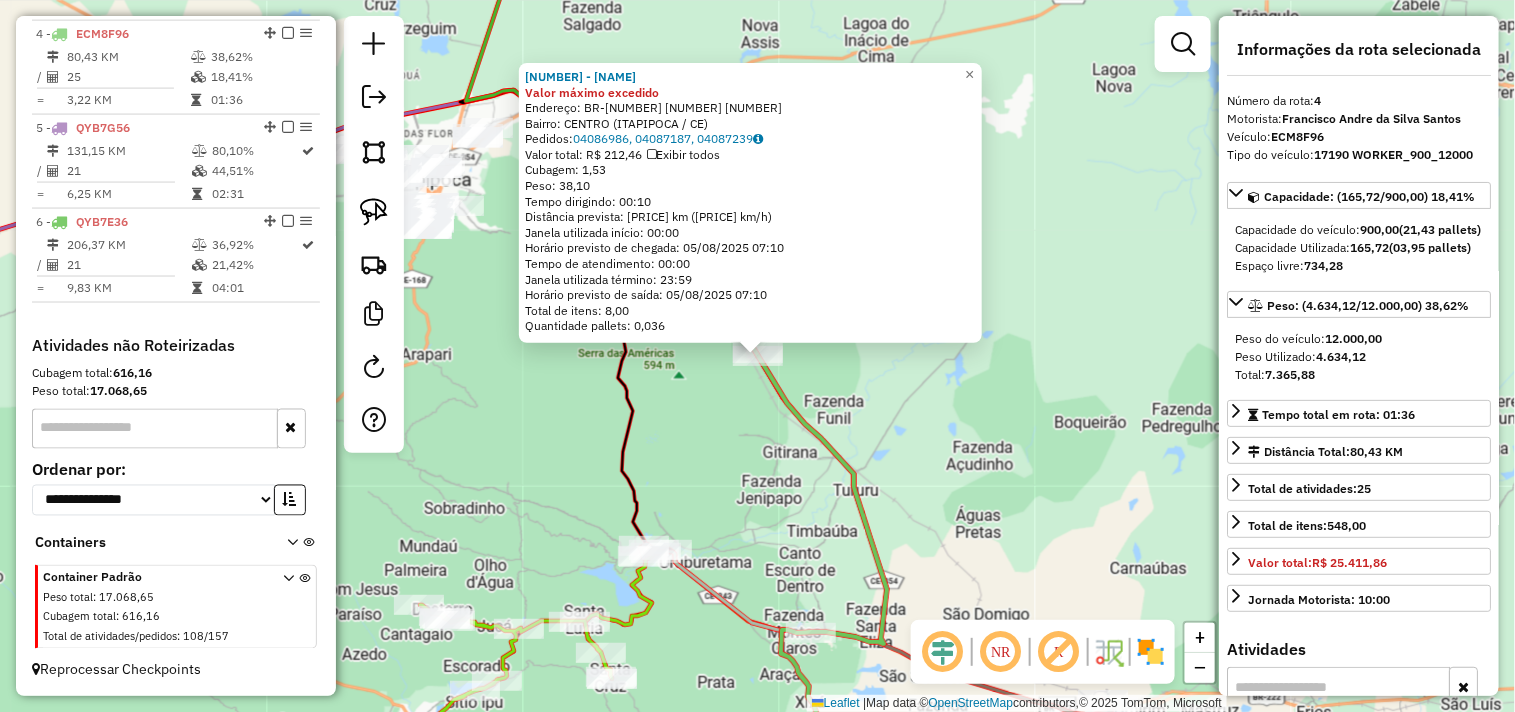 click on "3164 - ESPETIN P FISCAL Valor máximo excedido  Endereço:  BR-402 3310   Bairro: CENTRO (ITAPIPOCA / CE)   Pedidos:  04086986, 04087187, 04087239   Valor total: R$ 212,46   Exibir todos   Cubagem: 1,53  Peso: 38,10  Tempo dirigindo: 00:10   Distância prevista: 11,957 km (71,74 km/h)   Janela utilizada início: 00:00   Horário previsto de chegada: 05/08/2025 07:10   Tempo de atendimento: 00:00   Janela utilizada término: 23:59   Horário previsto de saída: 05/08/2025 07:10   Total de itens: 8,00   Quantidade pallets: 0,036  × Janela de atendimento Grade de atendimento Capacidade Transportadoras Veículos Cliente Pedidos  Rotas Selecione os dias de semana para filtrar as janelas de atendimento  Seg   Ter   Qua   Qui   Sex   Sáb   Dom  Informe o período da janela de atendimento: De: Até:  Filtrar exatamente a janela do cliente  Considerar janela de atendimento padrão  Selecione os dias de semana para filtrar as grades de atendimento  Seg   Ter   Qua   Qui   Sex   Sáb   Dom   Peso mínimo:   De:   De:" 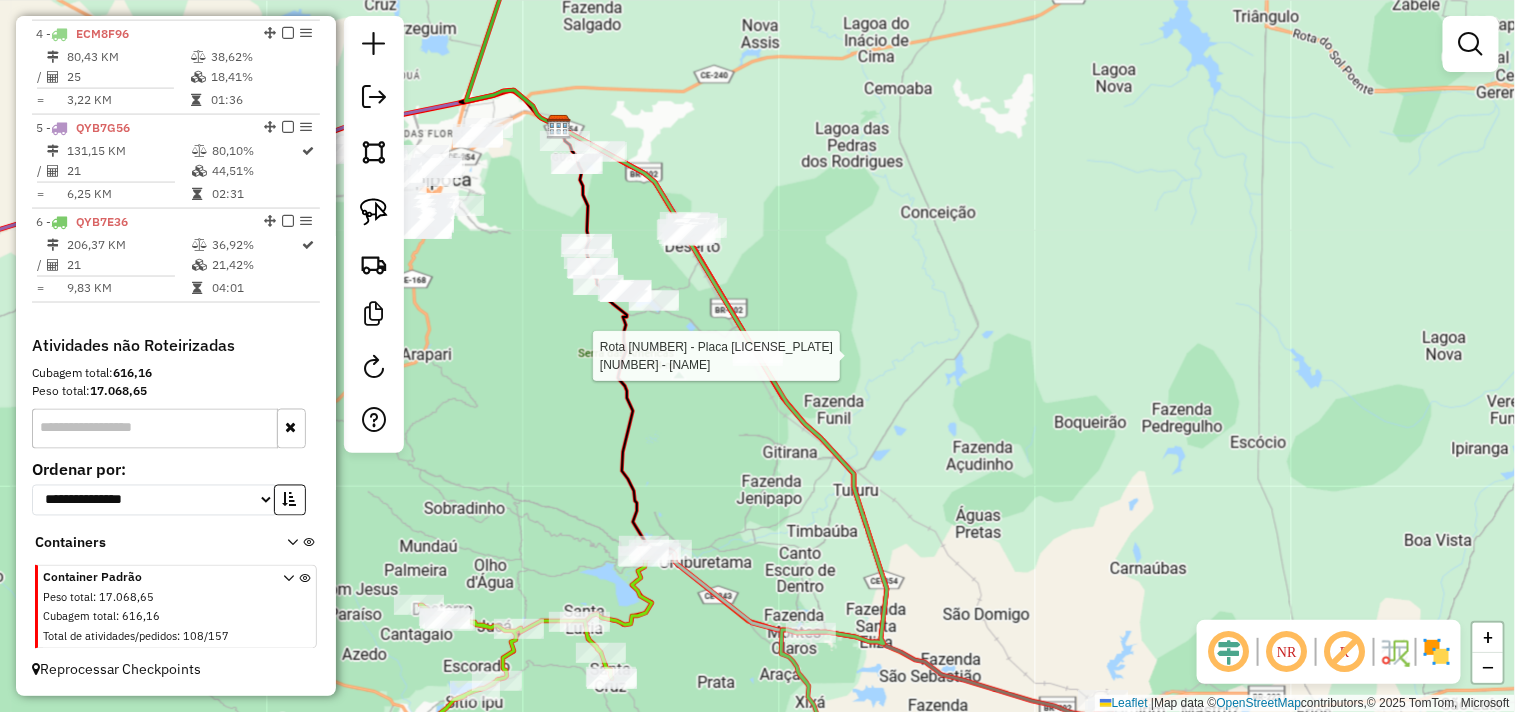 select on "**********" 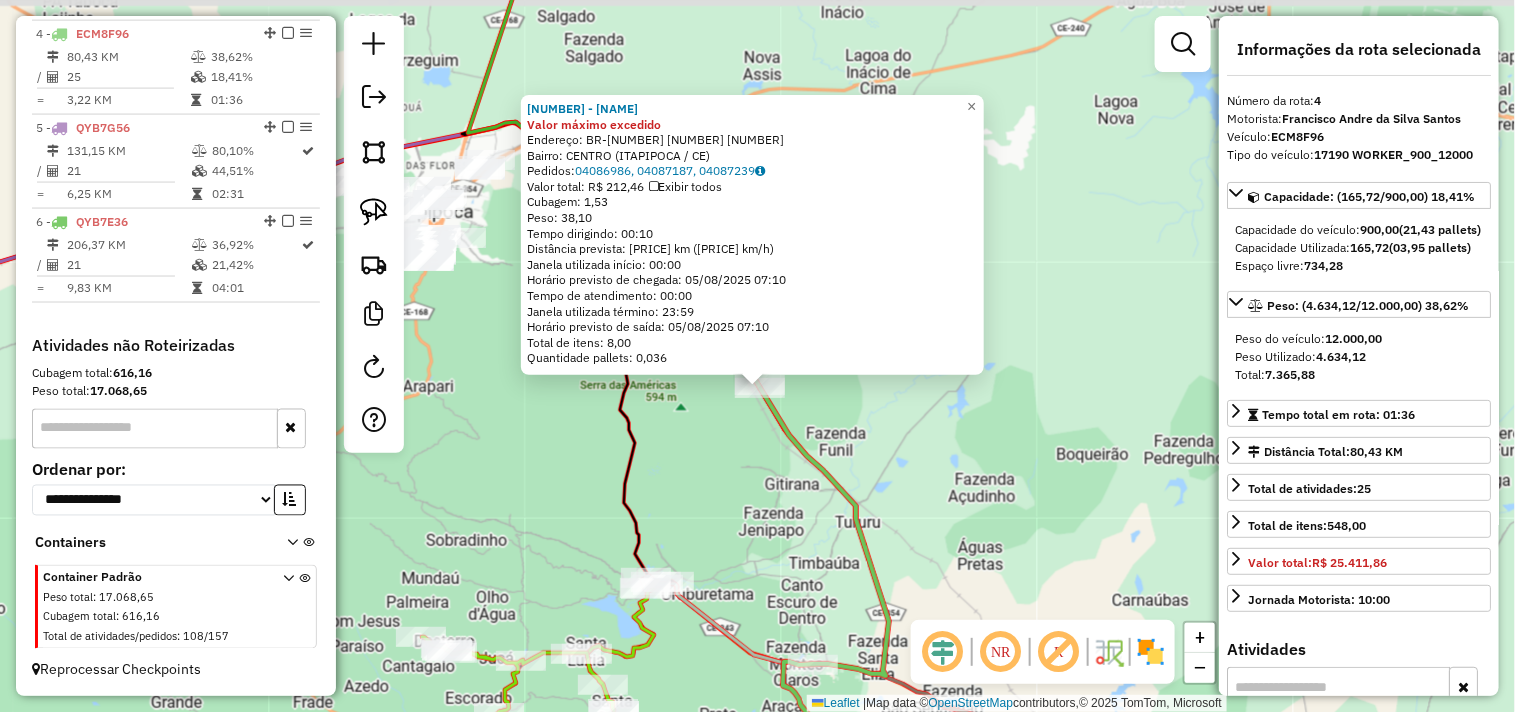 drag, startPoint x: 726, startPoint y: 426, endPoint x: 731, endPoint y: 465, distance: 39.319206 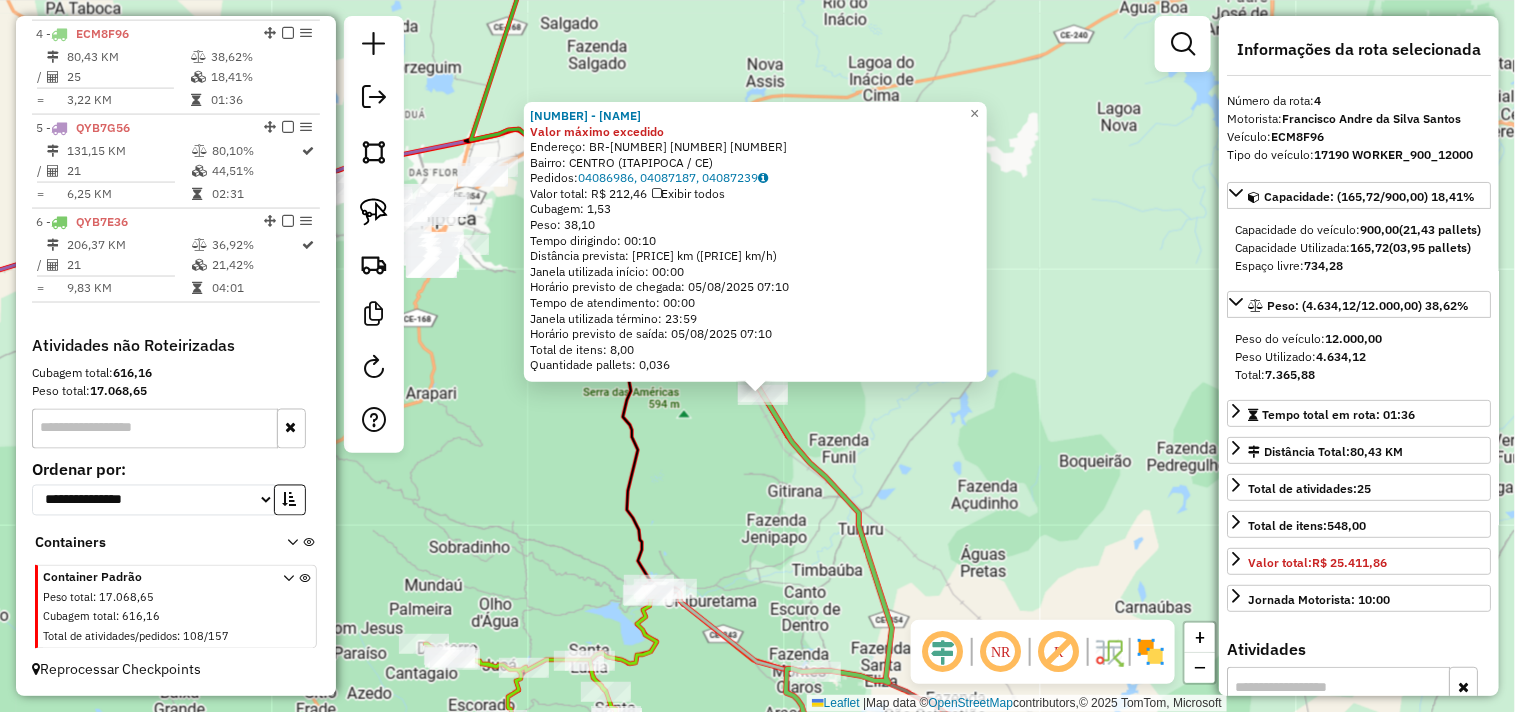 click on "3164 - ESPETIN P FISCAL Valor máximo excedido  Endereço:  BR-402 3310   Bairro: CENTRO (ITAPIPOCA / CE)   Pedidos:  04086986, 04087187, 04087239   Valor total: R$ 212,46   Exibir todos   Cubagem: 1,53  Peso: 38,10  Tempo dirigindo: 00:10   Distância prevista: 11,957 km (71,74 km/h)   Janela utilizada início: 00:00   Horário previsto de chegada: 05/08/2025 07:10   Tempo de atendimento: 00:00   Janela utilizada término: 23:59   Horário previsto de saída: 05/08/2025 07:10   Total de itens: 8,00   Quantidade pallets: 0,036  × Janela de atendimento Grade de atendimento Capacidade Transportadoras Veículos Cliente Pedidos  Rotas Selecione os dias de semana para filtrar as janelas de atendimento  Seg   Ter   Qua   Qui   Sex   Sáb   Dom  Informe o período da janela de atendimento: De: Até:  Filtrar exatamente a janela do cliente  Considerar janela de atendimento padrão  Selecione os dias de semana para filtrar as grades de atendimento  Seg   Ter   Qua   Qui   Sex   Sáb   Dom   Peso mínimo:   De:   De:" 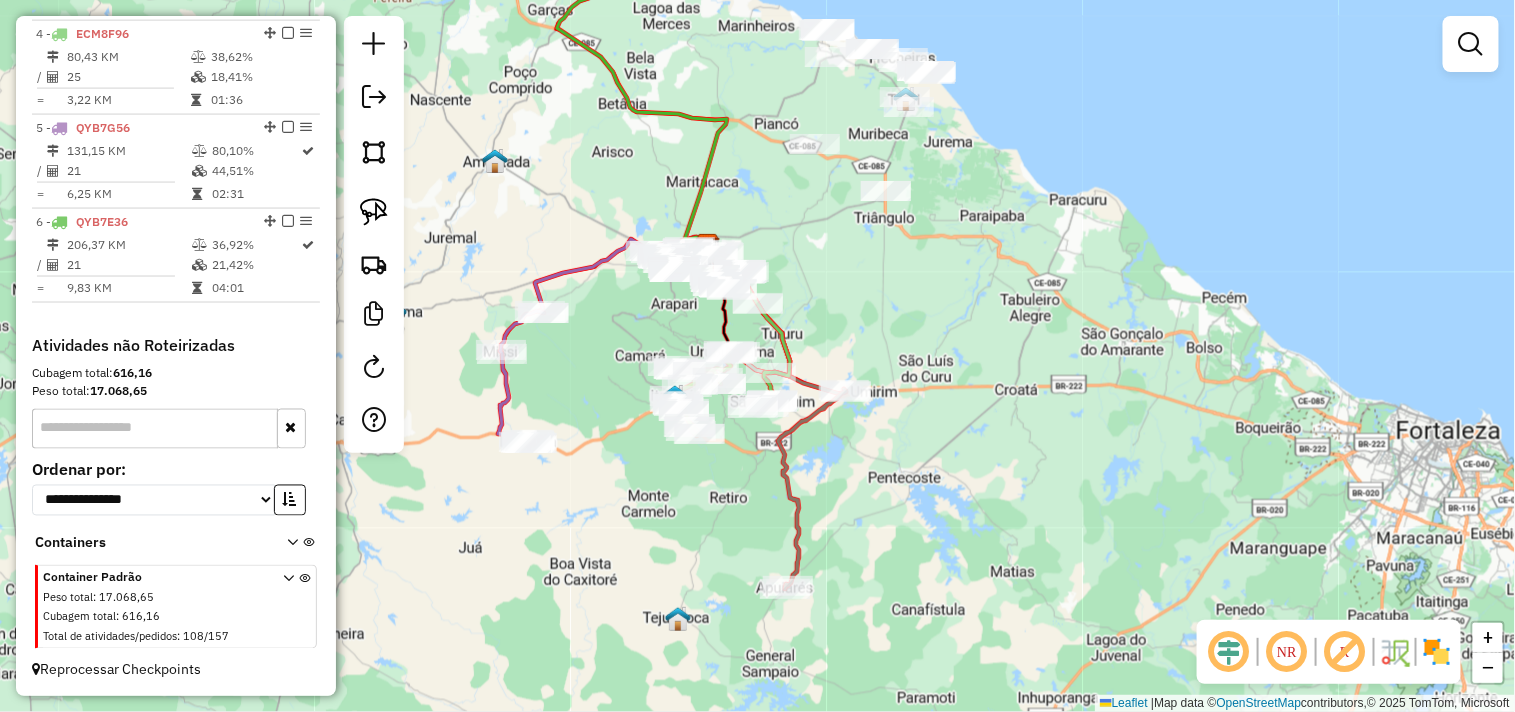 drag, startPoint x: 833, startPoint y: 440, endPoint x: 847, endPoint y: 331, distance: 109.89541 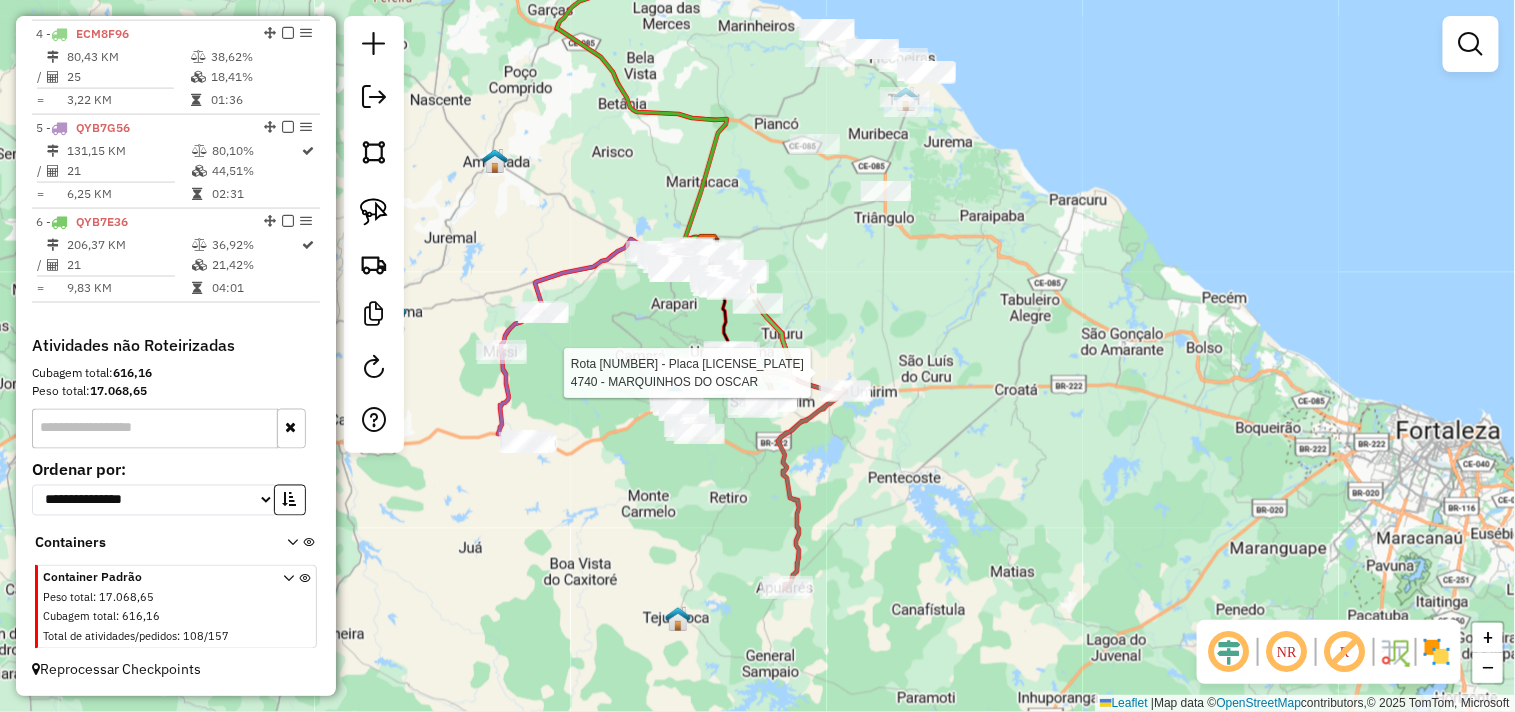 select on "**********" 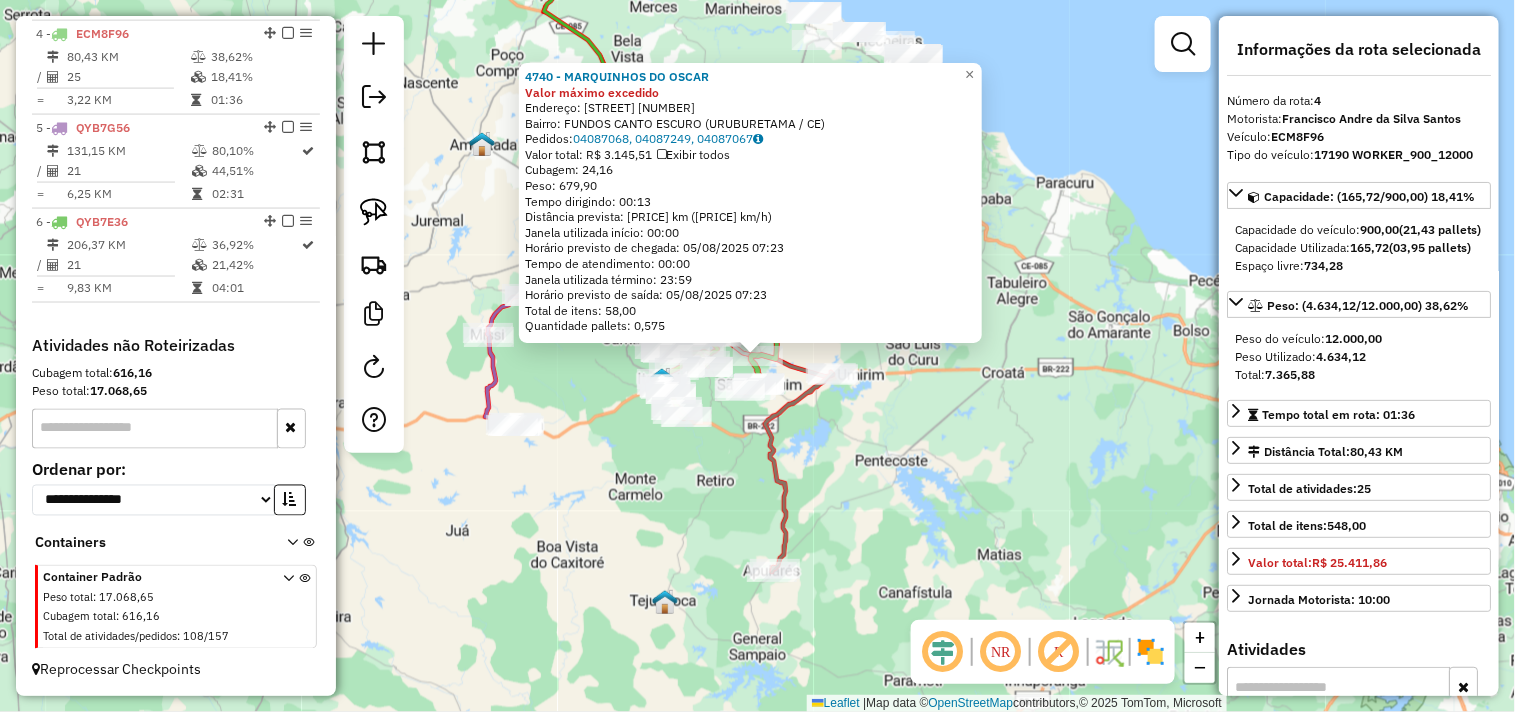 click on "4740 - MARQUINHOS DO OSCAR Valor máximo excedido  Endereço:  RU VICENTE GAMA DE SOUSA 1311   Bairro: FUNDOS CANTO ESCURO (URUBURETAMA / CE)   Pedidos:  04087068, 04087249, 04087067   Valor total: R$ 3.145,51   Exibir todos   Cubagem: 24,16  Peso: 679,90  Tempo dirigindo: 00:13   Distância prevista: 15,348 km (70,84 km/h)   Janela utilizada início: 00:00   Horário previsto de chegada: 05/08/2025 07:23   Tempo de atendimento: 00:00   Janela utilizada término: 23:59   Horário previsto de saída: 05/08/2025 07:23   Total de itens: 58,00   Quantidade pallets: 0,575  × Janela de atendimento Grade de atendimento Capacidade Transportadoras Veículos Cliente Pedidos  Rotas Selecione os dias de semana para filtrar as janelas de atendimento  Seg   Ter   Qua   Qui   Sex   Sáb   Dom  Informe o período da janela de atendimento: De: Até:  Filtrar exatamente a janela do cliente  Considerar janela de atendimento padrão  Selecione os dias de semana para filtrar as grades de atendimento  Seg   Ter   Qua   Qui   Sex" 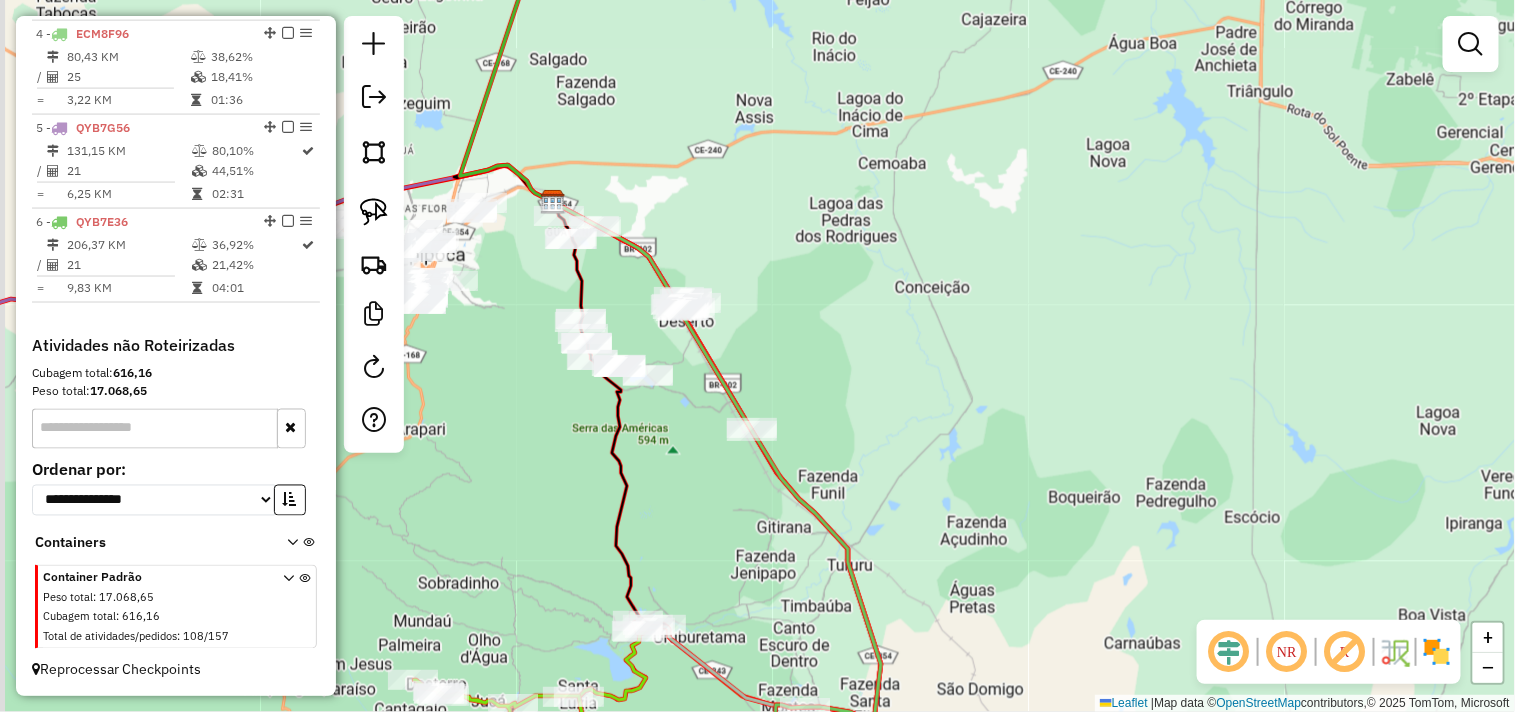 drag, startPoint x: 951, startPoint y: 361, endPoint x: 966, endPoint y: 398, distance: 39.92493 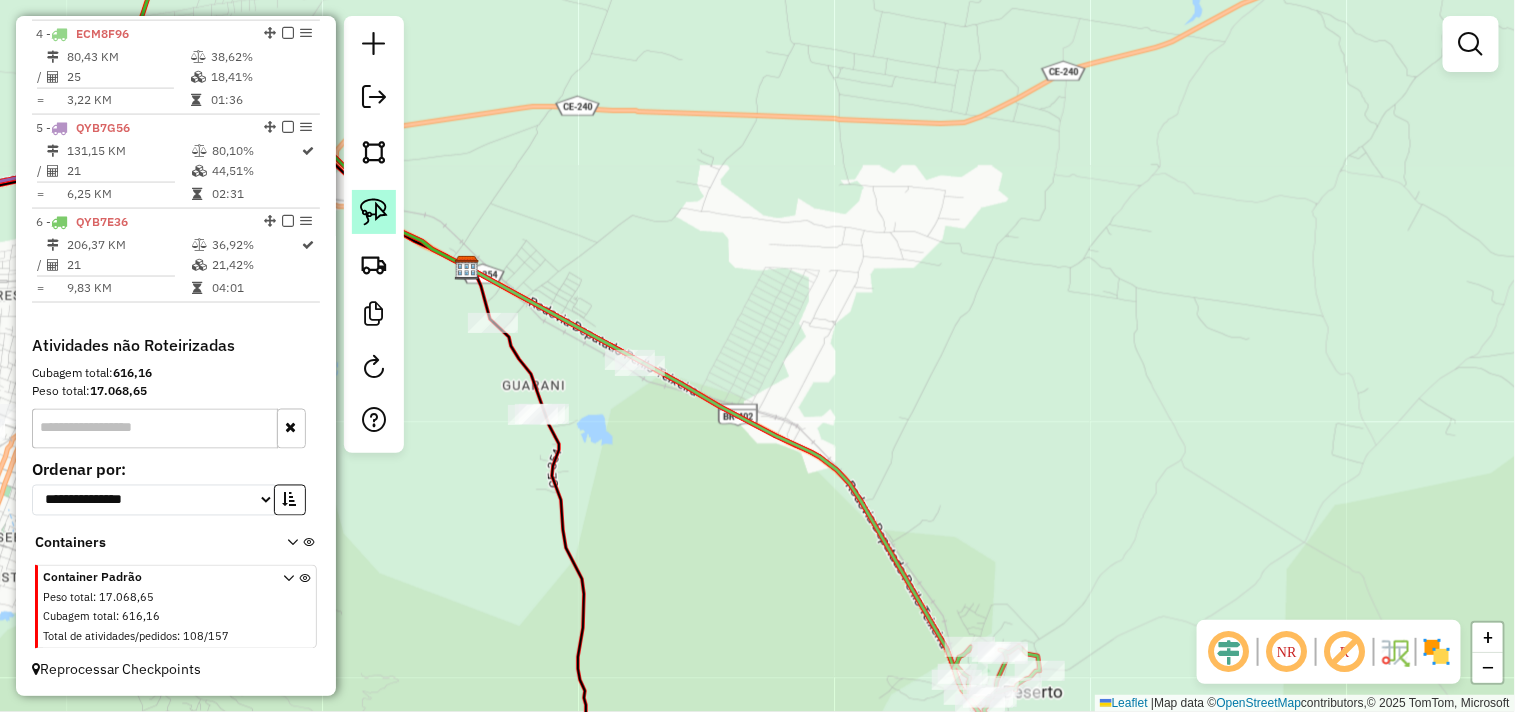click 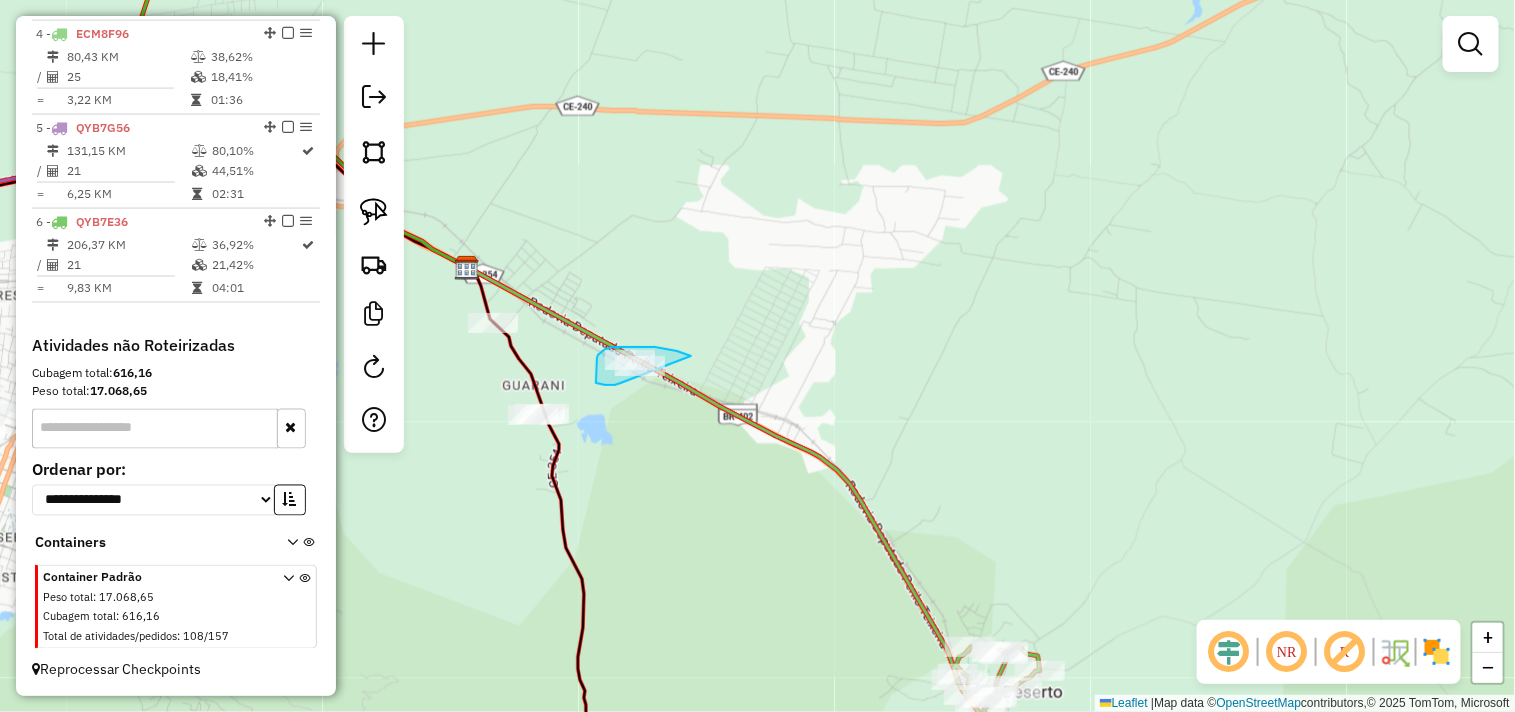 drag, startPoint x: 621, startPoint y: 383, endPoint x: 692, endPoint y: 395, distance: 72.00694 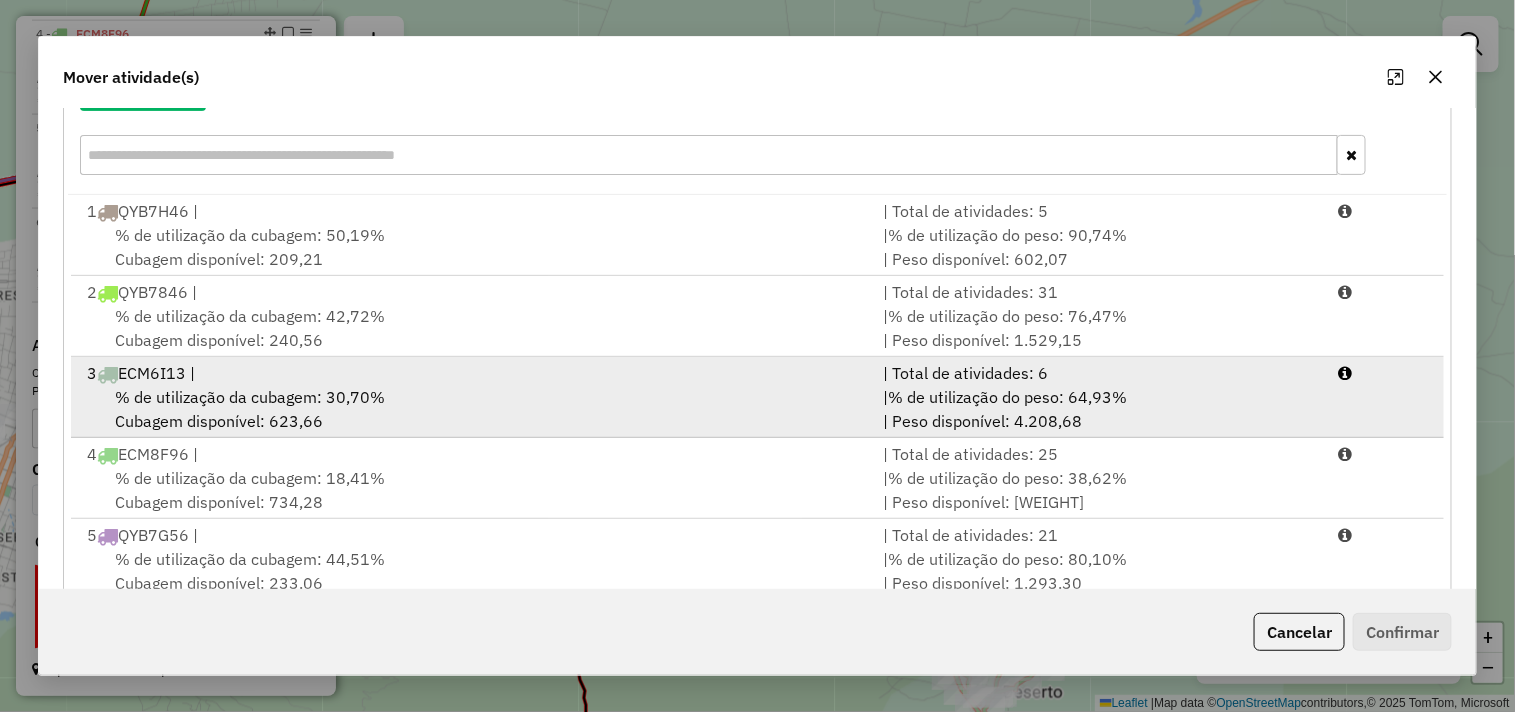 scroll, scrollTop: 302, scrollLeft: 0, axis: vertical 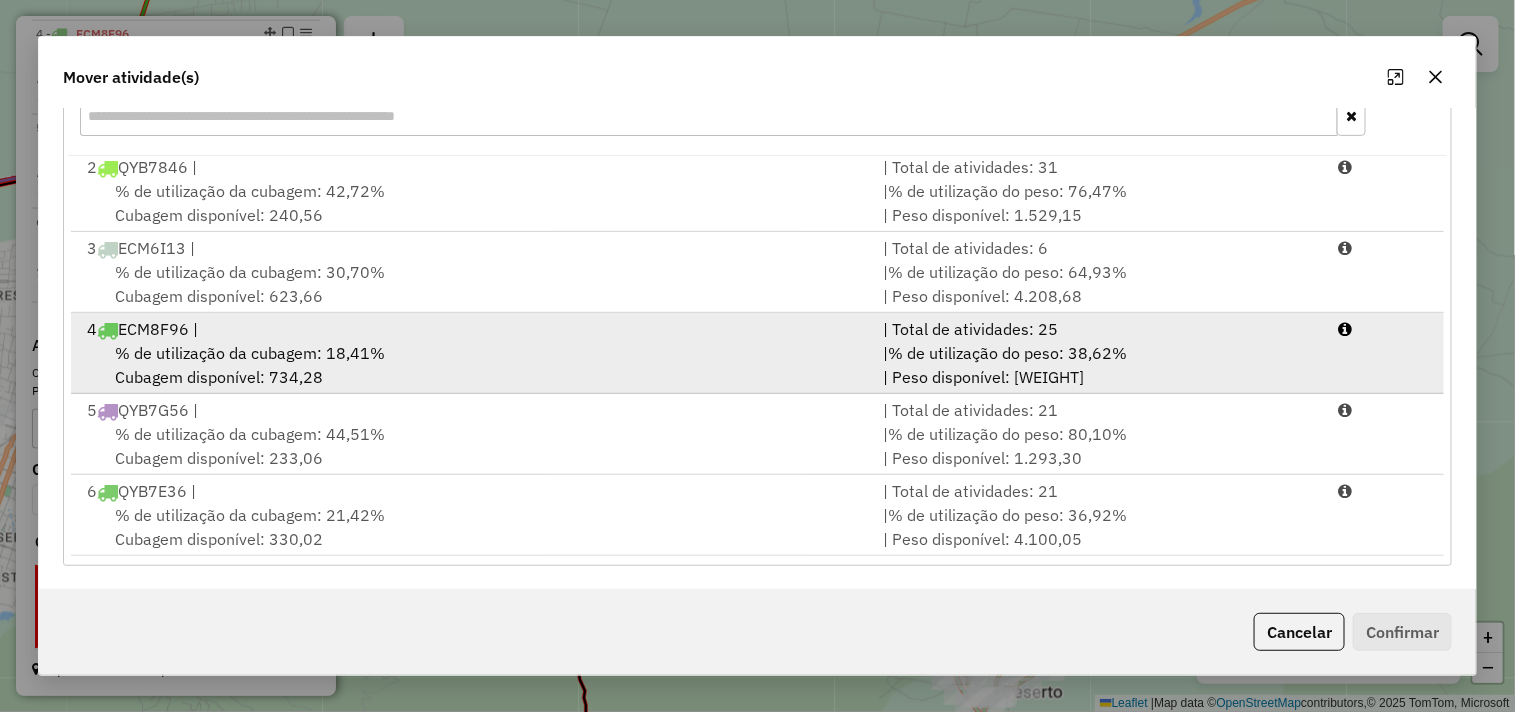 click on "4  ECM8F96 |" at bounding box center [473, 329] 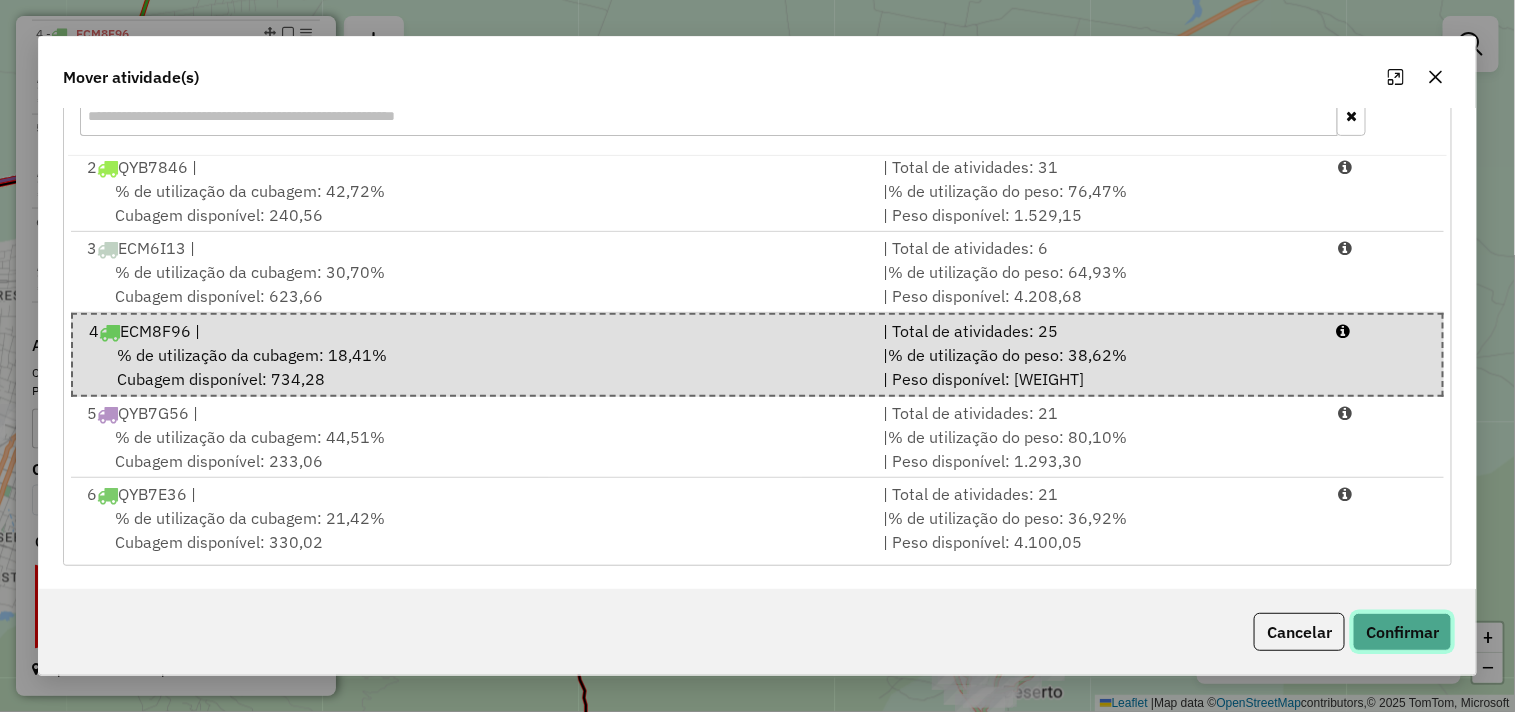 click on "Confirmar" 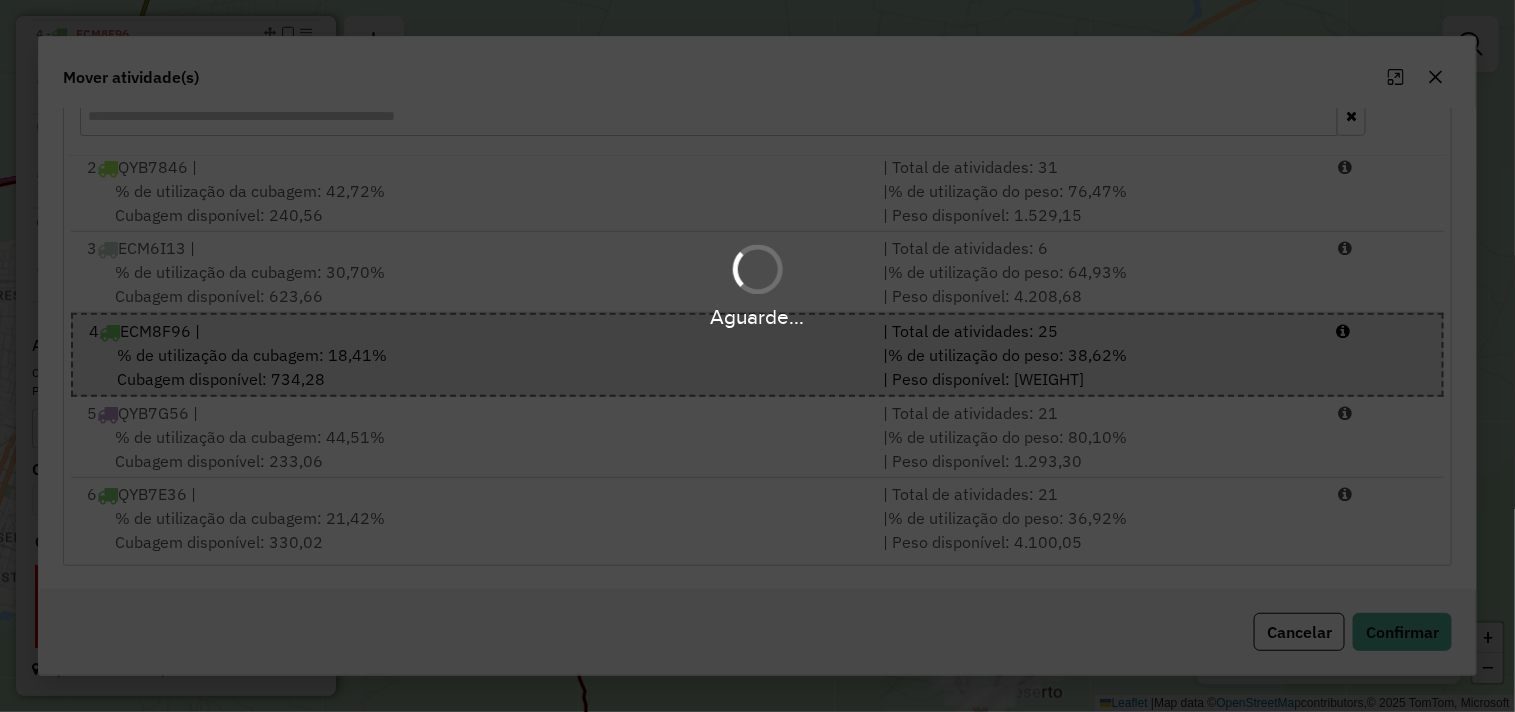 scroll, scrollTop: 0, scrollLeft: 0, axis: both 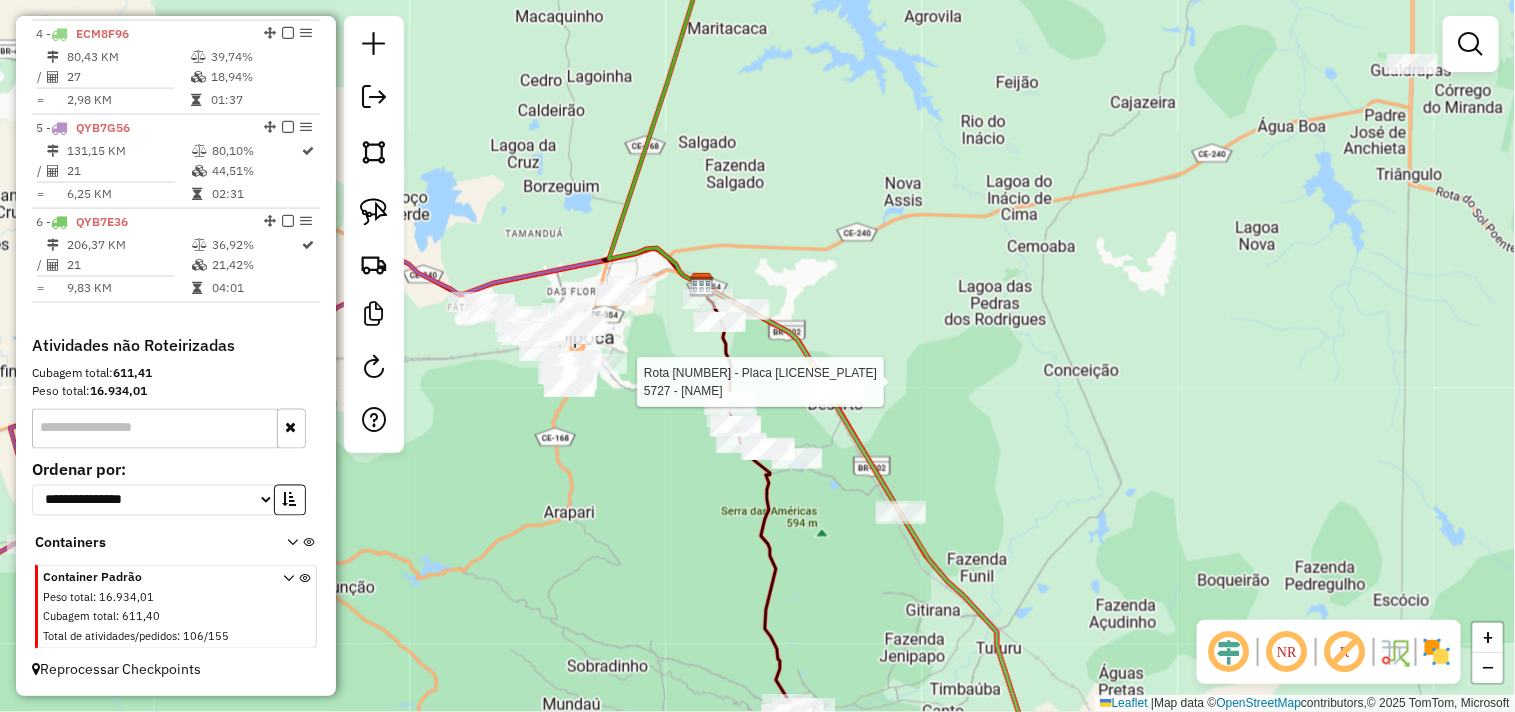 select on "**********" 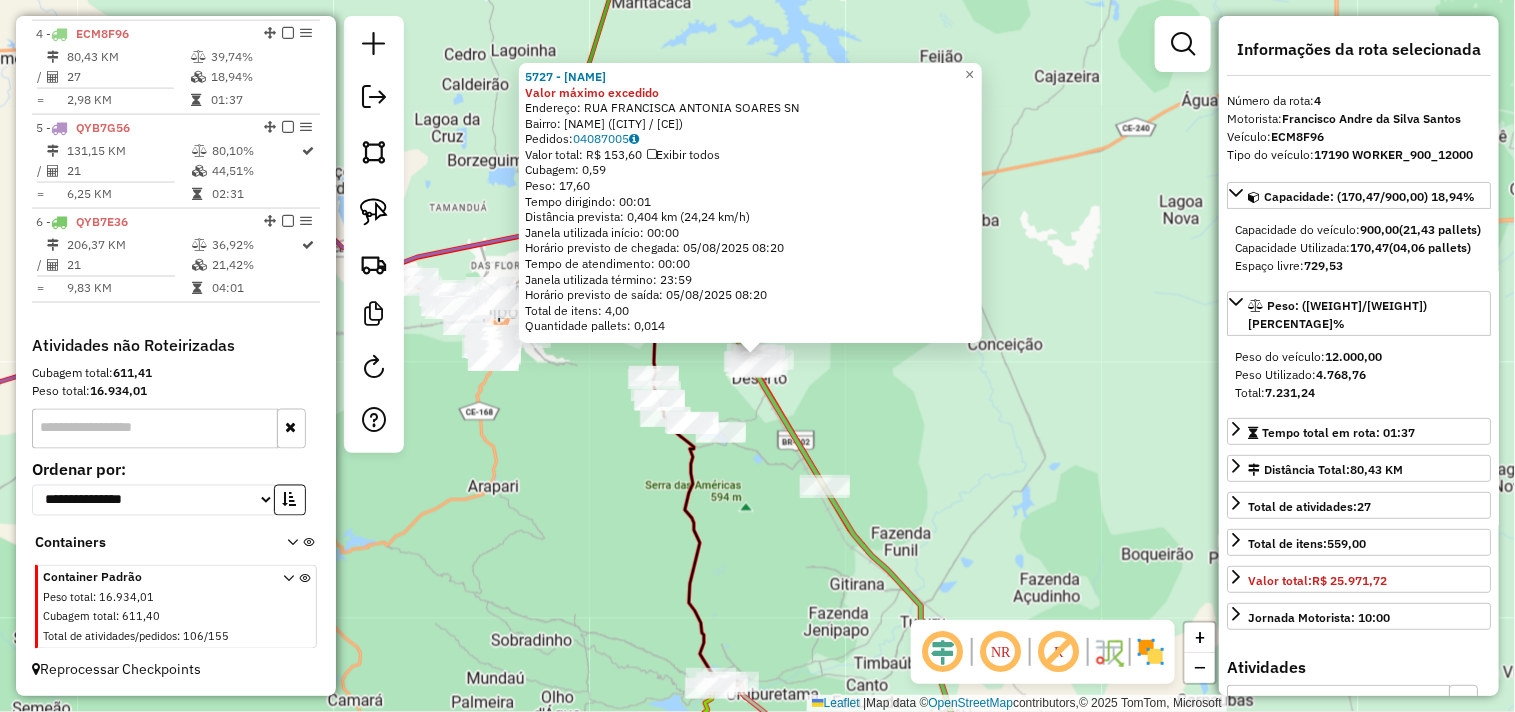 click on "5727 - MERCADINHO FAMILIAR Valor máximo excedido  Endereço:  RUA FRANCISCA ANTONIA SOARES SN   Bairro: DESERTO (ITAPIPOCA / CE)   Pedidos:  04087005   Valor total: R$ 153,60   Exibir todos   Cubagem: 0,59  Peso: 17,60  Tempo dirigindo: 00:01   Distância prevista: 0,404 km (24,24 km/h)   Janela utilizada início: 00:00   Horário previsto de chegada: 05/08/2025 08:20   Tempo de atendimento: 00:00   Janela utilizada término: 23:59   Horário previsto de saída: 05/08/2025 08:20   Total de itens: 4,00   Quantidade pallets: 0,014  × Janela de atendimento Grade de atendimento Capacidade Transportadoras Veículos Cliente Pedidos  Rotas Selecione os dias de semana para filtrar as janelas de atendimento  Seg   Ter   Qua   Qui   Sex   Sáb   Dom  Informe o período da janela de atendimento: De: Até:  Filtrar exatamente a janela do cliente  Considerar janela de atendimento padrão  Selecione os dias de semana para filtrar as grades de atendimento  Seg   Ter   Qua   Qui   Sex   Sáb   Dom   Peso mínimo:   De:  +" 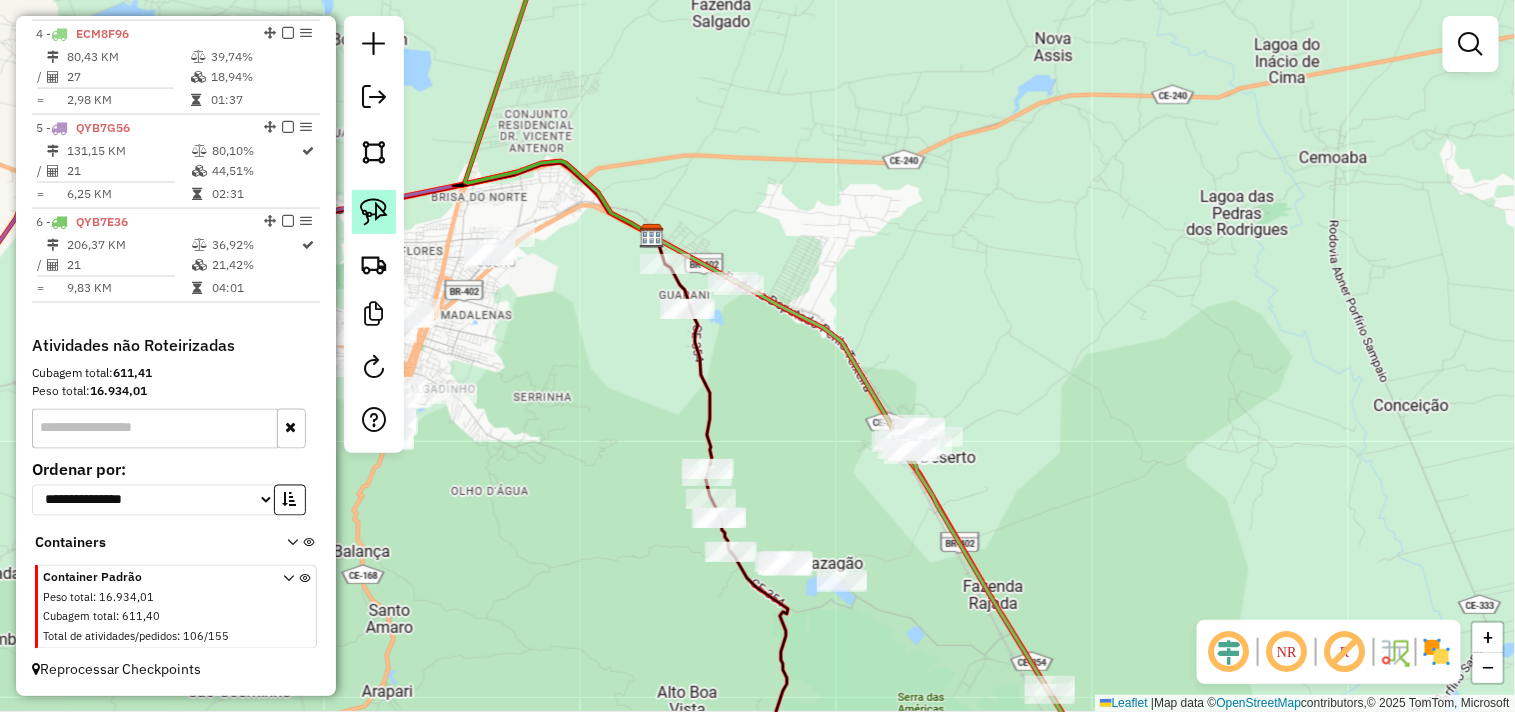click 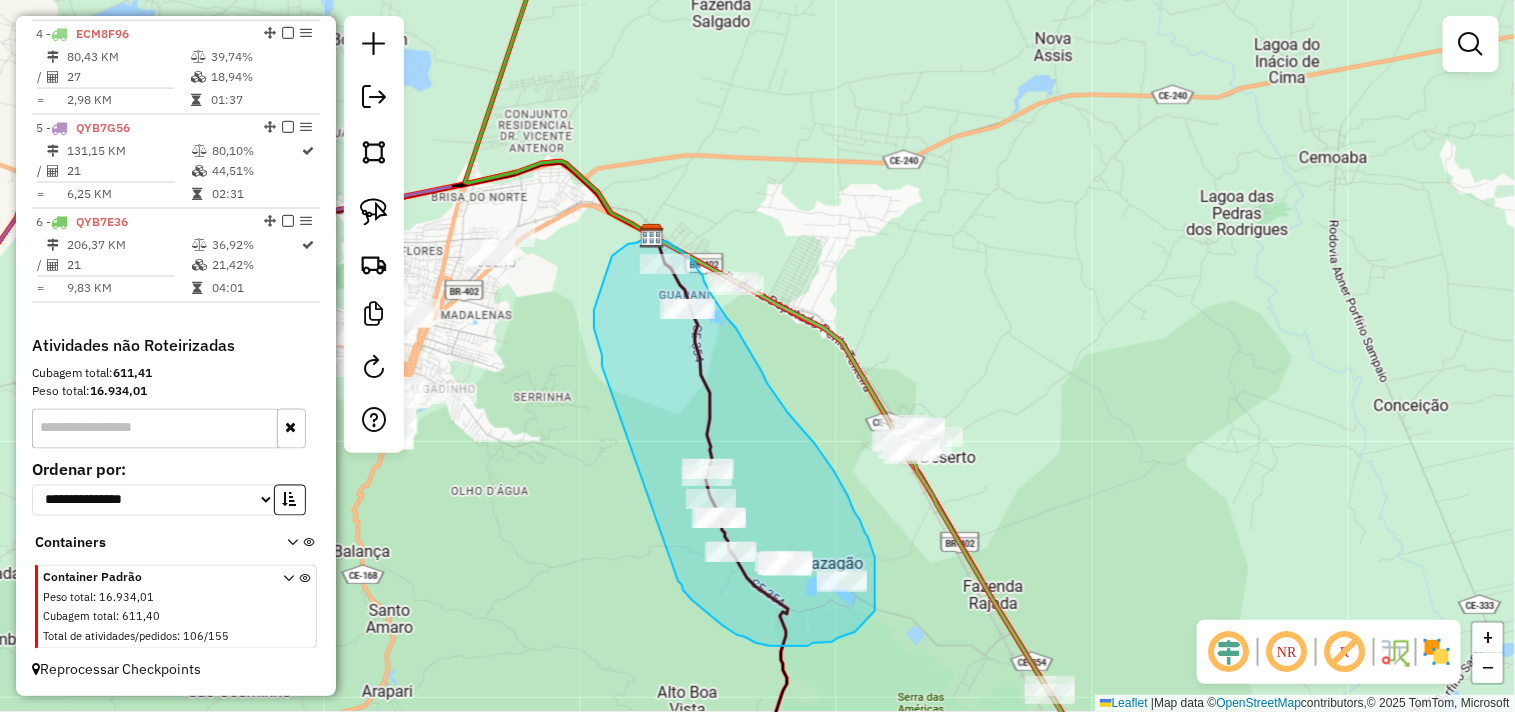 drag, startPoint x: 600, startPoint y: 346, endPoint x: 673, endPoint y: 568, distance: 233.69424 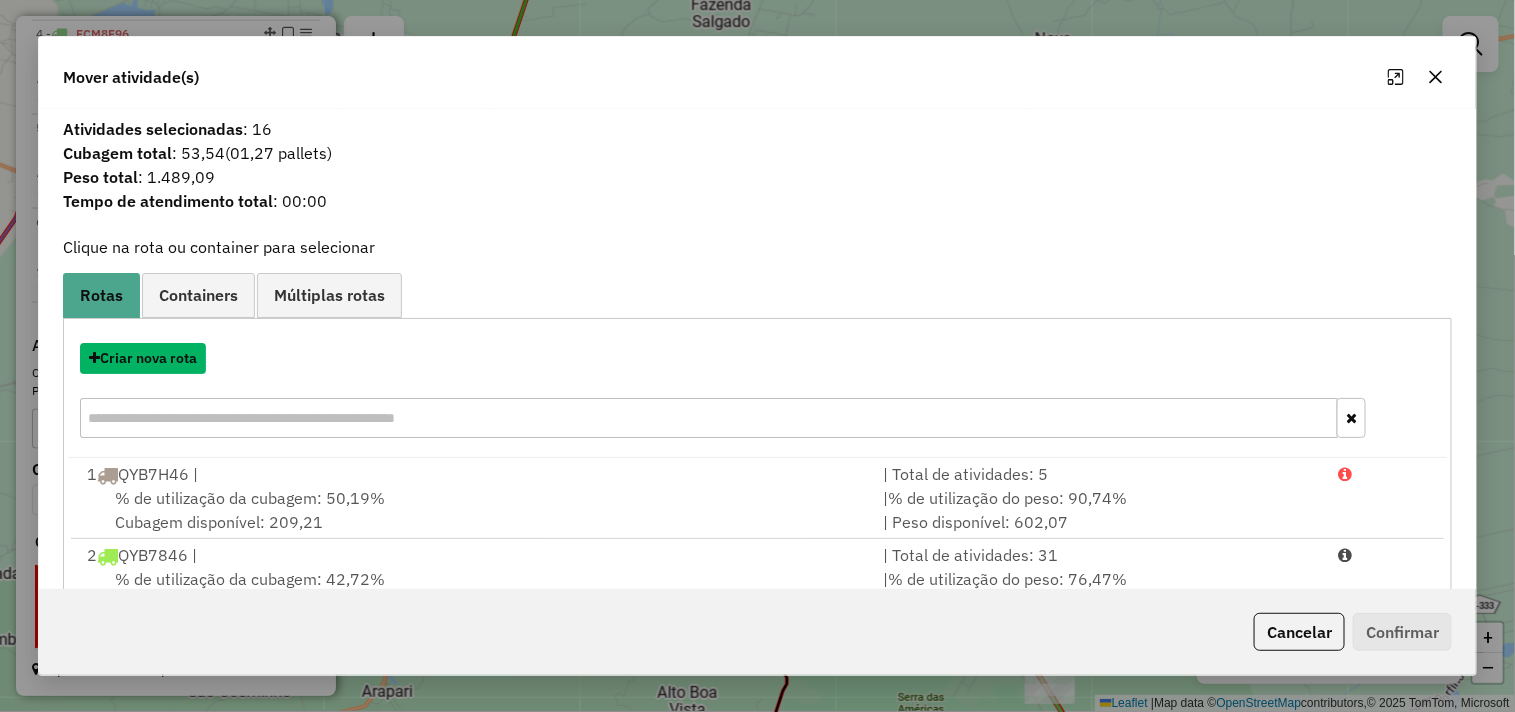 click on "Criar nova rota" at bounding box center (143, 358) 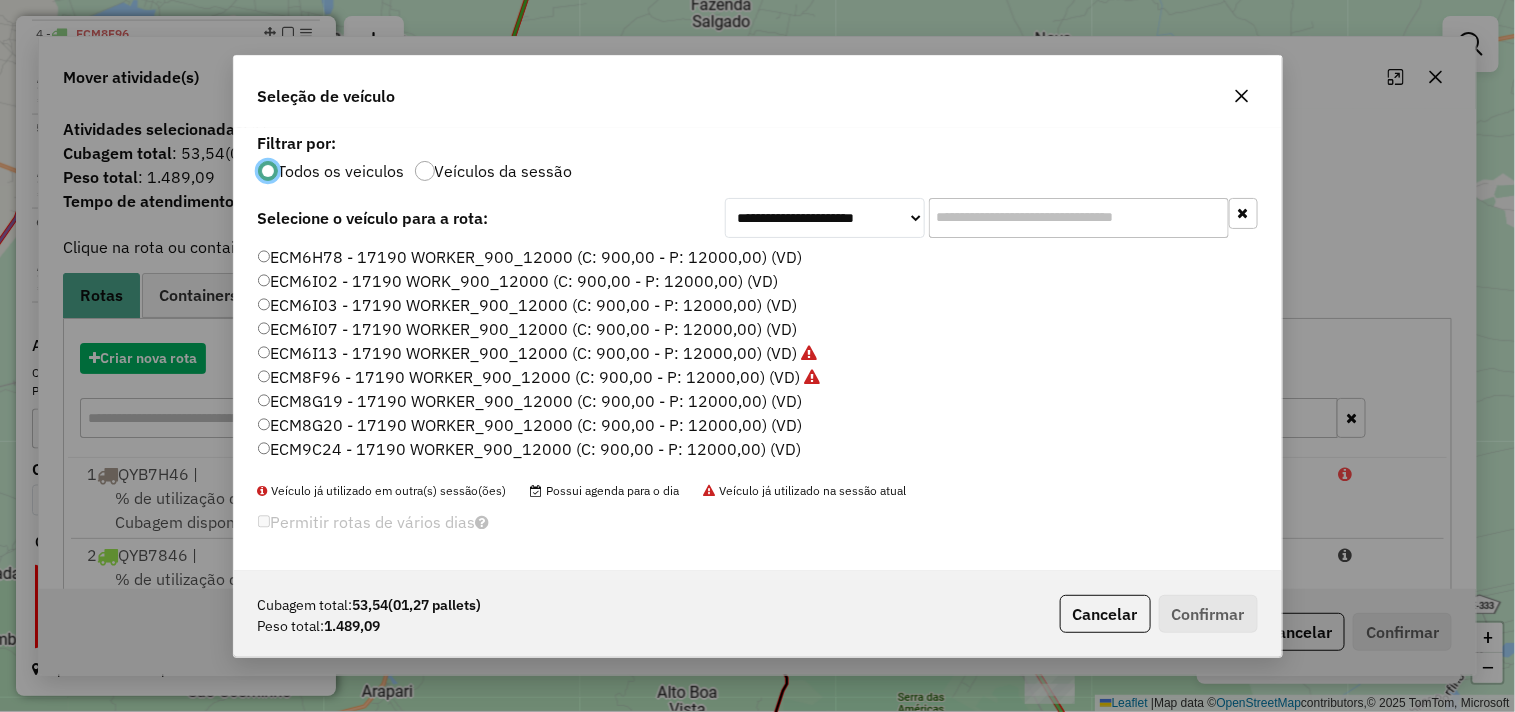 scroll, scrollTop: 11, scrollLeft: 5, axis: both 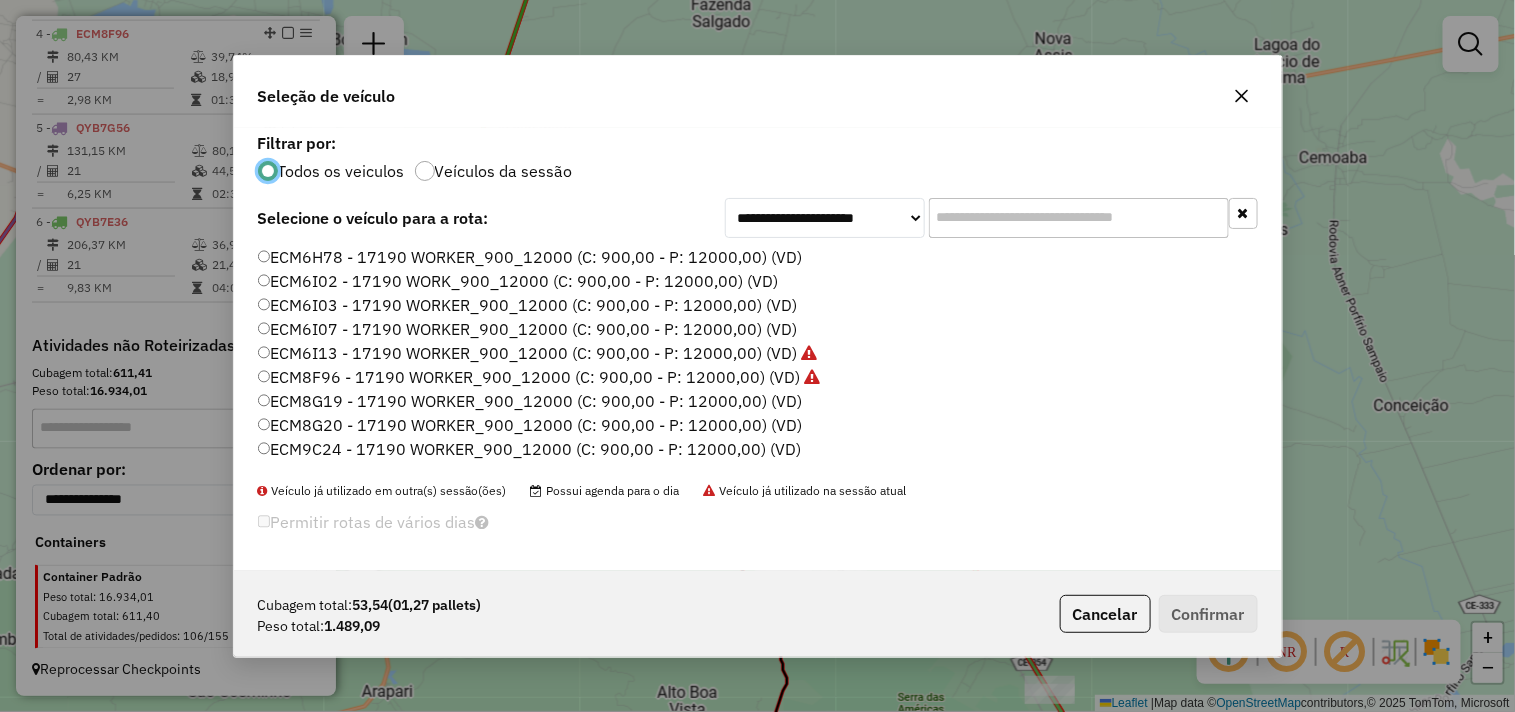 drag, startPoint x: 331, startPoint y: 454, endPoint x: 442, endPoint y: 474, distance: 112.78741 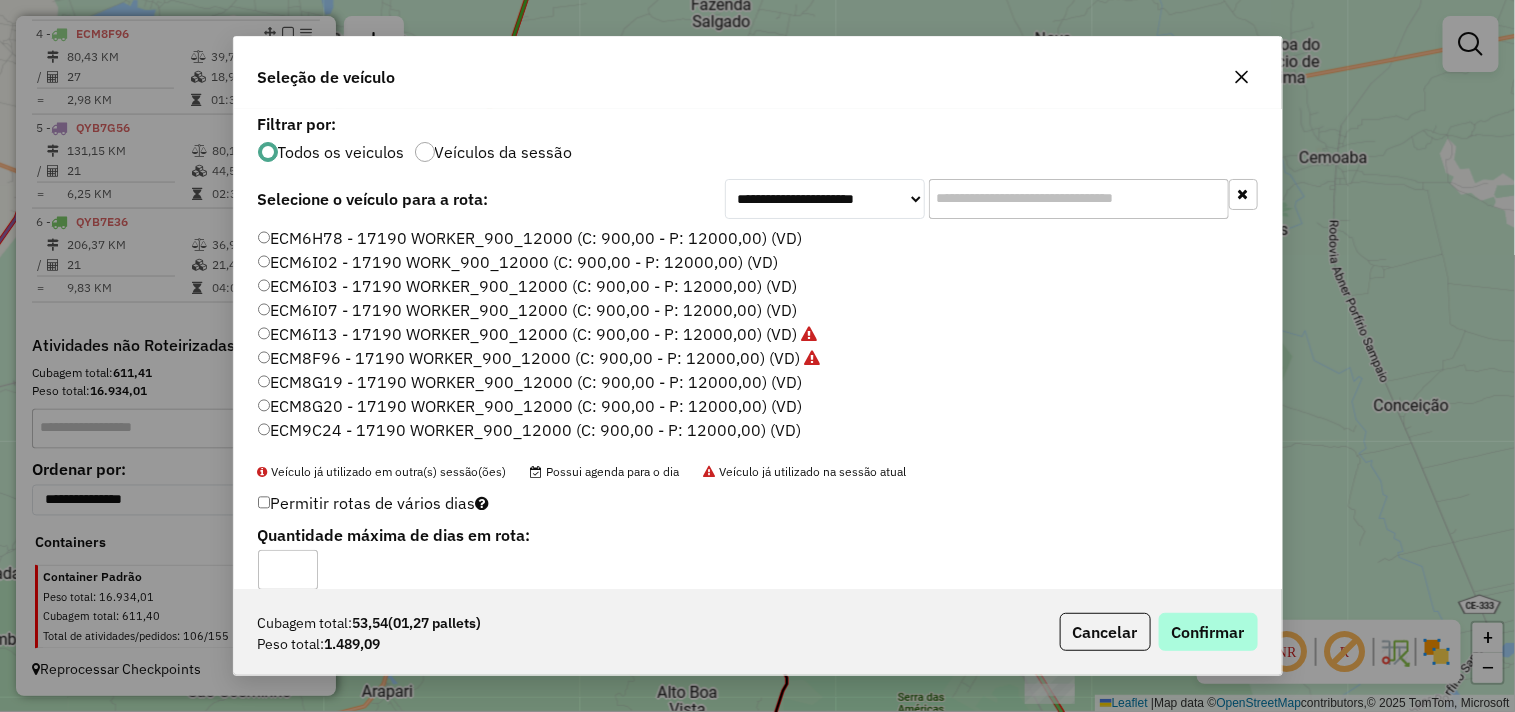 click on "Cubagem total:  53,54   (01,27 pallets)  Peso total: 1.489,09  Cancelar   Confirmar" 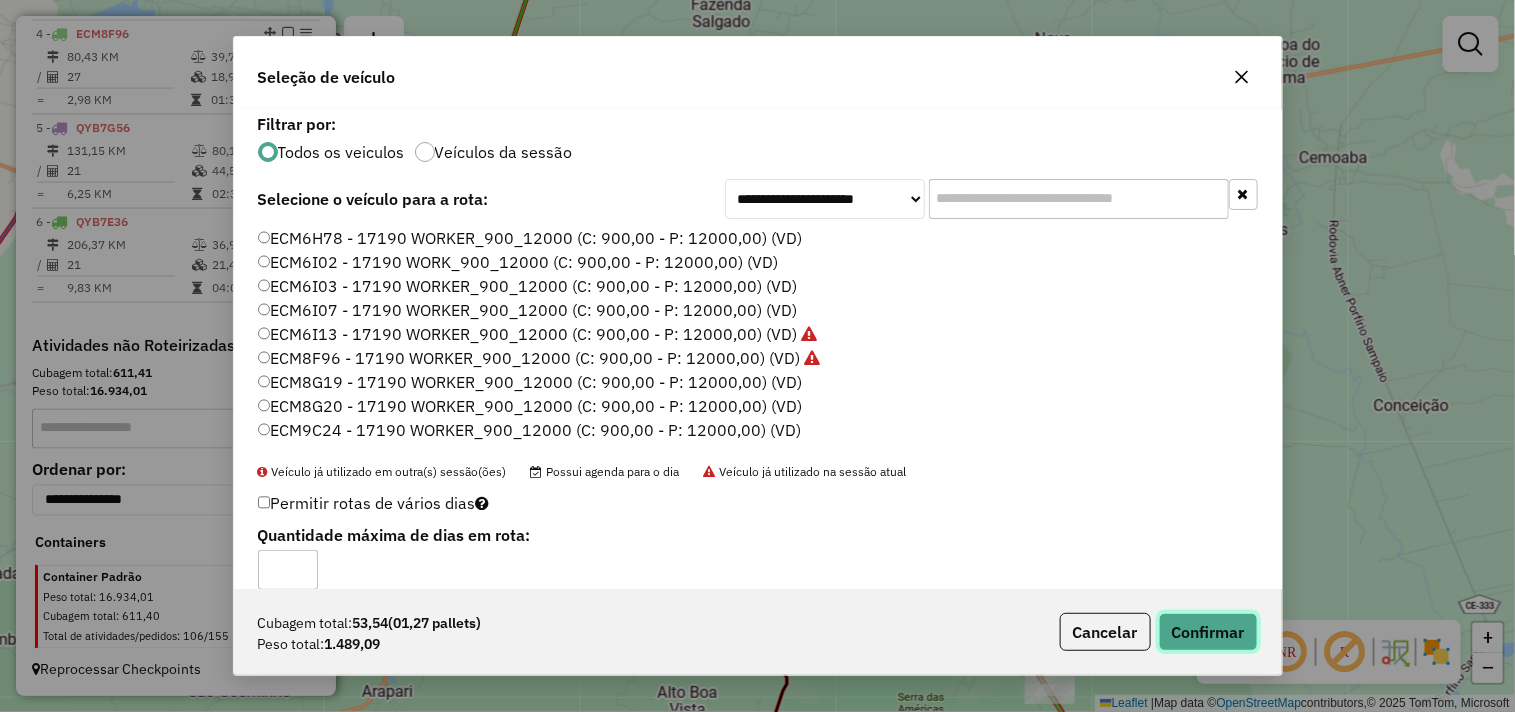 click on "Confirmar" 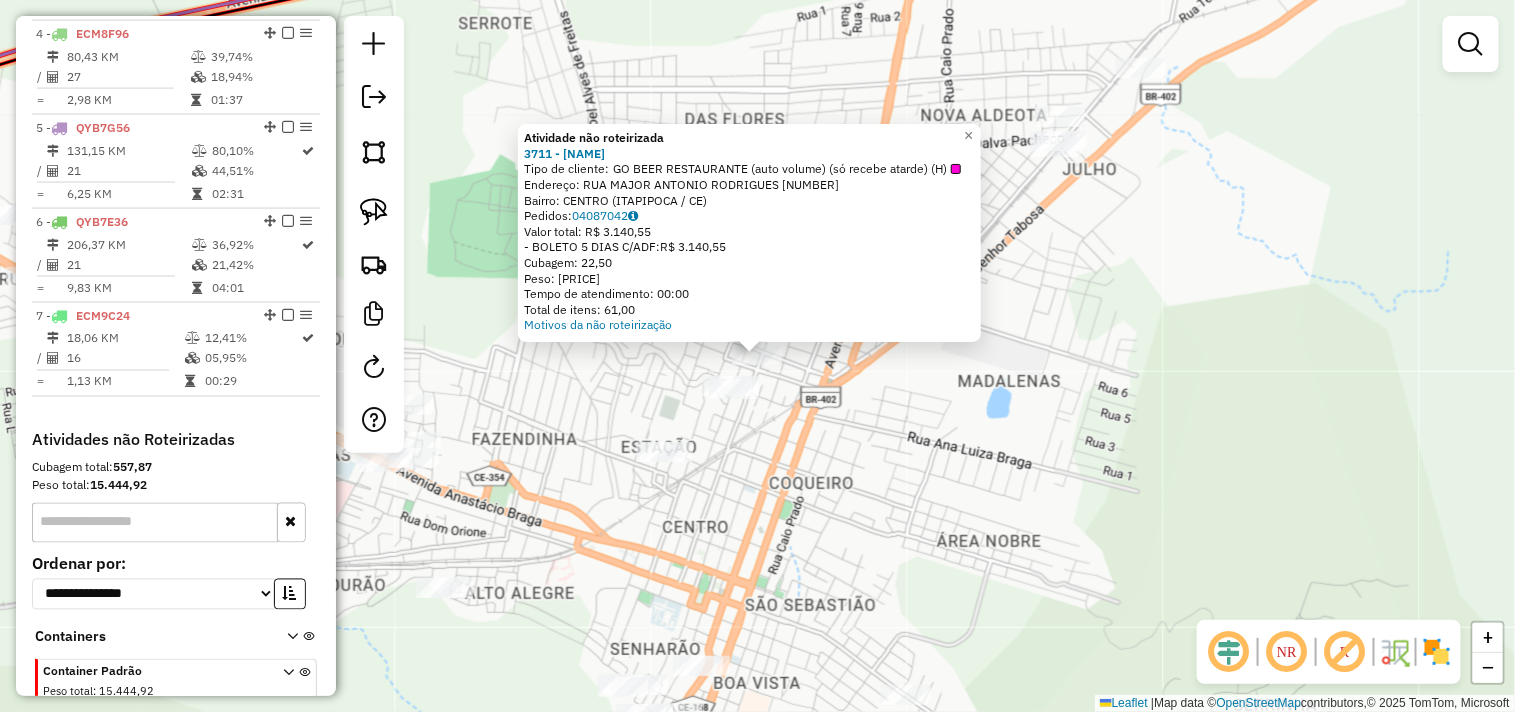 click on "Atividade não roteirizada 3711 - GO BEER RESTAURANTE  Tipo de cliente:   GO BEER RESTAURANTE (auto volume) (só recebe atarde) (H)   Endereço:  RUA MAJOR ANTONIO RODRIGUES 443   Bairro: CENTRO (ITAPIPOCA / CE)   Pedidos:  04087042   Valor total: R$ 3.140,55   - BOLETO 5 DIAS C/ADF:  R$ 3.140,55   Cubagem: 22,50   Peso: 638,25   Tempo de atendimento: 00:00   Total de itens: 61,00  Motivos da não roteirização × Janela de atendimento Grade de atendimento Capacidade Transportadoras Veículos Cliente Pedidos  Rotas Selecione os dias de semana para filtrar as janelas de atendimento  Seg   Ter   Qua   Qui   Sex   Sáb   Dom  Informe o período da janela de atendimento: De: Até:  Filtrar exatamente a janela do cliente  Considerar janela de atendimento padrão  Selecione os dias de semana para filtrar as grades de atendimento  Seg   Ter   Qua   Qui   Sex   Sáb   Dom   Considerar clientes sem dia de atendimento cadastrado  Clientes fora do dia de atendimento selecionado  Peso mínimo:   Peso máximo:   De:  De:" 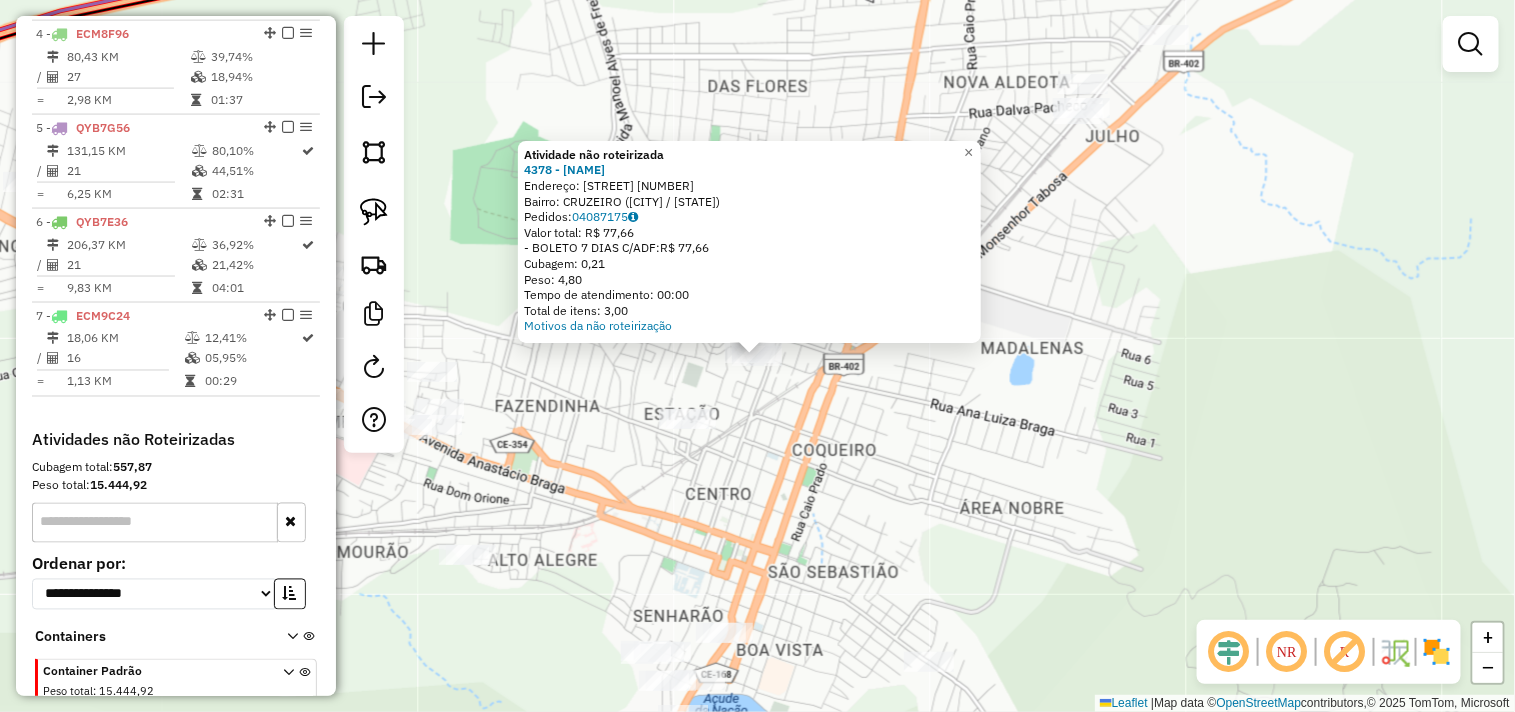 click on "Atividade não roteirizada 4378 - MERC EDILENE  Endereço:  OSWALDO CRUZ 1130   Bairro: CRUZEIRO (ITAPIPOCA / CE)   Pedidos:  04087175   Valor total: R$ 77,66   - BOLETO 7 DIAS C/ADF:  R$ 77,66   Cubagem: 0,21   Peso: 4,80   Tempo de atendimento: 00:00   Total de itens: 3,00  Motivos da não roteirização × Janela de atendimento Grade de atendimento Capacidade Transportadoras Veículos Cliente Pedidos  Rotas Selecione os dias de semana para filtrar as janelas de atendimento  Seg   Ter   Qua   Qui   Sex   Sáb   Dom  Informe o período da janela de atendimento: De: Até:  Filtrar exatamente a janela do cliente  Considerar janela de atendimento padrão  Selecione os dias de semana para filtrar as grades de atendimento  Seg   Ter   Qua   Qui   Sex   Sáb   Dom   Considerar clientes sem dia de atendimento cadastrado  Clientes fora do dia de atendimento selecionado Filtrar as atividades entre os valores definidos abaixo:  Peso mínimo:   Peso máximo:   Cubagem mínima:   Cubagem máxima:   De:   Até:   De:  +" 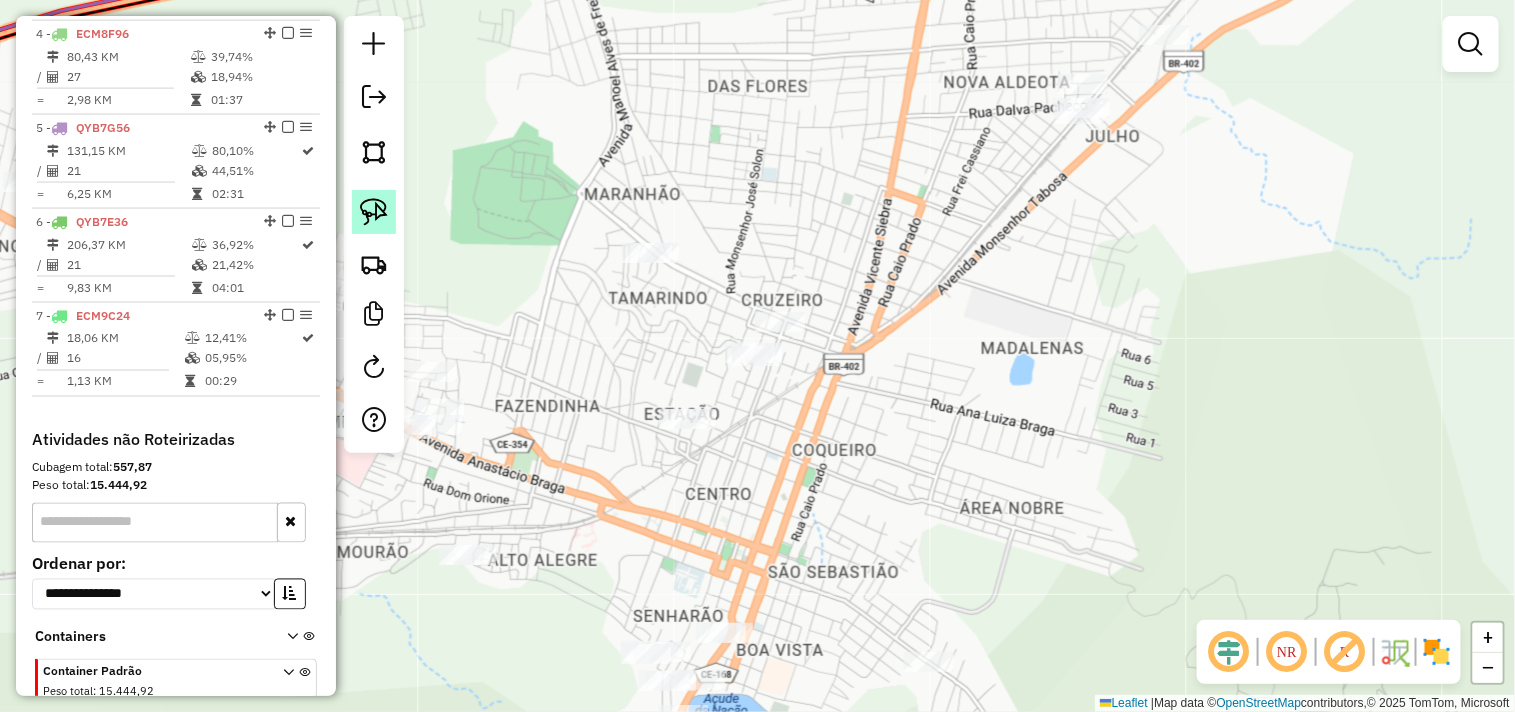 click 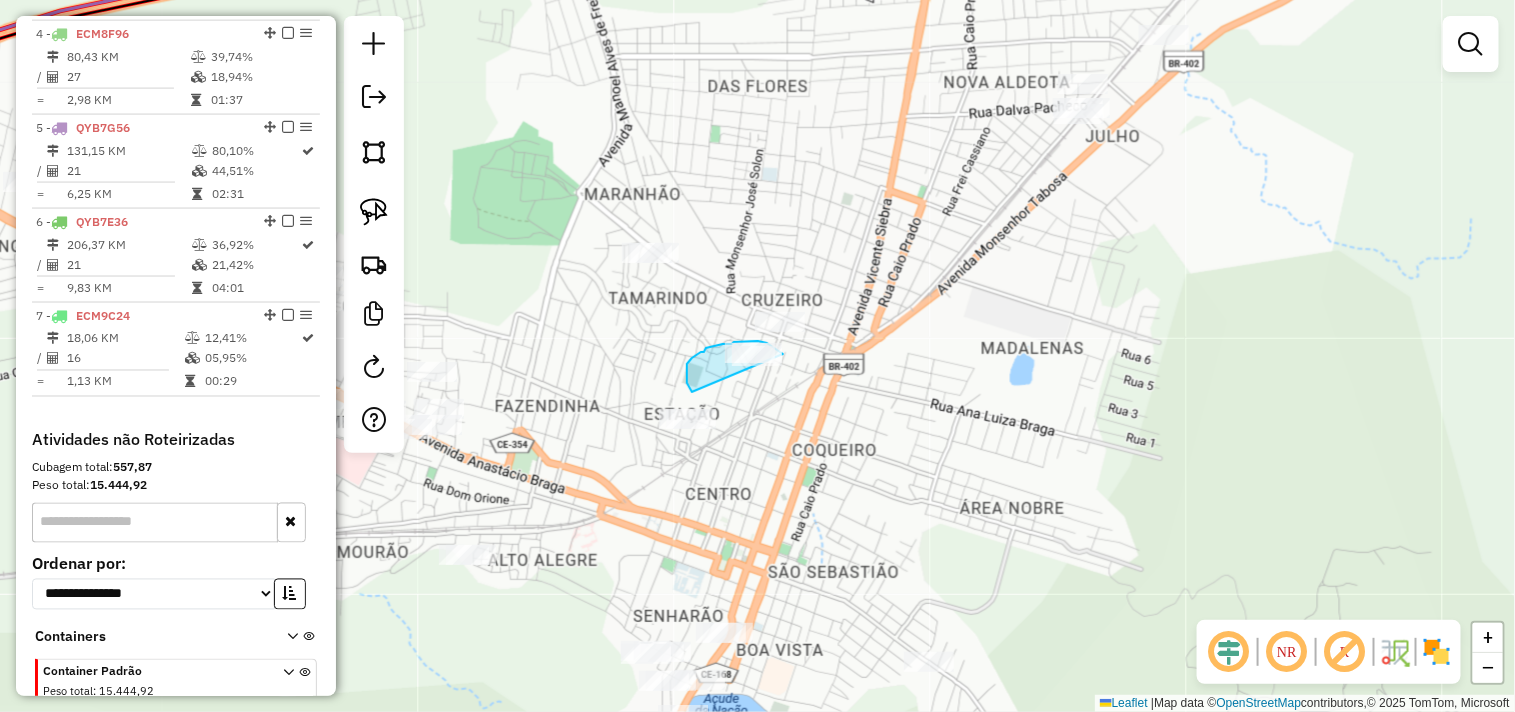 drag, startPoint x: 687, startPoint y: 382, endPoint x: 791, endPoint y: 374, distance: 104.307236 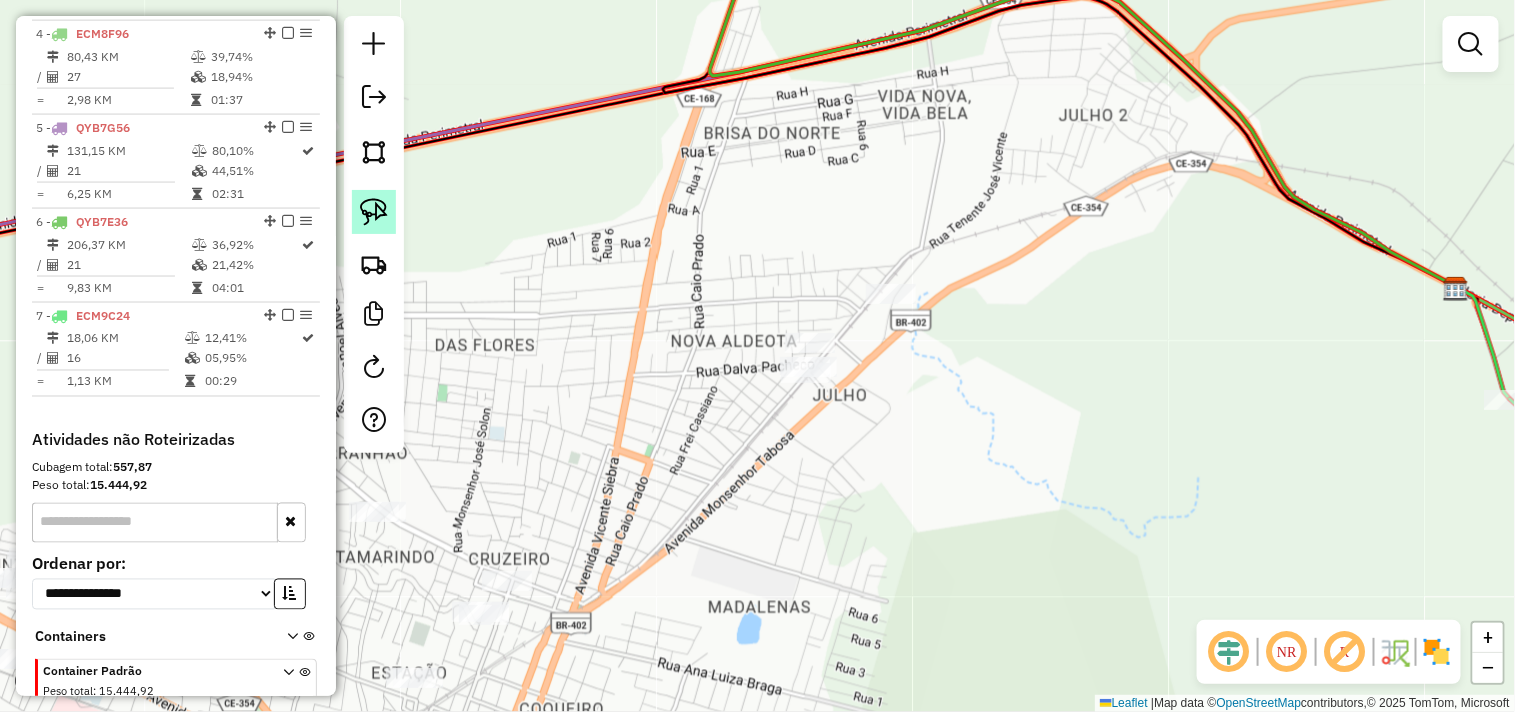 click 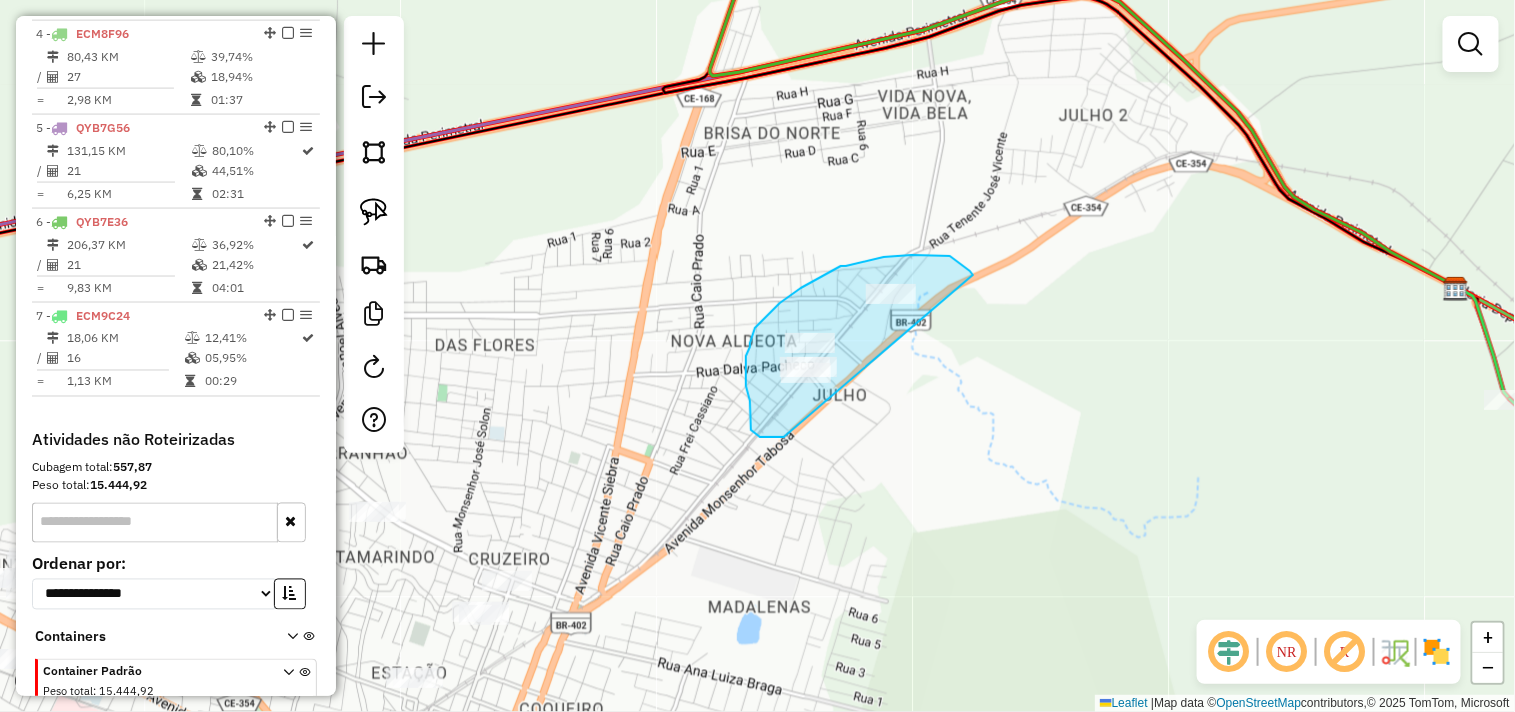 drag, startPoint x: 784, startPoint y: 437, endPoint x: 1046, endPoint y: 300, distance: 295.6569 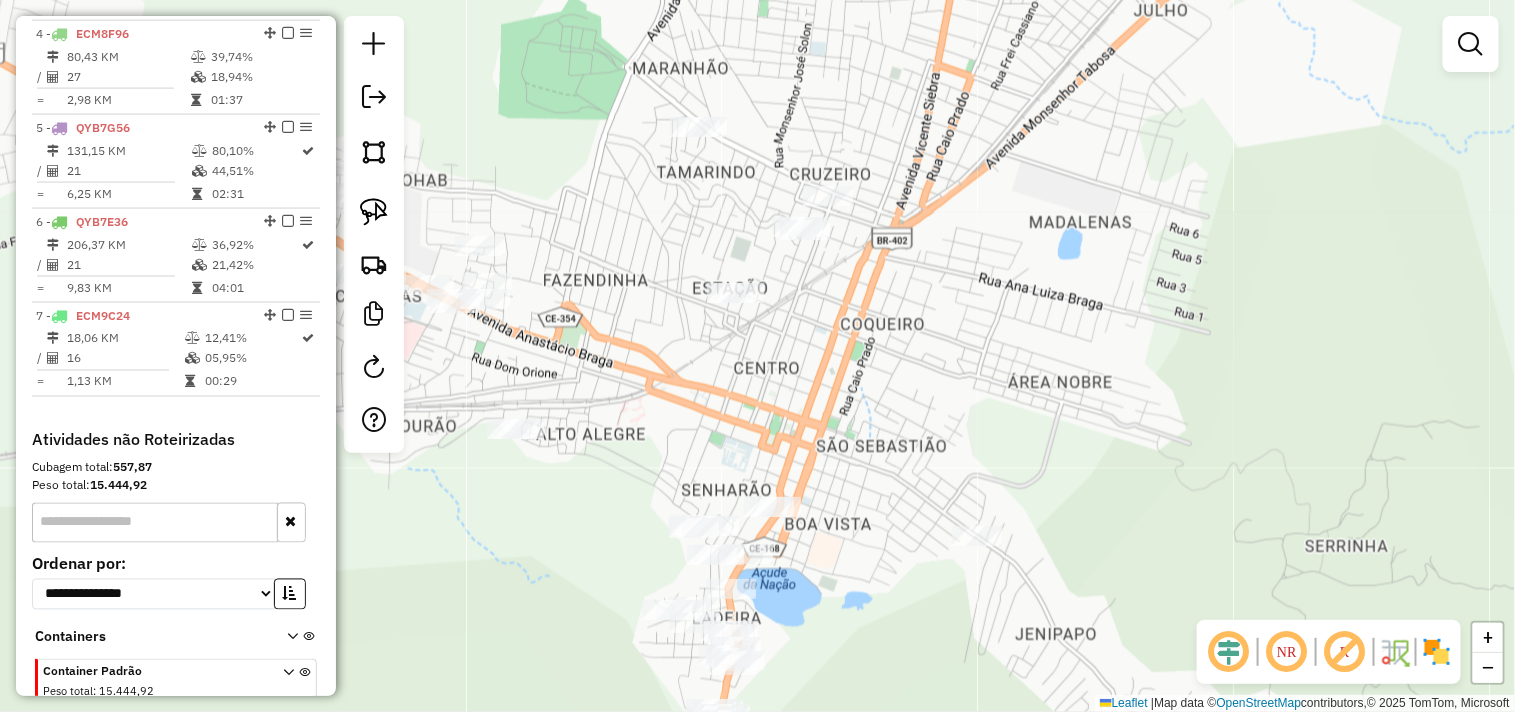 drag, startPoint x: 757, startPoint y: 412, endPoint x: 943, endPoint y: 307, distance: 213.59073 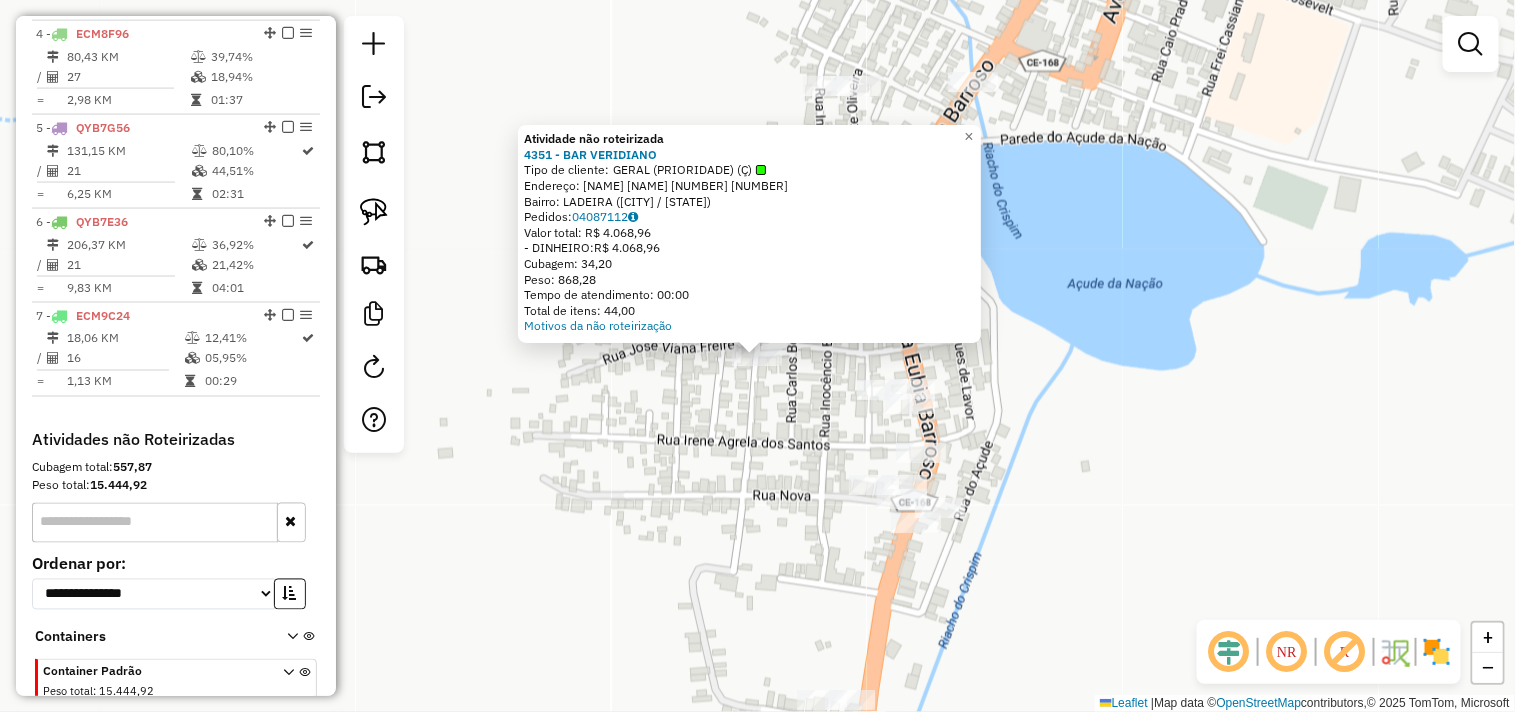 click on "Atividade não roteirizada 4351 - BAR VERIDIANO  Tipo de cliente:   GERAL (PRIORIDADE)  (Ç)   Endereço:  JOSE VIANA FREIRE 1179 51   Bairro: LADEIRA (ITAPIPOCA / CE)   Pedidos:  04087112   Valor total: R$ 4.068,96   - DINHEIRO:  R$ 4.068,96   Cubagem: 34,20   Peso: 868,28   Tempo de atendimento: 00:00   Total de itens: 44,00  Motivos da não roteirização × Janela de atendimento Grade de atendimento Capacidade Transportadoras Veículos Cliente Pedidos  Rotas Selecione os dias de semana para filtrar as janelas de atendimento  Seg   Ter   Qua   Qui   Sex   Sáb   Dom  Informe o período da janela de atendimento: De: Até:  Filtrar exatamente a janela do cliente  Considerar janela de atendimento padrão  Selecione os dias de semana para filtrar as grades de atendimento  Seg   Ter   Qua   Qui   Sex   Sáb   Dom   Considerar clientes sem dia de atendimento cadastrado  Clientes fora do dia de atendimento selecionado Filtrar as atividades entre os valores definidos abaixo:  Peso mínimo:   Peso máximo:   De:  +" 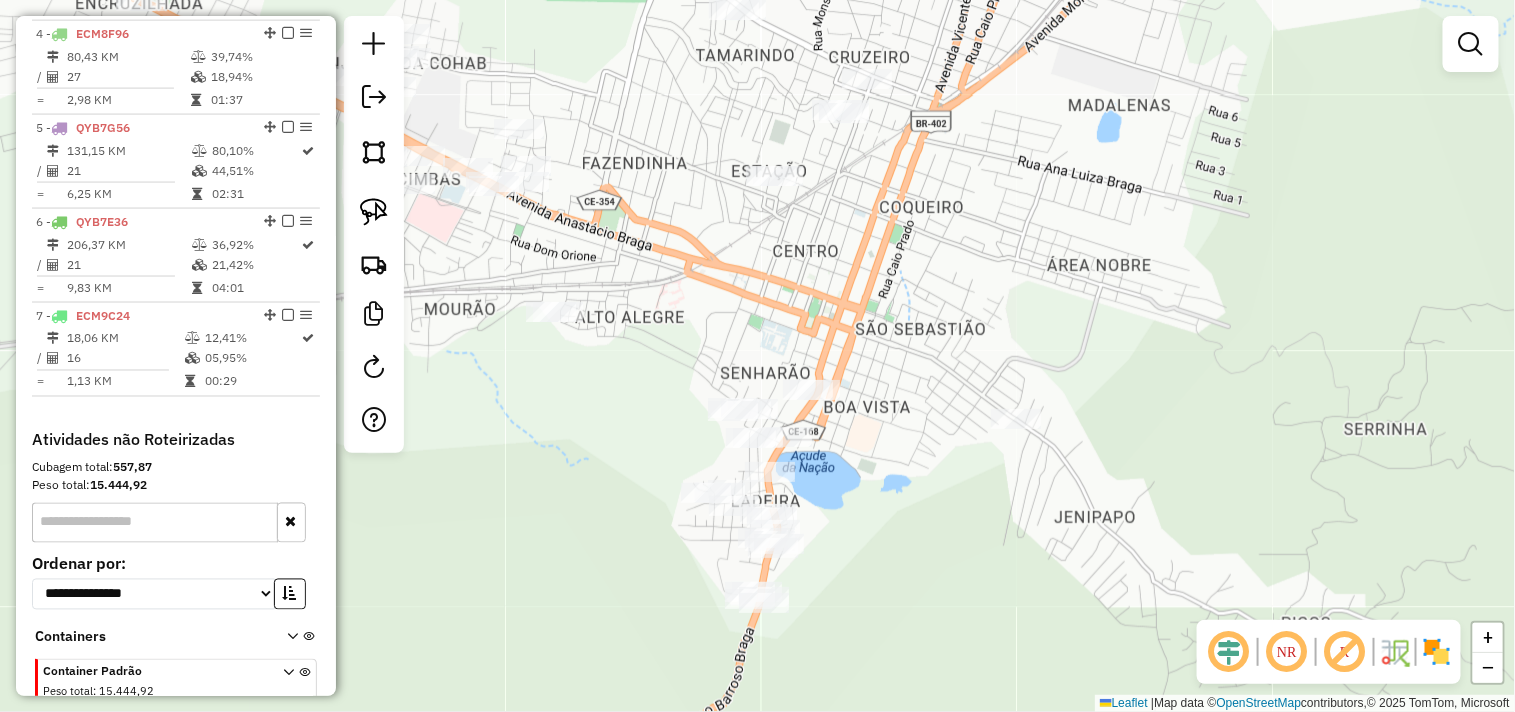 drag, startPoint x: 877, startPoint y: 380, endPoint x: 873, endPoint y: 435, distance: 55.145264 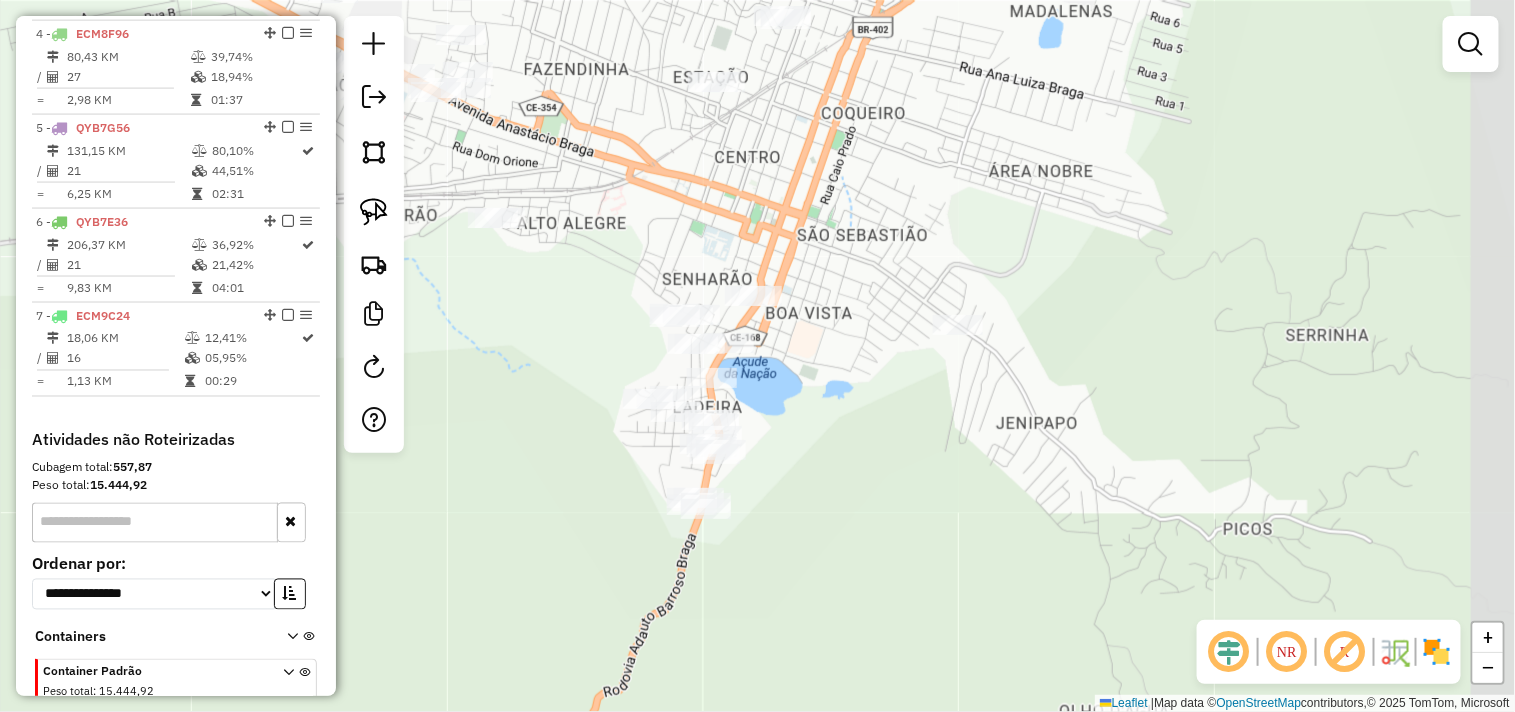 drag, startPoint x: 836, startPoint y: 312, endPoint x: 777, endPoint y: 178, distance: 146.4138 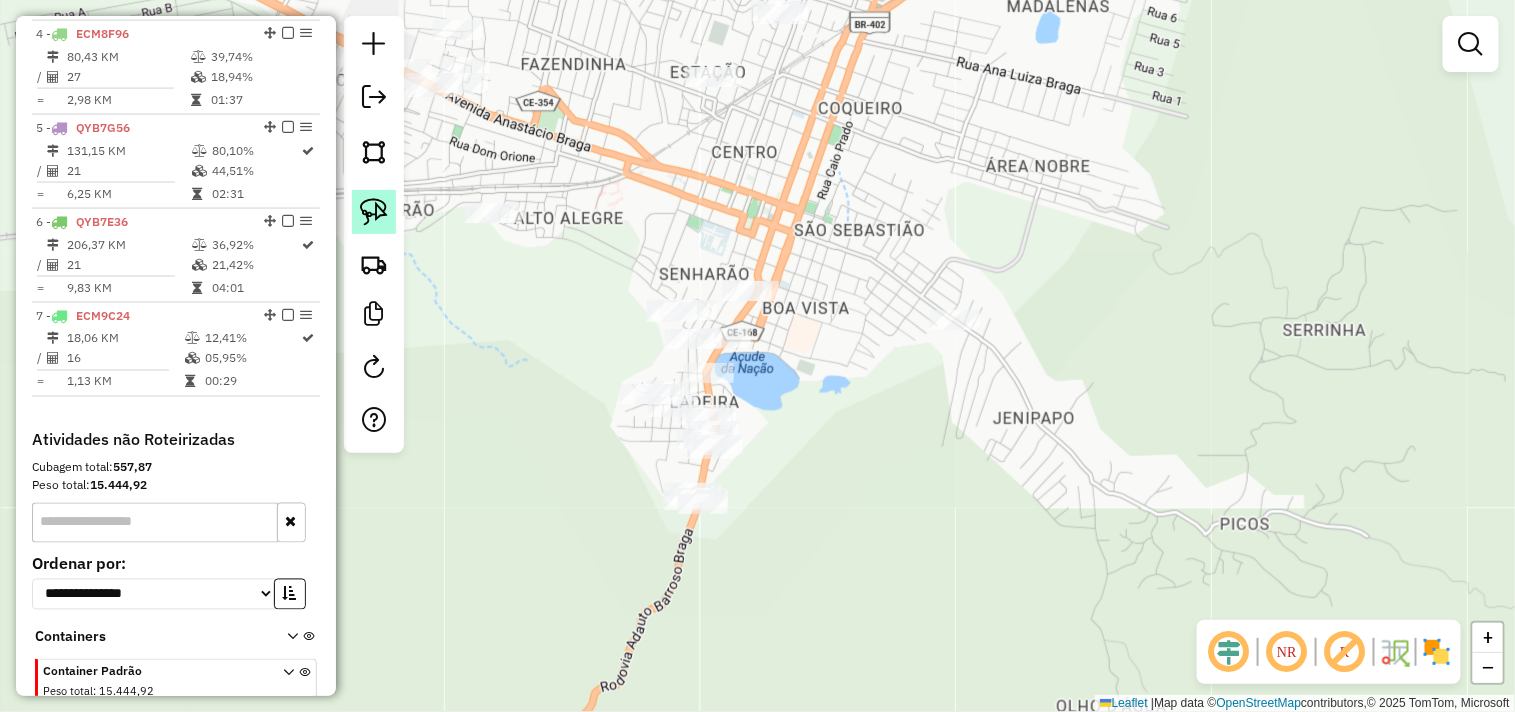click 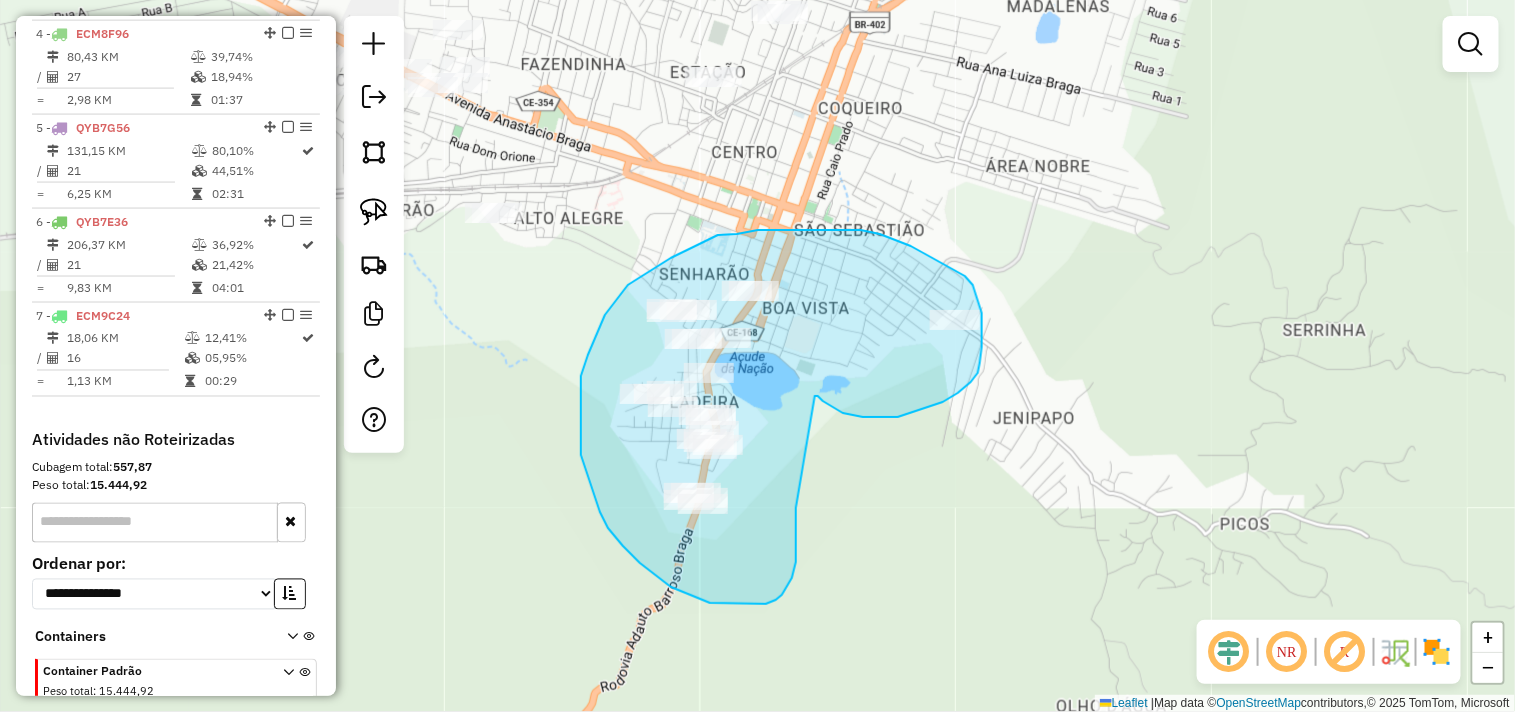 drag, startPoint x: 796, startPoint y: 562, endPoint x: 815, endPoint y: 396, distance: 167.08382 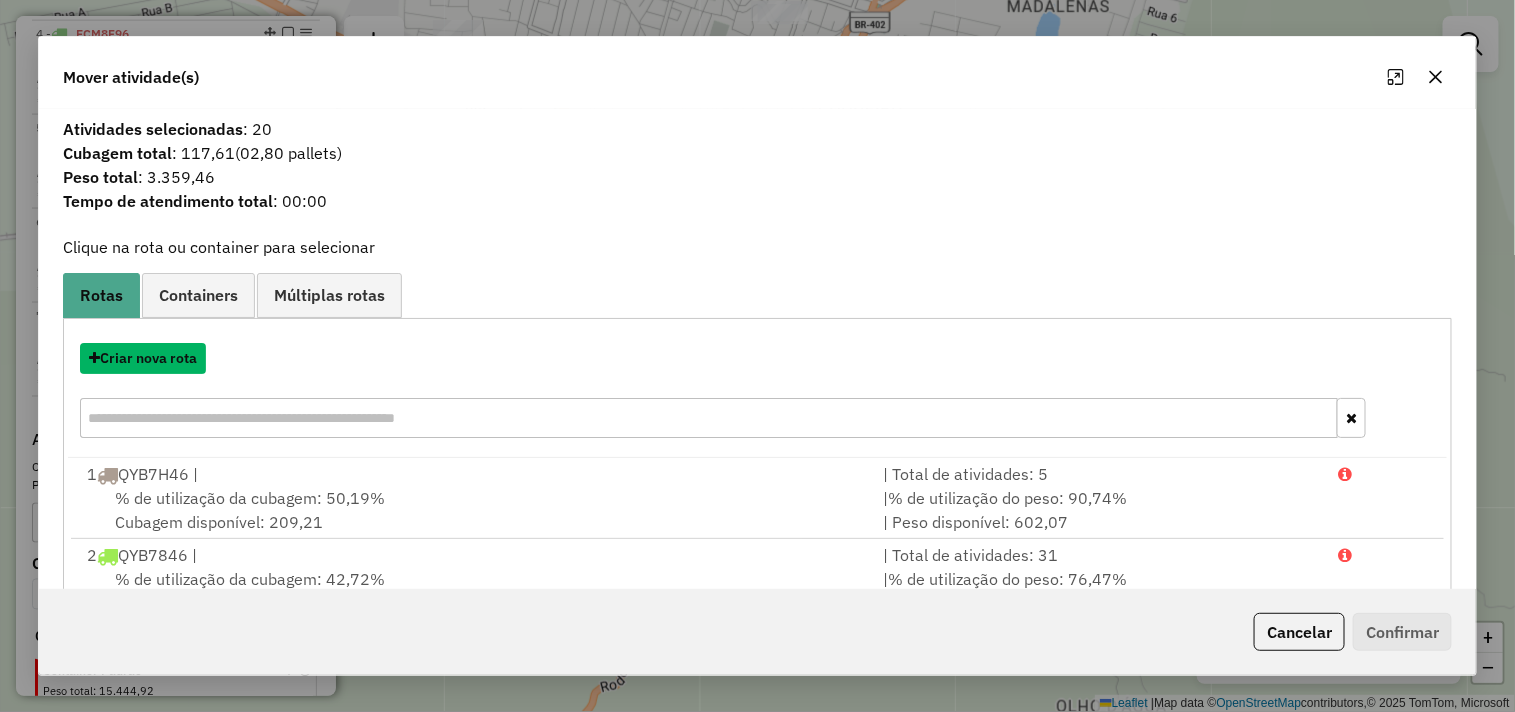 click on "Criar nova rota" at bounding box center (143, 358) 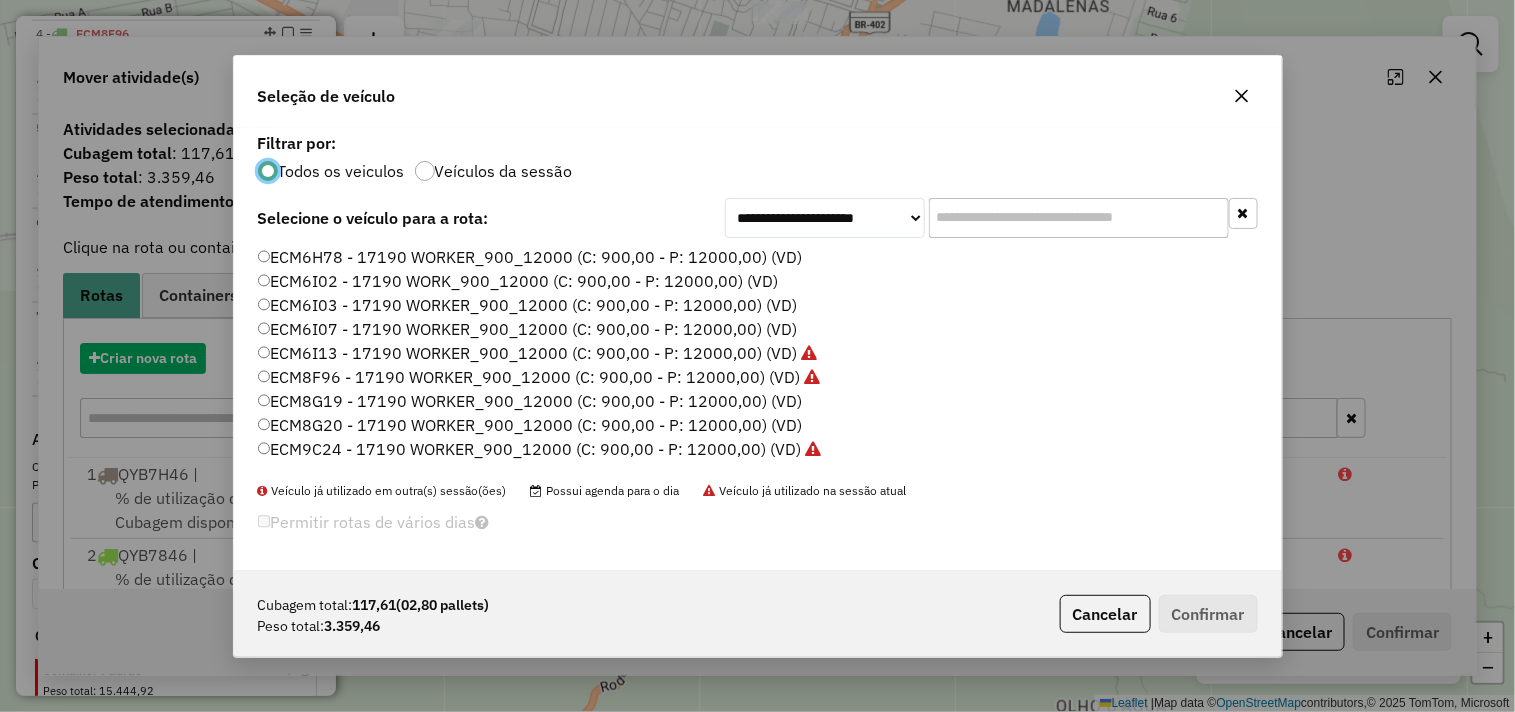 scroll, scrollTop: 11, scrollLeft: 5, axis: both 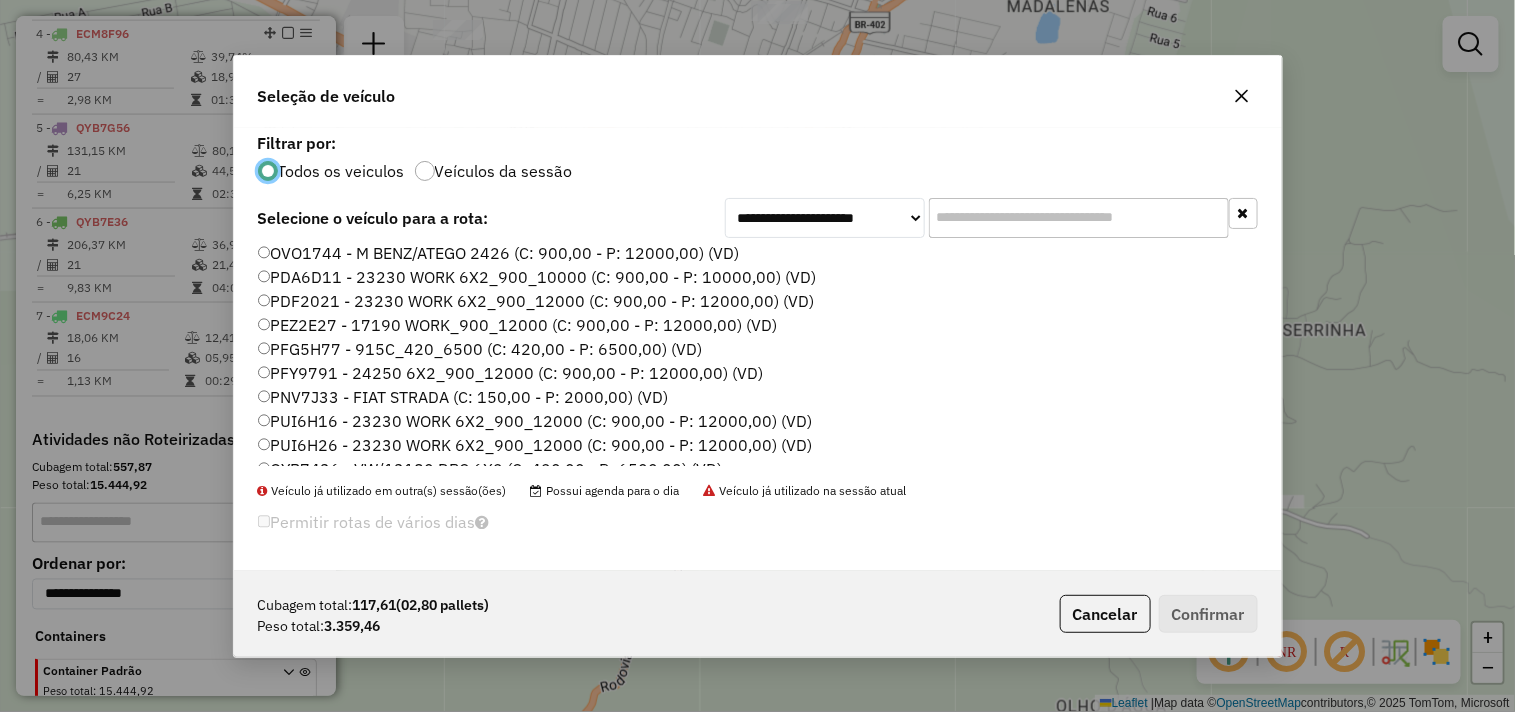 click on "PFG5H77 - 915C_420_6500 (C: 420,00 - P: 6500,00) (VD)" 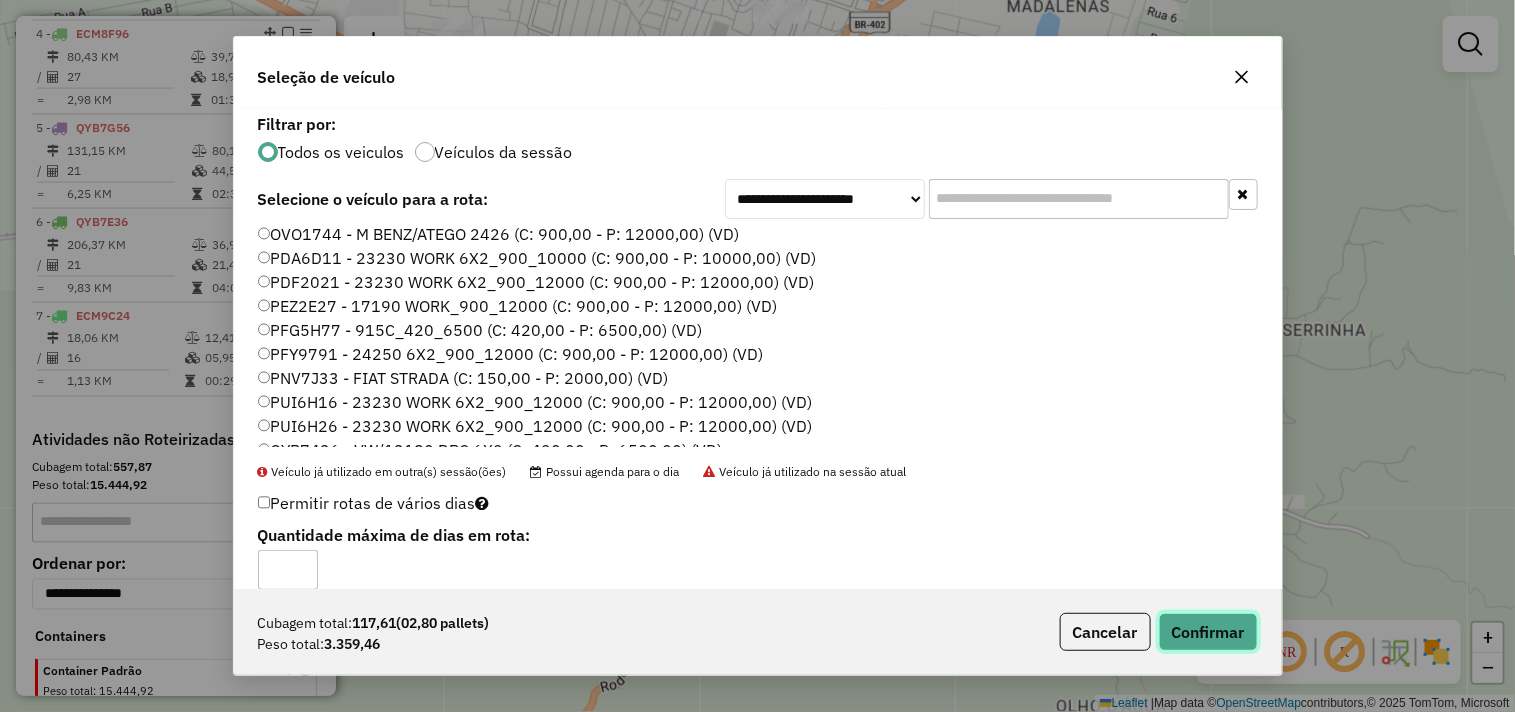 click on "Confirmar" 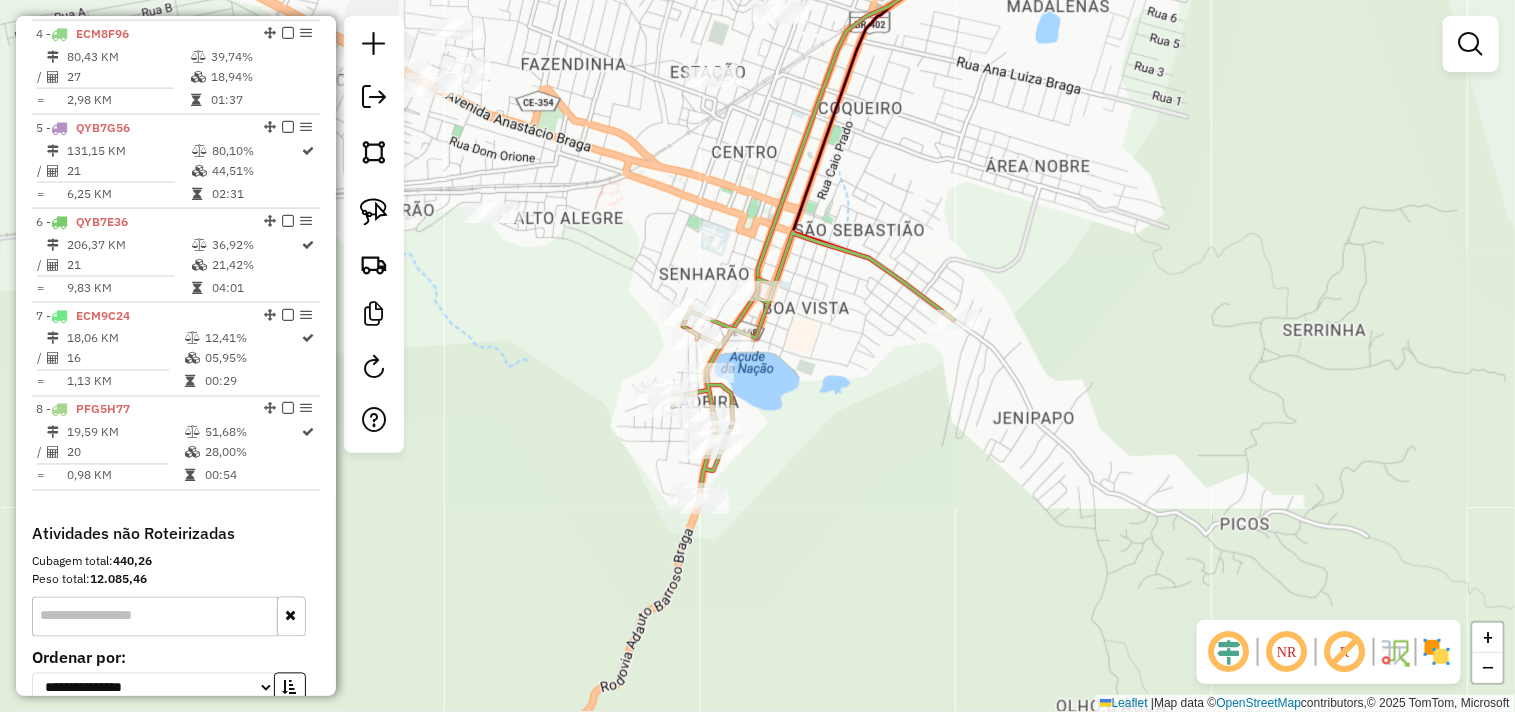 select on "**********" 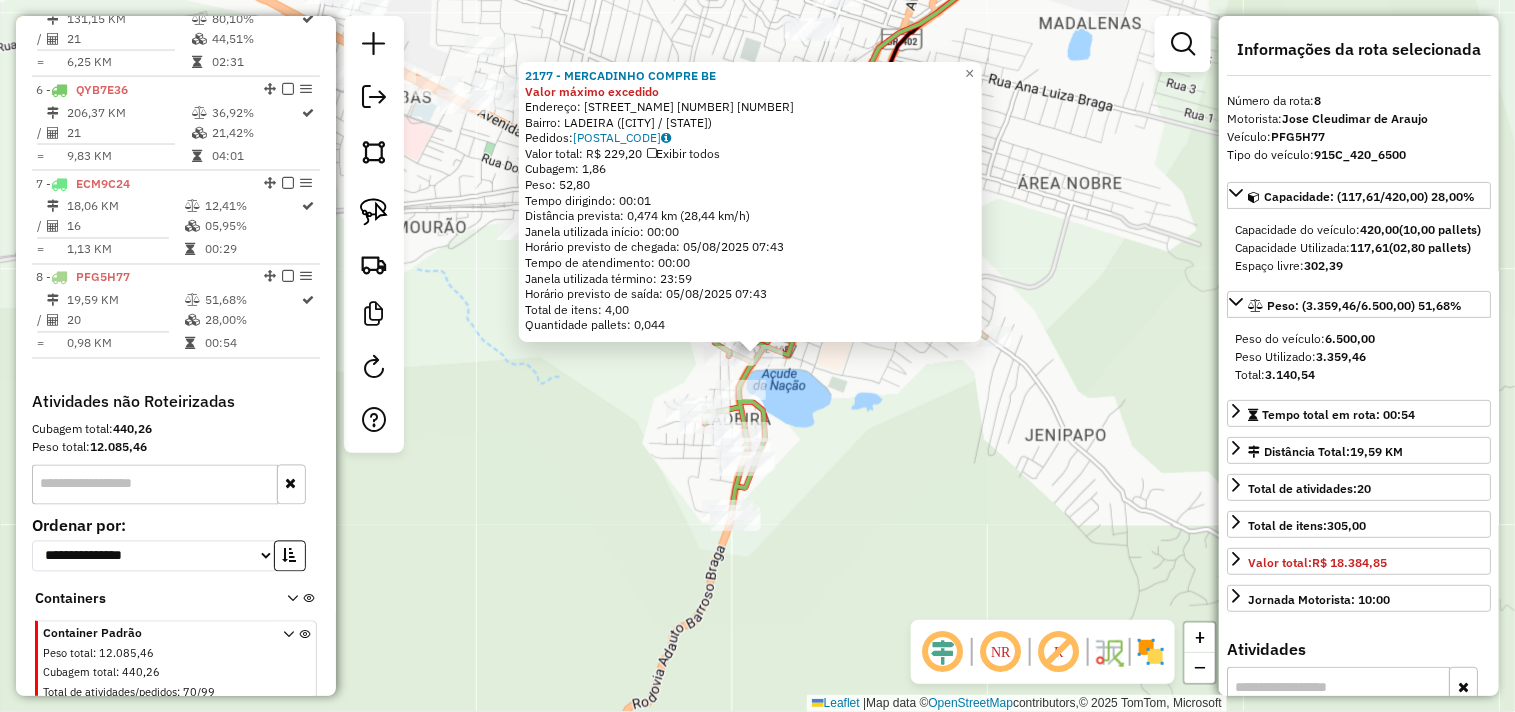 scroll, scrollTop: 1238, scrollLeft: 0, axis: vertical 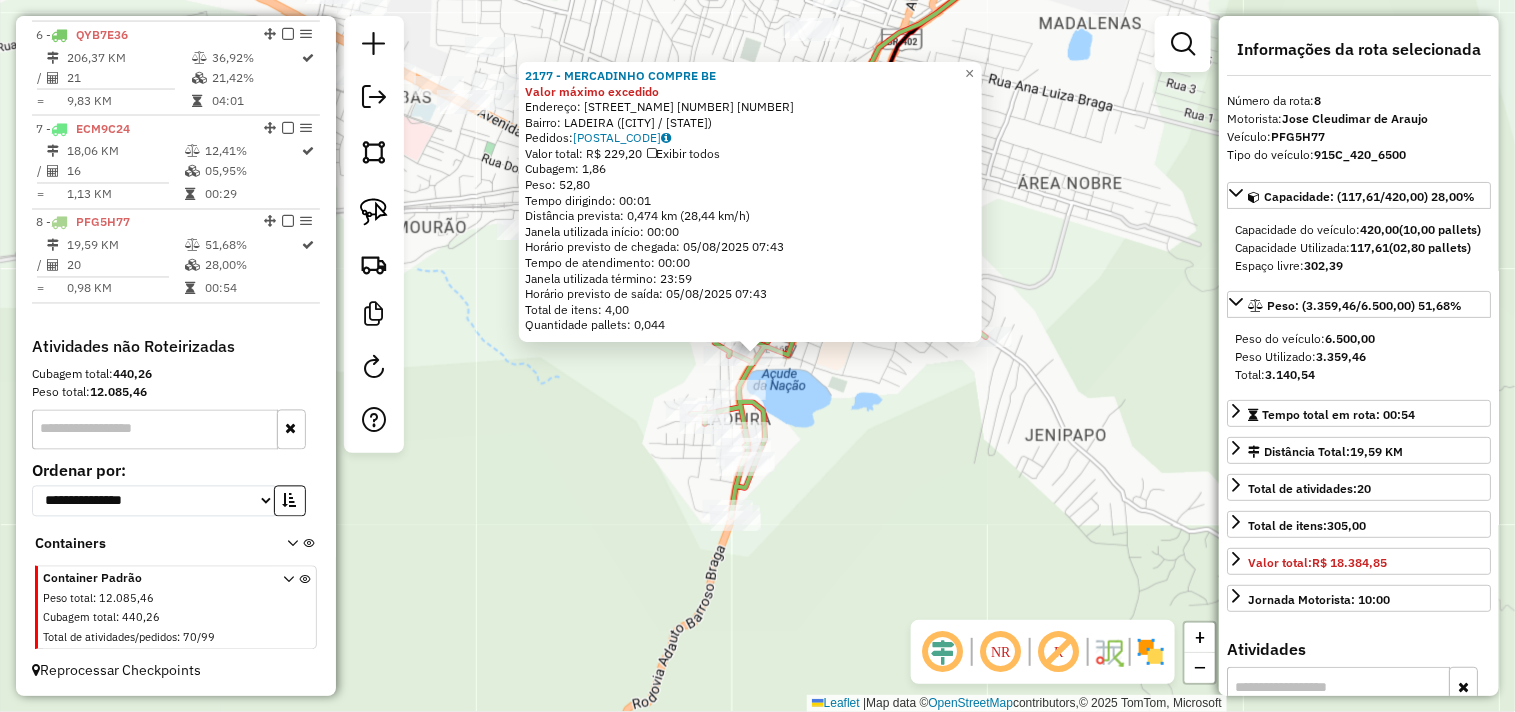 click on "2177 - MERCADINHO COMPRE BE Valor máximo excedido  Endereço:  EUBIA BARROSO 2086 2086   Bairro: LADEIRA (ITAPIPOCA / CE)   Pedidos:  04086934   Valor total: R$ 229,20   Exibir todos   Cubagem: 1,86  Peso: 52,80  Tempo dirigindo: 00:01   Distância prevista: 0,474 km (28,44 km/h)   Janela utilizada início: 00:00   Horário previsto de chegada: 05/08/2025 07:43   Tempo de atendimento: 00:00   Janela utilizada término: 23:59   Horário previsto de saída: 05/08/2025 07:43   Total de itens: 4,00   Quantidade pallets: 0,044  × Janela de atendimento Grade de atendimento Capacidade Transportadoras Veículos Cliente Pedidos  Rotas Selecione os dias de semana para filtrar as janelas de atendimento  Seg   Ter   Qua   Qui   Sex   Sáb   Dom  Informe o período da janela de atendimento: De: Até:  Filtrar exatamente a janela do cliente  Considerar janela de atendimento padrão  Selecione os dias de semana para filtrar as grades de atendimento  Seg   Ter   Qua   Qui   Sex   Sáb   Dom   Peso mínimo:   Peso máximo:" 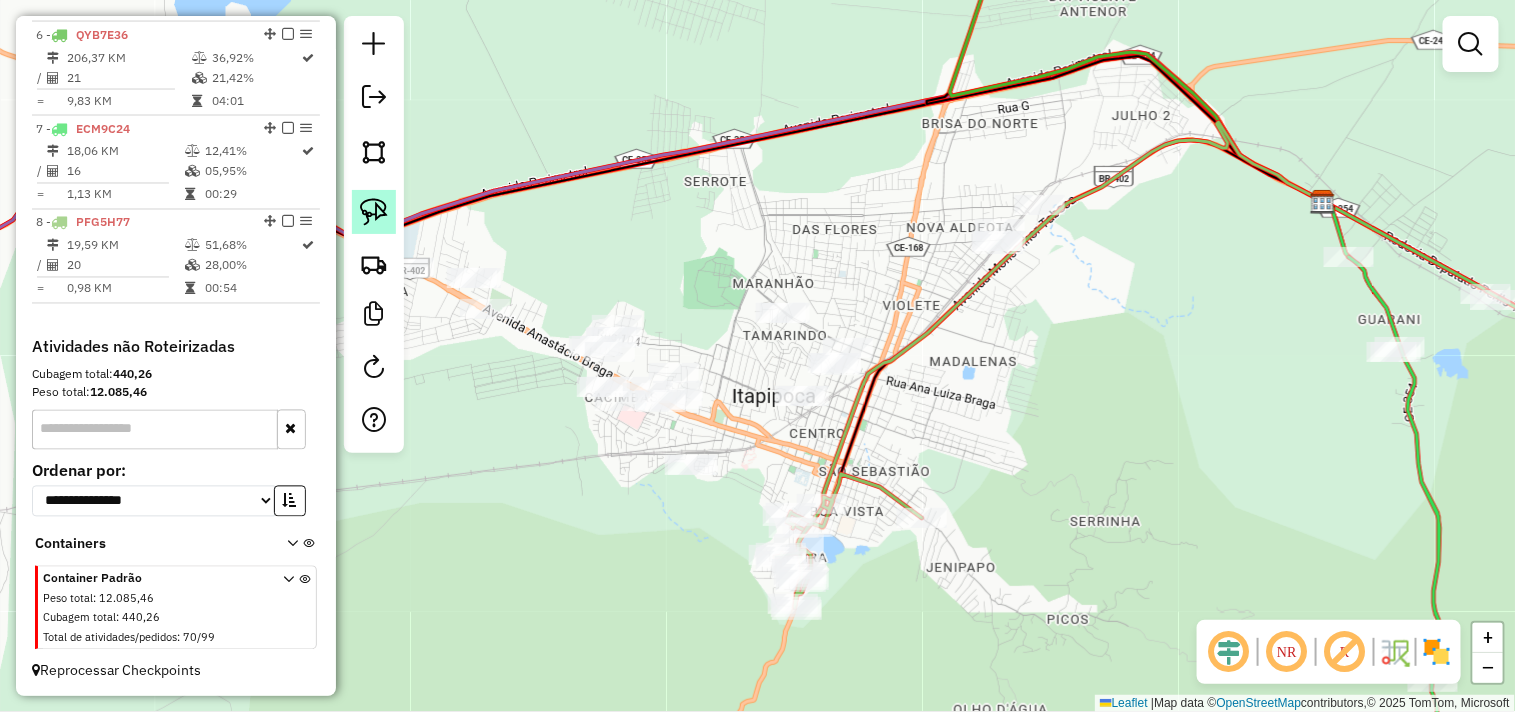 click 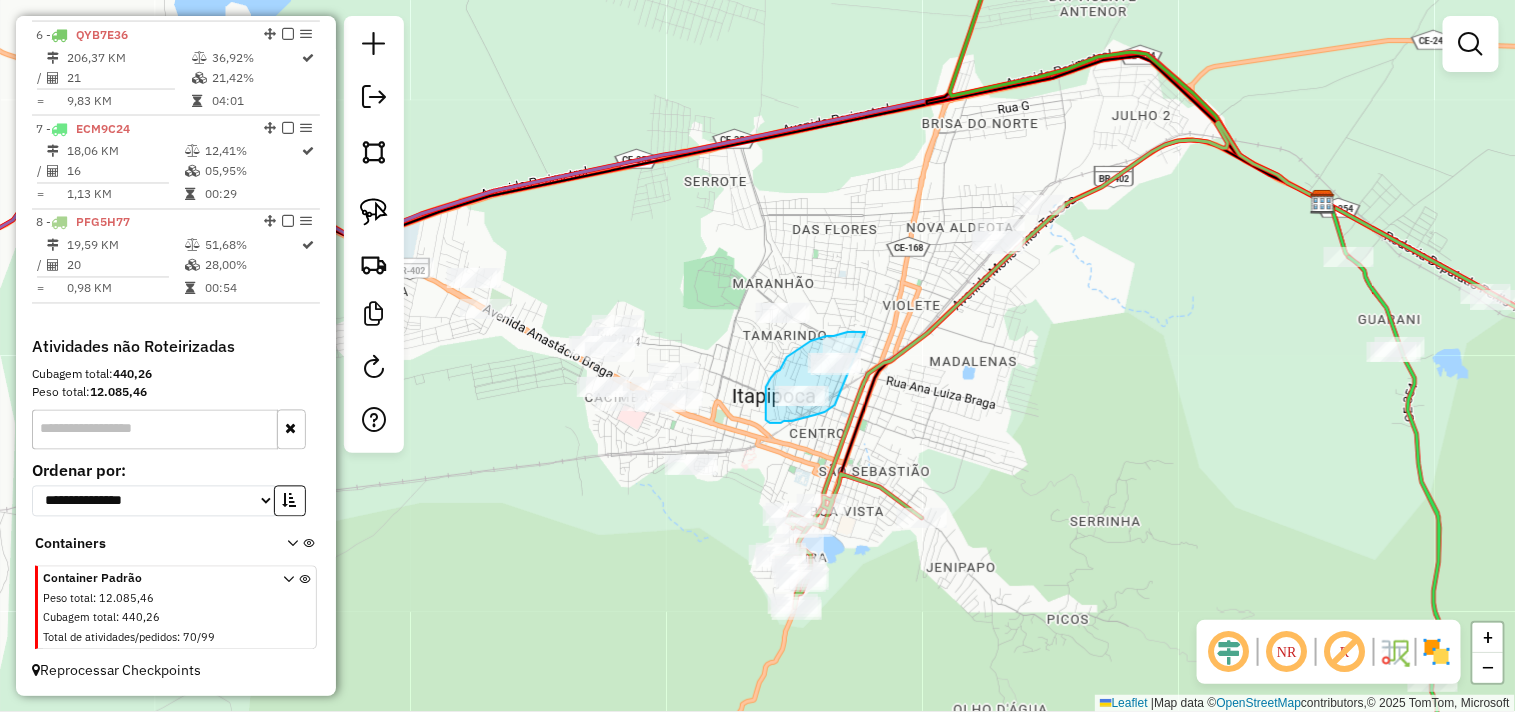 drag, startPoint x: 835, startPoint y: 405, endPoint x: 1013, endPoint y: 328, distance: 193.94072 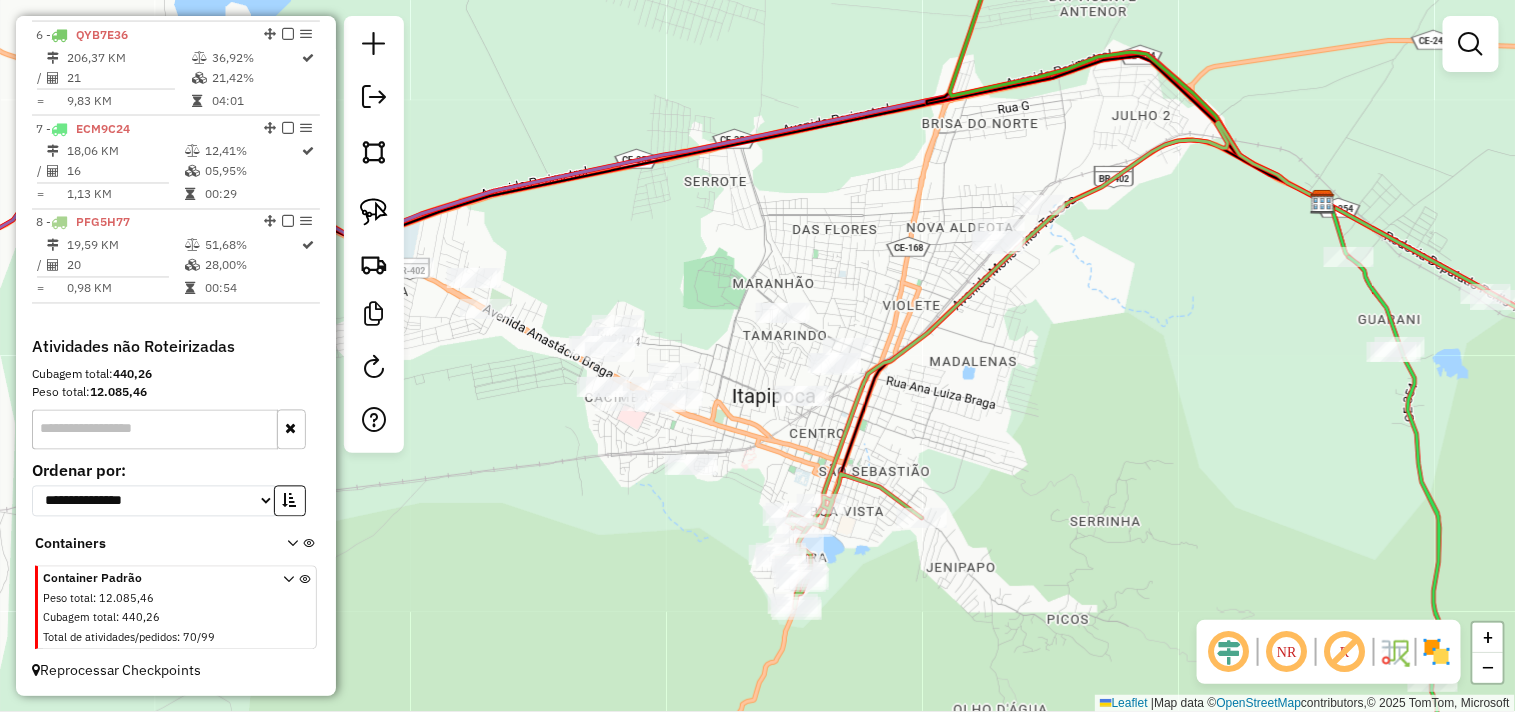 click 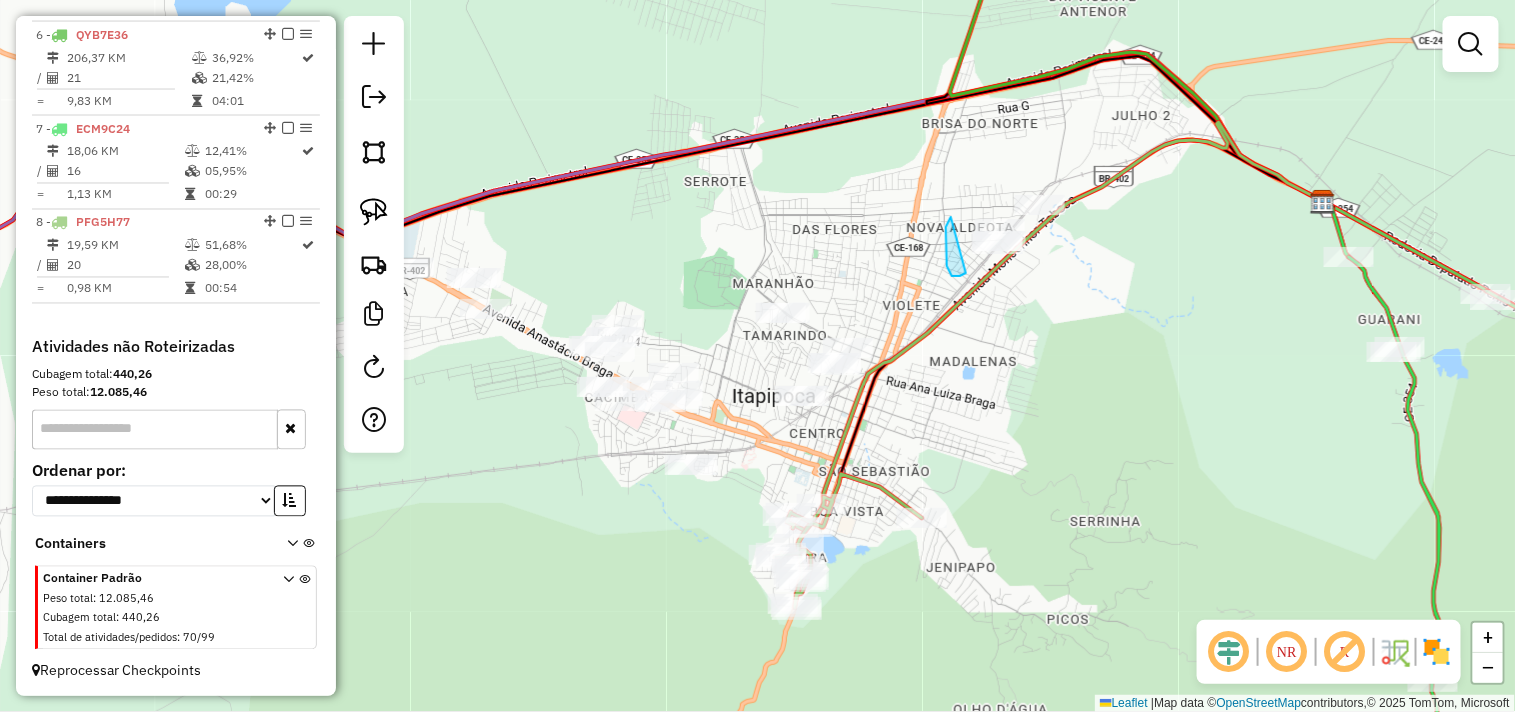 drag, startPoint x: 966, startPoint y: 273, endPoint x: 951, endPoint y: 217, distance: 57.974133 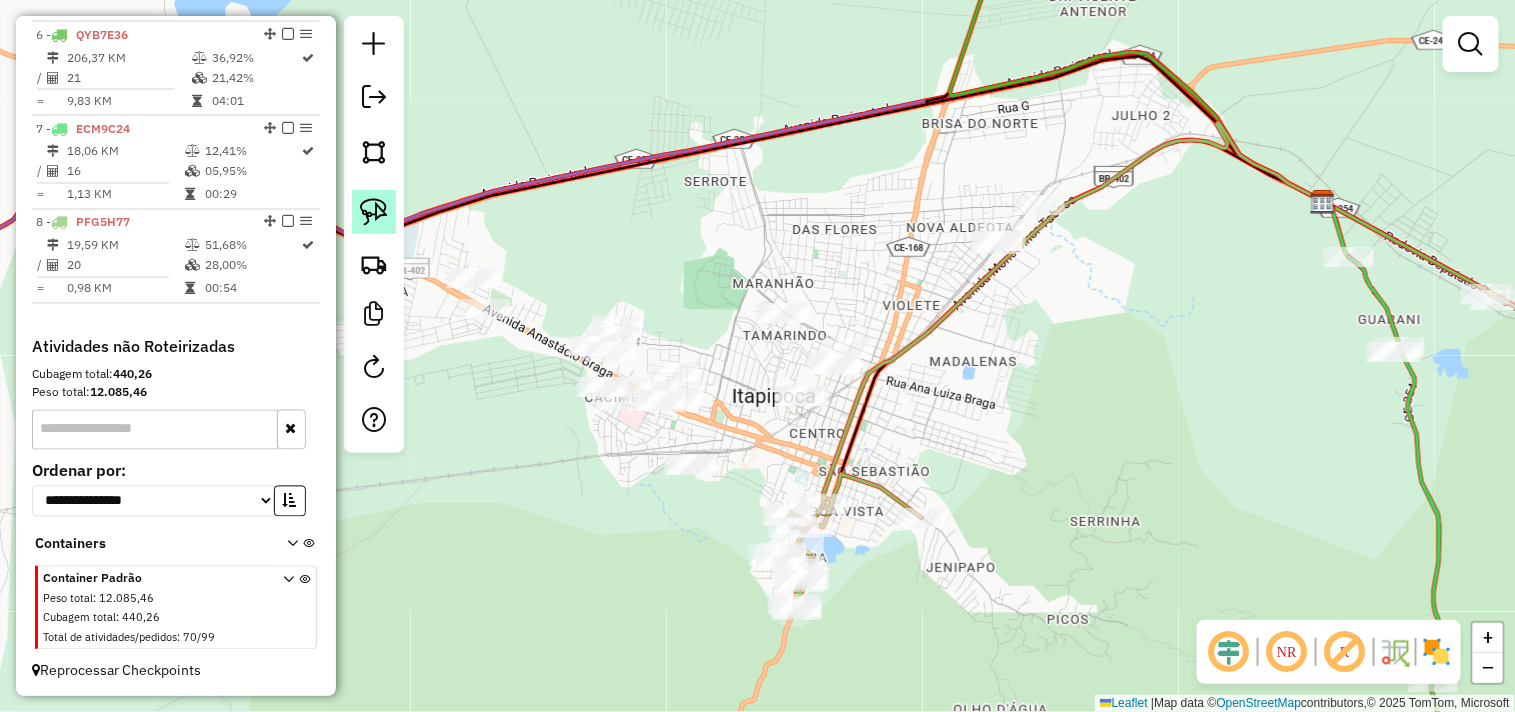 click 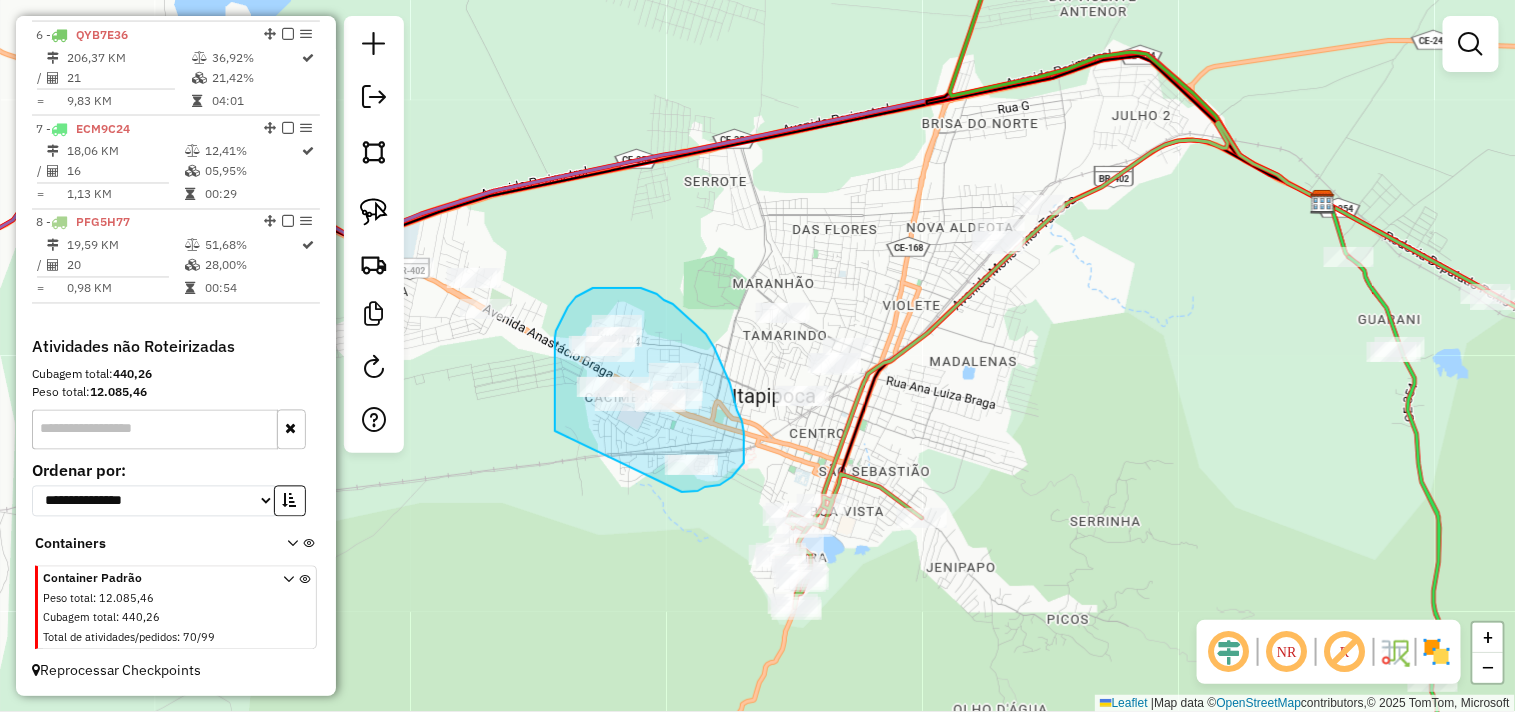 drag, startPoint x: 555, startPoint y: 431, endPoint x: 670, endPoint y: 492, distance: 130.1768 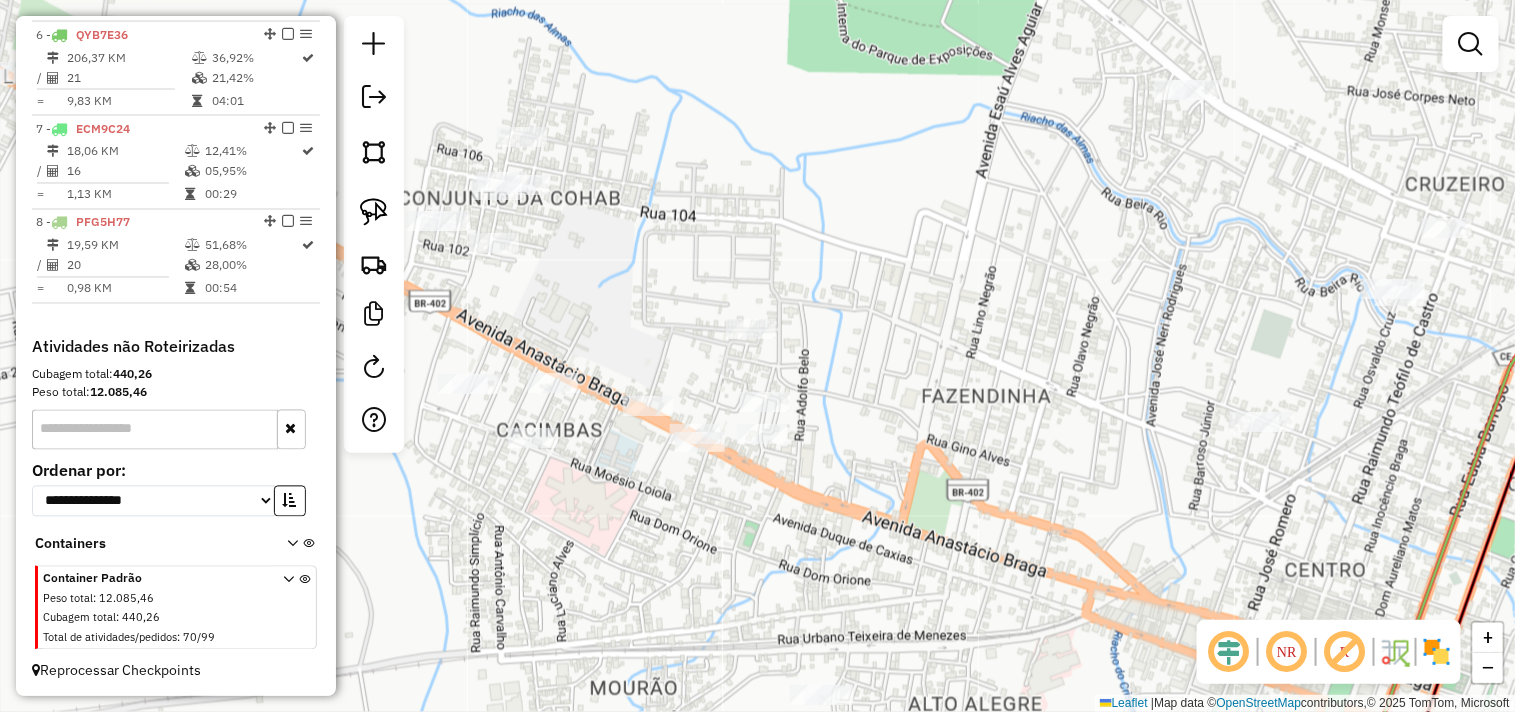 click on "Janela de atendimento Grade de atendimento Capacidade Transportadoras Veículos Cliente Pedidos  Rotas Selecione os dias de semana para filtrar as janelas de atendimento  Seg   Ter   Qua   Qui   Sex   Sáb   Dom  Informe o período da janela de atendimento: De: Até:  Filtrar exatamente a janela do cliente  Considerar janela de atendimento padrão  Selecione os dias de semana para filtrar as grades de atendimento  Seg   Ter   Qua   Qui   Sex   Sáb   Dom   Considerar clientes sem dia de atendimento cadastrado  Clientes fora do dia de atendimento selecionado Filtrar as atividades entre os valores definidos abaixo:  Peso mínimo:   Peso máximo:   Cubagem mínima:   Cubagem máxima:   De:   Até:  Filtrar as atividades entre o tempo de atendimento definido abaixo:  De:   Até:   Considerar capacidade total dos clientes não roteirizados Transportadora: Selecione um ou mais itens Tipo de veículo: Selecione um ou mais itens Veículo: Selecione um ou mais itens Motorista: Selecione um ou mais itens Nome: Rótulo:" 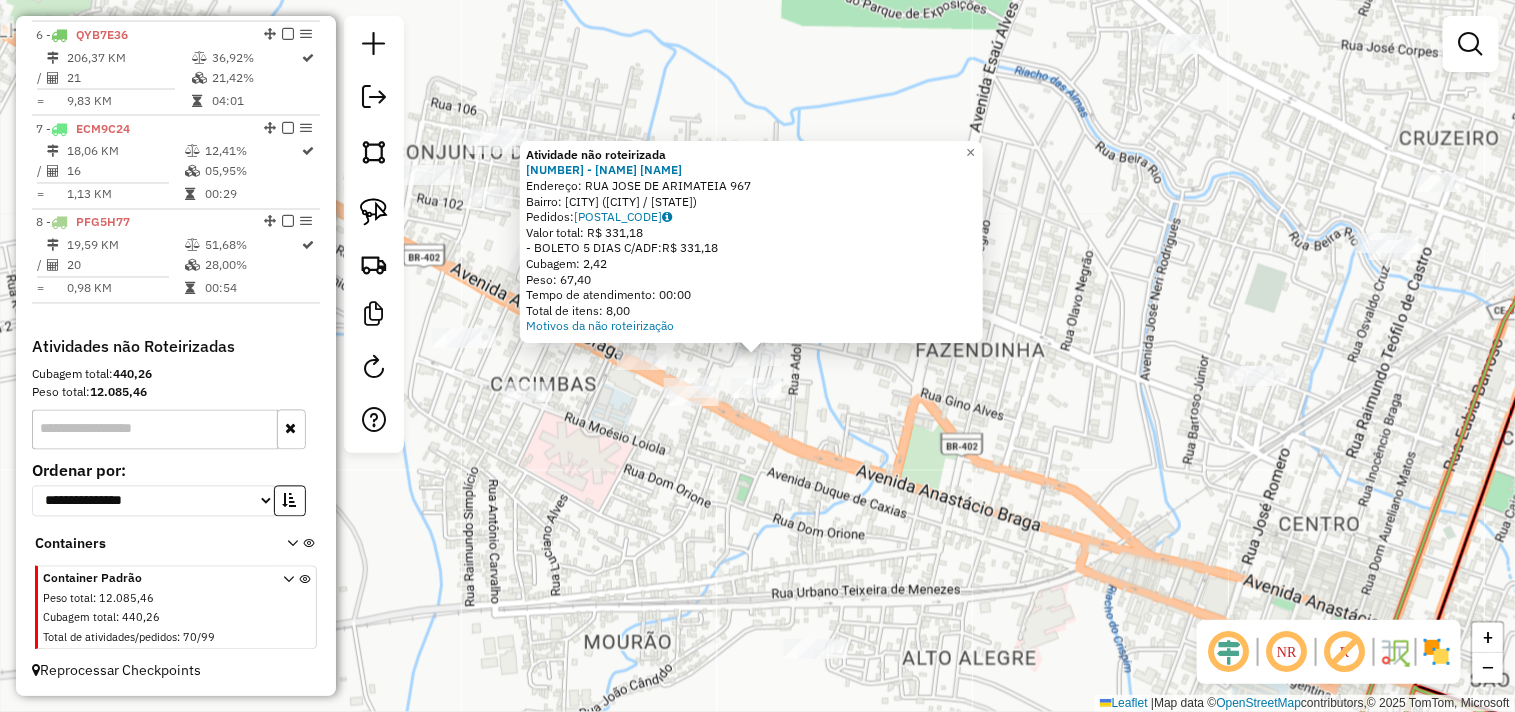 click 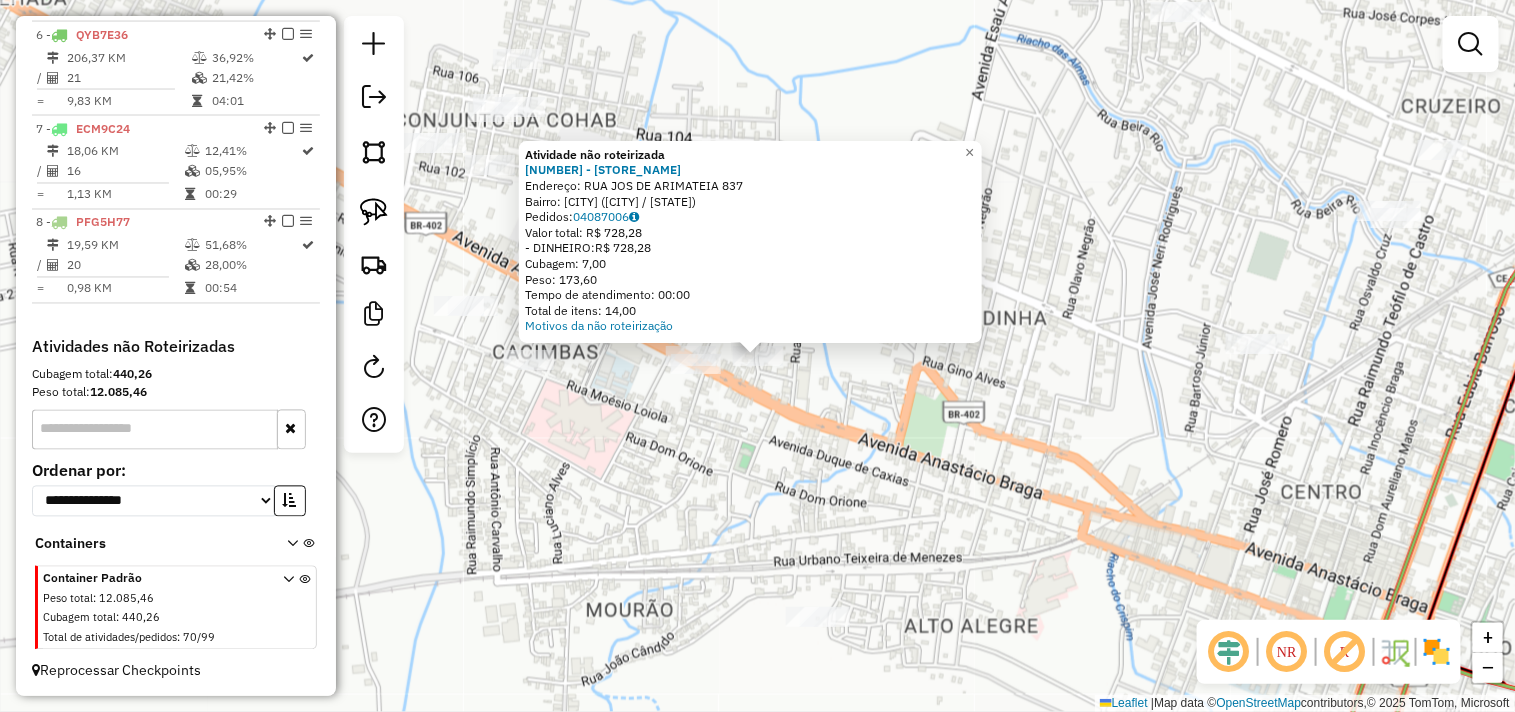 click on "Atividade não roteirizada 2486 - PIZZA DA HORA  Endereço:  RUA JOS  DE ARIMATEIA 837   Bairro: NOVO HORIZONTE (ITAPIPOCA / CE)   Pedidos:  04087006   Valor total: R$ 728,28   - DINHEIRO:  R$ 728,28   Cubagem: 7,00   Peso: 173,60   Tempo de atendimento: 00:00   Total de itens: 14,00  Motivos da não roteirização × Janela de atendimento Grade de atendimento Capacidade Transportadoras Veículos Cliente Pedidos  Rotas Selecione os dias de semana para filtrar as janelas de atendimento  Seg   Ter   Qua   Qui   Sex   Sáb   Dom  Informe o período da janela de atendimento: De: Até:  Filtrar exatamente a janela do cliente  Considerar janela de atendimento padrão  Selecione os dias de semana para filtrar as grades de atendimento  Seg   Ter   Qua   Qui   Sex   Sáb   Dom   Considerar clientes sem dia de atendimento cadastrado  Clientes fora do dia de atendimento selecionado Filtrar as atividades entre os valores definidos abaixo:  Peso mínimo:   Peso máximo:   Cubagem mínima:   Cubagem máxima:   De:   Até:" 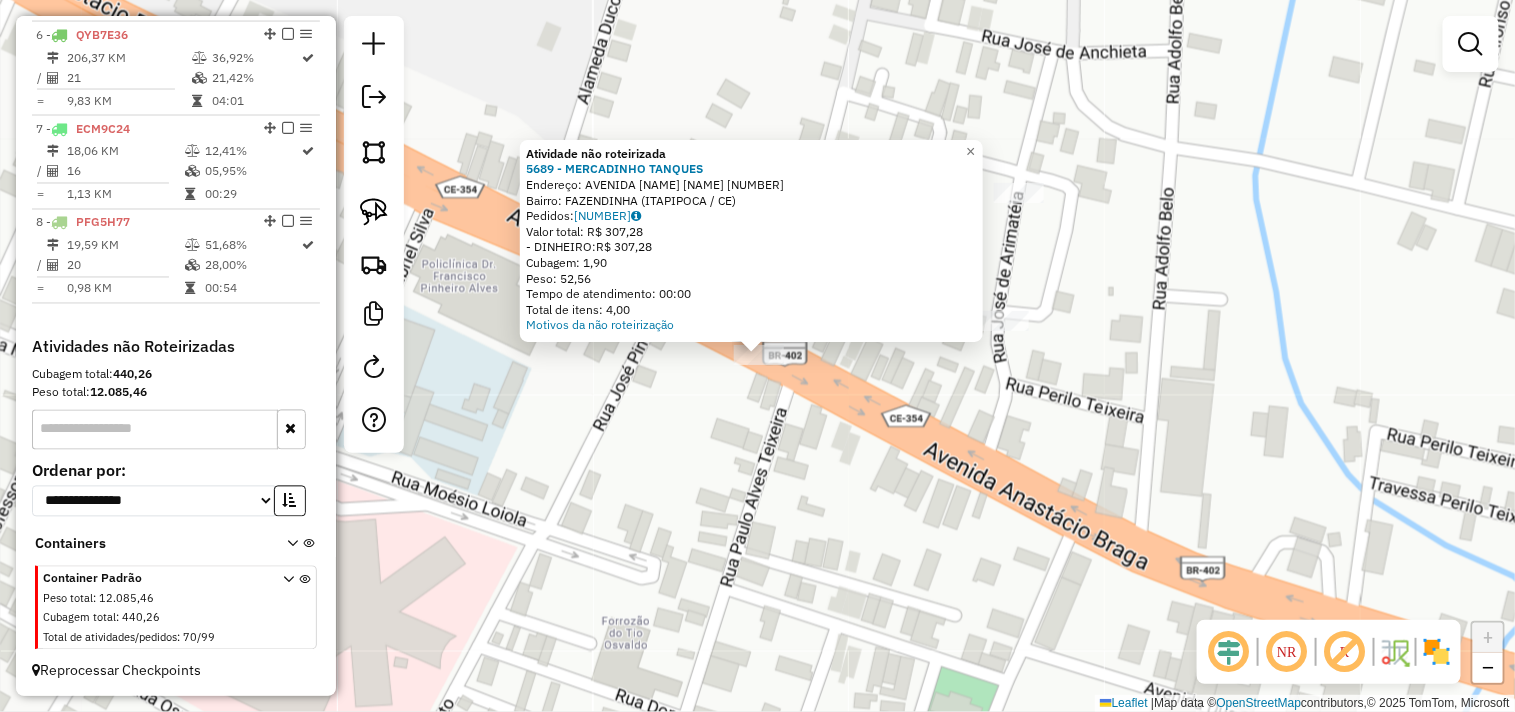 drag, startPoint x: 746, startPoint y: 403, endPoint x: 743, endPoint y: 375, distance: 28.160255 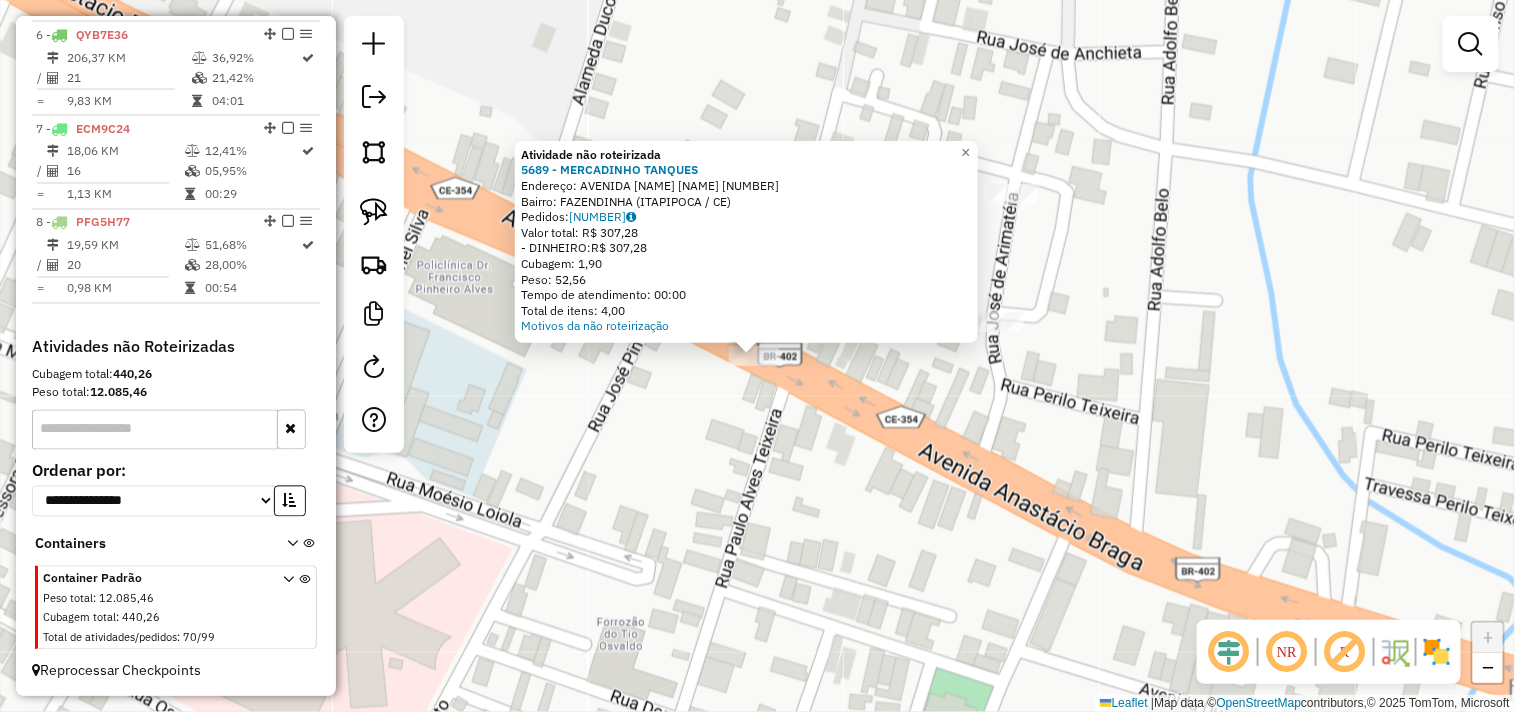 click on "Atividade não roteirizada 5689 - MERCADINHO TANQUES  Endereço:  AVENIDA ANASTACIO BRAGA 2279   Bairro: FAZENDINHA (ITAPIPOCA / CE)   Pedidos:  04086889   Valor total: R$ 307,28   - DINHEIRO:  R$ 307,28   Cubagem: 1,90   Peso: 52,56   Tempo de atendimento: 00:00   Total de itens: 4,00  Motivos da não roteirização × Janela de atendimento Grade de atendimento Capacidade Transportadoras Veículos Cliente Pedidos  Rotas Selecione os dias de semana para filtrar as janelas de atendimento  Seg   Ter   Qua   Qui   Sex   Sáb   Dom  Informe o período da janela de atendimento: De: Até:  Filtrar exatamente a janela do cliente  Considerar janela de atendimento padrão  Selecione os dias de semana para filtrar as grades de atendimento  Seg   Ter   Qua   Qui   Sex   Sáb   Dom   Considerar clientes sem dia de atendimento cadastrado  Clientes fora do dia de atendimento selecionado Filtrar as atividades entre os valores definidos abaixo:  Peso mínimo:   Peso máximo:   Cubagem mínima:   Cubagem máxima:   De:   De:" 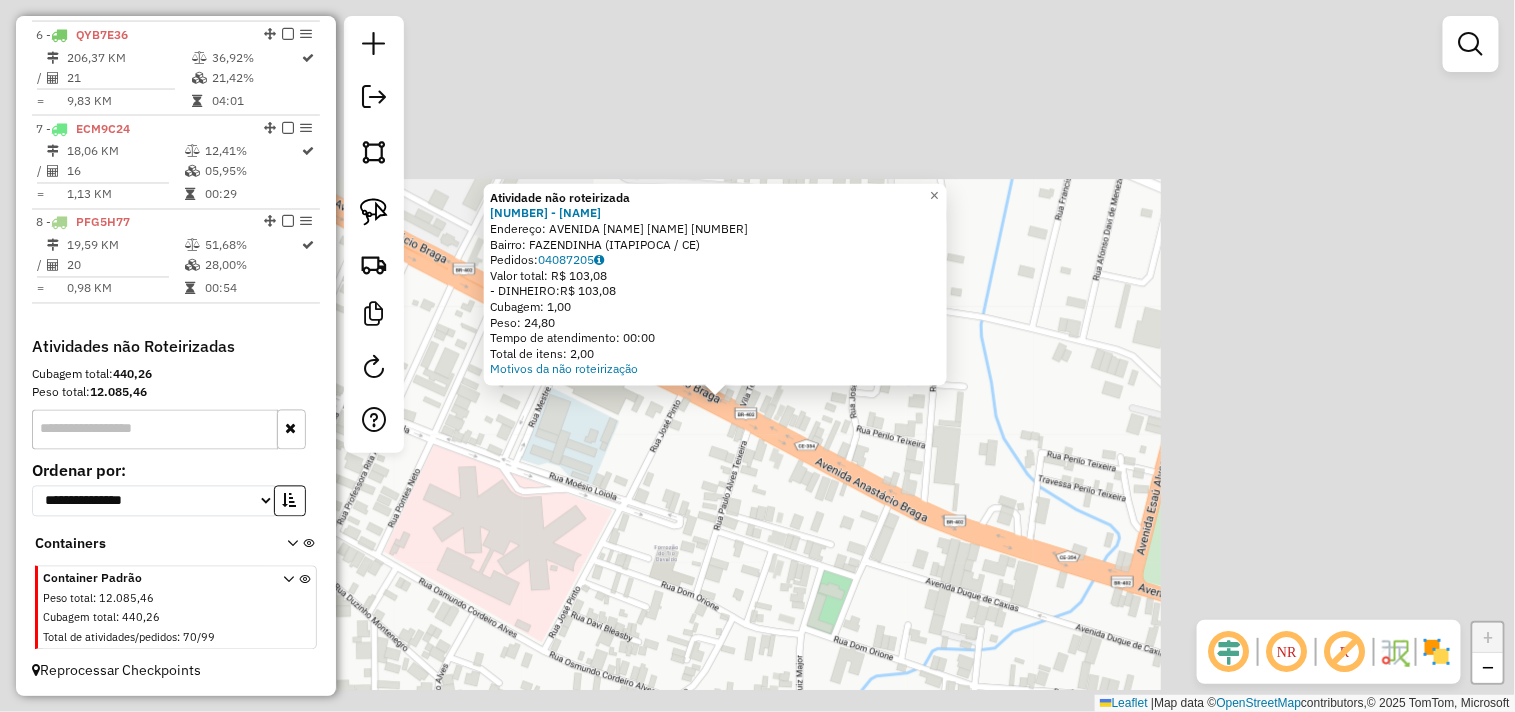 drag, startPoint x: 650, startPoint y: 483, endPoint x: 646, endPoint y: 454, distance: 29.274563 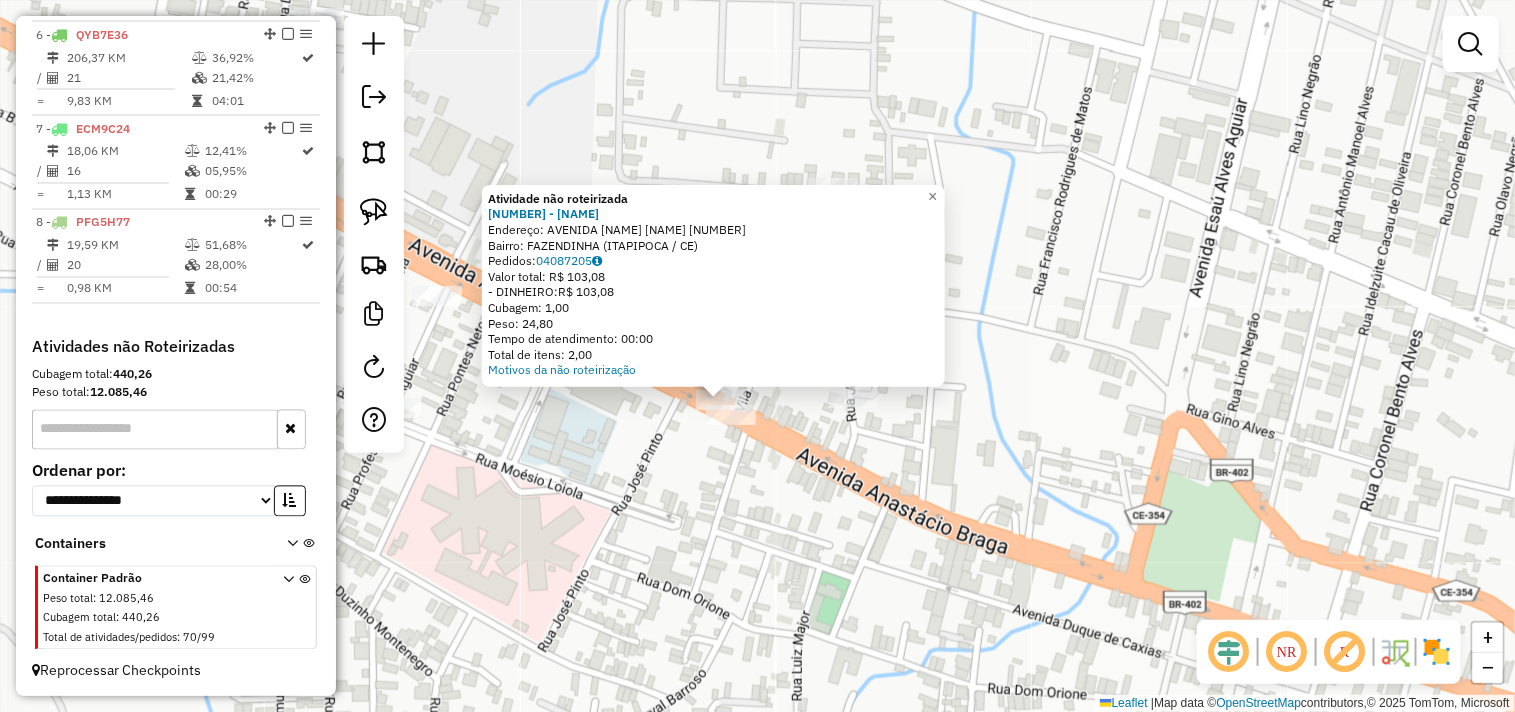 click on "Atividade não roteirizada 5226 - MERCADINHO MS  Endereço:  AVENIDA ANASTACIO BRAGA 2258   Bairro: FAZENDINHA (ITAPIPOCA / CE)   Pedidos:  04087205   Valor total: R$ 103,08   - DINHEIRO:  R$ 103,08   Cubagem: 1,00   Peso: 24,80   Tempo de atendimento: 00:00   Total de itens: 2,00  Motivos da não roteirização × Janela de atendimento Grade de atendimento Capacidade Transportadoras Veículos Cliente Pedidos  Rotas Selecione os dias de semana para filtrar as janelas de atendimento  Seg   Ter   Qua   Qui   Sex   Sáb   Dom  Informe o período da janela de atendimento: De: Até:  Filtrar exatamente a janela do cliente  Considerar janela de atendimento padrão  Selecione os dias de semana para filtrar as grades de atendimento  Seg   Ter   Qua   Qui   Sex   Sáb   Dom   Considerar clientes sem dia de atendimento cadastrado  Clientes fora do dia de atendimento selecionado Filtrar as atividades entre os valores definidos abaixo:  Peso mínimo:   Peso máximo:   Cubagem mínima:   Cubagem máxima:   De:   Até:  +" 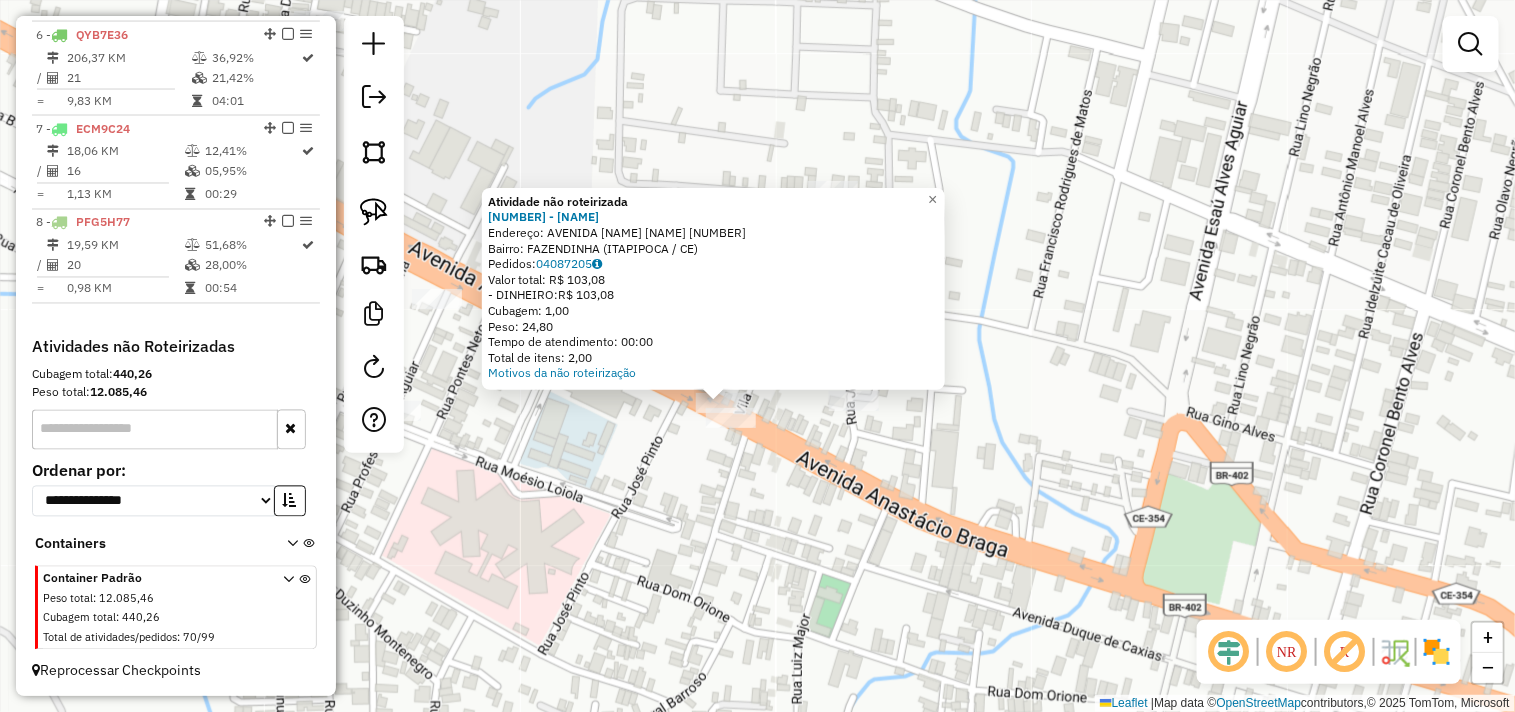 click on "Atividade não roteirizada 5226 - MERCADINHO MS  Endereço:  AVENIDA ANASTACIO BRAGA 2258   Bairro: FAZENDINHA (ITAPIPOCA / CE)   Pedidos:  04087205   Valor total: R$ 103,08   - DINHEIRO:  R$ 103,08   Cubagem: 1,00   Peso: 24,80   Tempo de atendimento: 00:00   Total de itens: 2,00  Motivos da não roteirização × Janela de atendimento Grade de atendimento Capacidade Transportadoras Veículos Cliente Pedidos  Rotas Selecione os dias de semana para filtrar as janelas de atendimento  Seg   Ter   Qua   Qui   Sex   Sáb   Dom  Informe o período da janela de atendimento: De: Até:  Filtrar exatamente a janela do cliente  Considerar janela de atendimento padrão  Selecione os dias de semana para filtrar as grades de atendimento  Seg   Ter   Qua   Qui   Sex   Sáb   Dom   Considerar clientes sem dia de atendimento cadastrado  Clientes fora do dia de atendimento selecionado Filtrar as atividades entre os valores definidos abaixo:  Peso mínimo:   Peso máximo:   Cubagem mínima:   Cubagem máxima:   De:   Até:  +" 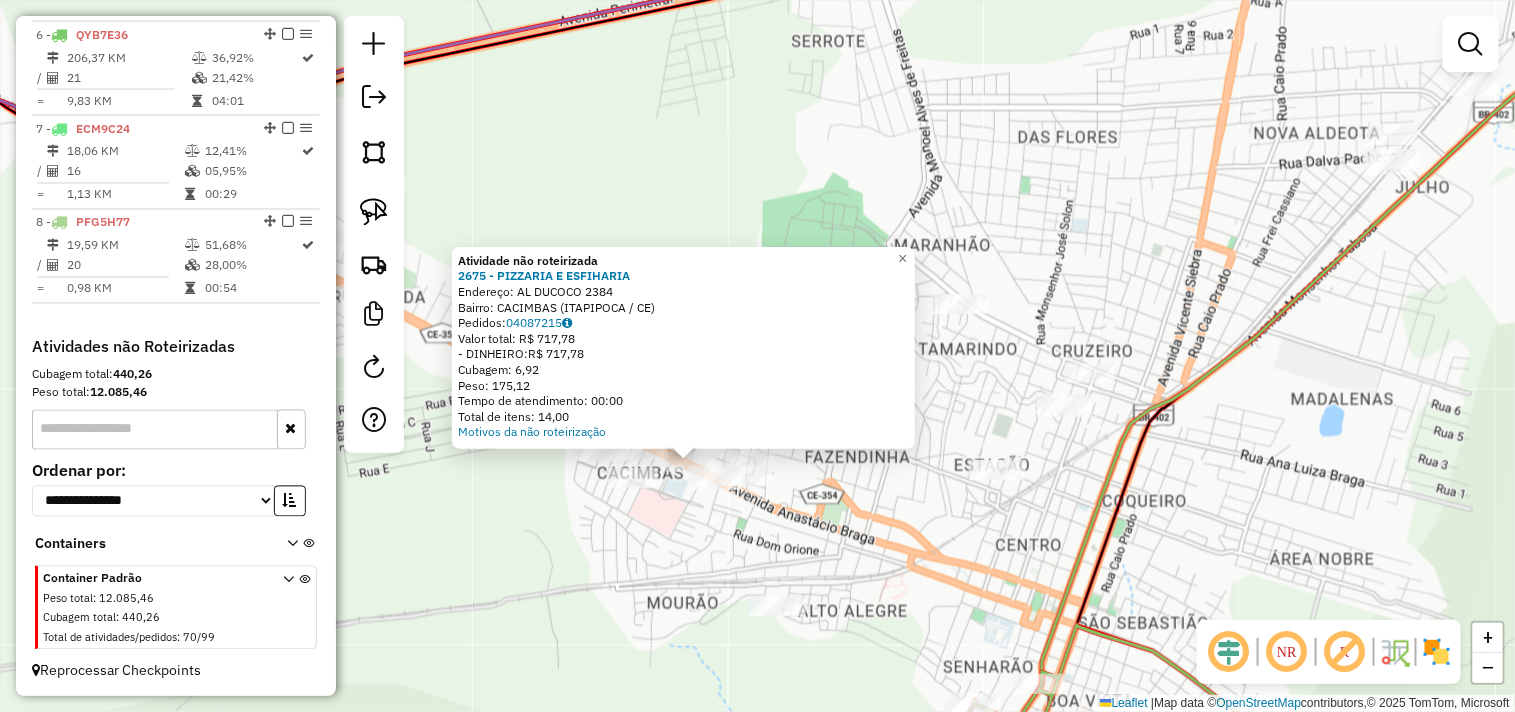 click on "Atividade não roteirizada 2675 - PIZZARIA E ESFIHARIA  Endereço:  AL DUCOCO 2384   Bairro: CACIMBAS (ITAPIPOCA / CE)   Pedidos:  04087215   Valor total: R$ 717,78   - DINHEIRO:  R$ 717,78   Cubagem: 6,92   Peso: 175,12   Tempo de atendimento: 00:00   Total de itens: 14,00  Motivos da não roteirização × Janela de atendimento Grade de atendimento Capacidade Transportadoras Veículos Cliente Pedidos  Rotas Selecione os dias de semana para filtrar as janelas de atendimento  Seg   Ter   Qua   Qui   Sex   Sáb   Dom  Informe o período da janela de atendimento: De: Até:  Filtrar exatamente a janela do cliente  Considerar janela de atendimento padrão  Selecione os dias de semana para filtrar as grades de atendimento  Seg   Ter   Qua   Qui   Sex   Sáb   Dom   Considerar clientes sem dia de atendimento cadastrado  Clientes fora do dia de atendimento selecionado Filtrar as atividades entre os valores definidos abaixo:  Peso mínimo:   Peso máximo:   Cubagem mínima:   Cubagem máxima:   De:   Até:   De:  De:" 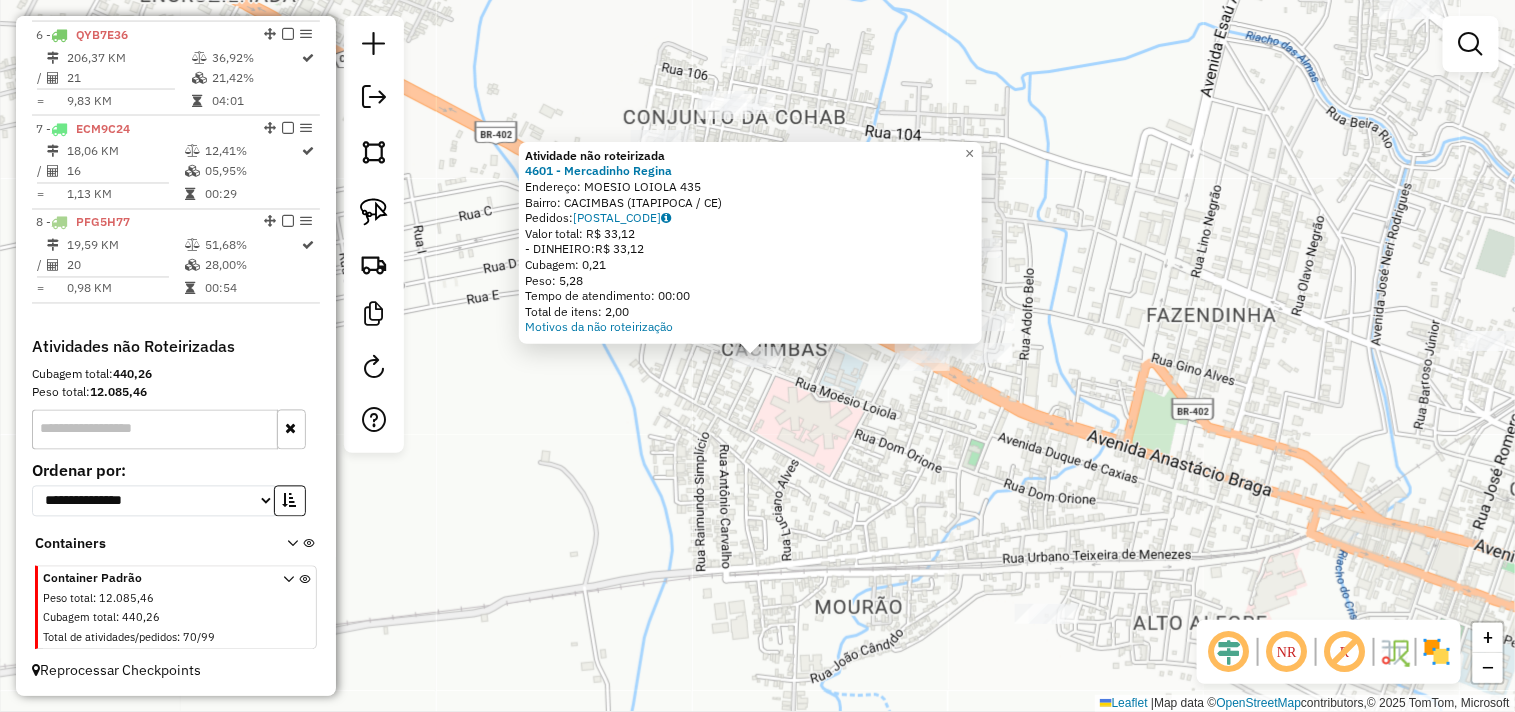 click on "Atividade não roteirizada 4601 - Mercadinho Regina  Endereço:  MOESIO LOIOLA 435   Bairro: CACIMBAS (ITAPIPOCA / CE)   Pedidos:  04087119   Valor total: R$ 33,12   - DINHEIRO:  R$ 33,12   Cubagem: 0,21   Peso: 5,28   Tempo de atendimento: 00:00   Total de itens: 2,00  Motivos da não roteirização × Janela de atendimento Grade de atendimento Capacidade Transportadoras Veículos Cliente Pedidos  Rotas Selecione os dias de semana para filtrar as janelas de atendimento  Seg   Ter   Qua   Qui   Sex   Sáb   Dom  Informe o período da janela de atendimento: De: Até:  Filtrar exatamente a janela do cliente  Considerar janela de atendimento padrão  Selecione os dias de semana para filtrar as grades de atendimento  Seg   Ter   Qua   Qui   Sex   Sáb   Dom   Considerar clientes sem dia de atendimento cadastrado  Clientes fora do dia de atendimento selecionado Filtrar as atividades entre os valores definidos abaixo:  Peso mínimo:   Peso máximo:   Cubagem mínima:   Cubagem máxima:   De:   Até:   De:   Até:" 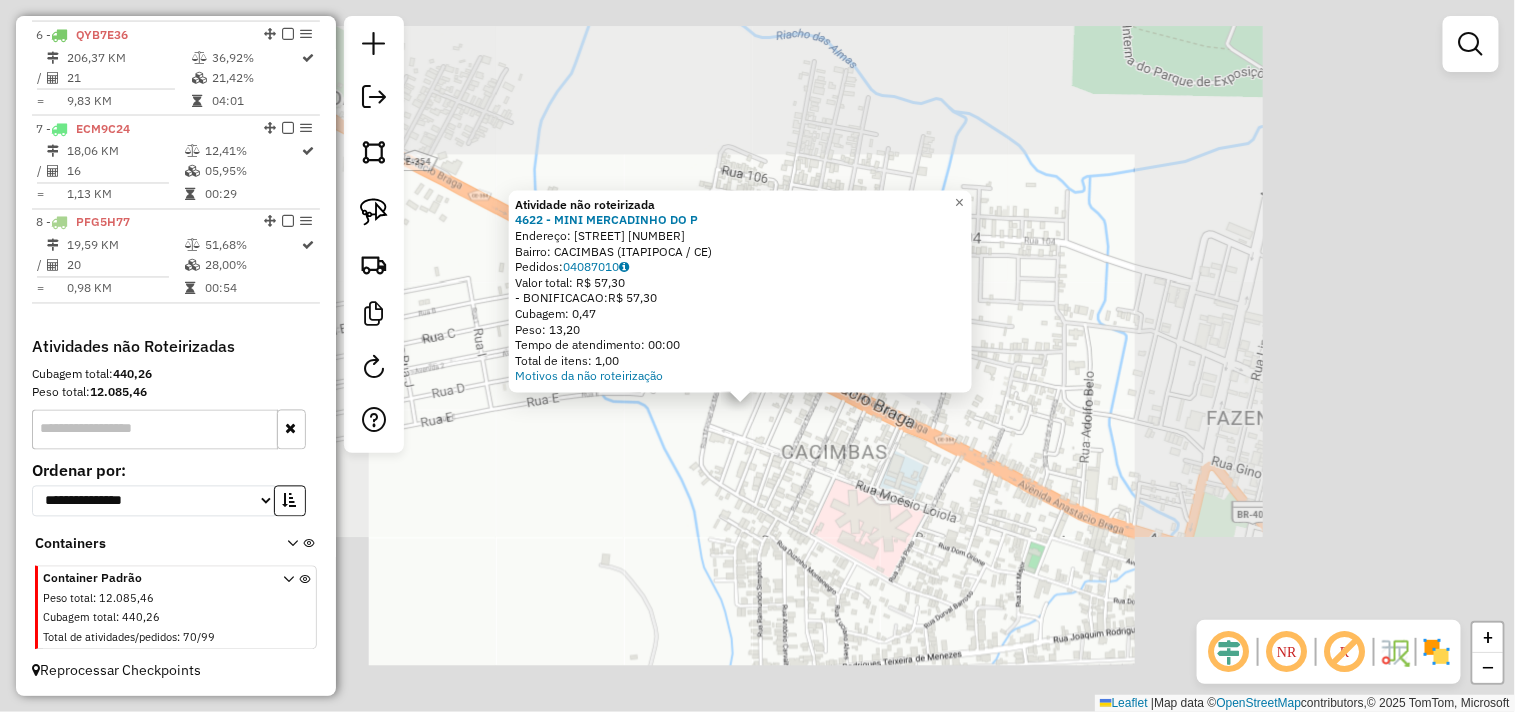 click on "Atividade não roteirizada 4622 - MINI MERCADINHO DO P  Endereço:  IRMa HOSANA 2834   Bairro: CACIMBAS (ITAPIPOCA / CE)   Pedidos:  04087010   Valor total: R$ 57,30   - BONIFICACAO:  R$ 57,30   Cubagem: 0,47   Peso: 13,20   Tempo de atendimento: 00:00   Total de itens: 1,00  Motivos da não roteirização × Janela de atendimento Grade de atendimento Capacidade Transportadoras Veículos Cliente Pedidos  Rotas Selecione os dias de semana para filtrar as janelas de atendimento  Seg   Ter   Qua   Qui   Sex   Sáb   Dom  Informe o período da janela de atendimento: De: Até:  Filtrar exatamente a janela do cliente  Considerar janela de atendimento padrão  Selecione os dias de semana para filtrar as grades de atendimento  Seg   Ter   Qua   Qui   Sex   Sáb   Dom   Considerar clientes sem dia de atendimento cadastrado  Clientes fora do dia de atendimento selecionado Filtrar as atividades entre os valores definidos abaixo:  Peso mínimo:   Peso máximo:   Cubagem mínima:   Cubagem máxima:   De:   Até:   De:  +" 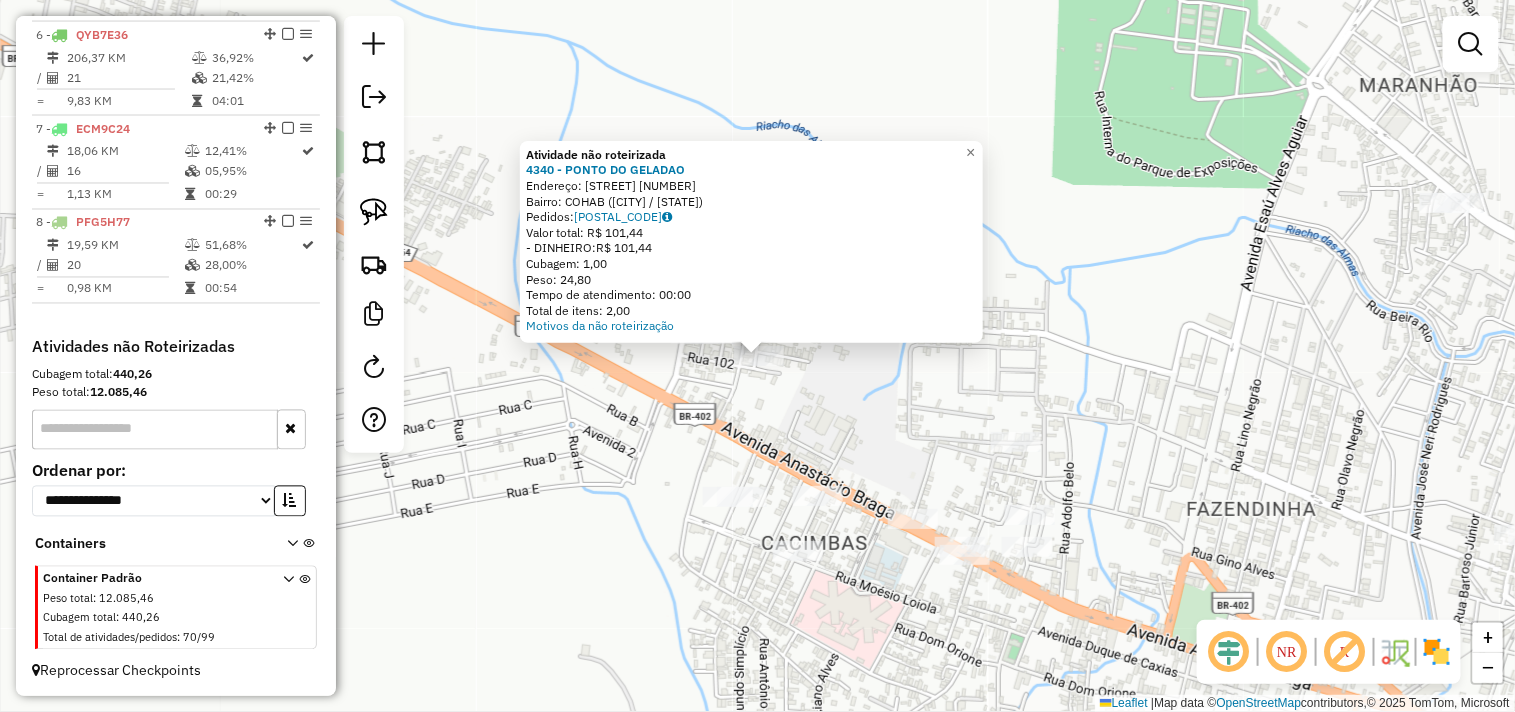 click on "Atividade não roteirizada 4340 - PONTO DO GELADAO  Endereço:  PEDRO MOREIRA BRAGA 65   Bairro: COHAB (ITAPIPOCA / CE)   Pedidos:  04087204   Valor total: R$ 101,44   - DINHEIRO:  R$ 101,44   Cubagem: 1,00   Peso: 24,80   Tempo de atendimento: 00:00   Total de itens: 2,00  Motivos da não roteirização × Janela de atendimento Grade de atendimento Capacidade Transportadoras Veículos Cliente Pedidos  Rotas Selecione os dias de semana para filtrar as janelas de atendimento  Seg   Ter   Qua   Qui   Sex   Sáb   Dom  Informe o período da janela de atendimento: De: Até:  Filtrar exatamente a janela do cliente  Considerar janela de atendimento padrão  Selecione os dias de semana para filtrar as grades de atendimento  Seg   Ter   Qua   Qui   Sex   Sáb   Dom   Considerar clientes sem dia de atendimento cadastrado  Clientes fora do dia de atendimento selecionado Filtrar as atividades entre os valores definidos abaixo:  Peso mínimo:   Peso máximo:   Cubagem mínima:   Cubagem máxima:   De:   Até:   De:  De:" 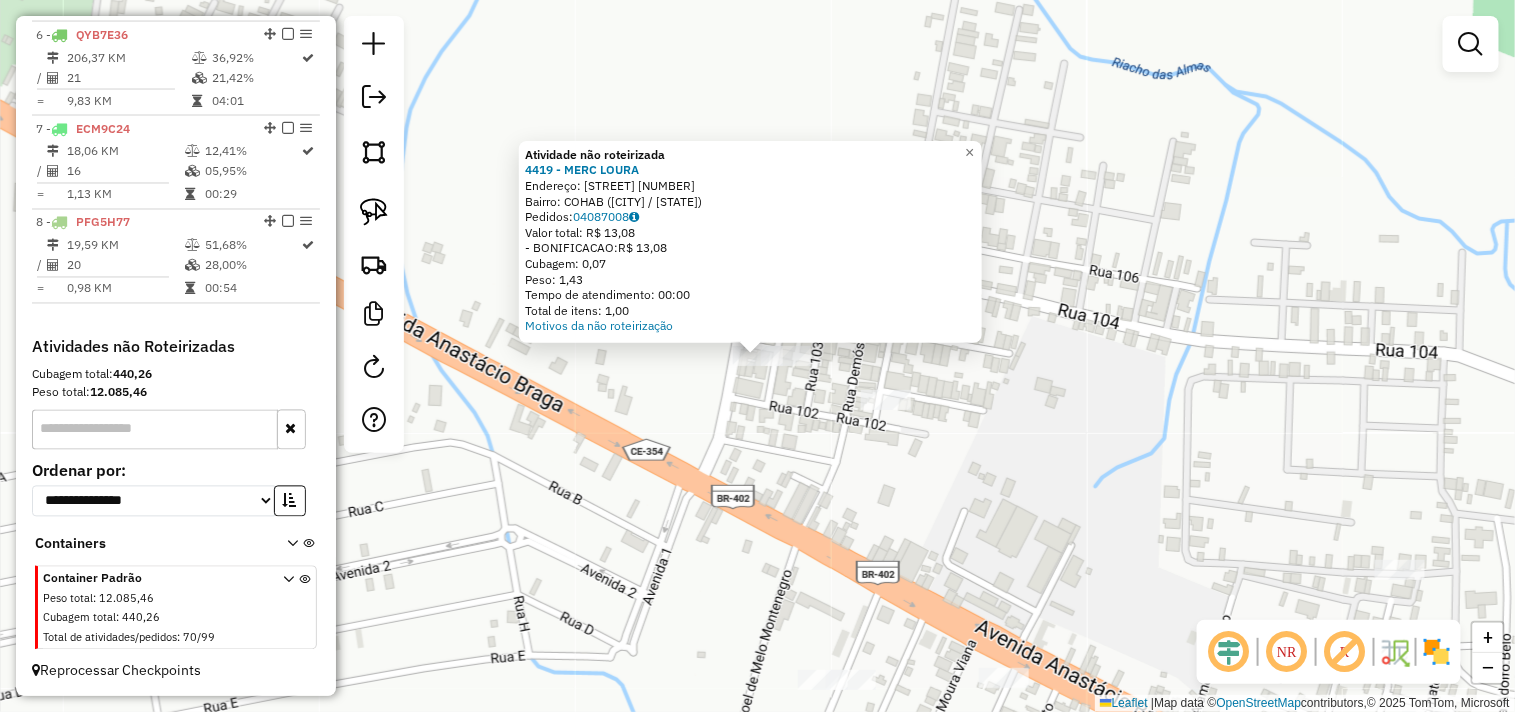 click on "Atividade não roteirizada 4419 - MERC LOURA  Endereço:  R.105 58   Bairro: COHAB (ITAPIPOCA / CE)   Pedidos:  04087008   Valor total: R$ 13,08   - BONIFICACAO:  R$ 13,08   Cubagem: 0,07   Peso: 1,43   Tempo de atendimento: 00:00   Total de itens: 1,00  Motivos da não roteirização × Janela de atendimento Grade de atendimento Capacidade Transportadoras Veículos Cliente Pedidos  Rotas Selecione os dias de semana para filtrar as janelas de atendimento  Seg   Ter   Qua   Qui   Sex   Sáb   Dom  Informe o período da janela de atendimento: De: Até:  Filtrar exatamente a janela do cliente  Considerar janela de atendimento padrão  Selecione os dias de semana para filtrar as grades de atendimento  Seg   Ter   Qua   Qui   Sex   Sáb   Dom   Considerar clientes sem dia de atendimento cadastrado  Clientes fora do dia de atendimento selecionado Filtrar as atividades entre os valores definidos abaixo:  Peso mínimo:   Peso máximo:   Cubagem mínima:   Cubagem máxima:   De:   Até:   De:   Até:  Transportadora:" 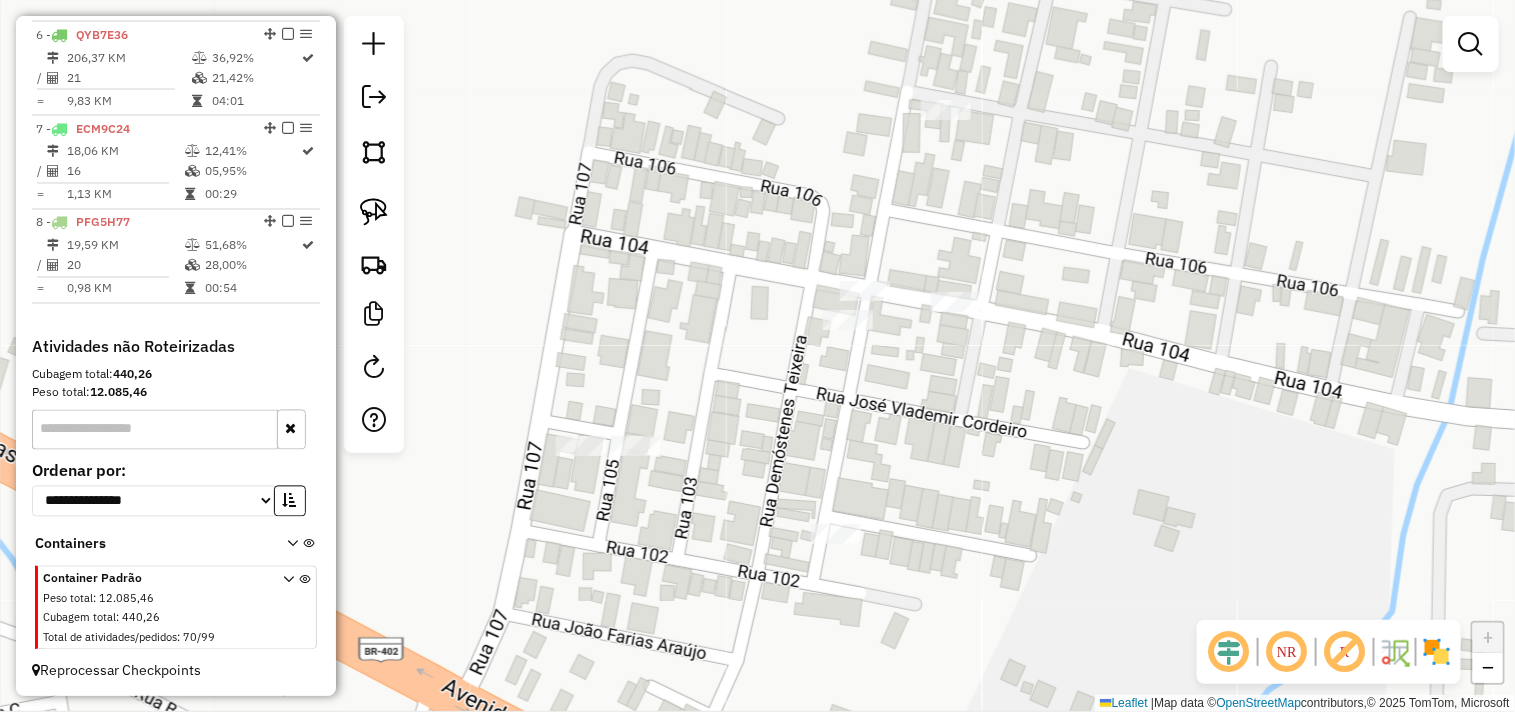 click 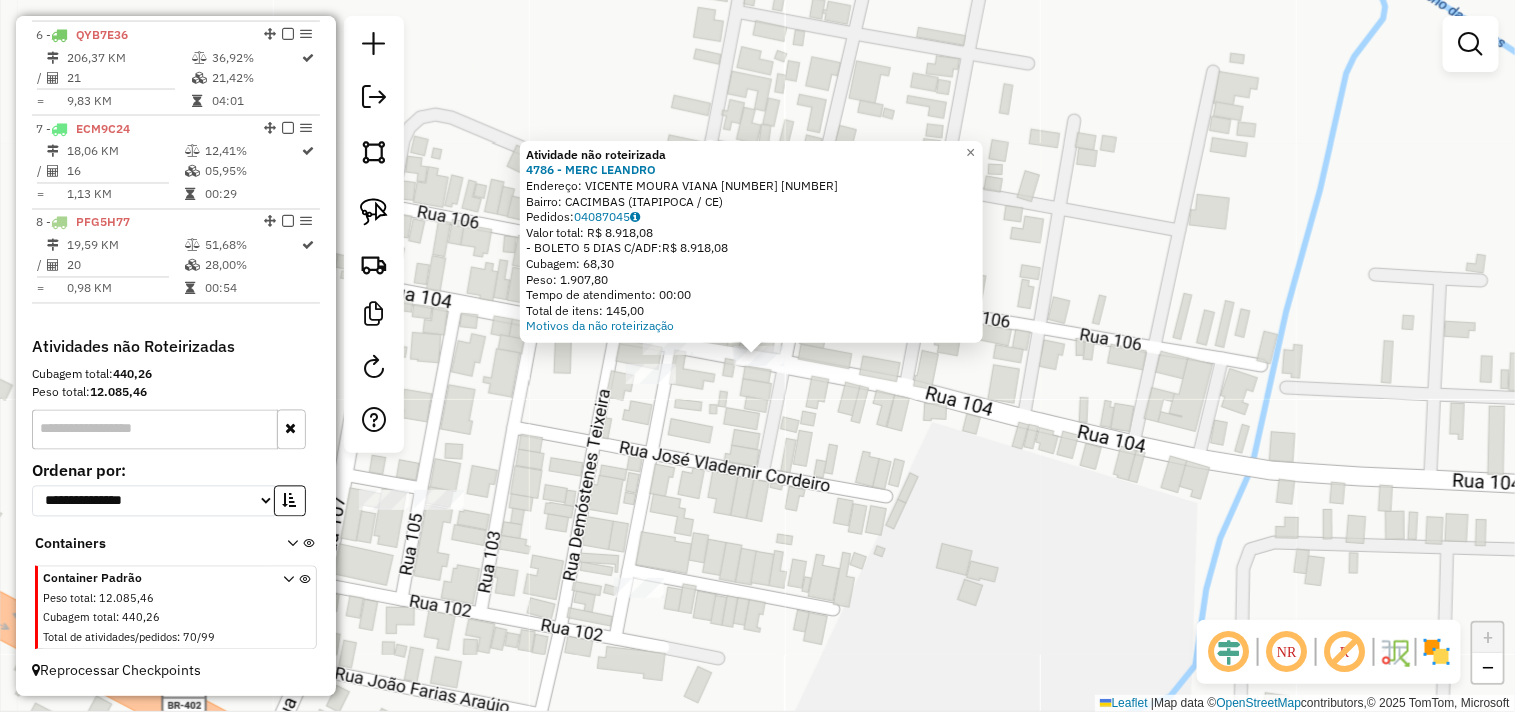 drag, startPoint x: 748, startPoint y: 451, endPoint x: 727, endPoint y: 428, distance: 31.144823 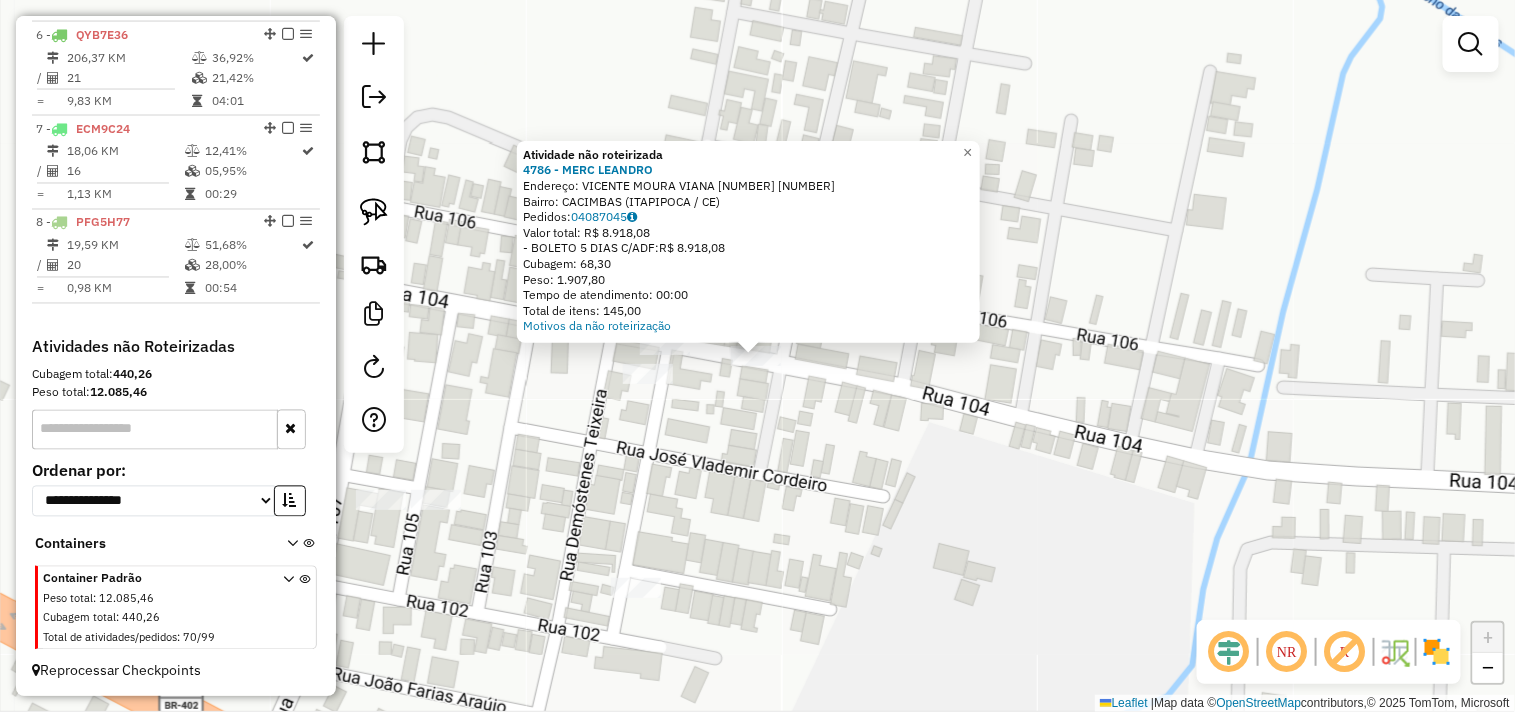 click on "Atividade não roteirizada 4786 - MERC LEANDRO  Endereço:  VICENTE MOURA VIANA 2352 2352   Bairro: CACIMBAS (ITAPIPOCA / CE)   Pedidos:  04087045   Valor total: R$ 8.918,08   - BOLETO 5 DIAS C/ADF:  R$ 8.918,08   Cubagem: 68,30   Peso: 1.907,80   Tempo de atendimento: 00:00   Total de itens: 145,00  Motivos da não roteirização × Janela de atendimento Grade de atendimento Capacidade Transportadoras Veículos Cliente Pedidos  Rotas Selecione os dias de semana para filtrar as janelas de atendimento  Seg   Ter   Qua   Qui   Sex   Sáb   Dom  Informe o período da janela de atendimento: De: Até:  Filtrar exatamente a janela do cliente  Considerar janela de atendimento padrão  Selecione os dias de semana para filtrar as grades de atendimento  Seg   Ter   Qua   Qui   Sex   Sáb   Dom   Considerar clientes sem dia de atendimento cadastrado  Clientes fora do dia de atendimento selecionado Filtrar as atividades entre os valores definidos abaixo:  Peso mínimo:   Peso máximo:   Cubagem mínima:   De:   Até:  +" 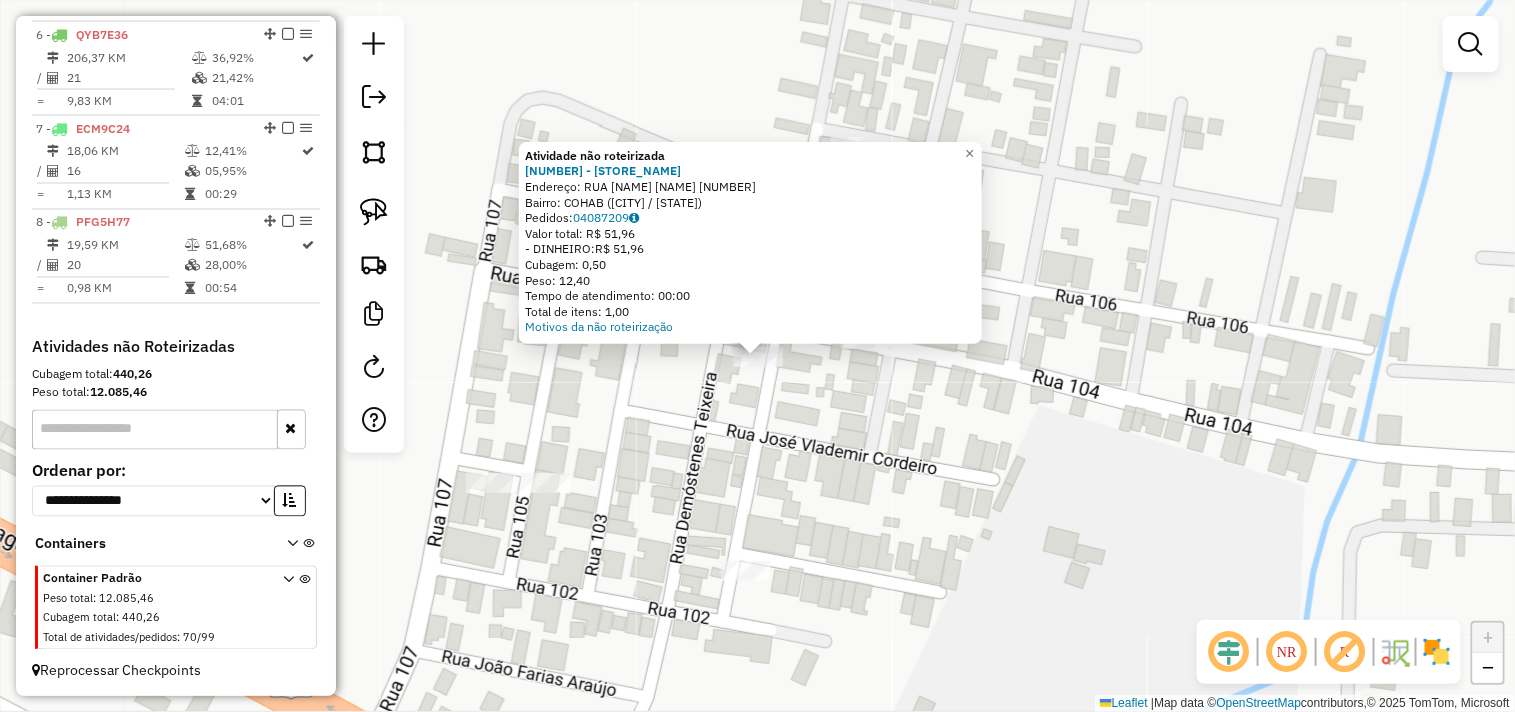 click on "Atividade não roteirizada 2437 - JACK DO ESPETINHO  Endereço:  RUA INeS VIANA 194   Bairro: COHAB (ITAPIPOCA / CE)   Pedidos:  04087209   Valor total: R$ 51,96   - DINHEIRO:  R$ 51,96   Cubagem: 0,50   Peso: 12,40   Tempo de atendimento: 00:00   Total de itens: 1,00  Motivos da não roteirização × Janela de atendimento Grade de atendimento Capacidade Transportadoras Veículos Cliente Pedidos  Rotas Selecione os dias de semana para filtrar as janelas de atendimento  Seg   Ter   Qua   Qui   Sex   Sáb   Dom  Informe o período da janela de atendimento: De: Até:  Filtrar exatamente a janela do cliente  Considerar janela de atendimento padrão  Selecione os dias de semana para filtrar as grades de atendimento  Seg   Ter   Qua   Qui   Sex   Sáb   Dom   Considerar clientes sem dia de atendimento cadastrado  Clientes fora do dia de atendimento selecionado Filtrar as atividades entre os valores definidos abaixo:  Peso mínimo:   Peso máximo:   Cubagem mínima:   Cubagem máxima:   De:   Até:   De:   Até:  +" 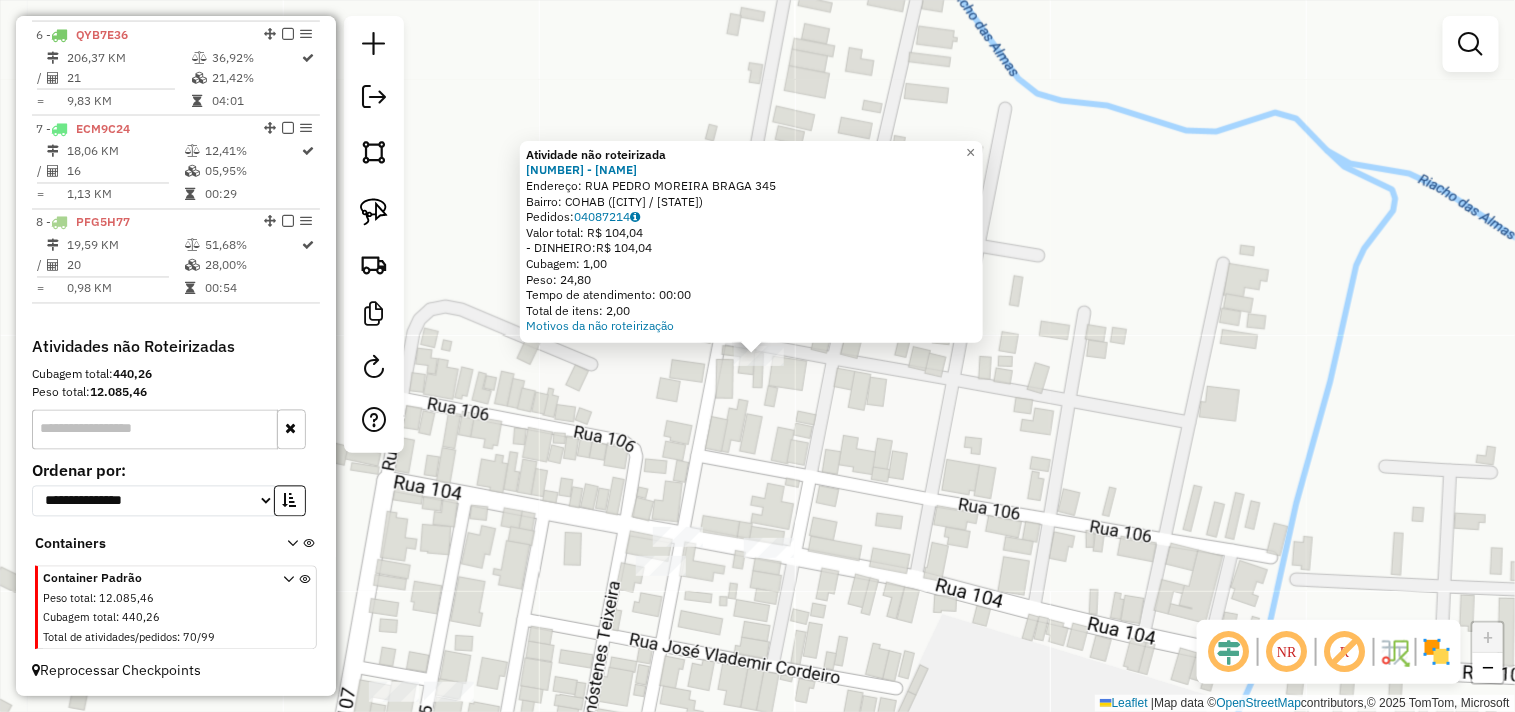click on "Atividade não roteirizada 2528 - SINUCAS BAR  Endereço:  RUA PEDRO MOREIRA BRAGA 345   Bairro: COHAB (ITAPIPOCA / CE)   Pedidos:  04087214   Valor total: R$ 104,04   - DINHEIRO:  R$ 104,04   Cubagem: 1,00   Peso: 24,80   Tempo de atendimento: 00:00   Total de itens: 2,00  Motivos da não roteirização × Janela de atendimento Grade de atendimento Capacidade Transportadoras Veículos Cliente Pedidos  Rotas Selecione os dias de semana para filtrar as janelas de atendimento  Seg   Ter   Qua   Qui   Sex   Sáb   Dom  Informe o período da janela de atendimento: De: Até:  Filtrar exatamente a janela do cliente  Considerar janela de atendimento padrão  Selecione os dias de semana para filtrar as grades de atendimento  Seg   Ter   Qua   Qui   Sex   Sáb   Dom   Considerar clientes sem dia de atendimento cadastrado  Clientes fora do dia de atendimento selecionado Filtrar as atividades entre os valores definidos abaixo:  Peso mínimo:   Peso máximo:   Cubagem mínima:   Cubagem máxima:   De:   Até:   De:  De:" 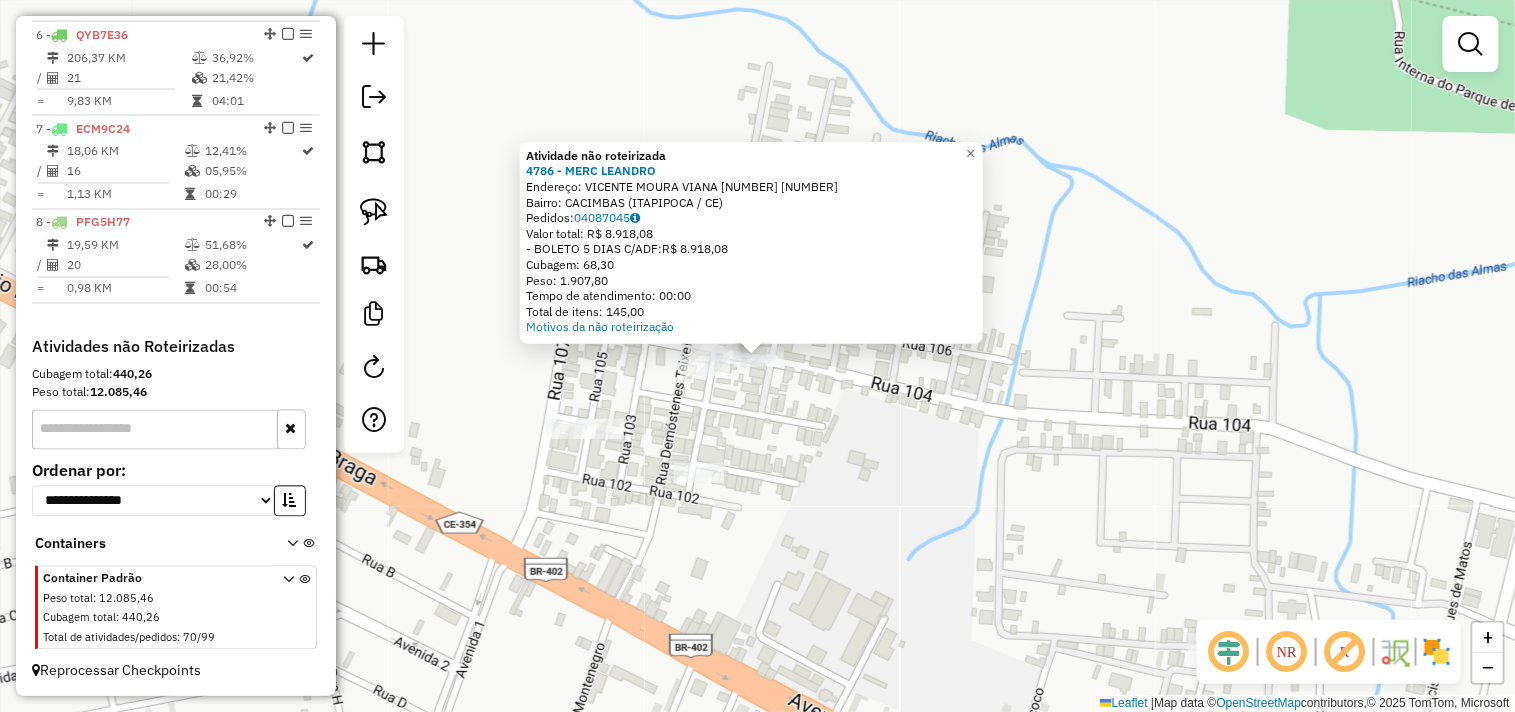 click on "Atividade não roteirizada 4786 - MERC LEANDRO  Endereço:  VICENTE MOURA VIANA 2352 2352   Bairro: CACIMBAS (ITAPIPOCA / CE)   Pedidos:  04087045   Valor total: R$ 8.918,08   - BOLETO 5 DIAS C/ADF:  R$ 8.918,08   Cubagem: 68,30   Peso: 1.907,80   Tempo de atendimento: 00:00   Total de itens: 145,00  Motivos da não roteirização × Janela de atendimento Grade de atendimento Capacidade Transportadoras Veículos Cliente Pedidos  Rotas Selecione os dias de semana para filtrar as janelas de atendimento  Seg   Ter   Qua   Qui   Sex   Sáb   Dom  Informe o período da janela de atendimento: De: Até:  Filtrar exatamente a janela do cliente  Considerar janela de atendimento padrão  Selecione os dias de semana para filtrar as grades de atendimento  Seg   Ter   Qua   Qui   Sex   Sáb   Dom   Considerar clientes sem dia de atendimento cadastrado  Clientes fora do dia de atendimento selecionado Filtrar as atividades entre os valores definidos abaixo:  Peso mínimo:   Peso máximo:   Cubagem mínima:   De:   Até:  +" 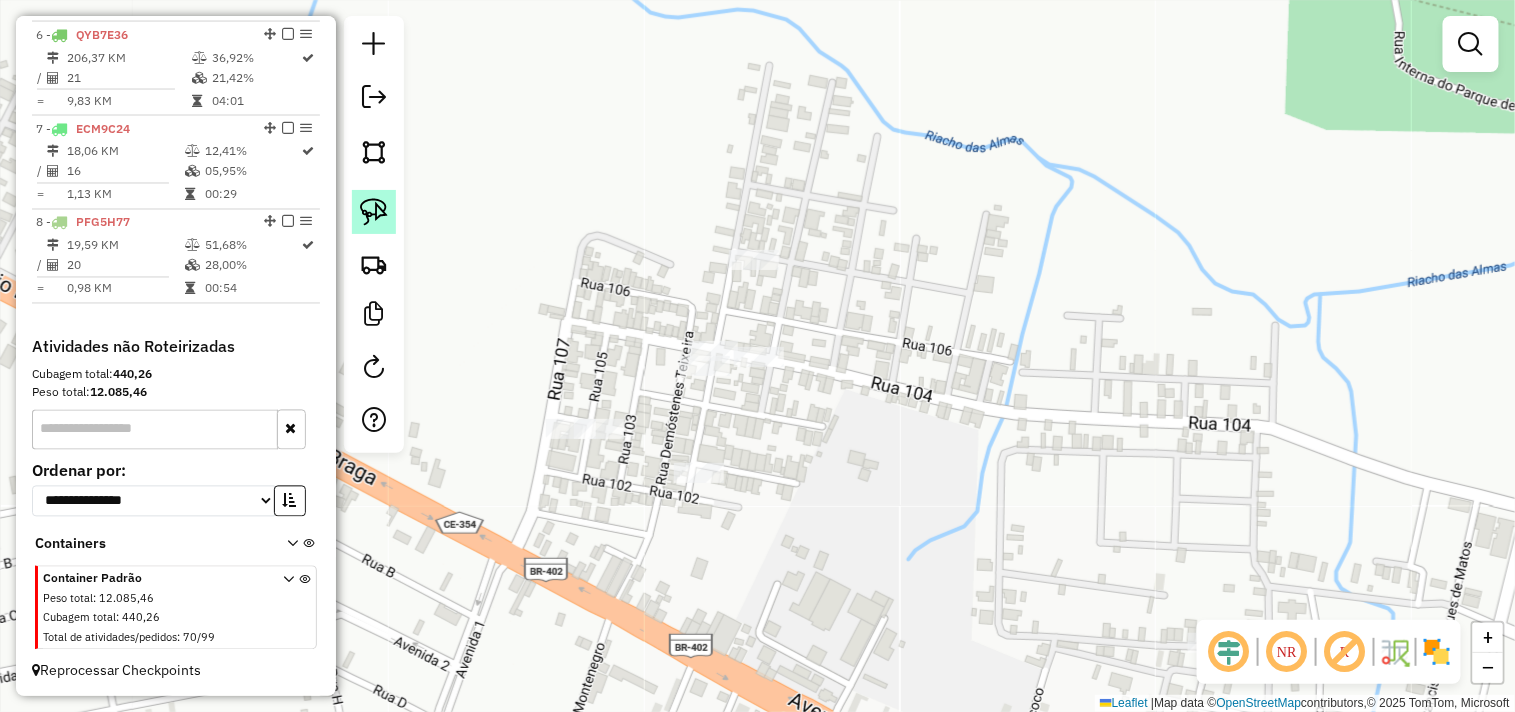 click 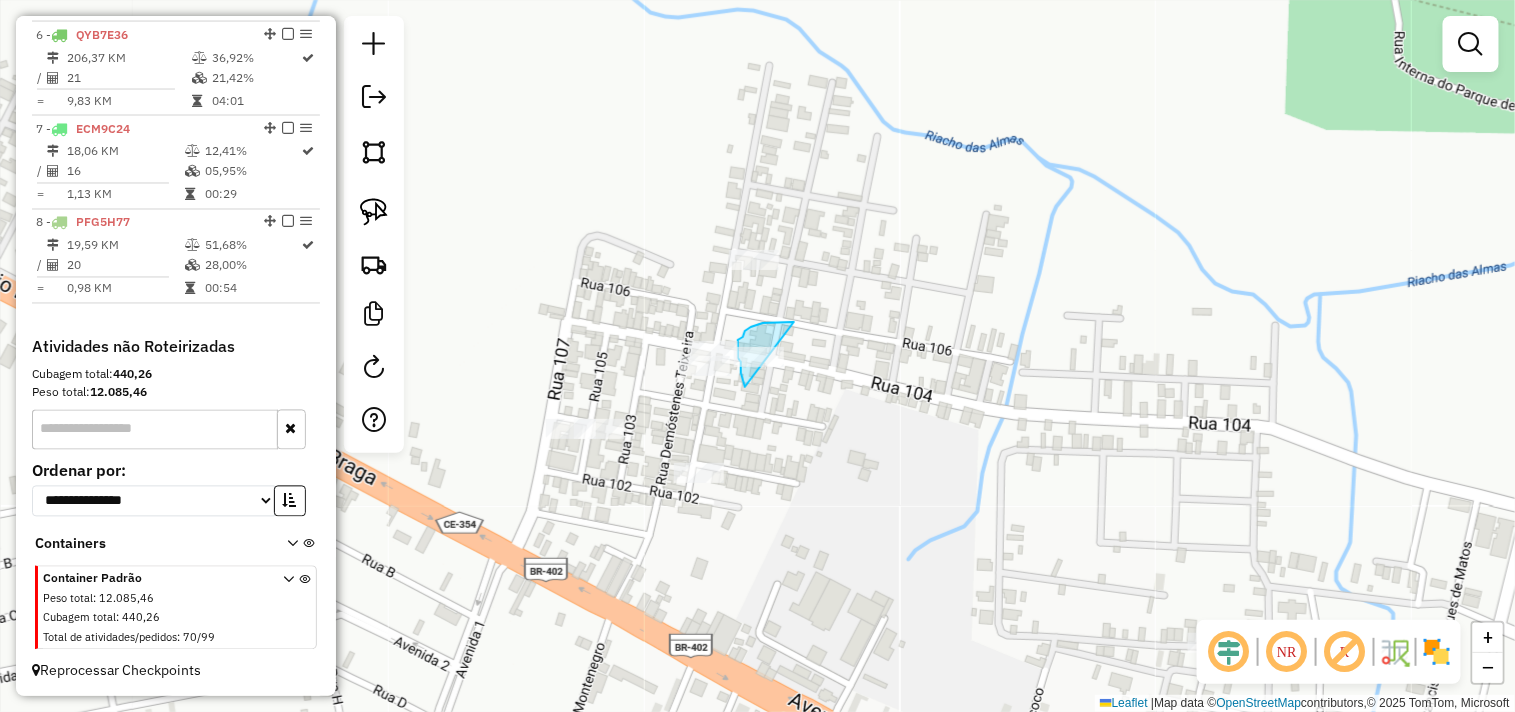 drag, startPoint x: 742, startPoint y: 378, endPoint x: 1033, endPoint y: 326, distance: 295.60953 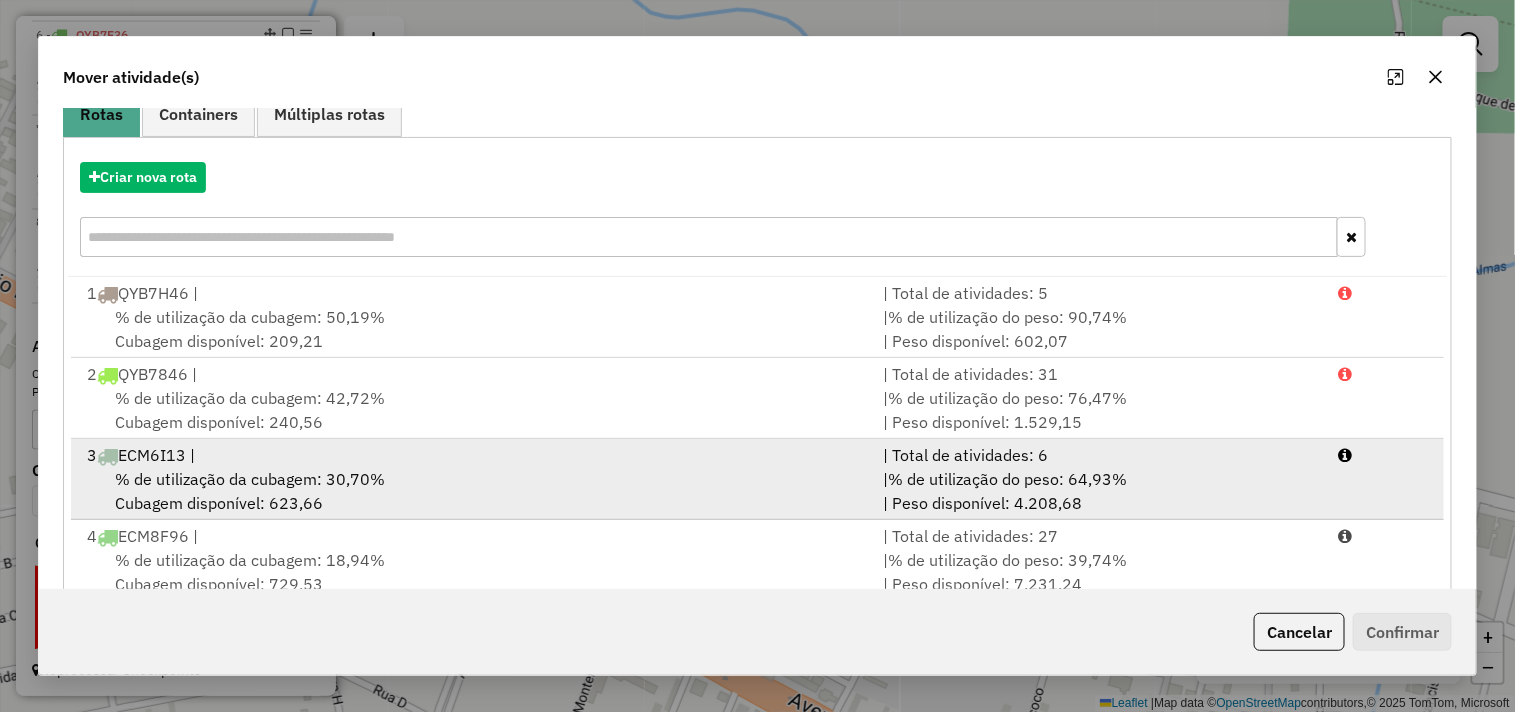 scroll, scrollTop: 302, scrollLeft: 0, axis: vertical 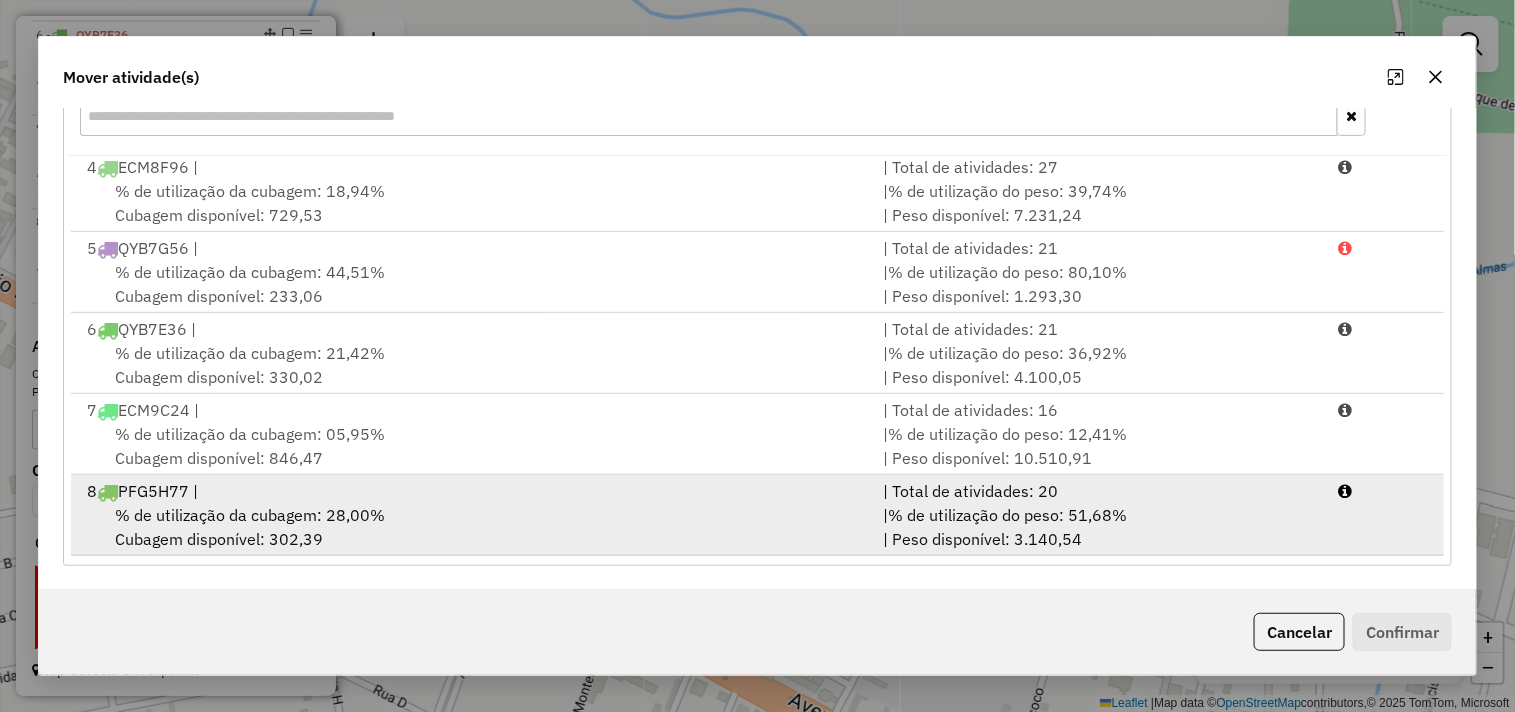click on "% de utilização da cubagem: 28,00%  Cubagem disponível: 302,39" at bounding box center [473, 527] 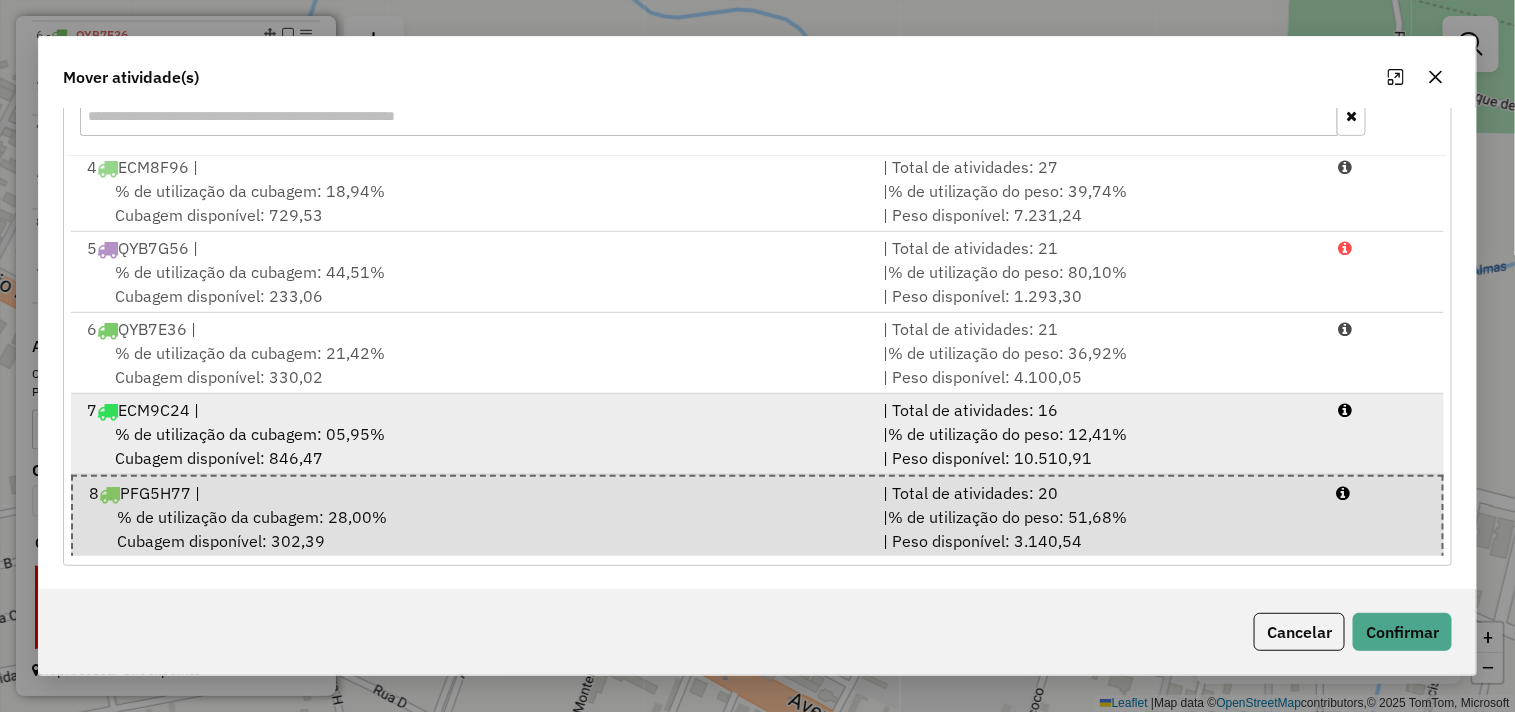 scroll, scrollTop: 250, scrollLeft: 0, axis: vertical 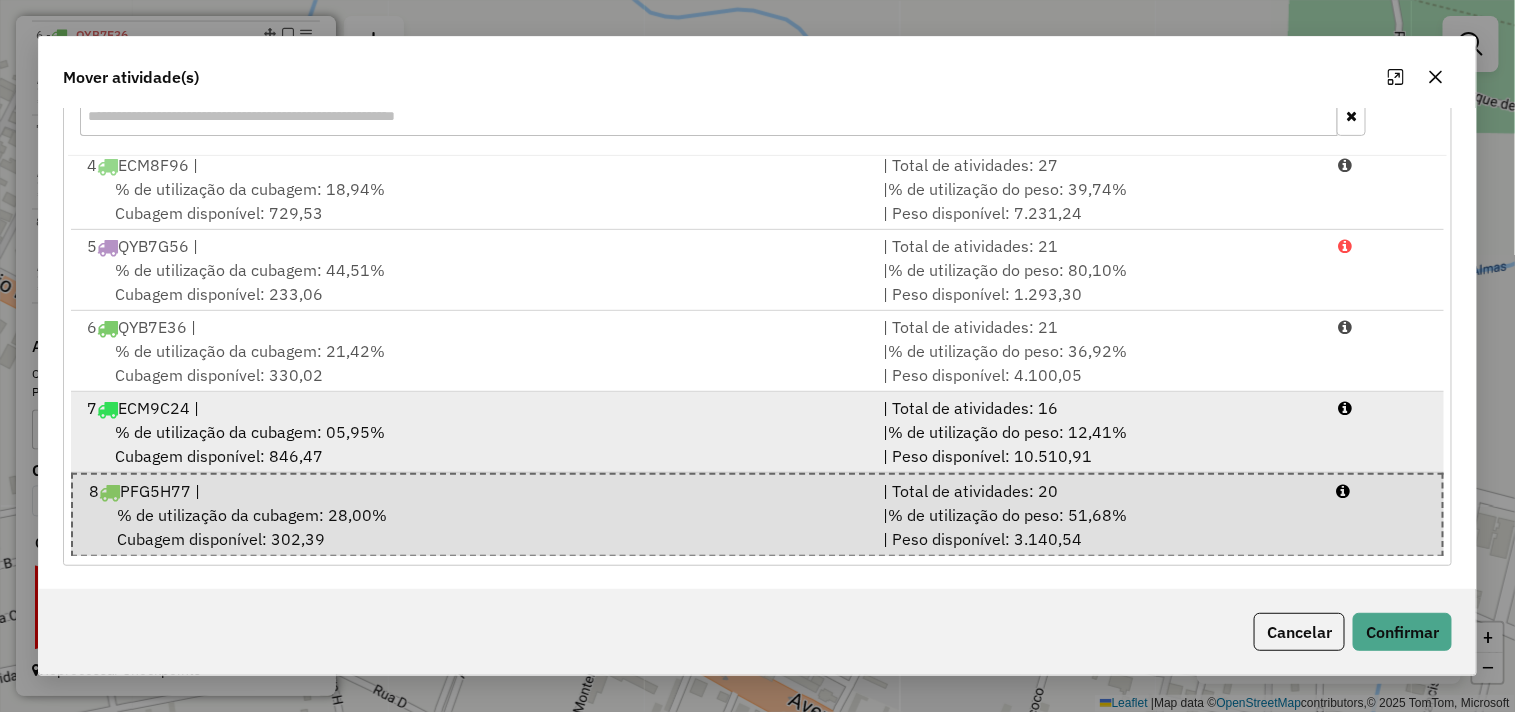 click on "% de utilização da cubagem: 05,95%" at bounding box center [250, 432] 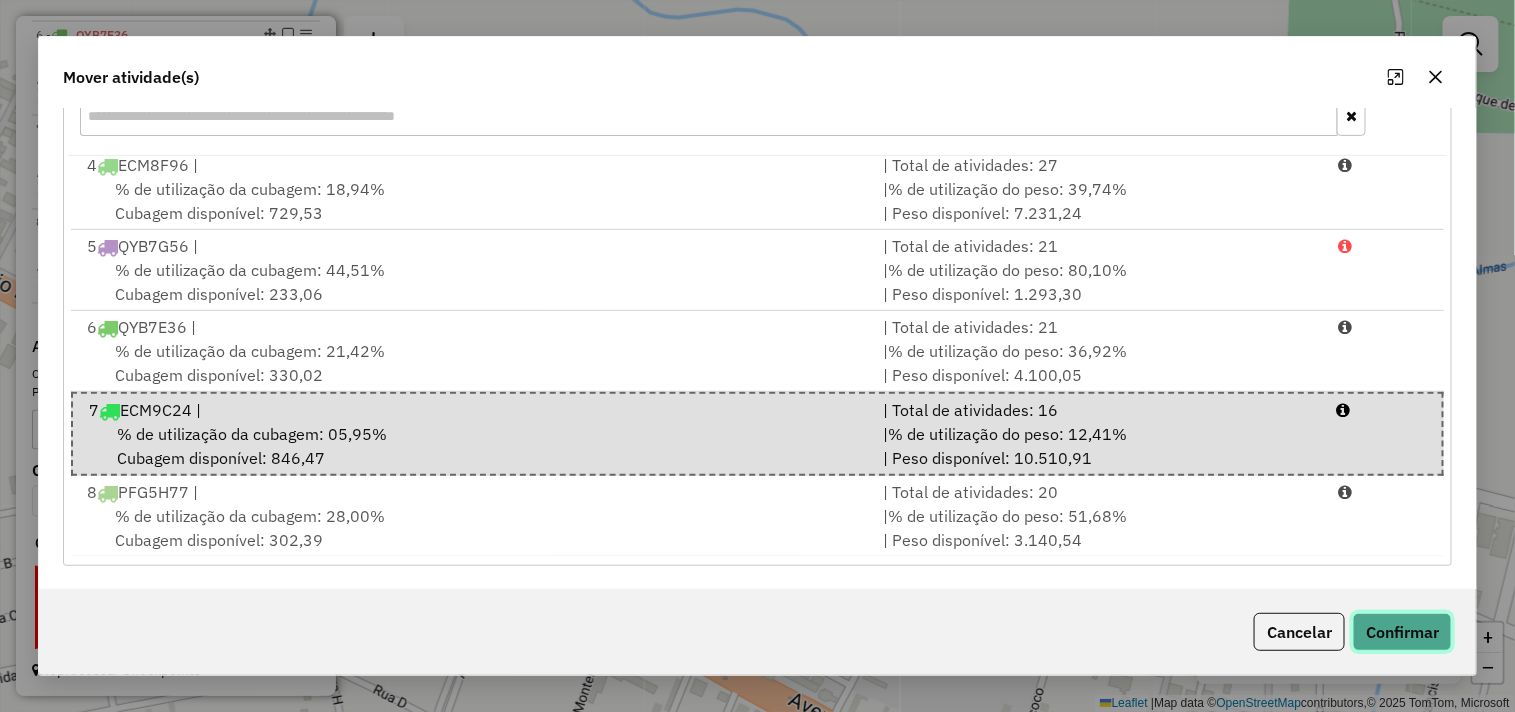 click on "Confirmar" 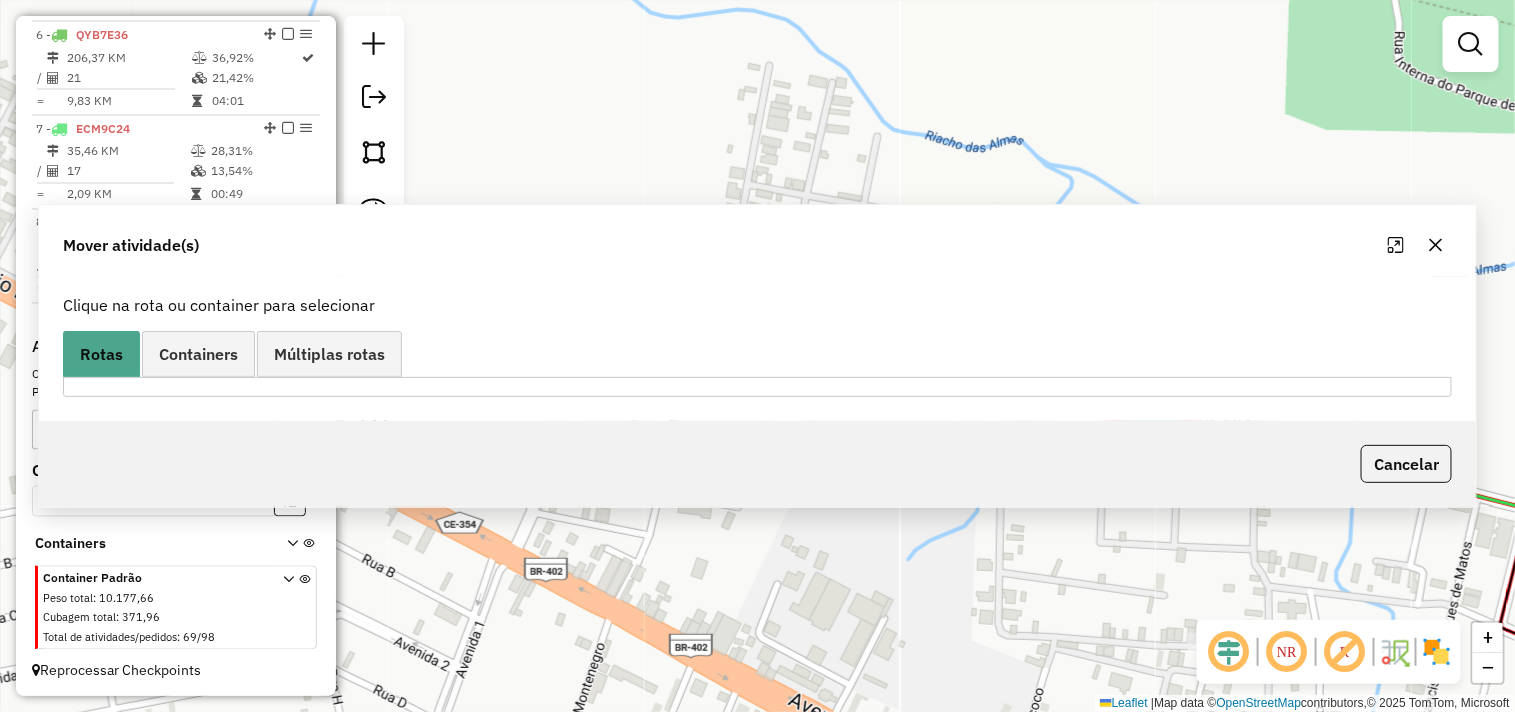 scroll, scrollTop: 0, scrollLeft: 0, axis: both 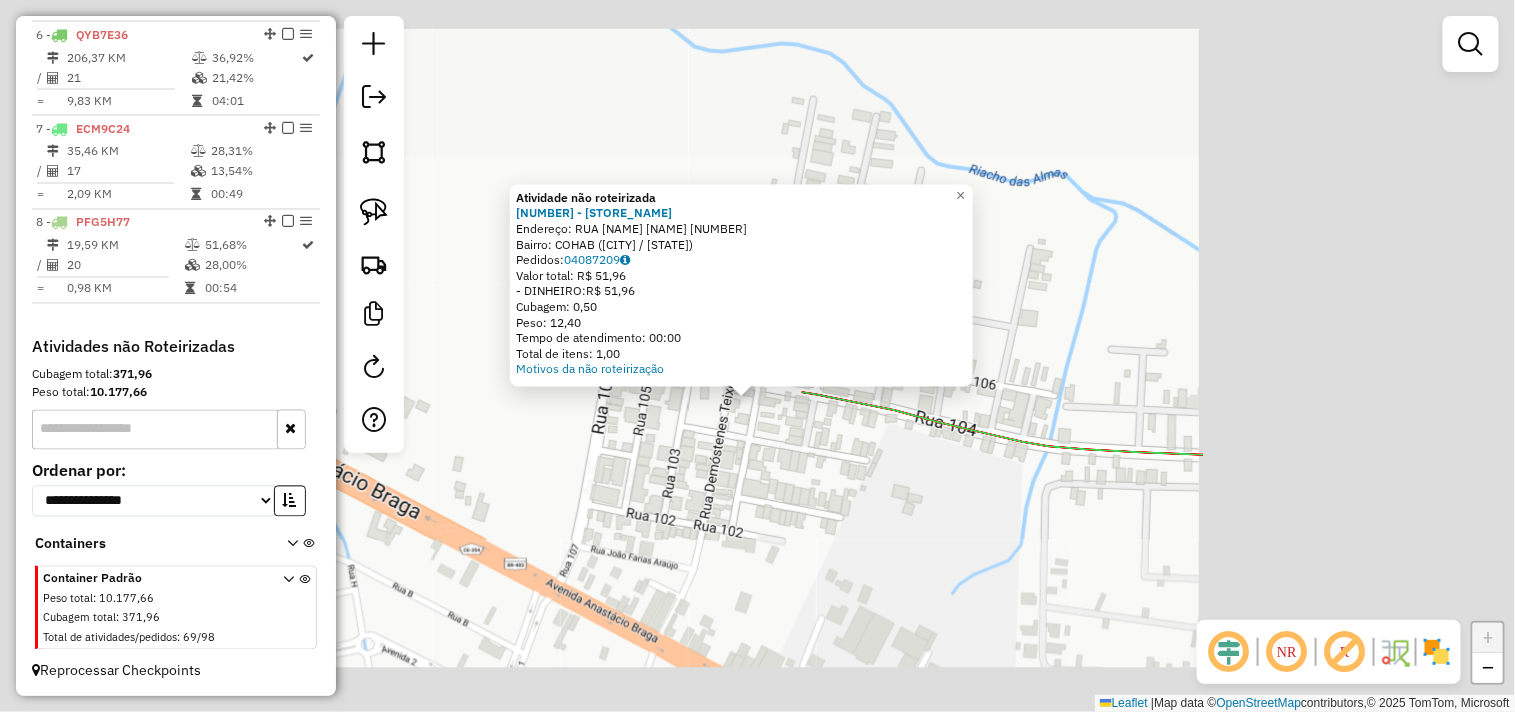 click on "Atividade não roteirizada 2437 - JACK DO ESPETINHO  Endereço:  RUA INeS VIANA 194   Bairro: COHAB (ITAPIPOCA / CE)   Pedidos:  04087209   Valor total: R$ 51,96   - DINHEIRO:  R$ 51,96   Cubagem: 0,50   Peso: 12,40   Tempo de atendimento: 00:00   Total de itens: 1,00  Motivos da não roteirização × Janela de atendimento Grade de atendimento Capacidade Transportadoras Veículos Cliente Pedidos  Rotas Selecione os dias de semana para filtrar as janelas de atendimento  Seg   Ter   Qua   Qui   Sex   Sáb   Dom  Informe o período da janela de atendimento: De: Até:  Filtrar exatamente a janela do cliente  Considerar janela de atendimento padrão  Selecione os dias de semana para filtrar as grades de atendimento  Seg   Ter   Qua   Qui   Sex   Sáb   Dom   Considerar clientes sem dia de atendimento cadastrado  Clientes fora do dia de atendimento selecionado Filtrar as atividades entre os valores definidos abaixo:  Peso mínimo:   Peso máximo:   Cubagem mínima:   Cubagem máxima:   De:   Até:   De:   Até:  +" 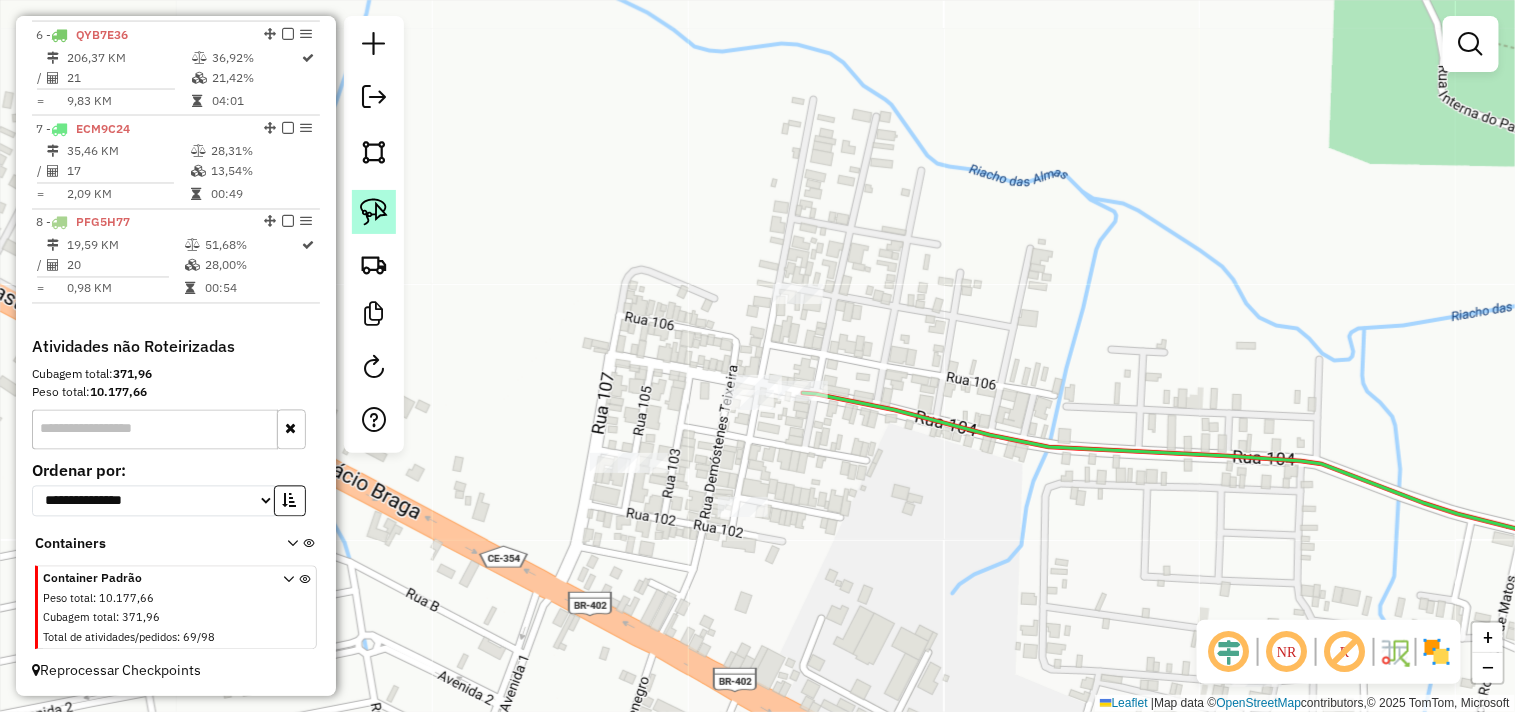click 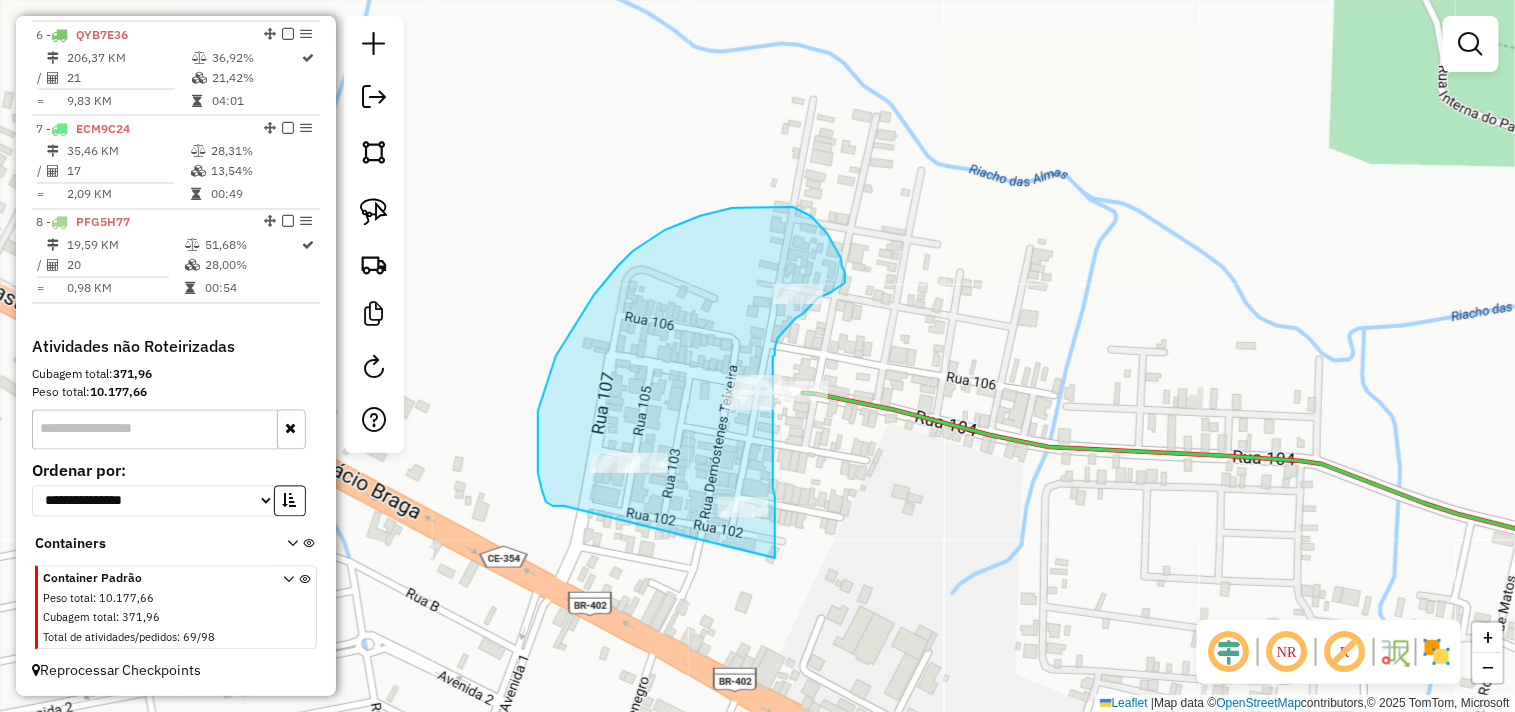 drag, startPoint x: 564, startPoint y: 506, endPoint x: 775, endPoint y: 565, distance: 219.09358 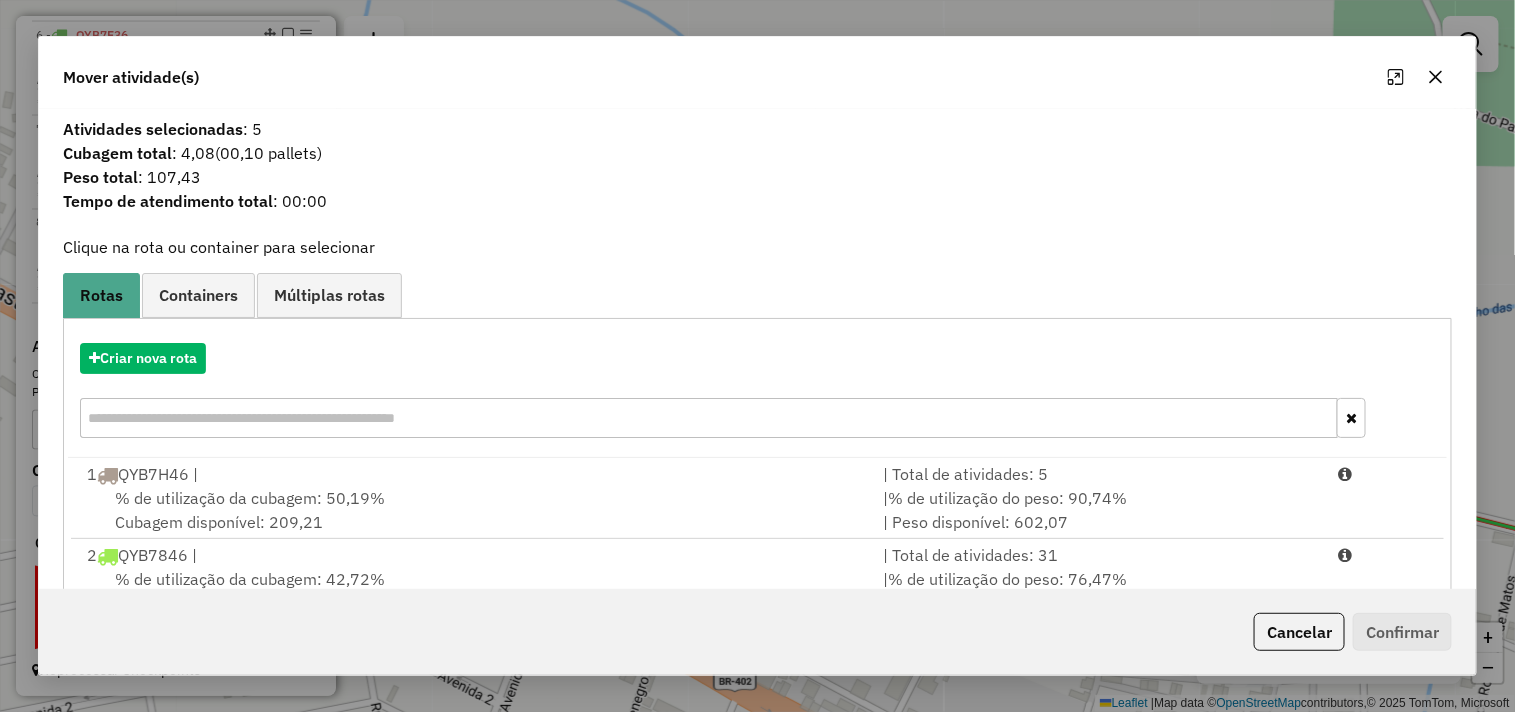 scroll, scrollTop: 302, scrollLeft: 0, axis: vertical 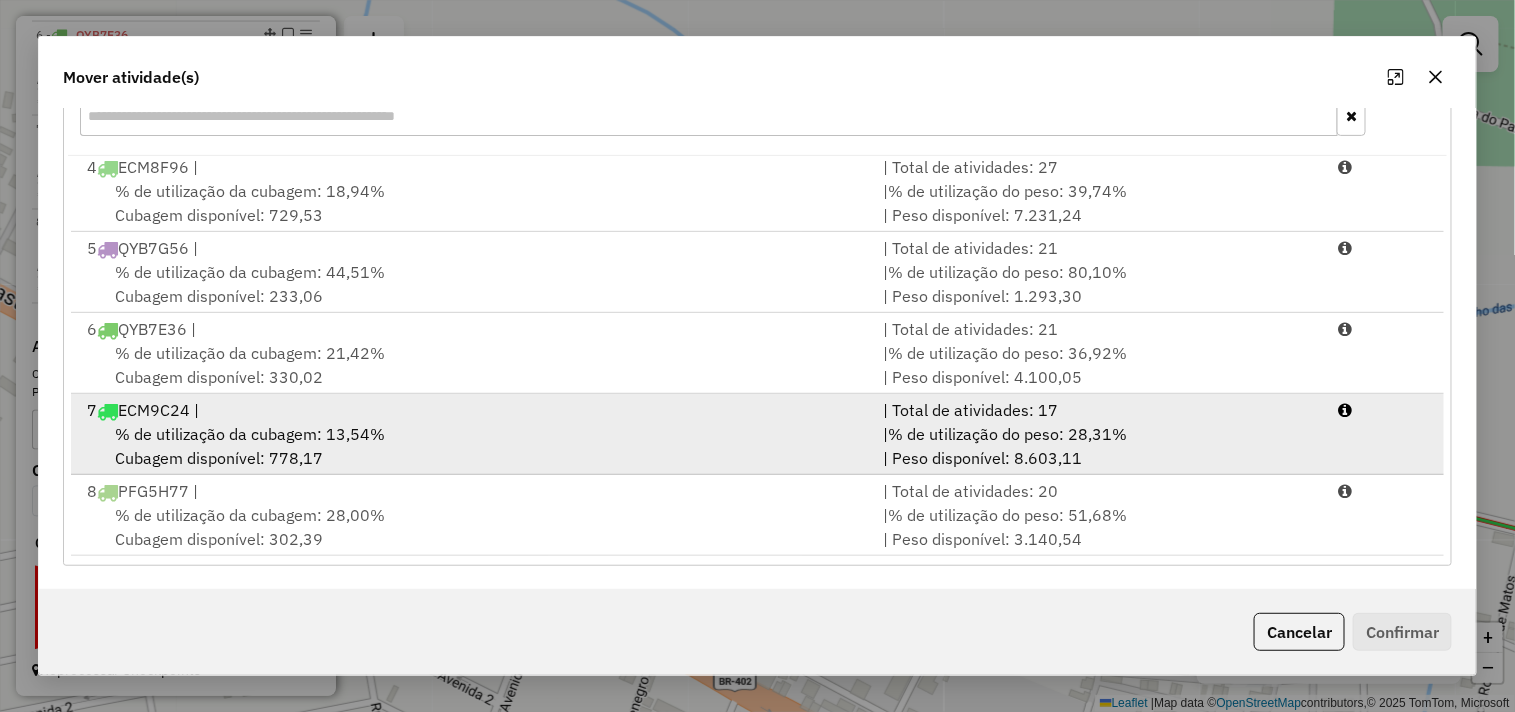 click on "% de utilização da cubagem: 13,54%" at bounding box center (250, 434) 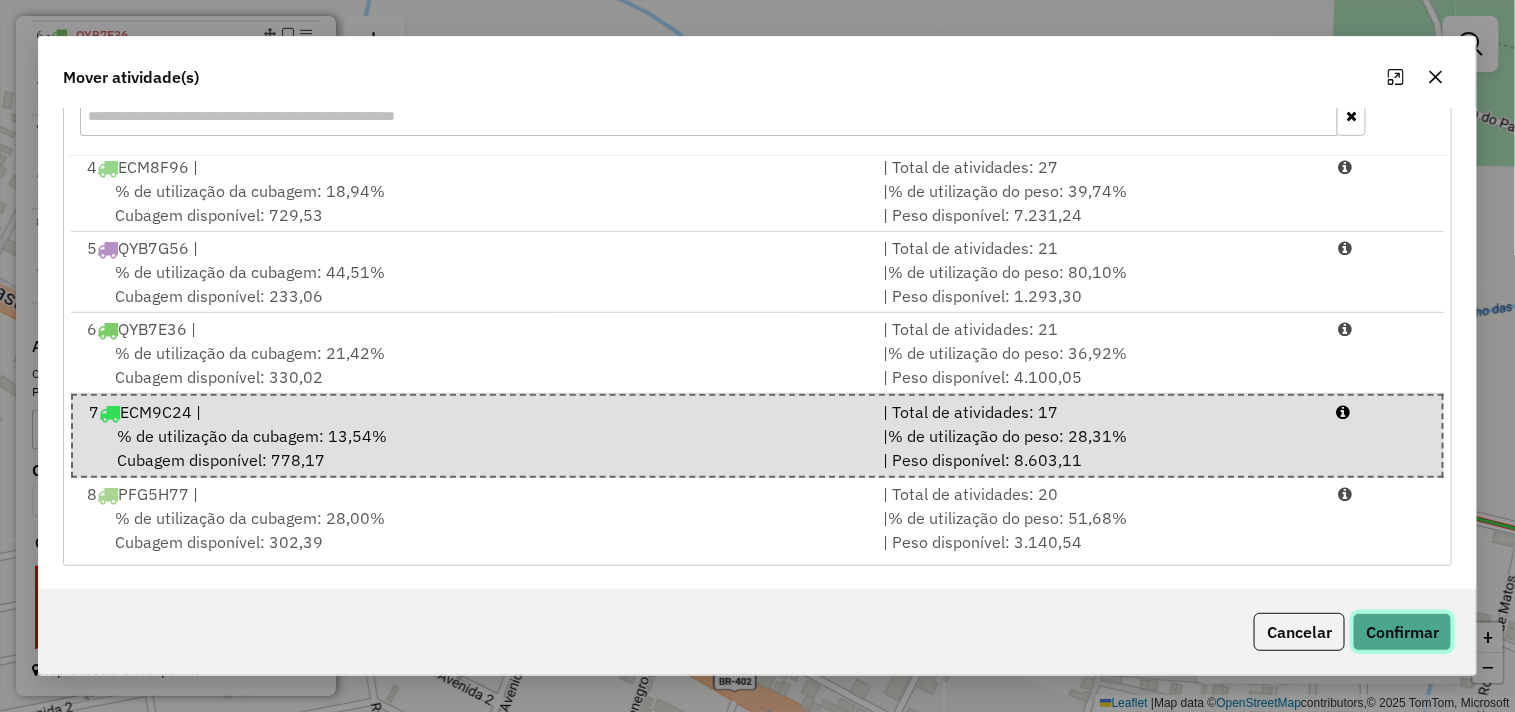 click on "Confirmar" 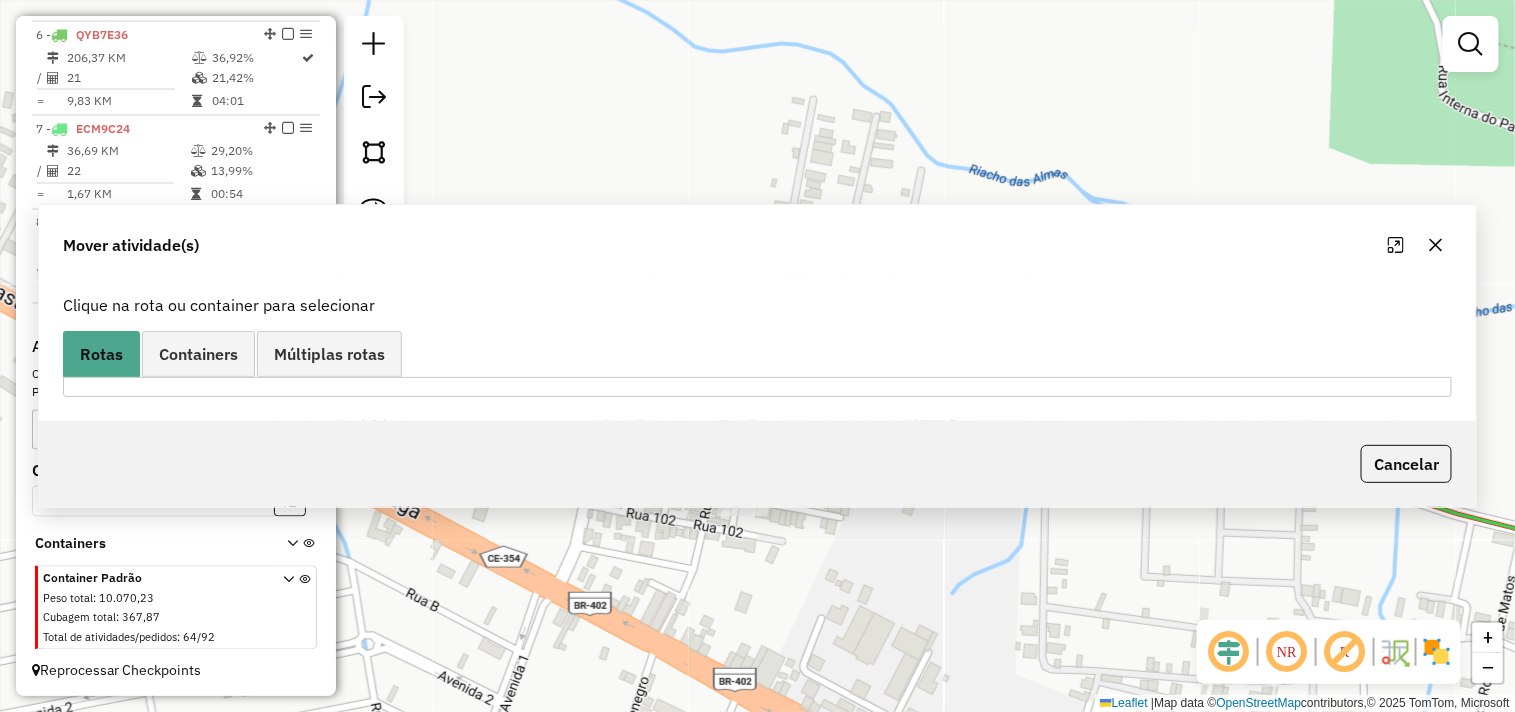 scroll, scrollTop: 0, scrollLeft: 0, axis: both 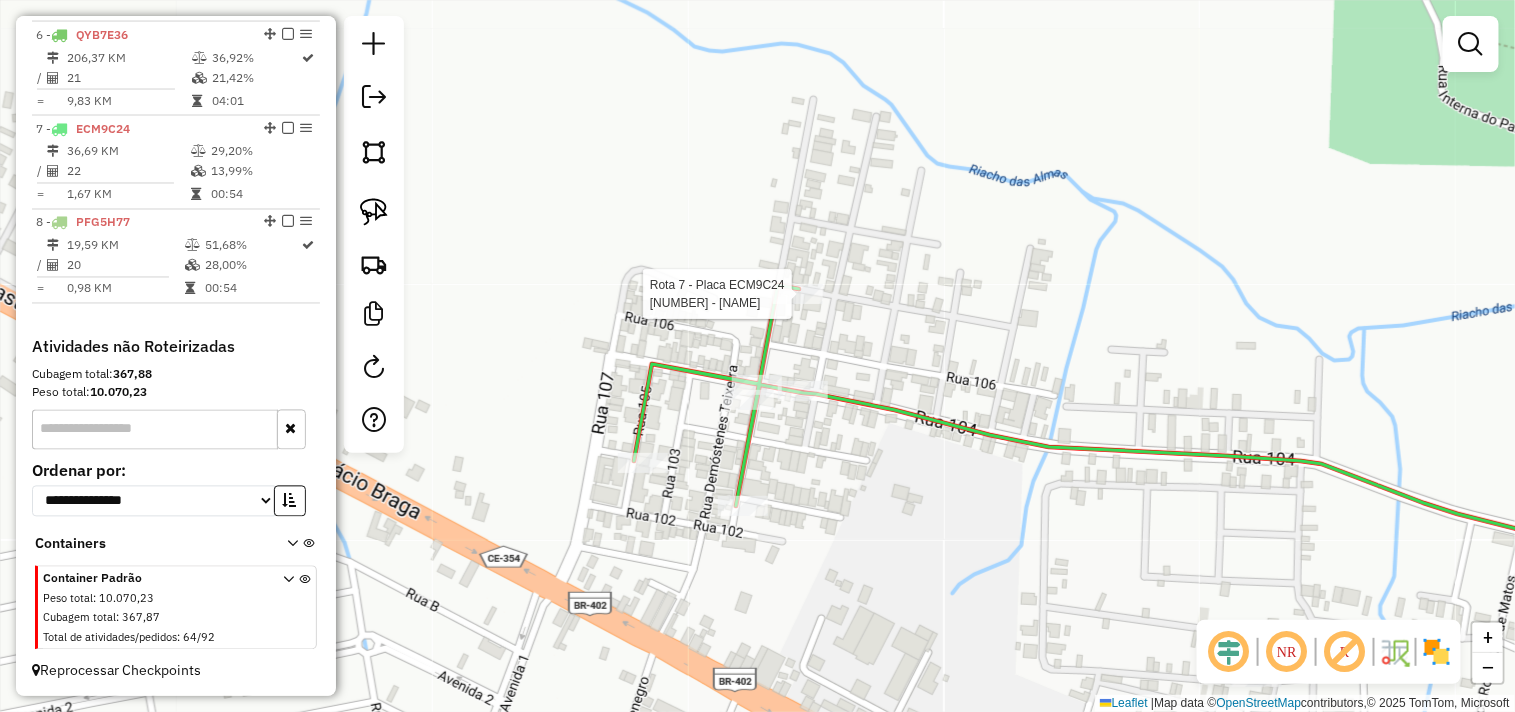 select on "**********" 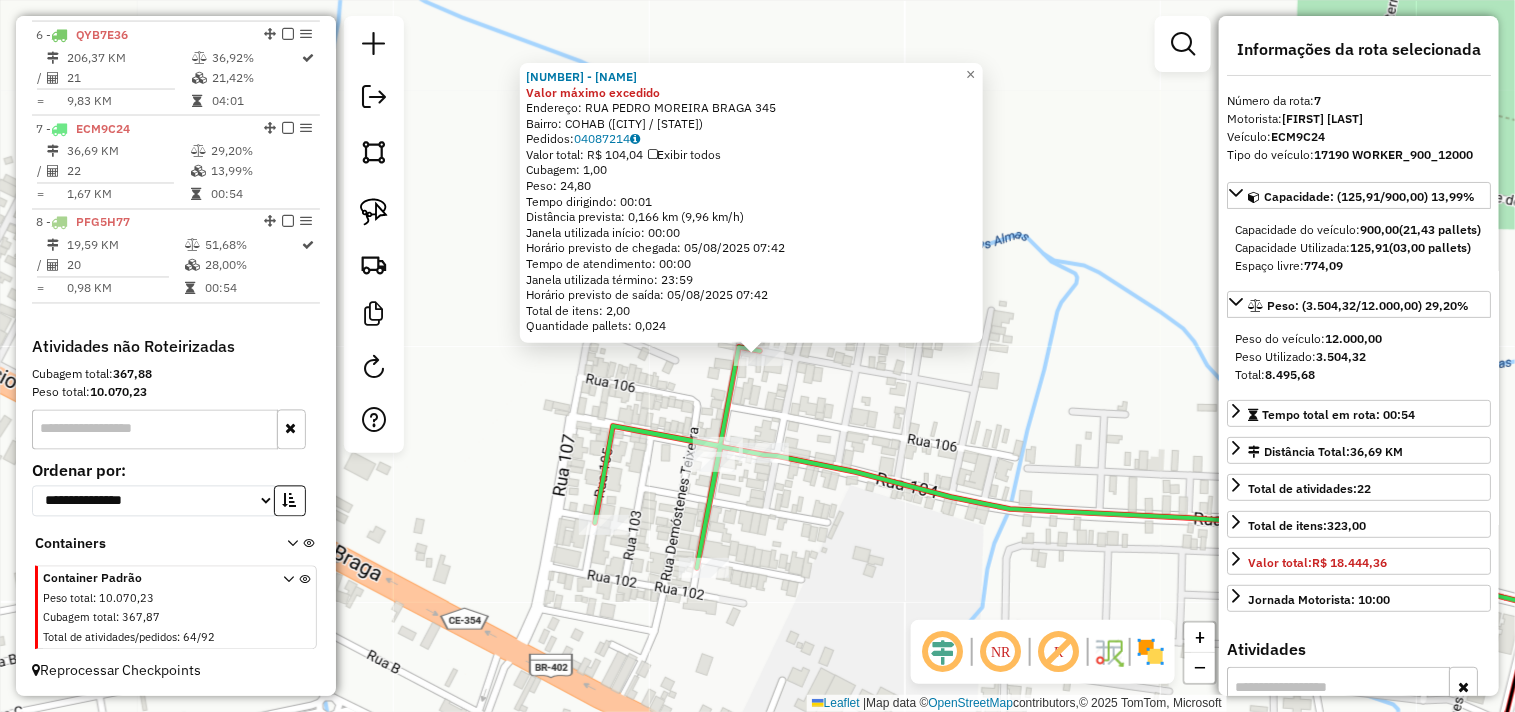 click on "2528 - SINUCAS BAR Valor máximo excedido  Endereço:  RUA PEDRO MOREIRA BRAGA 345   Bairro: COHAB (ITAPIPOCA / CE)   Pedidos:  04087214   Valor total: R$ 104,04   Exibir todos   Cubagem: 1,00  Peso: 24,80  Tempo dirigindo: 00:01   Distância prevista: 0,166 km (9,96 km/h)   Janela utilizada início: 00:00   Horário previsto de chegada: 05/08/2025 07:42   Tempo de atendimento: 00:00   Janela utilizada término: 23:59   Horário previsto de saída: 05/08/2025 07:42   Total de itens: 2,00   Quantidade pallets: 0,024  × Janela de atendimento Grade de atendimento Capacidade Transportadoras Veículos Cliente Pedidos  Rotas Selecione os dias de semana para filtrar as janelas de atendimento  Seg   Ter   Qua   Qui   Sex   Sáb   Dom  Informe o período da janela de atendimento: De: Até:  Filtrar exatamente a janela do cliente  Considerar janela de atendimento padrão  Selecione os dias de semana para filtrar as grades de atendimento  Seg   Ter   Qua   Qui   Sex   Sáb   Dom   Peso mínimo:   Peso máximo:   De:  +" 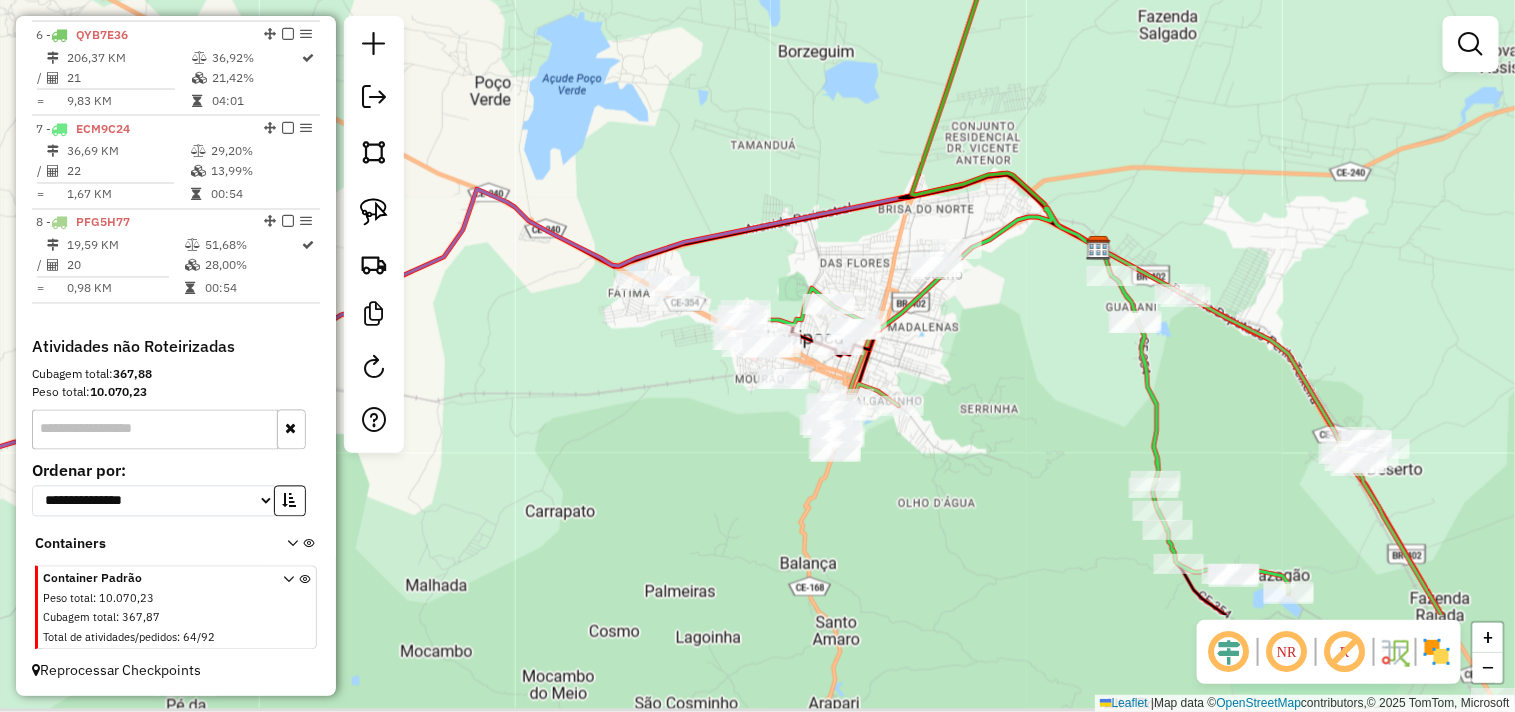 drag, startPoint x: 1138, startPoint y: 535, endPoint x: 940, endPoint y: 366, distance: 260.3171 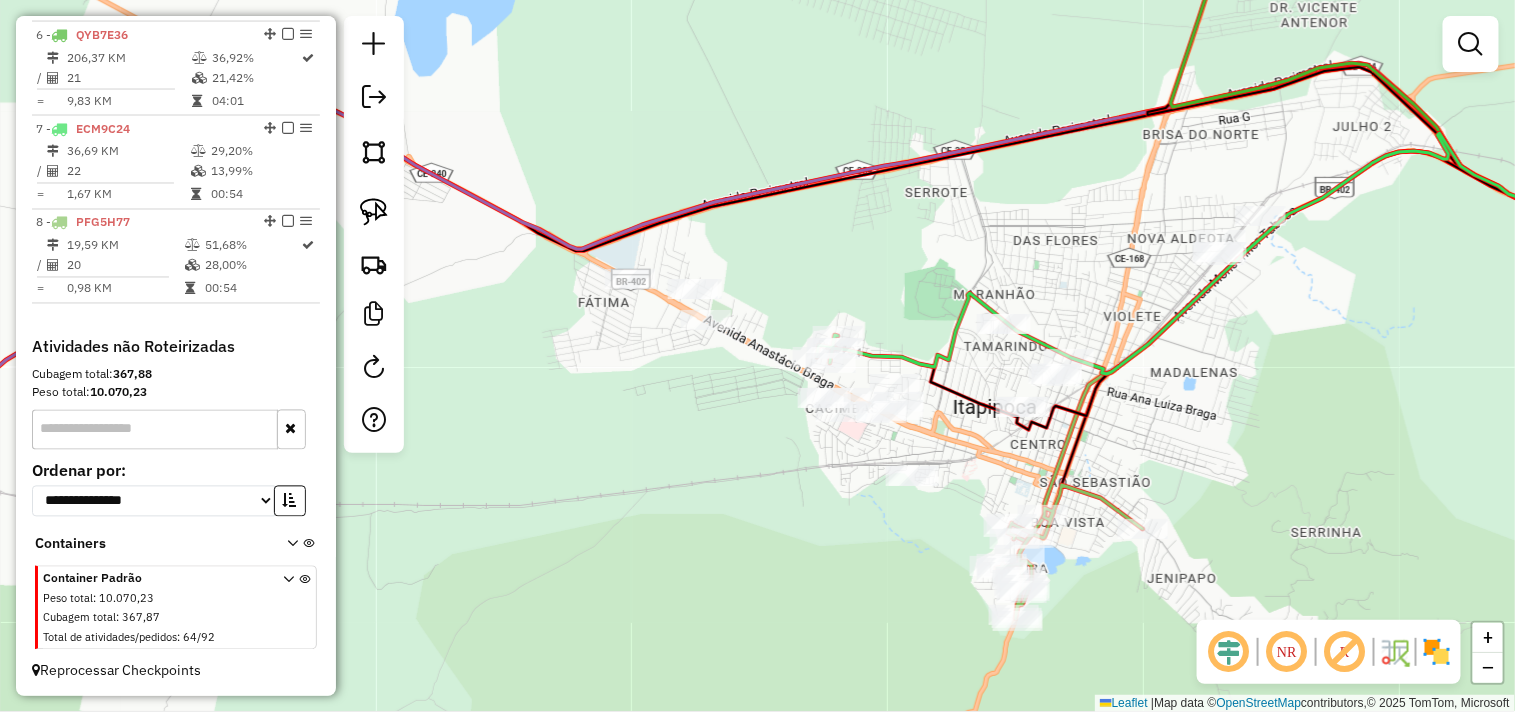 drag, startPoint x: 390, startPoint y: 216, endPoint x: 437, endPoint y: 274, distance: 74.65253 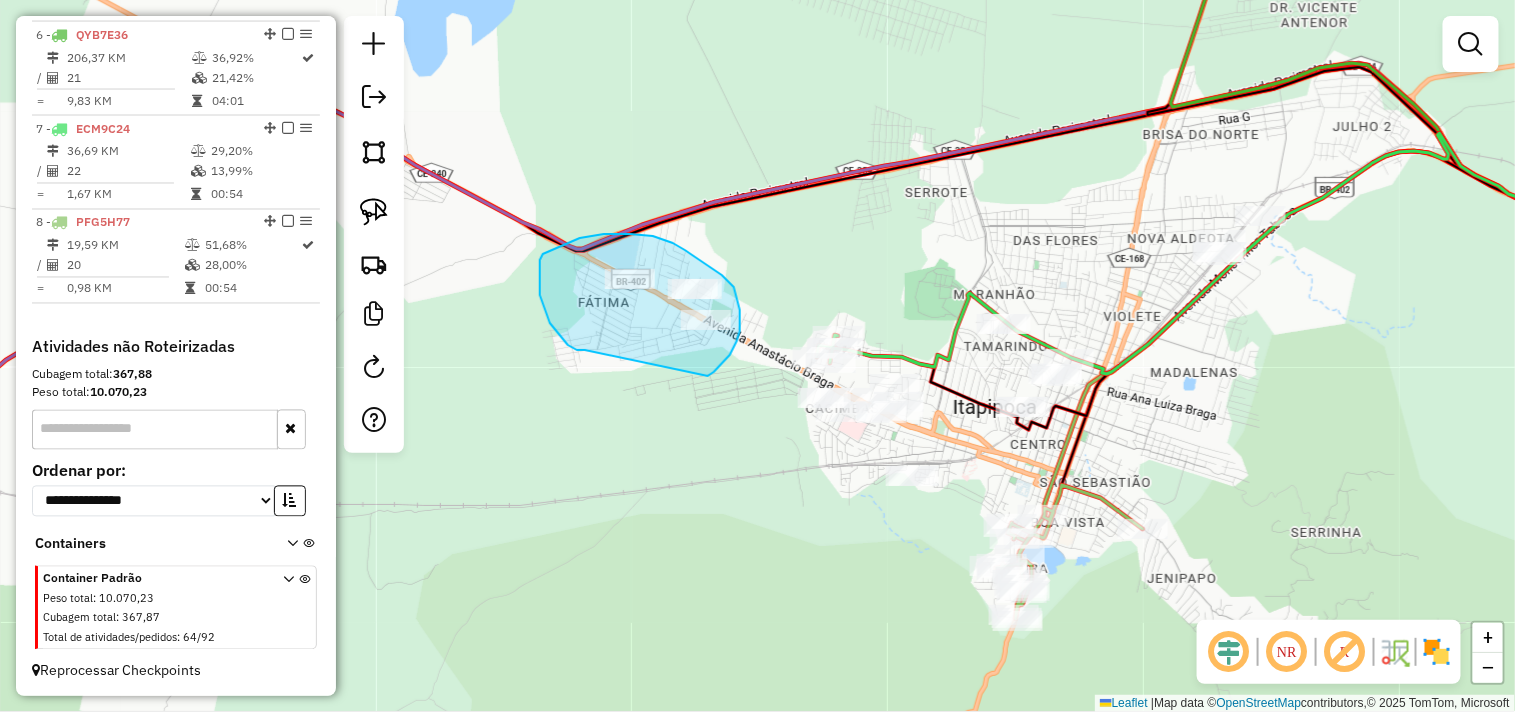 drag, startPoint x: 585, startPoint y: 350, endPoint x: 706, endPoint y: 376, distance: 123.76187 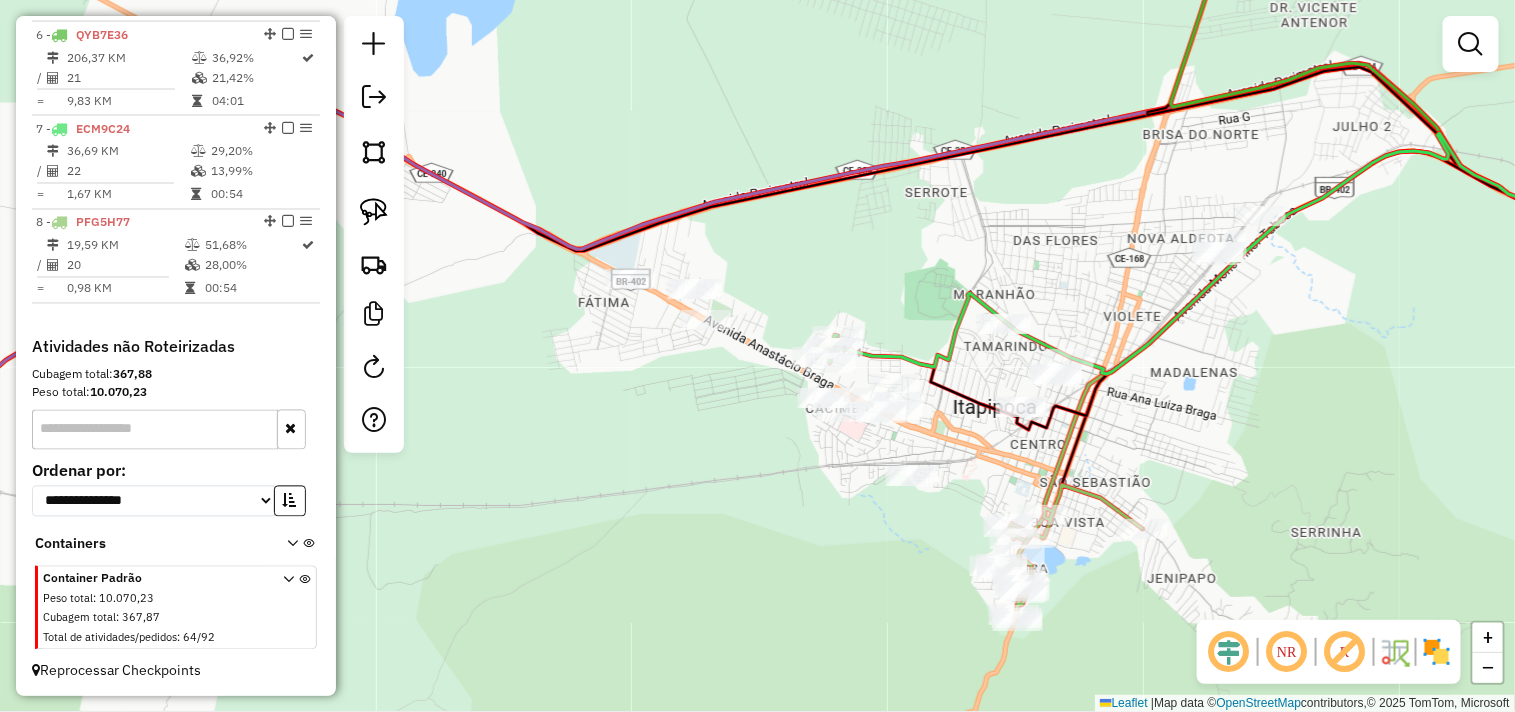 click on "Janela de atendimento Grade de atendimento Capacidade Transportadoras Veículos Cliente Pedidos  Rotas Selecione os dias de semana para filtrar as janelas de atendimento  Seg   Ter   Qua   Qui   Sex   Sáb   Dom  Informe o período da janela de atendimento: De: Até:  Filtrar exatamente a janela do cliente  Considerar janela de atendimento padrão  Selecione os dias de semana para filtrar as grades de atendimento  Seg   Ter   Qua   Qui   Sex   Sáb   Dom   Considerar clientes sem dia de atendimento cadastrado  Clientes fora do dia de atendimento selecionado Filtrar as atividades entre os valores definidos abaixo:  Peso mínimo:   Peso máximo:   Cubagem mínima:   Cubagem máxima:   De:   Até:  Filtrar as atividades entre o tempo de atendimento definido abaixo:  De:   Até:   Considerar capacidade total dos clientes não roteirizados Transportadora: Selecione um ou mais itens Tipo de veículo: Selecione um ou mais itens Veículo: Selecione um ou mais itens Motorista: Selecione um ou mais itens Nome: Rótulo:" 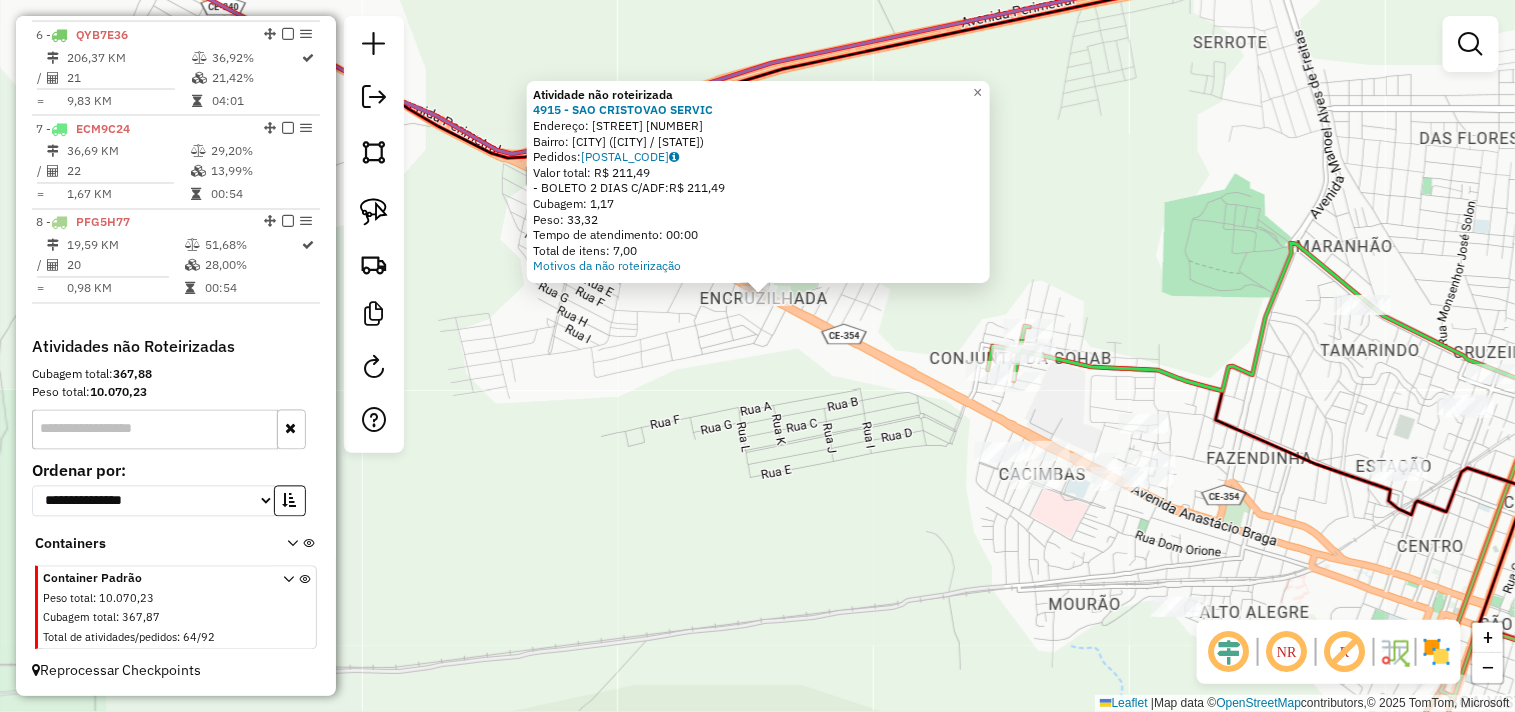 click on "Atividade não roteirizada 4915 - SAO CRISTOVAO SERVIC  Endereço:  AV ANASTACIO BRAGA 4445   Bairro: ENCRUZILHADAS (ITAPIPOCA / CE)   Pedidos:  04087046   Valor total: R$ 211,49   - BOLETO 2 DIAS C/ADF:  R$ 211,49   Cubagem: 1,17   Peso: 33,32   Tempo de atendimento: 00:00   Total de itens: 7,00  Motivos da não roteirização × Janela de atendimento Grade de atendimento Capacidade Transportadoras Veículos Cliente Pedidos  Rotas Selecione os dias de semana para filtrar as janelas de atendimento  Seg   Ter   Qua   Qui   Sex   Sáb   Dom  Informe o período da janela de atendimento: De: Até:  Filtrar exatamente a janela do cliente  Considerar janela de atendimento padrão  Selecione os dias de semana para filtrar as grades de atendimento  Seg   Ter   Qua   Qui   Sex   Sáb   Dom   Considerar clientes sem dia de atendimento cadastrado  Clientes fora do dia de atendimento selecionado Filtrar as atividades entre os valores definidos abaixo:  Peso mínimo:   Peso máximo:   Cubagem mínima:   Cubagem máxima:" 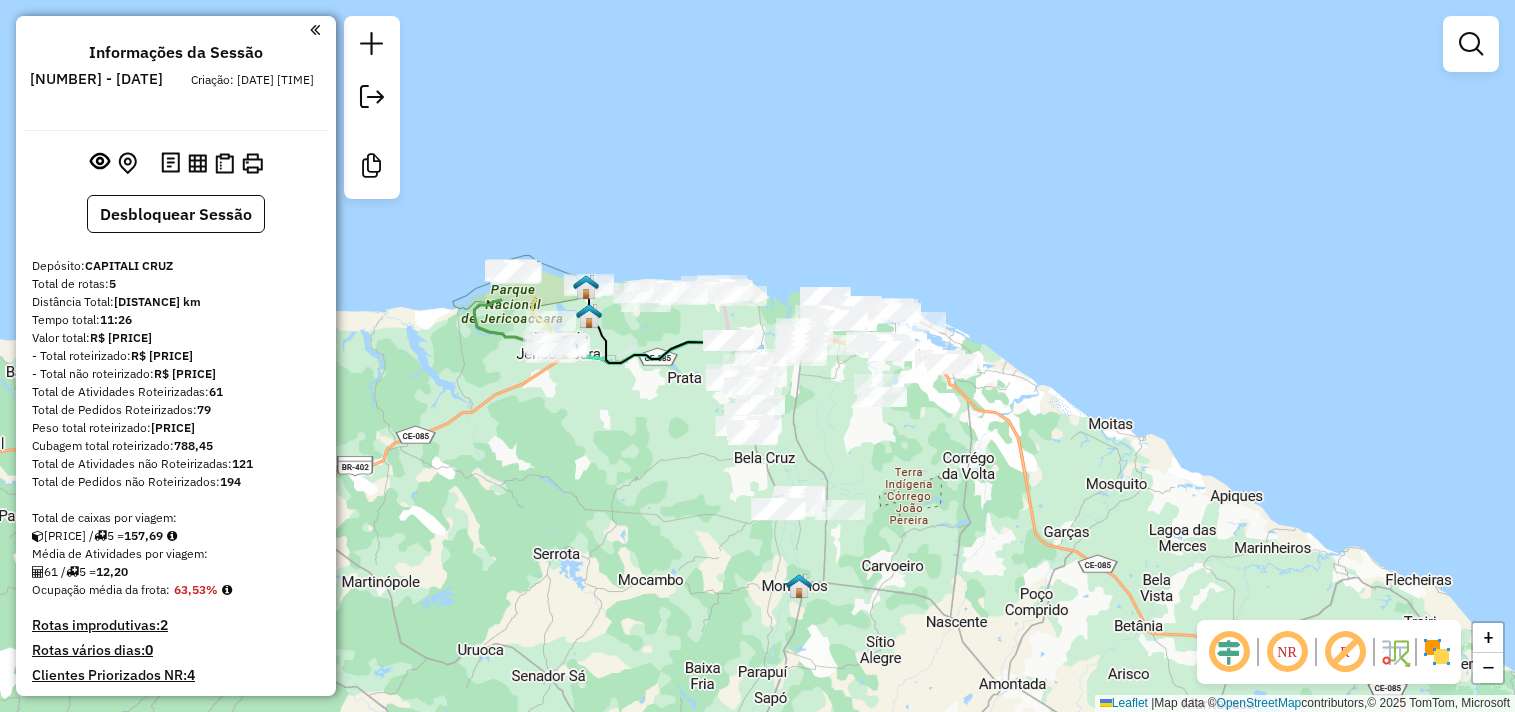 scroll, scrollTop: 0, scrollLeft: 0, axis: both 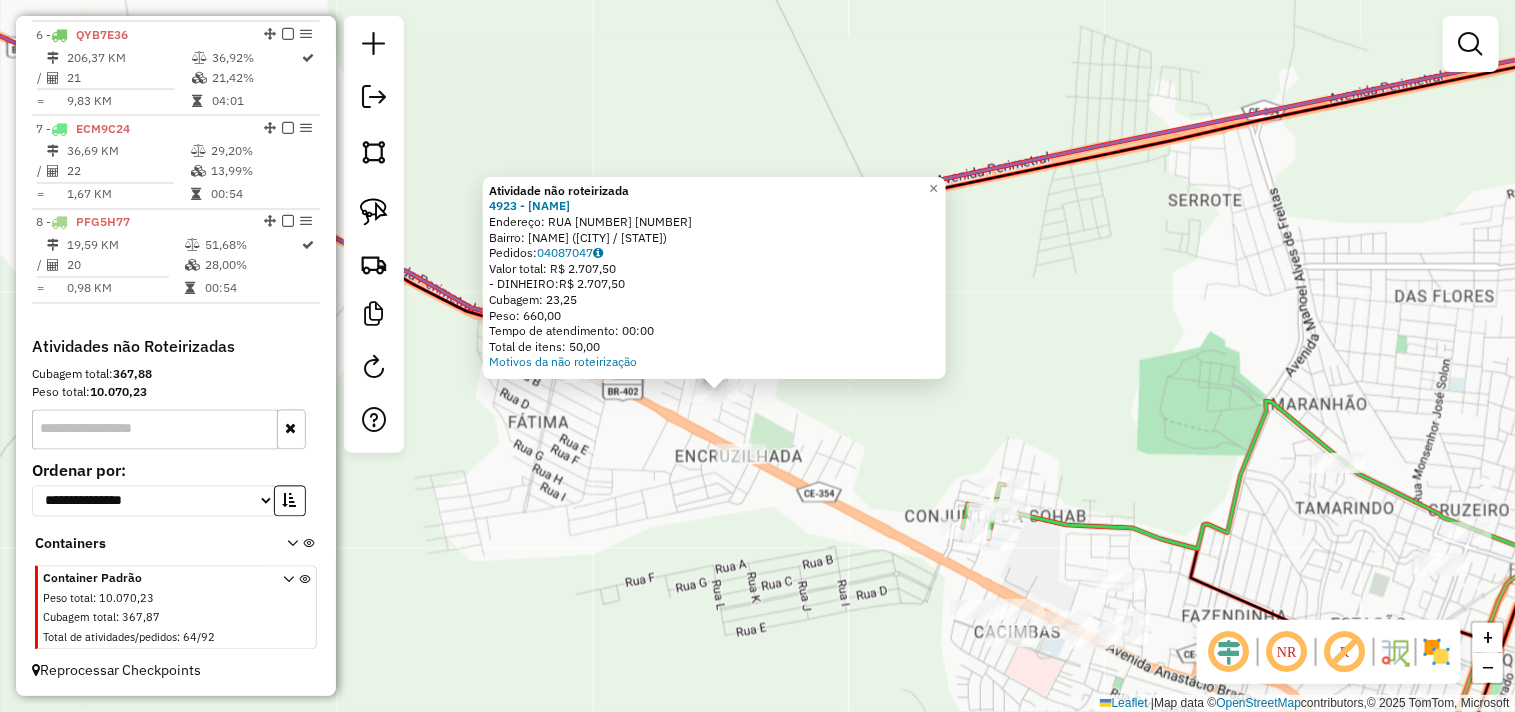click on "Atividade não roteirizada 4923 - SAO FRANCISCO  Endereço:  RUA 1 510   Bairro: URBANO BARBOSA (ITAPIPOCA / CE)   Pedidos:  04087047   Valor total: R$ 2.707,50   - DINHEIRO:  R$ 2.707,50   Cubagem: 23,25   Peso: 660,00   Tempo de atendimento: 00:00   Total de itens: 50,00  Motivos da não roteirização × Janela de atendimento Grade de atendimento Capacidade Transportadoras Veículos Cliente Pedidos  Rotas Selecione os dias de semana para filtrar as janelas de atendimento  Seg   Ter   Qua   Qui   Sex   Sáb   Dom  Informe o período da janela de atendimento: De: Até:  Filtrar exatamente a janela do cliente  Considerar janela de atendimento padrão  Selecione os dias de semana para filtrar as grades de atendimento  Seg   Ter   Qua   Qui   Sex   Sáb   Dom   Considerar clientes sem dia de atendimento cadastrado  Clientes fora do dia de atendimento selecionado Filtrar as atividades entre os valores definidos abaixo:  Peso mínimo:   Peso máximo:   Cubagem mínima:   Cubagem máxima:   De:   Até:   De:  De:" 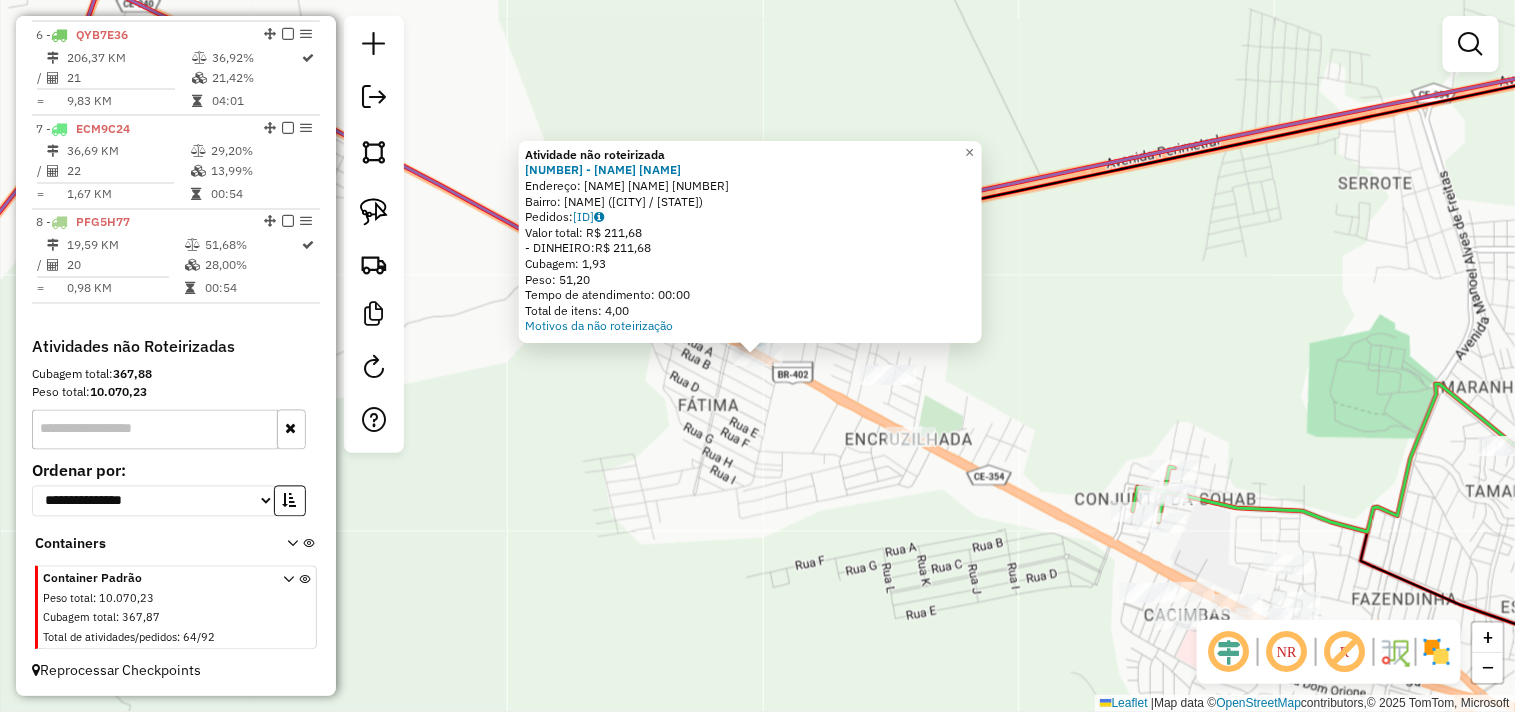 click on "Atividade não roteirizada 5681 - LUANDERSON MAGALHaES  Endereço:  Anastacio Braga 5487   Bairro: URBANO TEIXEIRA (ITAPIPOCA / CE)   Pedidos:  04087223   Valor total: R$ 211,68   - DINHEIRO:  R$ 211,68   Cubagem: 1,93   Peso: 51,20   Tempo de atendimento: 00:00   Total de itens: 4,00  Motivos da não roteirização × Janela de atendimento Grade de atendimento Capacidade Transportadoras Veículos Cliente Pedidos  Rotas Selecione os dias de semana para filtrar as janelas de atendimento  Seg   Ter   Qua   Qui   Sex   Sáb   Dom  Informe o período da janela de atendimento: De: Até:  Filtrar exatamente a janela do cliente  Considerar janela de atendimento padrão  Selecione os dias de semana para filtrar as grades de atendimento  Seg   Ter   Qua   Qui   Sex   Sáb   Dom   Considerar clientes sem dia de atendimento cadastrado  Clientes fora do dia de atendimento selecionado Filtrar as atividades entre os valores definidos abaixo:  Peso mínimo:   Peso máximo:   Cubagem mínima:   Cubagem máxima:   De:   De:" 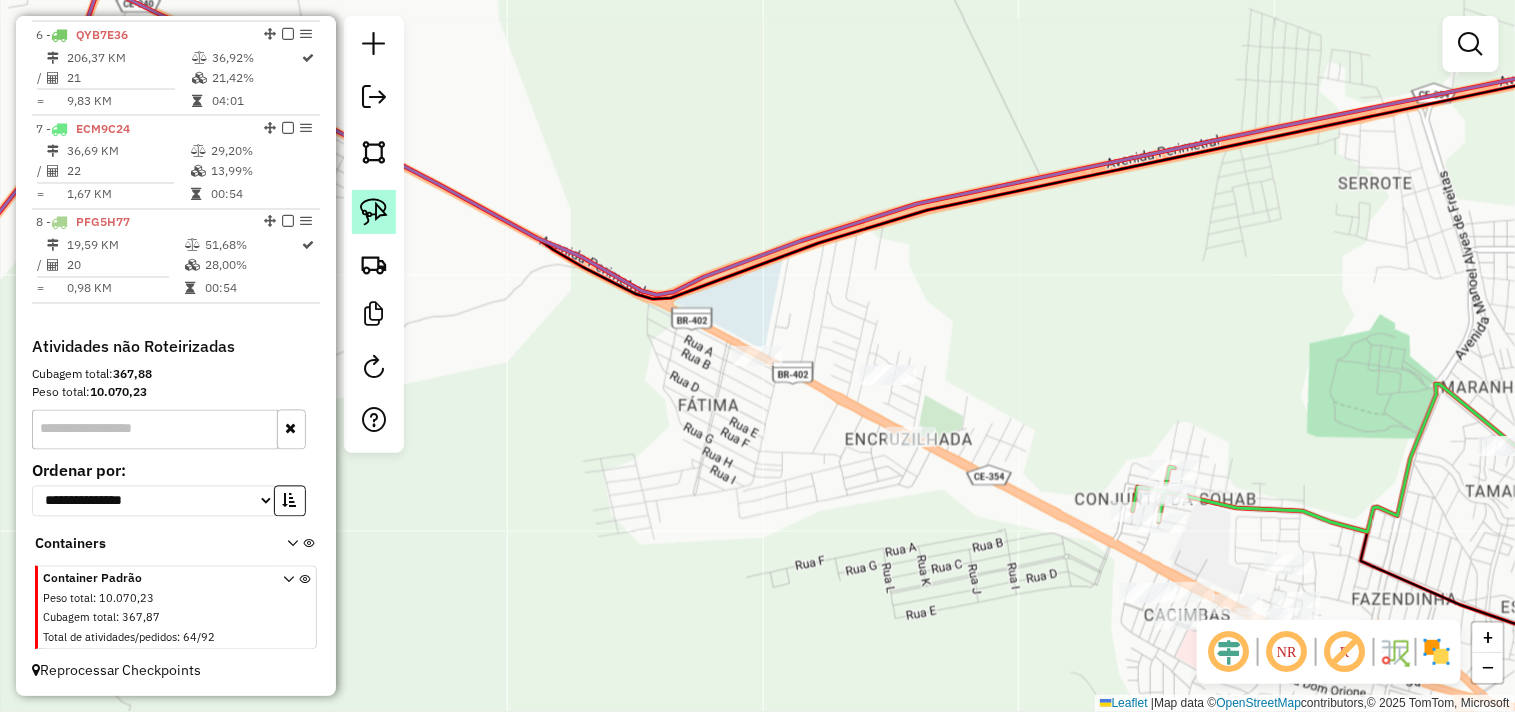 click 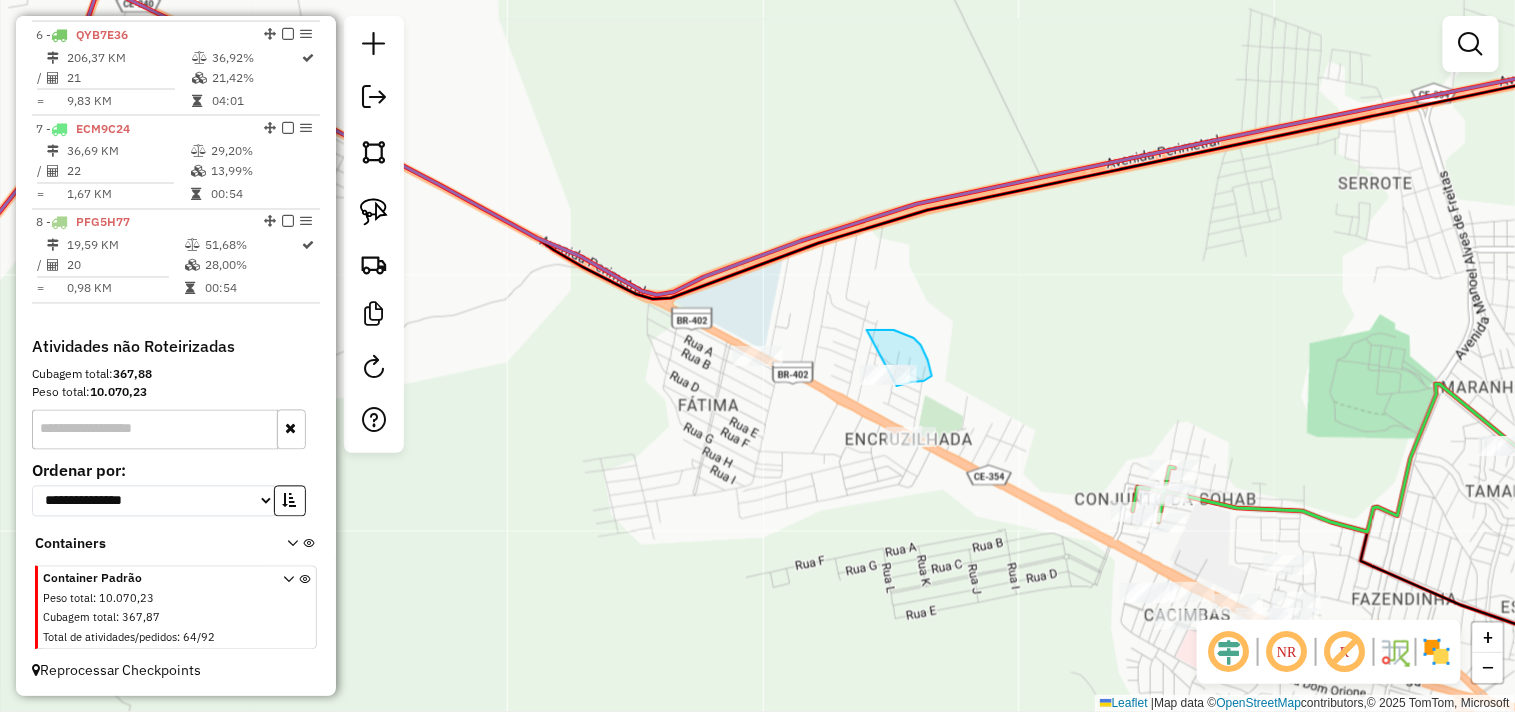 drag, startPoint x: 888, startPoint y: 330, endPoint x: 837, endPoint y: 390, distance: 78.74643 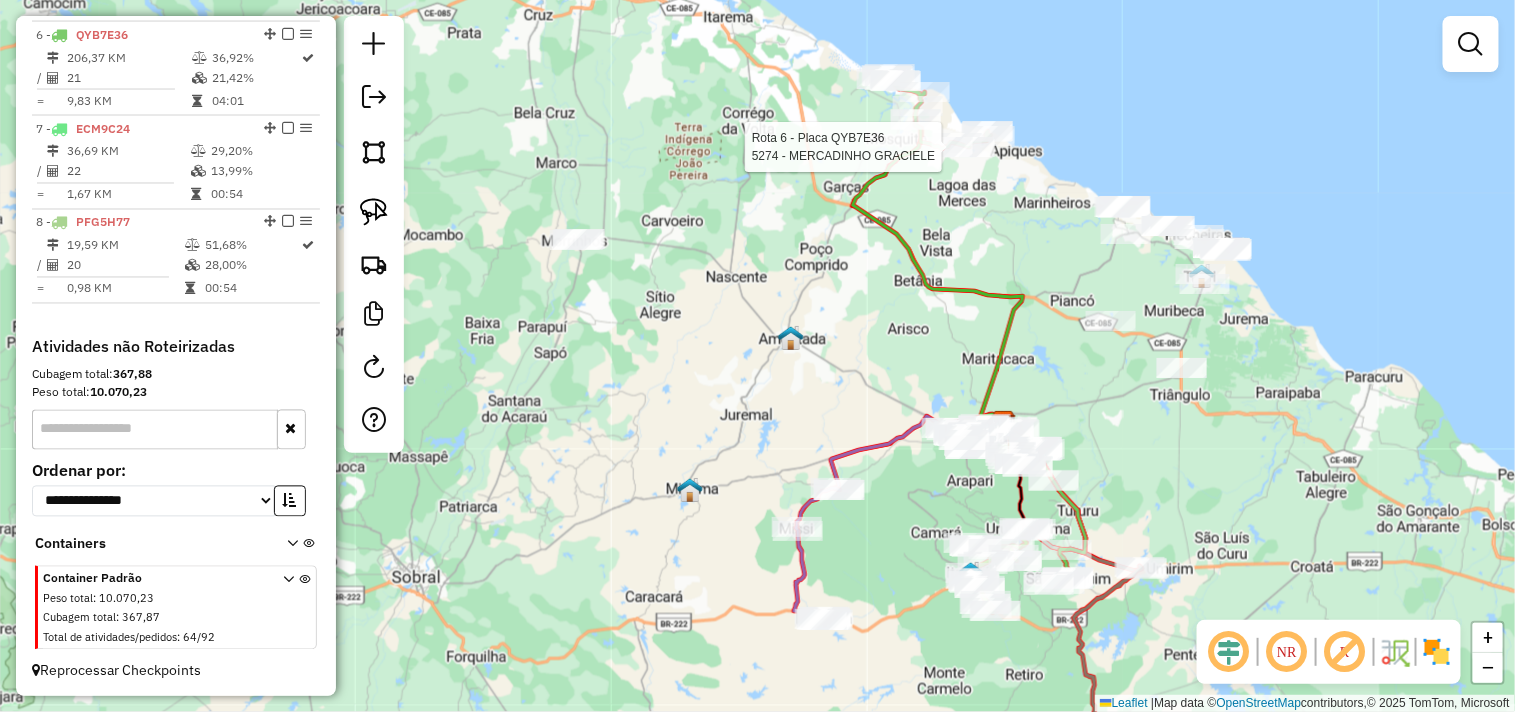 select on "**********" 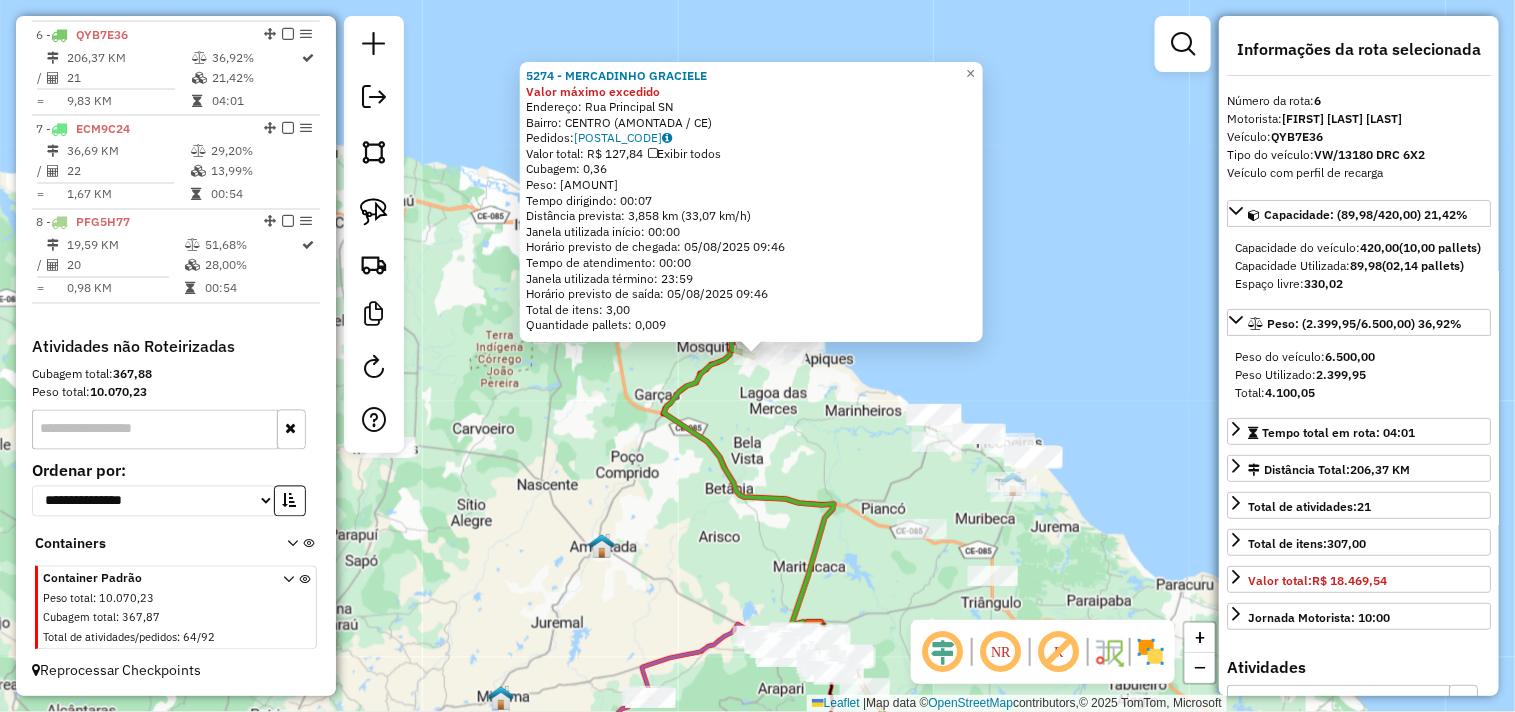click on "5274 - MERCADINHO GRACIELE Valor máximo excedido  Endereço:  Rua Principal SN   Bairro: CENTRO (AMONTADA / CE)   Pedidos:  04087134   Valor total: R$ 127,84   Exibir todos   Cubagem: 0,36  Peso: 9,76  Tempo dirigindo: 00:07   Distância prevista: 3,858 km (33,07 km/h)   Janela utilizada início: 00:00   Horário previsto de chegada: 05/08/2025 09:46   Tempo de atendimento: 00:00   Janela utilizada término: 23:59   Horário previsto de saída: 05/08/2025 09:46   Total de itens: 3,00   Quantidade pallets: 0,009  × Janela de atendimento Grade de atendimento Capacidade Transportadoras Veículos Cliente Pedidos  Rotas Selecione os dias de semana para filtrar as janelas de atendimento  Seg   Ter   Qua   Qui   Sex   Sáb   Dom  Informe o período da janela de atendimento: De: Até:  Filtrar exatamente a janela do cliente  Considerar janela de atendimento padrão  Selecione os dias de semana para filtrar as grades de atendimento  Seg   Ter   Qua   Qui   Sex   Sáb   Dom   Peso mínimo:   Peso máximo:   De:  De:" 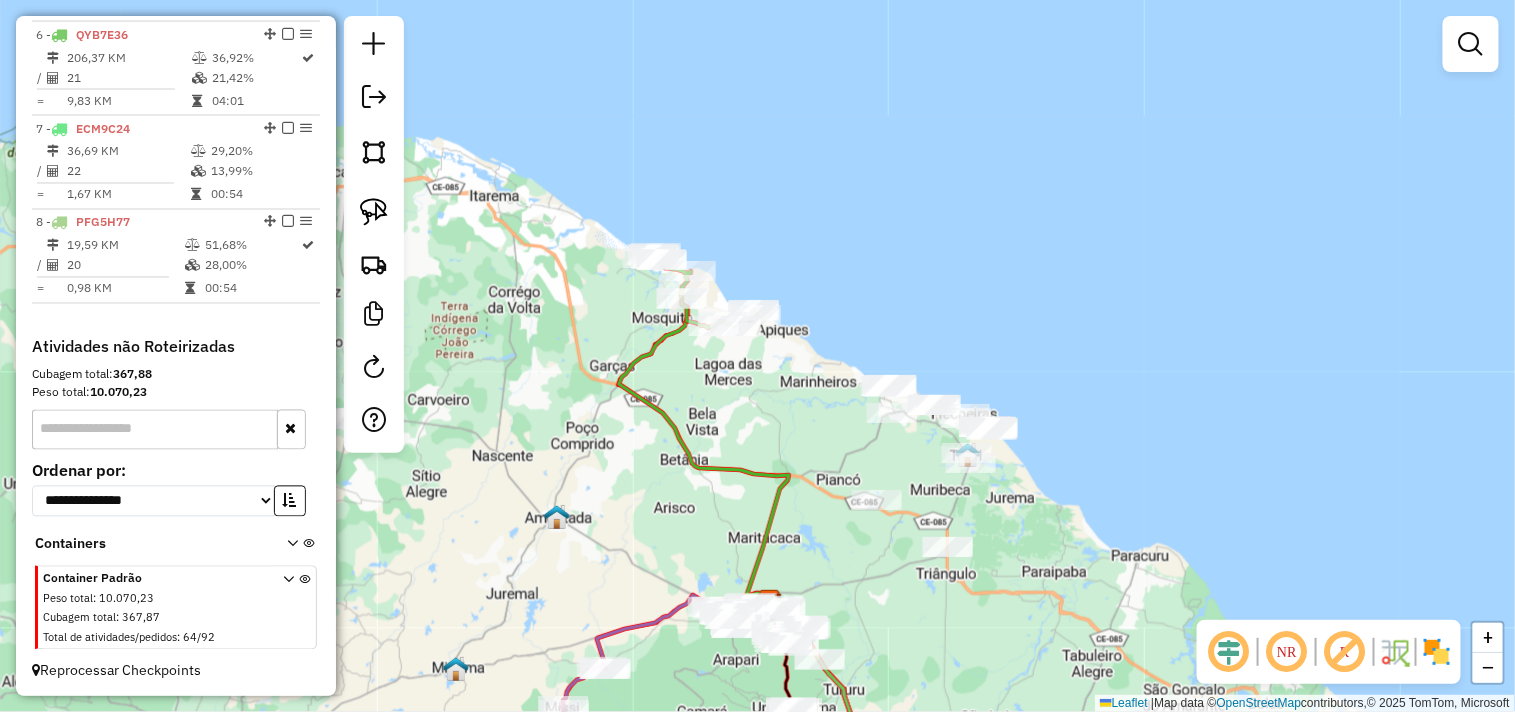 drag, startPoint x: 935, startPoint y: 497, endPoint x: 811, endPoint y: 405, distance: 154.40207 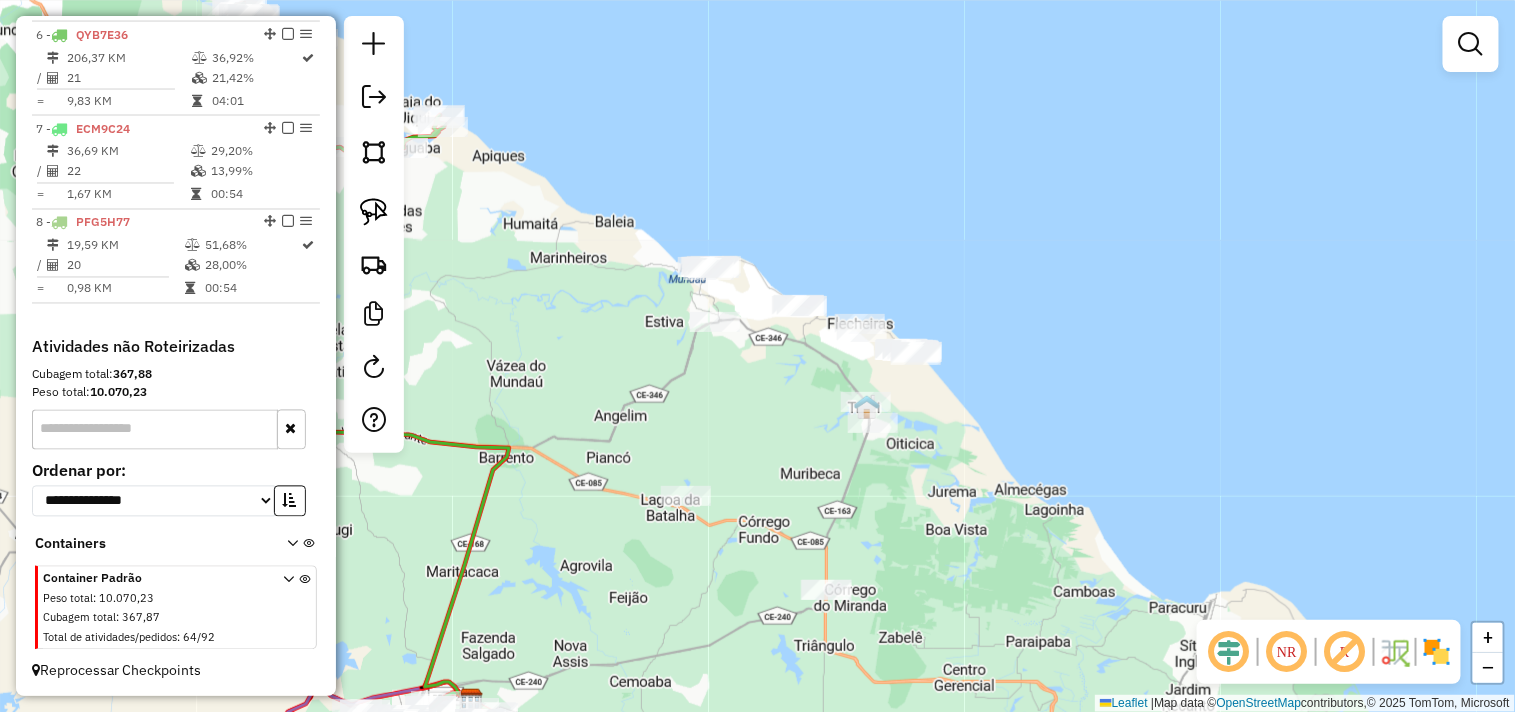 drag, startPoint x: 730, startPoint y: 582, endPoint x: 825, endPoint y: 407, distance: 199.12308 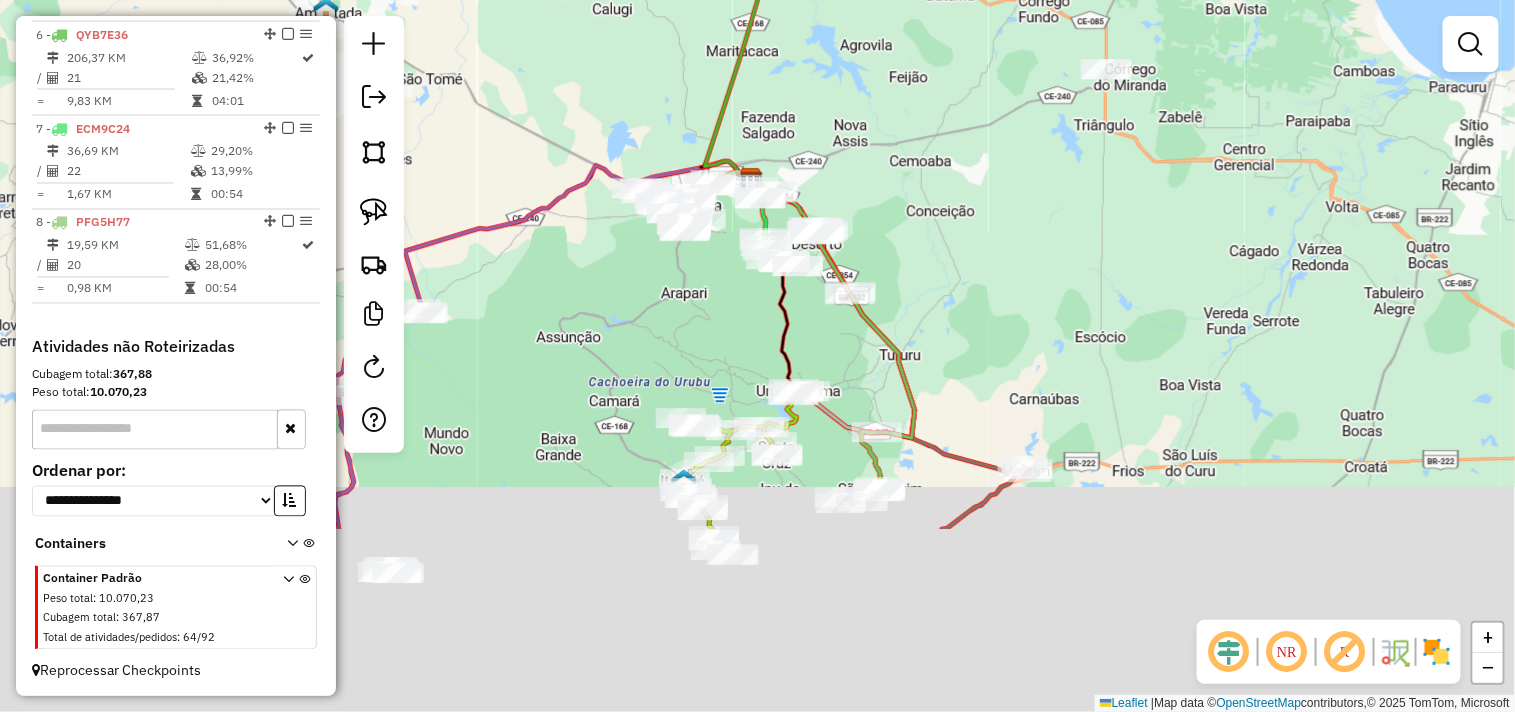 drag, startPoint x: 802, startPoint y: 527, endPoint x: 956, endPoint y: 257, distance: 310.83115 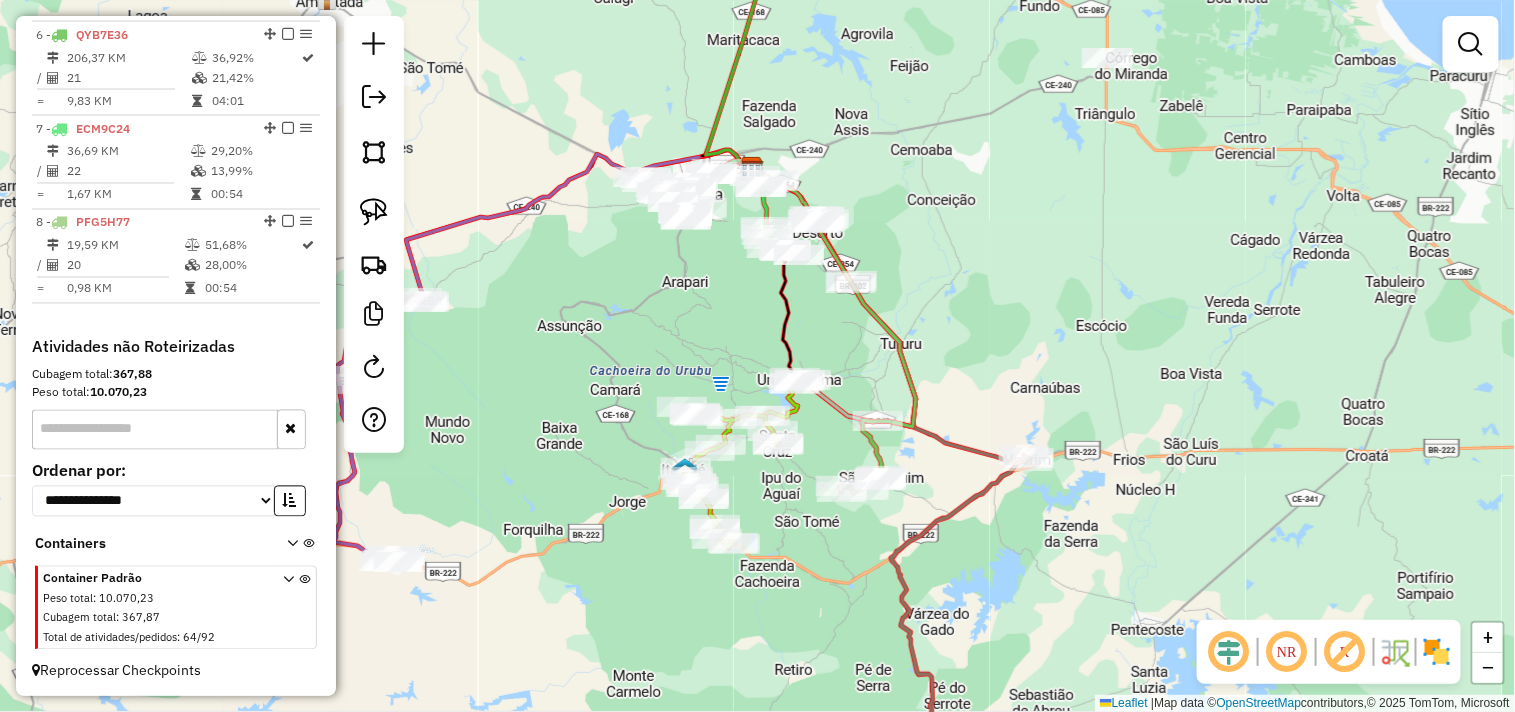 drag, startPoint x: 503, startPoint y: 501, endPoint x: 797, endPoint y: 440, distance: 300.26157 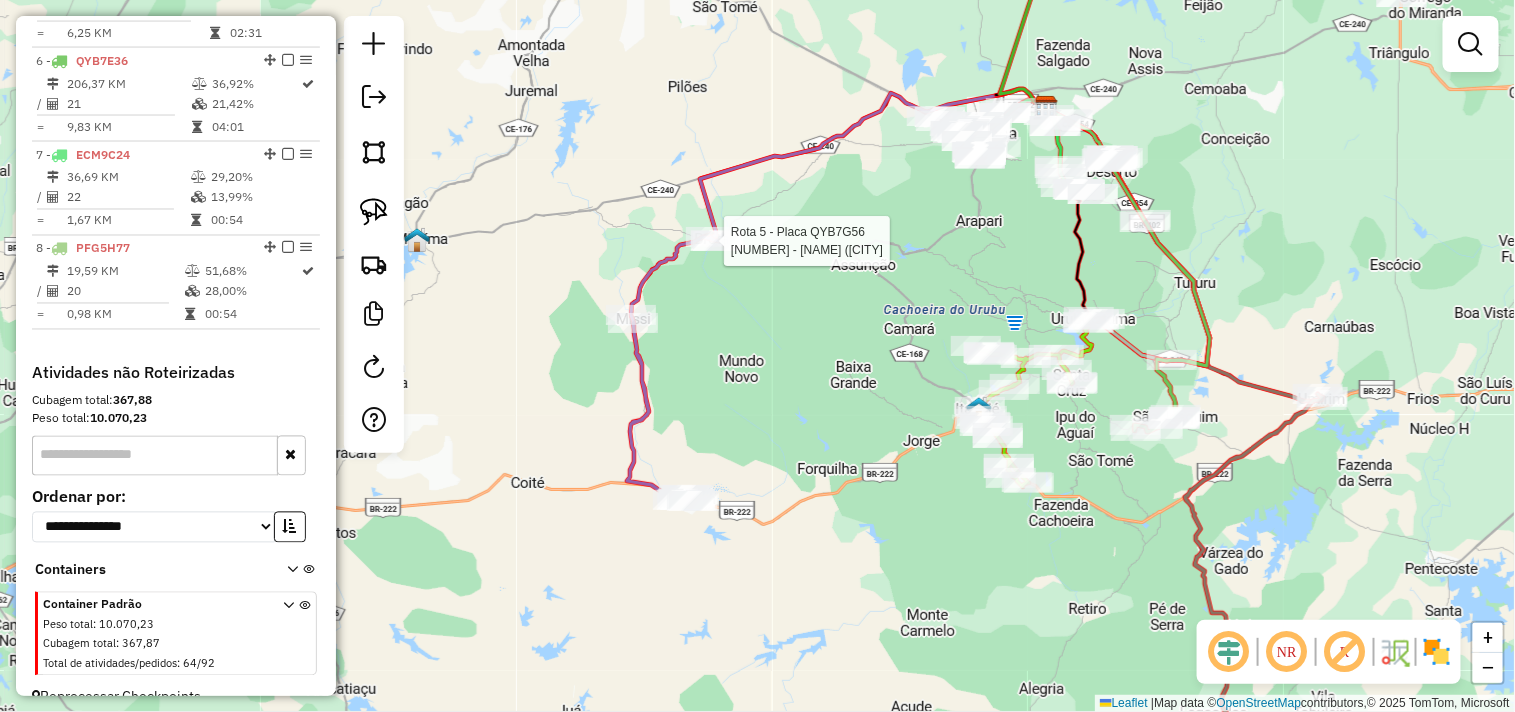 select on "**********" 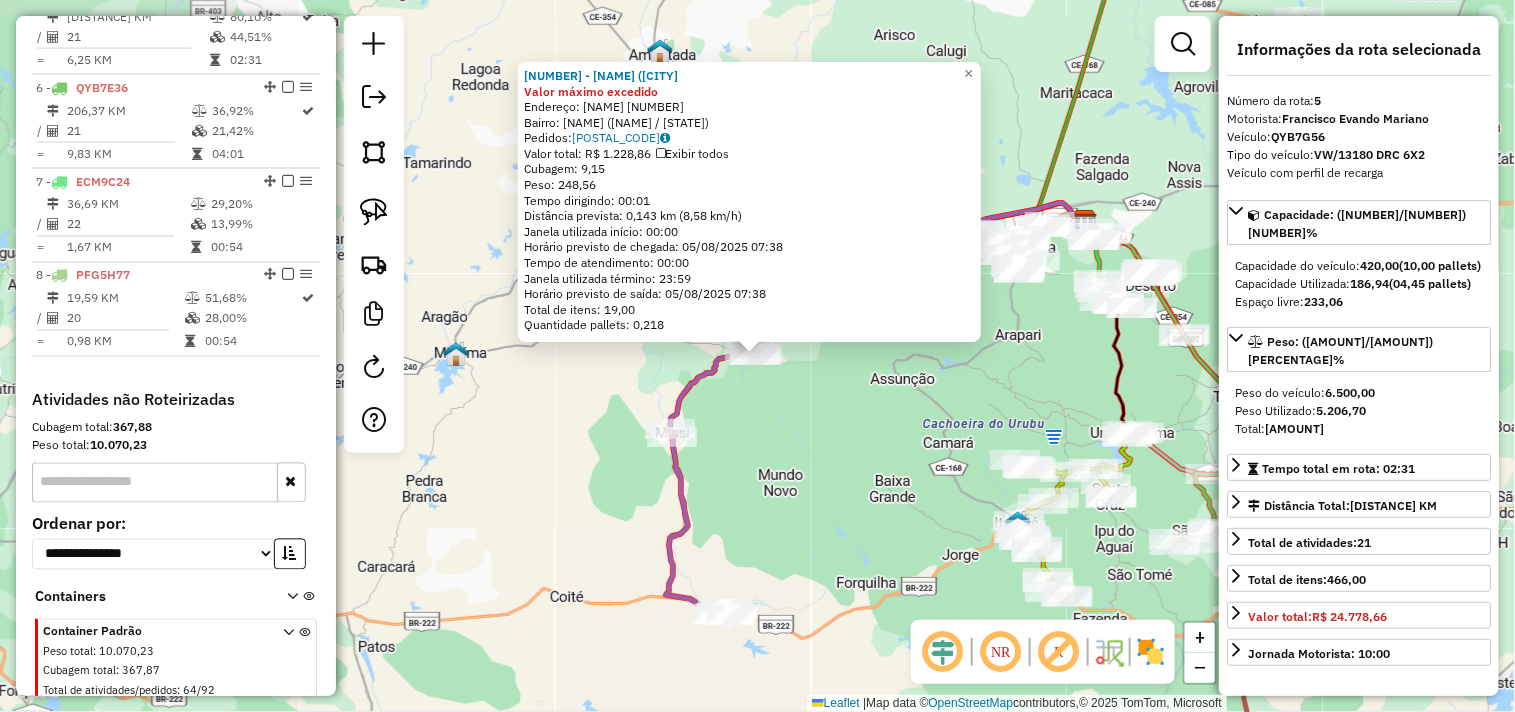 scroll, scrollTop: 1148, scrollLeft: 0, axis: vertical 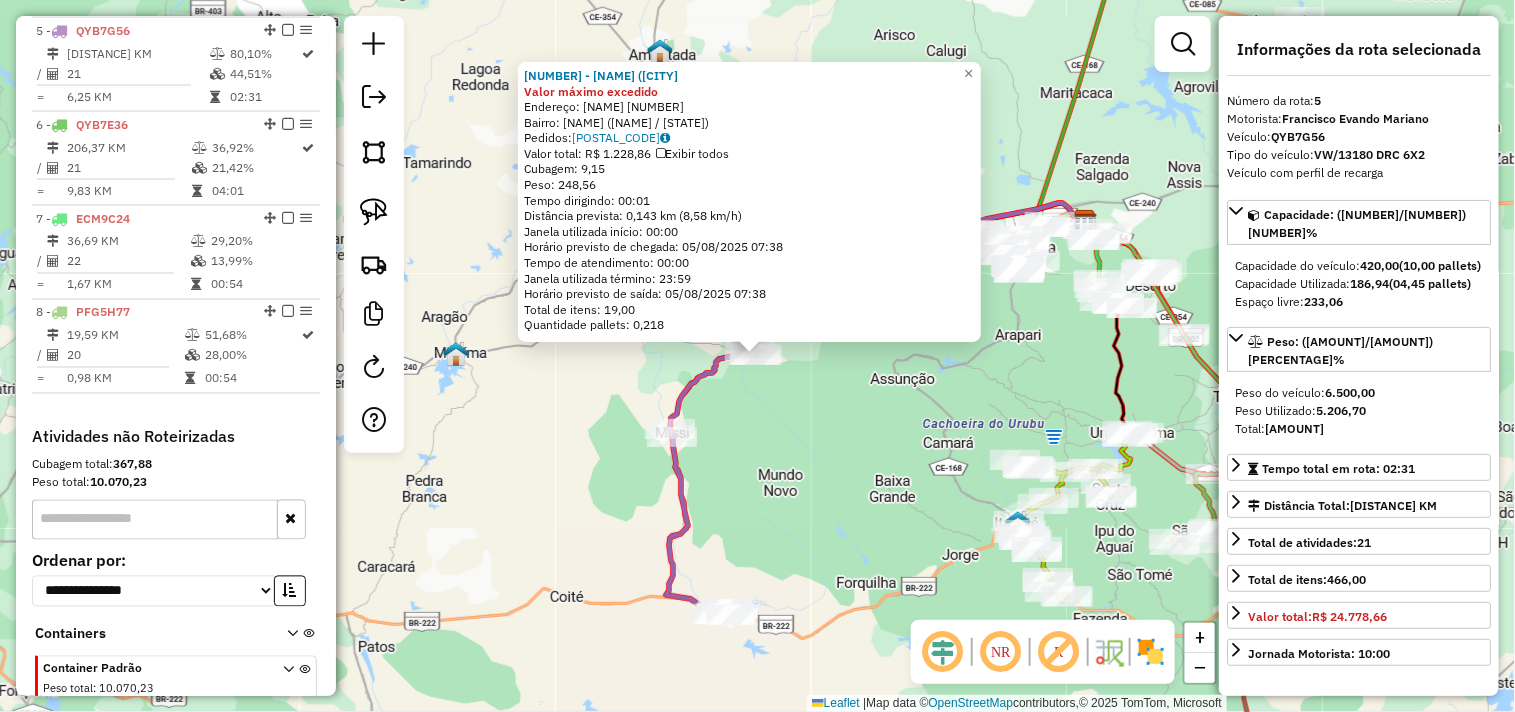 click on "994 - MERCADINHO ATM (BROT Valor máximo excedido  Endereço:  HURBANO TEIXEIRA 1   Bairro: BROTAS (MIRAIMA / CE)   Pedidos:  04087040   Valor total: R$ 1.228,86   Exibir todos   Cubagem: 9,15  Peso: 248,56  Tempo dirigindo: 00:01   Distância prevista: 0,143 km (8,58 km/h)   Janela utilizada início: 00:00   Horário previsto de chegada: 05/08/2025 07:38   Tempo de atendimento: 00:00   Janela utilizada término: 23:59   Horário previsto de saída: 05/08/2025 07:38   Total de itens: 19,00   Quantidade pallets: 0,218  × Janela de atendimento Grade de atendimento Capacidade Transportadoras Veículos Cliente Pedidos  Rotas Selecione os dias de semana para filtrar as janelas de atendimento  Seg   Ter   Qua   Qui   Sex   Sáb   Dom  Informe o período da janela de atendimento: De: Até:  Filtrar exatamente a janela do cliente  Considerar janela de atendimento padrão  Selecione os dias de semana para filtrar as grades de atendimento  Seg   Ter   Qua   Qui   Sex   Sáb   Dom   Peso mínimo:   Peso máximo:   De:" 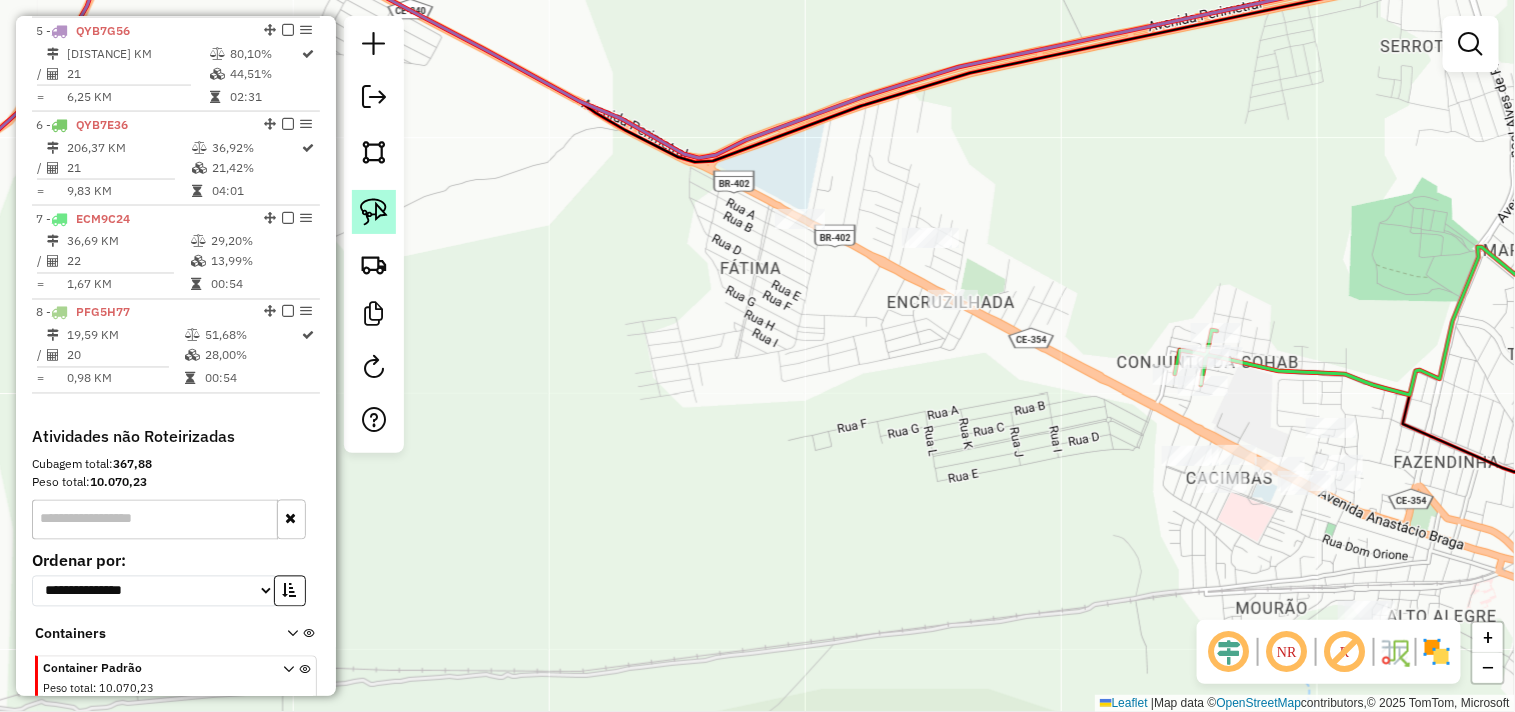 click 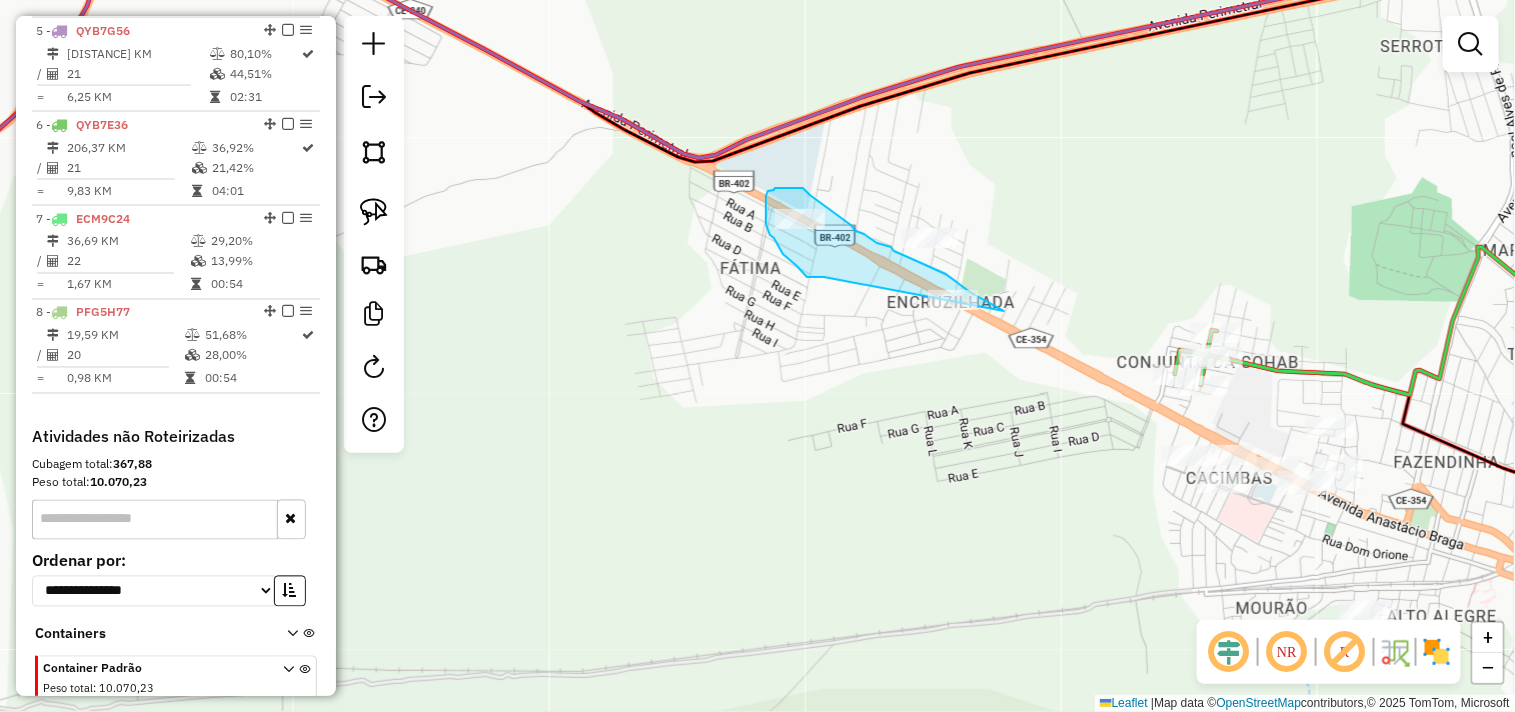drag, startPoint x: 824, startPoint y: 277, endPoint x: 1008, endPoint y: 367, distance: 204.83163 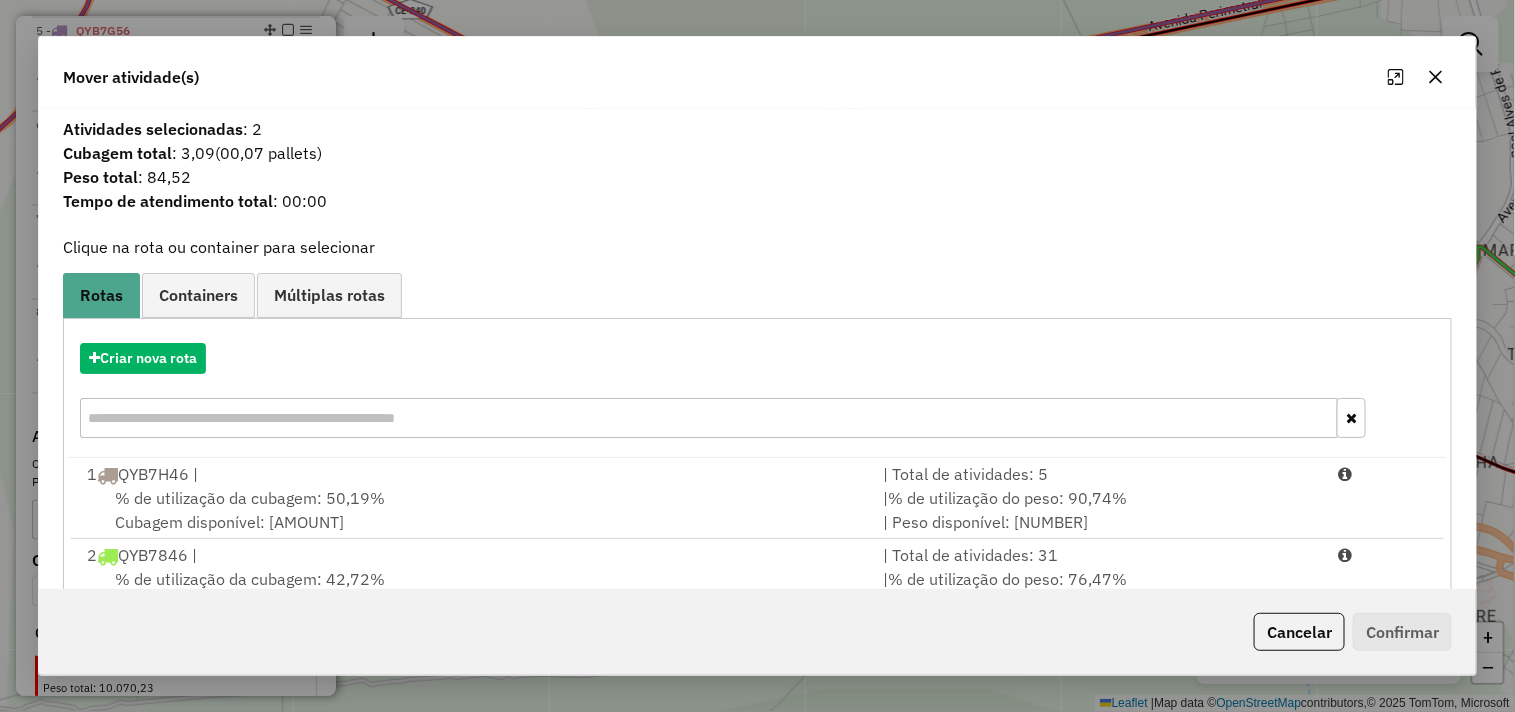 scroll, scrollTop: 111, scrollLeft: 0, axis: vertical 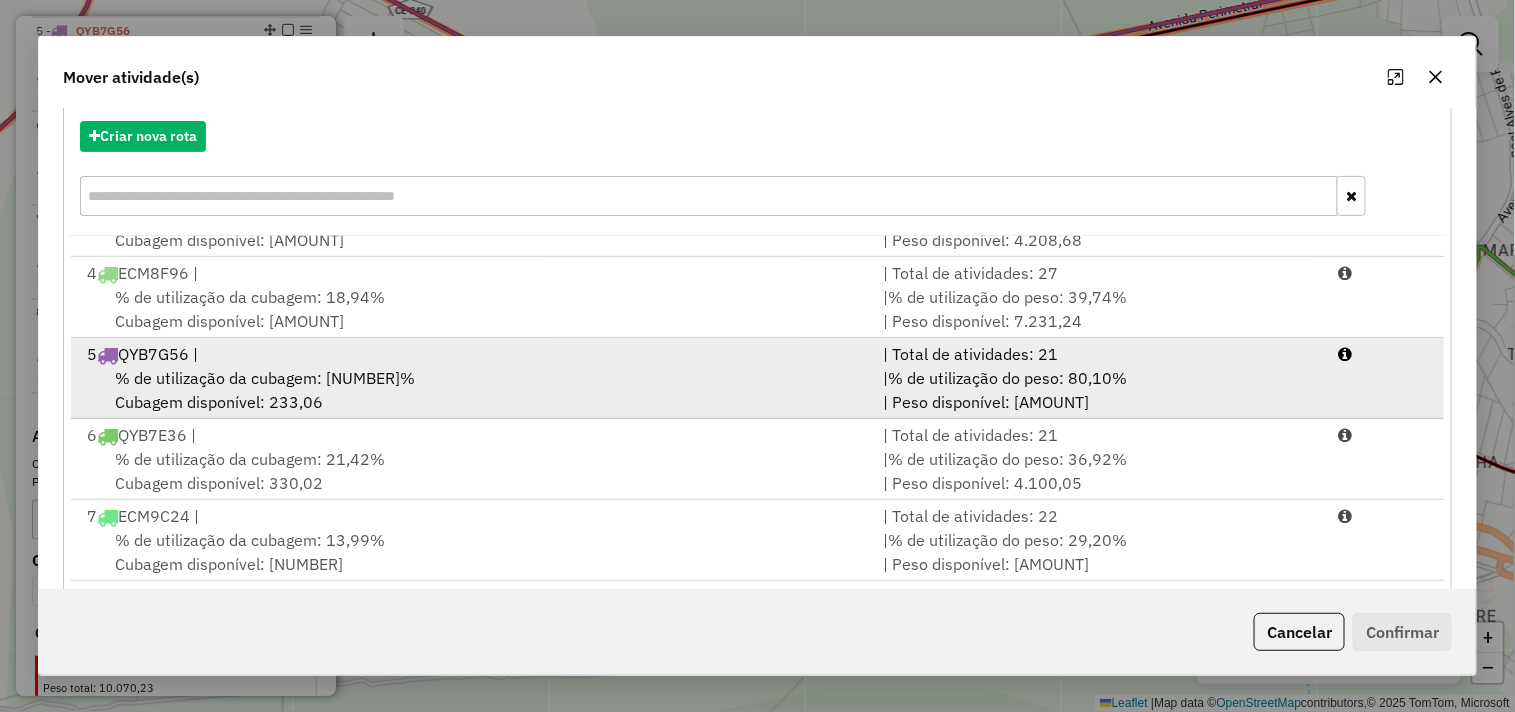 click on "% de utilização da cubagem: 44,51%" at bounding box center (265, 378) 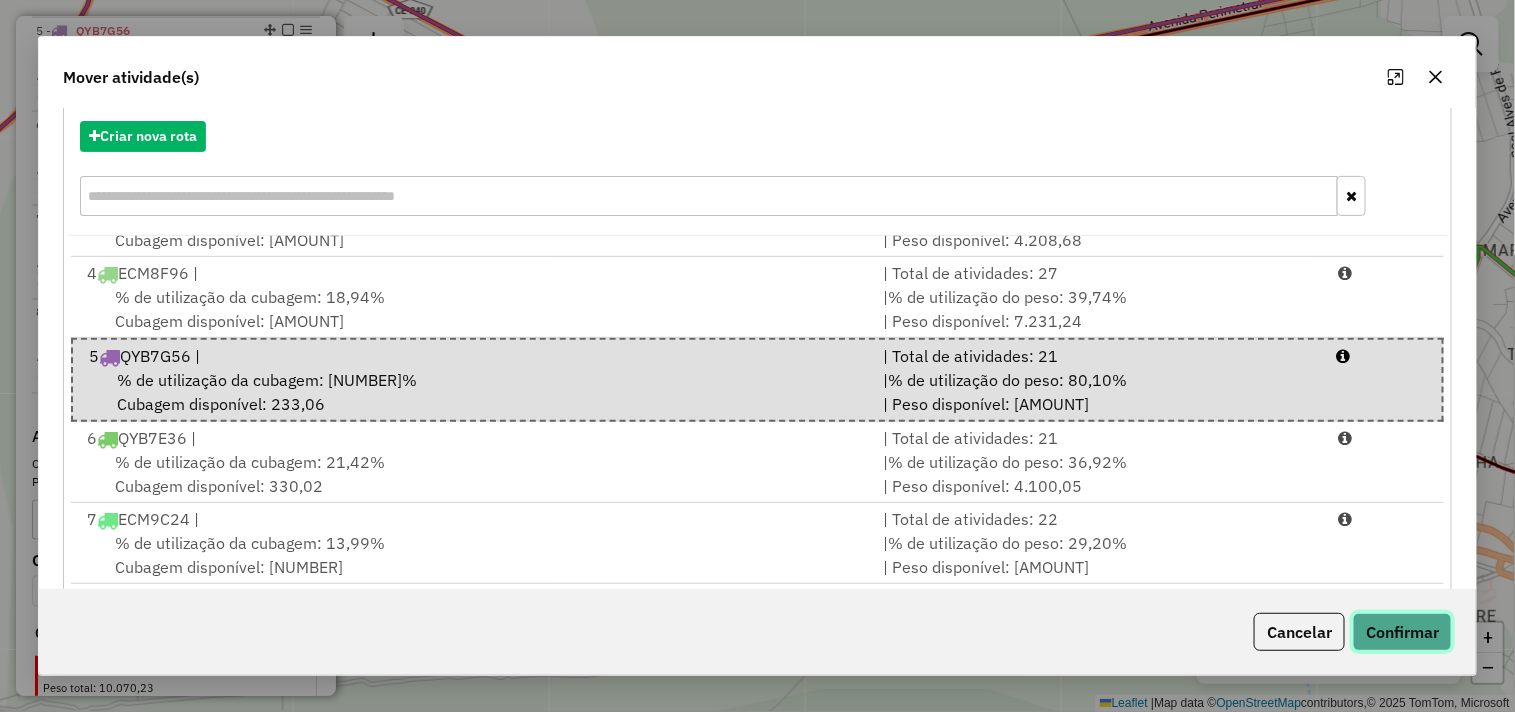 click on "Confirmar" 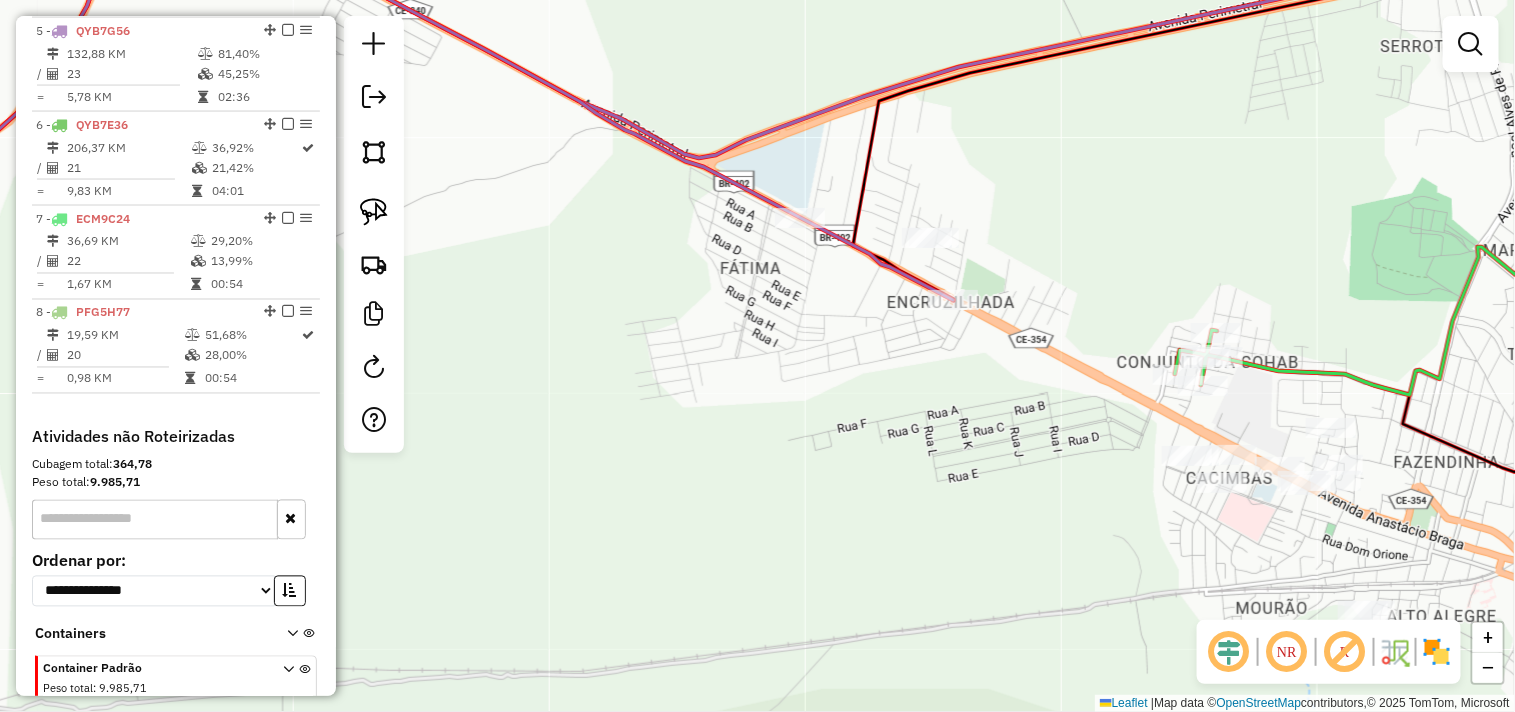 scroll, scrollTop: 0, scrollLeft: 0, axis: both 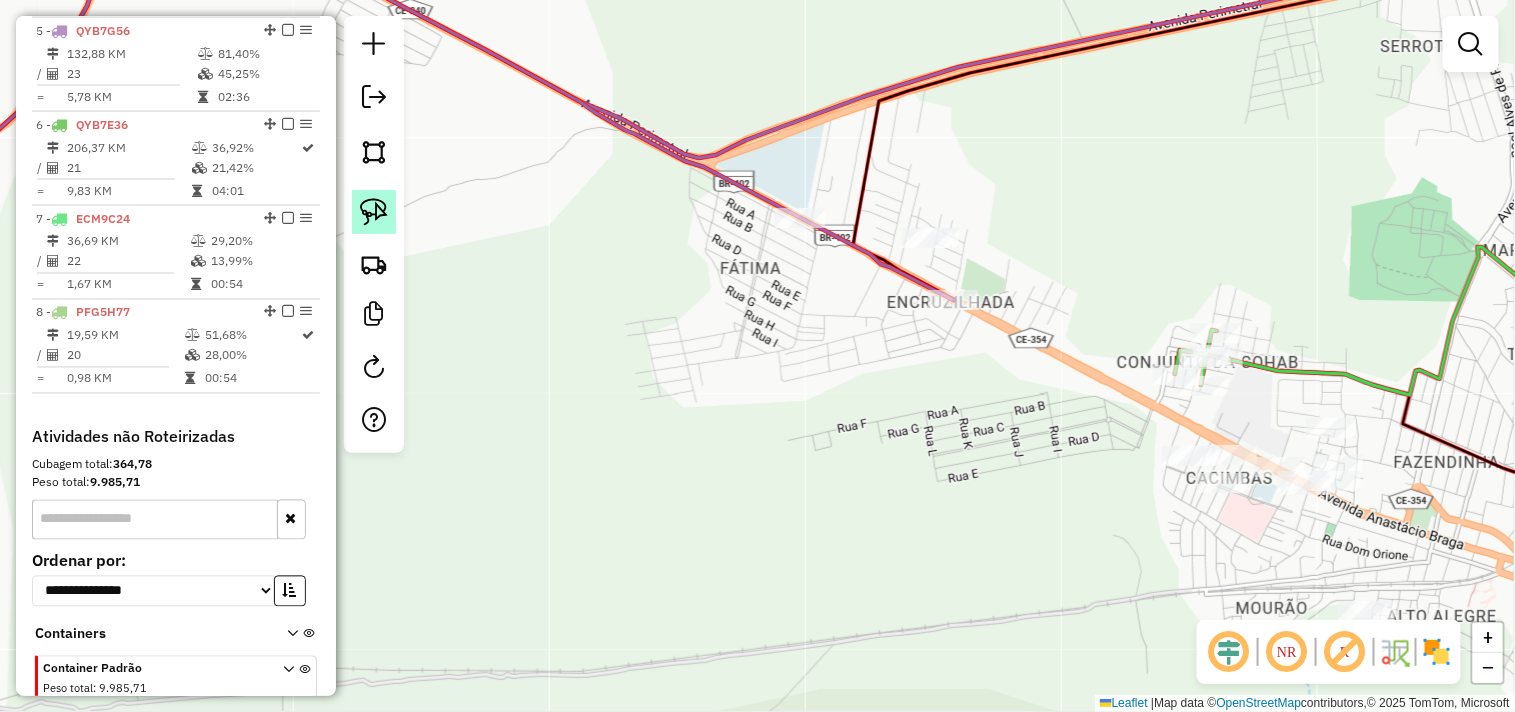 click 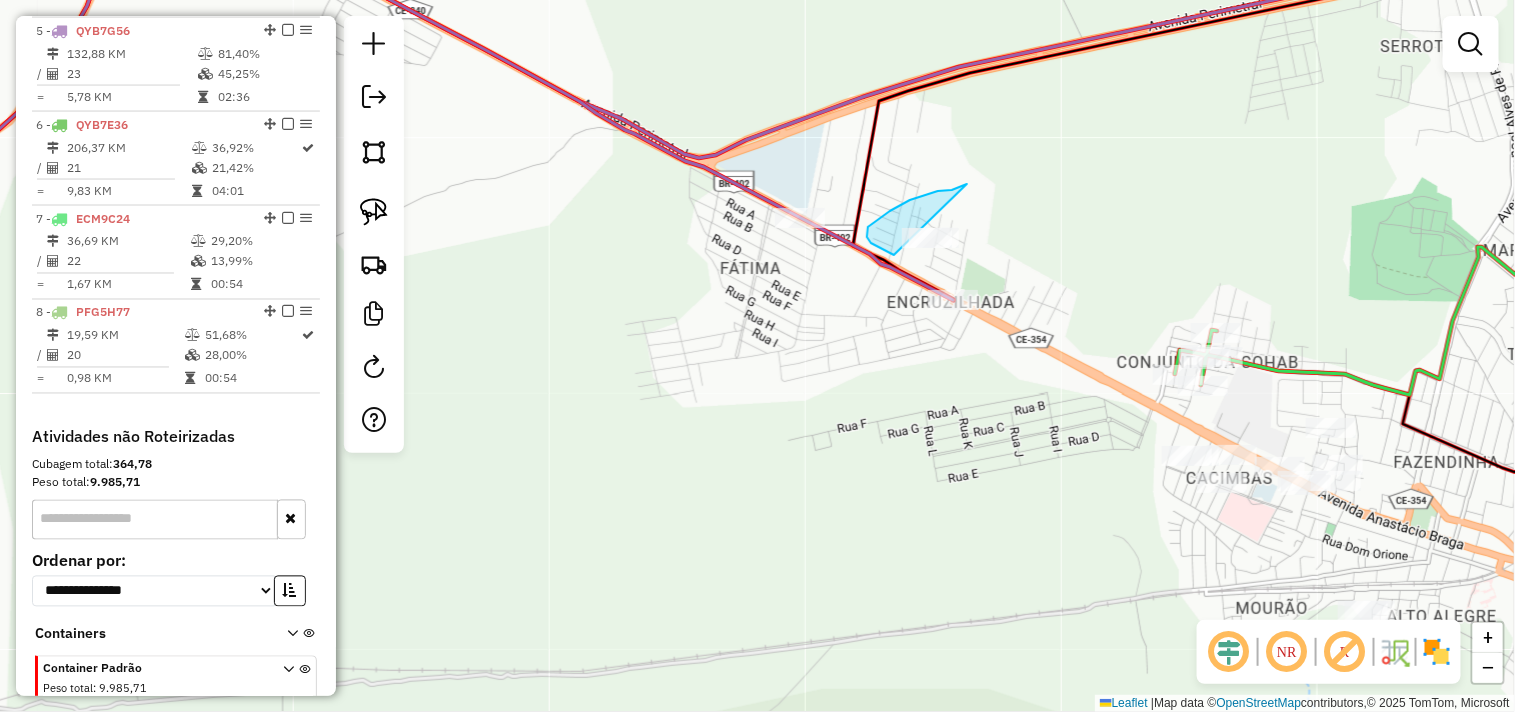 drag, startPoint x: 930, startPoint y: 194, endPoint x: 1253, endPoint y: 238, distance: 325.98312 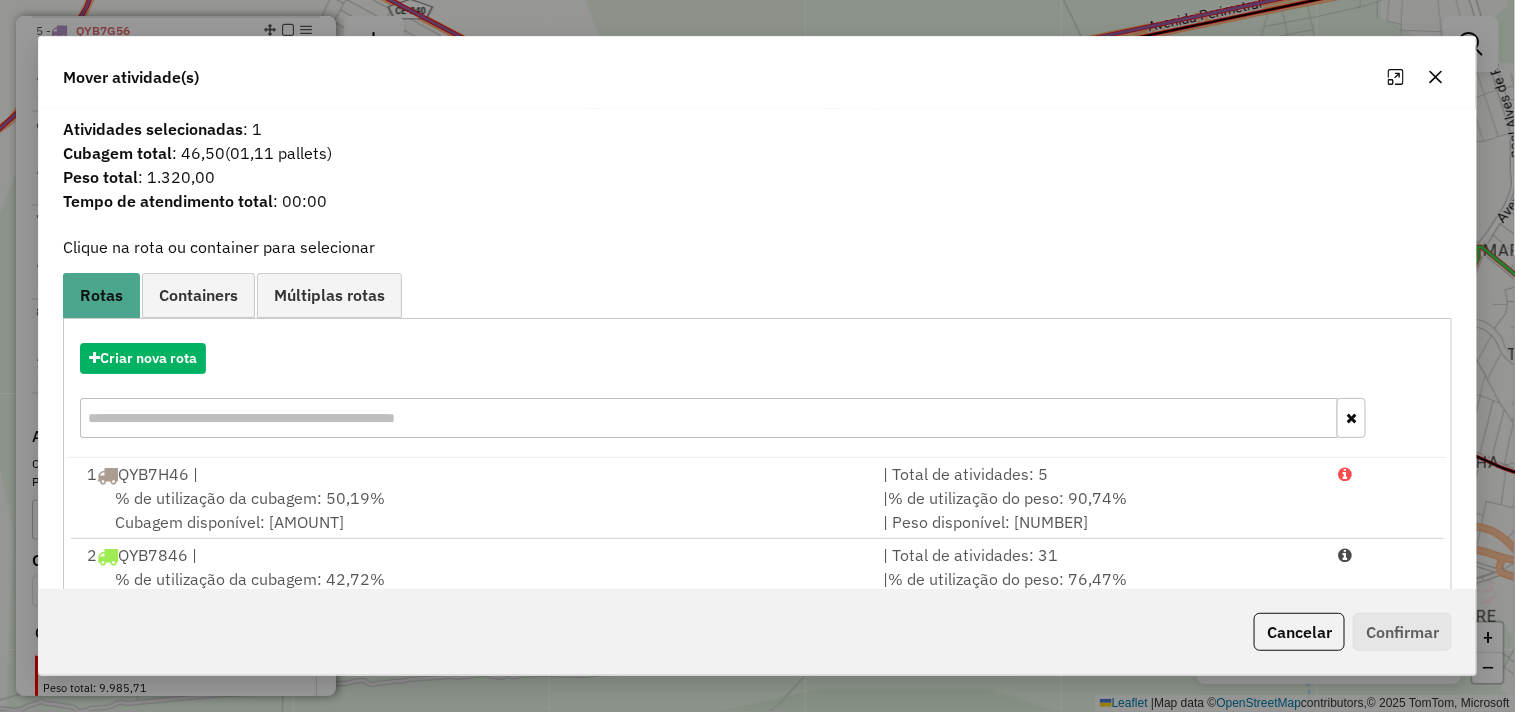 scroll, scrollTop: 302, scrollLeft: 0, axis: vertical 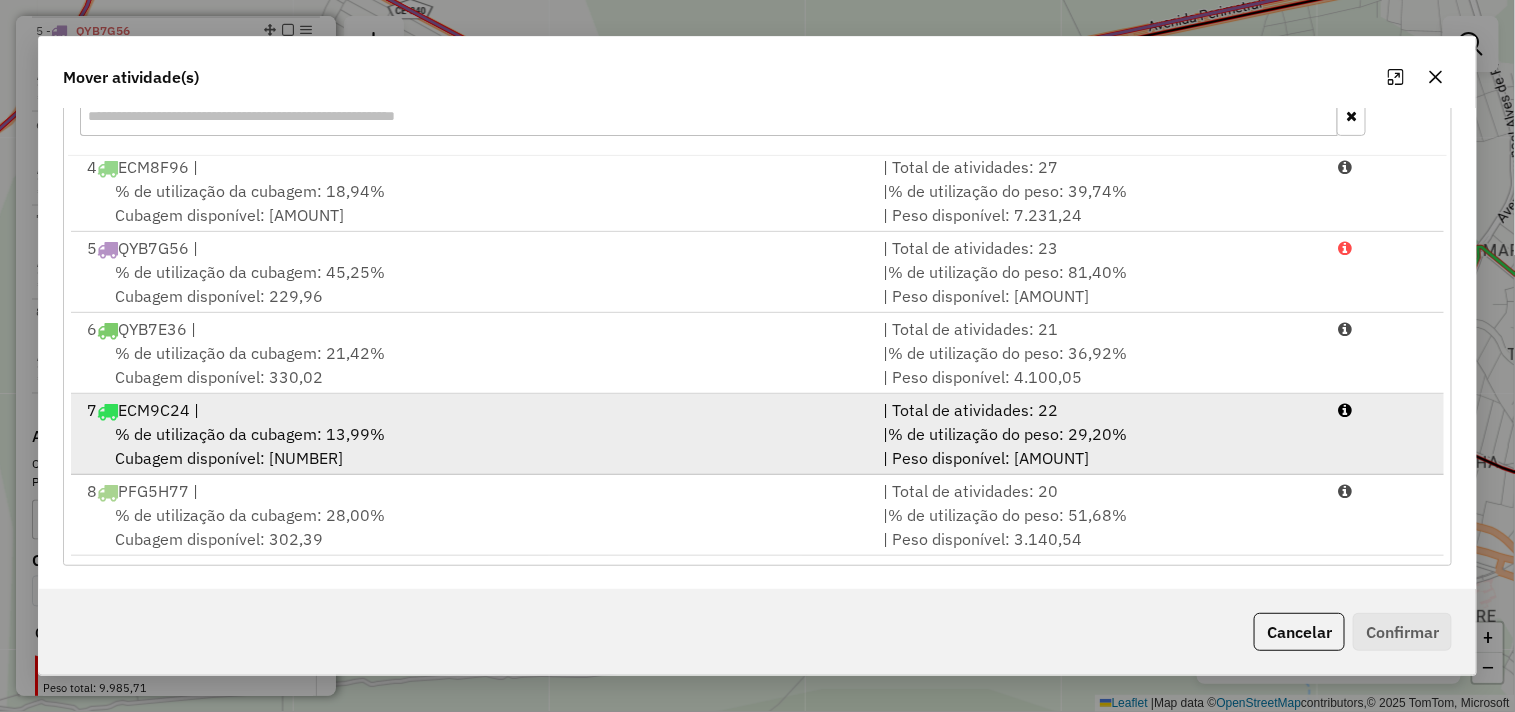 click on "7  ECM9C24 |" at bounding box center [473, 410] 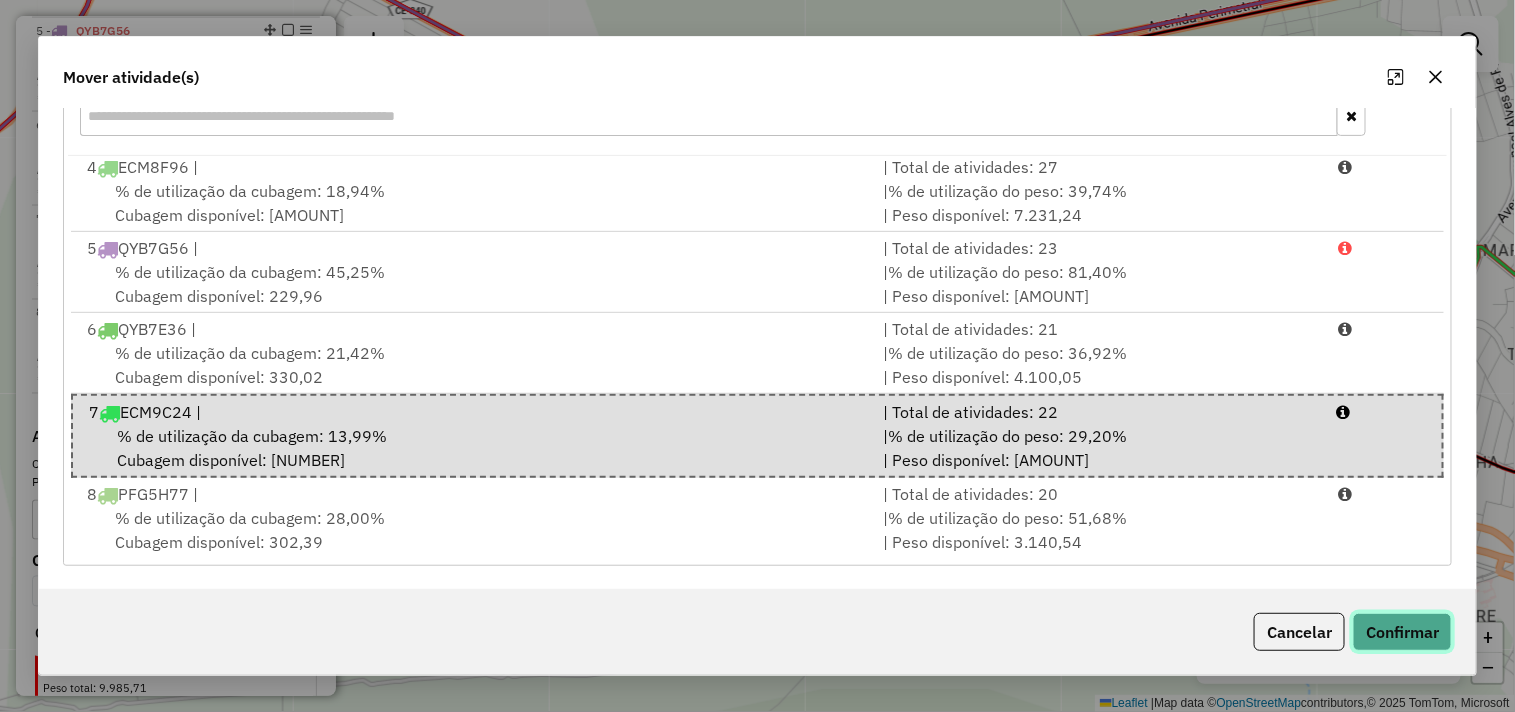 click on "Confirmar" 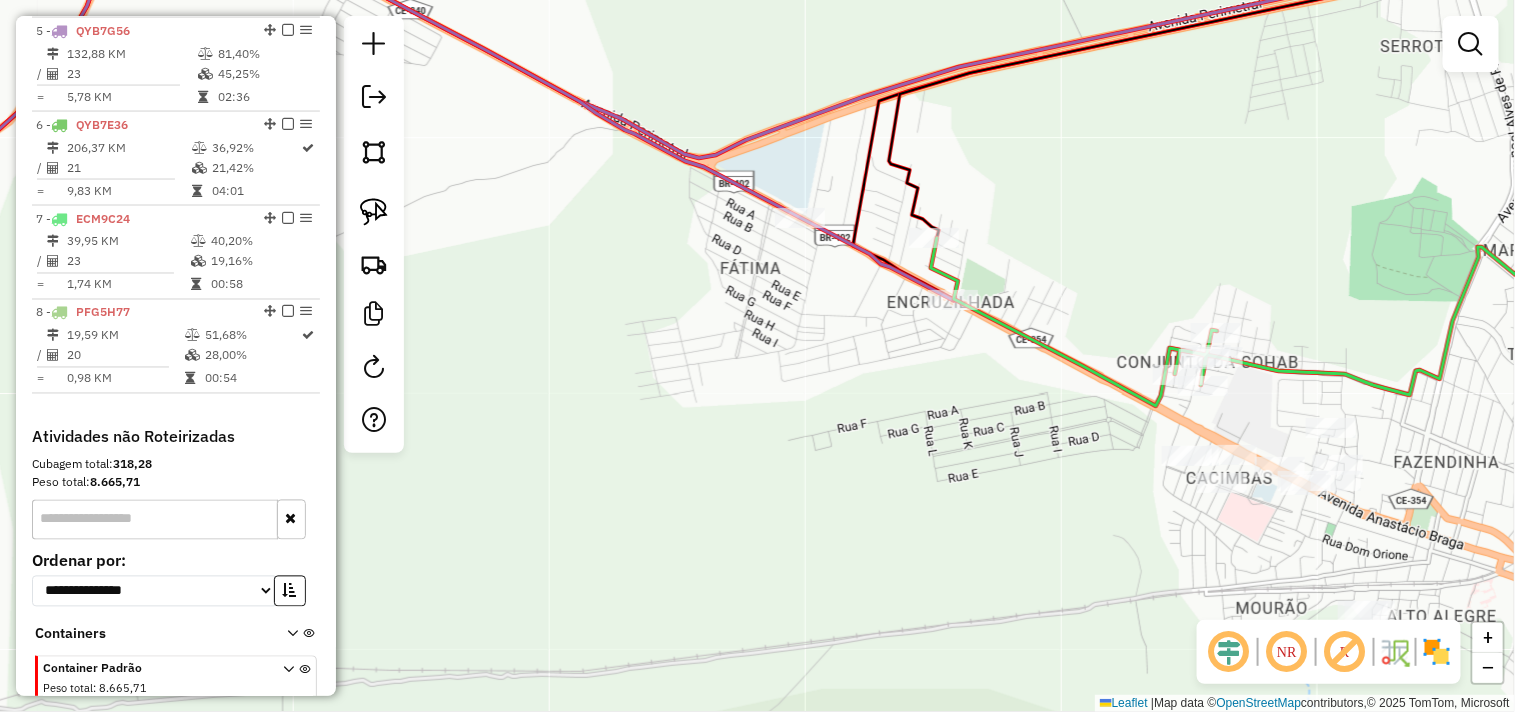 scroll, scrollTop: 0, scrollLeft: 0, axis: both 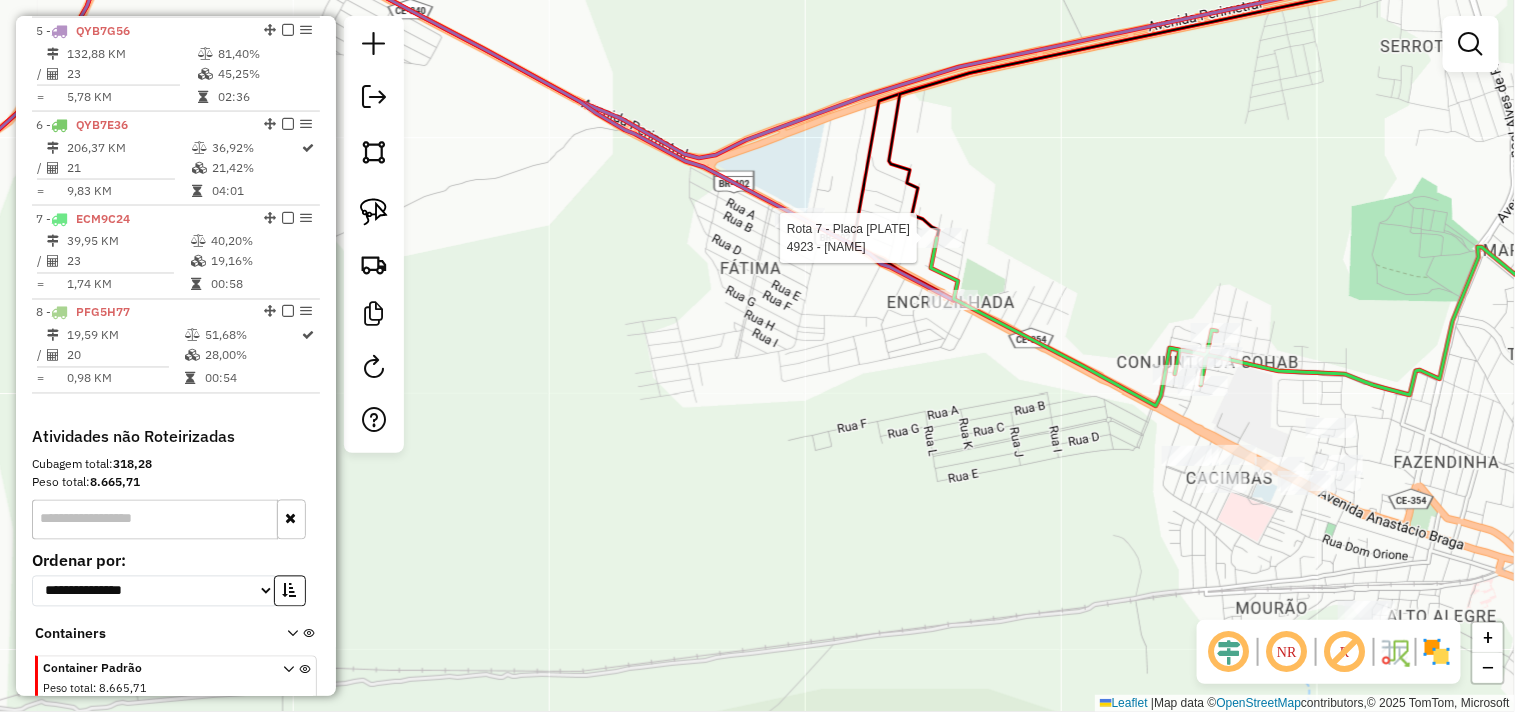 select on "**********" 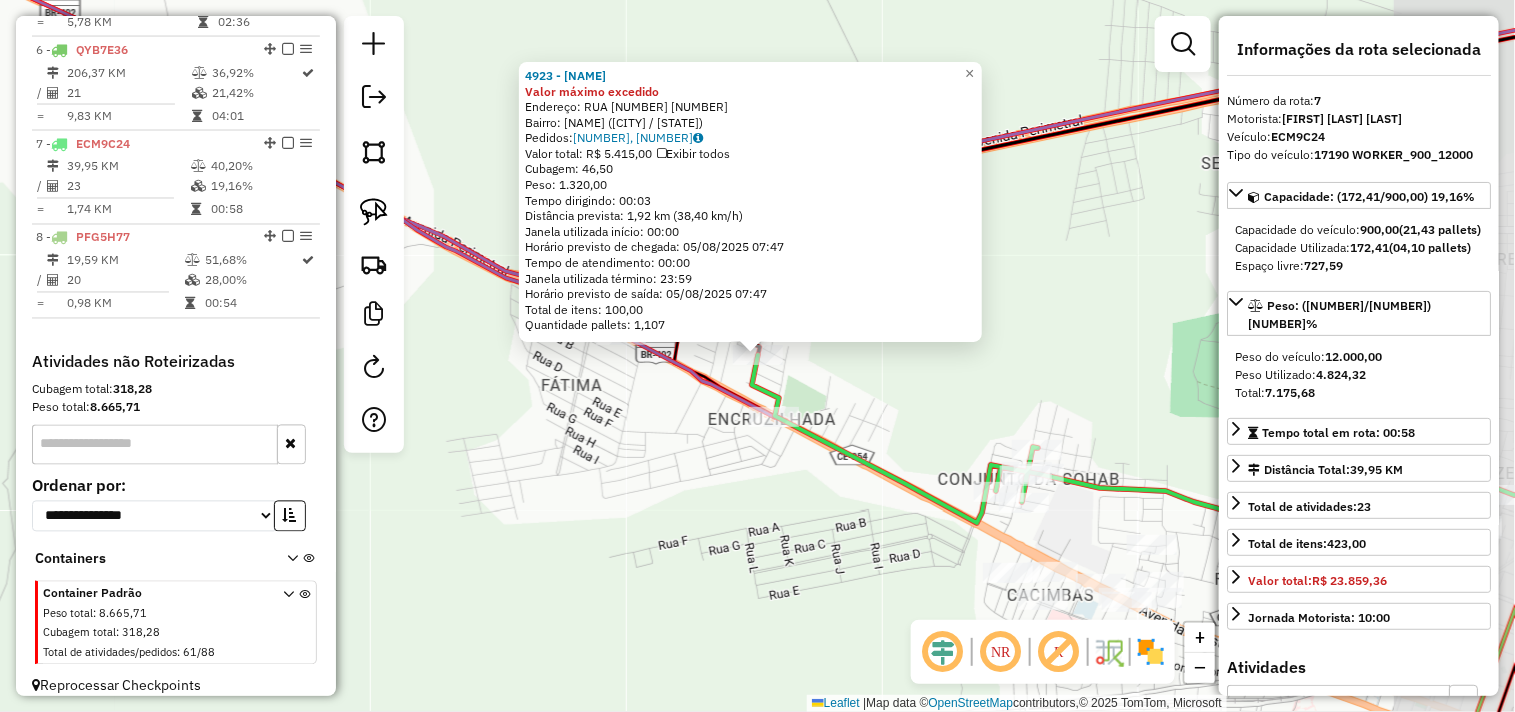 scroll, scrollTop: 1238, scrollLeft: 0, axis: vertical 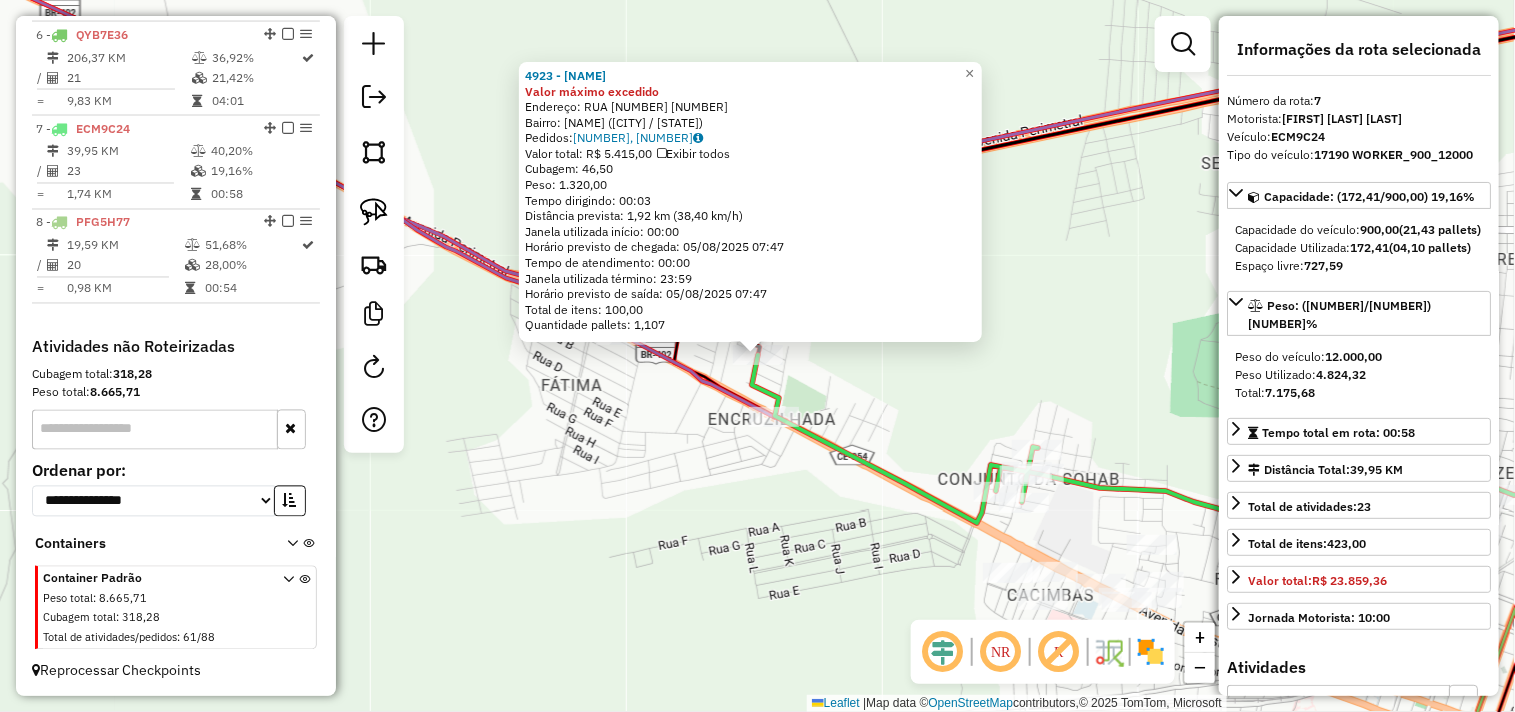click on "4923 - SAO FRANCISCO Valor máximo excedido  Endereço:  RUA 1 510   Bairro: URBANO BARBOSA (ITAPIPOCA / CE)   Pedidos:  04087047, 04087048   Valor total: R$ 5.415,00   Exibir todos   Cubagem: 46,50  Peso: 1.320,00  Tempo dirigindo: 00:03   Distância prevista: 1,92 km (38,40 km/h)   Janela utilizada início: 00:00   Horário previsto de chegada: 05/08/2025 07:47   Tempo de atendimento: 00:00   Janela utilizada término: 23:59   Horário previsto de saída: 05/08/2025 07:47   Total de itens: 100,00   Quantidade pallets: 1,107  × Janela de atendimento Grade de atendimento Capacidade Transportadoras Veículos Cliente Pedidos  Rotas Selecione os dias de semana para filtrar as janelas de atendimento  Seg   Ter   Qua   Qui   Sex   Sáb   Dom  Informe o período da janela de atendimento: De: Até:  Filtrar exatamente a janela do cliente  Considerar janela de atendimento padrão  Selecione os dias de semana para filtrar as grades de atendimento  Seg   Ter   Qua   Qui   Sex   Sáb   Dom   Peso mínimo:   De:   De:" 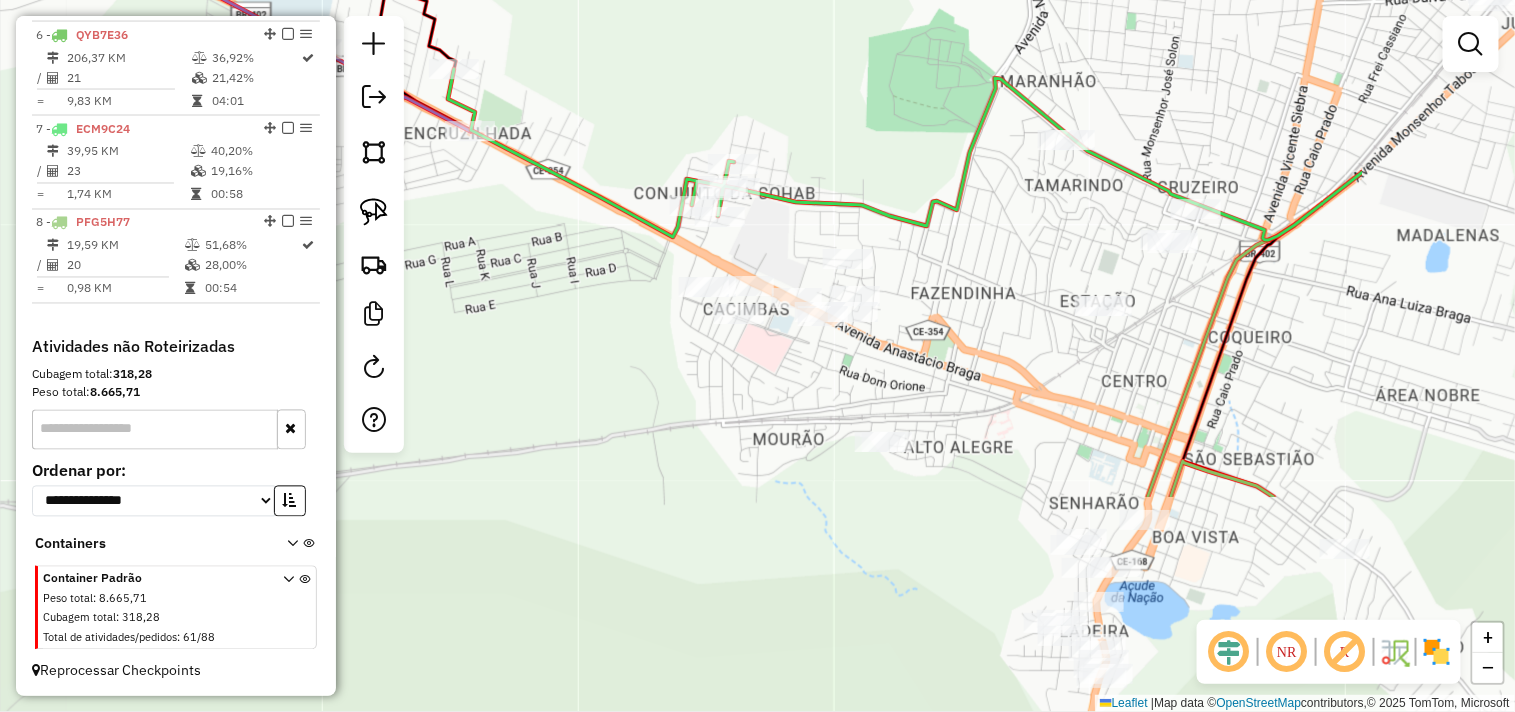 drag, startPoint x: 904, startPoint y: 568, endPoint x: 528, endPoint y: 250, distance: 492.4429 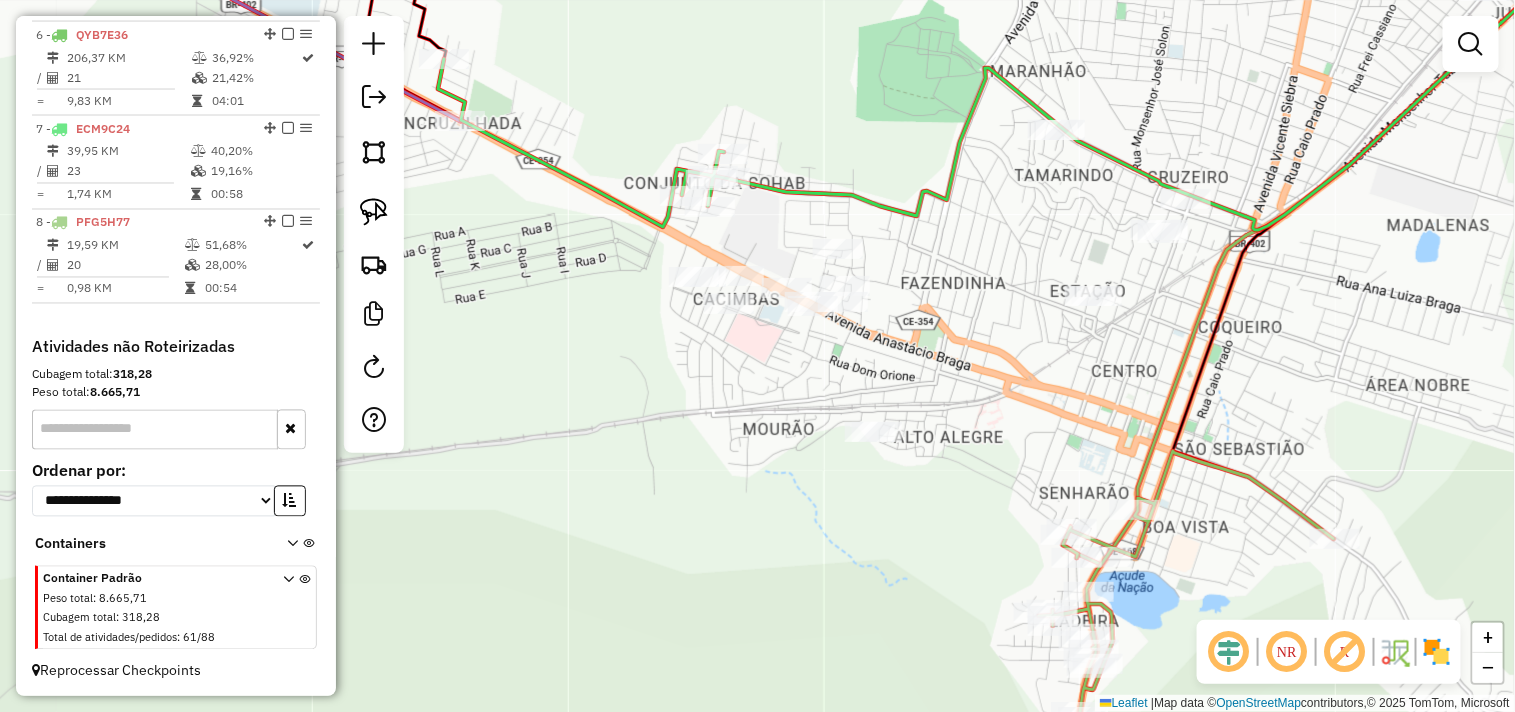 click 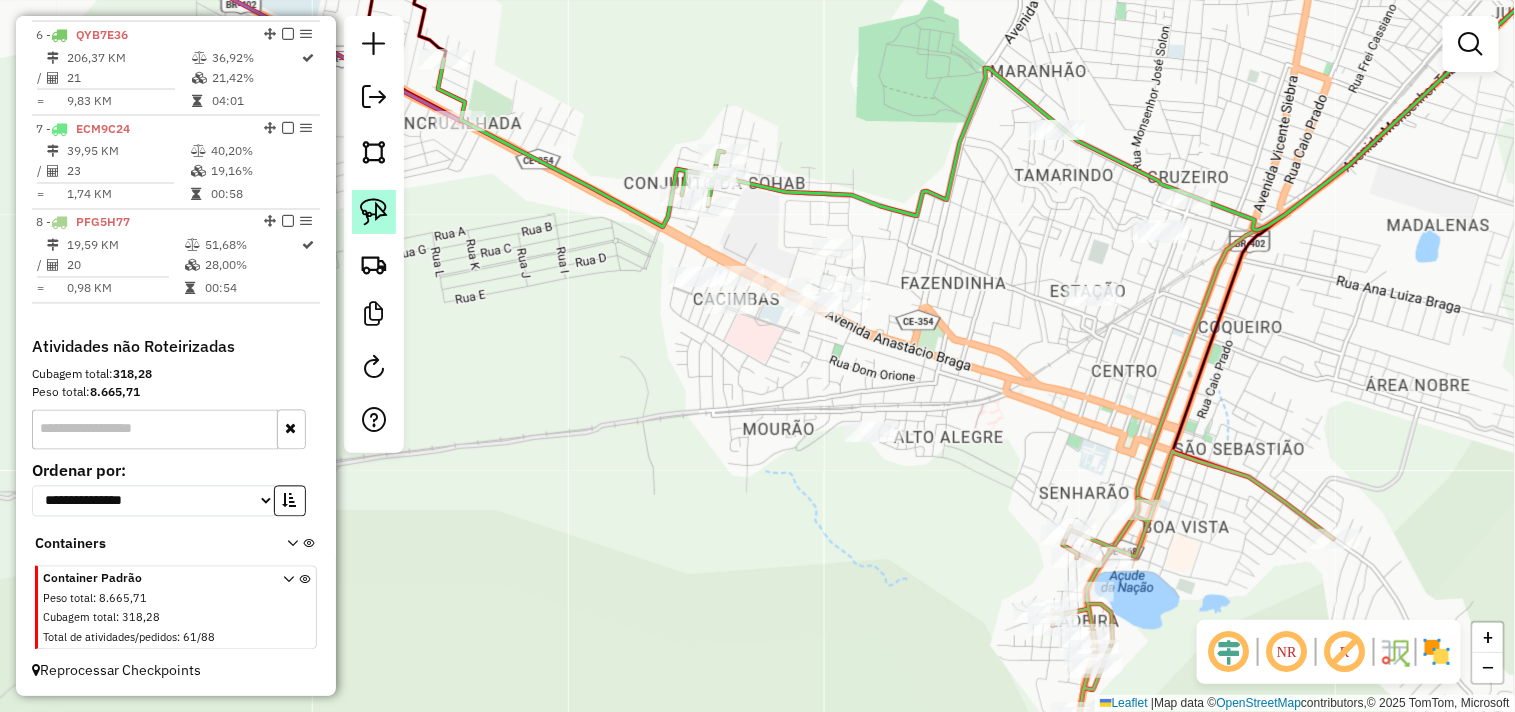 click 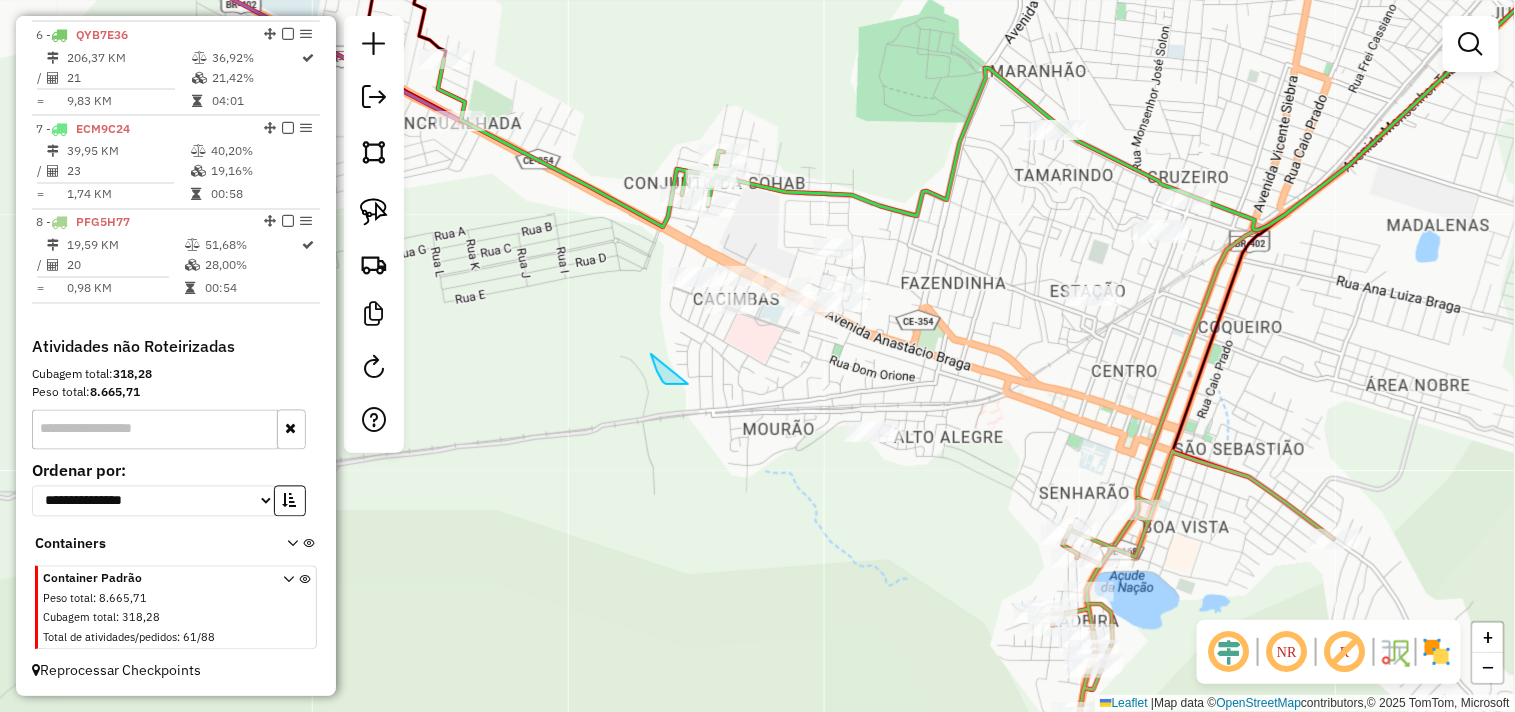 drag, startPoint x: 688, startPoint y: 384, endPoint x: 651, endPoint y: 353, distance: 48.270073 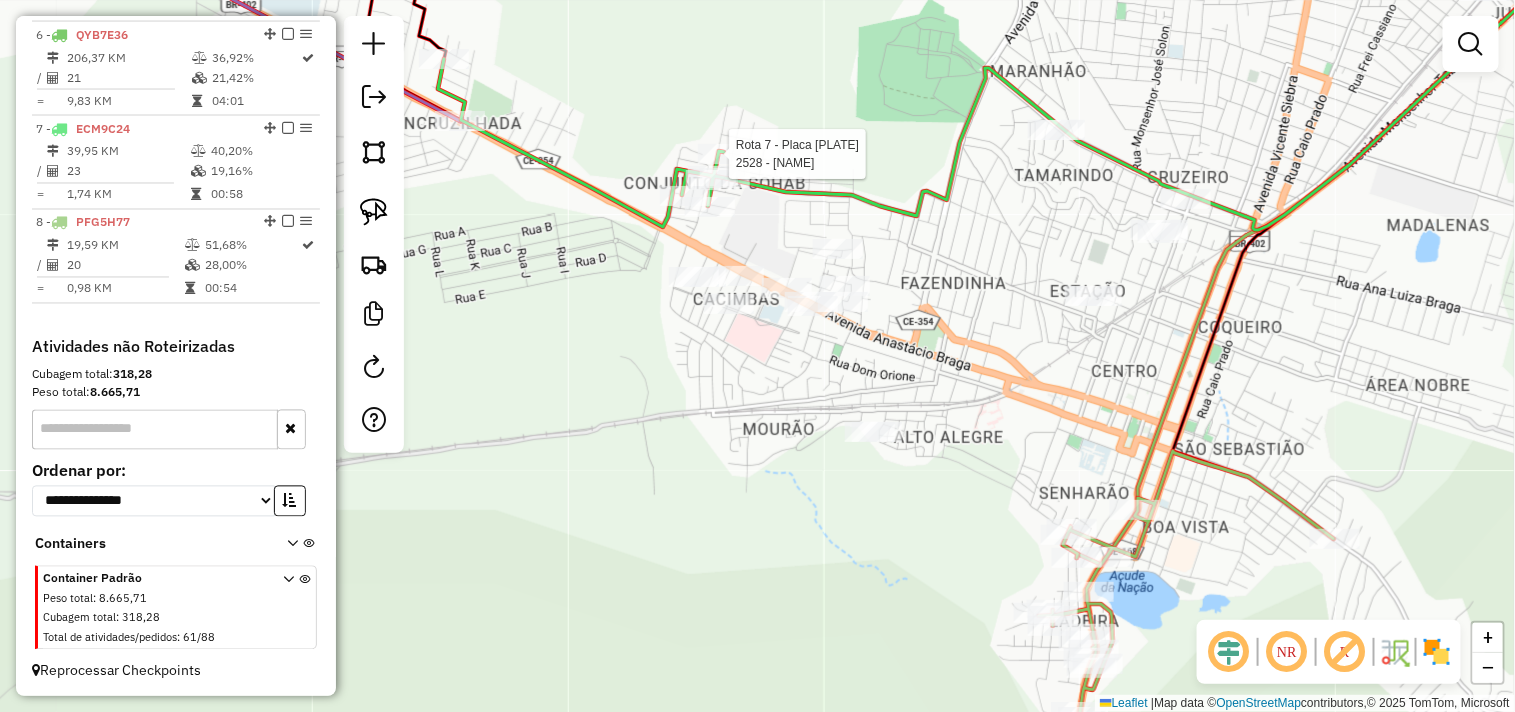 select on "**********" 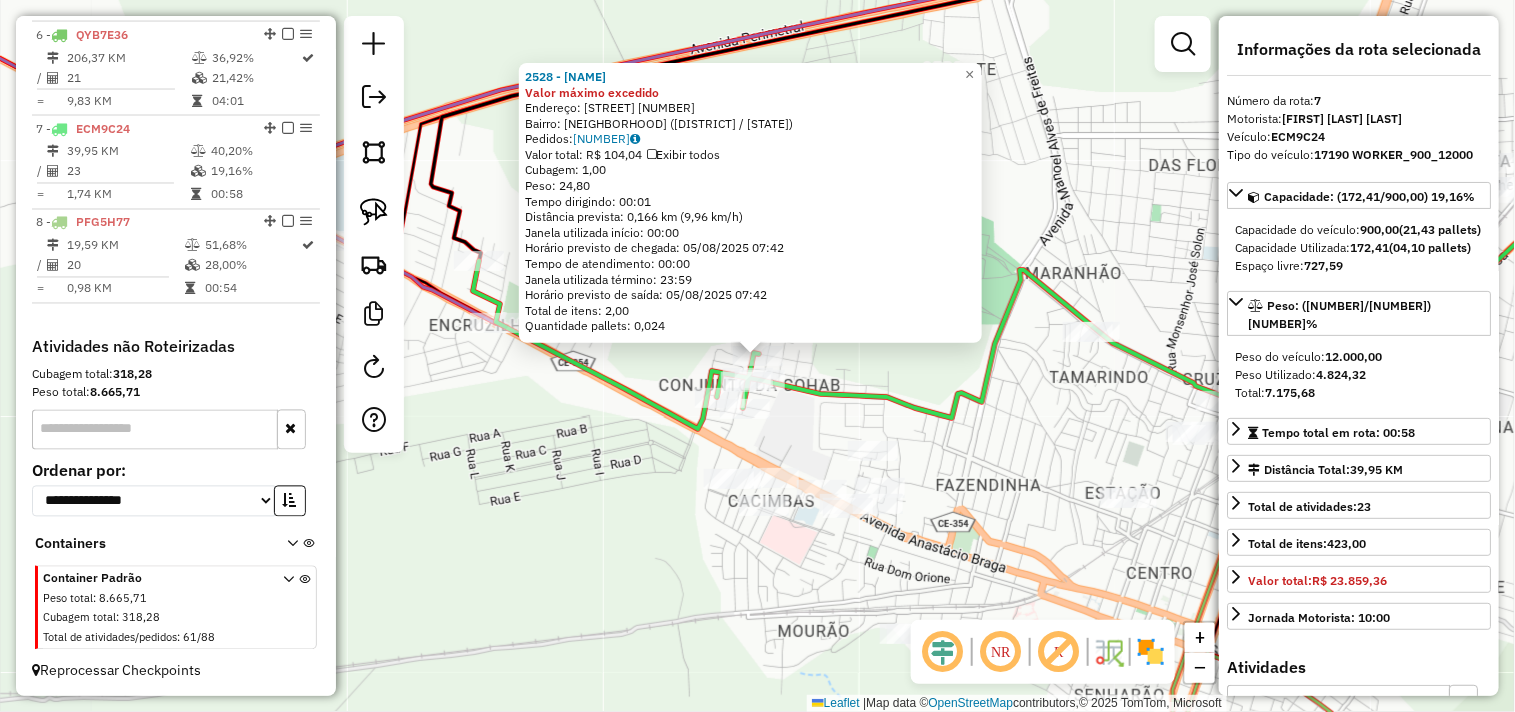 click on "2528 - SINUCAS BAR Valor máximo excedido  Endereço:  RUA PEDRO MOREIRA BRAGA 345   Bairro: COHAB (ITAPIPOCA / CE)   Pedidos:  04087214   Valor total: R$ 104,04   Exibir todos   Cubagem: 1,00  Peso: 24,80  Tempo dirigindo: 00:01   Distância prevista: 0,166 km (9,96 km/h)   Janela utilizada início: 00:00   Horário previsto de chegada: 05/08/2025 07:42   Tempo de atendimento: 00:00   Janela utilizada término: 23:59   Horário previsto de saída: 05/08/2025 07:42   Total de itens: 2,00   Quantidade pallets: 0,024  × Janela de atendimento Grade de atendimento Capacidade Transportadoras Veículos Cliente Pedidos  Rotas Selecione os dias de semana para filtrar as janelas de atendimento  Seg   Ter   Qua   Qui   Sex   Sáb   Dom  Informe o período da janela de atendimento: De: Até:  Filtrar exatamente a janela do cliente  Considerar janela de atendimento padrão  Selecione os dias de semana para filtrar as grades de atendimento  Seg   Ter   Qua   Qui   Sex   Sáb   Dom   Peso mínimo:   Peso máximo:   De:  +" 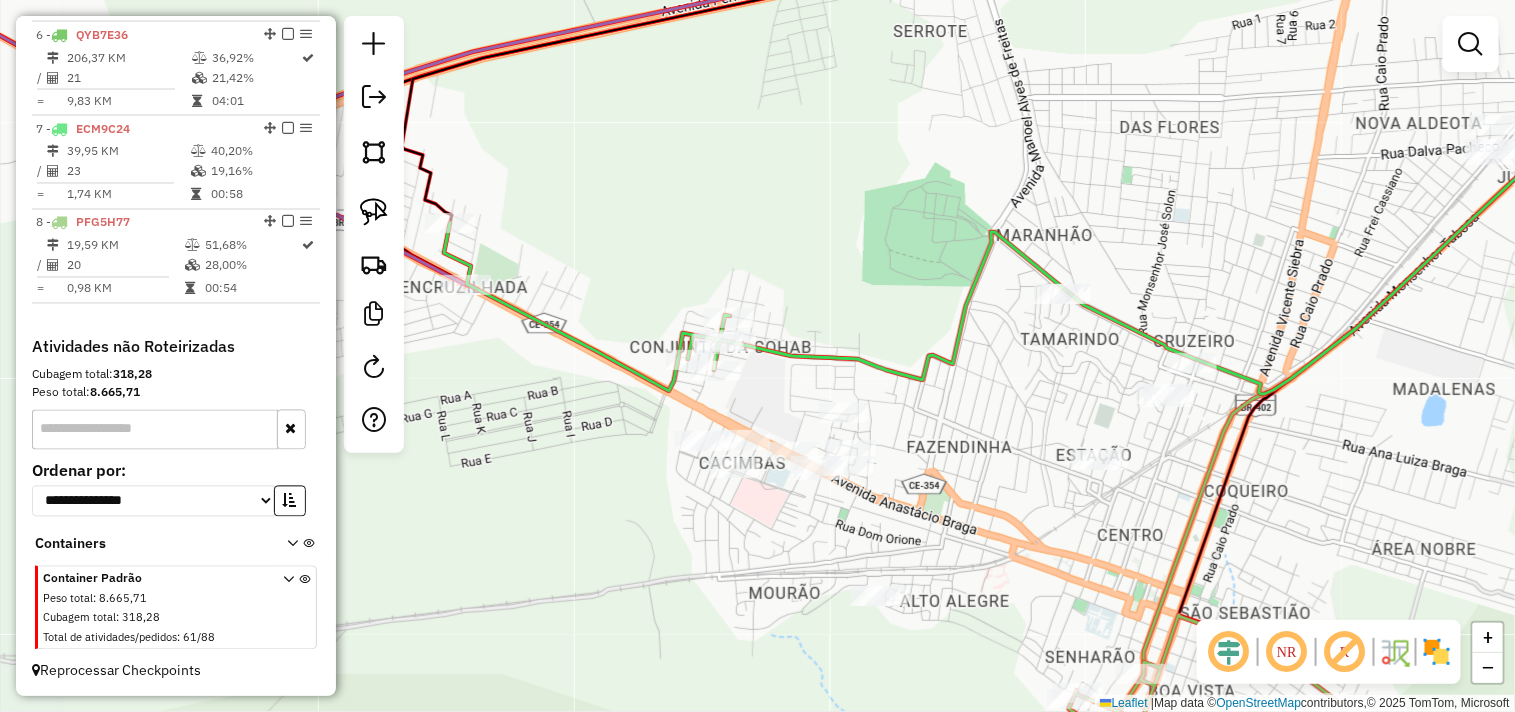 drag, startPoint x: 715, startPoint y: 581, endPoint x: 601, endPoint y: 375, distance: 235.44002 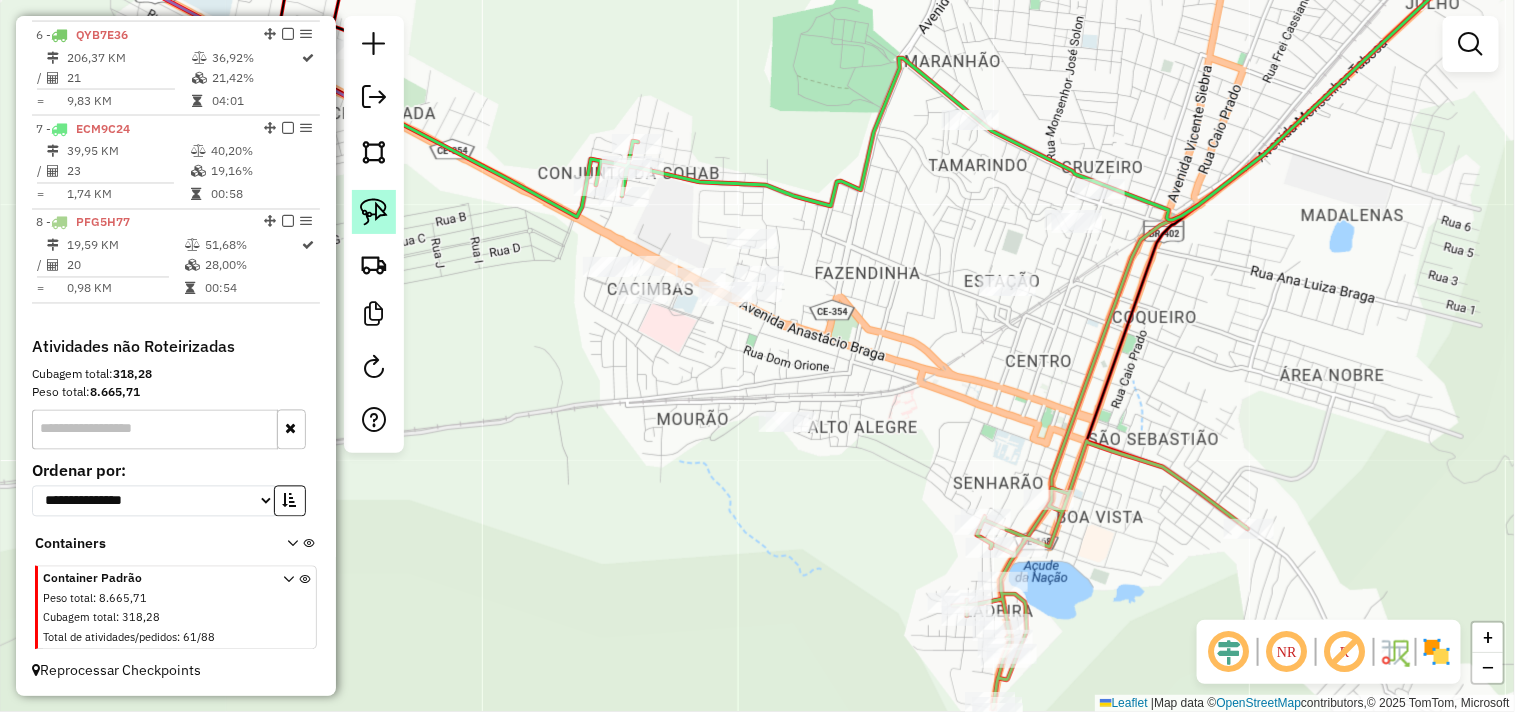 click 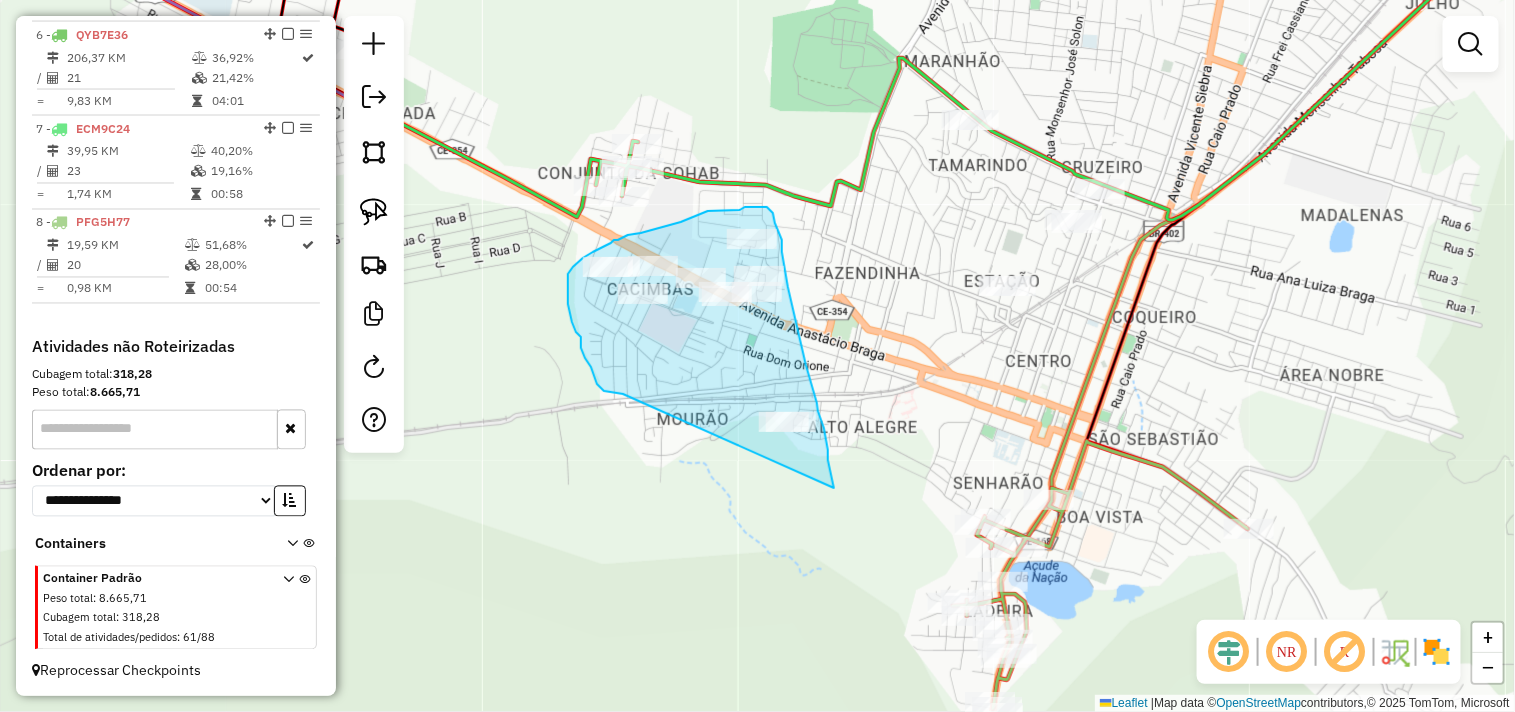 drag, startPoint x: 623, startPoint y: 394, endPoint x: 841, endPoint y: 542, distance: 263.49194 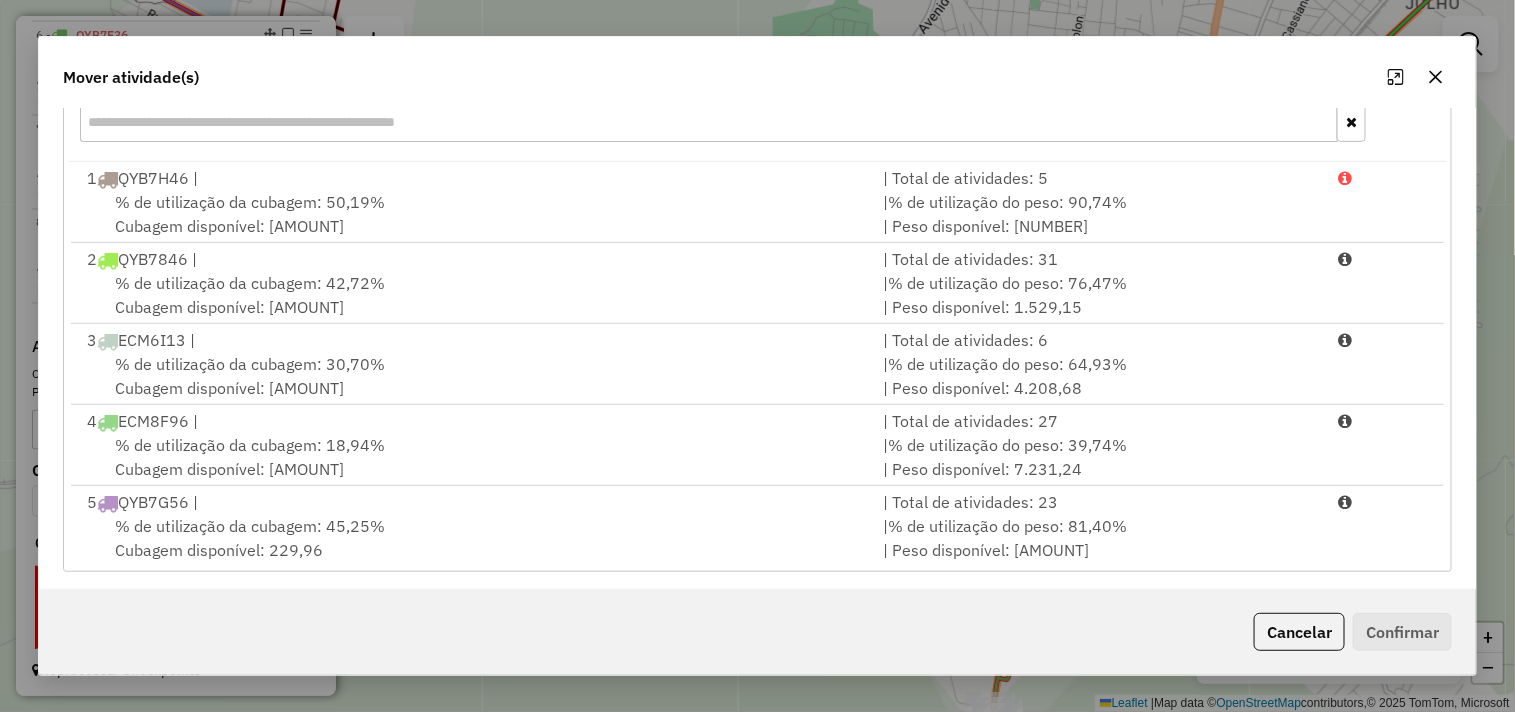 scroll, scrollTop: 302, scrollLeft: 0, axis: vertical 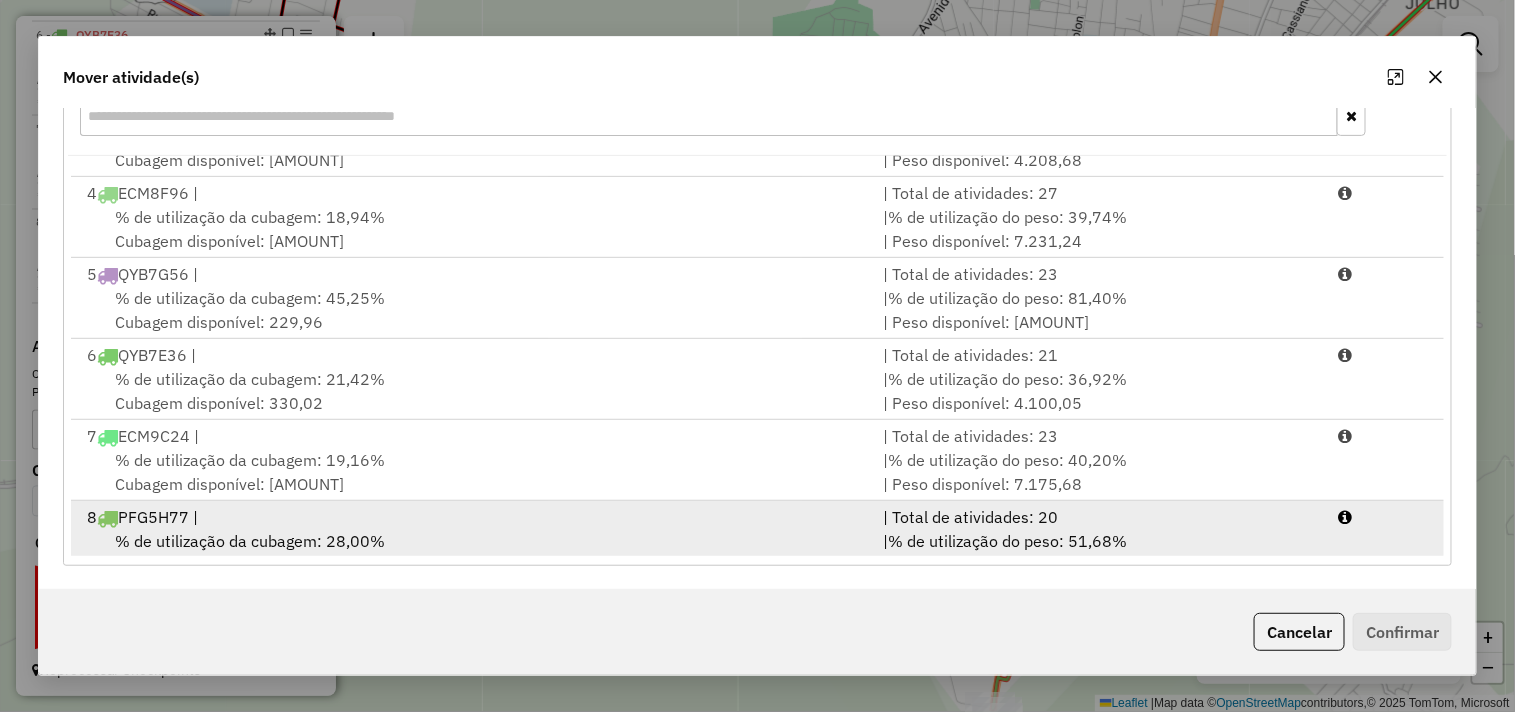 click on "8  PFG5H77 |" at bounding box center [473, 517] 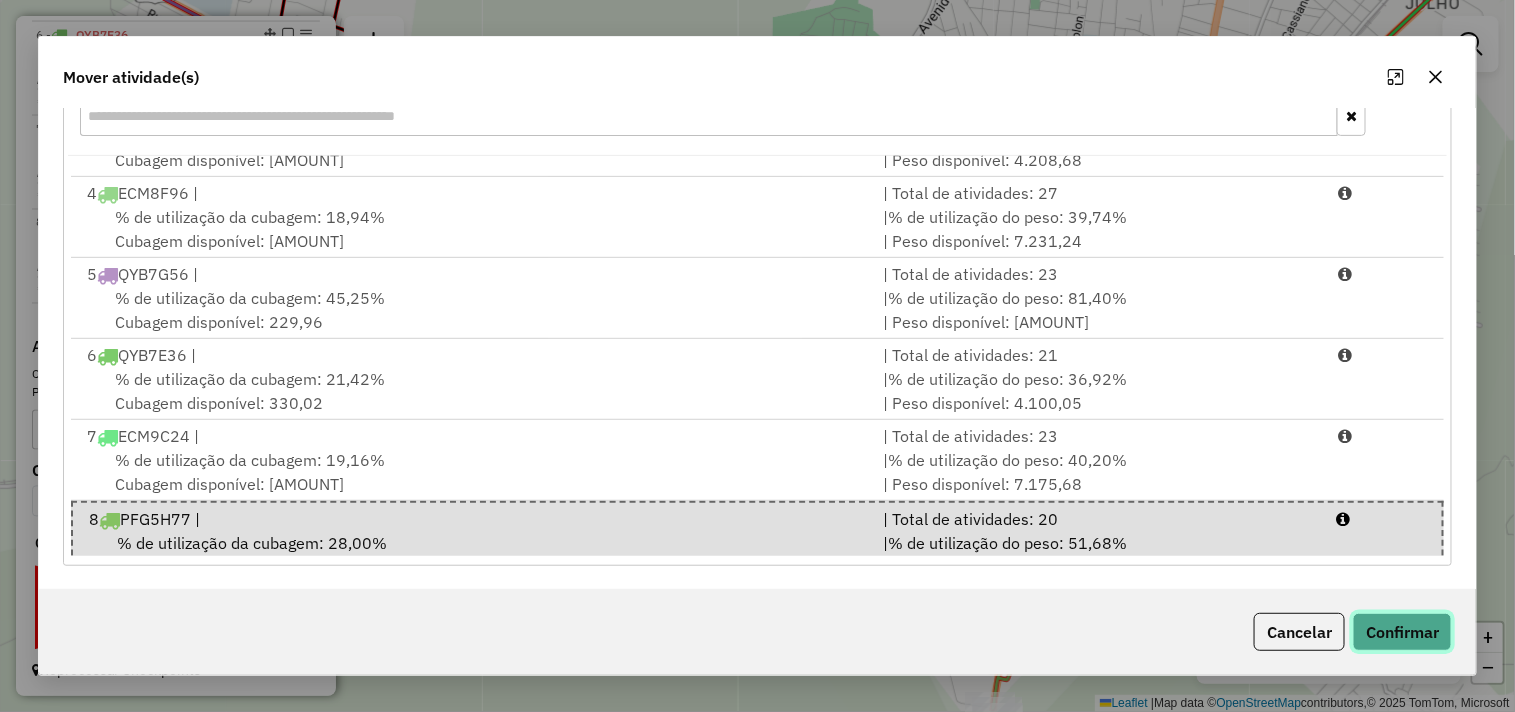 click on "Confirmar" 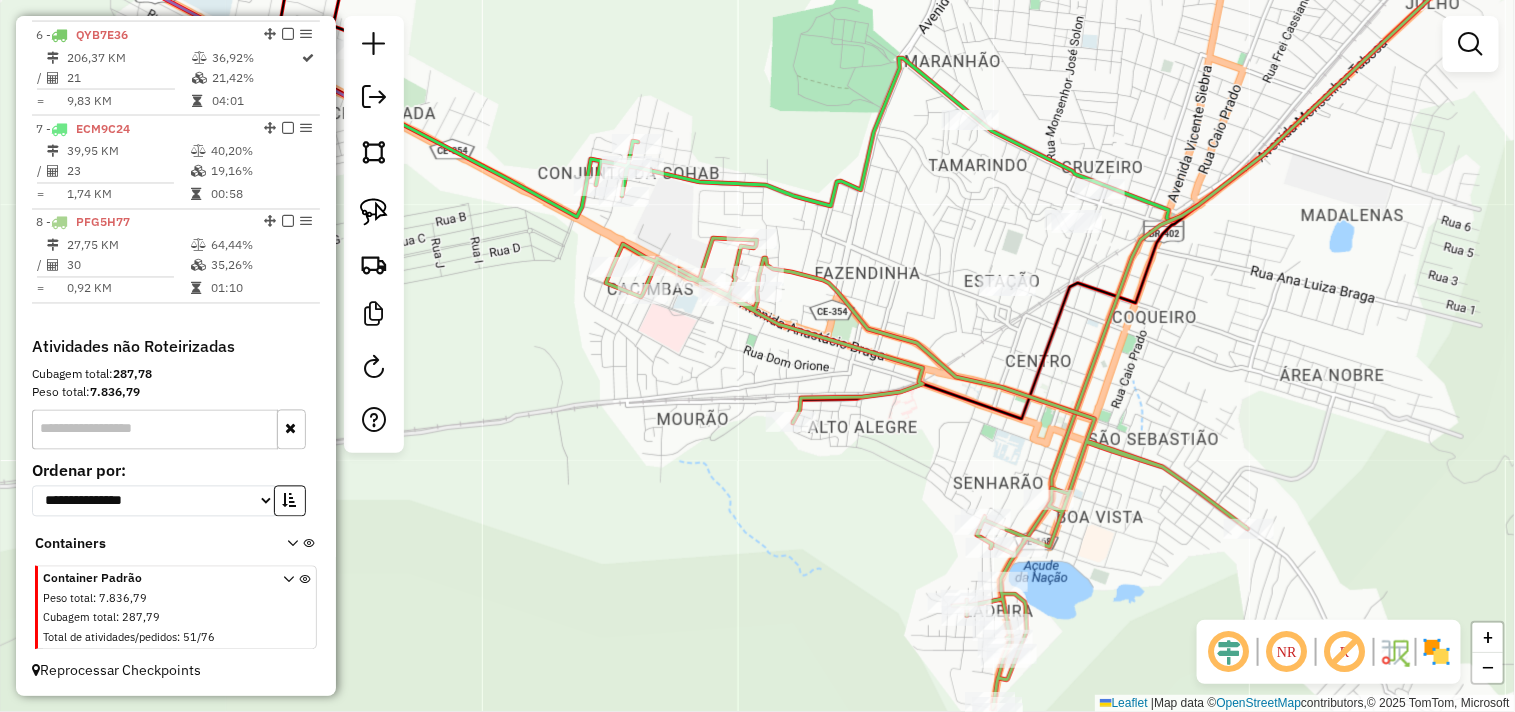 scroll, scrollTop: 0, scrollLeft: 0, axis: both 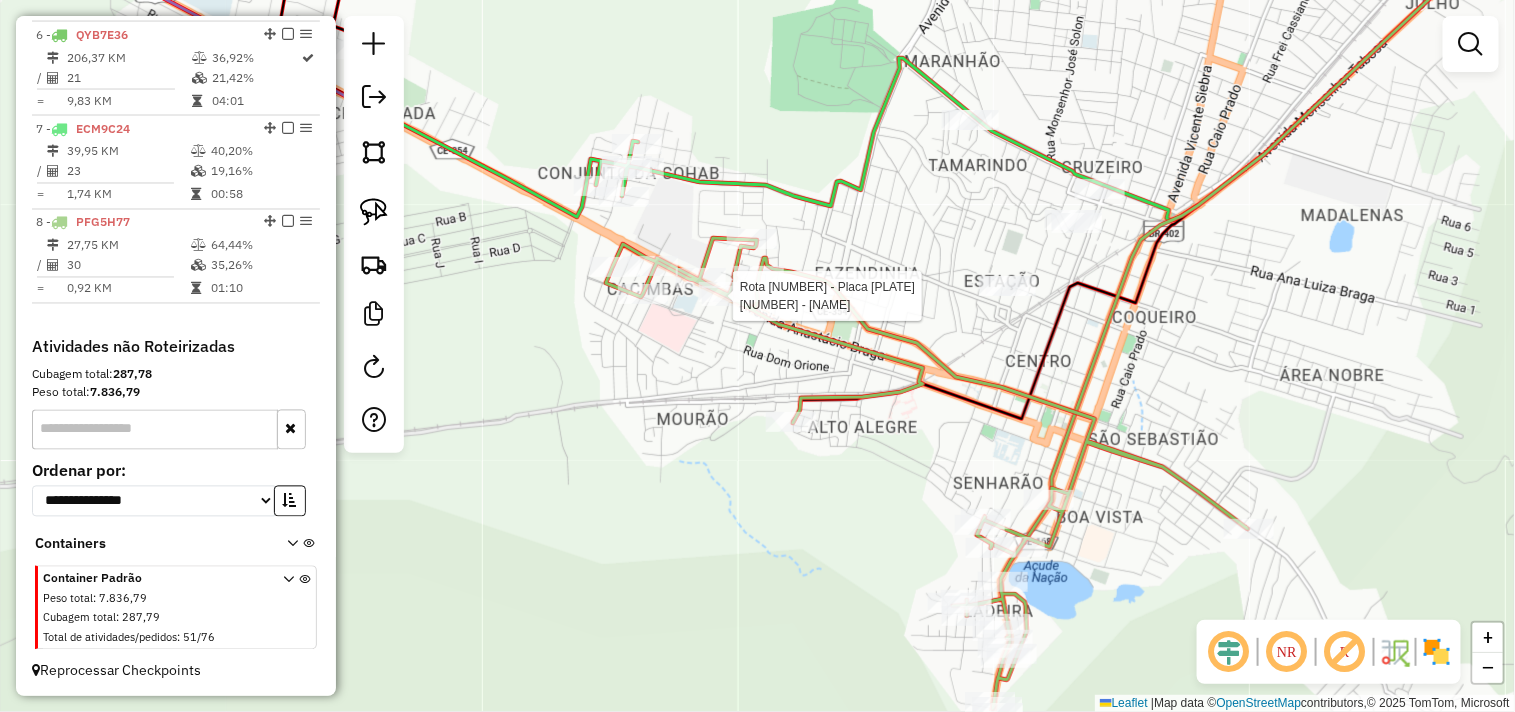 click 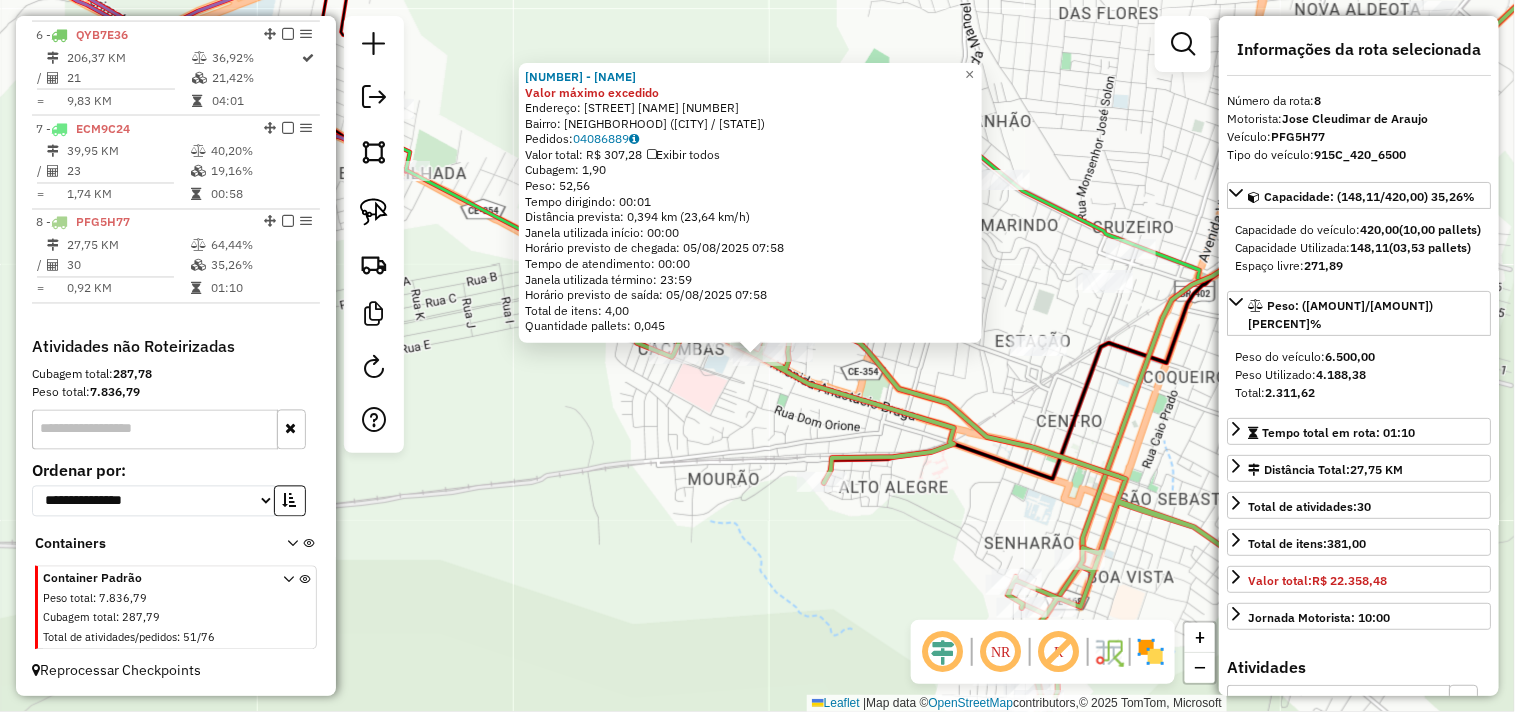 click on "5689 - MERCADINHO TANQUES Valor máximo excedido  Endereço:  AVENIDA ANASTACIO BRAGA 2279   Bairro: FAZENDINHA (ITAPIPOCA / CE)   Pedidos:  04086889   Valor total: R$ 307,28   Exibir todos   Cubagem: 1,90  Peso: 52,56  Tempo dirigindo: 00:01   Distância prevista: 0,394 km (23,64 km/h)   Janela utilizada início: 00:00   Horário previsto de chegada: 05/08/2025 07:58   Tempo de atendimento: 00:00   Janela utilizada término: 23:59   Horário previsto de saída: 05/08/2025 07:58   Total de itens: 4,00   Quantidade pallets: 0,045  × Janela de atendimento Grade de atendimento Capacidade Transportadoras Veículos Cliente Pedidos  Rotas Selecione os dias de semana para filtrar as janelas de atendimento  Seg   Ter   Qua   Qui   Sex   Sáb   Dom  Informe o período da janela de atendimento: De: Até:  Filtrar exatamente a janela do cliente  Considerar janela de atendimento padrão  Selecione os dias de semana para filtrar as grades de atendimento  Seg   Ter   Qua   Qui   Sex   Sáb   Dom   Peso mínimo:   De:  De:" 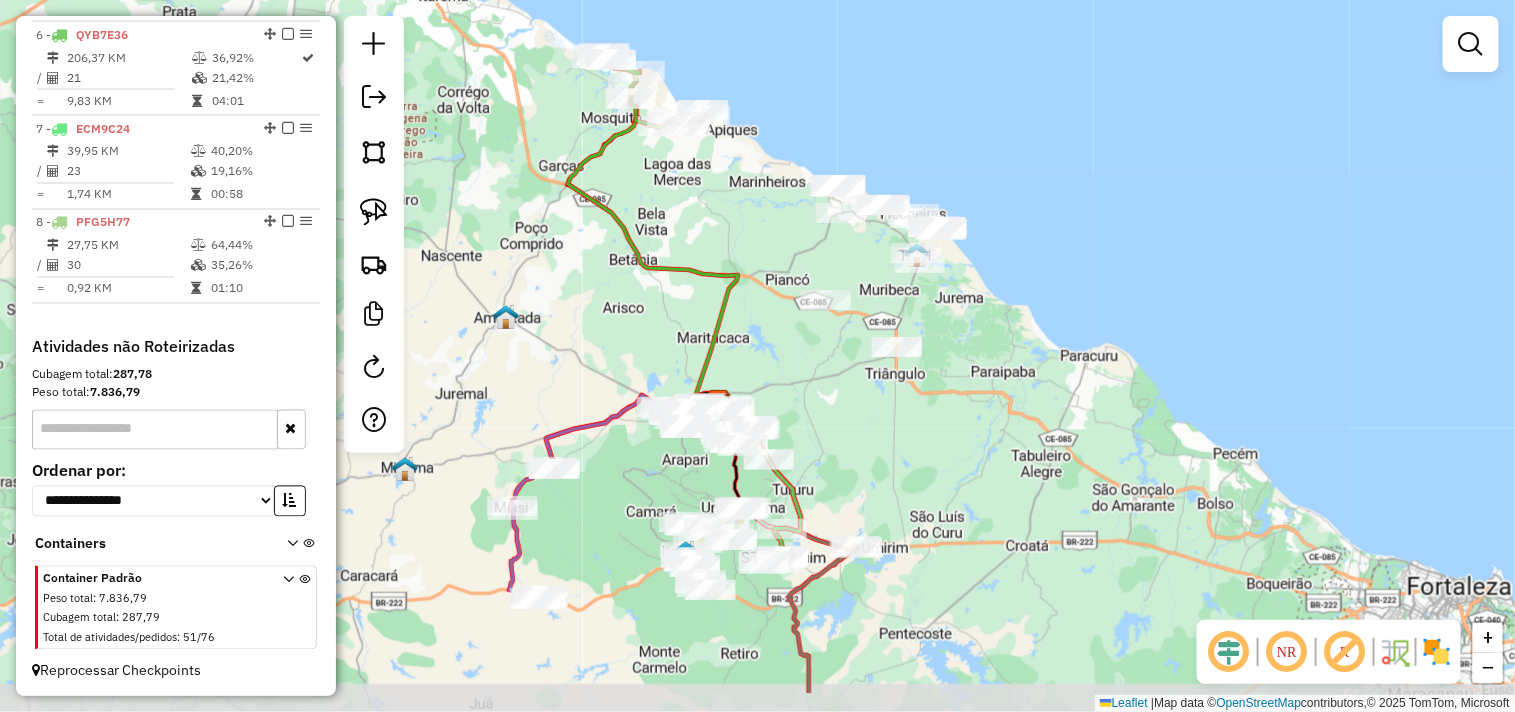 drag, startPoint x: 1017, startPoint y: 583, endPoint x: 930, endPoint y: 493, distance: 125.17587 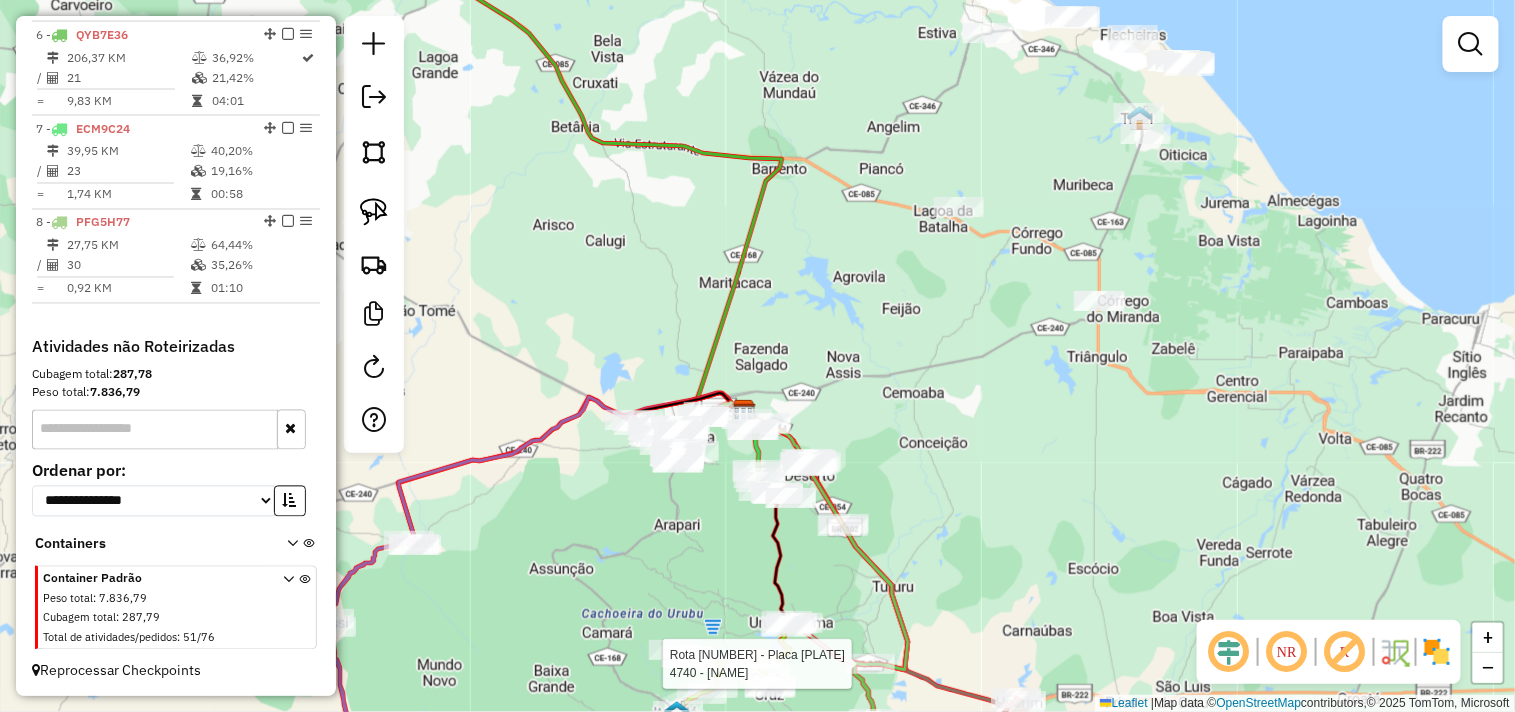 select on "**********" 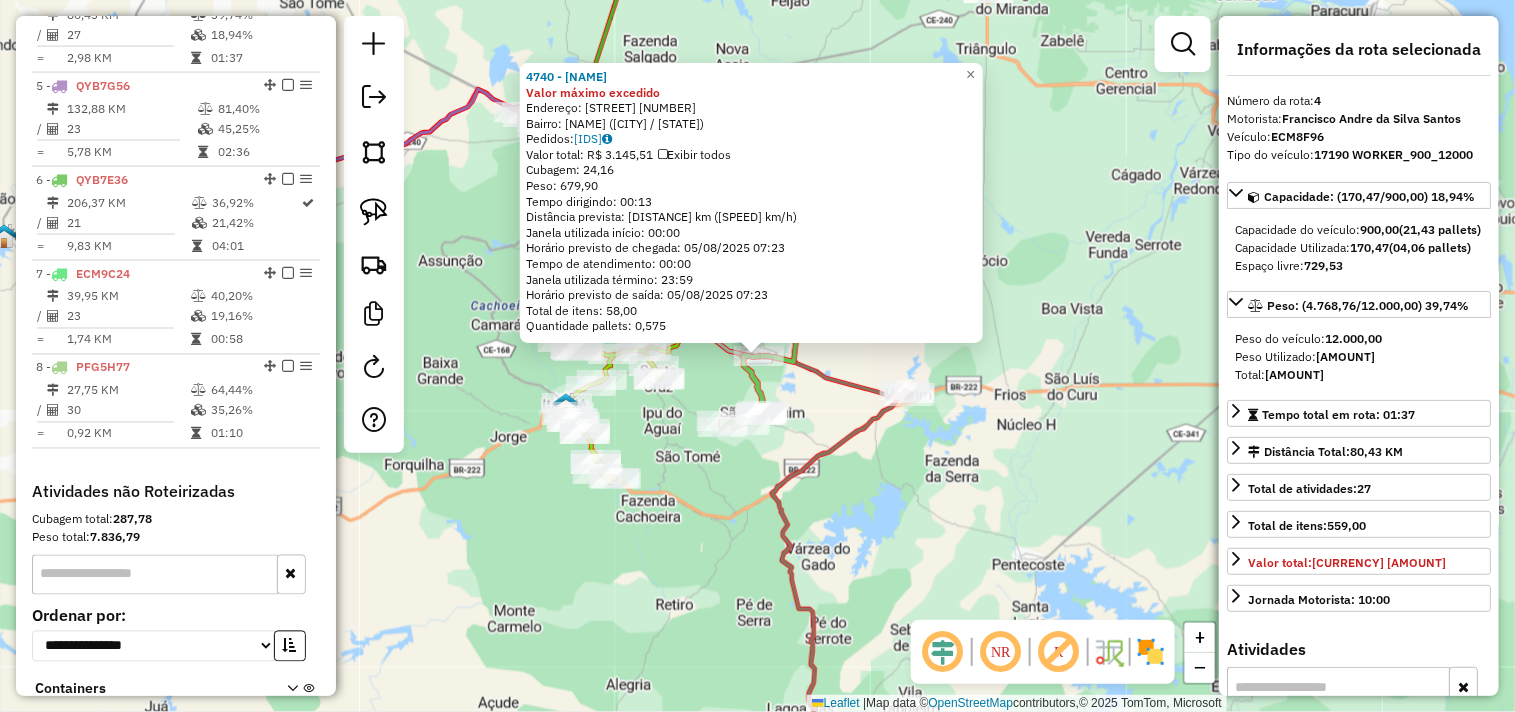 scroll, scrollTop: 1055, scrollLeft: 0, axis: vertical 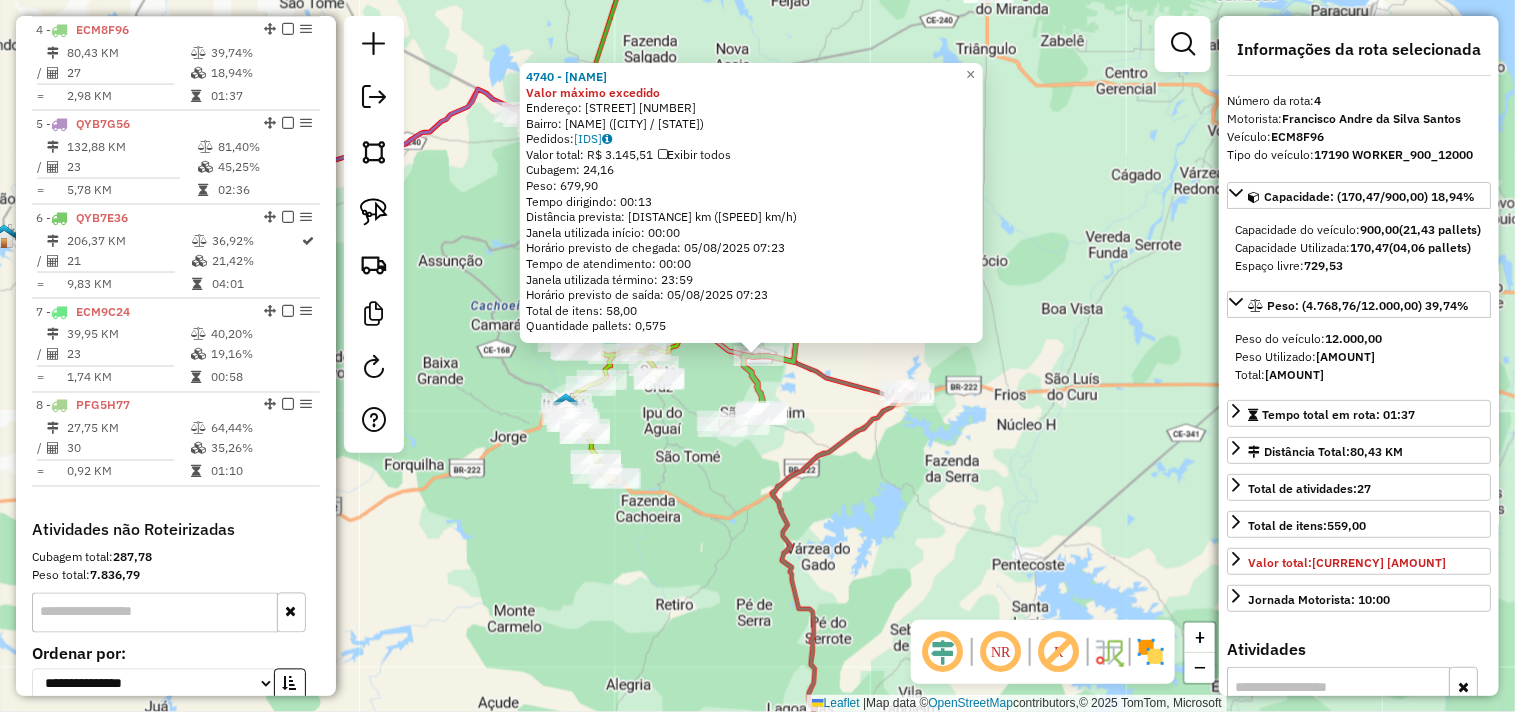 click on "4740 - MARQUINHOS DO OSCAR Valor máximo excedido  Endereço:  RU VICENTE GAMA DE SOUSA 1311   Bairro: FUNDOS CANTO ESCURO (URUBURETAMA / CE)   Pedidos:  04087068, 04087249, 04087067   Valor total: R$ 3.145,51   Exibir todos   Cubagem: 24,16  Peso: 679,90  Tempo dirigindo: 00:13   Distância prevista: 15,348 km (70,84 km/h)   Janela utilizada início: 00:00   Horário previsto de chegada: 05/08/2025 07:23   Tempo de atendimento: 00:00   Janela utilizada término: 23:59   Horário previsto de saída: 05/08/2025 07:23   Total de itens: 58,00   Quantidade pallets: 0,575  × Janela de atendimento Grade de atendimento Capacidade Transportadoras Veículos Cliente Pedidos  Rotas Selecione os dias de semana para filtrar as janelas de atendimento  Seg   Ter   Qua   Qui   Sex   Sáb   Dom  Informe o período da janela de atendimento: De: Até:  Filtrar exatamente a janela do cliente  Considerar janela de atendimento padrão  Selecione os dias de semana para filtrar as grades de atendimento  Seg   Ter   Qua   Qui   Sex" 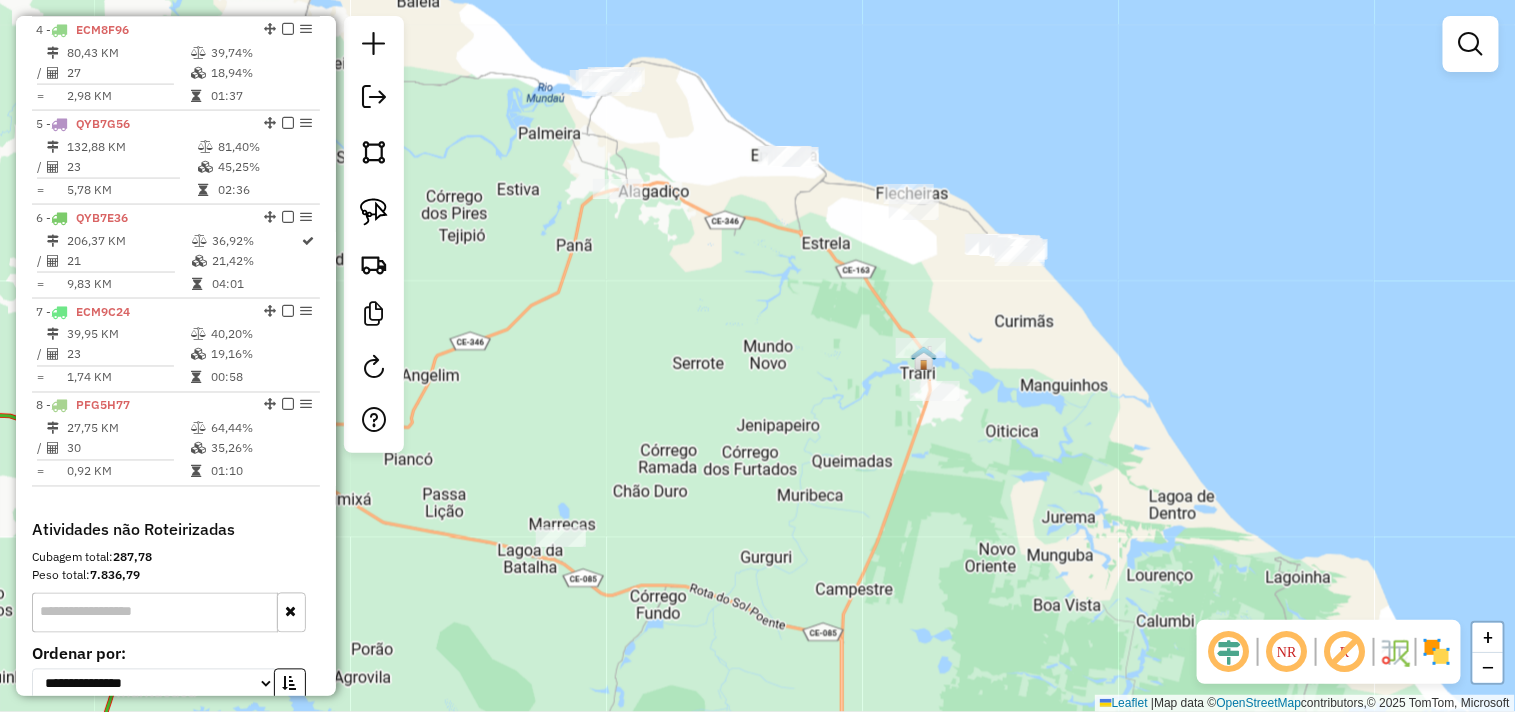 drag, startPoint x: 843, startPoint y: 257, endPoint x: 780, endPoint y: 232, distance: 67.77905 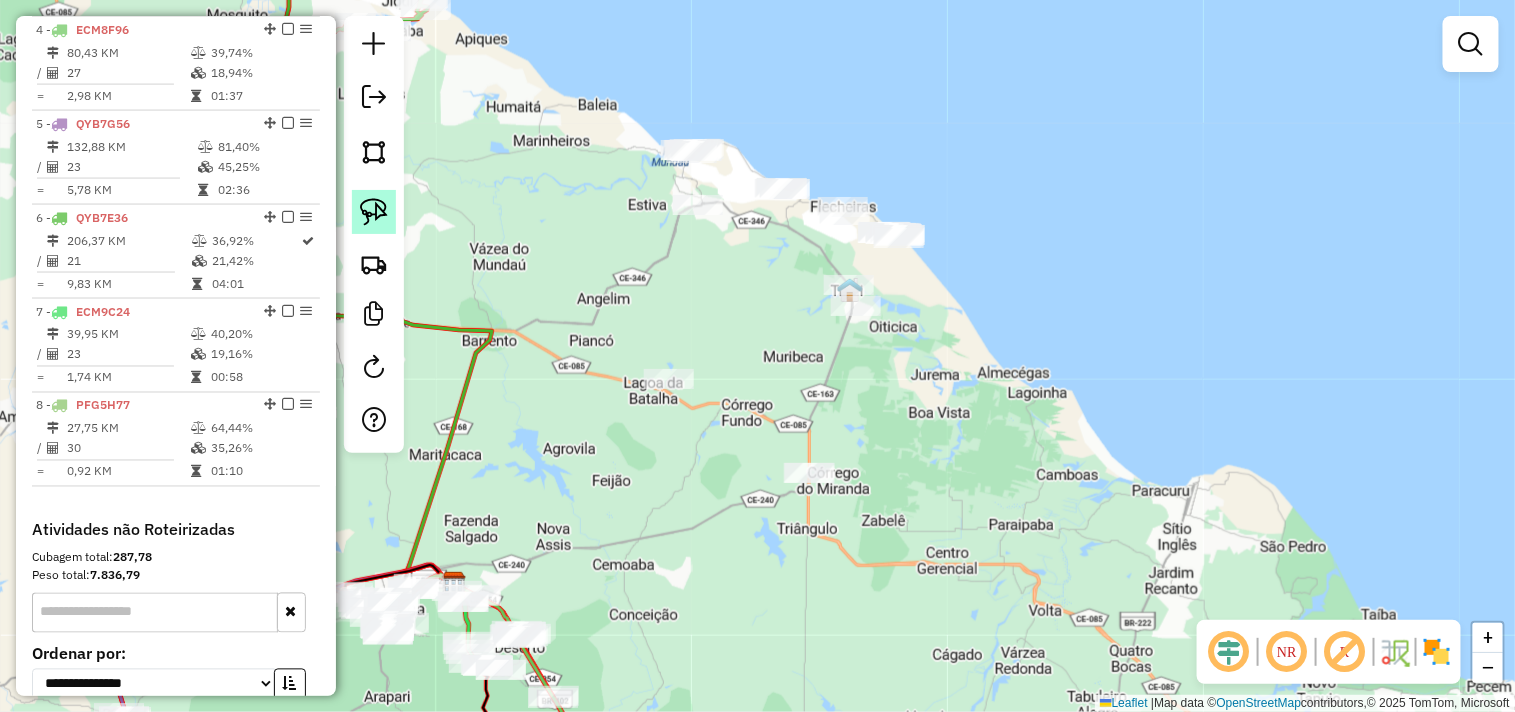 click 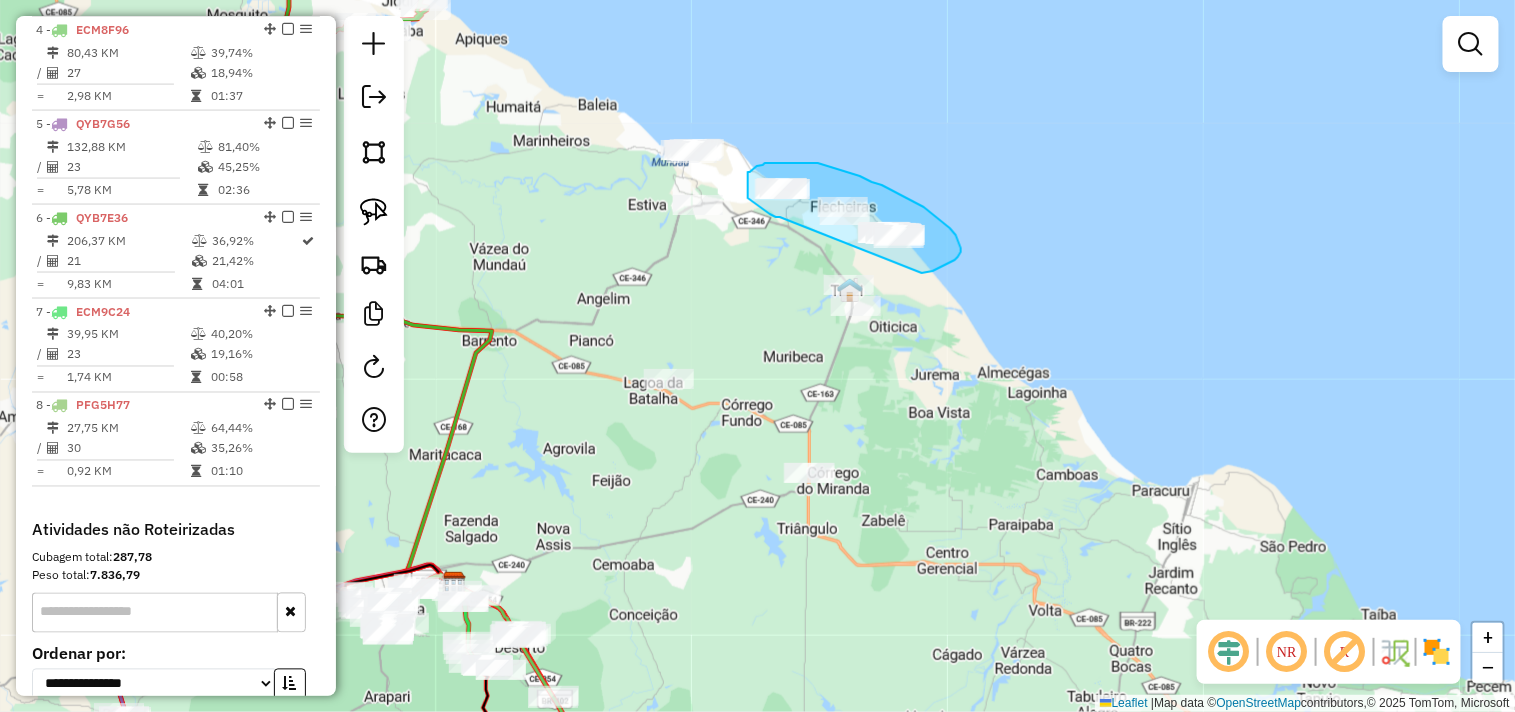 drag, startPoint x: 756, startPoint y: 203, endPoint x: 908, endPoint y: 275, distance: 168.19037 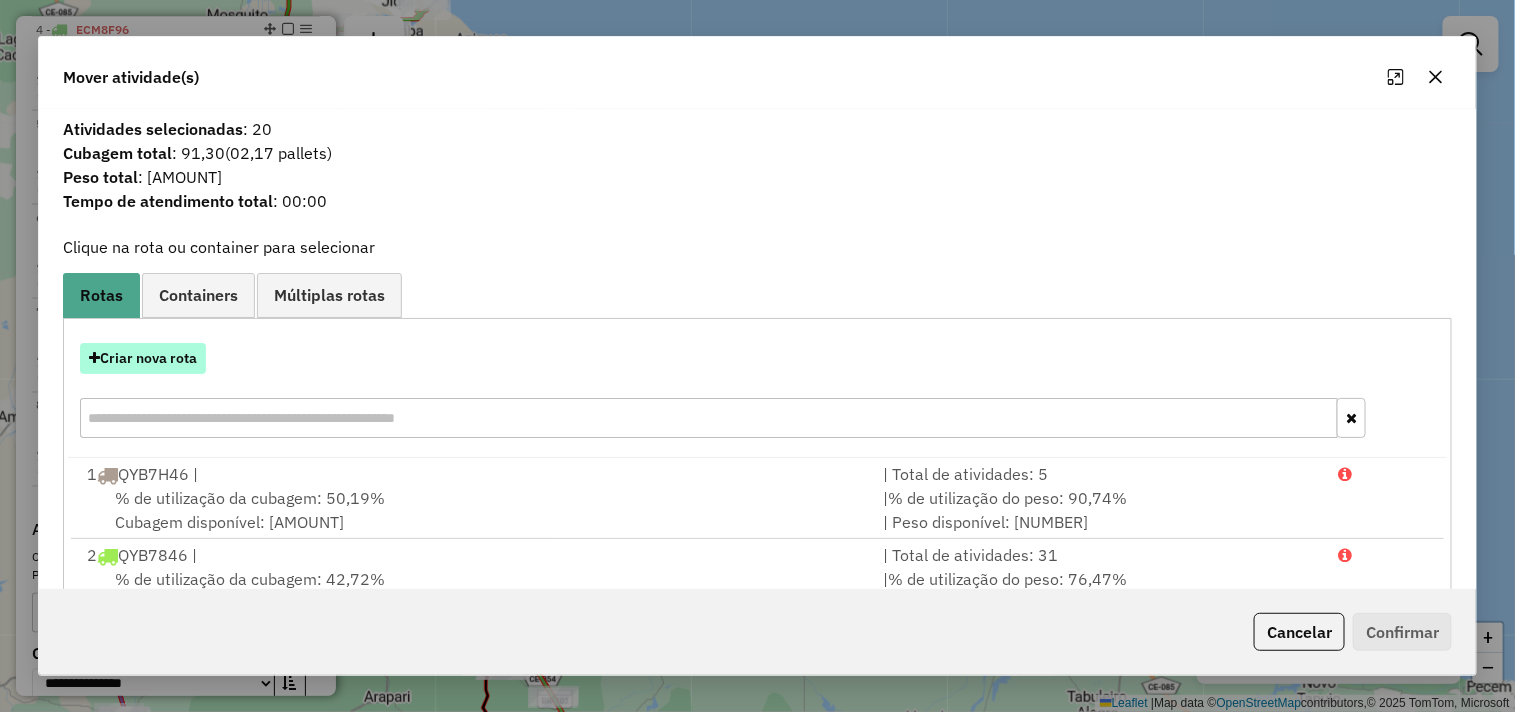 click on "Criar nova rota" at bounding box center [143, 358] 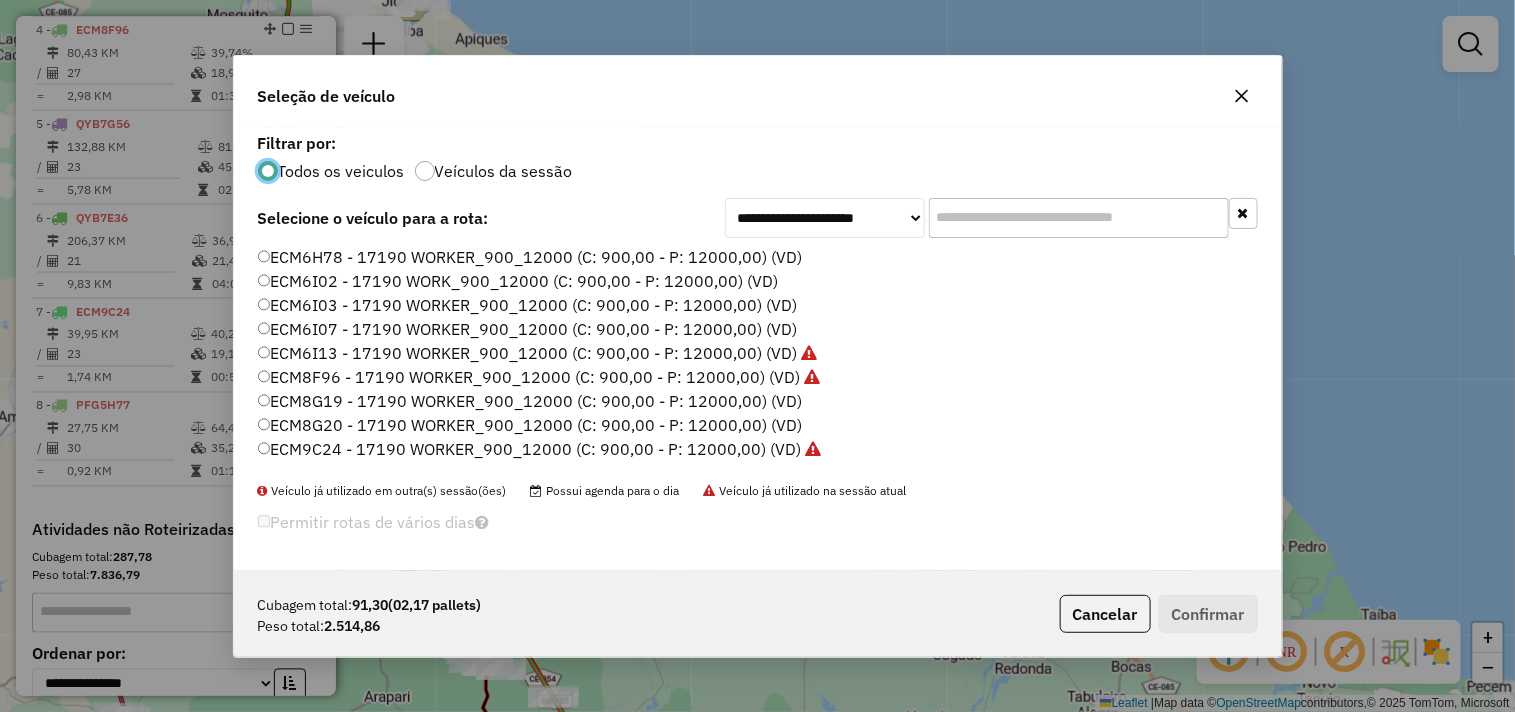 scroll, scrollTop: 11, scrollLeft: 5, axis: both 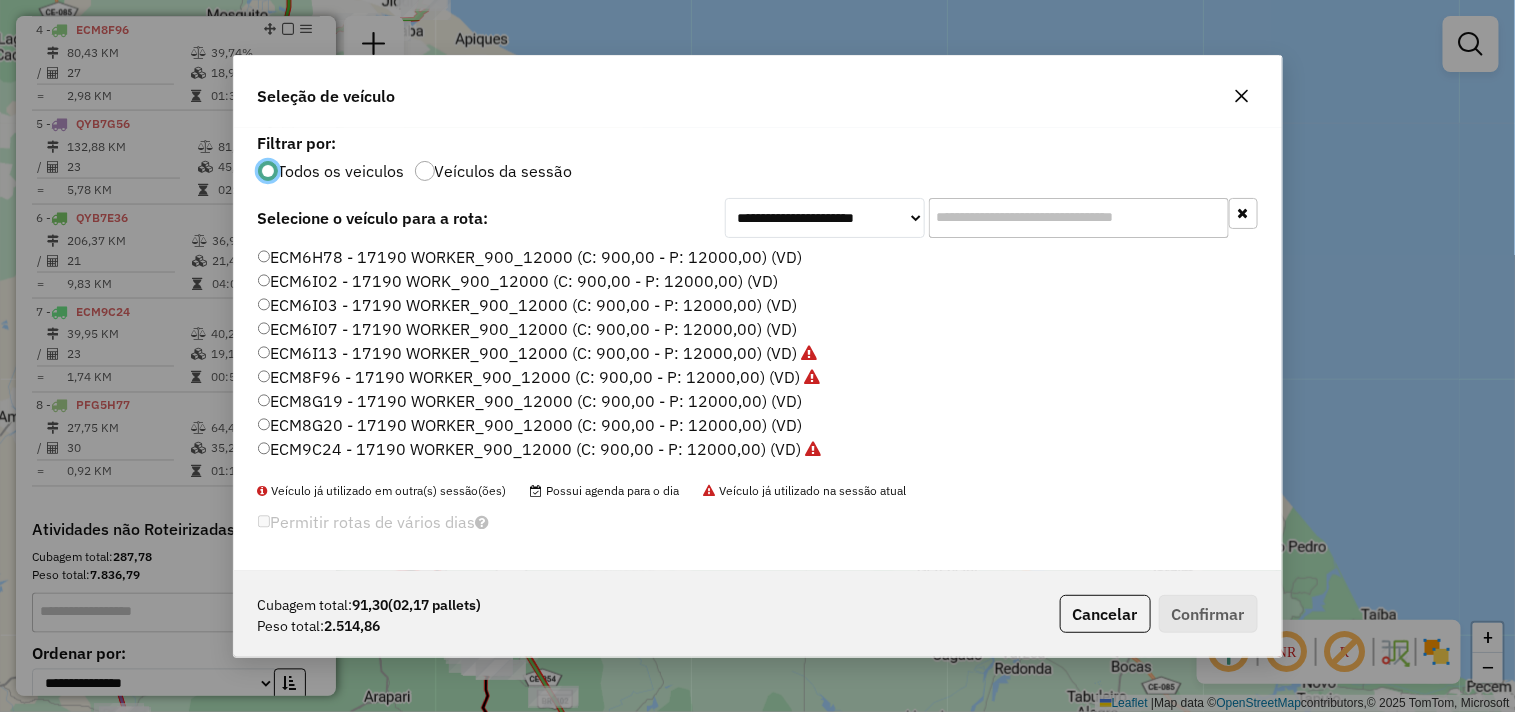 click on "ECM8G19 - 17190 WORKER_900_12000 (C: 900,00 - P: 12000,00) (VD)" 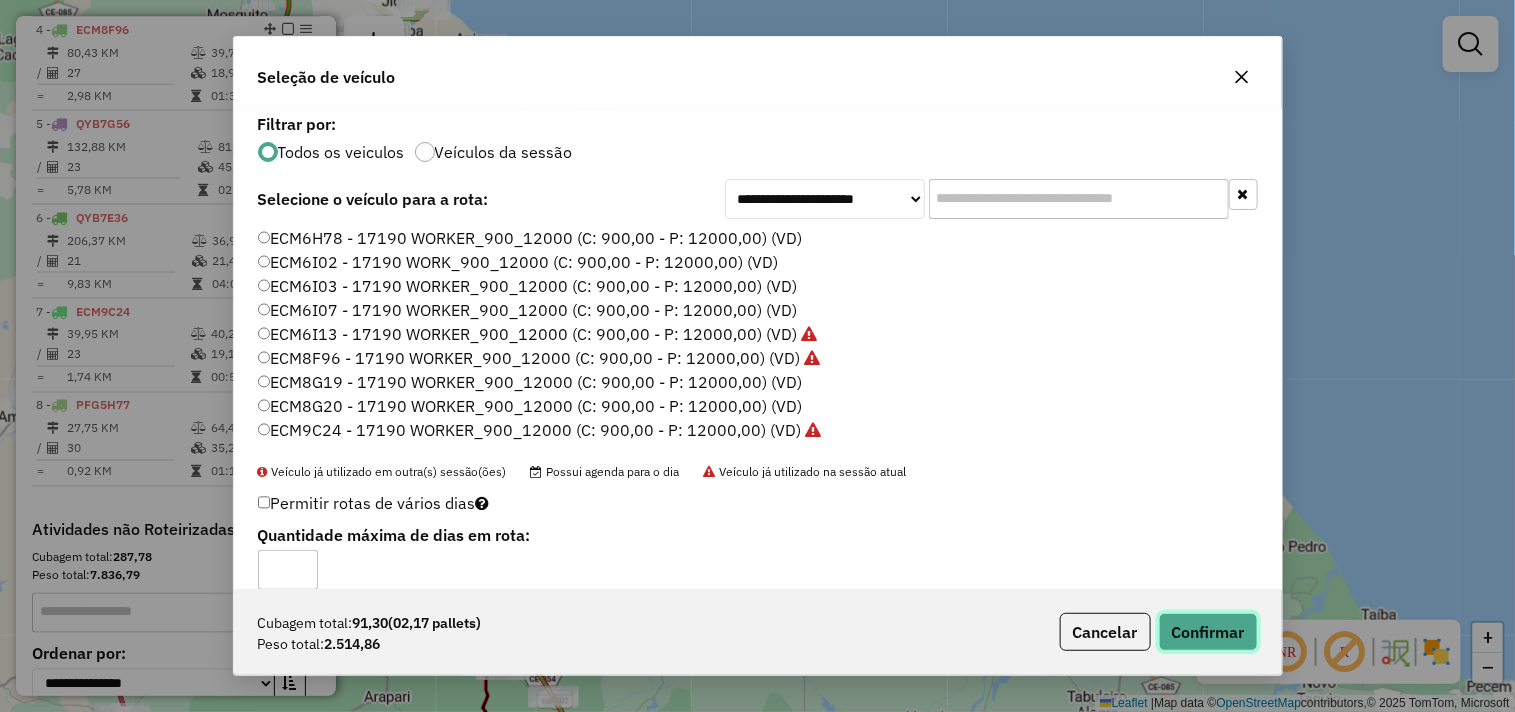 click on "Confirmar" 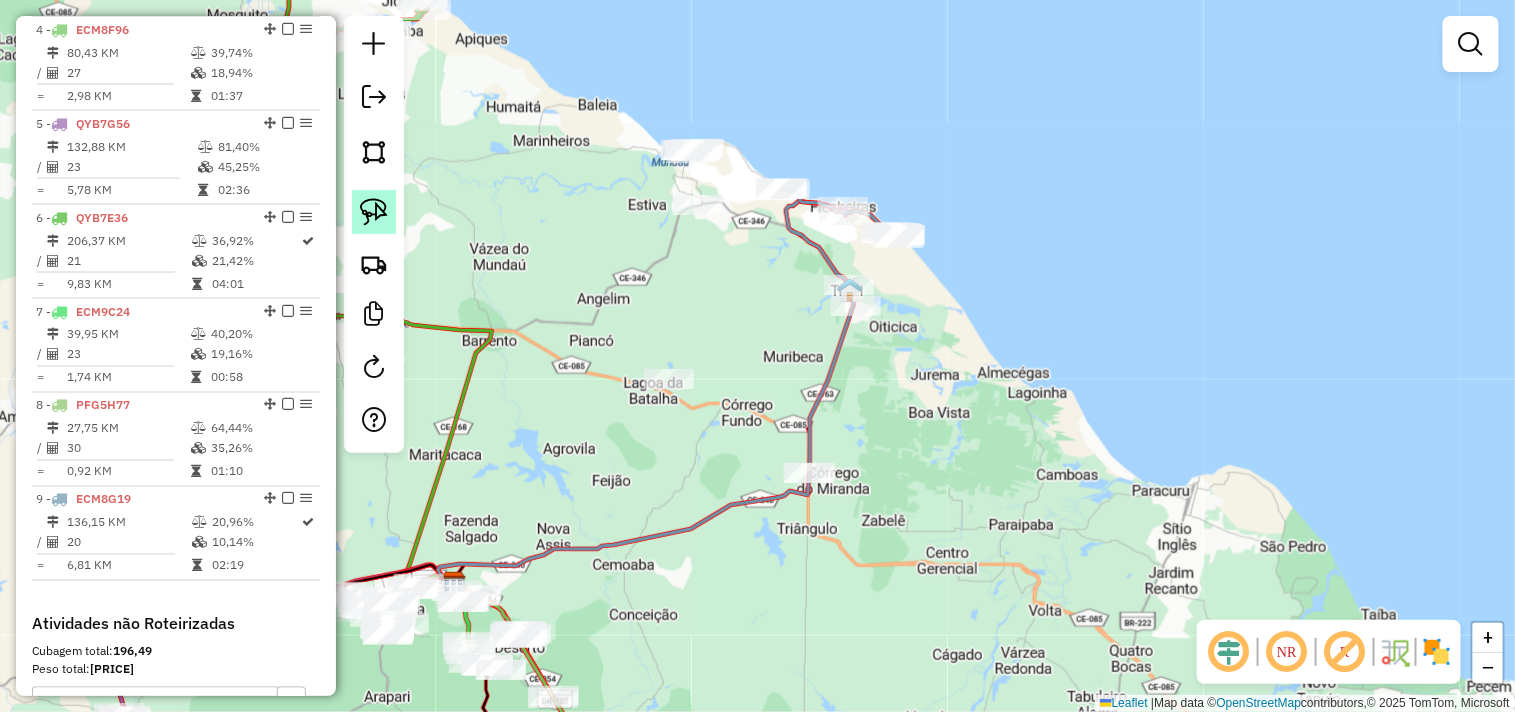 click 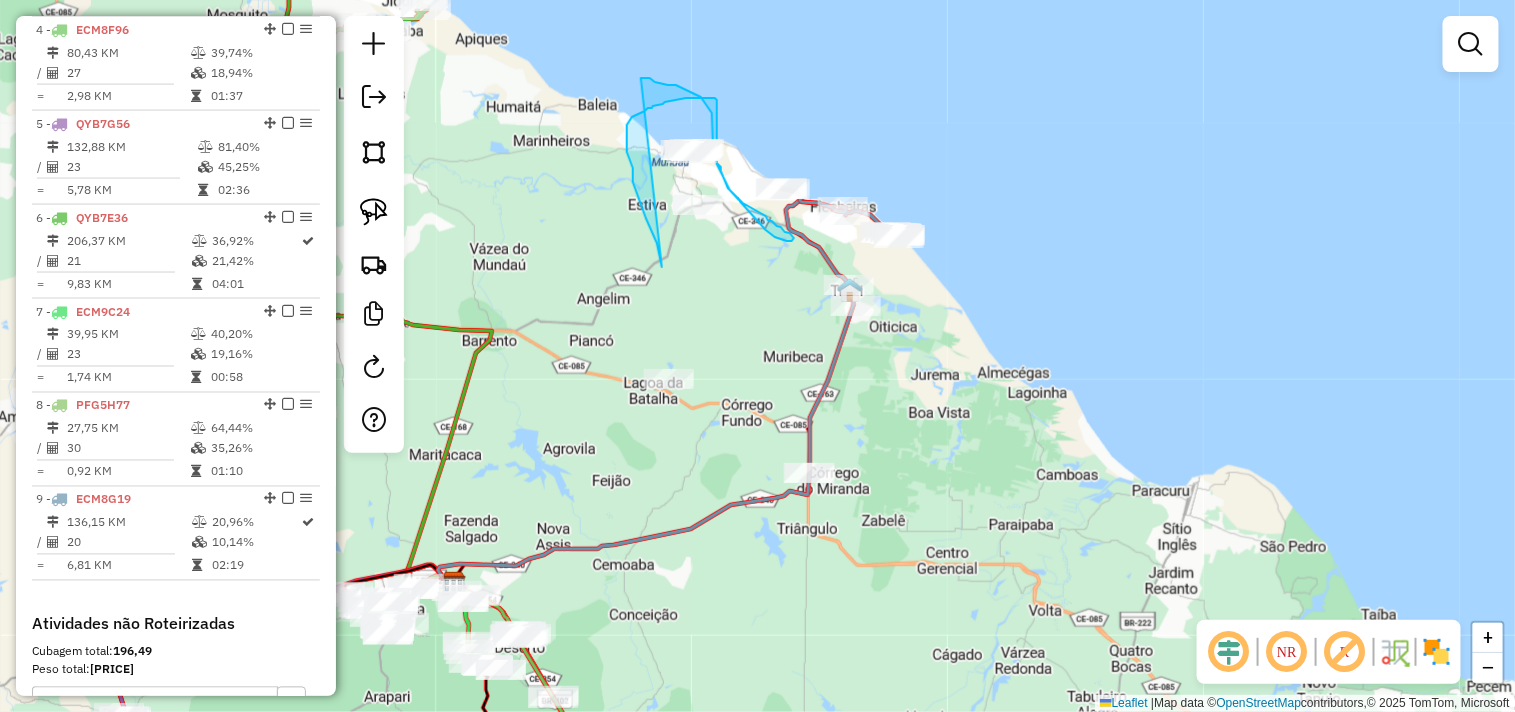 drag, startPoint x: 657, startPoint y: 243, endPoint x: 641, endPoint y: 78, distance: 165.77394 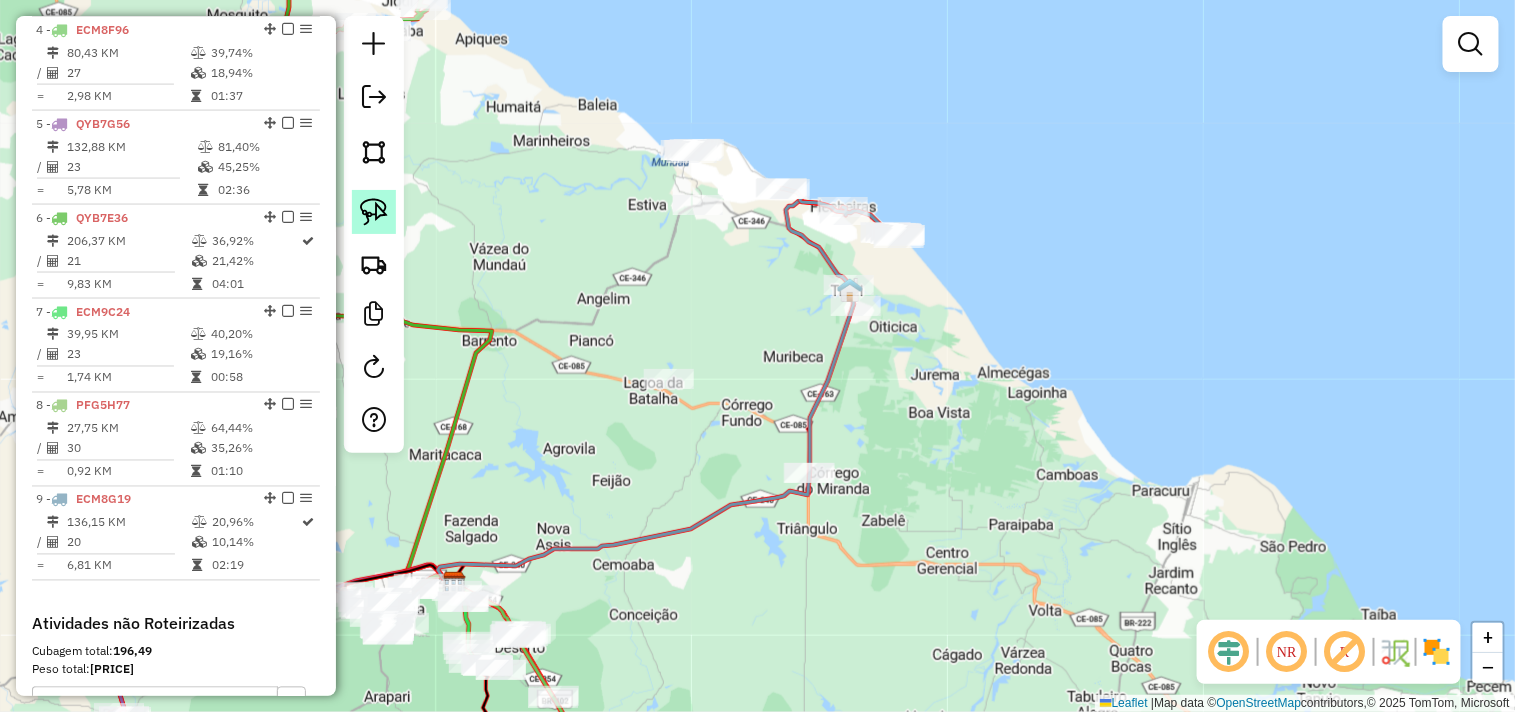 click 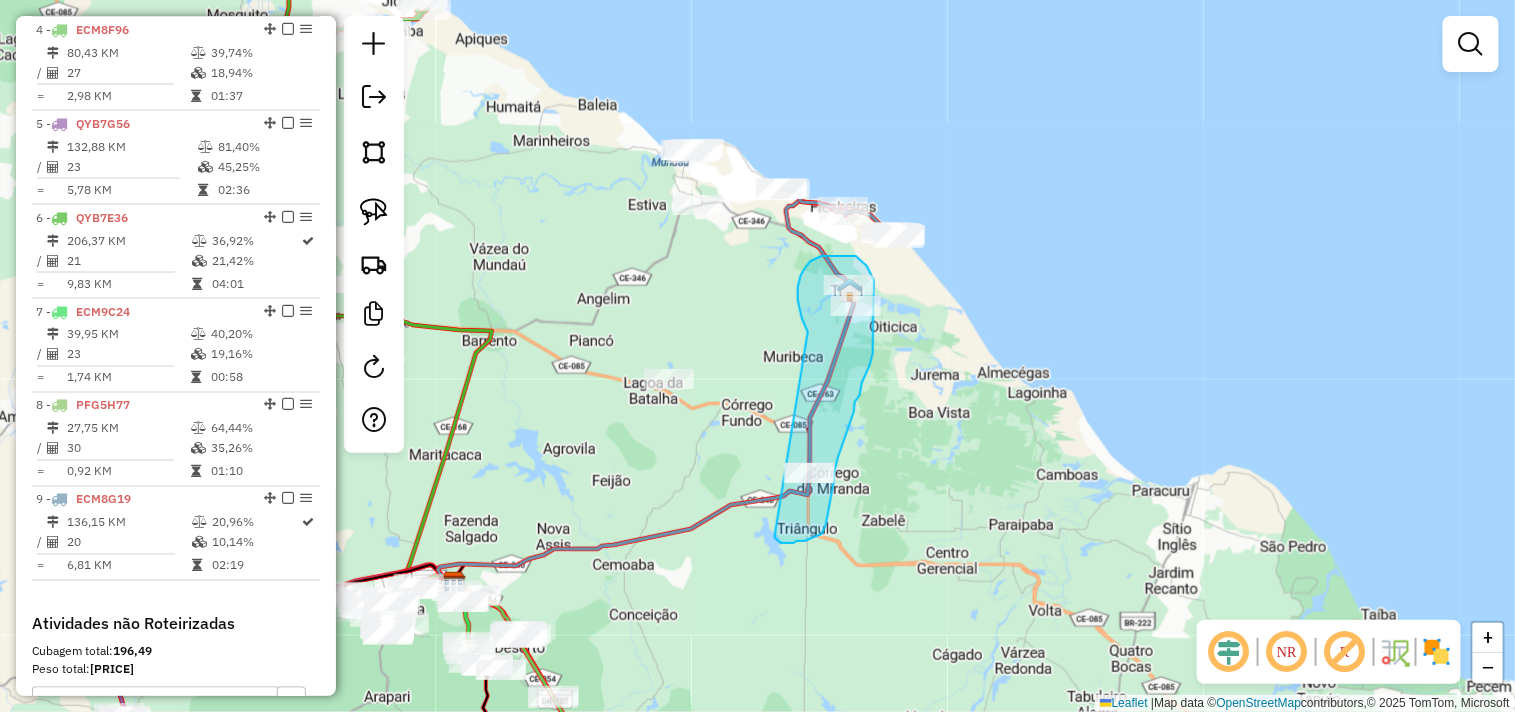 drag, startPoint x: 808, startPoint y: 332, endPoint x: 775, endPoint y: 535, distance: 205.66478 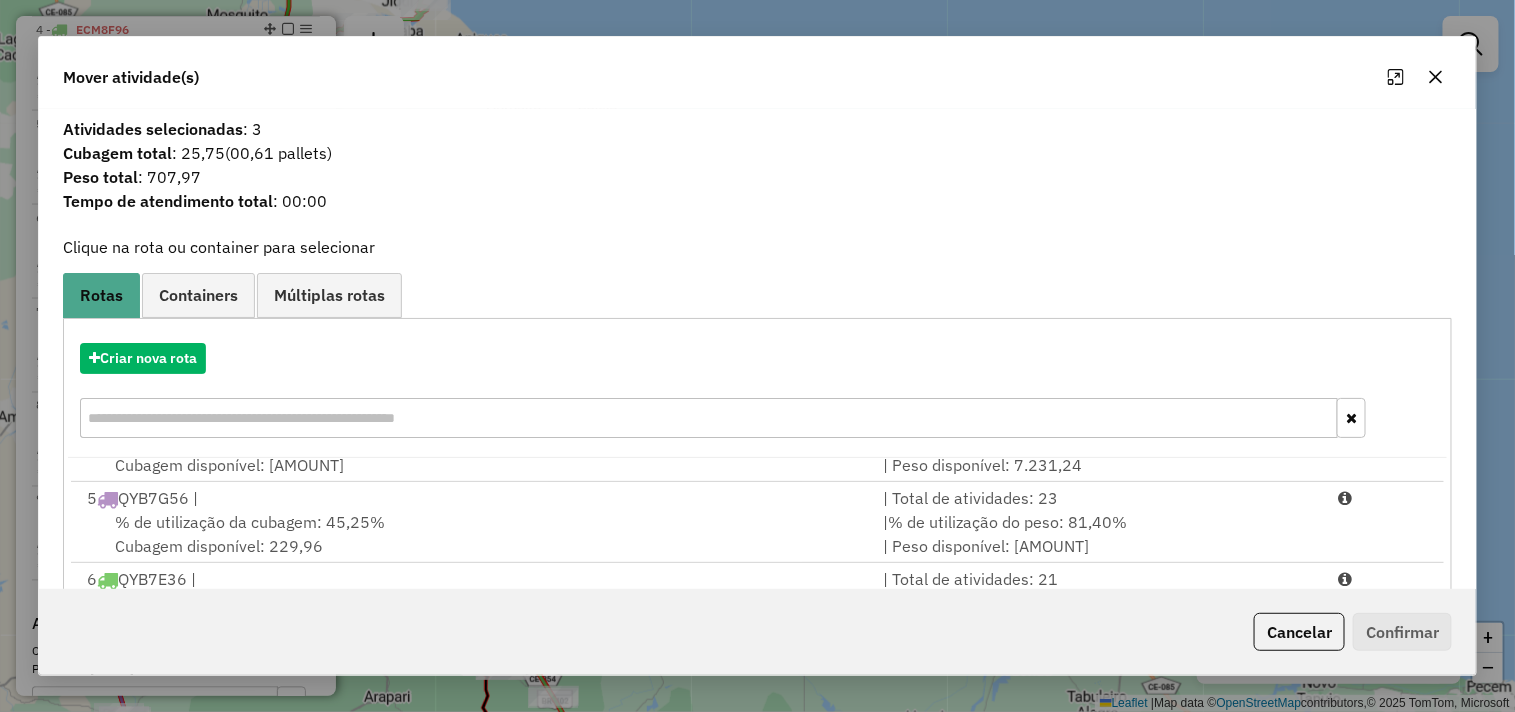 scroll, scrollTop: 330, scrollLeft: 0, axis: vertical 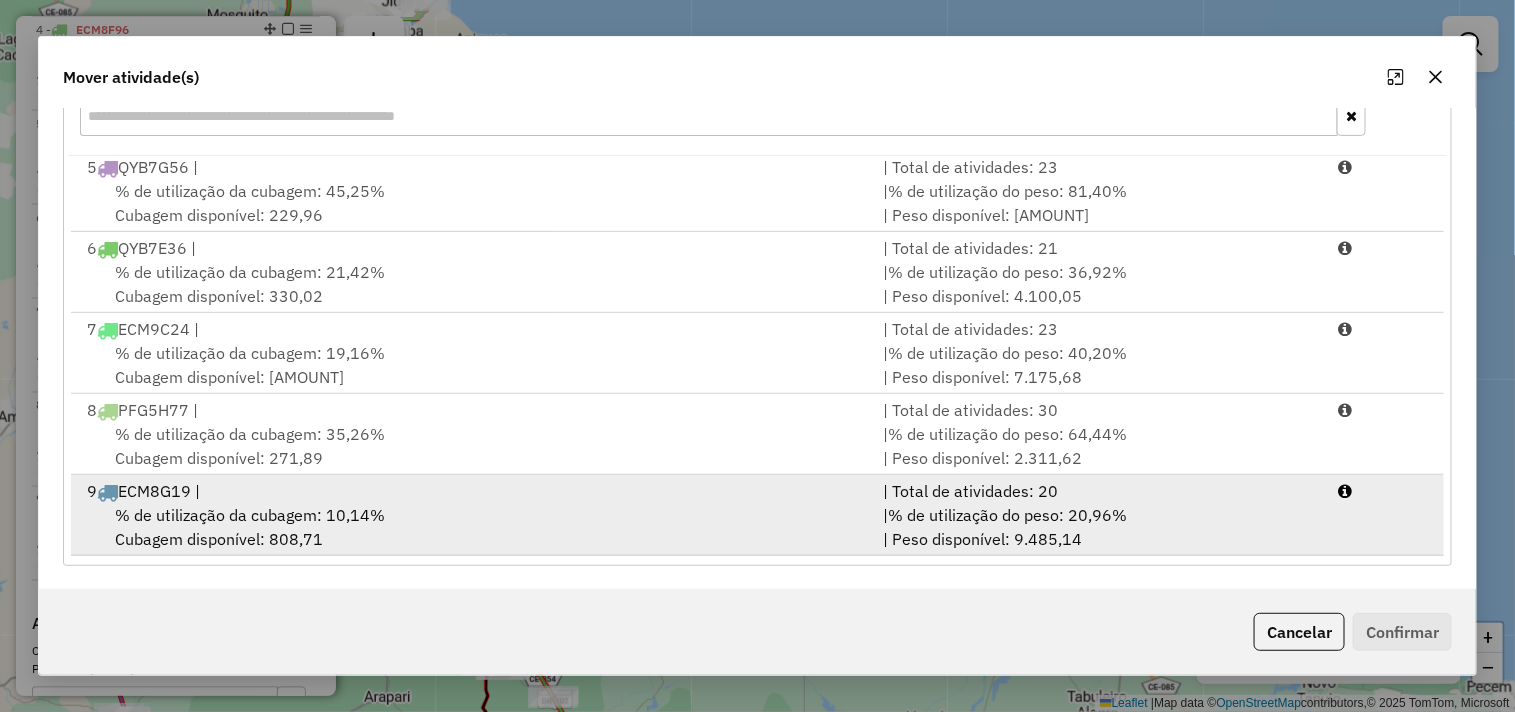 click on "% de utilização da cubagem: 10,14%" at bounding box center (250, 515) 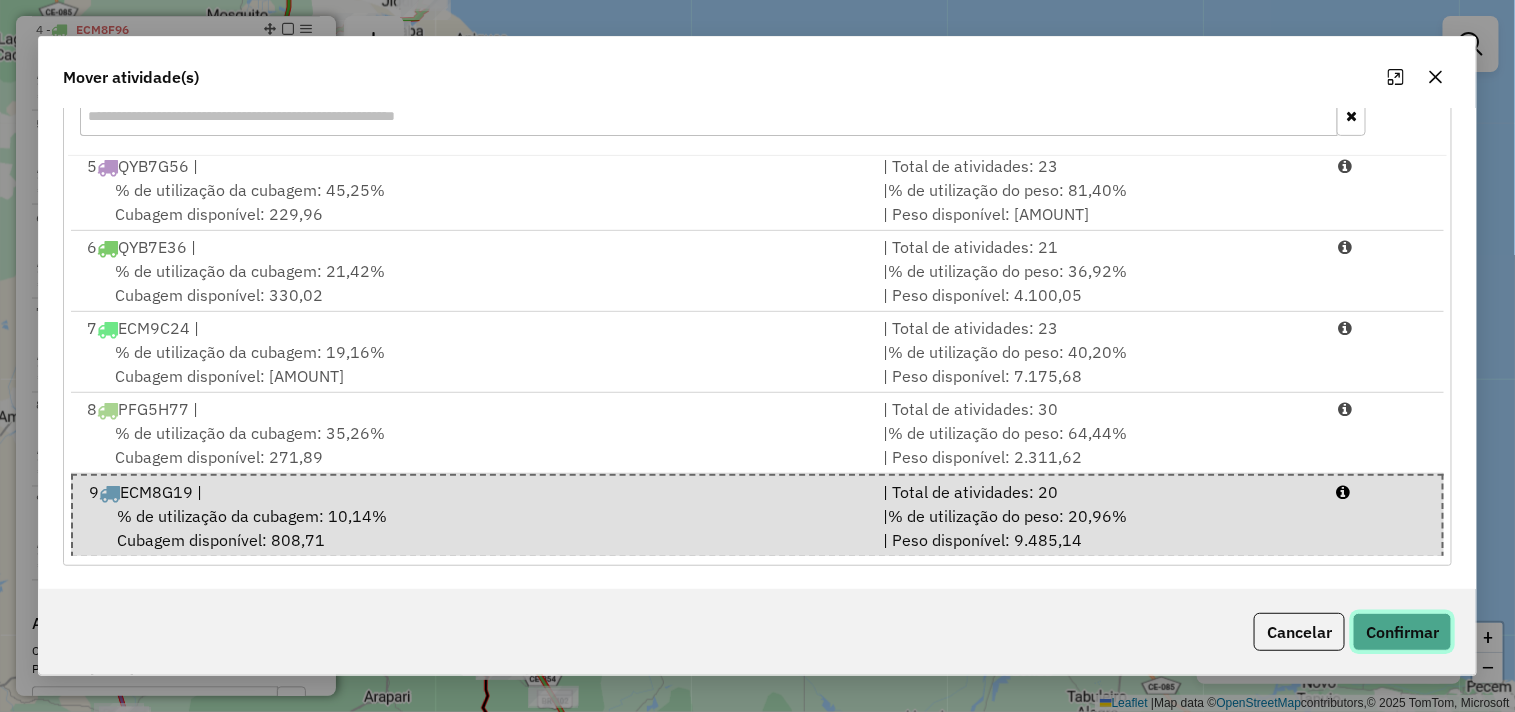 click on "Confirmar" 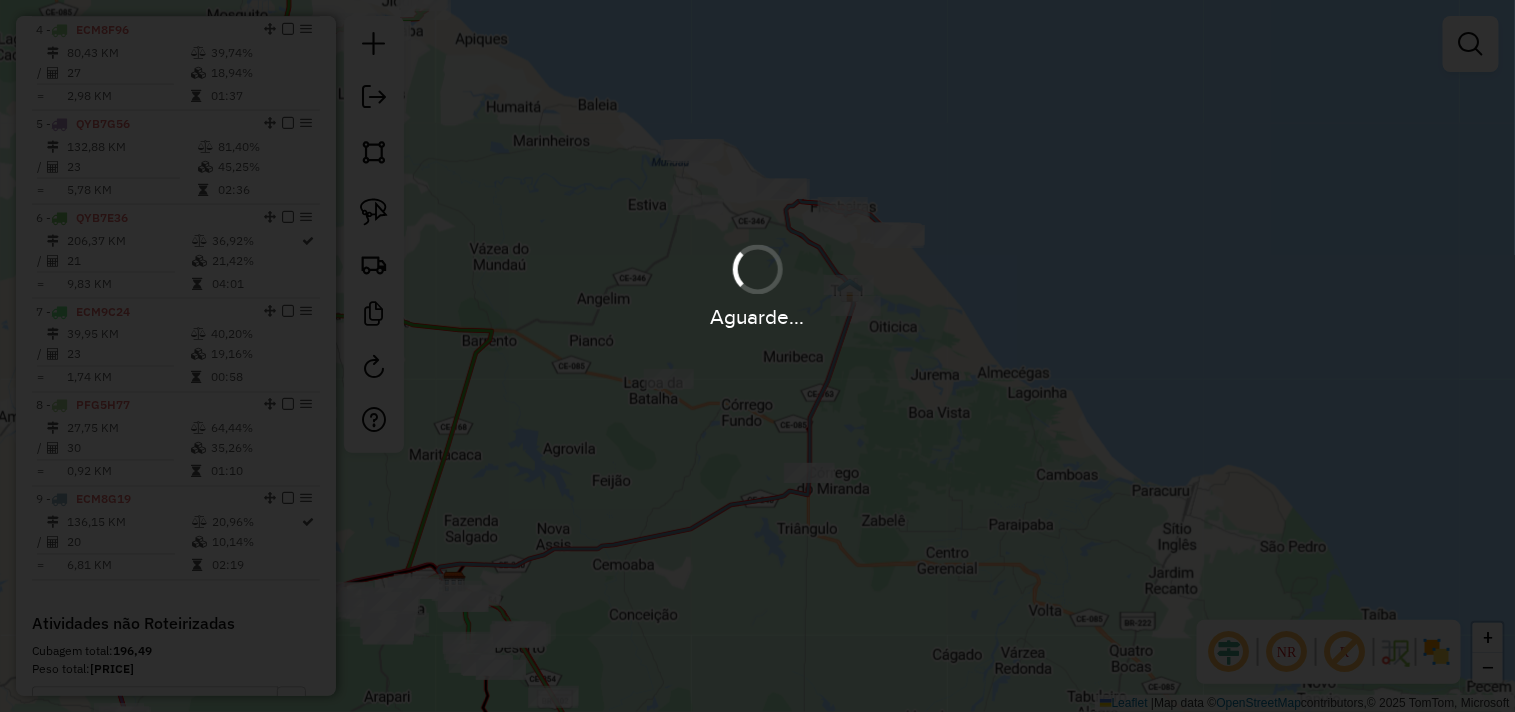 scroll, scrollTop: 0, scrollLeft: 0, axis: both 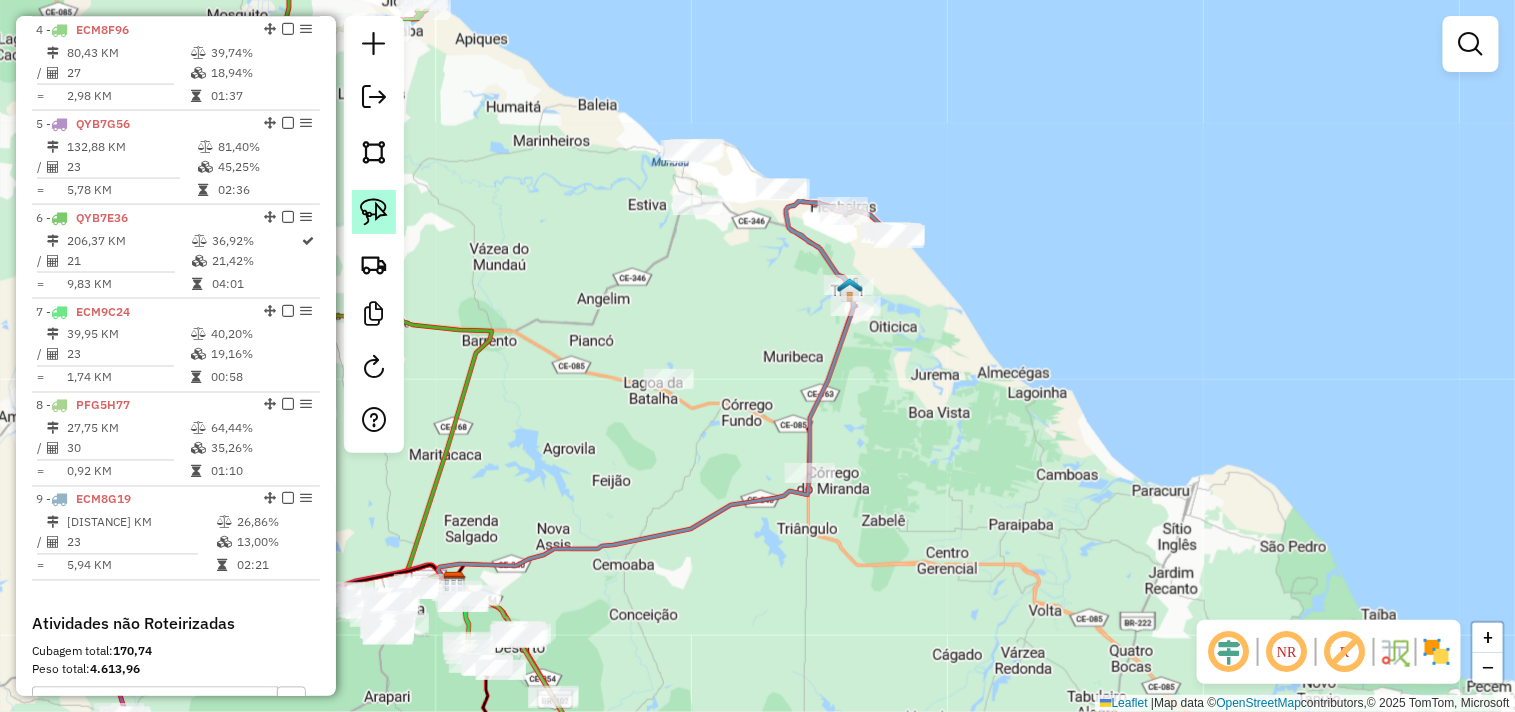 click 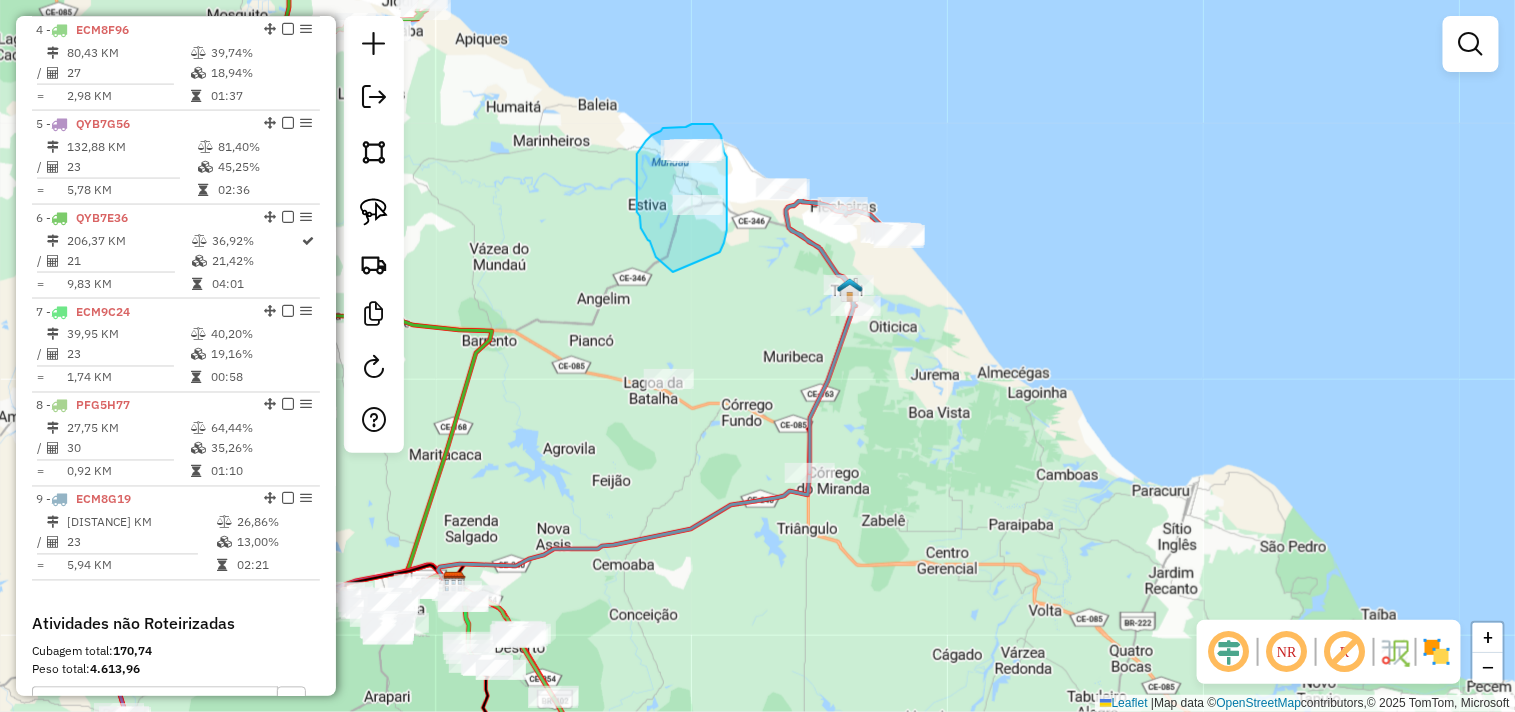 drag, startPoint x: 673, startPoint y: 272, endPoint x: 717, endPoint y: 255, distance: 47.169907 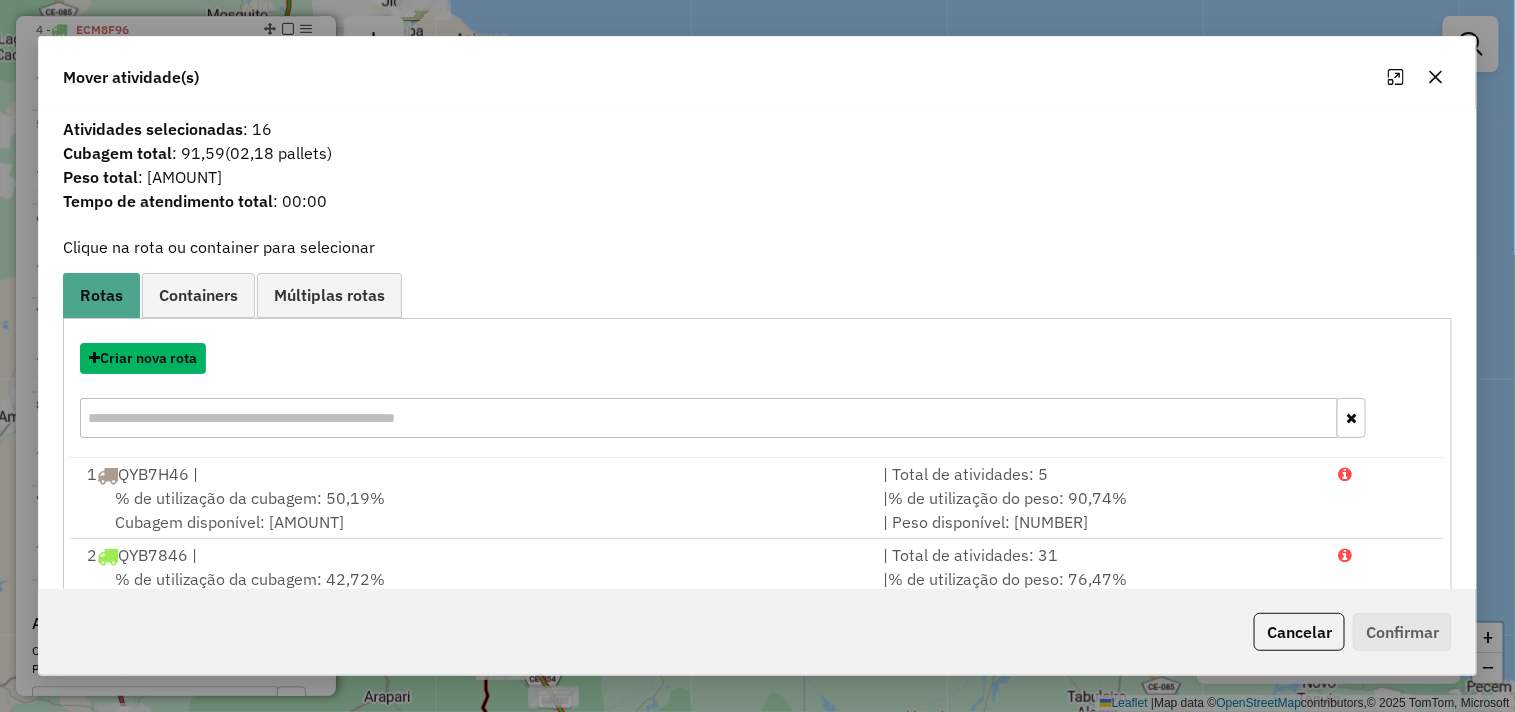 click on "Criar nova rota" at bounding box center (143, 358) 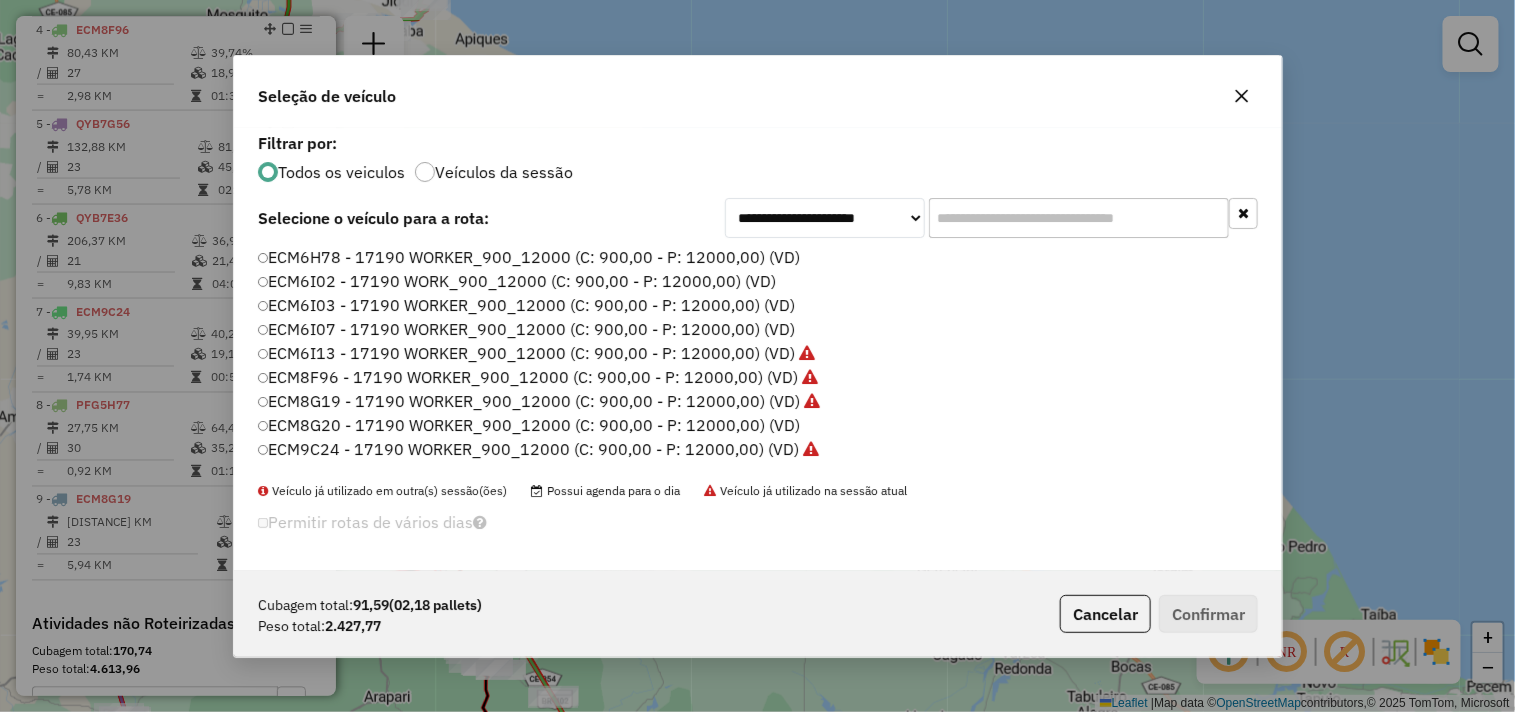 scroll, scrollTop: 11, scrollLeft: 5, axis: both 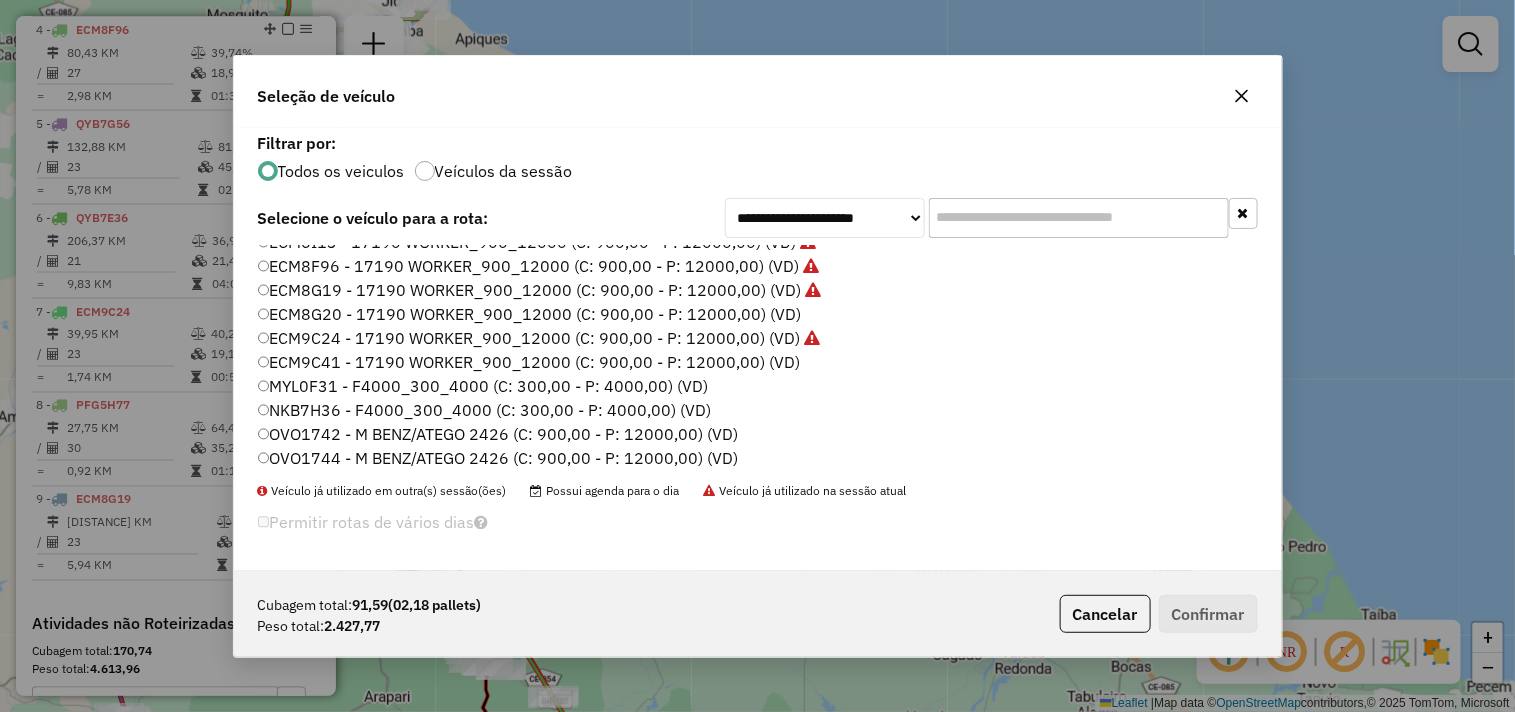 click on "ECM9C41 - 17190 WORKER_900_12000 (C: 900,00 - P: 12000,00) (VD)" 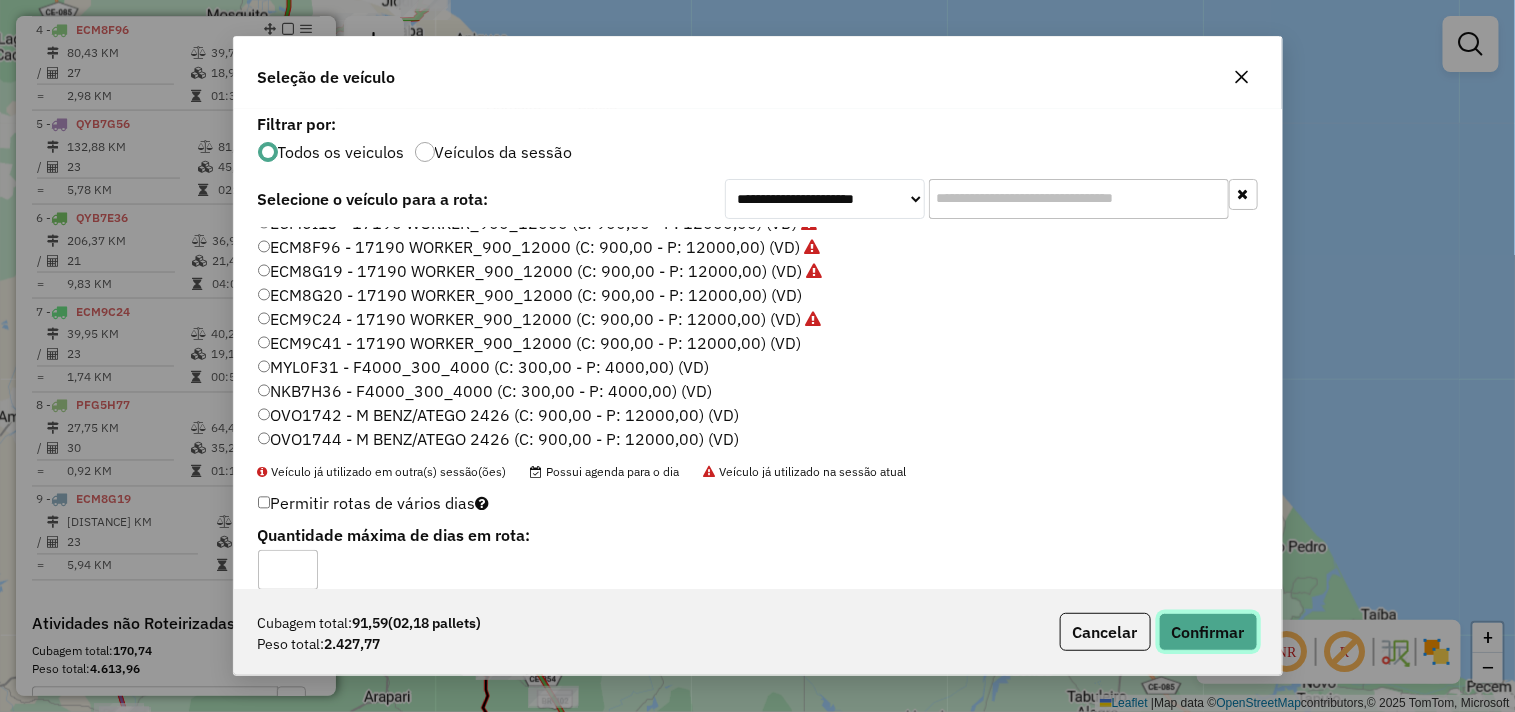 click on "Confirmar" 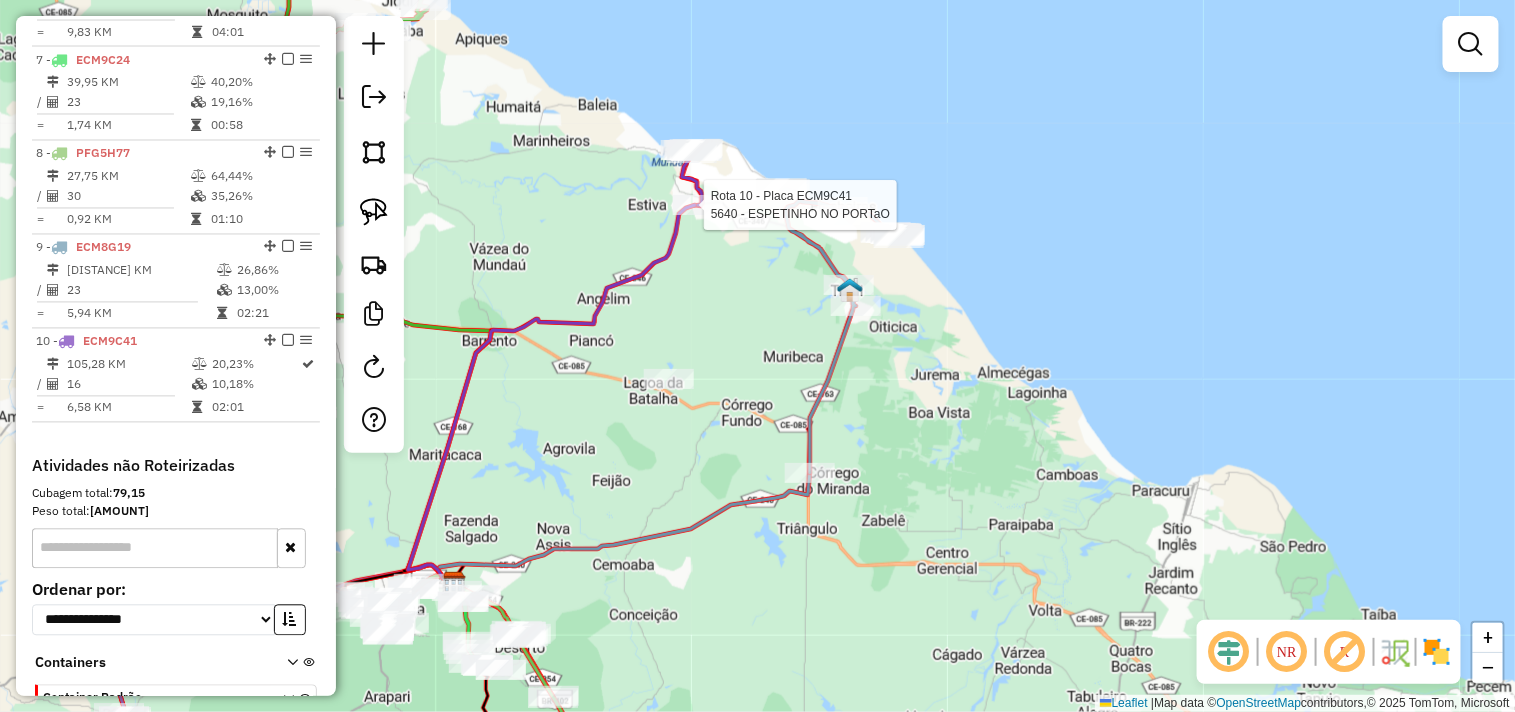select on "**********" 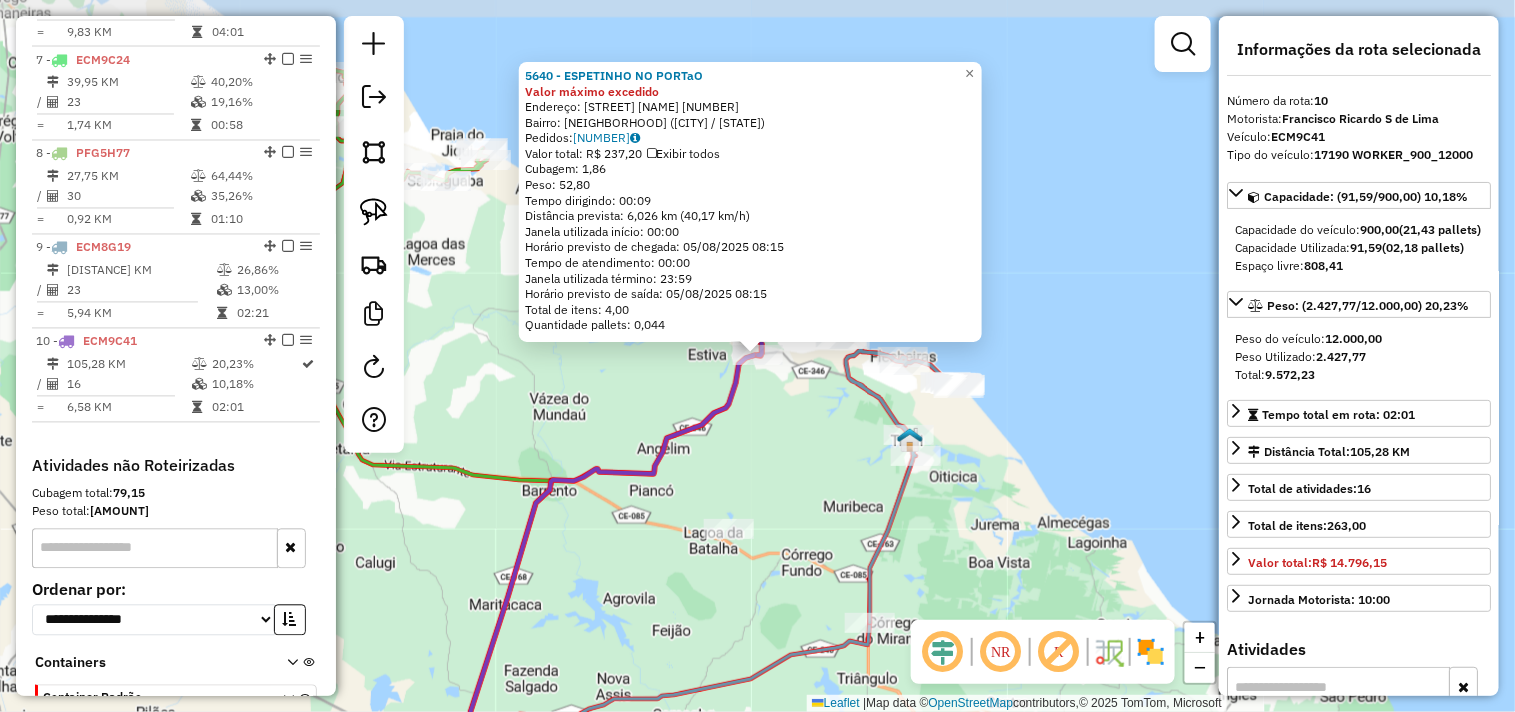 scroll, scrollTop: 1426, scrollLeft: 0, axis: vertical 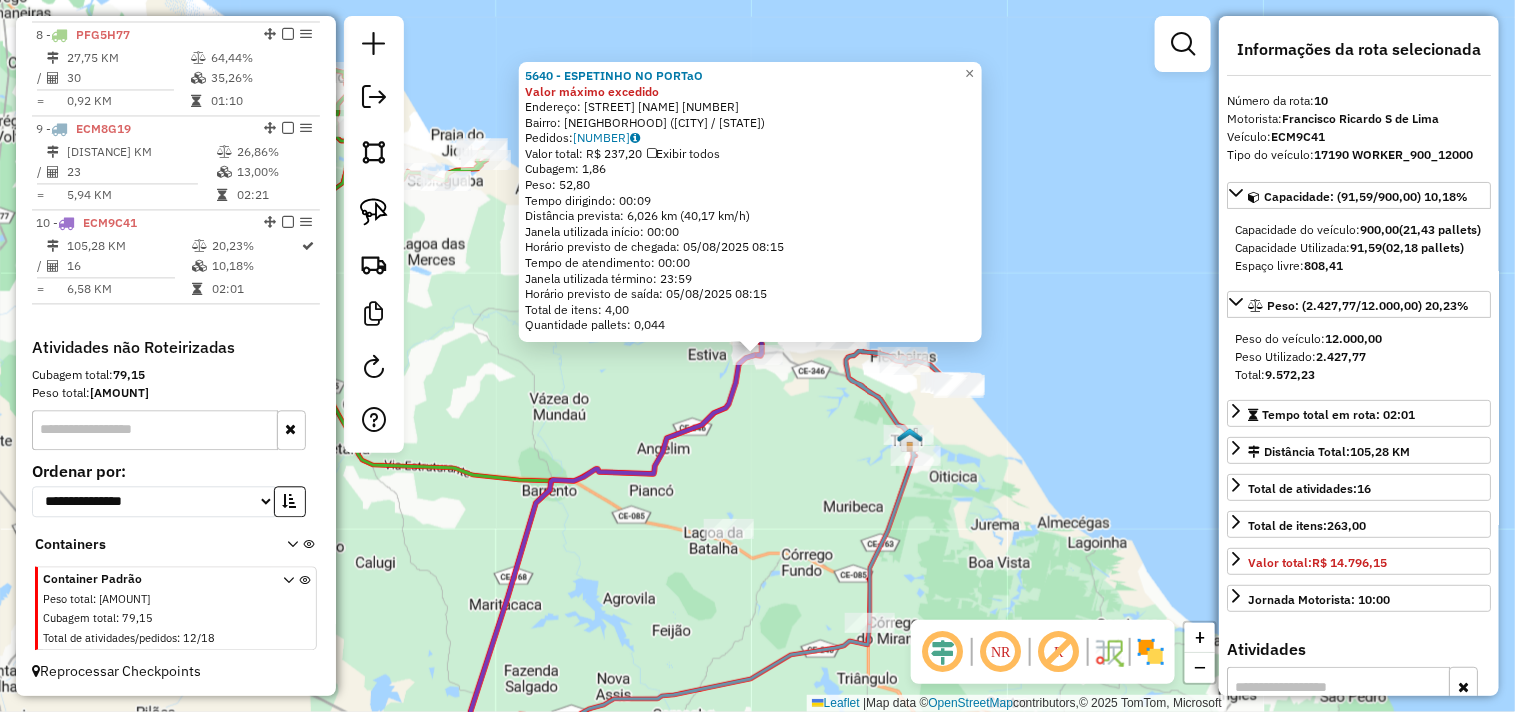 click on "5640 - ESPETINHO NO PORTaO Valor máximo excedido  Endereço:  Rua Alagadico 350   Bairro: CENTRO (CANAAN / CE)   Pedidos:  04086673   Valor total: R$ 237,20   Exibir todos   Cubagem: 1,86  Peso: 52,80  Tempo dirigindo: 00:09   Distância prevista: 6,026 km (40,17 km/h)   Janela utilizada início: 00:00   Horário previsto de chegada: 05/08/2025 08:15   Tempo de atendimento: 00:00   Janela utilizada término: 23:59   Horário previsto de saída: 05/08/2025 08:15   Total de itens: 4,00   Quantidade pallets: 0,044  × Janela de atendimento Grade de atendimento Capacidade Transportadoras Veículos Cliente Pedidos  Rotas Selecione os dias de semana para filtrar as janelas de atendimento  Seg   Ter   Qua   Qui   Sex   Sáb   Dom  Informe o período da janela de atendimento: De: Até:  Filtrar exatamente a janela do cliente  Considerar janela de atendimento padrão  Selecione os dias de semana para filtrar as grades de atendimento  Seg   Ter   Qua   Qui   Sex   Sáb   Dom   Peso mínimo:   Peso máximo:   De:  De:" 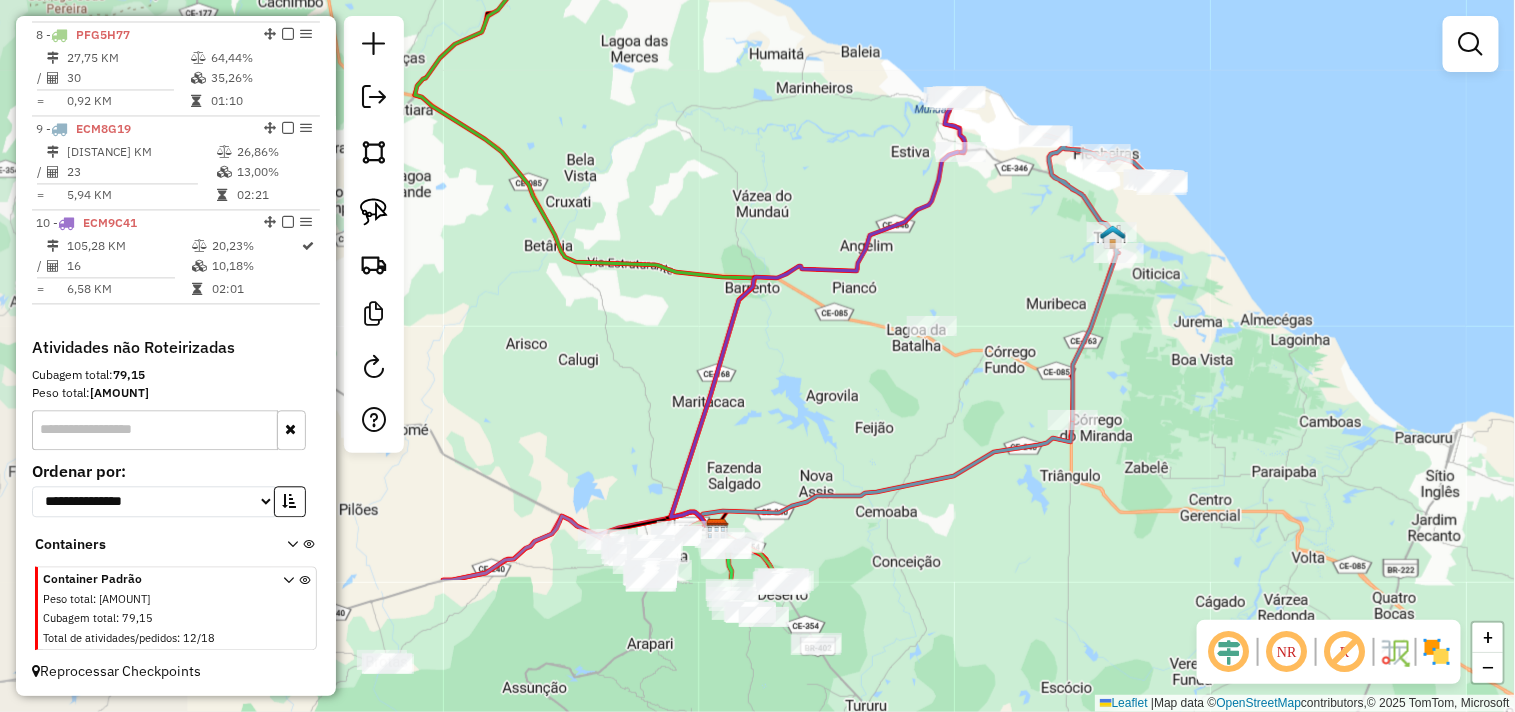 drag, startPoint x: 604, startPoint y: 590, endPoint x: 856, endPoint y: 291, distance: 391.0307 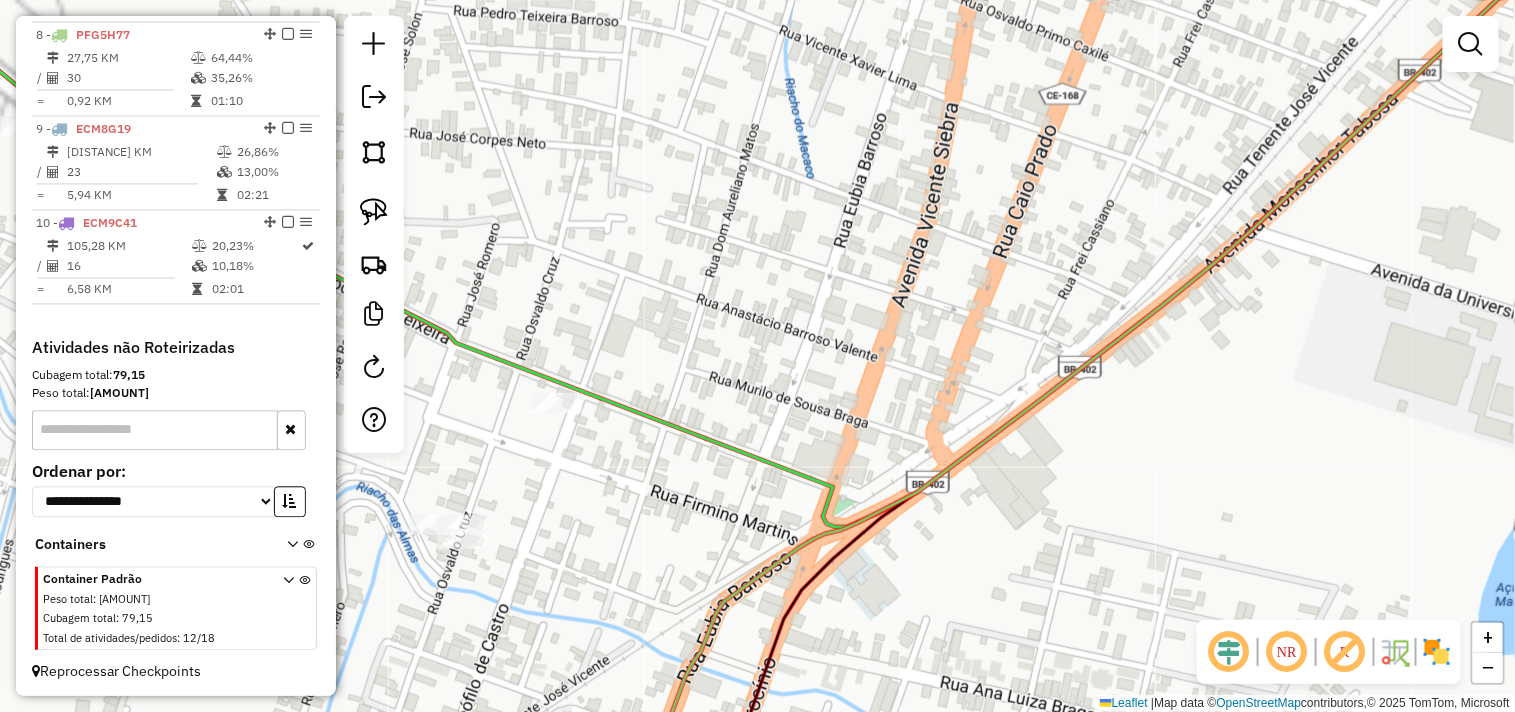 drag, startPoint x: 395, startPoint y: 211, endPoint x: 442, endPoint y: 254, distance: 63.702435 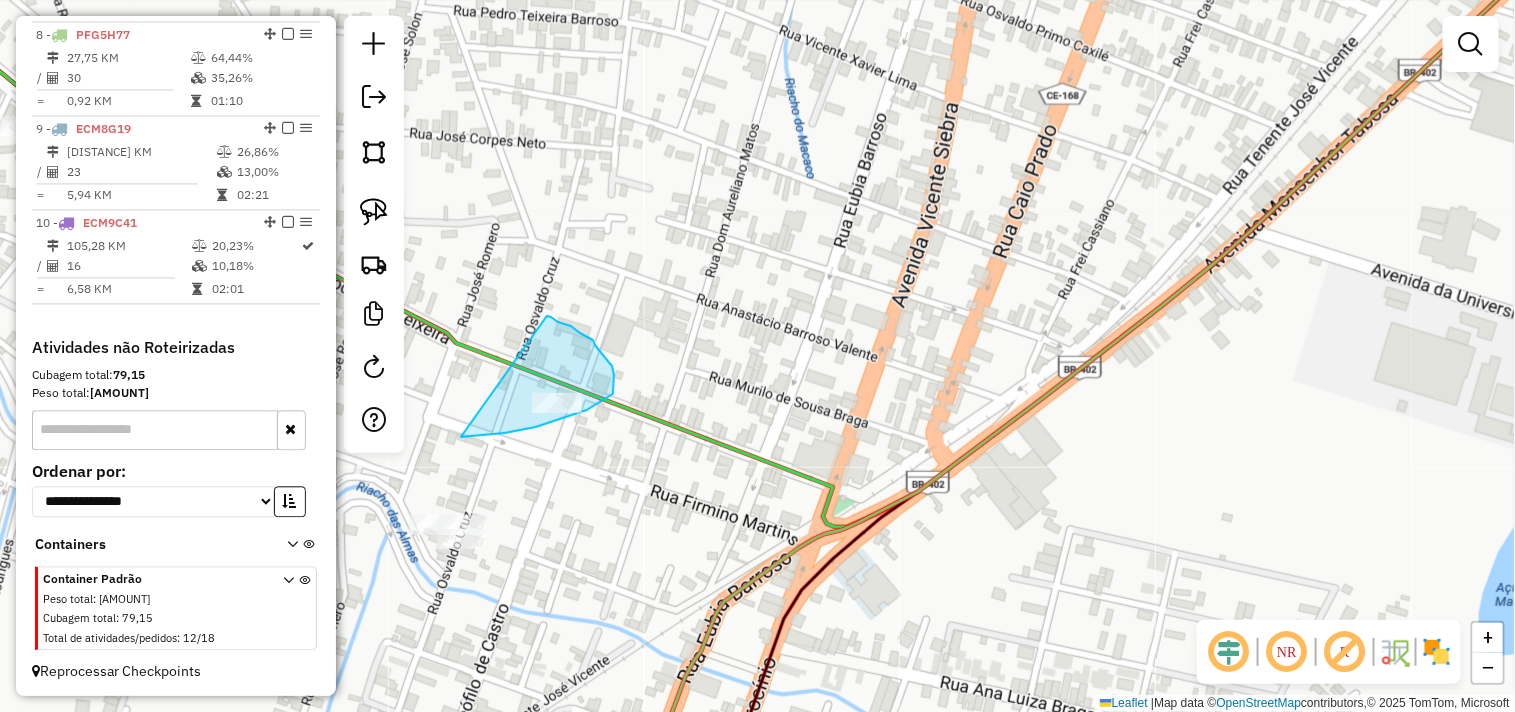 drag, startPoint x: 580, startPoint y: 333, endPoint x: 457, endPoint y: 440, distance: 163.0276 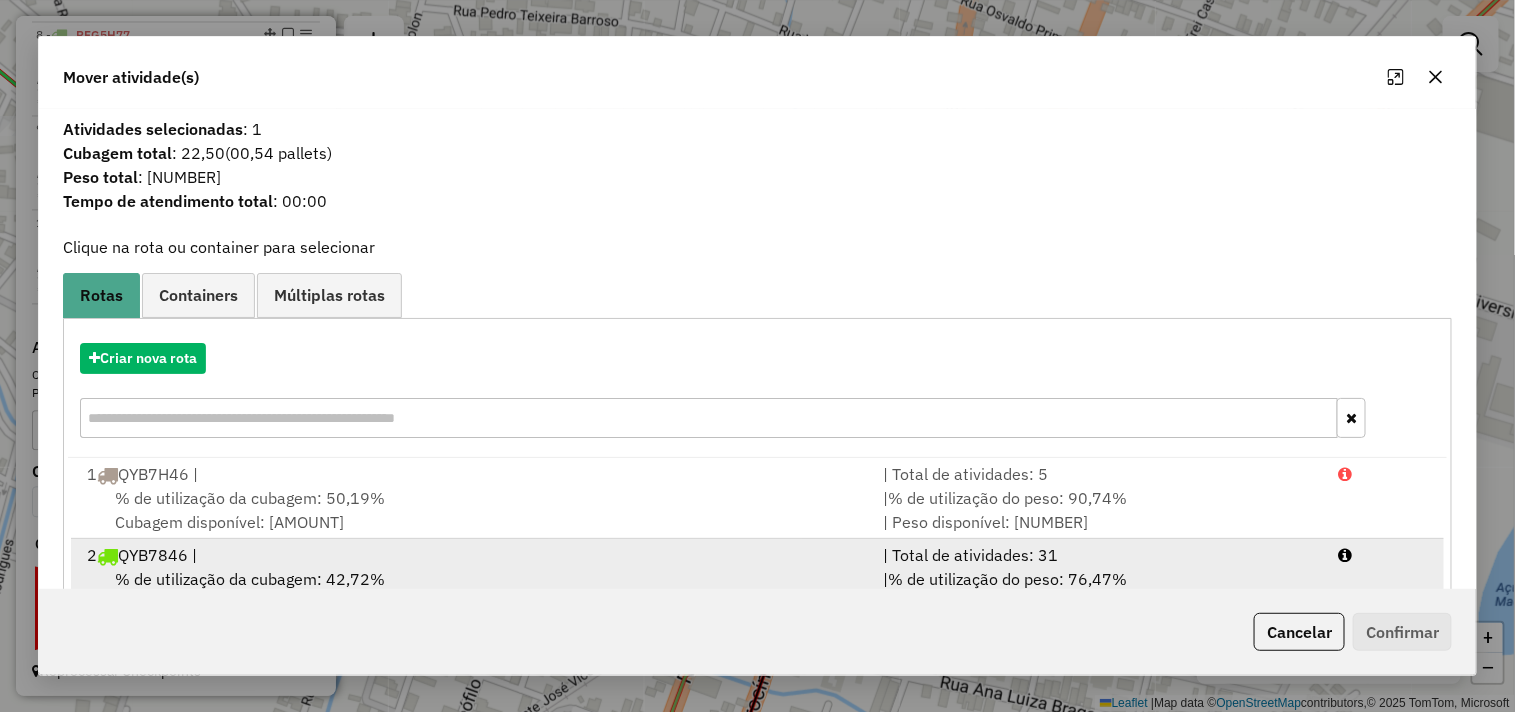 scroll, scrollTop: 302, scrollLeft: 0, axis: vertical 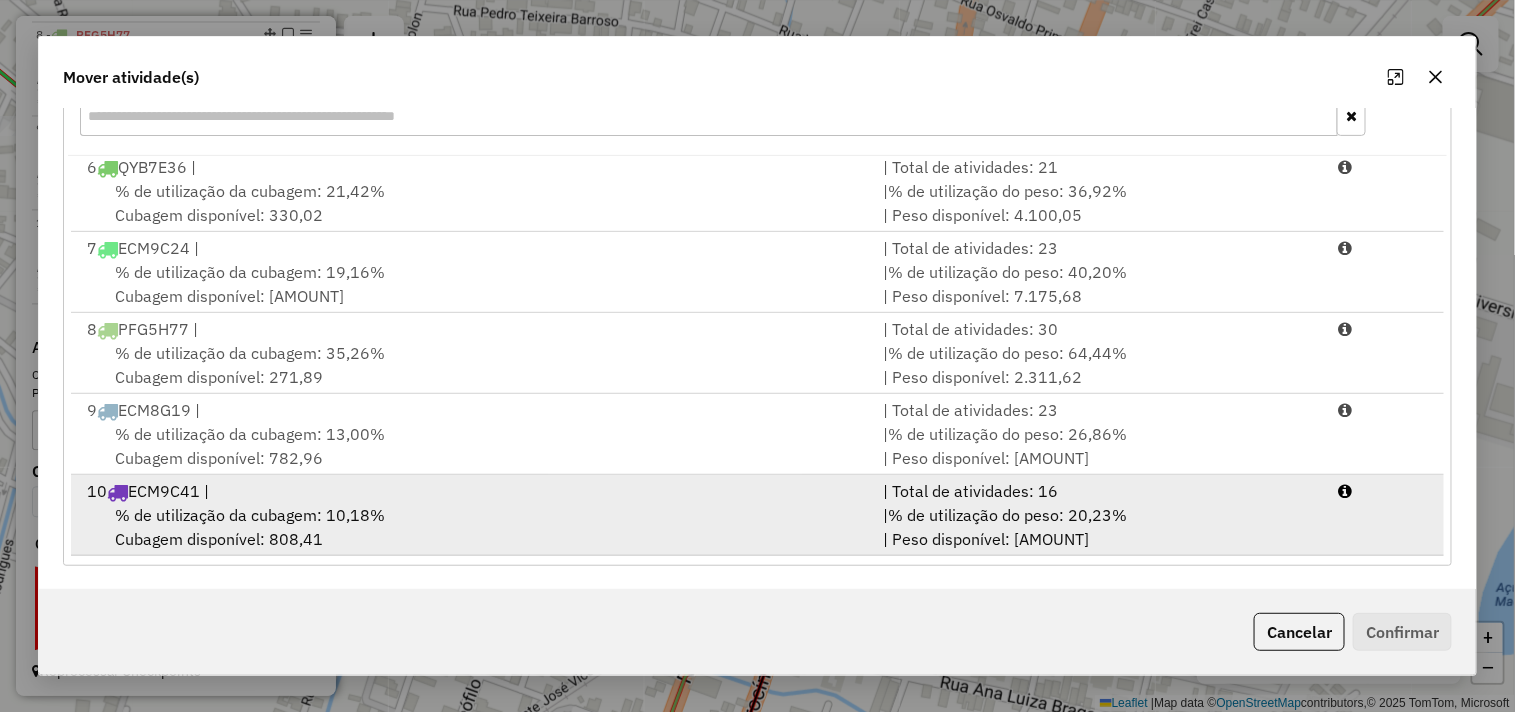 click on "% de utilização da cubagem: 10,18%" at bounding box center (250, 515) 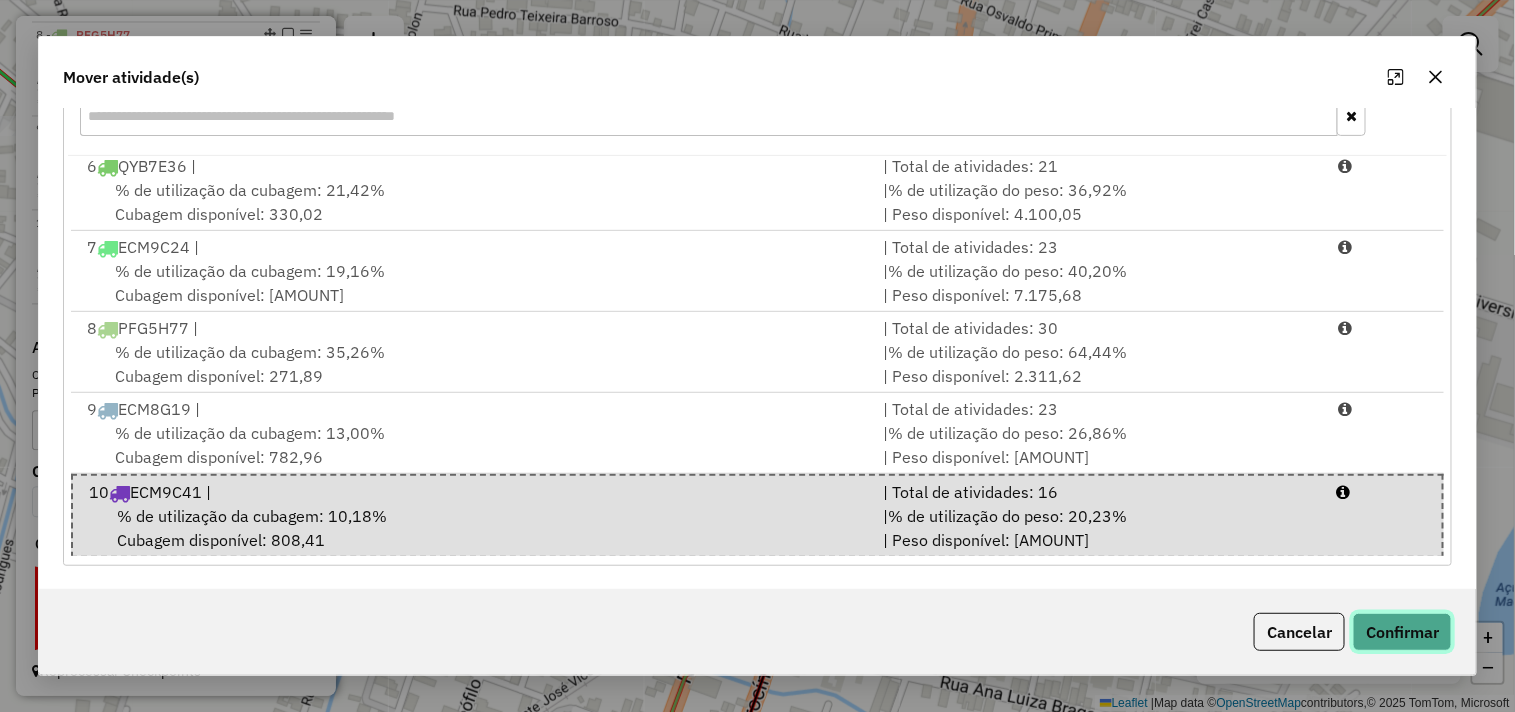 click on "Confirmar" 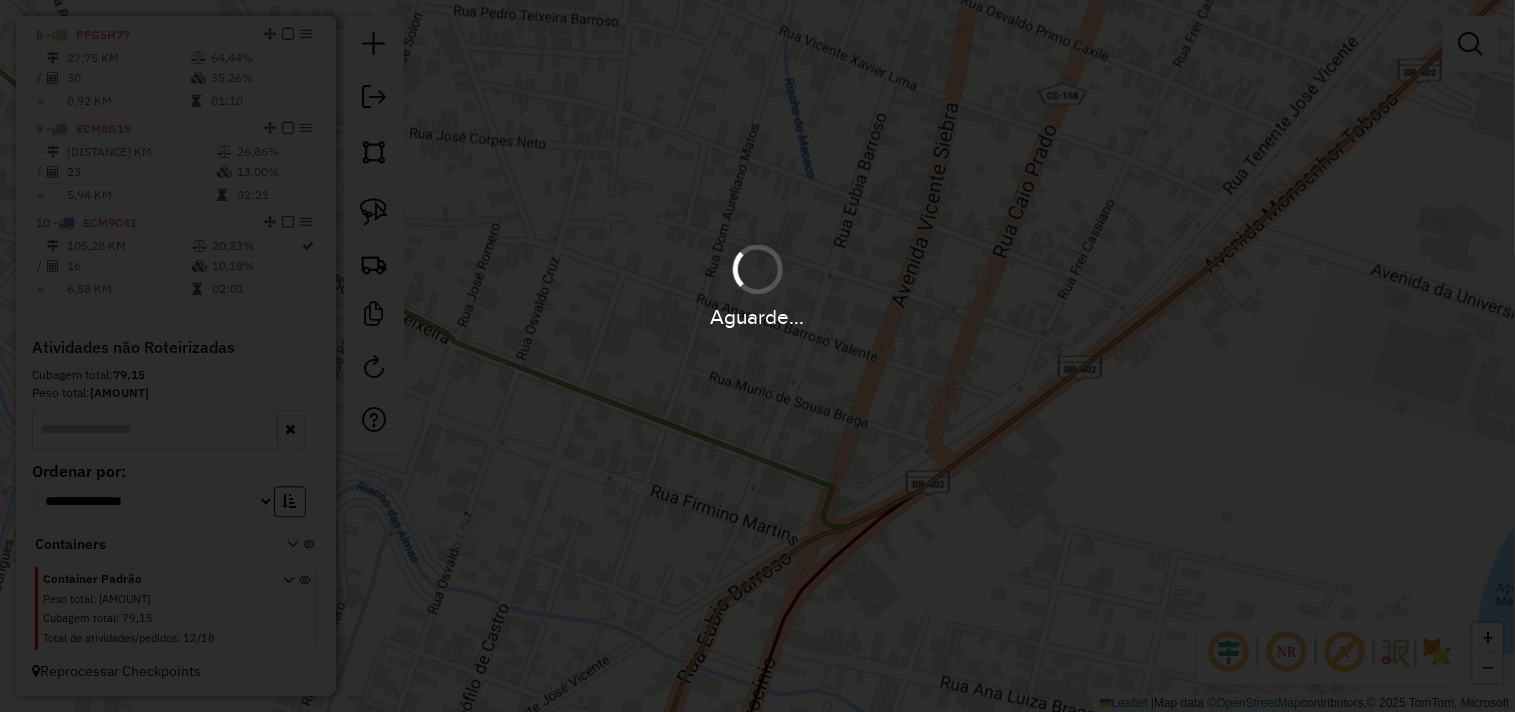 scroll, scrollTop: 0, scrollLeft: 0, axis: both 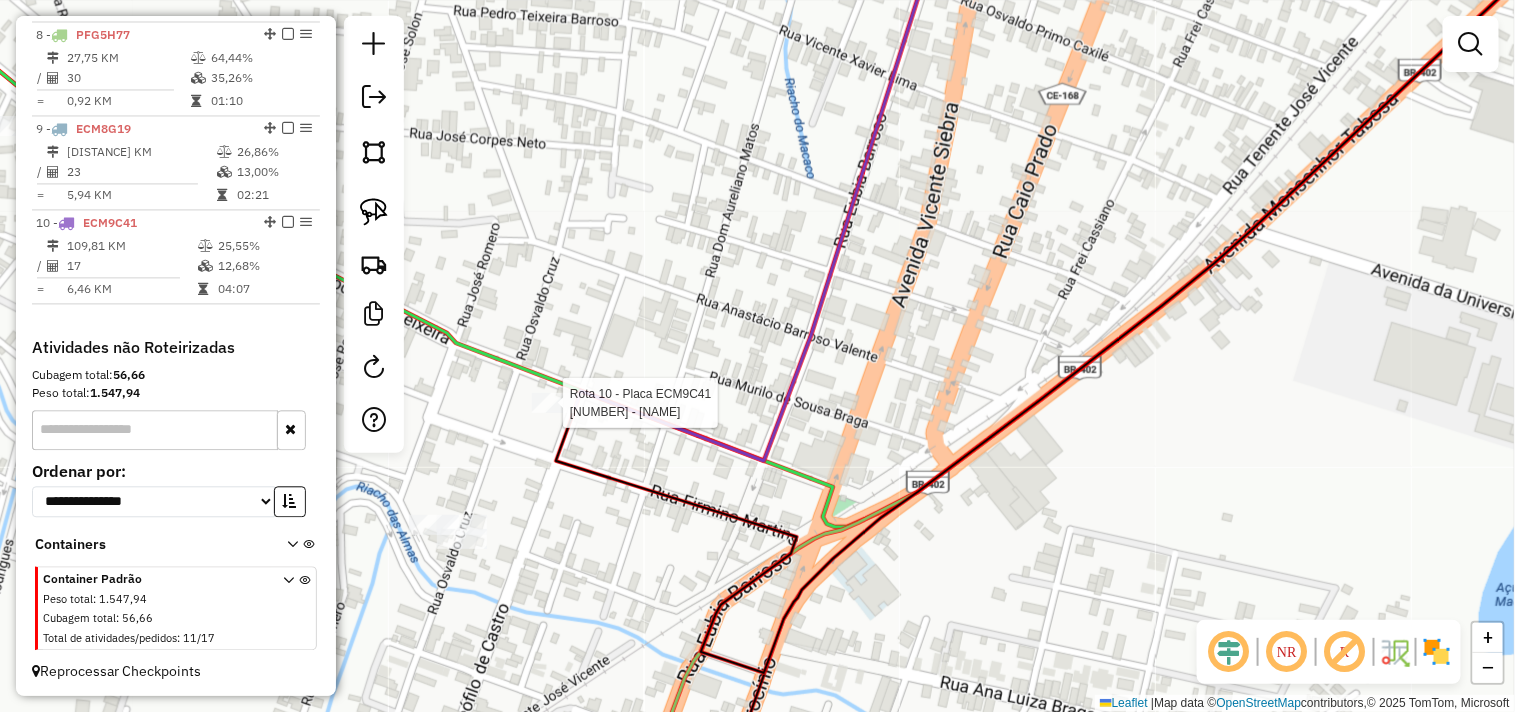 select on "**********" 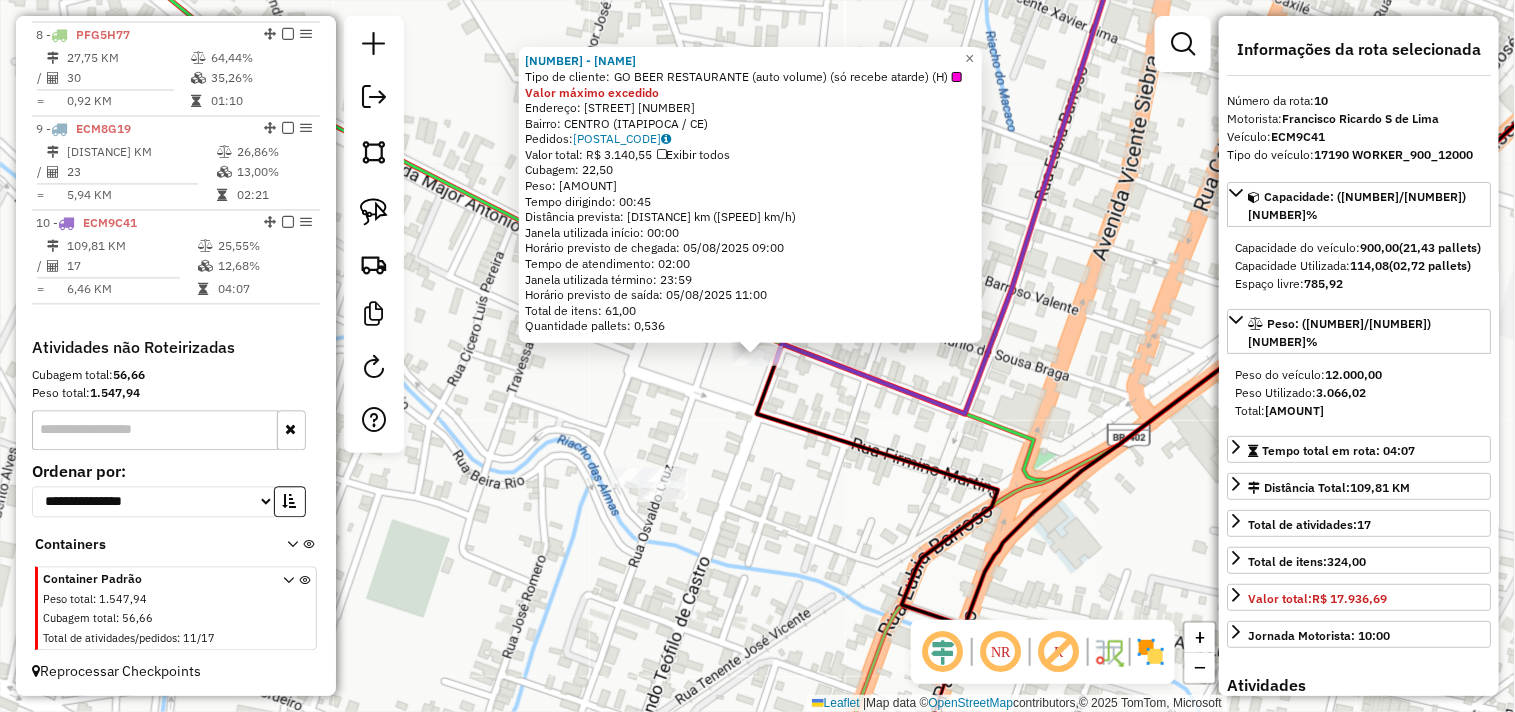 click on "3711 - GO BEER RESTAURANTE  Tipo de cliente:   GO BEER RESTAURANTE (auto volume) (só recebe atarde) (H)  Valor máximo excedido  Endereço:  RUA MAJOR ANTONIO RODRIGUES 443   Bairro: CENTRO (ITAPIPOCA / CE)   Pedidos:  04087042   Valor total: R$ 3.140,55   Exibir todos   Cubagem: 22,50  Peso: 638,25  Tempo dirigindo: 00:45   Distância prevista: 44,315 km (59,09 km/h)   Janela utilizada início: 00:00   Horário previsto de chegada: 05/08/2025 09:00   Tempo de atendimento: 02:00   Janela utilizada término: 23:59   Horário previsto de saída: 05/08/2025 11:00   Total de itens: 61,00   Quantidade pallets: 0,536  × Janela de atendimento Grade de atendimento Capacidade Transportadoras Veículos Cliente Pedidos  Rotas Selecione os dias de semana para filtrar as janelas de atendimento  Seg   Ter   Qua   Qui   Sex   Sáb   Dom  Informe o período da janela de atendimento: De: Até:  Filtrar exatamente a janela do cliente  Considerar janela de atendimento padrão   Seg   Ter   Qua   Qui   Sex   Sáb   Dom   De:" 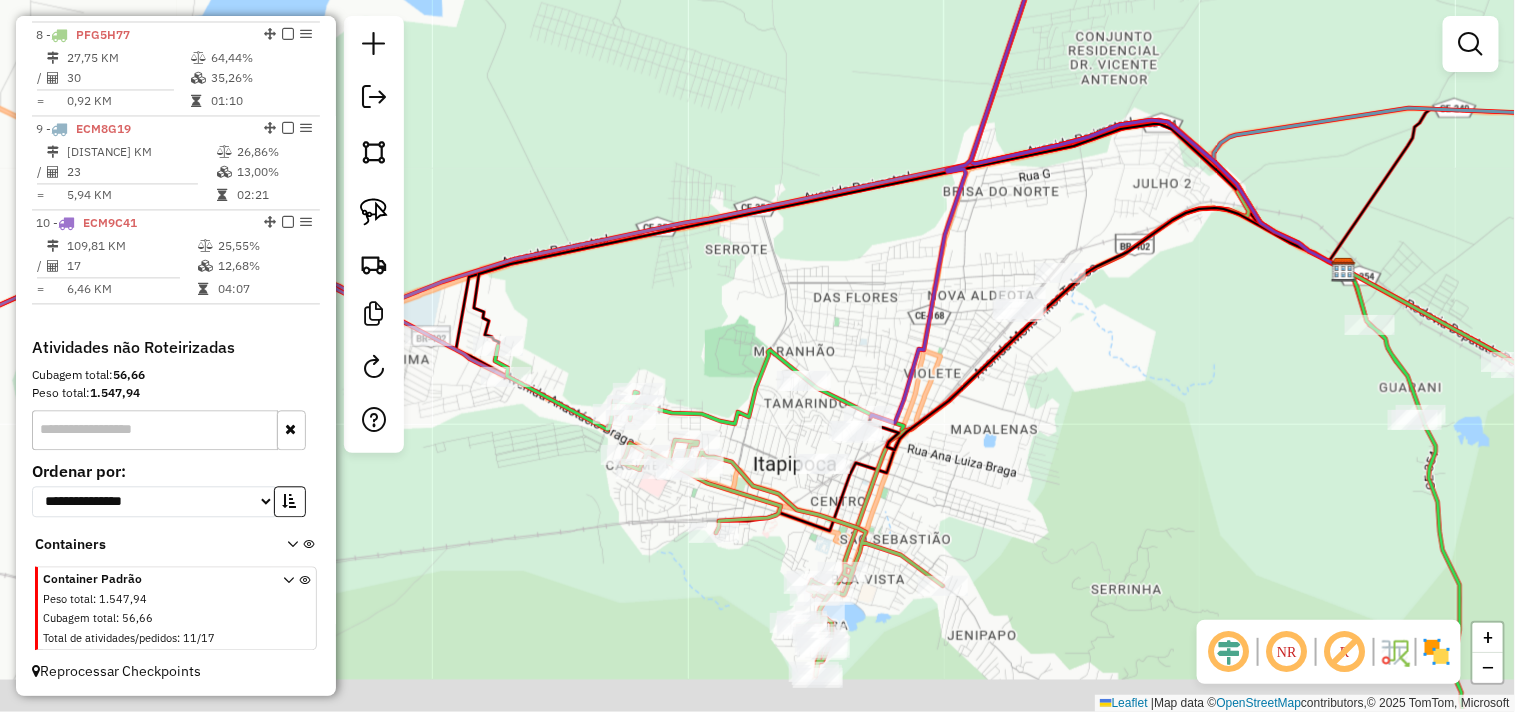 drag, startPoint x: 943, startPoint y: 518, endPoint x: 945, endPoint y: 436, distance: 82.02438 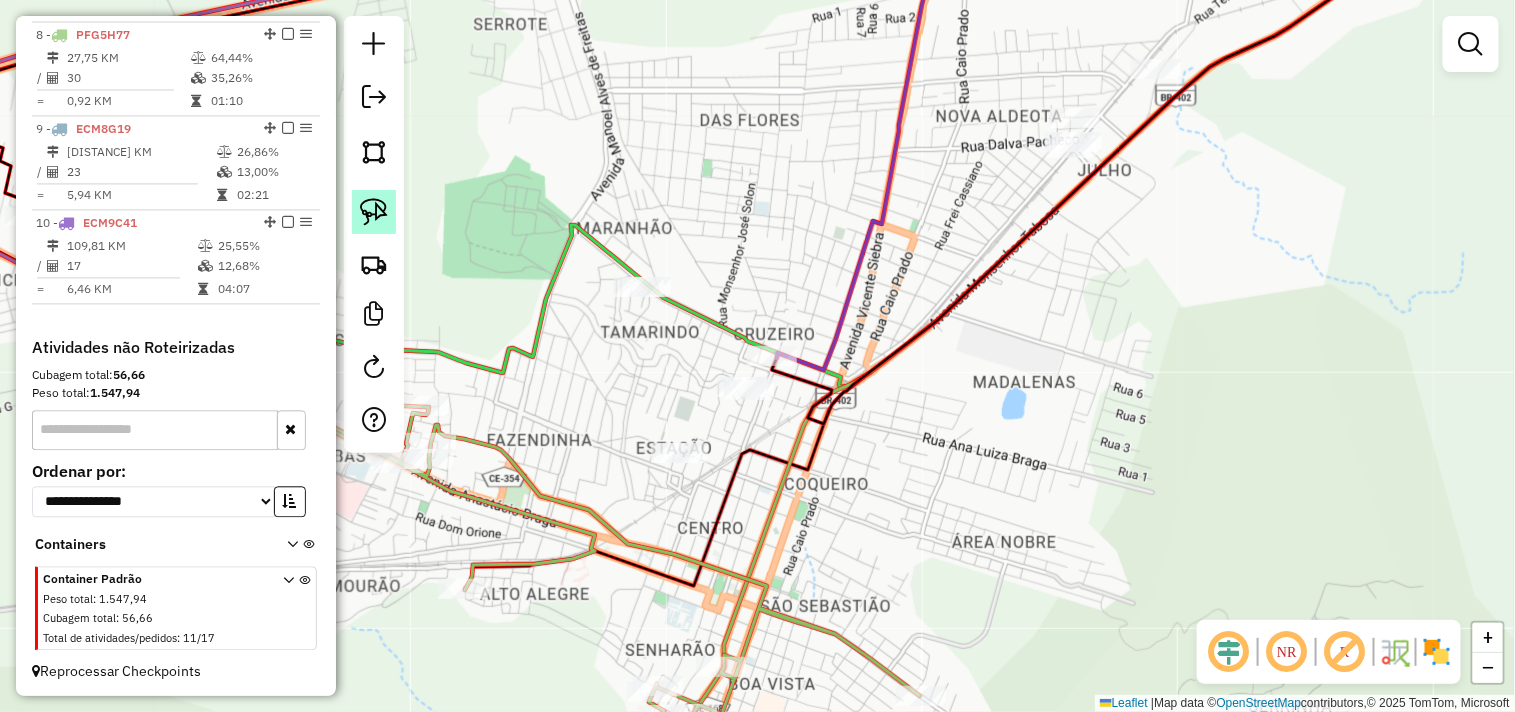 click 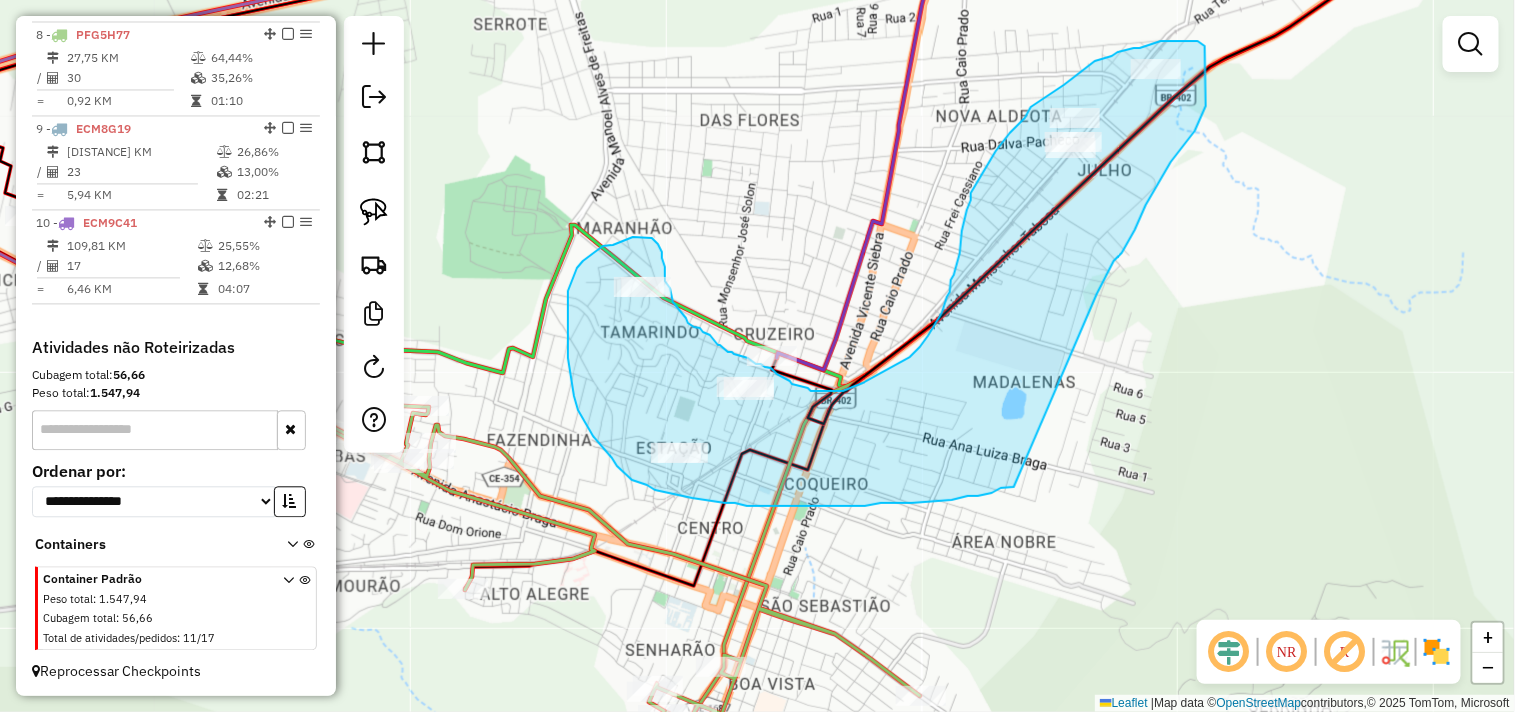 drag, startPoint x: 968, startPoint y: 496, endPoint x: 1077, endPoint y: 334, distance: 195.25624 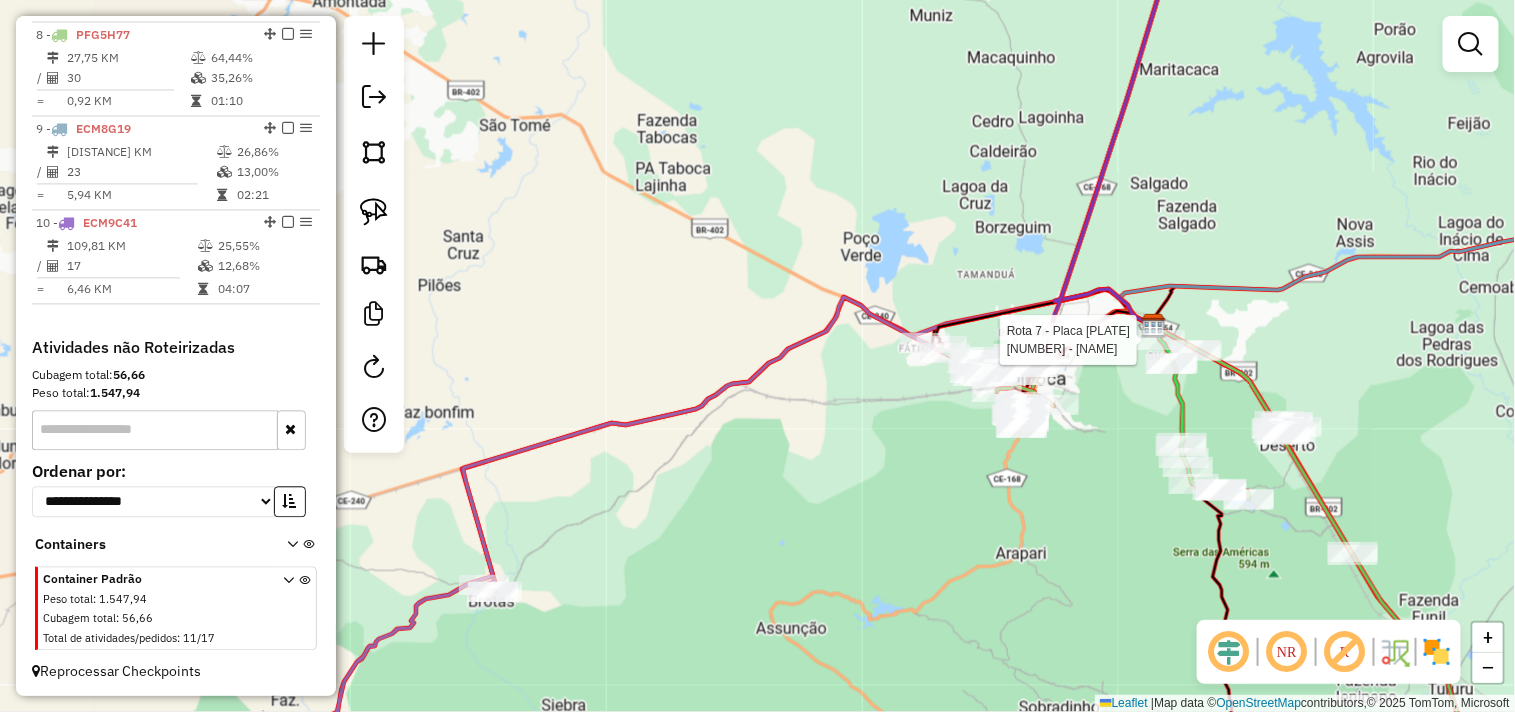 select on "**********" 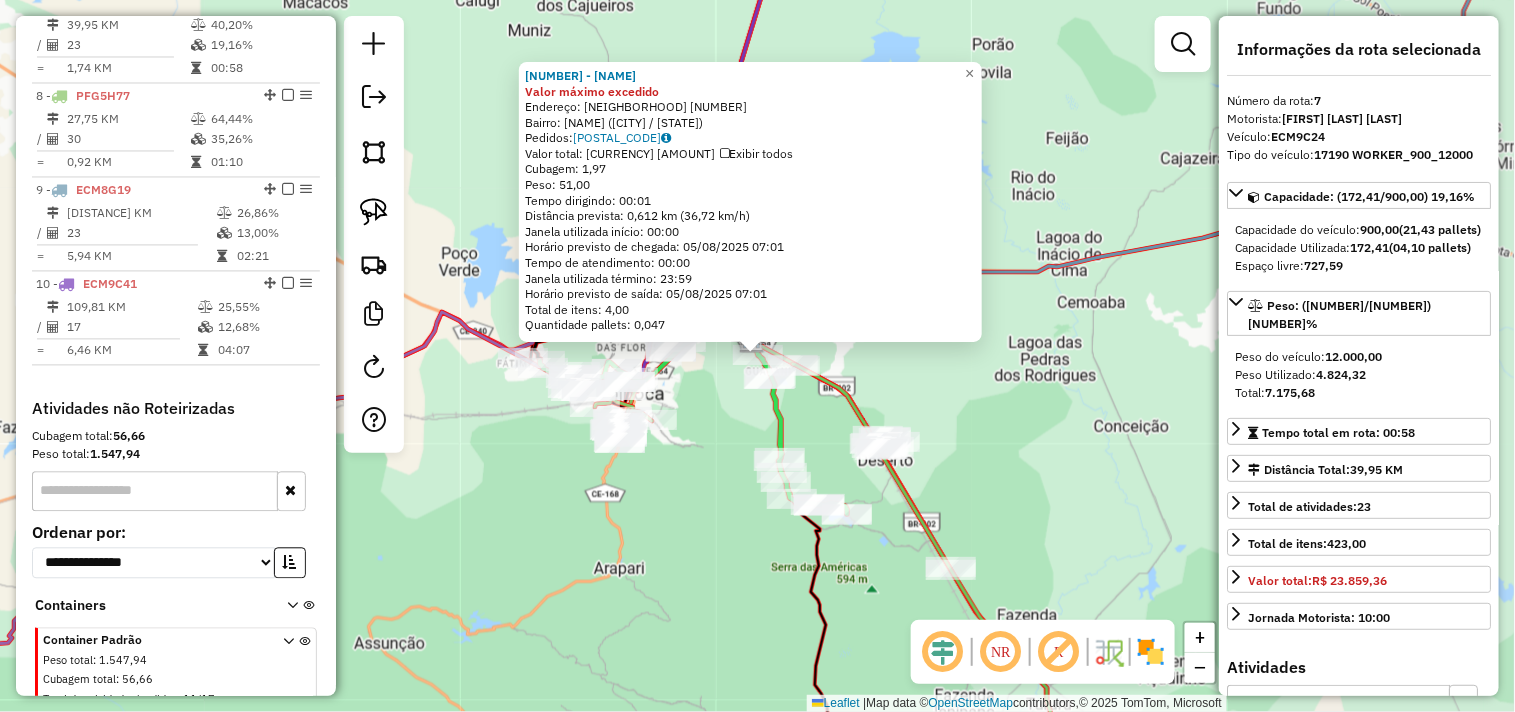scroll, scrollTop: 1336, scrollLeft: 0, axis: vertical 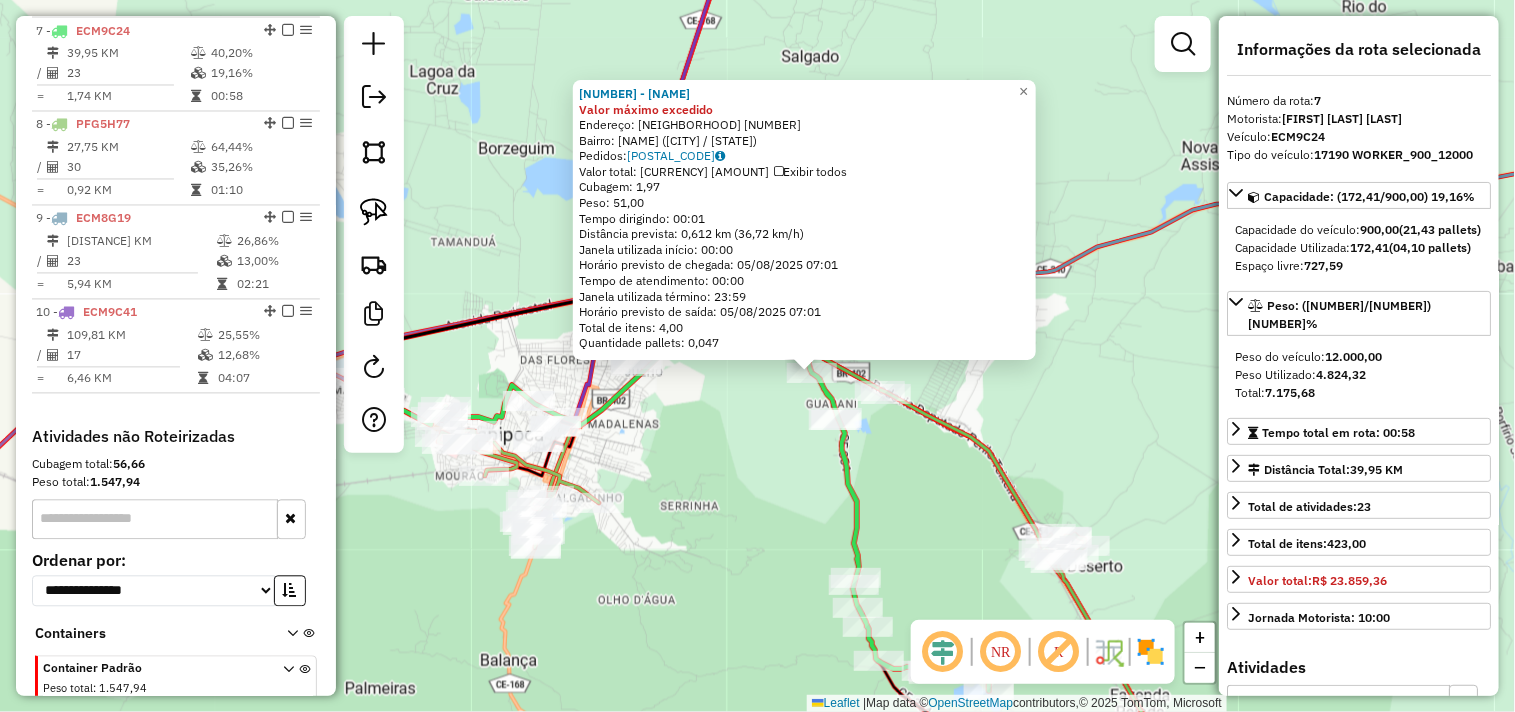 click on "4519 - ARENA GUARANY Valor máximo excedido  Endereço:  DO IPU  OBS: LOGO NO INiCIO 16   Bairro: GUARANY (ITAPIPOCA / CE)   Pedidos:  04086877   Valor total: R$ 246,19   Exibir todos   Cubagem: 1,97  Peso: 51,00  Tempo dirigindo: 00:01   Distância prevista: 0,612 km (36,72 km/h)   Janela utilizada início: 00:00   Horário previsto de chegada: 05/08/2025 07:01   Tempo de atendimento: 00:00   Janela utilizada término: 23:59   Horário previsto de saída: 05/08/2025 07:01   Total de itens: 4,00   Quantidade pallets: 0,047  × Janela de atendimento Grade de atendimento Capacidade Transportadoras Veículos Cliente Pedidos  Rotas Selecione os dias de semana para filtrar as janelas de atendimento  Seg   Ter   Qua   Qui   Sex   Sáb   Dom  Informe o período da janela de atendimento: De: Até:  Filtrar exatamente a janela do cliente  Considerar janela de atendimento padrão  Selecione os dias de semana para filtrar as grades de atendimento  Seg   Ter   Qua   Qui   Sex   Sáb   Dom   Peso mínimo:   Peso máximo:" 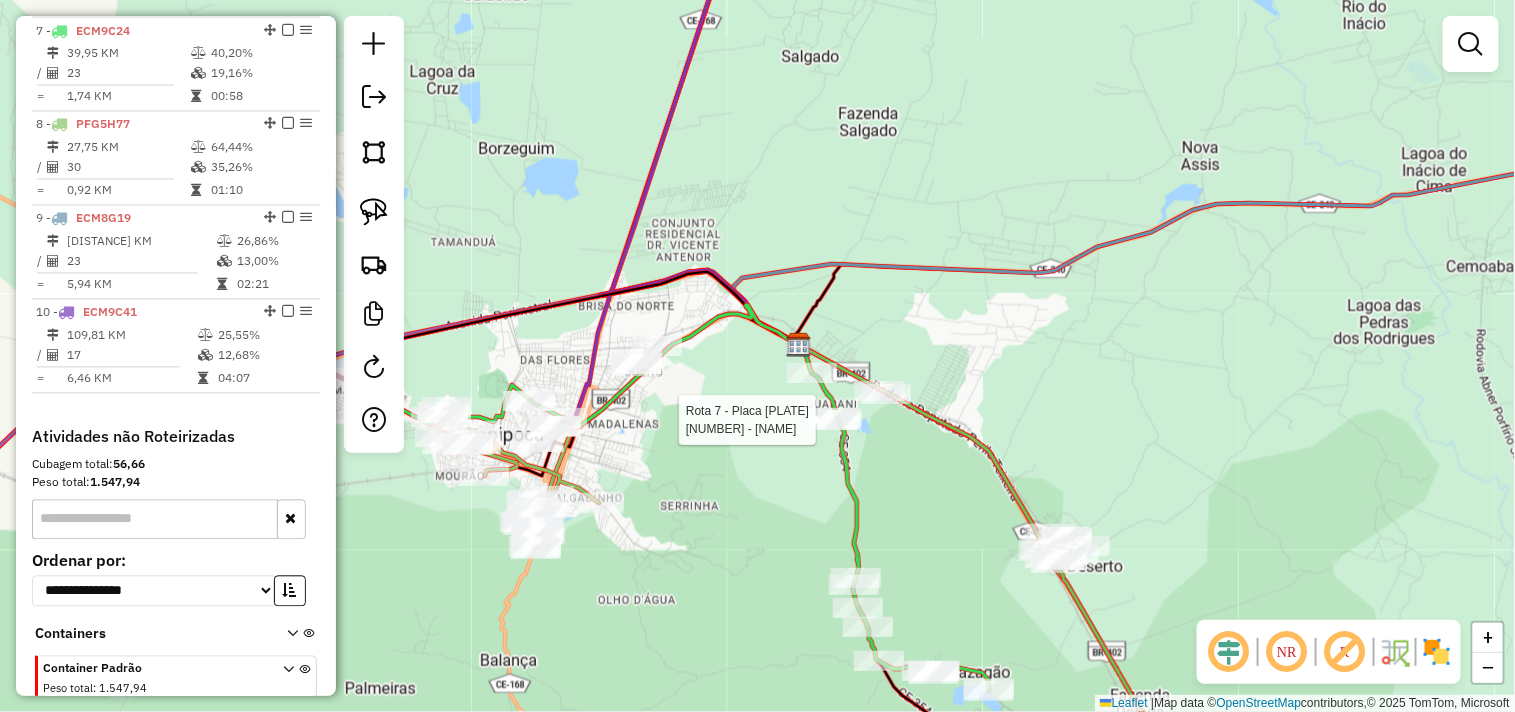 select on "**********" 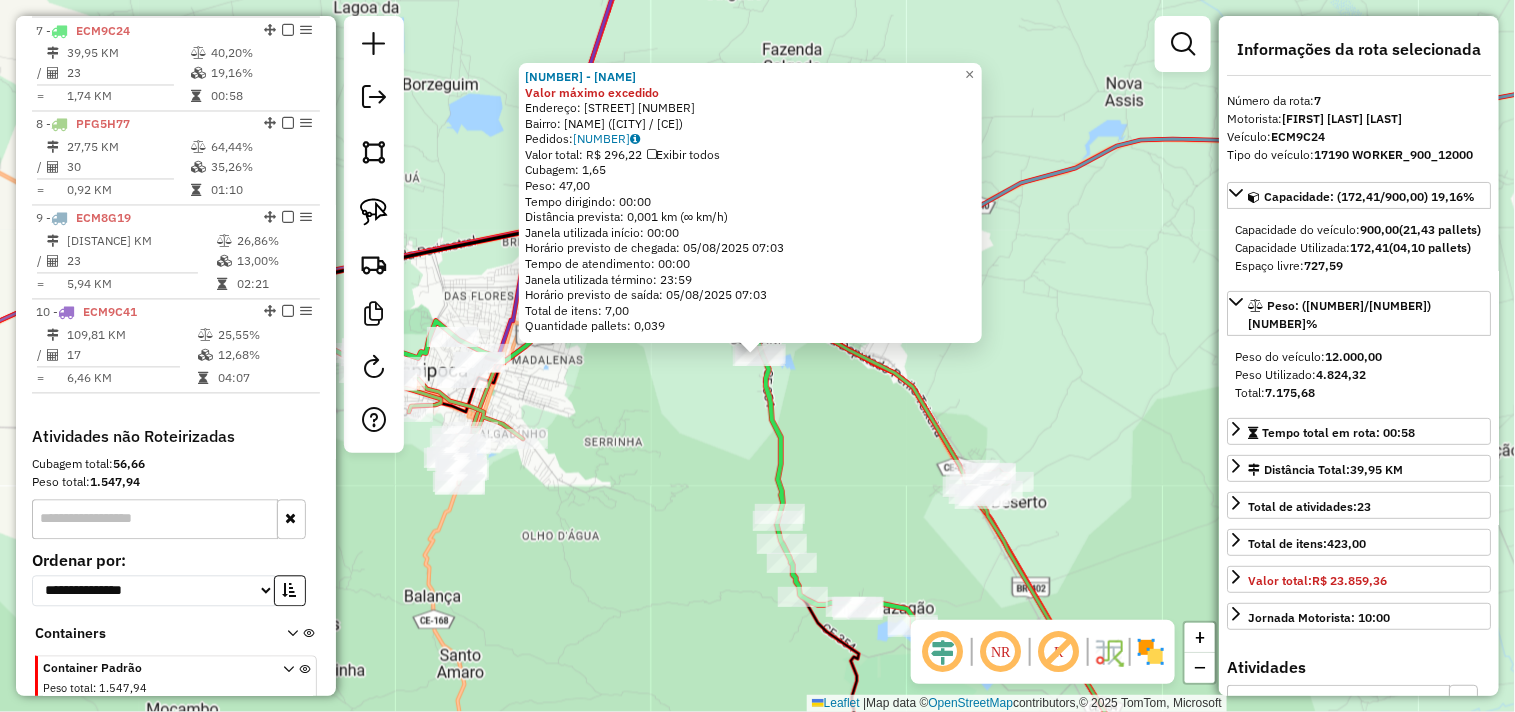 click on "4520 - M. ADRIANA Valor máximo excedido  Endereço:  DO IPU 61   Bairro: IPU MAZAGAO (ITAPIPOCA / CE)   Pedidos:  04086878   Valor total: R$ 296,22   Exibir todos   Cubagem: 1,65  Peso: 47,00  Tempo dirigindo: 00:00   Distância prevista: 0,001 km (∞ km/h)   Janela utilizada início: 00:00   Horário previsto de chegada: 05/08/2025 07:03   Tempo de atendimento: 00:00   Janela utilizada término: 23:59   Horário previsto de saída: 05/08/2025 07:03   Total de itens: 7,00   Quantidade pallets: 0,039  × Janela de atendimento Grade de atendimento Capacidade Transportadoras Veículos Cliente Pedidos  Rotas Selecione os dias de semana para filtrar as janelas de atendimento  Seg   Ter   Qua   Qui   Sex   Sáb   Dom  Informe o período da janela de atendimento: De: Até:  Filtrar exatamente a janela do cliente  Considerar janela de atendimento padrão  Selecione os dias de semana para filtrar as grades de atendimento  Seg   Ter   Qua   Qui   Sex   Sáb   Dom   Clientes fora do dia de atendimento selecionado De:" 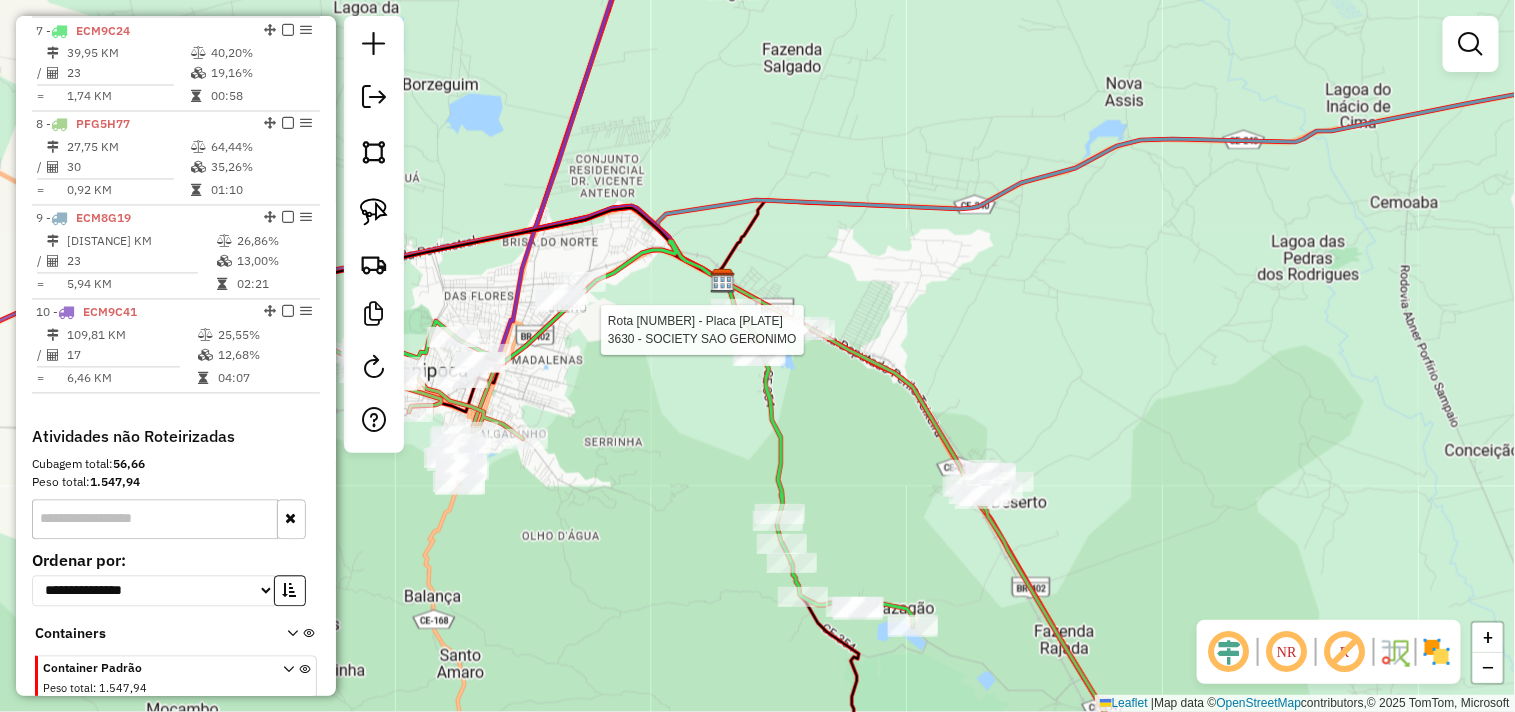 select on "**********" 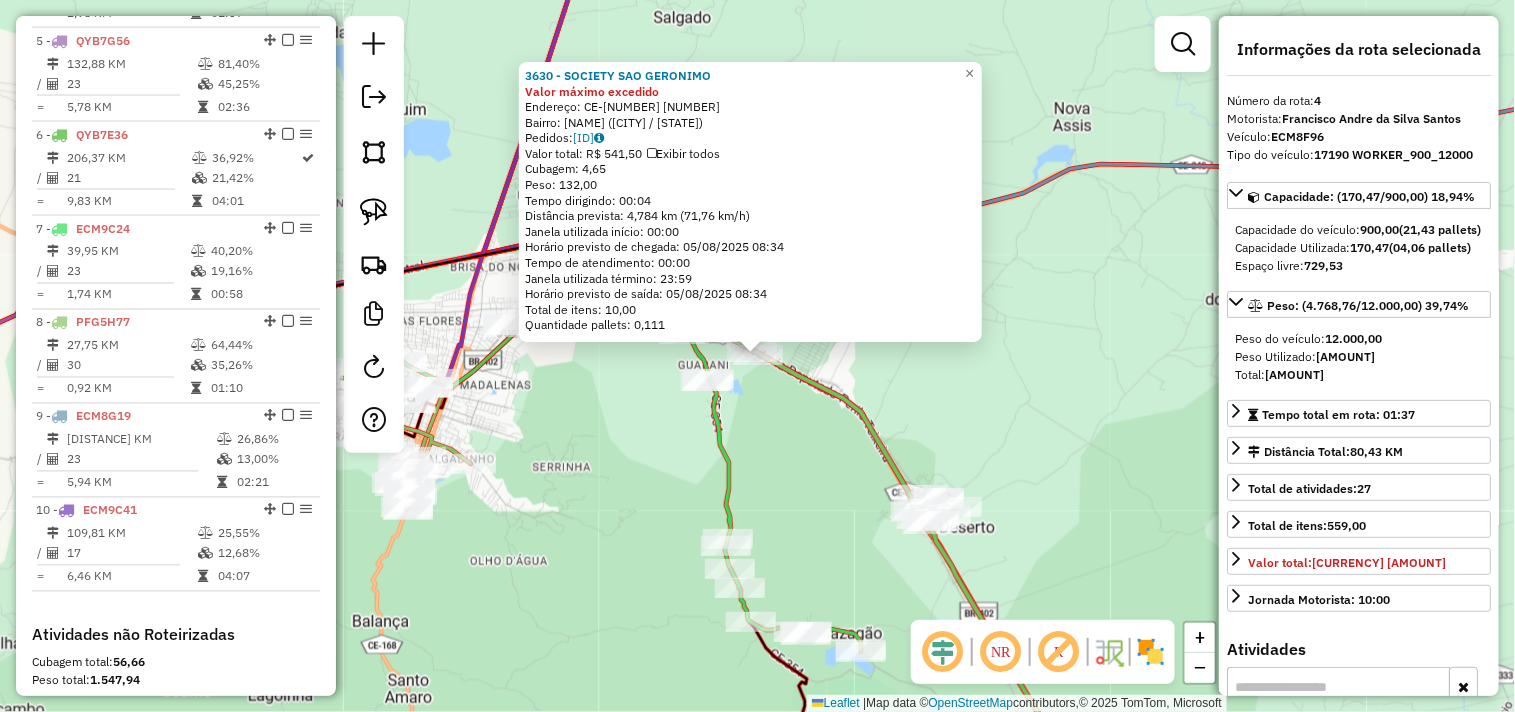 scroll, scrollTop: 1055, scrollLeft: 0, axis: vertical 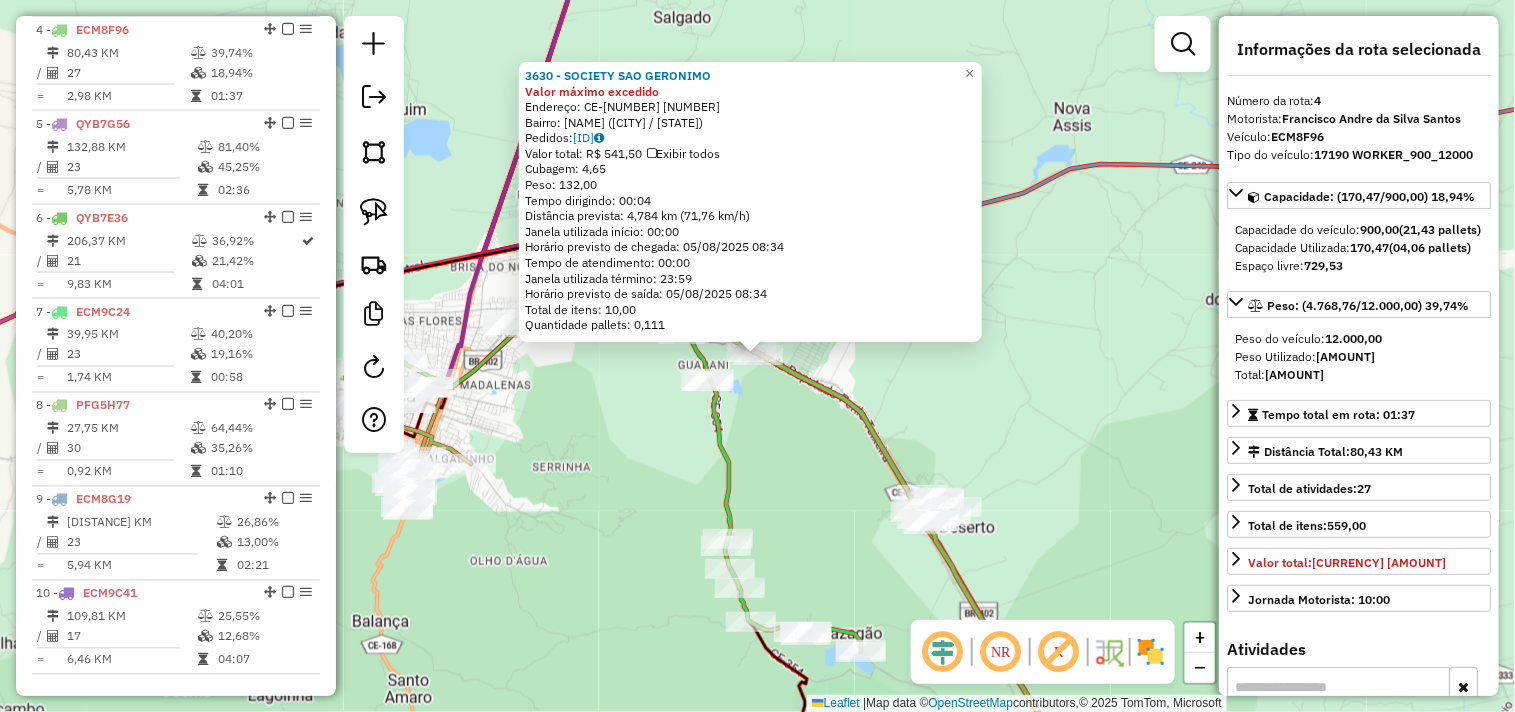 click on "3630 - SOCIETY SAO GERONIMO Valor máximo excedido  Endereço:  CE-354 1815   Bairro: GUARANI (ITAPIPOCA / CE)   Pedidos:  04086987   Valor total: R$ 541,50   Exibir todos   Cubagem: 4,65  Peso: 132,00  Tempo dirigindo: 00:04   Distância prevista: 4,784 km (71,76 km/h)   Janela utilizada início: 00:00   Horário previsto de chegada: 05/08/2025 08:34   Tempo de atendimento: 00:00   Janela utilizada término: 23:59   Horário previsto de saída: 05/08/2025 08:34   Total de itens: 10,00   Quantidade pallets: 0,111  × Janela de atendimento Grade de atendimento Capacidade Transportadoras Veículos Cliente Pedidos  Rotas Selecione os dias de semana para filtrar as janelas de atendimento  Seg   Ter   Qua   Qui   Sex   Sáb   Dom  Informe o período da janela de atendimento: De: Até:  Filtrar exatamente a janela do cliente  Considerar janela de atendimento padrão  Selecione os dias de semana para filtrar as grades de atendimento  Seg   Ter   Qua   Qui   Sex   Sáb   Dom   Peso mínimo:   Peso máximo:   De:  De:" 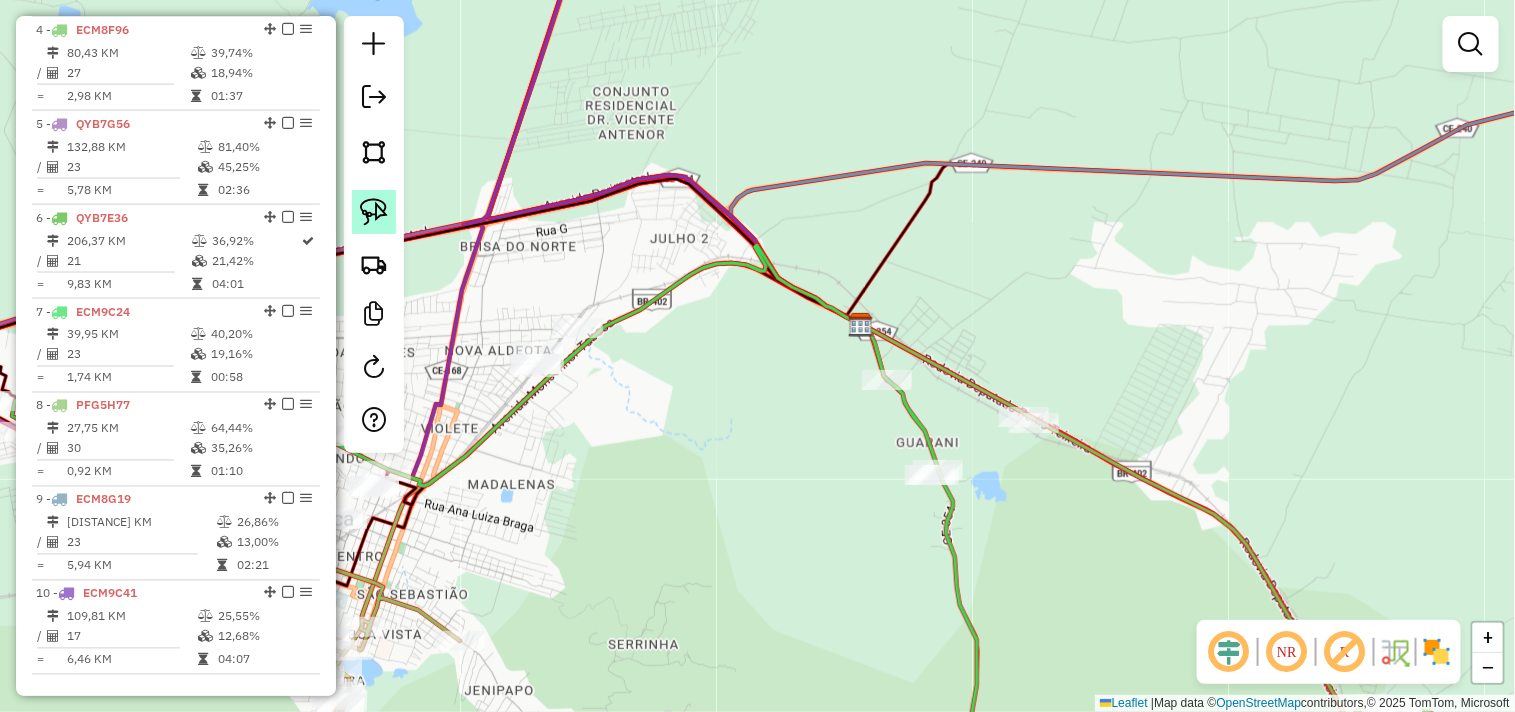 click 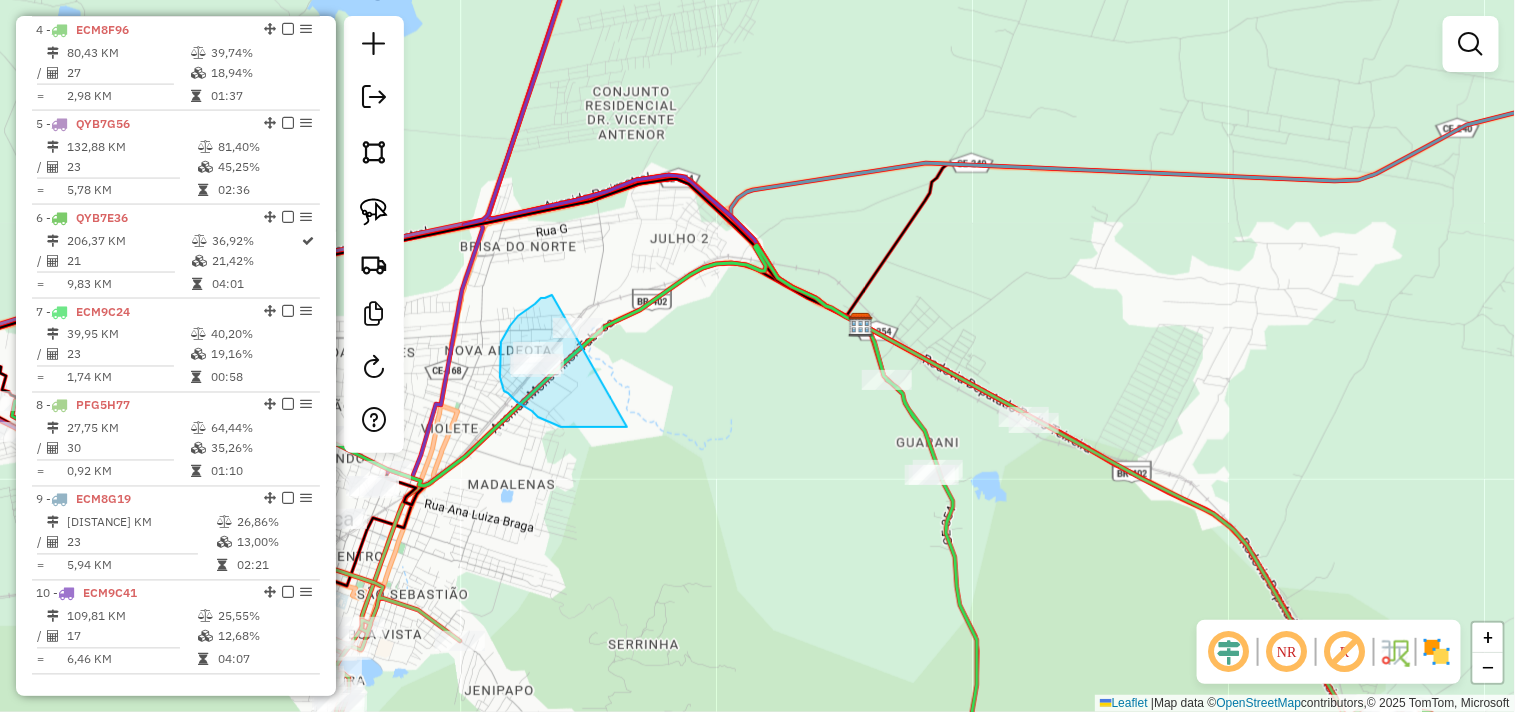 drag, startPoint x: 616, startPoint y: 427, endPoint x: 630, endPoint y: 275, distance: 152.64337 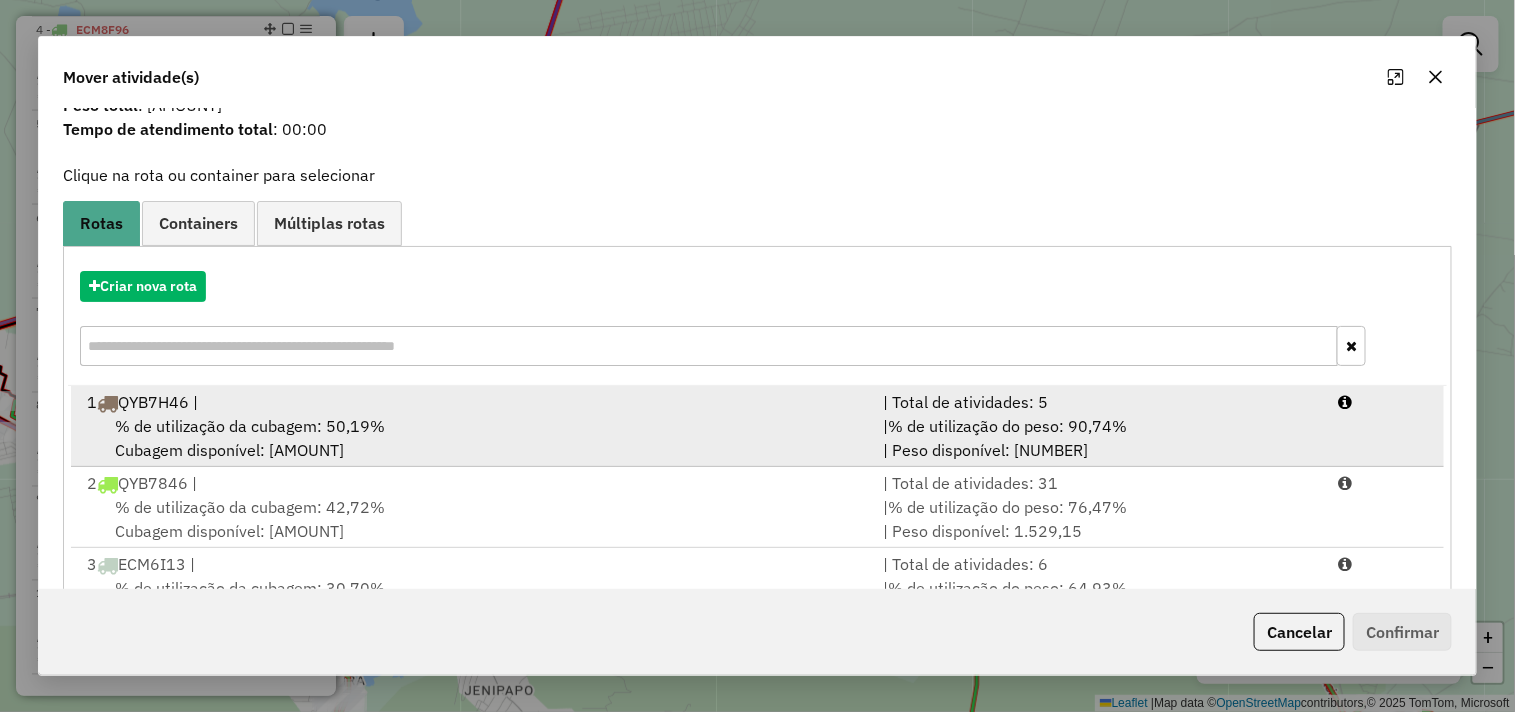 scroll, scrollTop: 111, scrollLeft: 0, axis: vertical 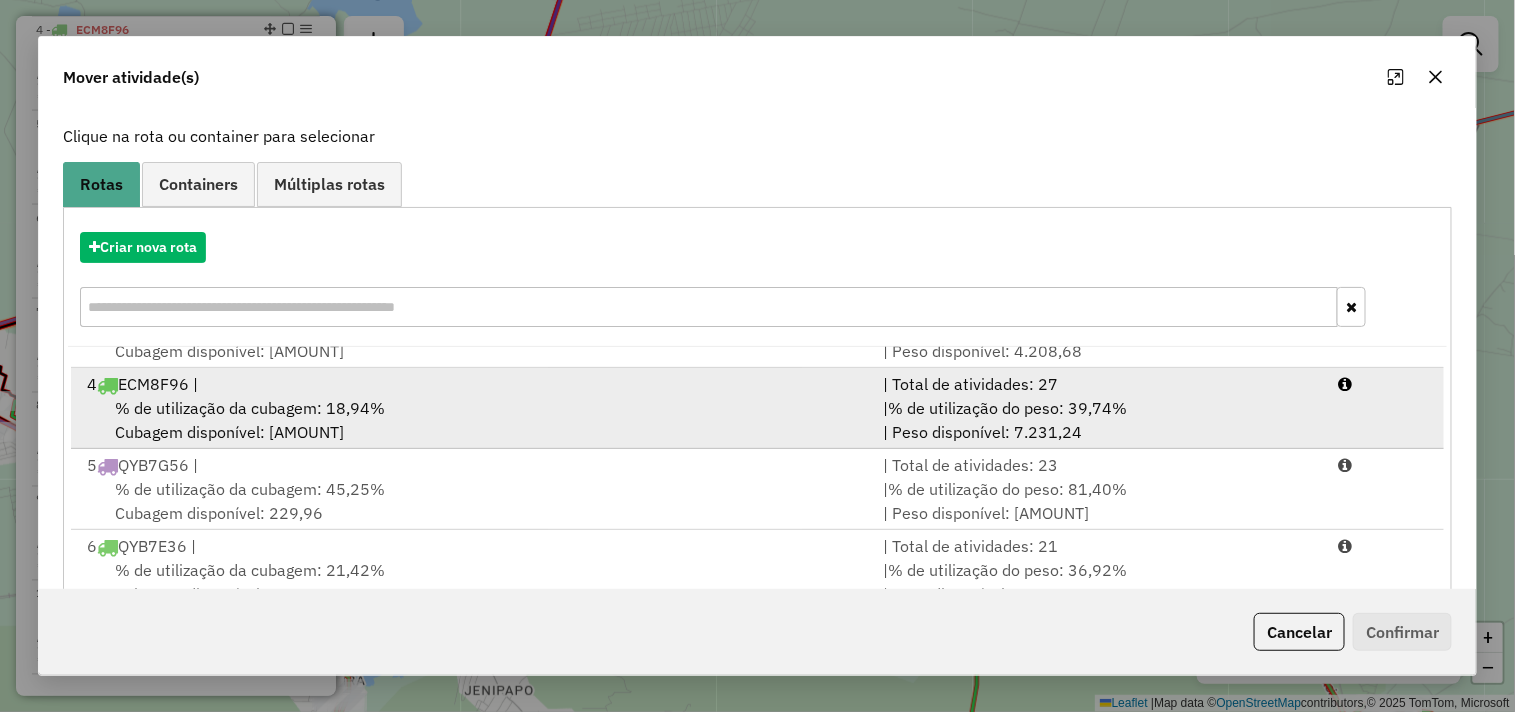 click on "% de utilização da cubagem: 18,94%" at bounding box center (250, 408) 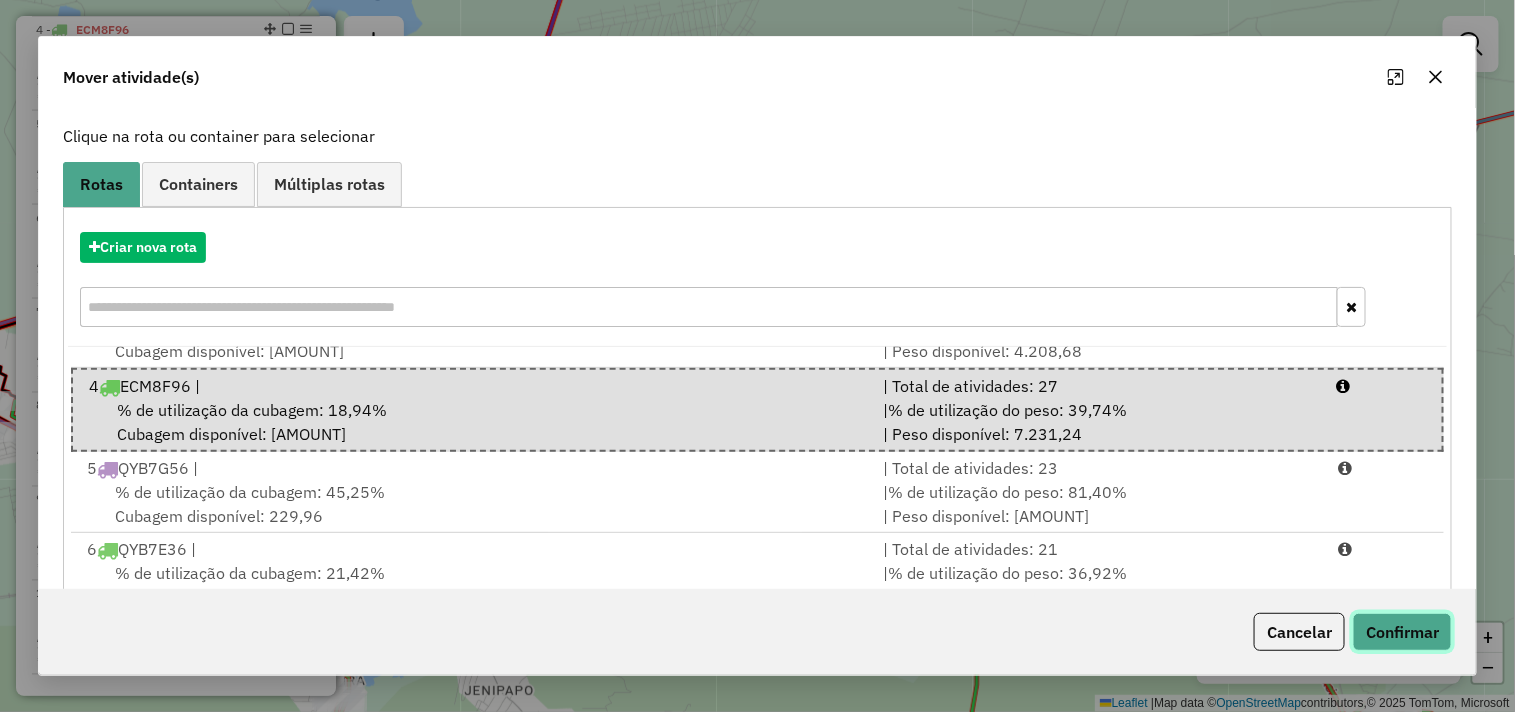 drag, startPoint x: 1401, startPoint y: 631, endPoint x: 1345, endPoint y: 610, distance: 59.808025 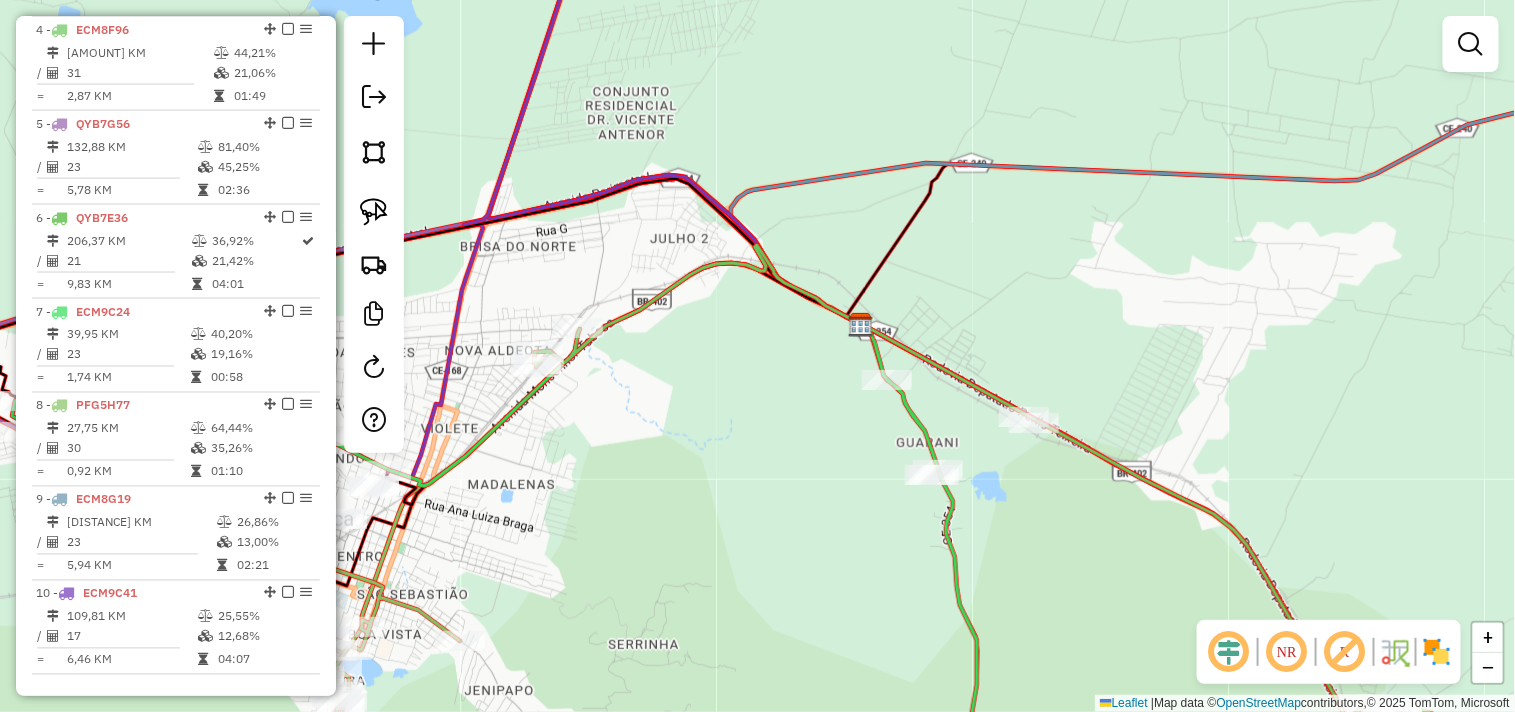 scroll, scrollTop: 0, scrollLeft: 0, axis: both 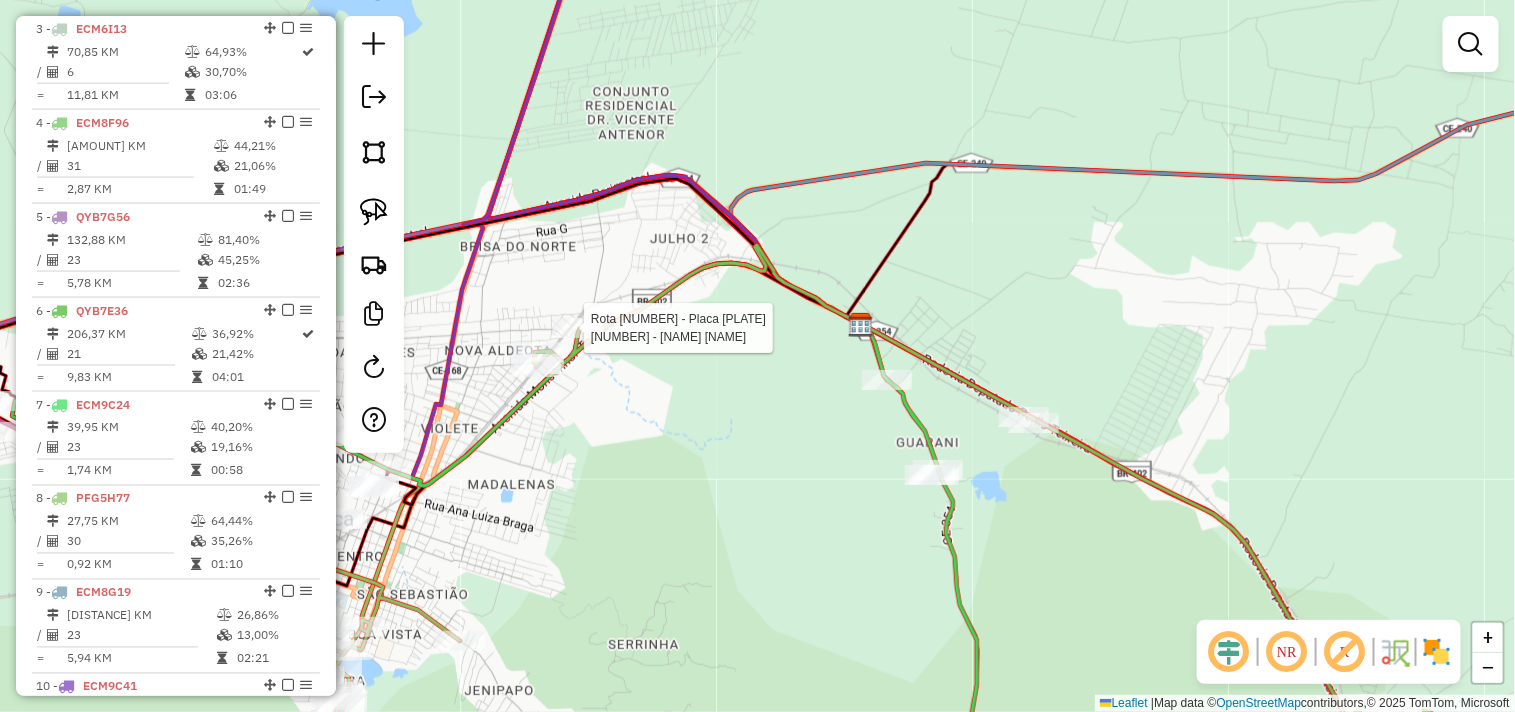 select on "**********" 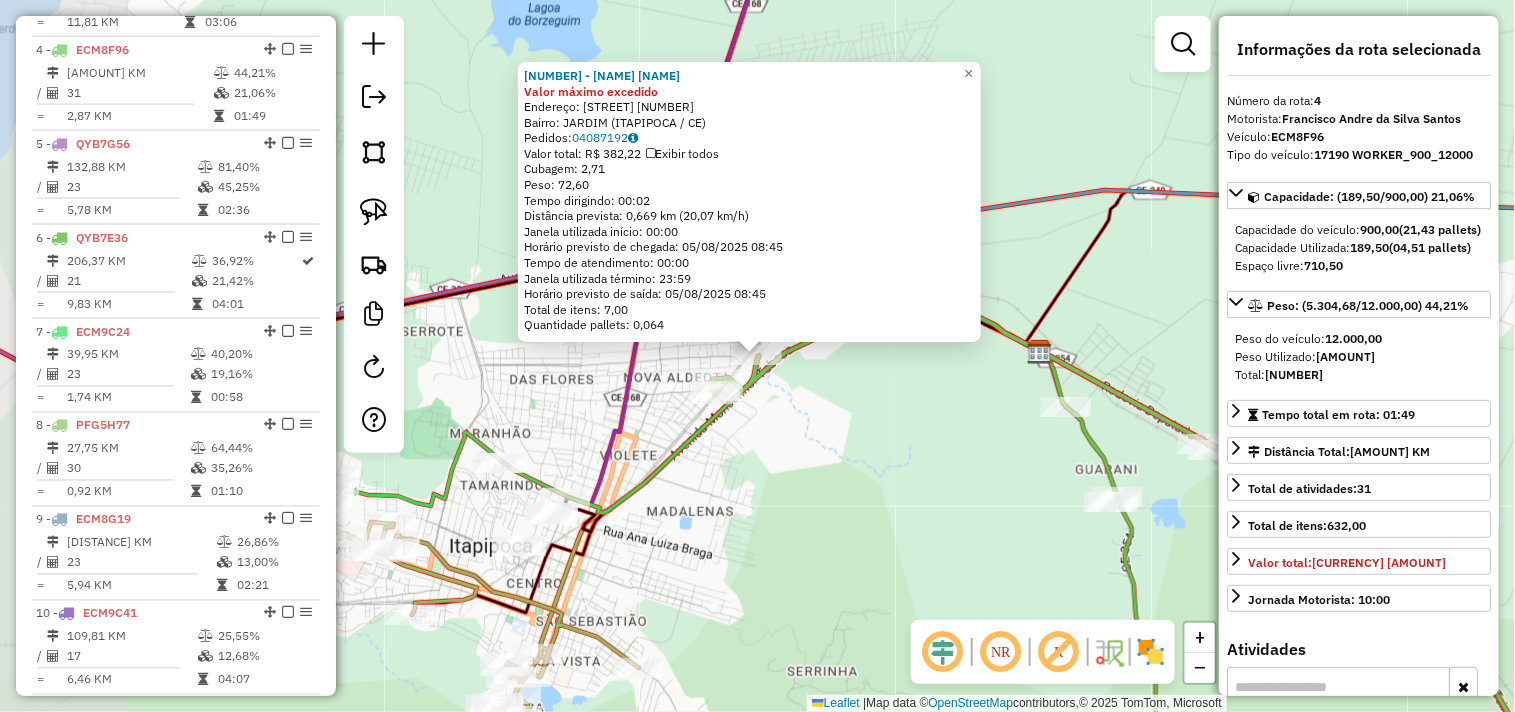 scroll, scrollTop: 1055, scrollLeft: 0, axis: vertical 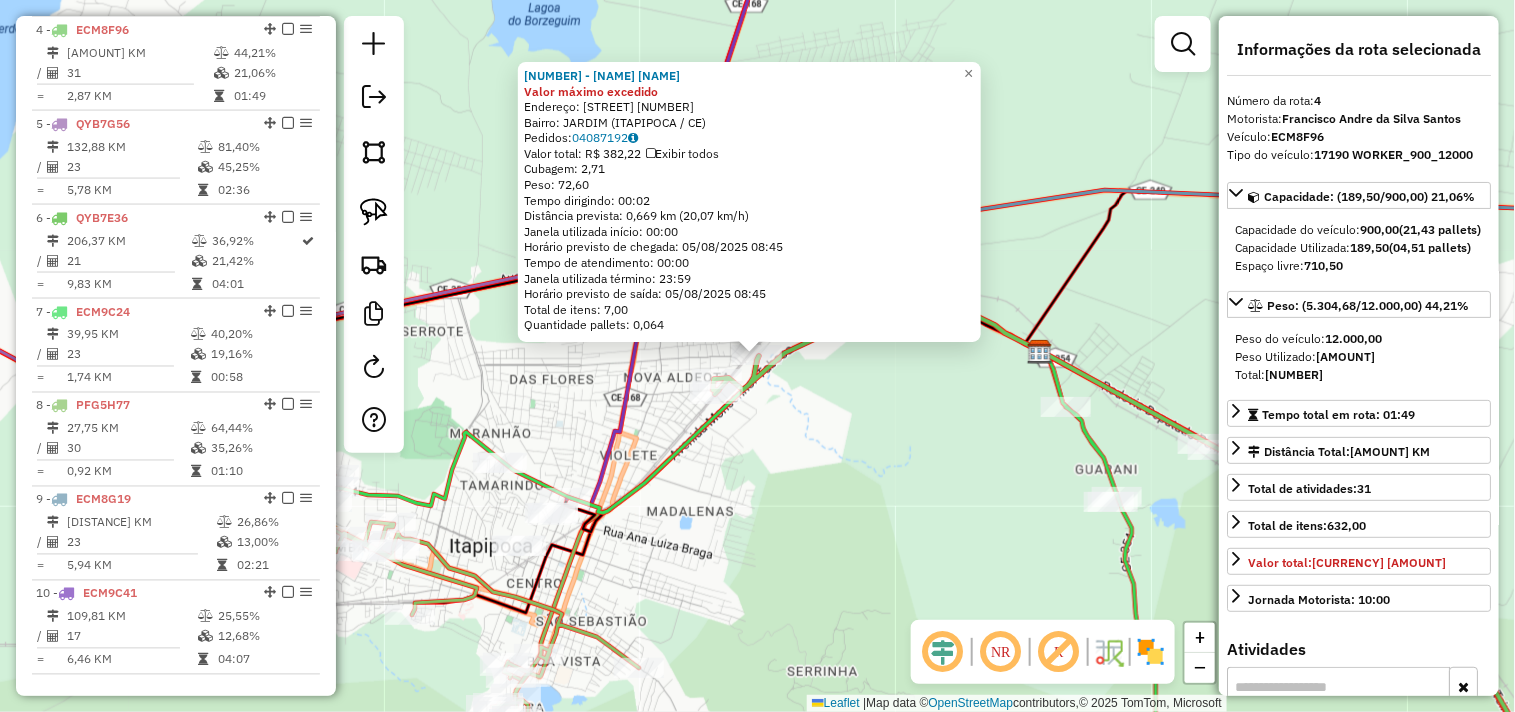 click on "4673 - BAR DO SeRGIO BIA Valor máximo excedido  Endereço:  DO JARDIM 000   Bairro: JARDIM (ITAPIPOCA / CE)   Pedidos:  04087192   Valor total: R$ 382,22   Exibir todos   Cubagem: 2,71  Peso: 72,60  Tempo dirigindo: 00:02   Distância prevista: 0,669 km (20,07 km/h)   Janela utilizada início: 00:00   Horário previsto de chegada: 05/08/2025 08:45   Tempo de atendimento: 00:00   Janela utilizada término: 23:59   Horário previsto de saída: 05/08/2025 08:45   Total de itens: 7,00   Quantidade pallets: 0,064  × Janela de atendimento Grade de atendimento Capacidade Transportadoras Veículos Cliente Pedidos  Rotas Selecione os dias de semana para filtrar as janelas de atendimento  Seg   Ter   Qua   Qui   Sex   Sáb   Dom  Informe o período da janela de atendimento: De: Até:  Filtrar exatamente a janela do cliente  Considerar janela de atendimento padrão  Selecione os dias de semana para filtrar as grades de atendimento  Seg   Ter   Qua   Qui   Sex   Sáb   Dom   Peso mínimo:   Peso máximo:   De:   Até:" 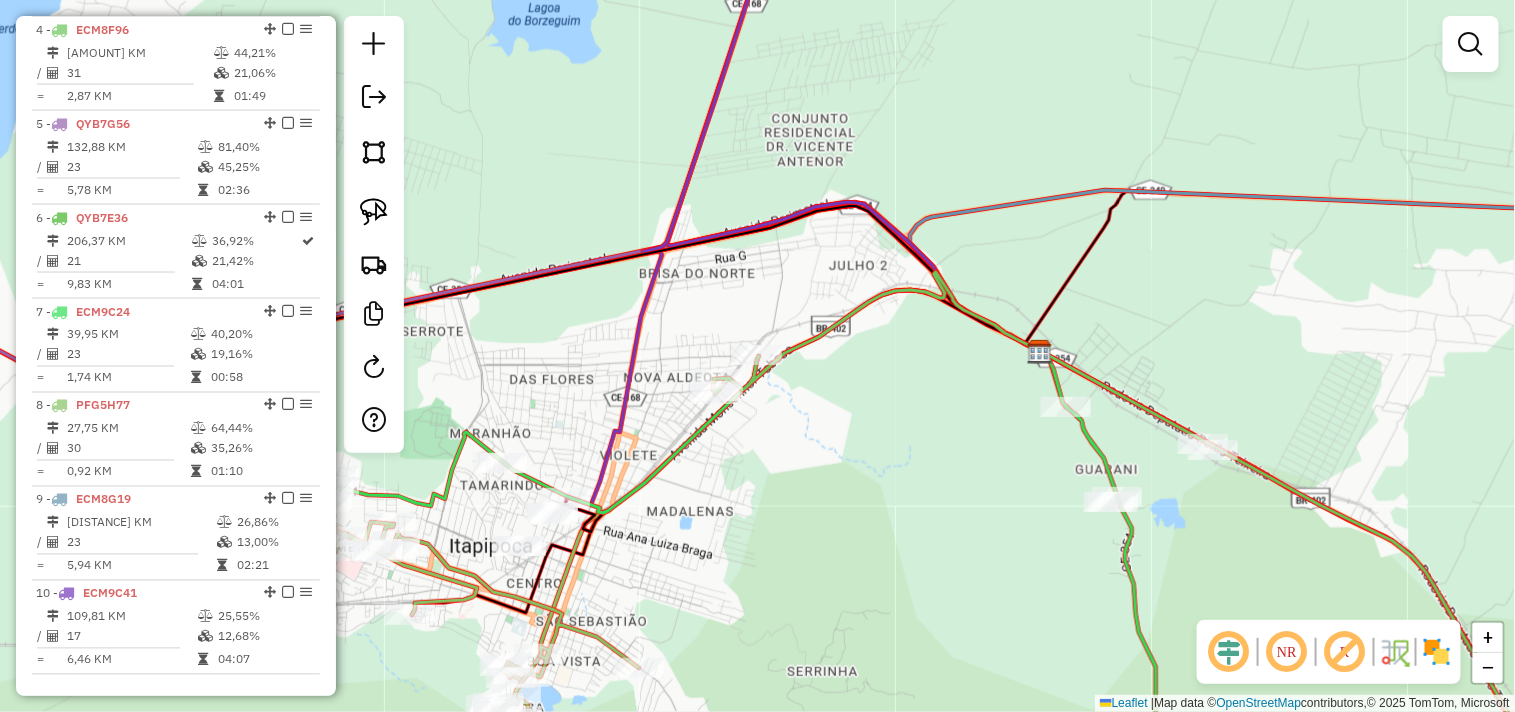 drag, startPoint x: 948, startPoint y: 588, endPoint x: 862, endPoint y: 452, distance: 160.90991 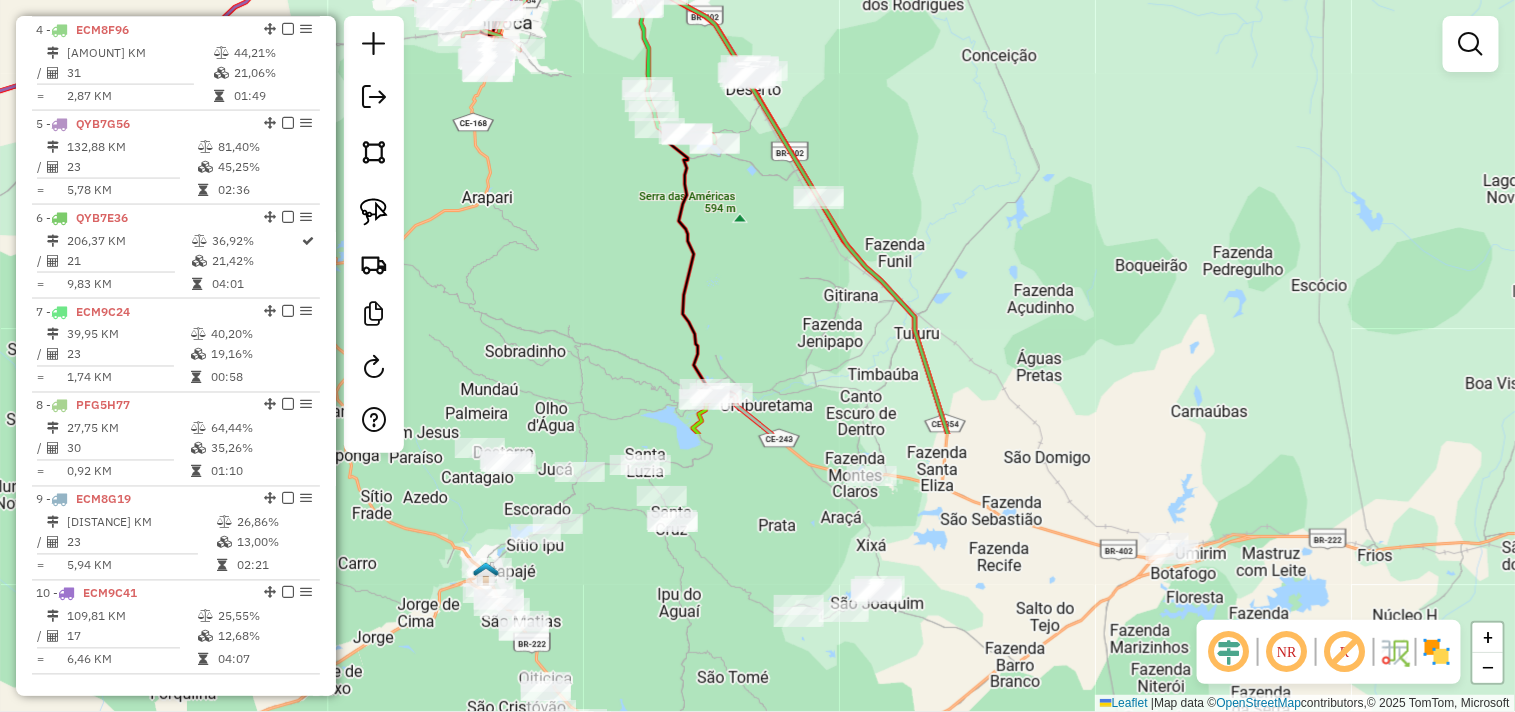 drag, startPoint x: 913, startPoint y: 546, endPoint x: 773, endPoint y: 274, distance: 305.915 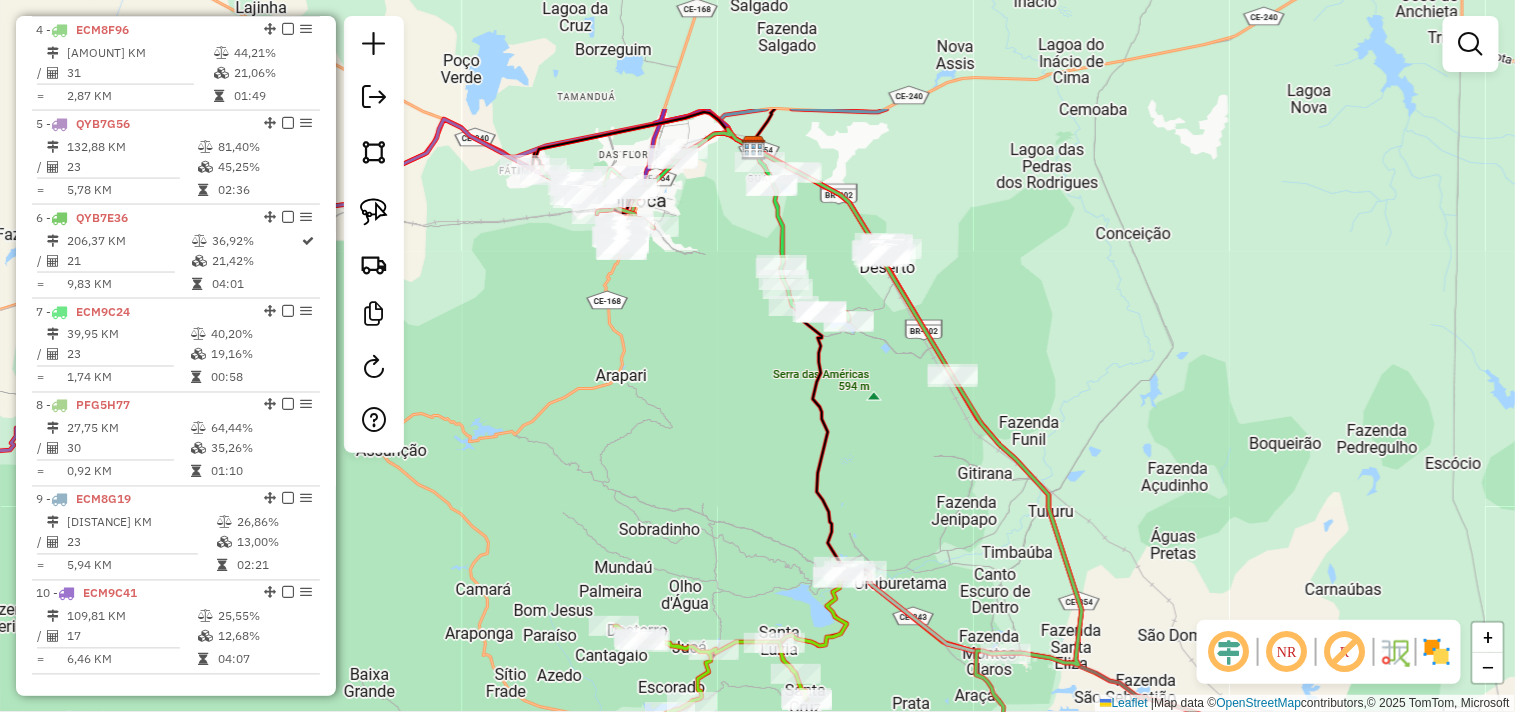 drag, startPoint x: 620, startPoint y: 390, endPoint x: 666, endPoint y: 433, distance: 62.968246 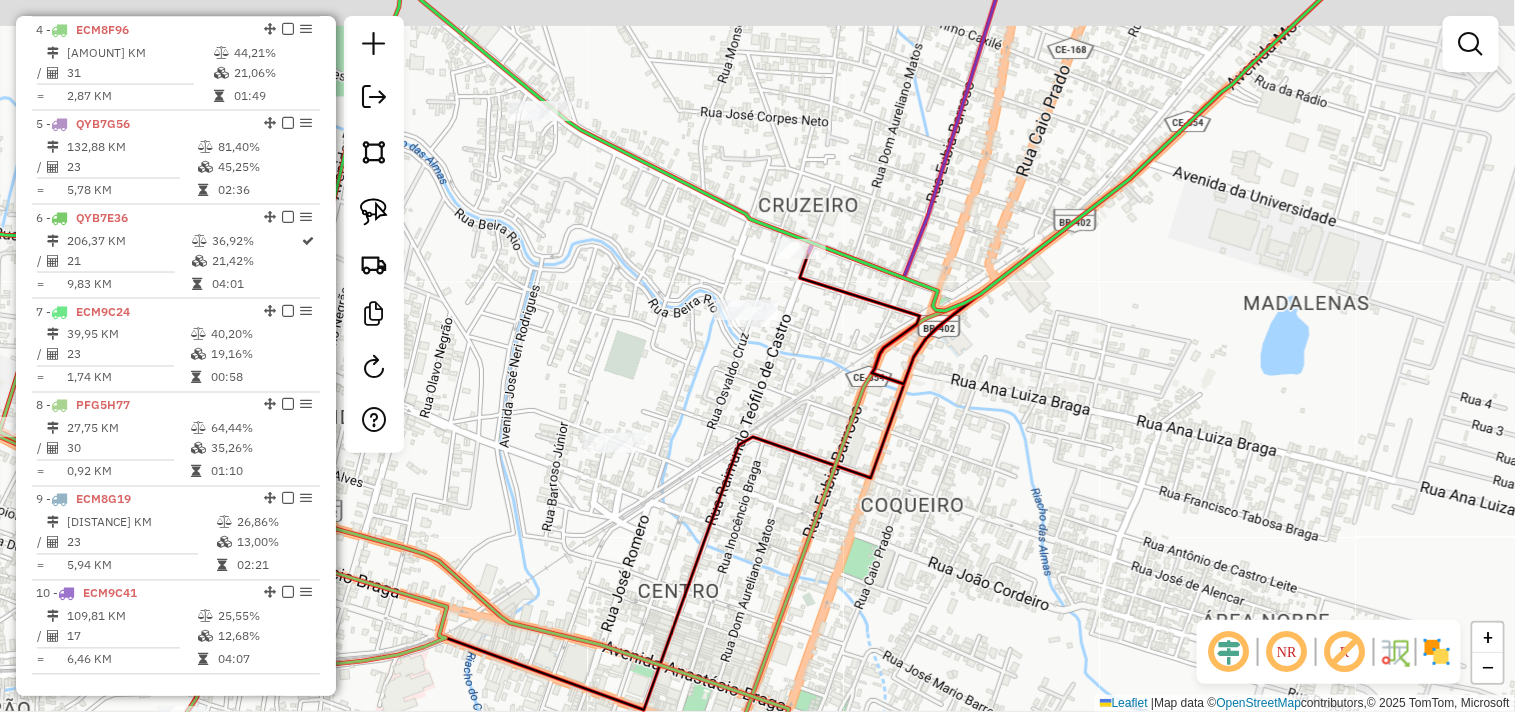 drag, startPoint x: 567, startPoint y: 326, endPoint x: 621, endPoint y: 358, distance: 62.76942 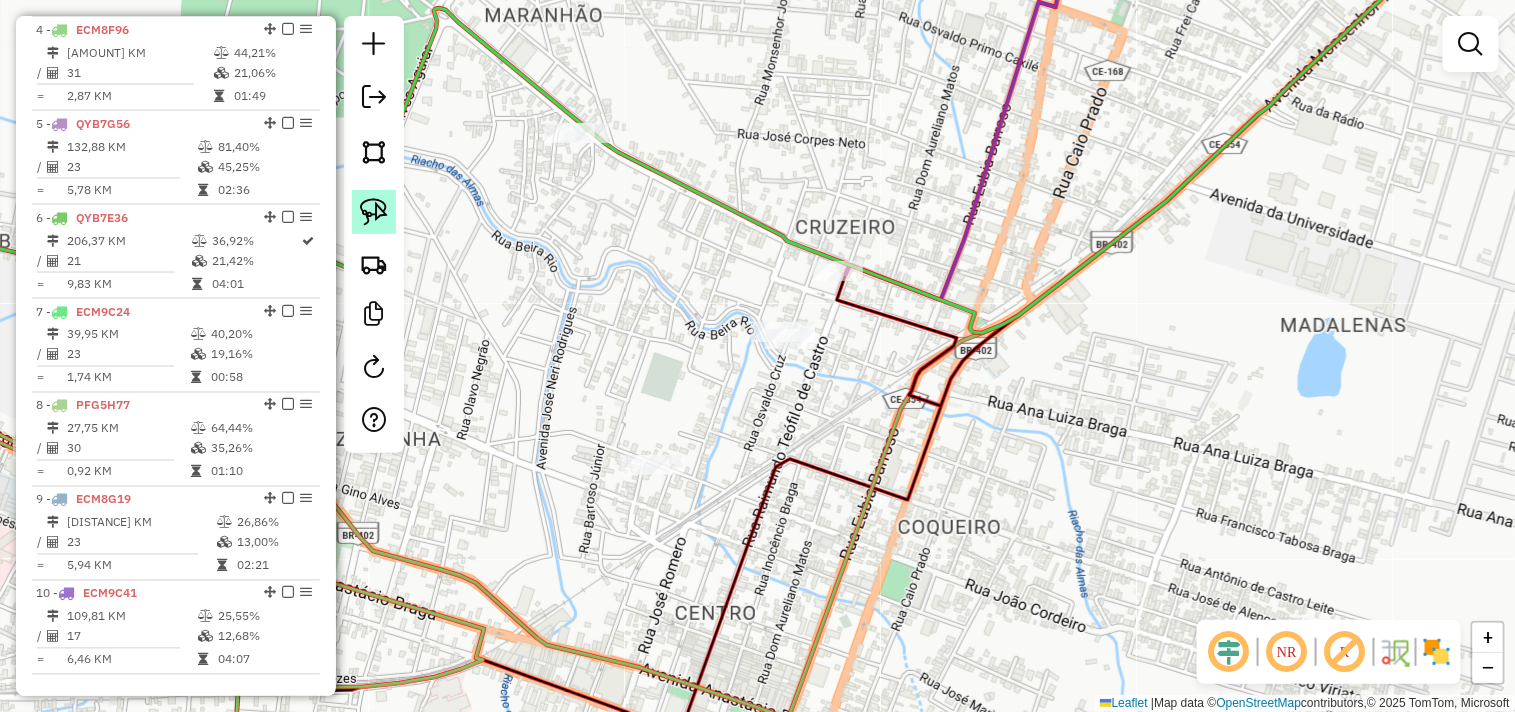 click 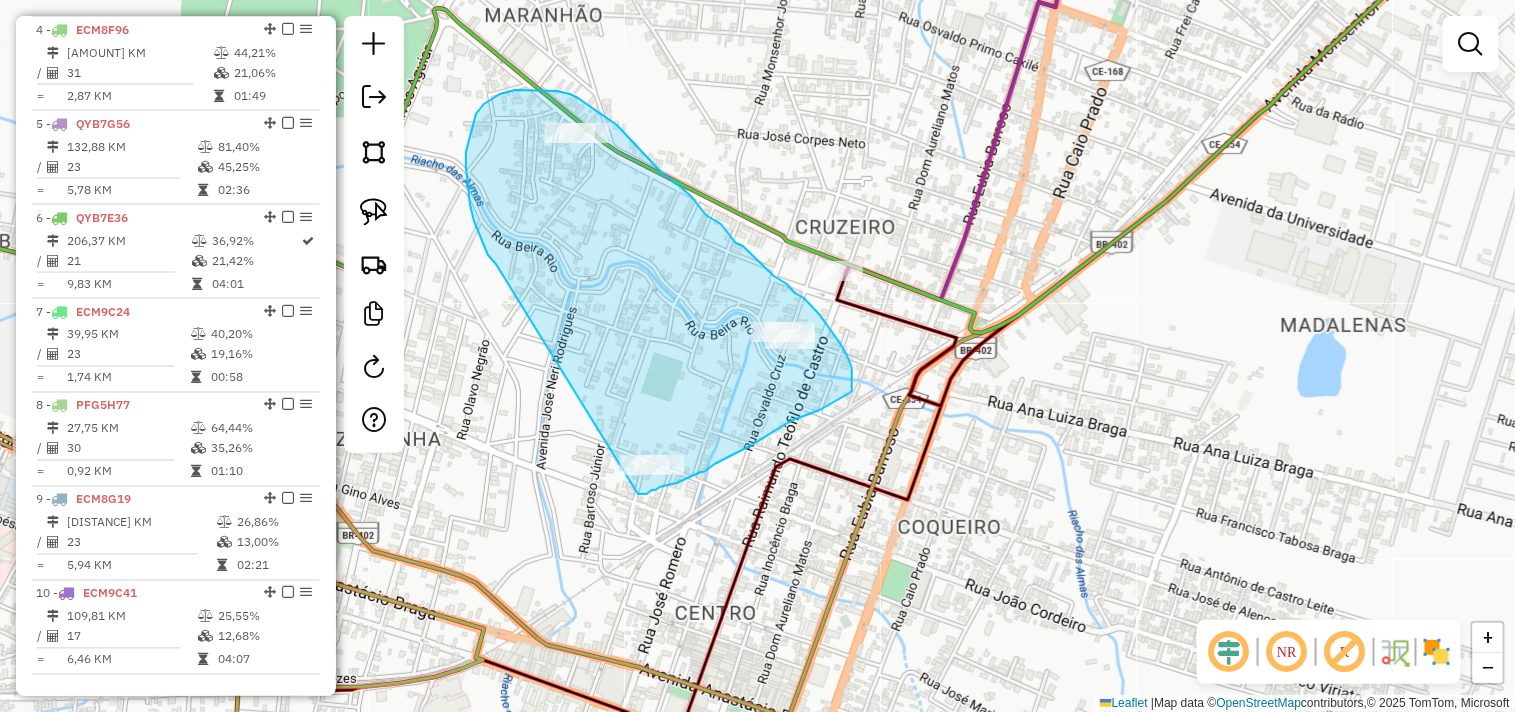 drag, startPoint x: 470, startPoint y: 204, endPoint x: 626, endPoint y: 495, distance: 330.17722 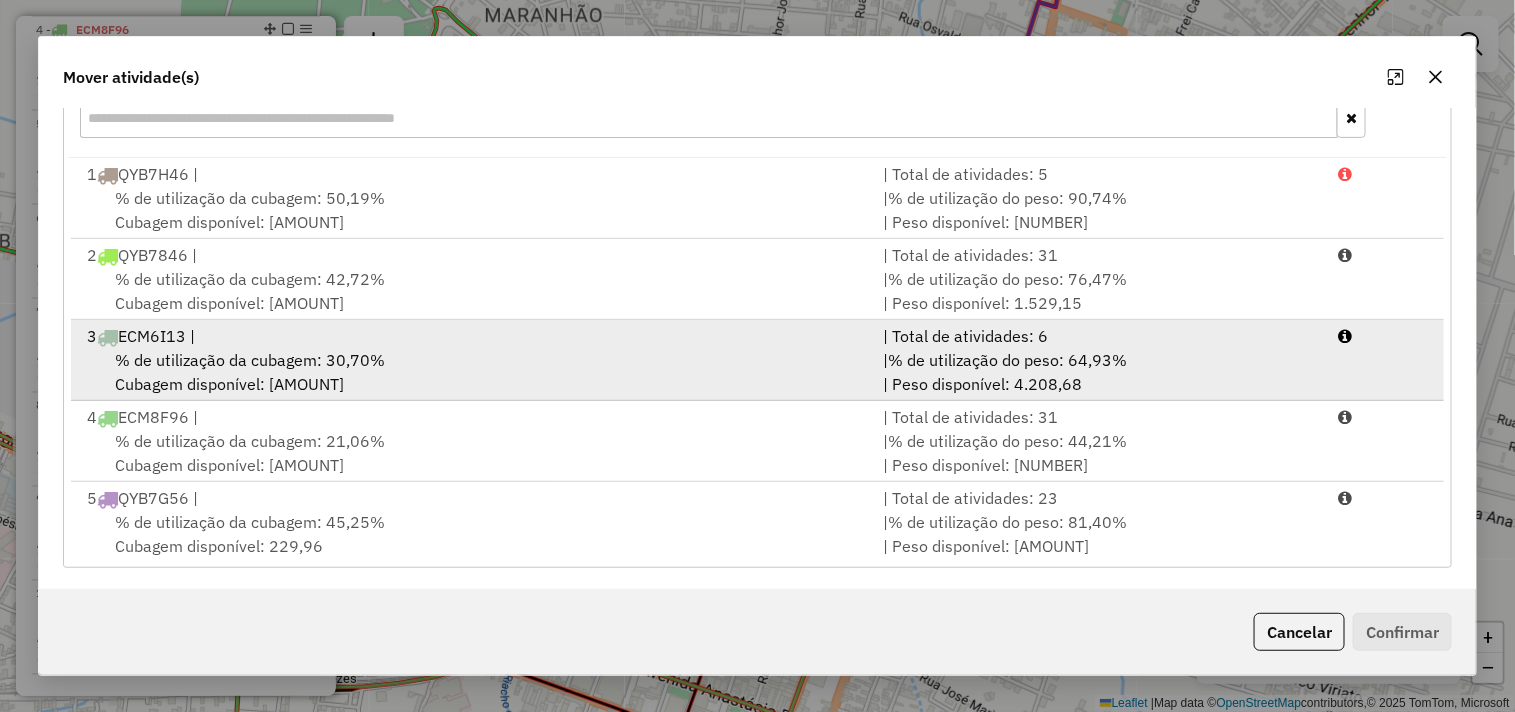 scroll, scrollTop: 302, scrollLeft: 0, axis: vertical 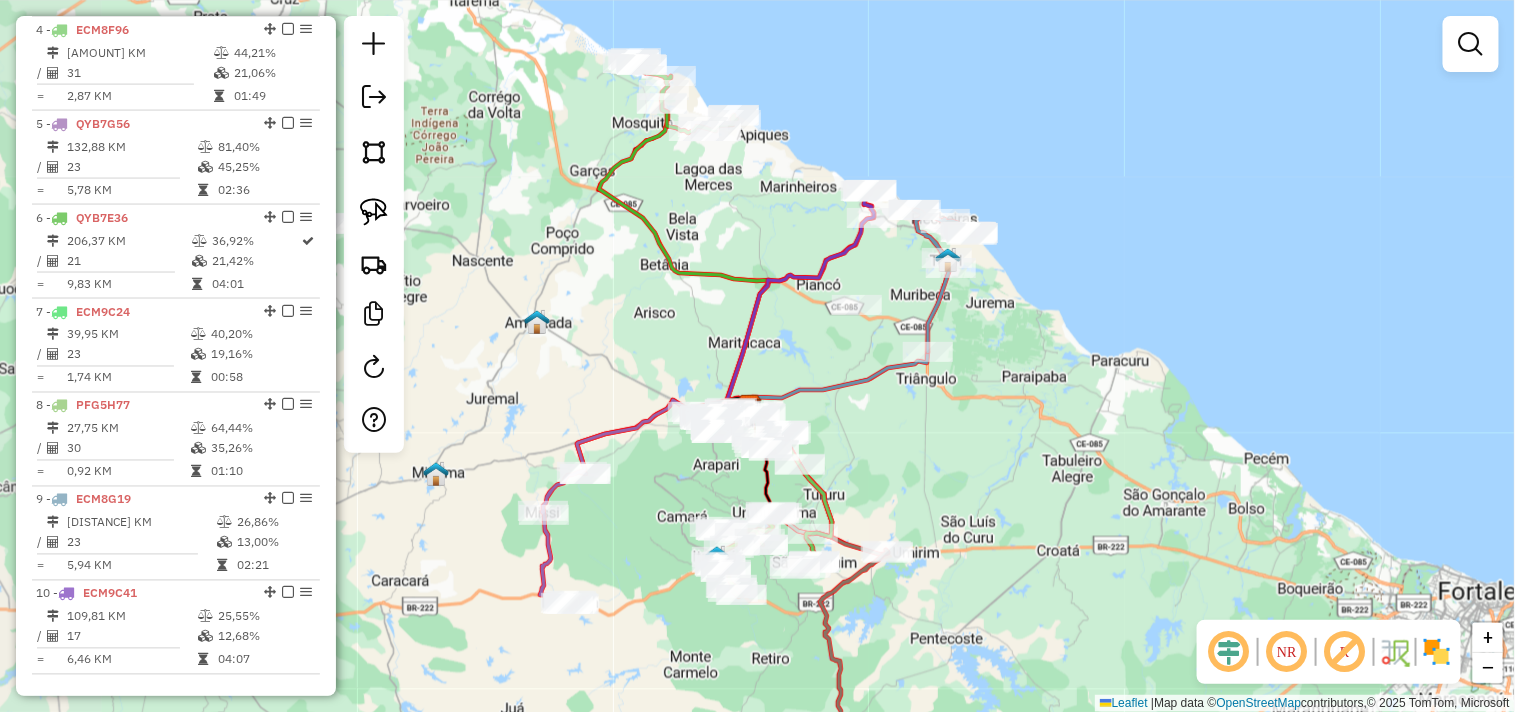 drag, startPoint x: 755, startPoint y: 420, endPoint x: 896, endPoint y: 448, distance: 143.75327 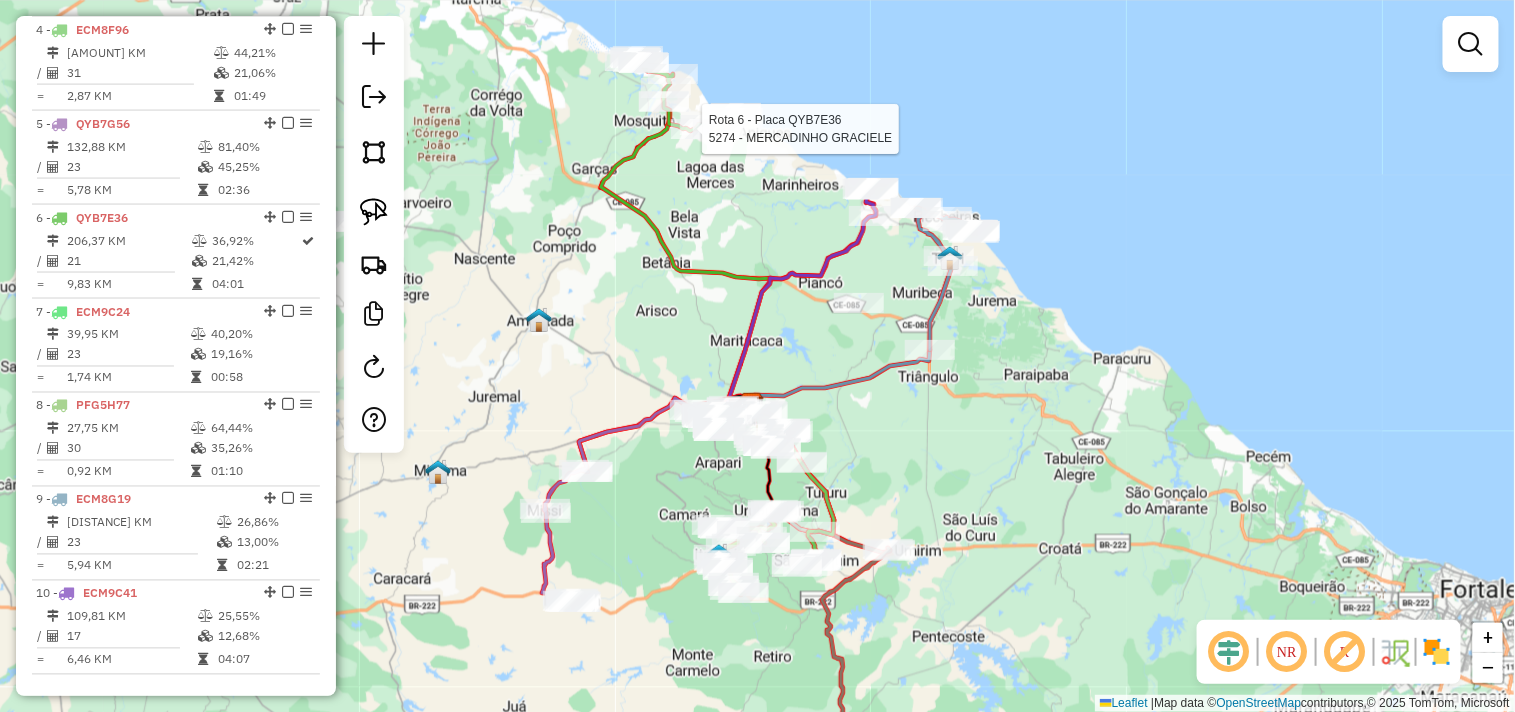 click 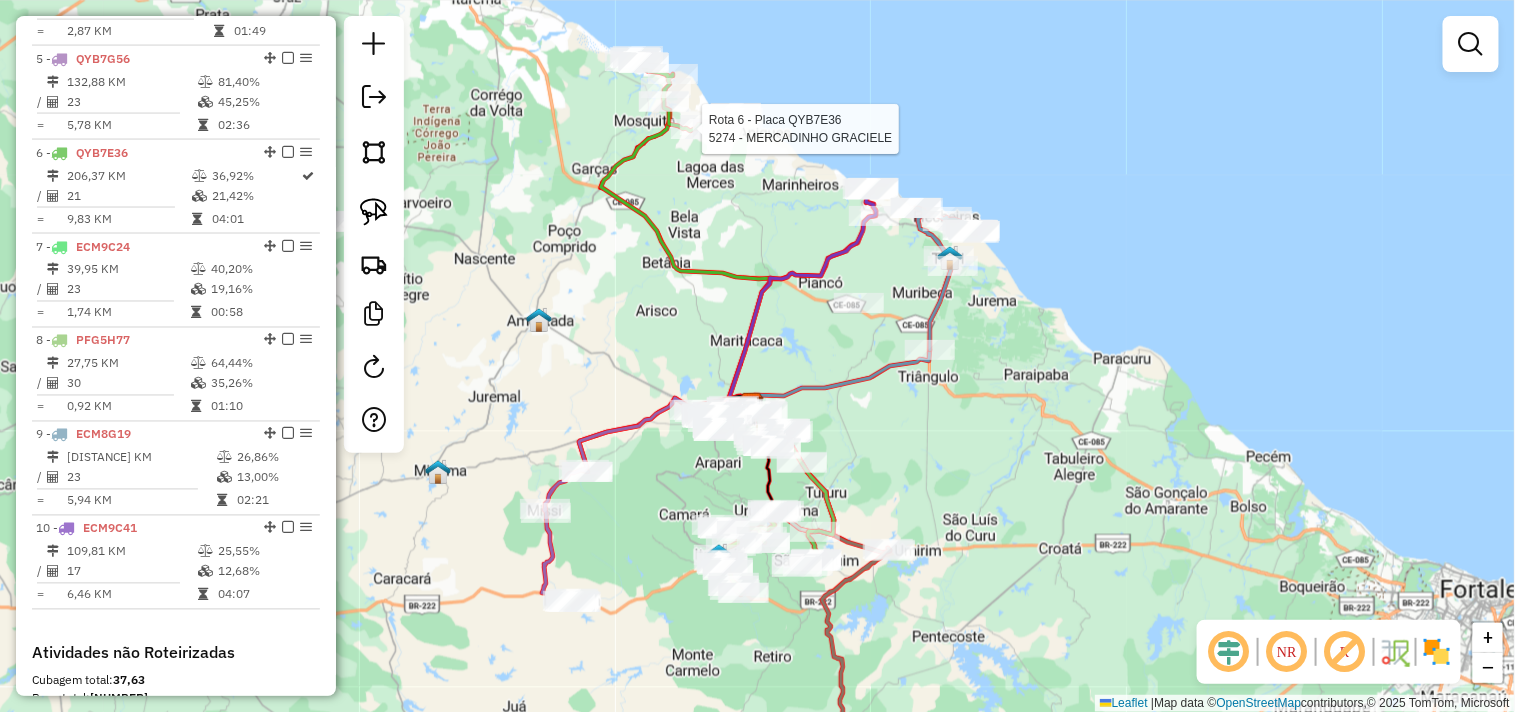 select on "**********" 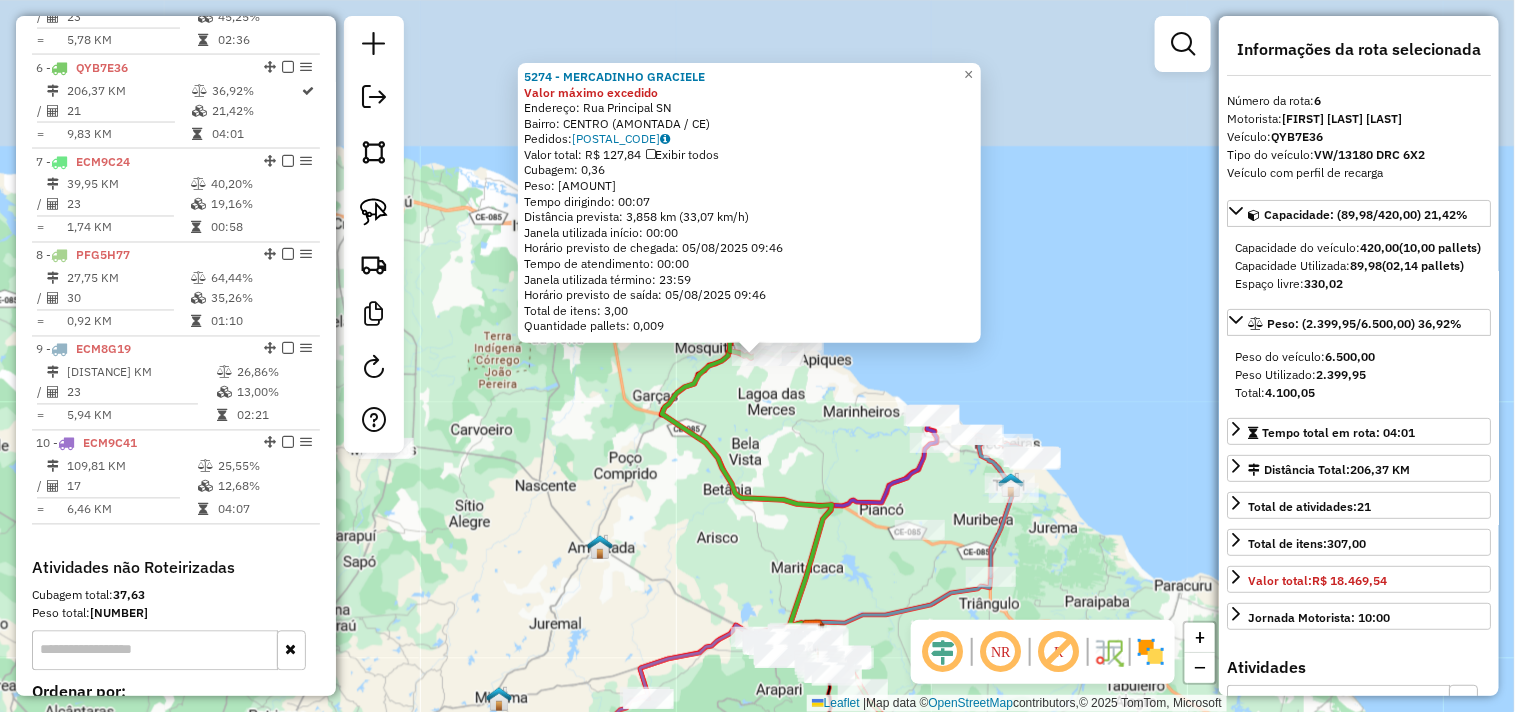 scroll, scrollTop: 1243, scrollLeft: 0, axis: vertical 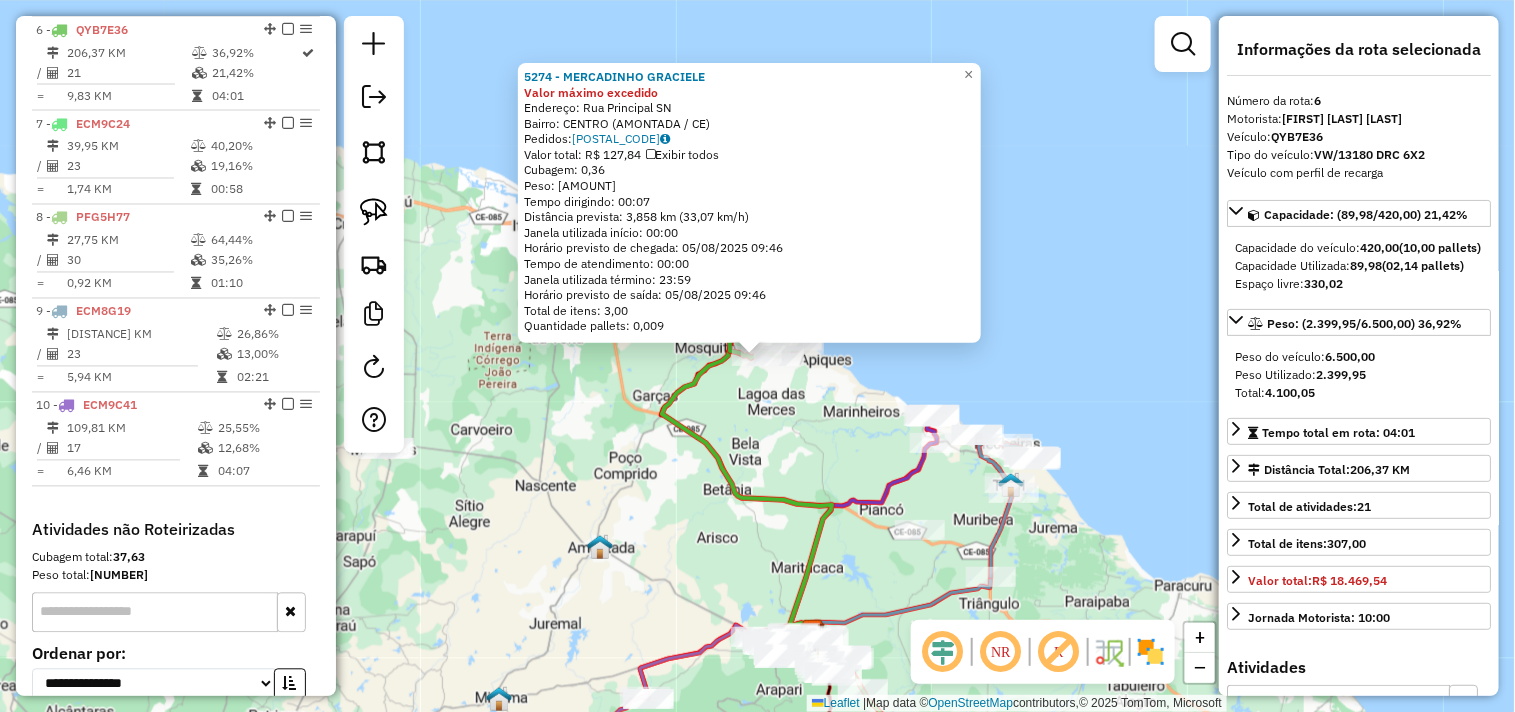 click on "5274 - MERCADINHO GRACIELE Valor máximo excedido  Endereço:  Rua Principal SN   Bairro: CENTRO (AMONTADA / CE)   Pedidos:  04087134   Valor total: R$ 127,84   Exibir todos   Cubagem: 0,36  Peso: 9,76  Tempo dirigindo: 00:07   Distância prevista: 3,858 km (33,07 km/h)   Janela utilizada início: 00:00   Horário previsto de chegada: 05/08/2025 09:46   Tempo de atendimento: 00:00   Janela utilizada término: 23:59   Horário previsto de saída: 05/08/2025 09:46   Total de itens: 3,00   Quantidade pallets: 0,009  × Janela de atendimento Grade de atendimento Capacidade Transportadoras Veículos Cliente Pedidos  Rotas Selecione os dias de semana para filtrar as janelas de atendimento  Seg   Ter   Qua   Qui   Sex   Sáb   Dom  Informe o período da janela de atendimento: De: Até:  Filtrar exatamente a janela do cliente  Considerar janela de atendimento padrão  Selecione os dias de semana para filtrar as grades de atendimento  Seg   Ter   Qua   Qui   Sex   Sáb   Dom   Peso mínimo:   Peso máximo:   De:  De:" 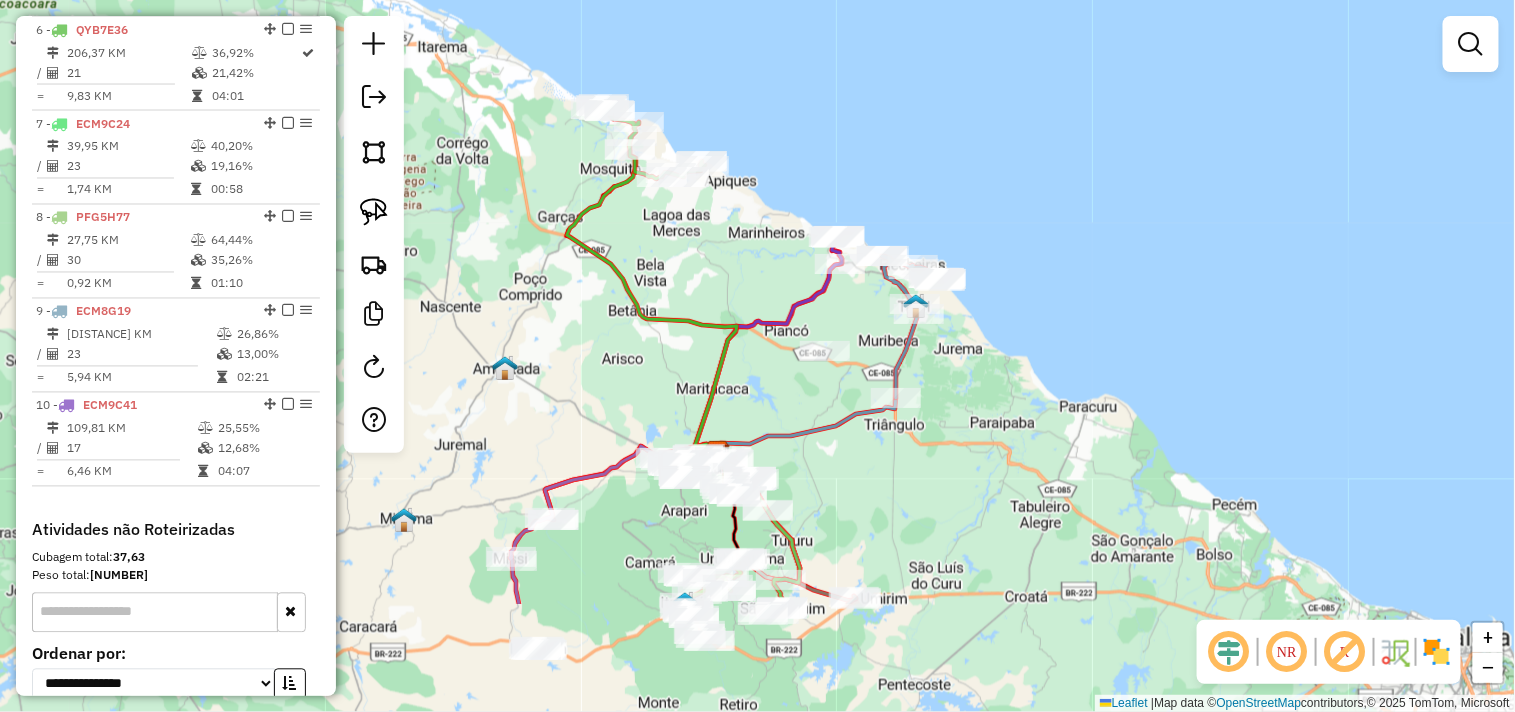drag, startPoint x: 792, startPoint y: 431, endPoint x: 694, endPoint y: 250, distance: 205.82759 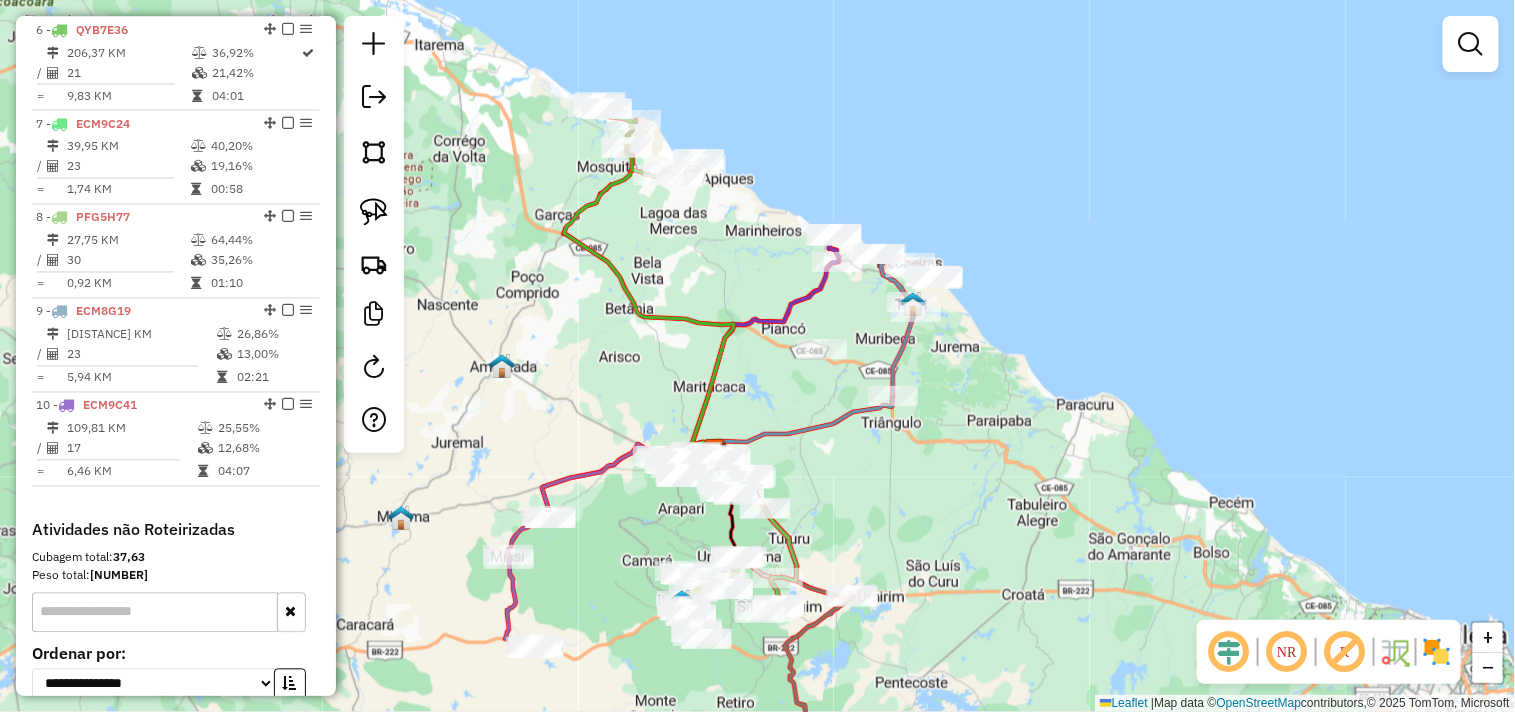 click on "Janela de atendimento Grade de atendimento Capacidade Transportadoras Veículos Cliente Pedidos  Rotas Selecione os dias de semana para filtrar as janelas de atendimento  Seg   Ter   Qua   Qui   Sex   Sáb   Dom  Informe o período da janela de atendimento: De: Até:  Filtrar exatamente a janela do cliente  Considerar janela de atendimento padrão  Selecione os dias de semana para filtrar as grades de atendimento  Seg   Ter   Qua   Qui   Sex   Sáb   Dom   Considerar clientes sem dia de atendimento cadastrado  Clientes fora do dia de atendimento selecionado Filtrar as atividades entre os valores definidos abaixo:  Peso mínimo:   Peso máximo:   Cubagem mínima:   Cubagem máxima:   De:   Até:  Filtrar as atividades entre o tempo de atendimento definido abaixo:  De:   Até:   Considerar capacidade total dos clientes não roteirizados Transportadora: Selecione um ou mais itens Tipo de veículo: Selecione um ou mais itens Veículo: Selecione um ou mais itens Motorista: Selecione um ou mais itens Nome: Rótulo:" 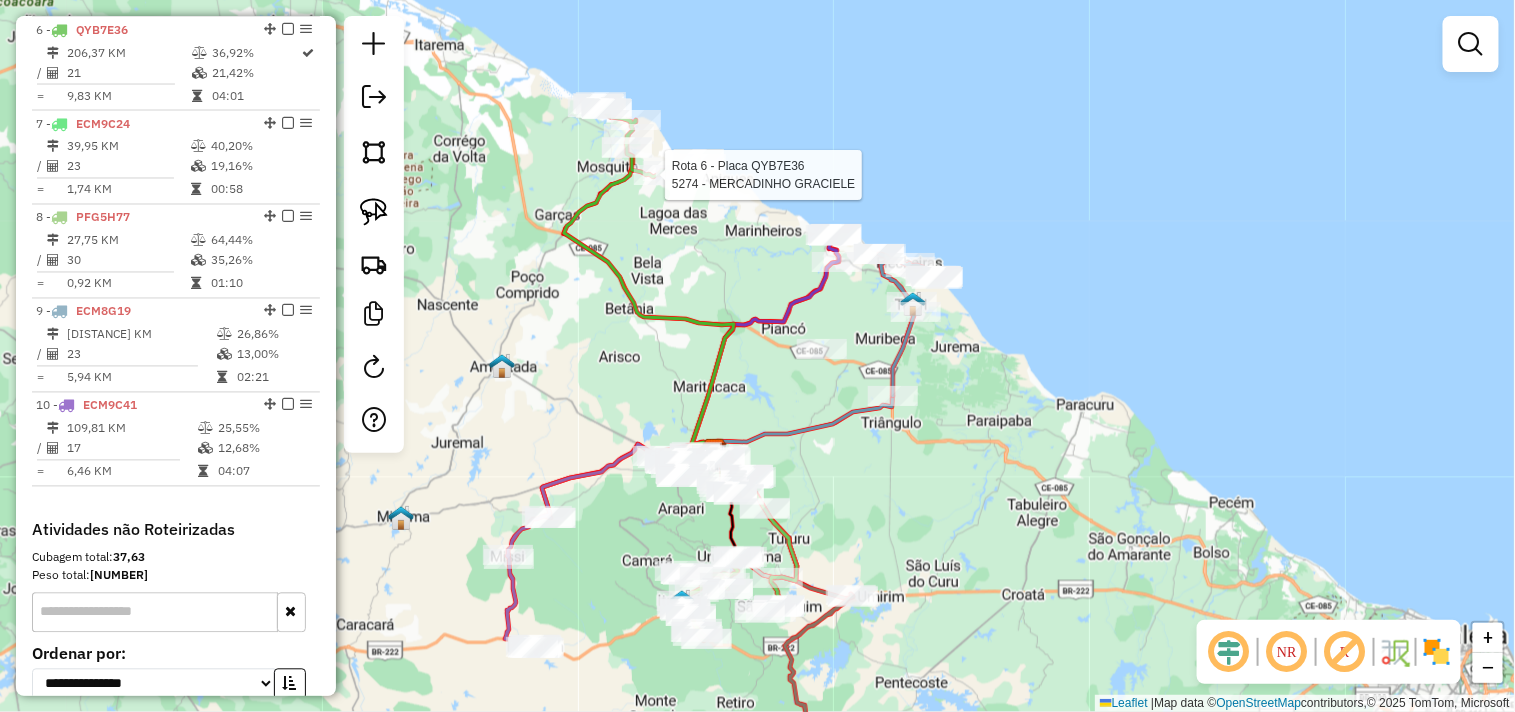 select on "**********" 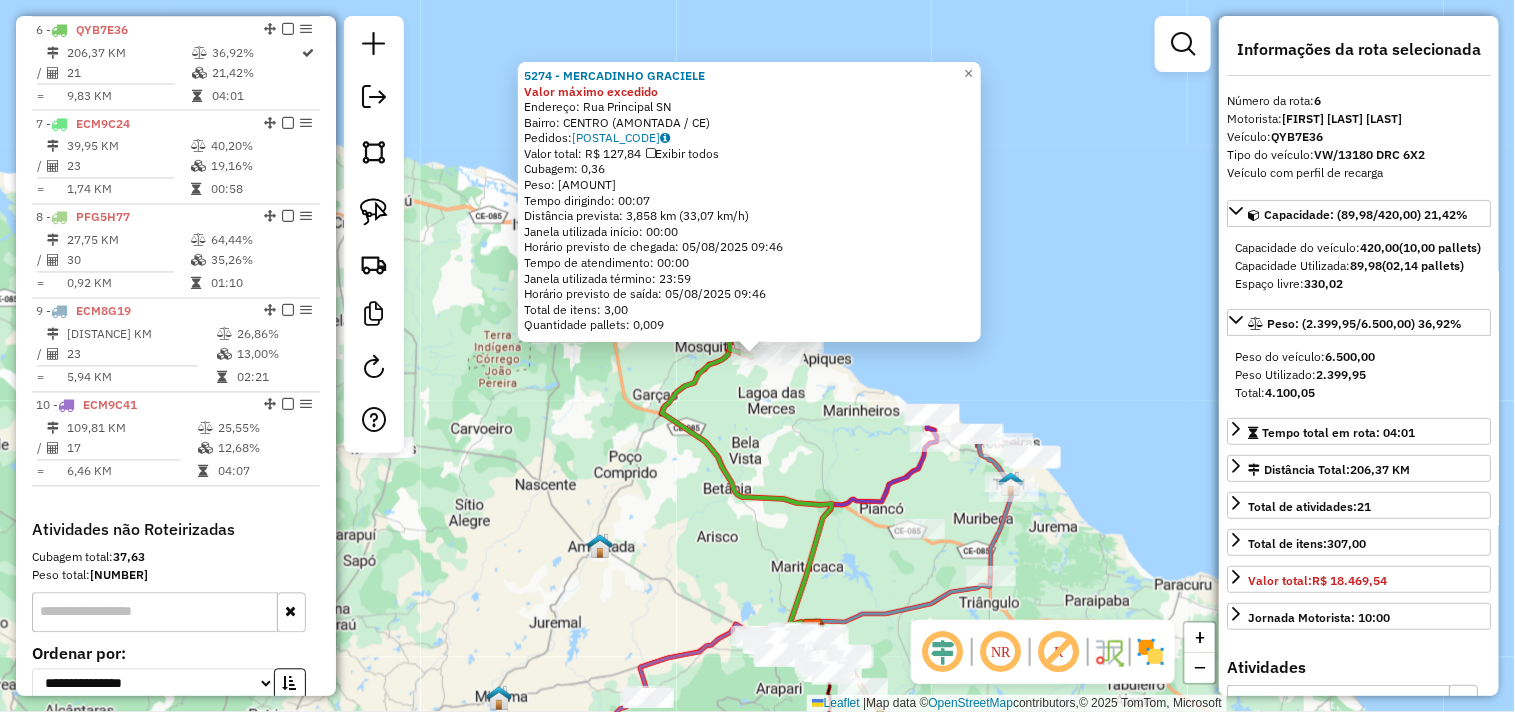 click on "5274 - MERCADINHO GRACIELE Valor máximo excedido  Endereço:  Rua Principal SN   Bairro: CENTRO (AMONTADA / CE)   Pedidos:  04087134   Valor total: R$ 127,84   Exibir todos   Cubagem: 0,36  Peso: 9,76  Tempo dirigindo: 00:07   Distância prevista: 3,858 km (33,07 km/h)   Janela utilizada início: 00:00   Horário previsto de chegada: 05/08/2025 09:46   Tempo de atendimento: 00:00   Janela utilizada término: 23:59   Horário previsto de saída: 05/08/2025 09:46   Total de itens: 3,00   Quantidade pallets: 0,009  × Janela de atendimento Grade de atendimento Capacidade Transportadoras Veículos Cliente Pedidos  Rotas Selecione os dias de semana para filtrar as janelas de atendimento  Seg   Ter   Qua   Qui   Sex   Sáb   Dom  Informe o período da janela de atendimento: De: Até:  Filtrar exatamente a janela do cliente  Considerar janela de atendimento padrão  Selecione os dias de semana para filtrar as grades de atendimento  Seg   Ter   Qua   Qui   Sex   Sáb   Dom   Peso mínimo:   Peso máximo:   De:  De:" 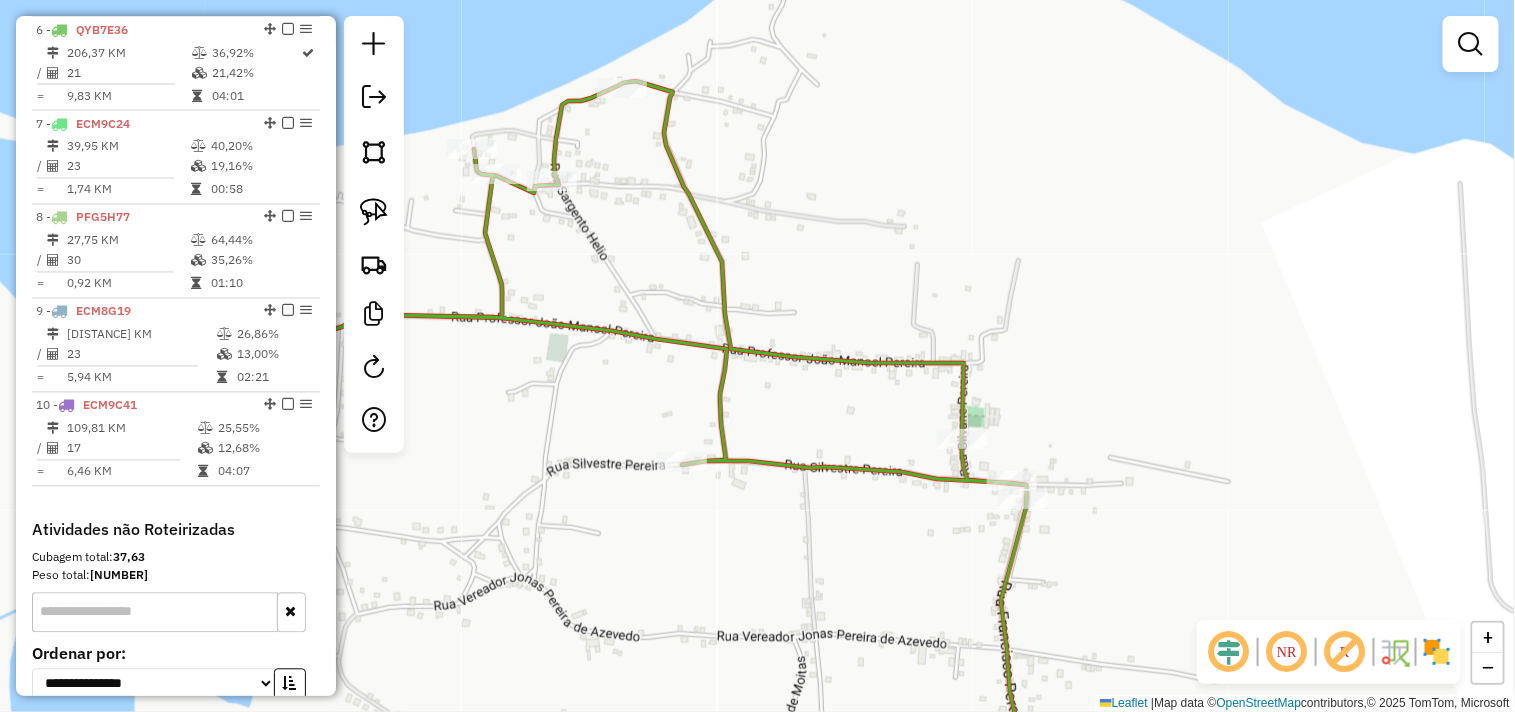click on "Janela de atendimento Grade de atendimento Capacidade Transportadoras Veículos Cliente Pedidos  Rotas Selecione os dias de semana para filtrar as janelas de atendimento  Seg   Ter   Qua   Qui   Sex   Sáb   Dom  Informe o período da janela de atendimento: De: Até:  Filtrar exatamente a janela do cliente  Considerar janela de atendimento padrão  Selecione os dias de semana para filtrar as grades de atendimento  Seg   Ter   Qua   Qui   Sex   Sáb   Dom   Considerar clientes sem dia de atendimento cadastrado  Clientes fora do dia de atendimento selecionado Filtrar as atividades entre os valores definidos abaixo:  Peso mínimo:   Peso máximo:   Cubagem mínima:   Cubagem máxima:   De:   Até:  Filtrar as atividades entre o tempo de atendimento definido abaixo:  De:   Até:   Considerar capacidade total dos clientes não roteirizados Transportadora: Selecione um ou mais itens Tipo de veículo: Selecione um ou mais itens Veículo: Selecione um ou mais itens Motorista: Selecione um ou mais itens Nome: Rótulo:" 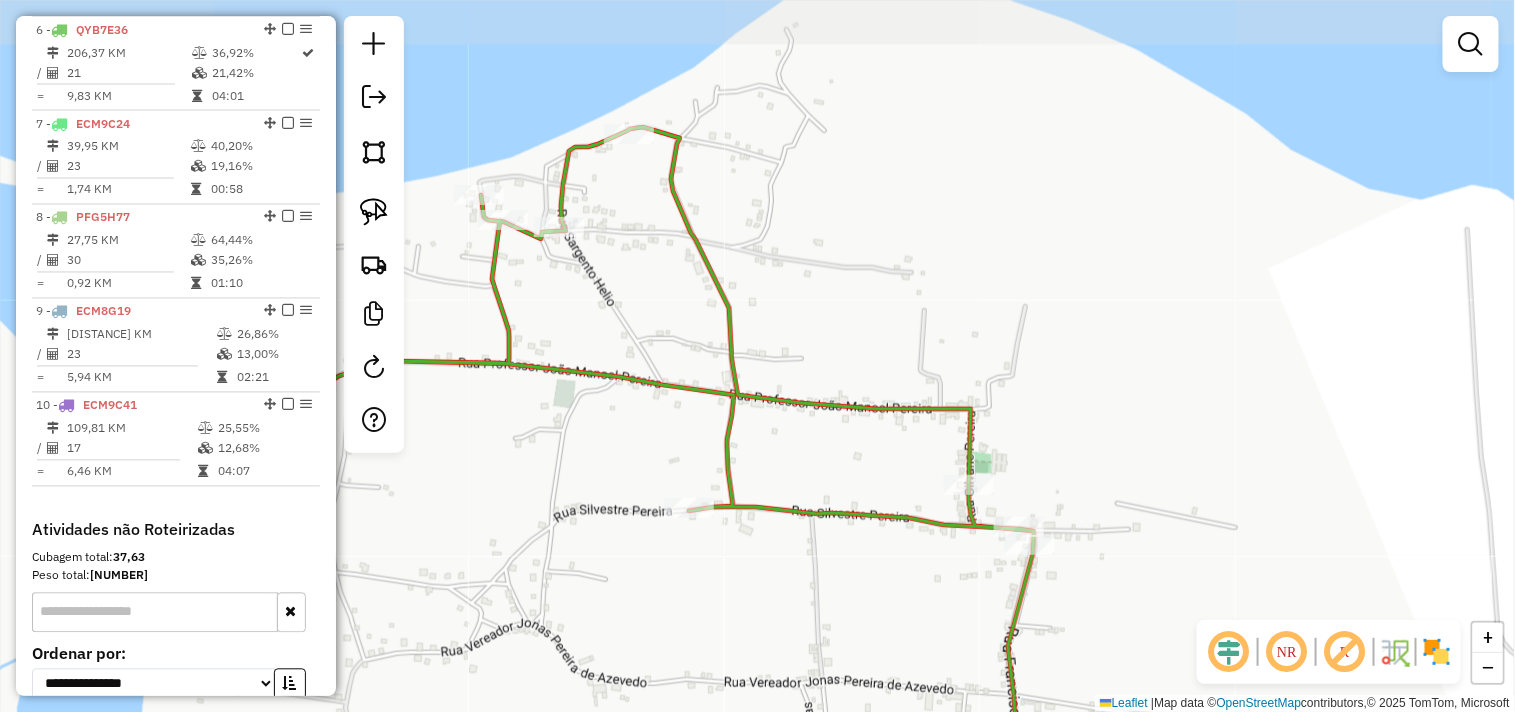 click 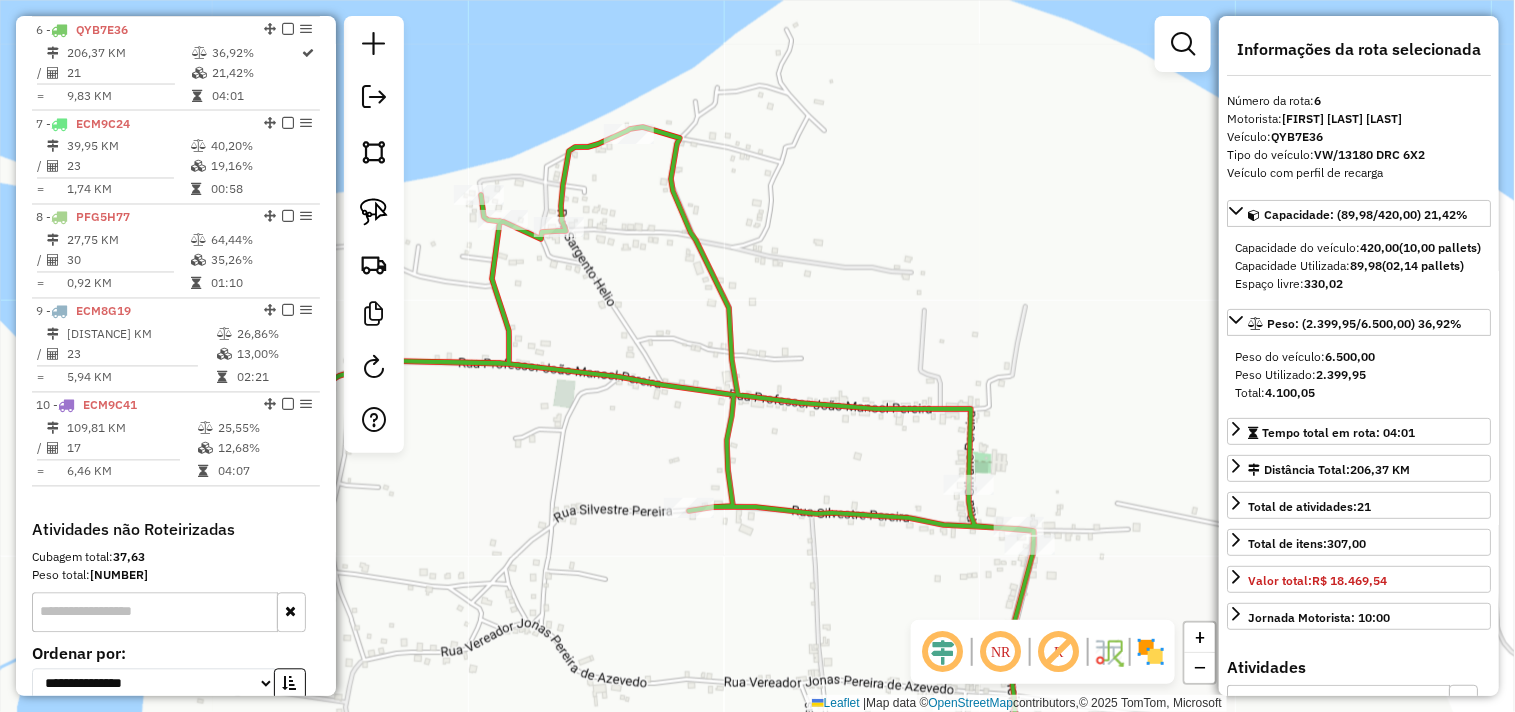 click on "Janela de atendimento Grade de atendimento Capacidade Transportadoras Veículos Cliente Pedidos  Rotas Selecione os dias de semana para filtrar as janelas de atendimento  Seg   Ter   Qua   Qui   Sex   Sáb   Dom  Informe o período da janela de atendimento: De: Até:  Filtrar exatamente a janela do cliente  Considerar janela de atendimento padrão  Selecione os dias de semana para filtrar as grades de atendimento  Seg   Ter   Qua   Qui   Sex   Sáb   Dom   Considerar clientes sem dia de atendimento cadastrado  Clientes fora do dia de atendimento selecionado Filtrar as atividades entre os valores definidos abaixo:  Peso mínimo:   Peso máximo:   Cubagem mínima:   Cubagem máxima:   De:   Até:  Filtrar as atividades entre o tempo de atendimento definido abaixo:  De:   Até:   Considerar capacidade total dos clientes não roteirizados Transportadora: Selecione um ou mais itens Tipo de veículo: Selecione um ou mais itens Veículo: Selecione um ou mais itens Motorista: Selecione um ou mais itens Nome: Rótulo:" 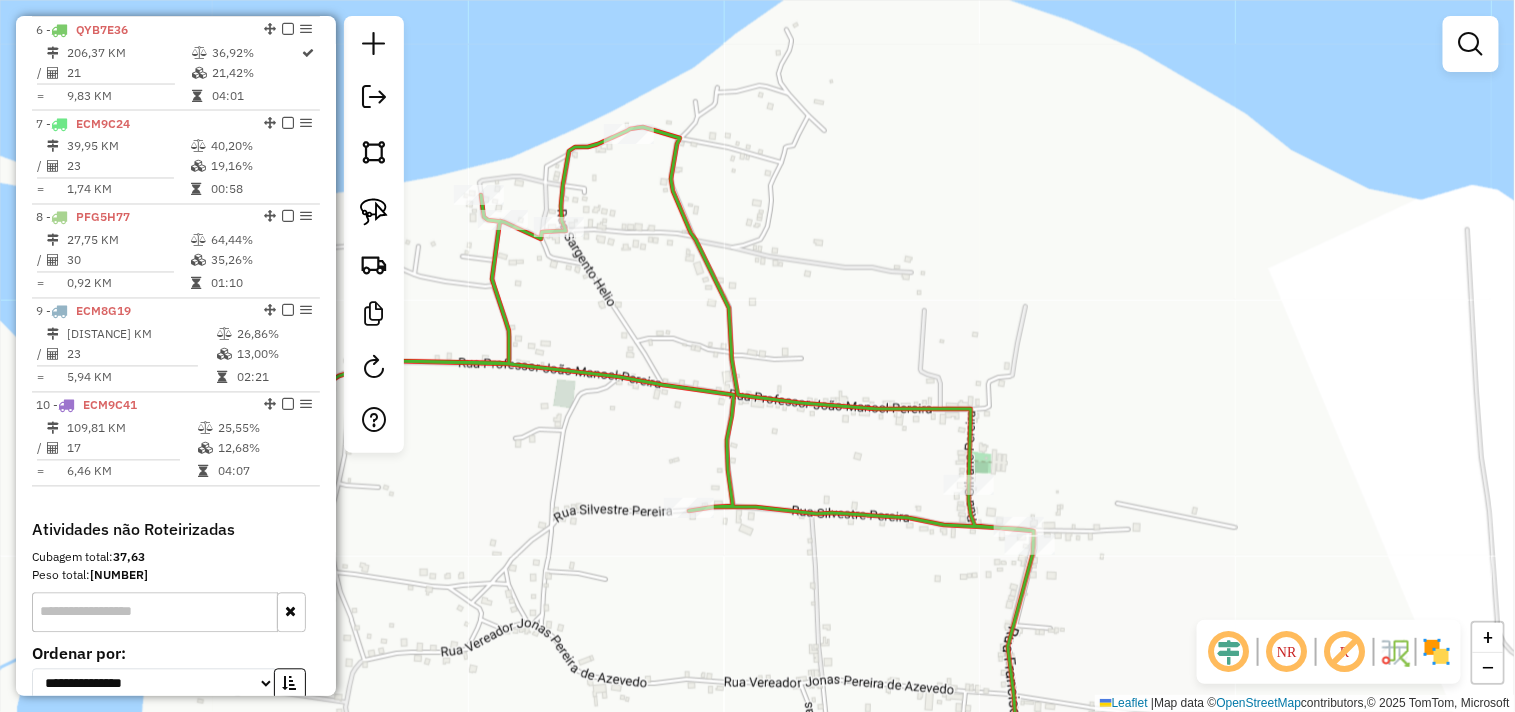select on "**********" 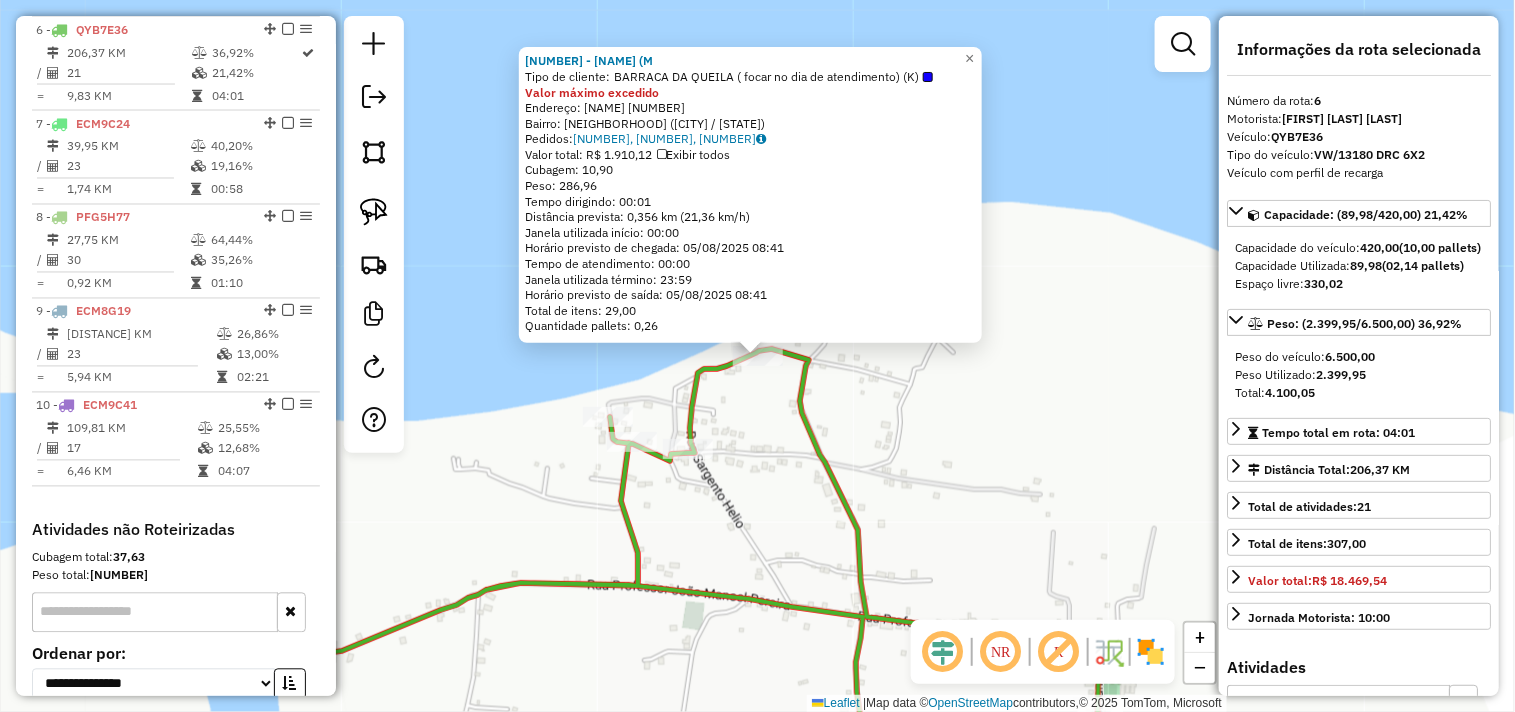 click on "973 - BARRACA DA QUEILA (M  Tipo de cliente:   BARRACA DA QUEILA ( focar no dia de atendimento) (K)  Valor máximo excedido  Endereço:  MOITAS 10000   Bairro: MOITAS (AMONTADA / CE)   Pedidos:  04086957, 04087074, 04087075   Valor total: R$ 1.910,12   Exibir todos   Cubagem: 10,90  Peso: 286,96  Tempo dirigindo: 00:01   Distância prevista: 0,356 km (21,36 km/h)   Janela utilizada início: 00:00   Horário previsto de chegada: 05/08/2025 08:41   Tempo de atendimento: 00:00   Janela utilizada término: 23:59   Horário previsto de saída: 05/08/2025 08:41   Total de itens: 29,00   Quantidade pallets: 0,26  × Janela de atendimento Grade de atendimento Capacidade Transportadoras Veículos Cliente Pedidos  Rotas Selecione os dias de semana para filtrar as janelas de atendimento  Seg   Ter   Qua   Qui   Sex   Sáb   Dom  Informe o período da janela de atendimento: De: Até:  Filtrar exatamente a janela do cliente  Considerar janela de atendimento padrão   Seg   Ter   Qua   Qui   Sex   Sáb   Dom   De:   Até:" 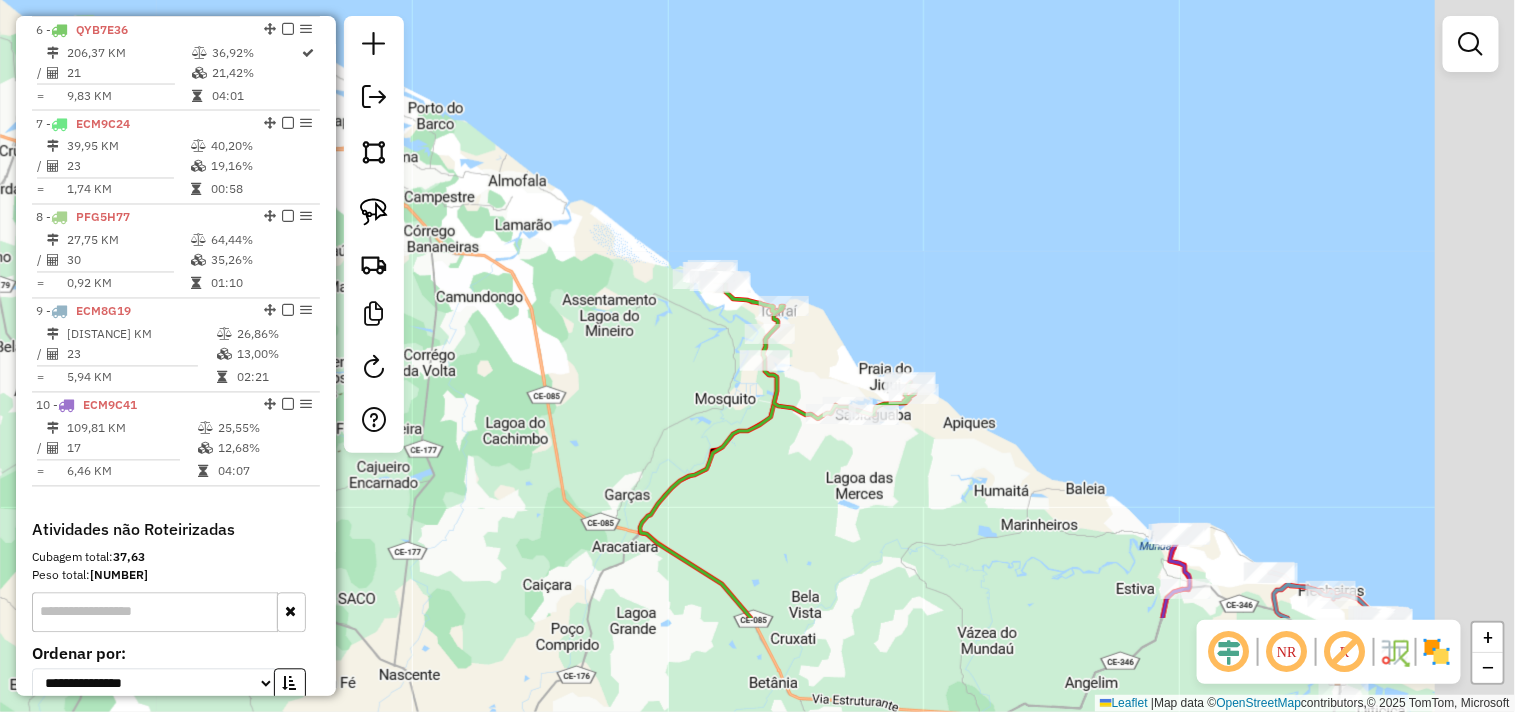 drag, startPoint x: 900, startPoint y: 322, endPoint x: 865, endPoint y: 232, distance: 96.56604 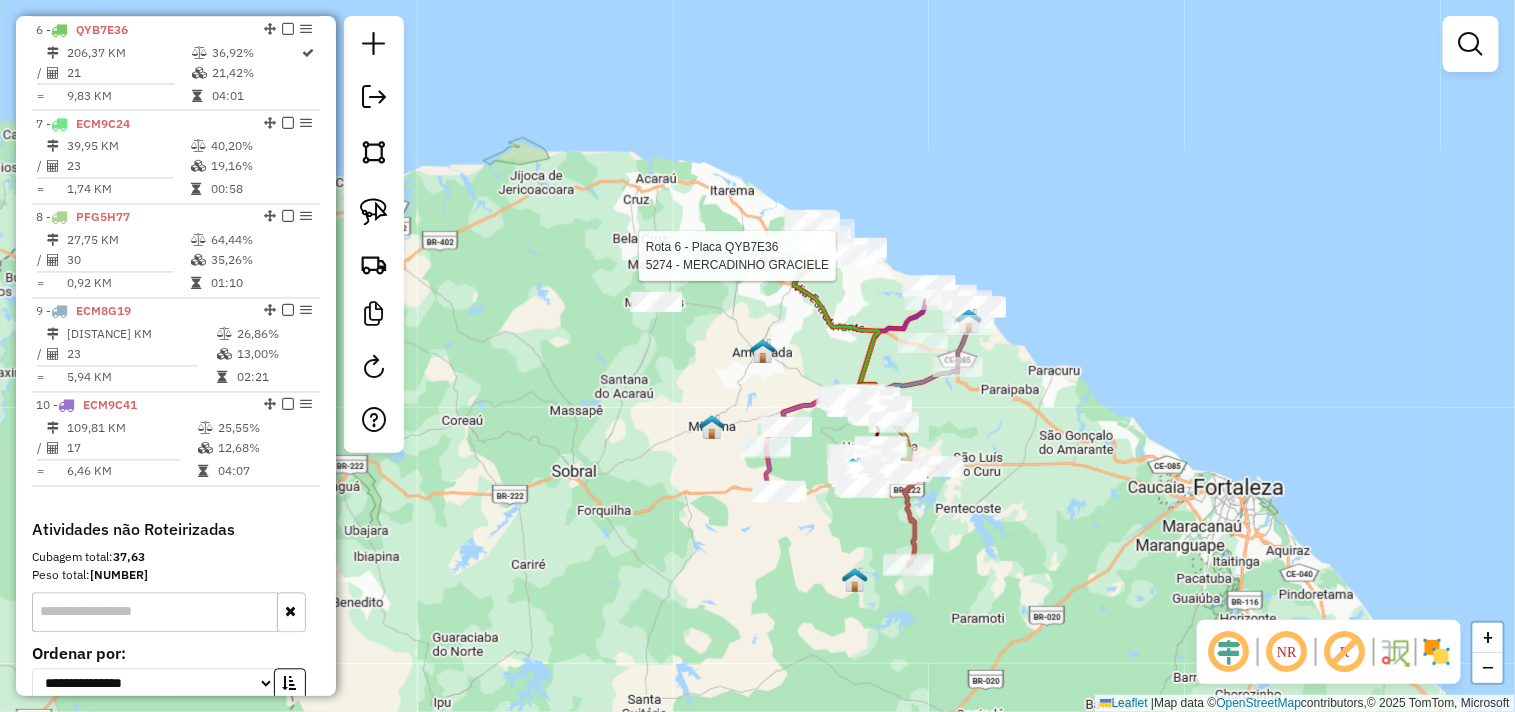 select on "**********" 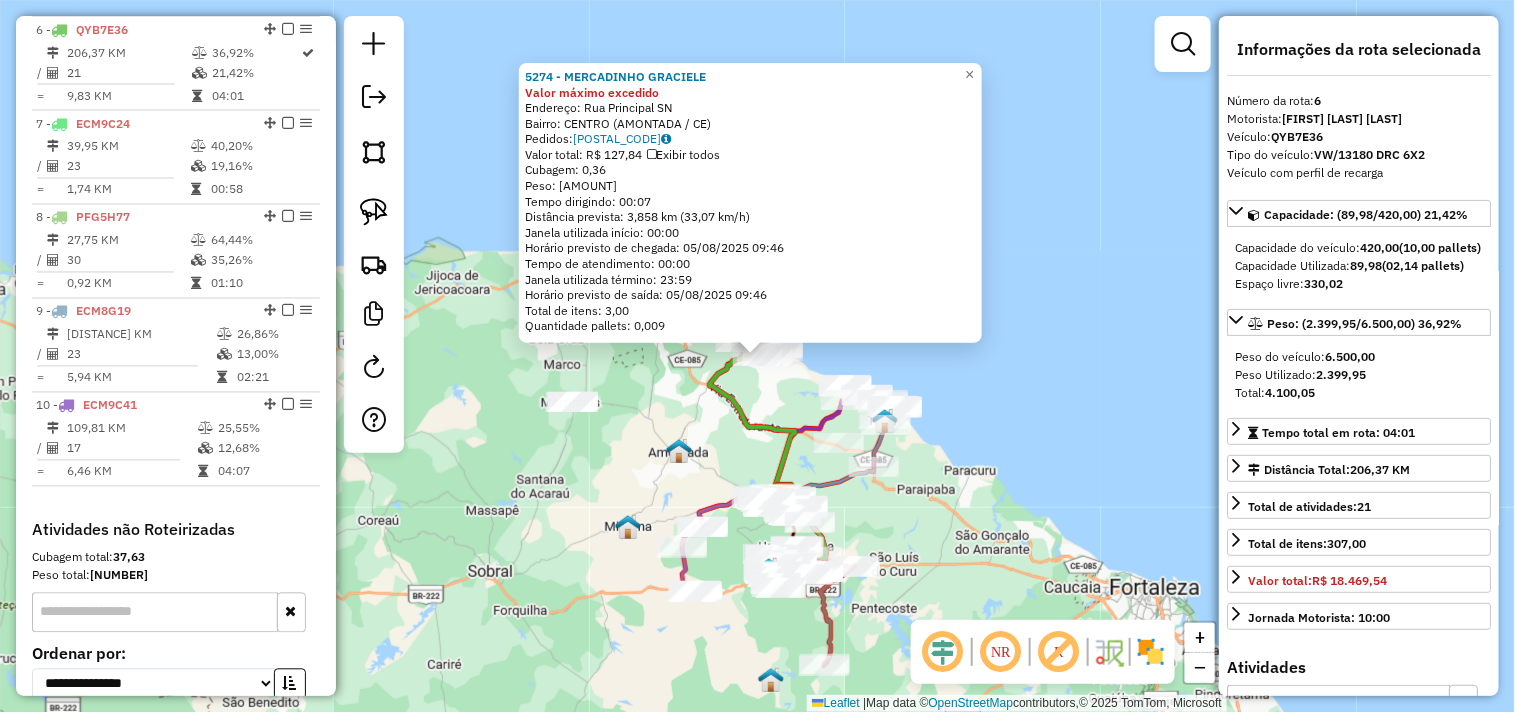 click on "5274 - MERCADINHO GRACIELE Valor máximo excedido  Endereço:  Rua Principal SN   Bairro: CENTRO (AMONTADA / CE)   Pedidos:  04087134   Valor total: R$ 127,84   Exibir todos   Cubagem: 0,36  Peso: 9,76  Tempo dirigindo: 00:07   Distância prevista: 3,858 km (33,07 km/h)   Janela utilizada início: 00:00   Horário previsto de chegada: 05/08/2025 09:46   Tempo de atendimento: 00:00   Janela utilizada término: 23:59   Horário previsto de saída: 05/08/2025 09:46   Total de itens: 3,00   Quantidade pallets: 0,009  × Janela de atendimento Grade de atendimento Capacidade Transportadoras Veículos Cliente Pedidos  Rotas Selecione os dias de semana para filtrar as janelas de atendimento  Seg   Ter   Qua   Qui   Sex   Sáb   Dom  Informe o período da janela de atendimento: De: Até:  Filtrar exatamente a janela do cliente  Considerar janela de atendimento padrão  Selecione os dias de semana para filtrar as grades de atendimento  Seg   Ter   Qua   Qui   Sex   Sáb   Dom   Peso mínimo:   Peso máximo:   De:  De:" 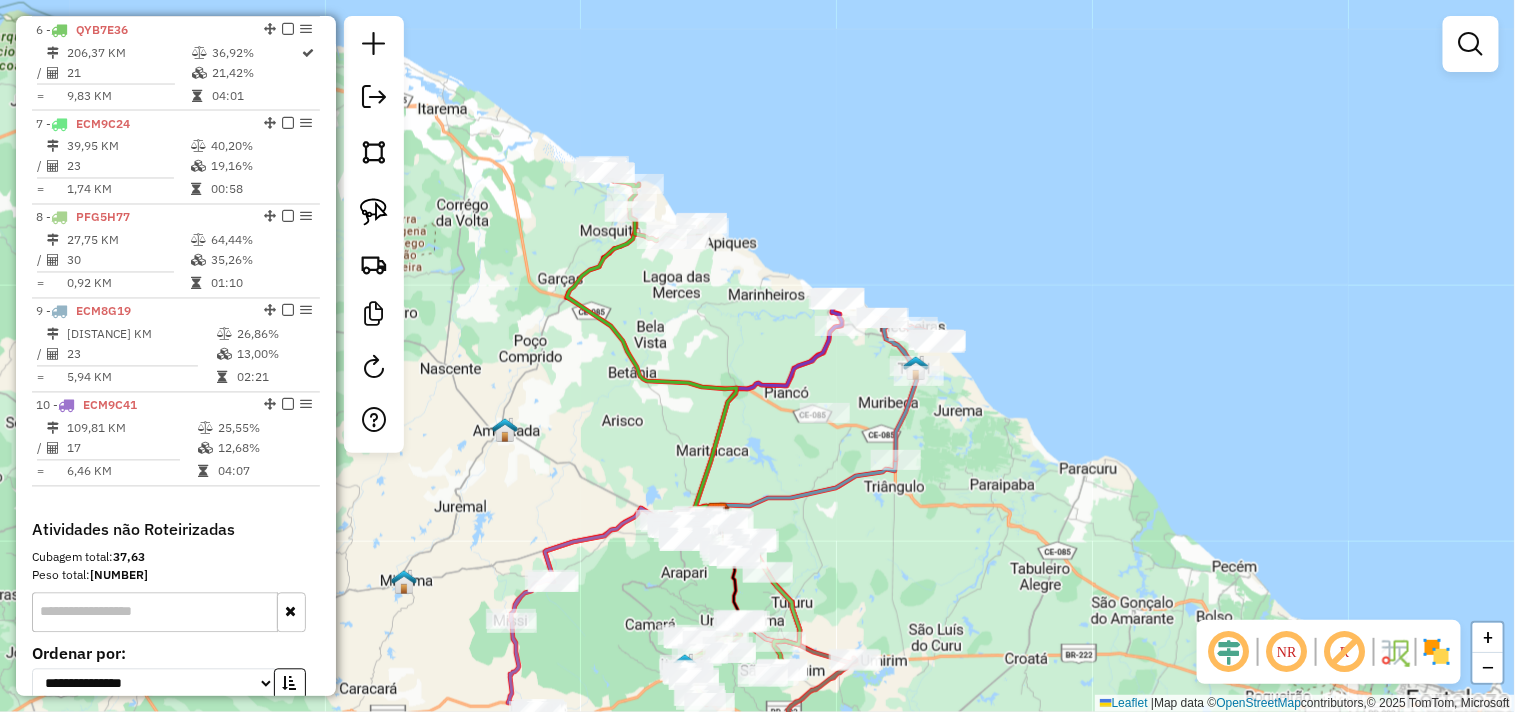 drag, startPoint x: 1022, startPoint y: 504, endPoint x: 1014, endPoint y: 427, distance: 77.41447 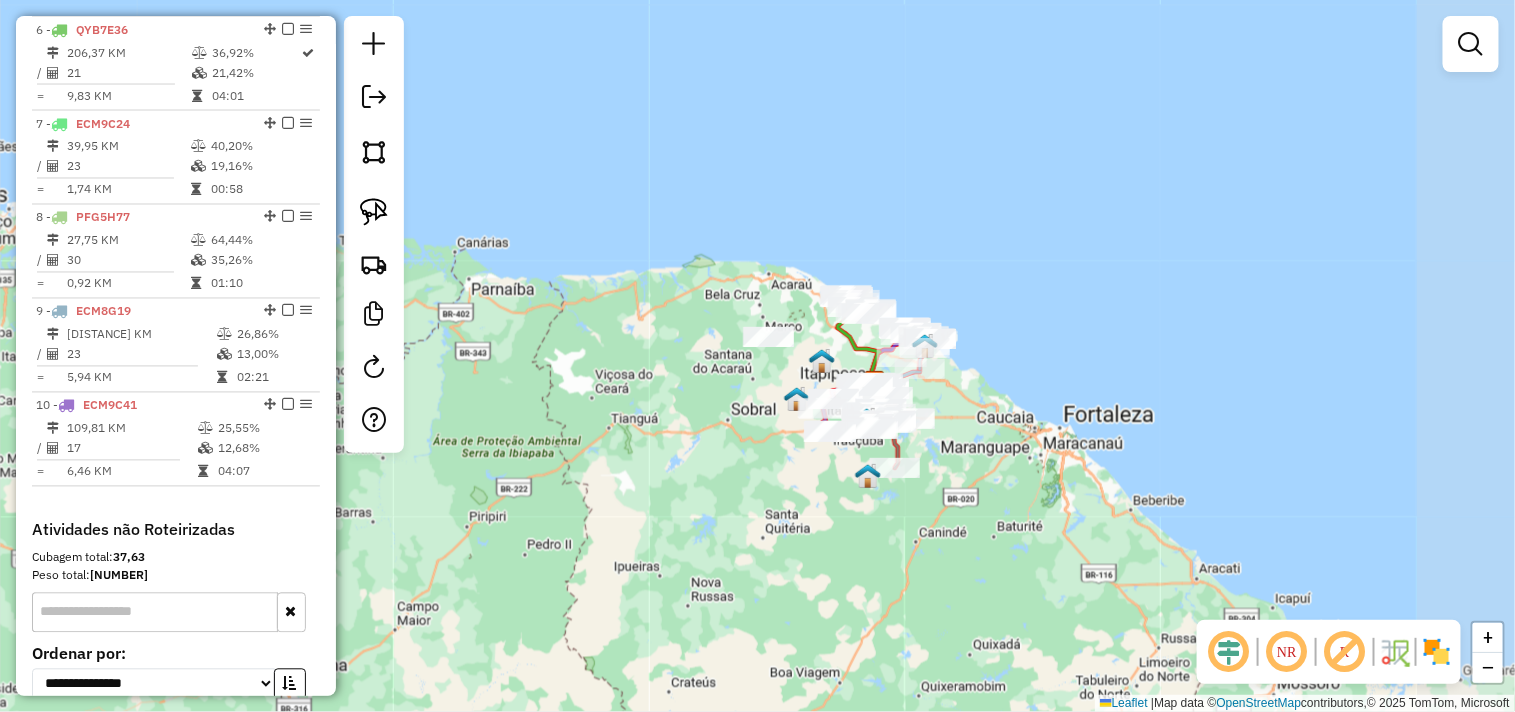 drag, startPoint x: 1107, startPoint y: 481, endPoint x: 964, endPoint y: 366, distance: 183.50476 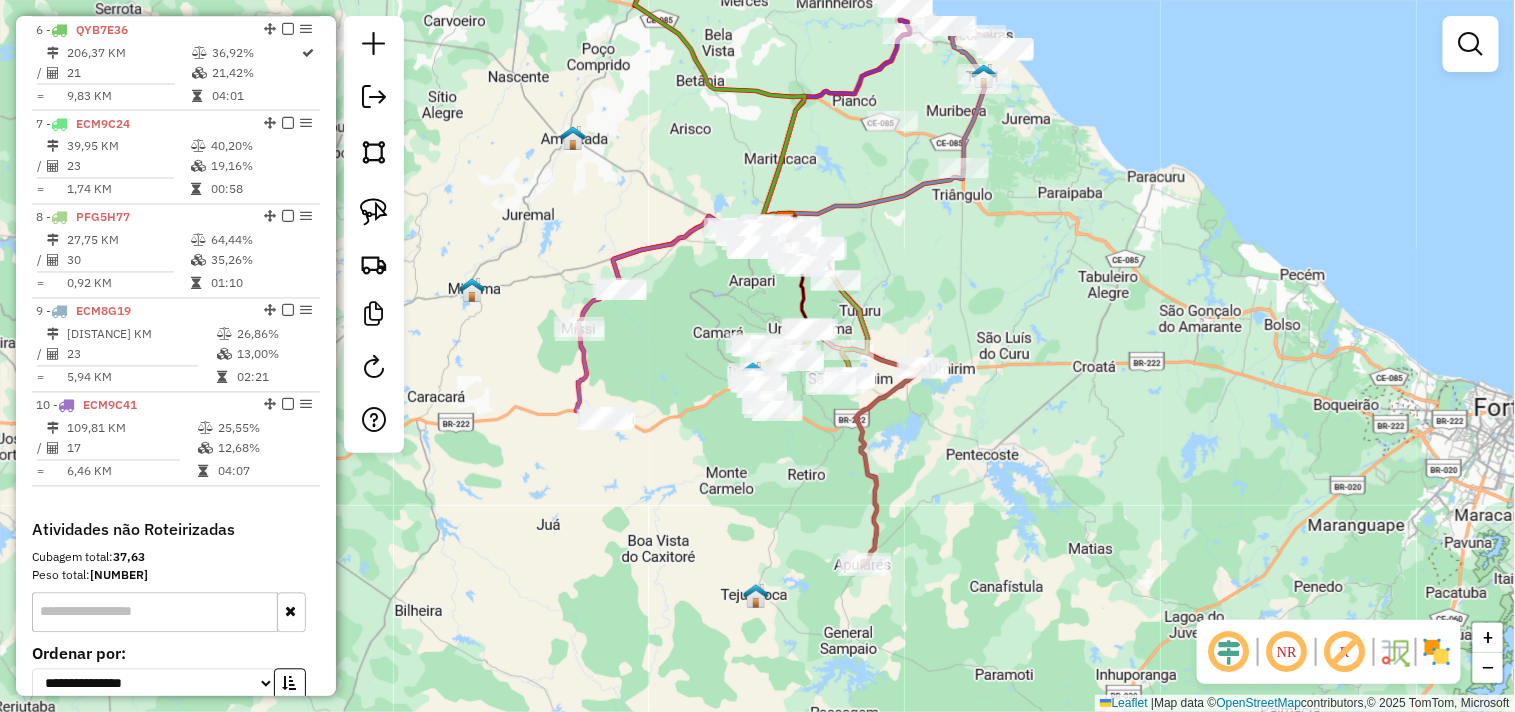 drag, startPoint x: 983, startPoint y: 295, endPoint x: 921, endPoint y: 463, distance: 179.07541 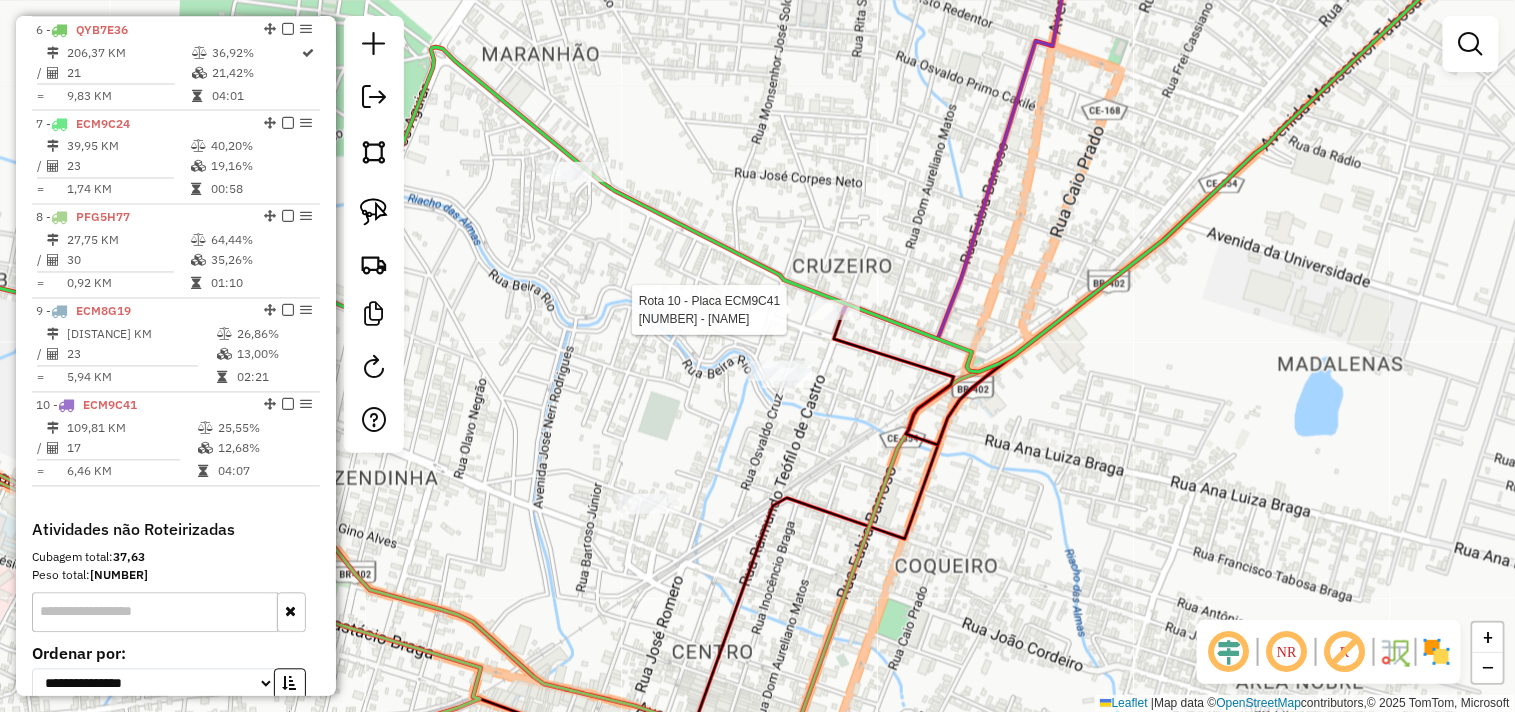 select on "**********" 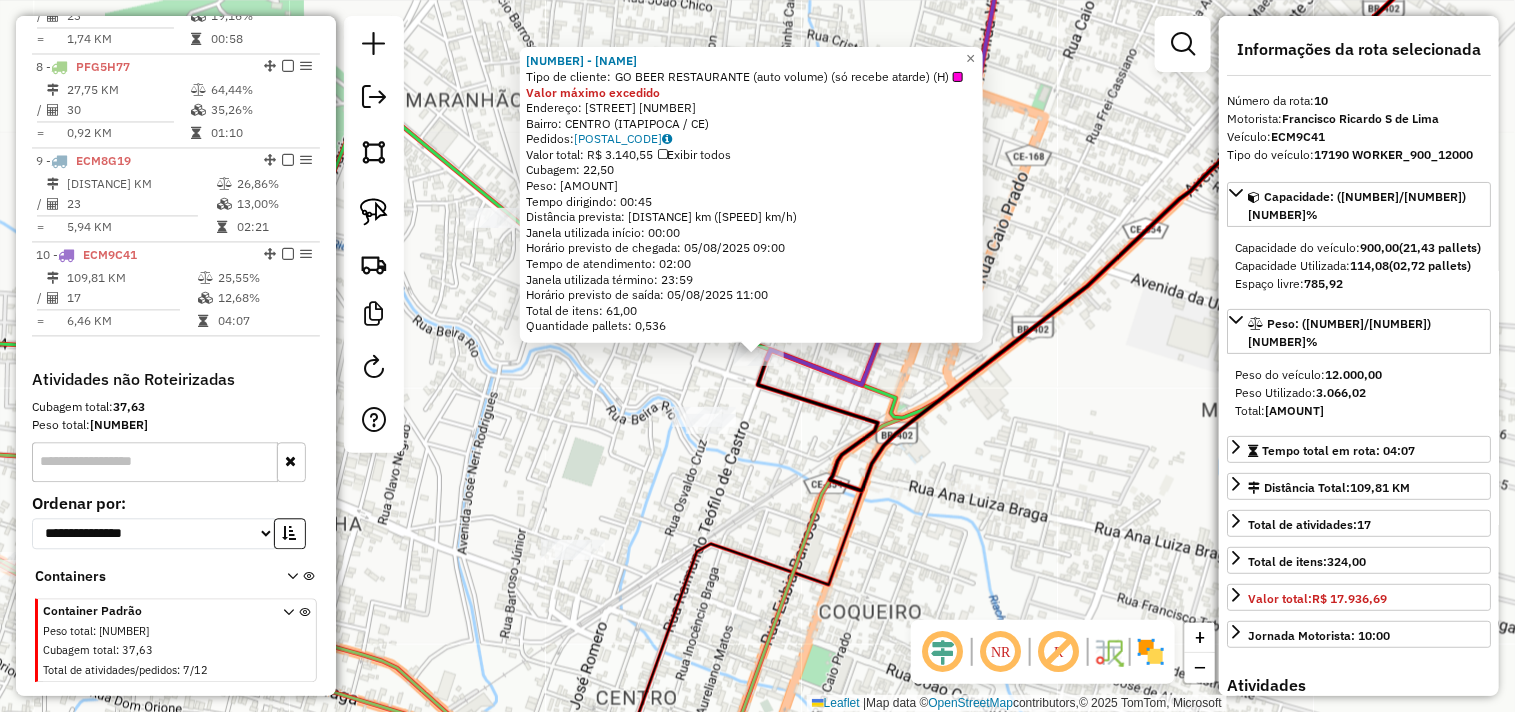 scroll, scrollTop: 1426, scrollLeft: 0, axis: vertical 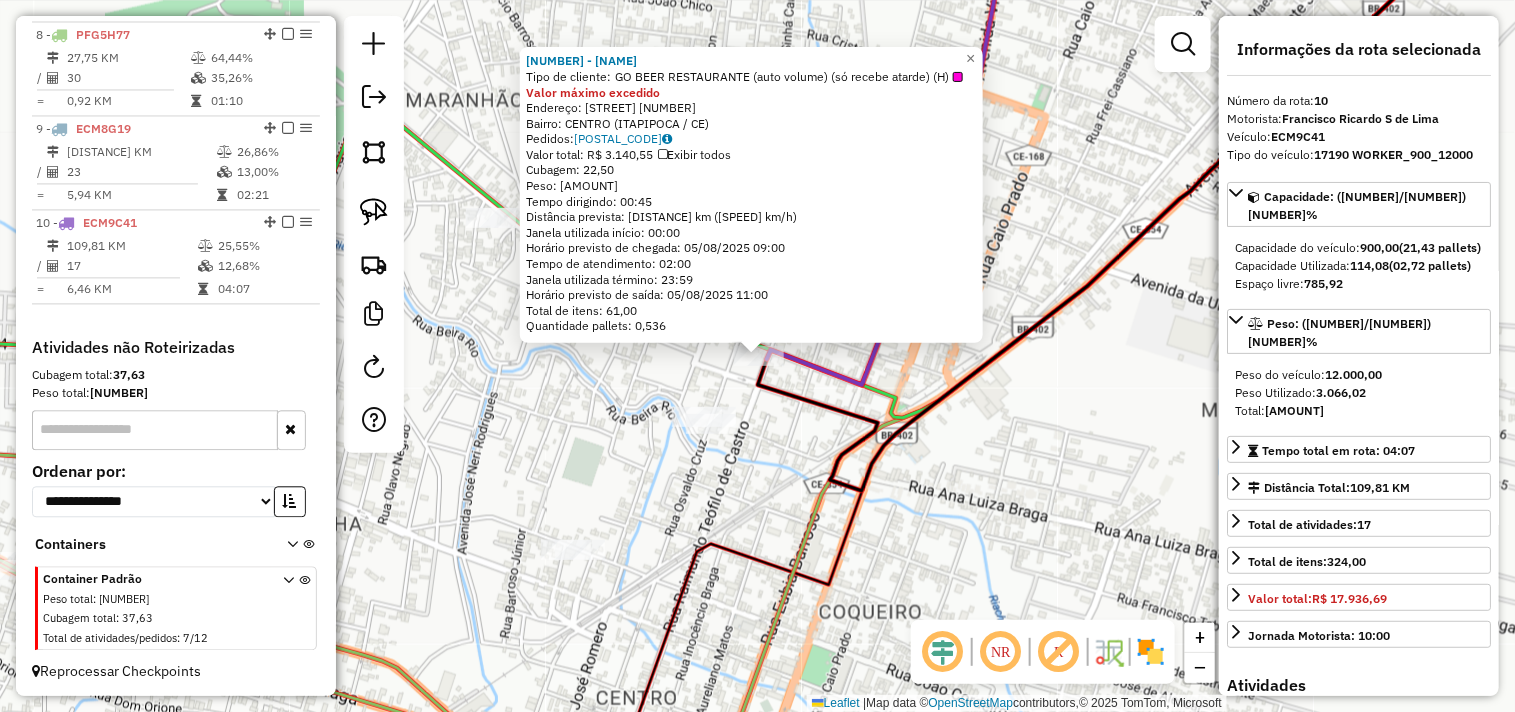 click on "3711 - GO BEER RESTAURANTE  Tipo de cliente:   GO BEER RESTAURANTE (auto volume) (só recebe atarde) (H)  Valor máximo excedido  Endereço:  RUA MAJOR ANTONIO RODRIGUES 443   Bairro: CENTRO (ITAPIPOCA / CE)   Pedidos:  04087042   Valor total: R$ 3.140,55   Exibir todos   Cubagem: 22,50  Peso: 638,25  Tempo dirigindo: 00:45   Distância prevista: 44,315 km (59,09 km/h)   Janela utilizada início: 00:00   Horário previsto de chegada: 05/08/2025 09:00   Tempo de atendimento: 02:00   Janela utilizada término: 23:59   Horário previsto de saída: 05/08/2025 11:00   Total de itens: 61,00   Quantidade pallets: 0,536  × Janela de atendimento Grade de atendimento Capacidade Transportadoras Veículos Cliente Pedidos  Rotas Selecione os dias de semana para filtrar as janelas de atendimento  Seg   Ter   Qua   Qui   Sex   Sáb   Dom  Informe o período da janela de atendimento: De: Até:  Filtrar exatamente a janela do cliente  Considerar janela de atendimento padrão   Seg   Ter   Qua   Qui   Sex   Sáb   Dom   De:" 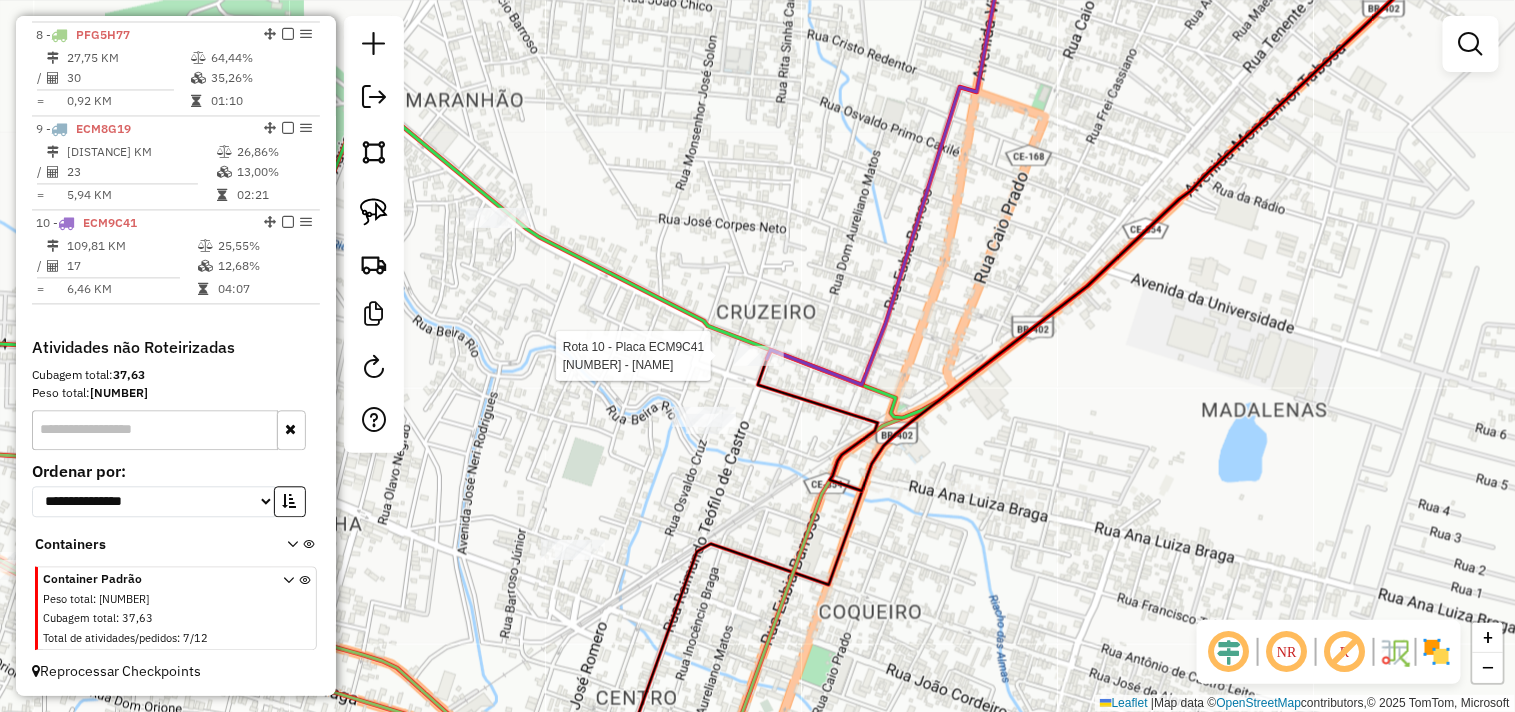 select on "**********" 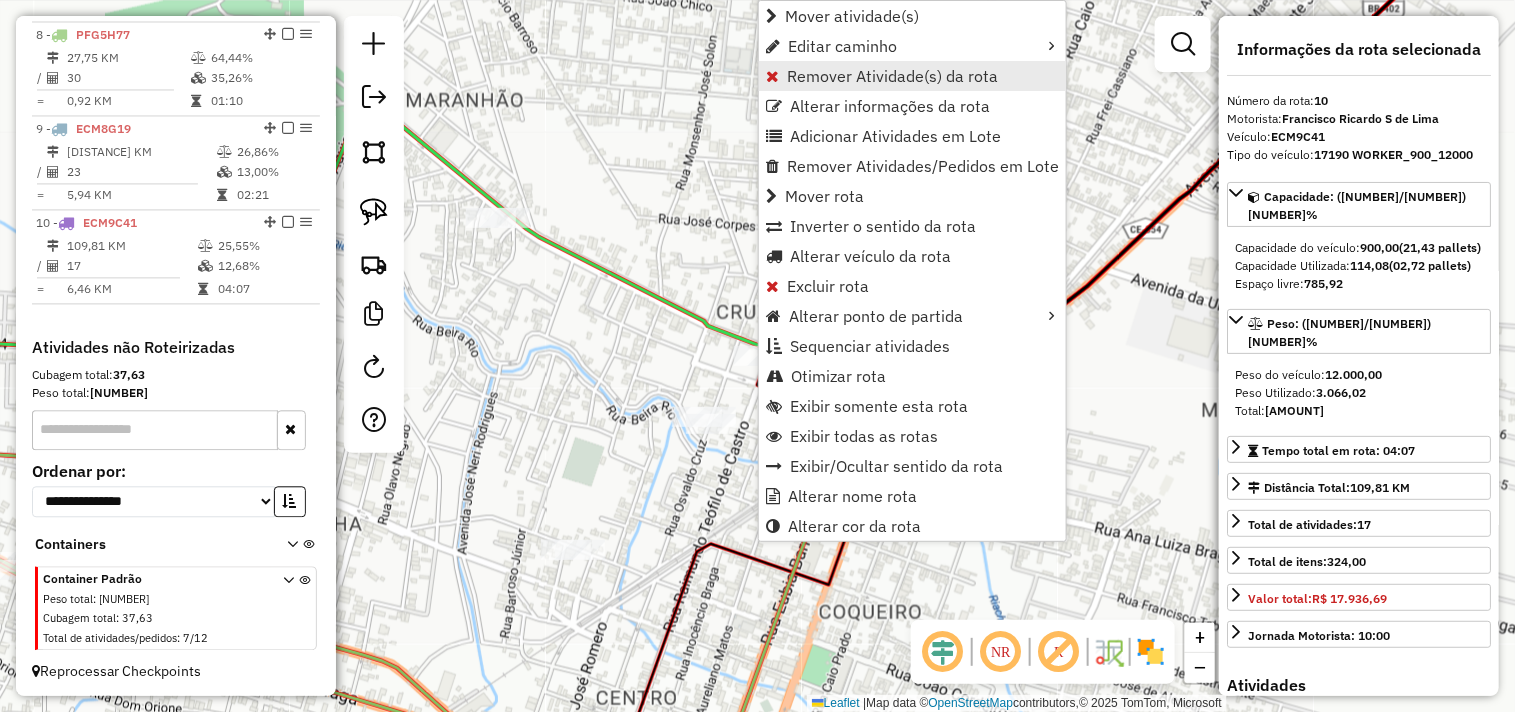 click on "Remover Atividade(s) da rota" at bounding box center (892, 76) 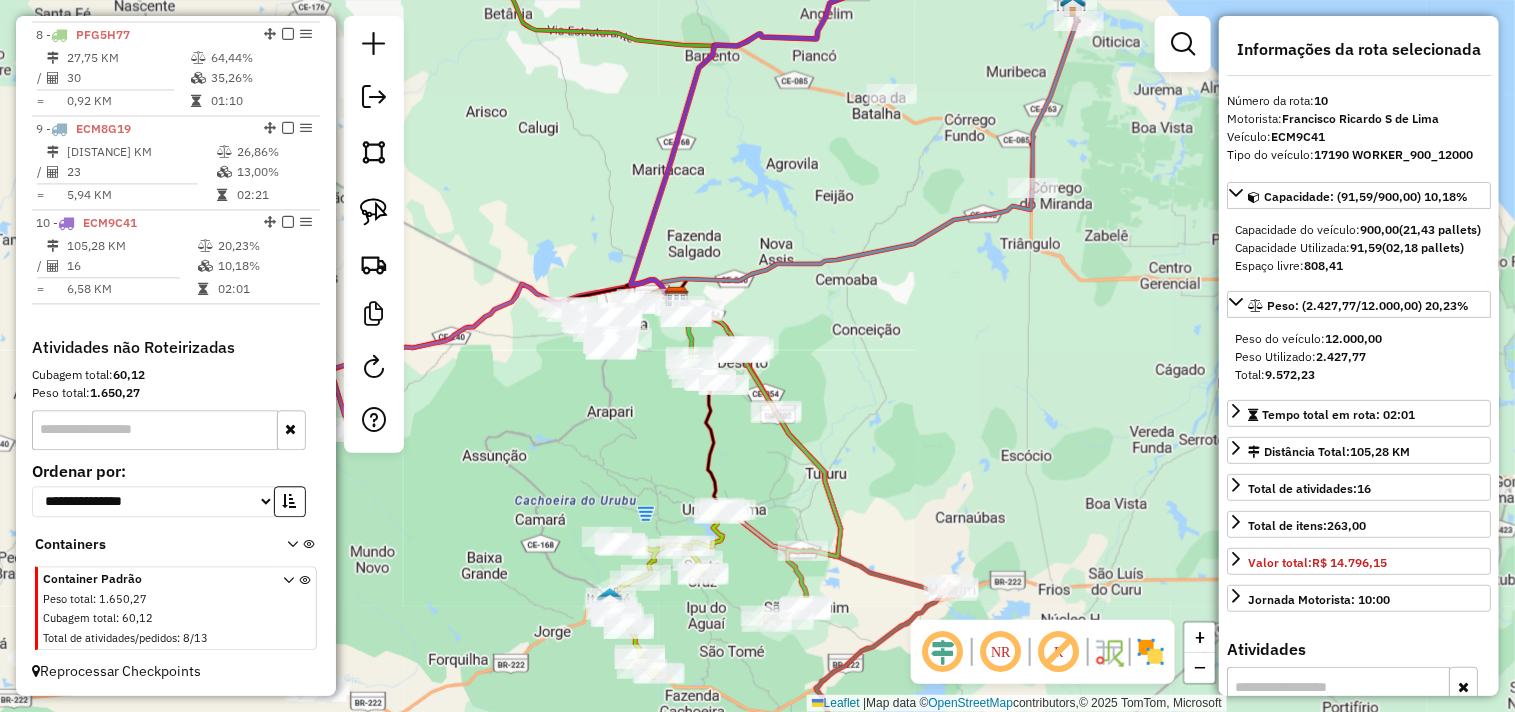 drag, startPoint x: 591, startPoint y: 196, endPoint x: 650, endPoint y: 424, distance: 235.51009 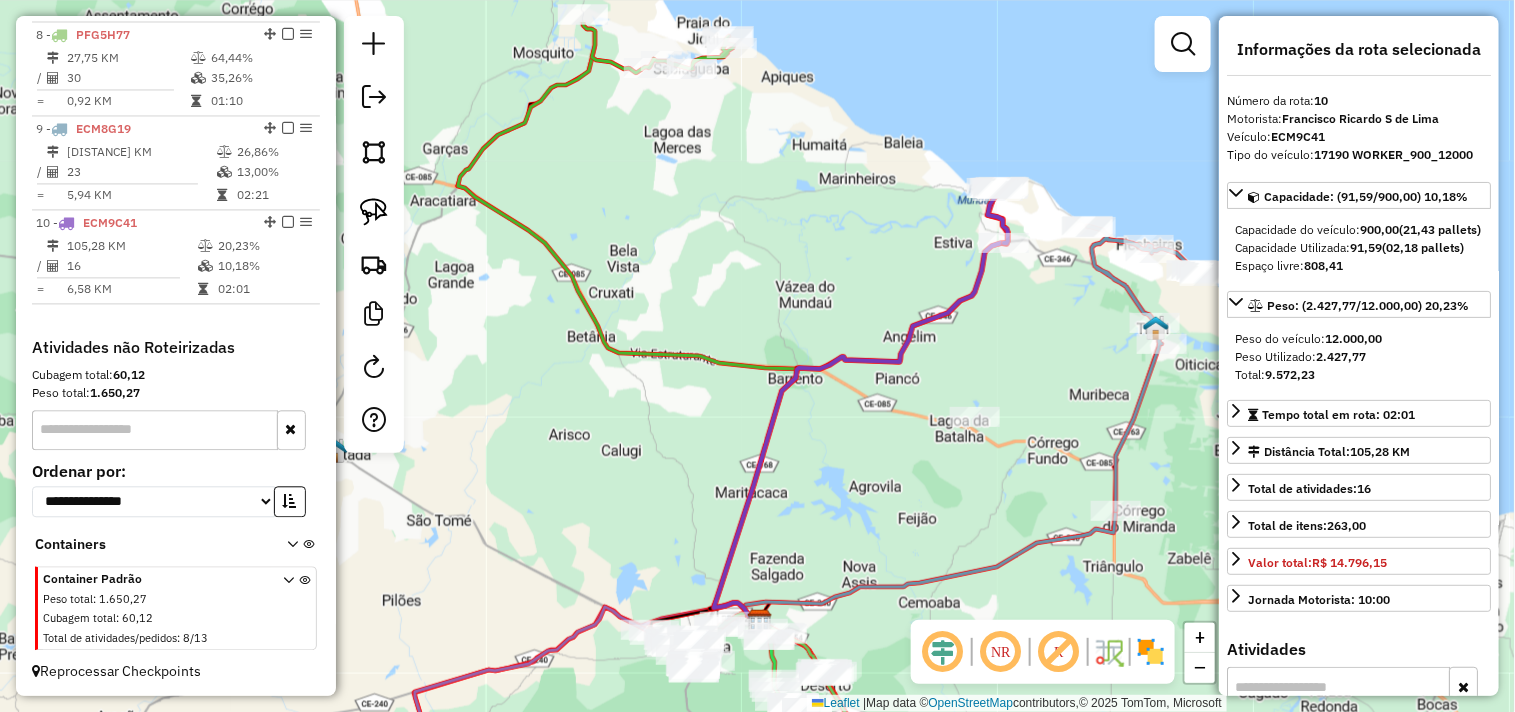 drag, startPoint x: 627, startPoint y: 297, endPoint x: 724, endPoint y: 491, distance: 216.89859 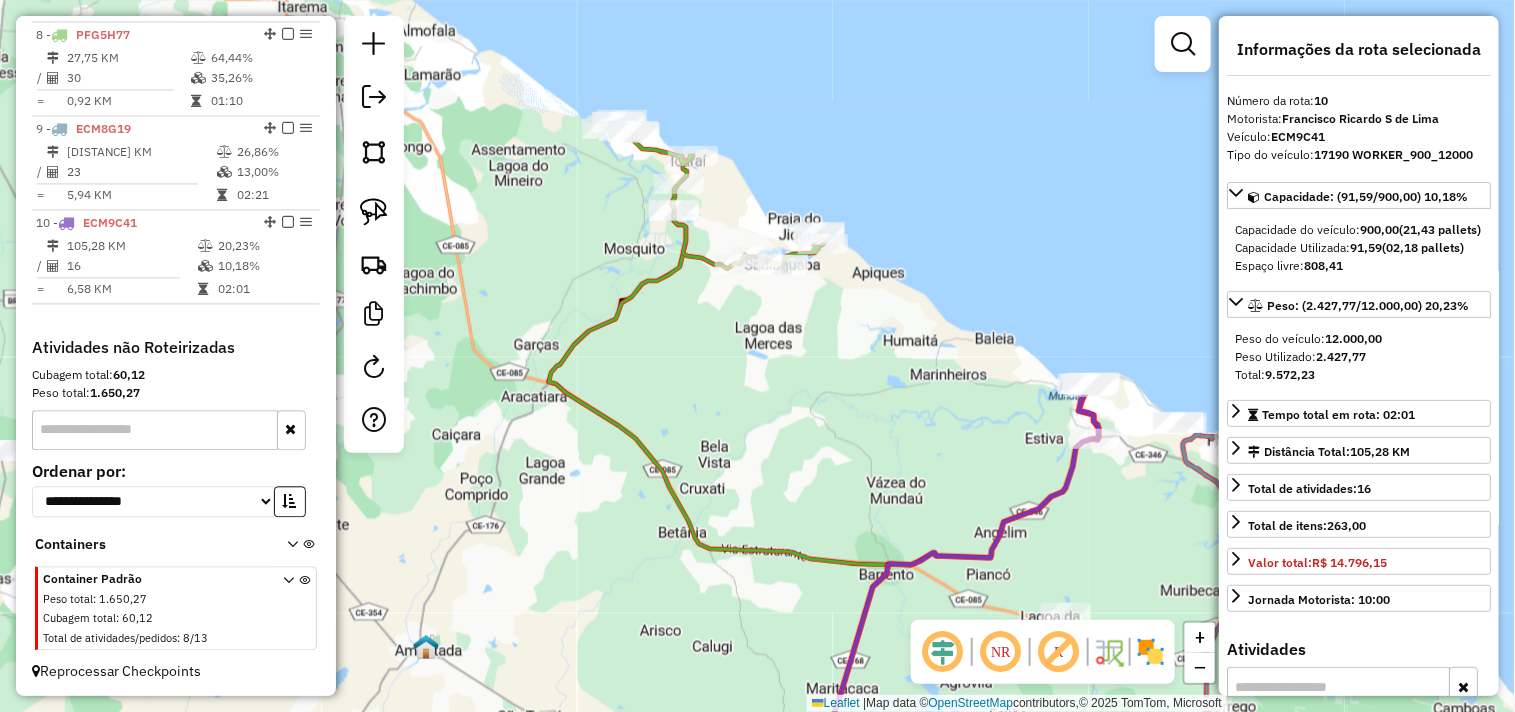 drag, startPoint x: 774, startPoint y: 477, endPoint x: 687, endPoint y: 284, distance: 211.70262 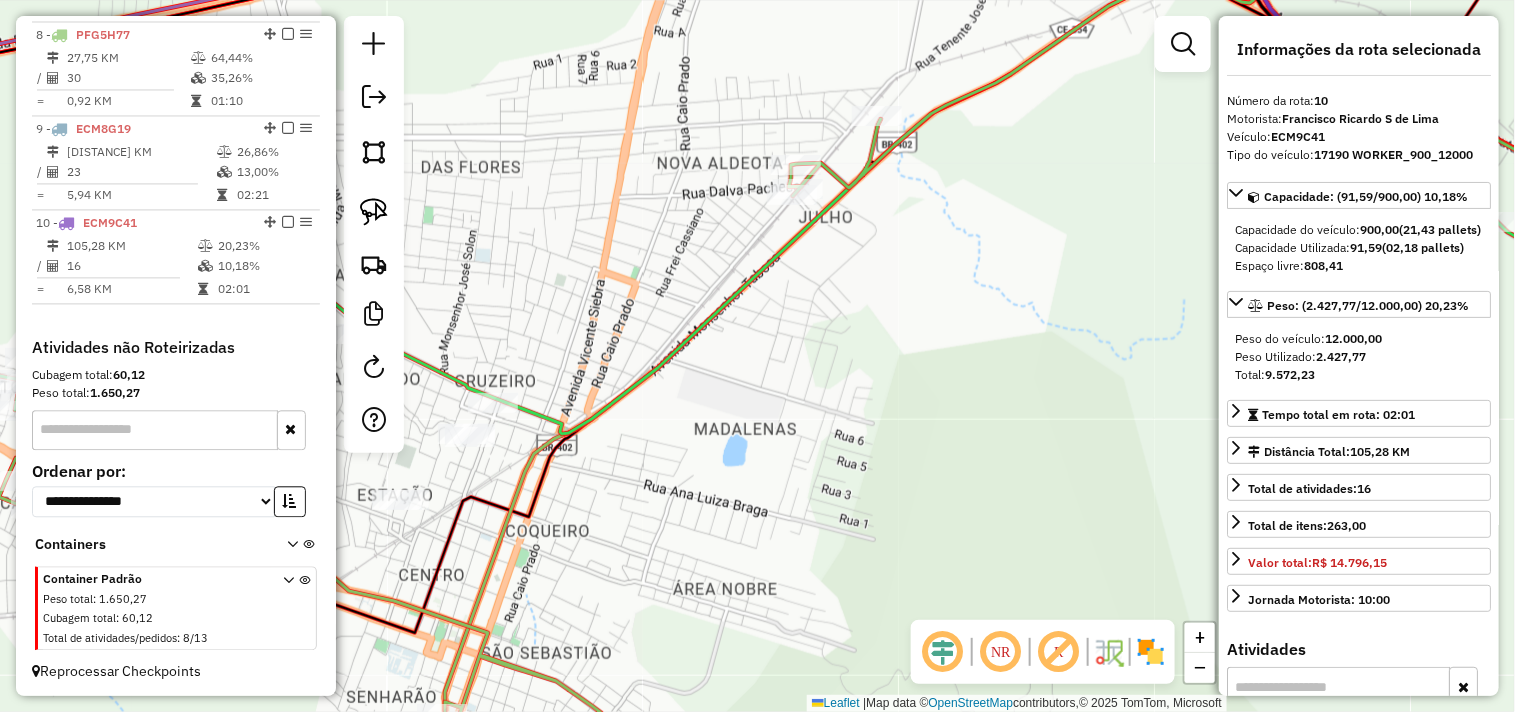 drag, startPoint x: 622, startPoint y: 208, endPoint x: 680, endPoint y: 172, distance: 68.26419 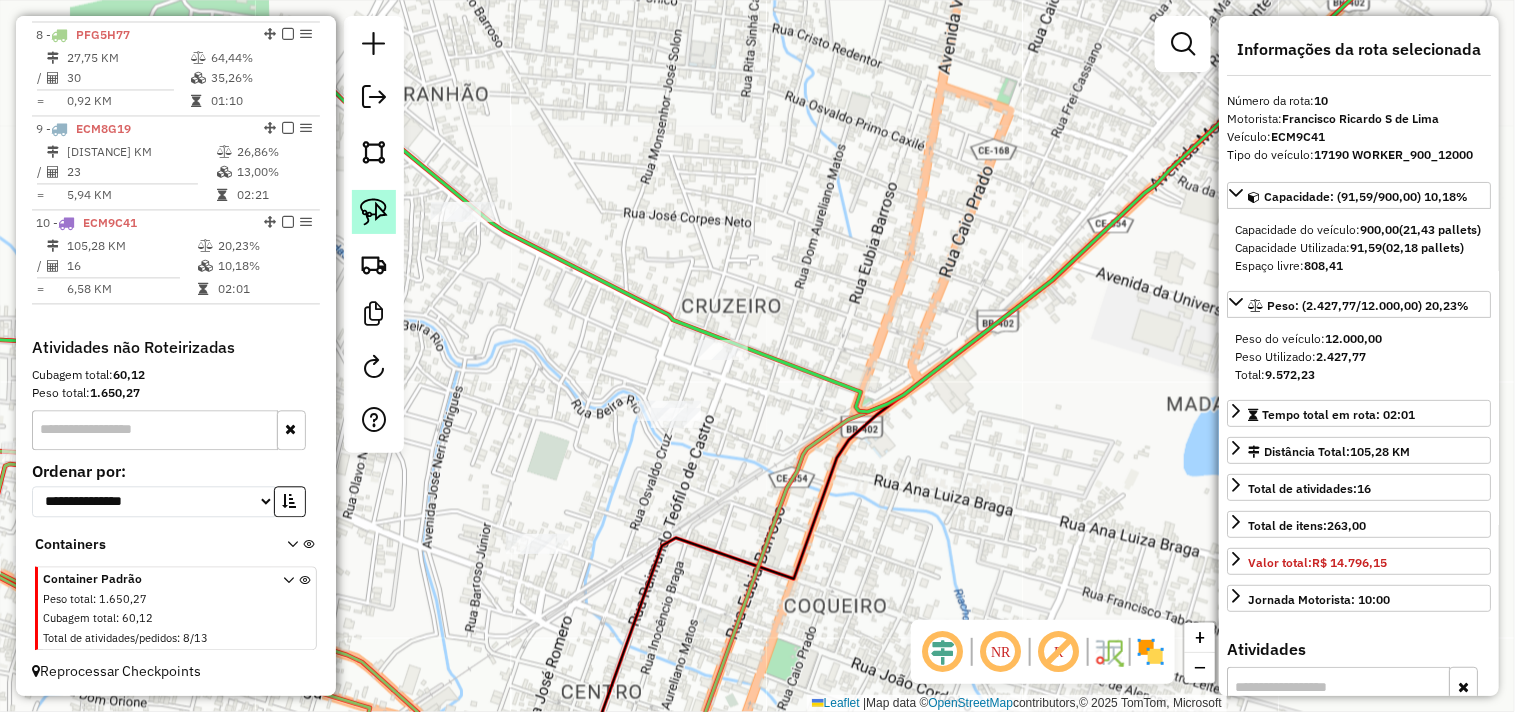 click 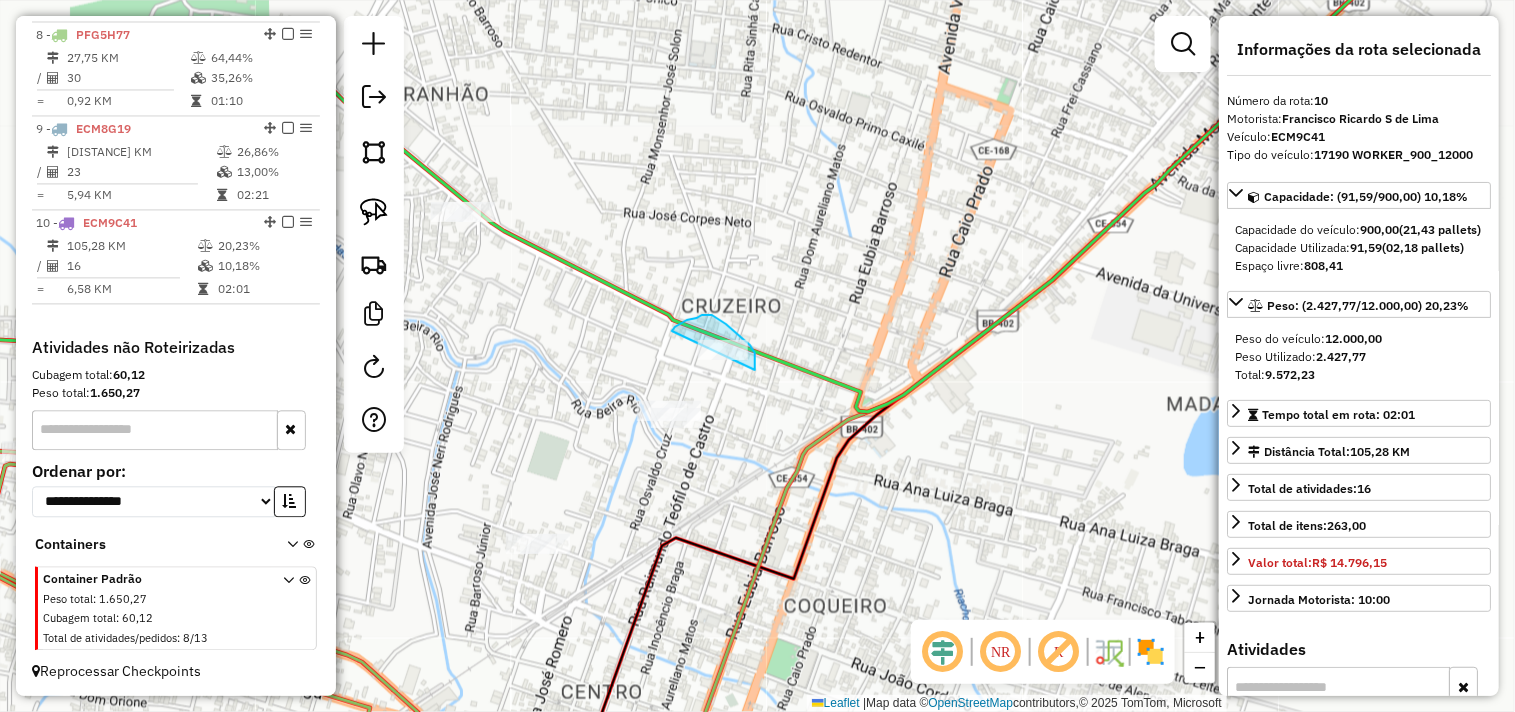 drag, startPoint x: 672, startPoint y: 331, endPoint x: 566, endPoint y: 344, distance: 106.7942 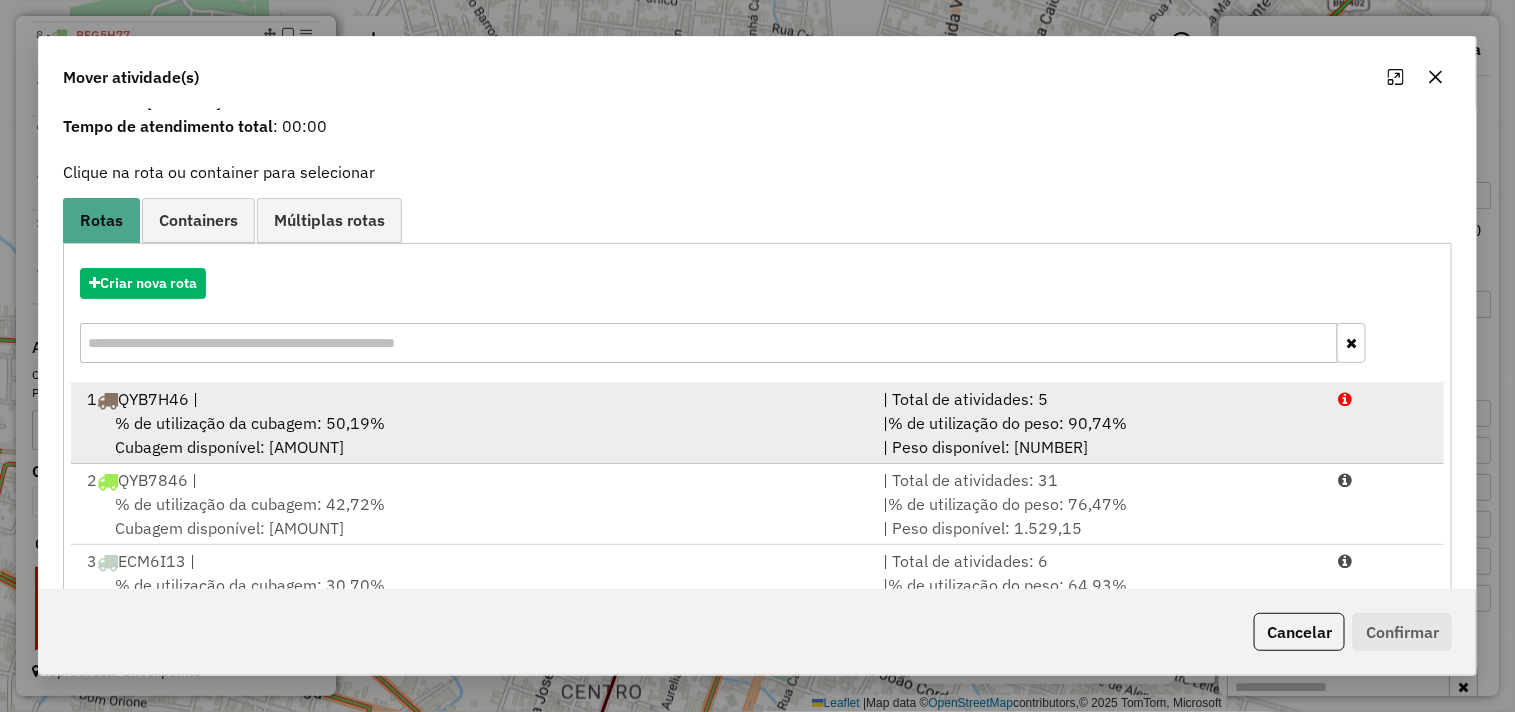 scroll, scrollTop: 111, scrollLeft: 0, axis: vertical 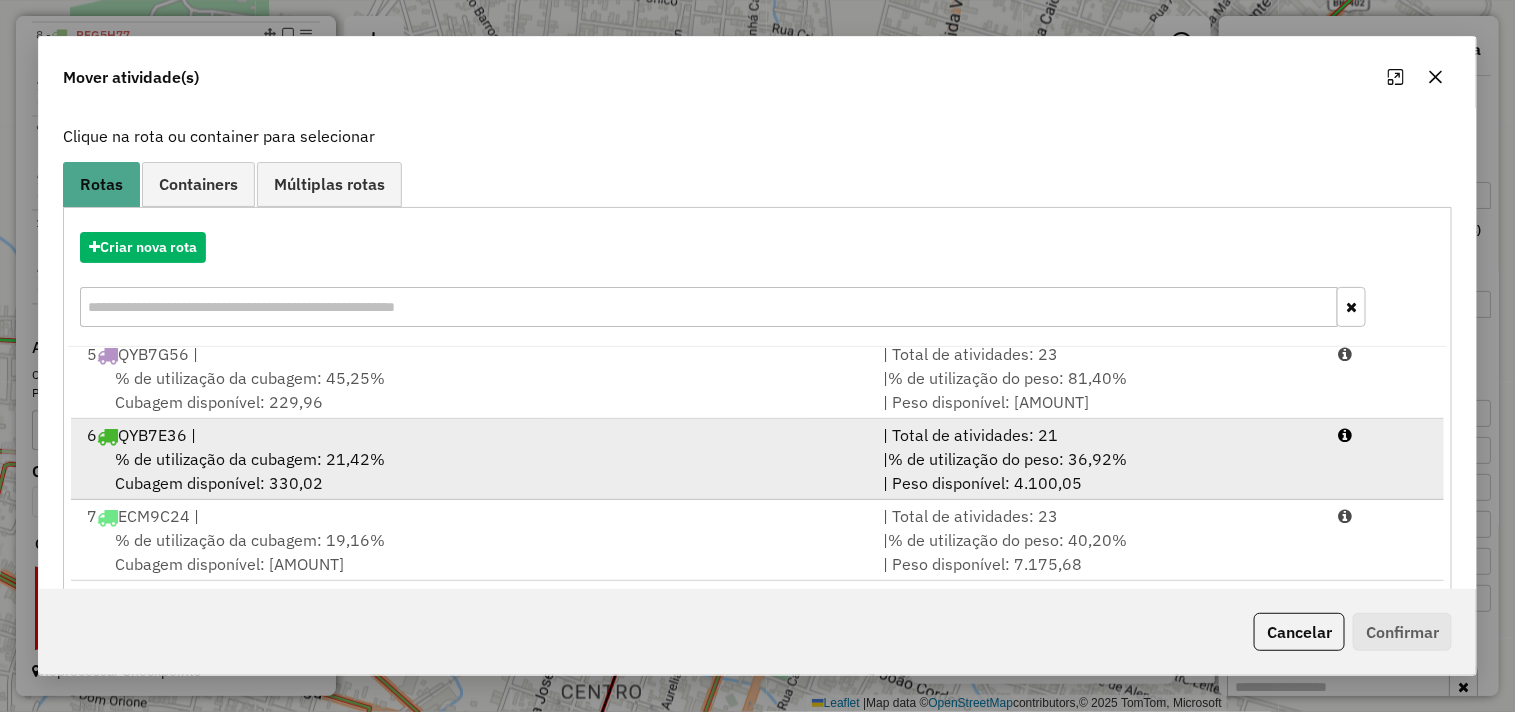 click on "% de utilização da cubagem: 21,42%" at bounding box center [250, 459] 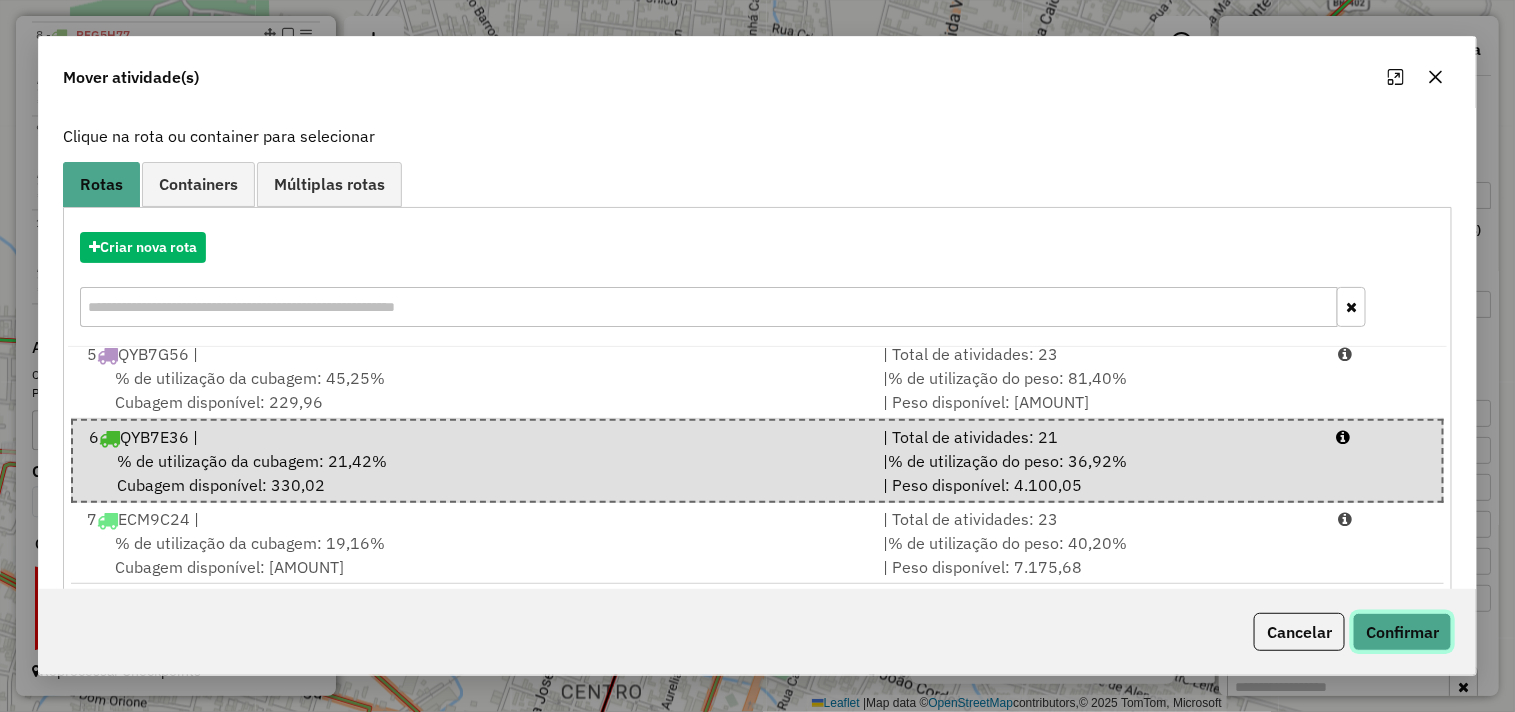 click on "Confirmar" 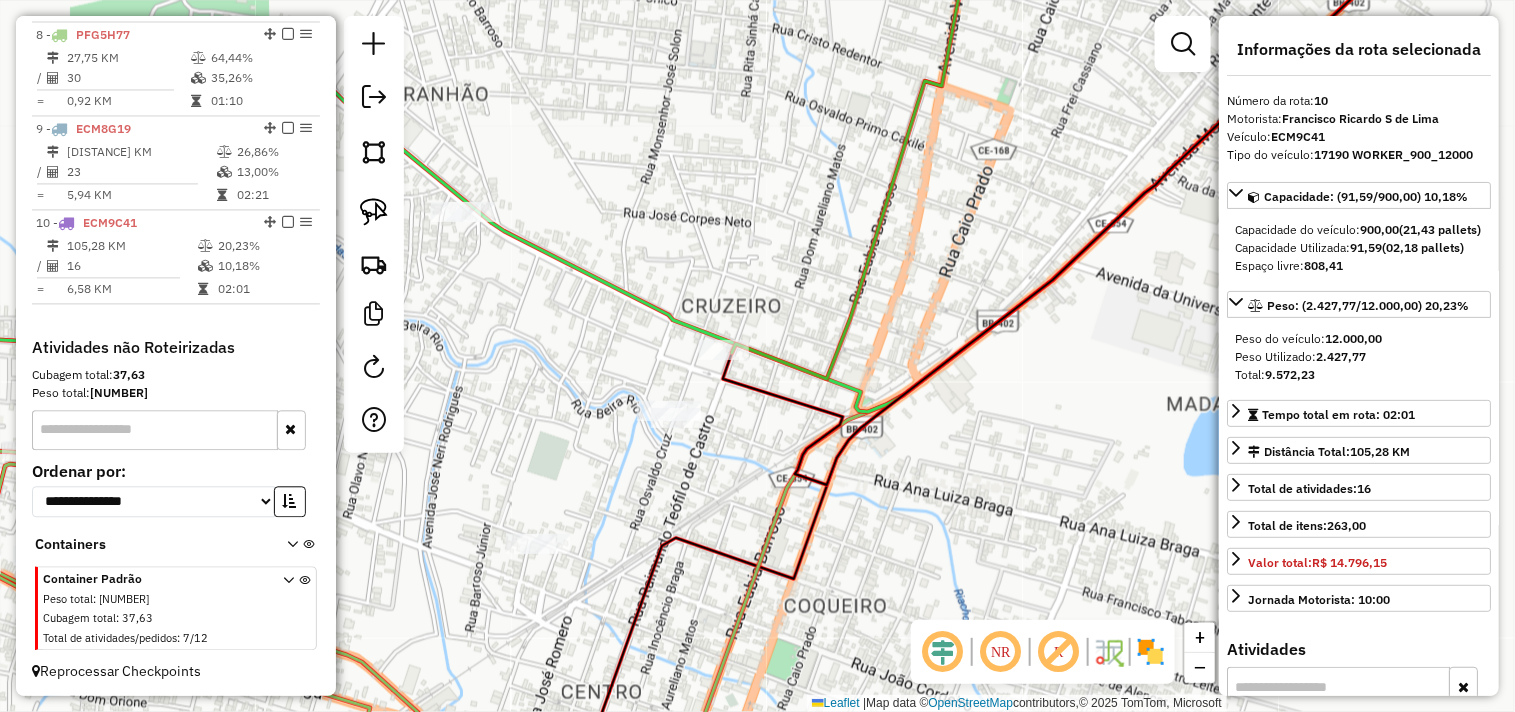 scroll, scrollTop: 0, scrollLeft: 0, axis: both 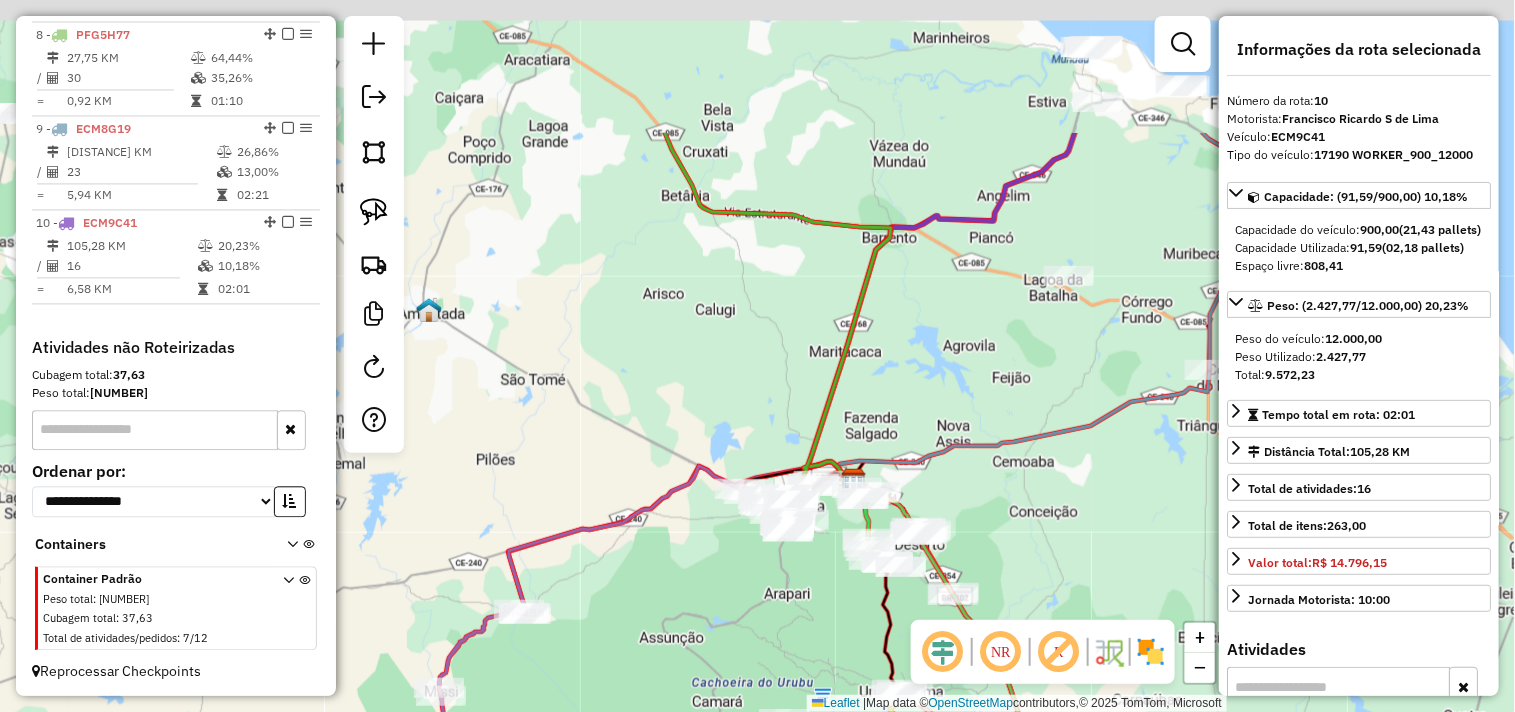 drag, startPoint x: 981, startPoint y: 153, endPoint x: 1024, endPoint y: 424, distance: 274.39023 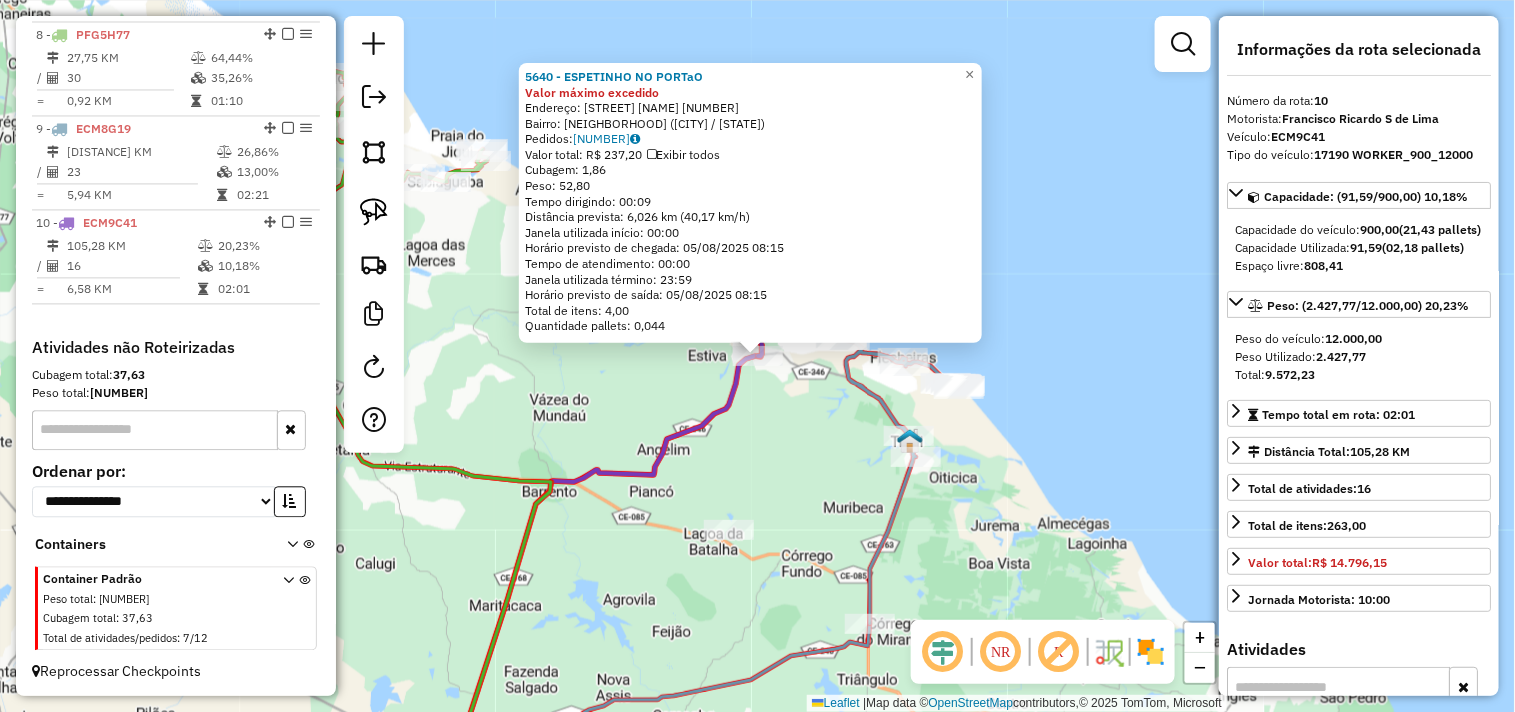 click on "5640 - ESPETINHO NO PORTaO Valor máximo excedido  Endereço:  Rua Alagadico 350   Bairro: CENTRO (CANAAN / CE)   Pedidos:  04086673   Valor total: R$ 237,20   Exibir todos   Cubagem: 1,86  Peso: 52,80  Tempo dirigindo: 00:09   Distância prevista: 6,026 km (40,17 km/h)   Janela utilizada início: 00:00   Horário previsto de chegada: 05/08/2025 08:15   Tempo de atendimento: 00:00   Janela utilizada término: 23:59   Horário previsto de saída: 05/08/2025 08:15   Total de itens: 4,00   Quantidade pallets: 0,044  × Janela de atendimento Grade de atendimento Capacidade Transportadoras Veículos Cliente Pedidos  Rotas Selecione os dias de semana para filtrar as janelas de atendimento  Seg   Ter   Qua   Qui   Sex   Sáb   Dom  Informe o período da janela de atendimento: De: Até:  Filtrar exatamente a janela do cliente  Considerar janela de atendimento padrão  Selecione os dias de semana para filtrar as grades de atendimento  Seg   Ter   Qua   Qui   Sex   Sáb   Dom   Peso mínimo:   Peso máximo:   De:  De:" 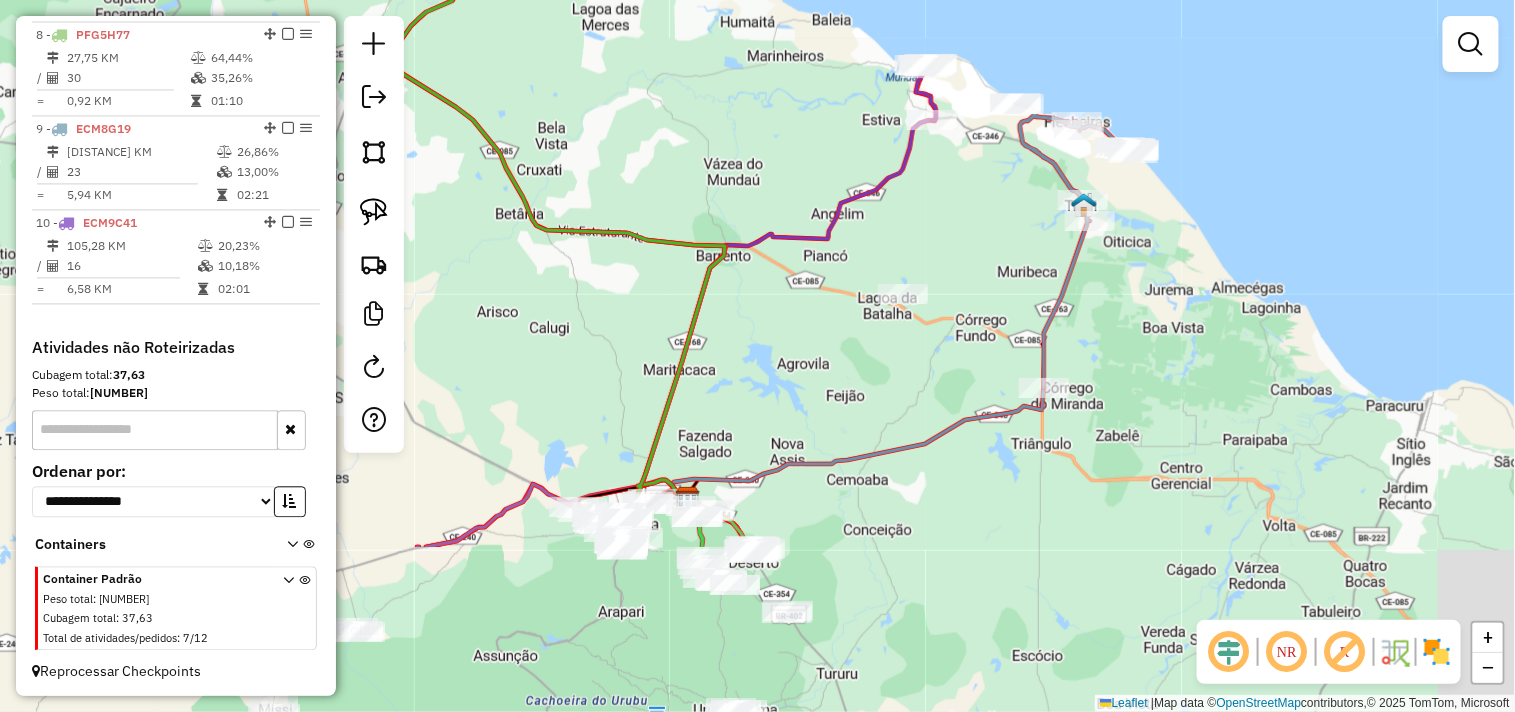 drag, startPoint x: 623, startPoint y: 558, endPoint x: 903, endPoint y: 164, distance: 483.35907 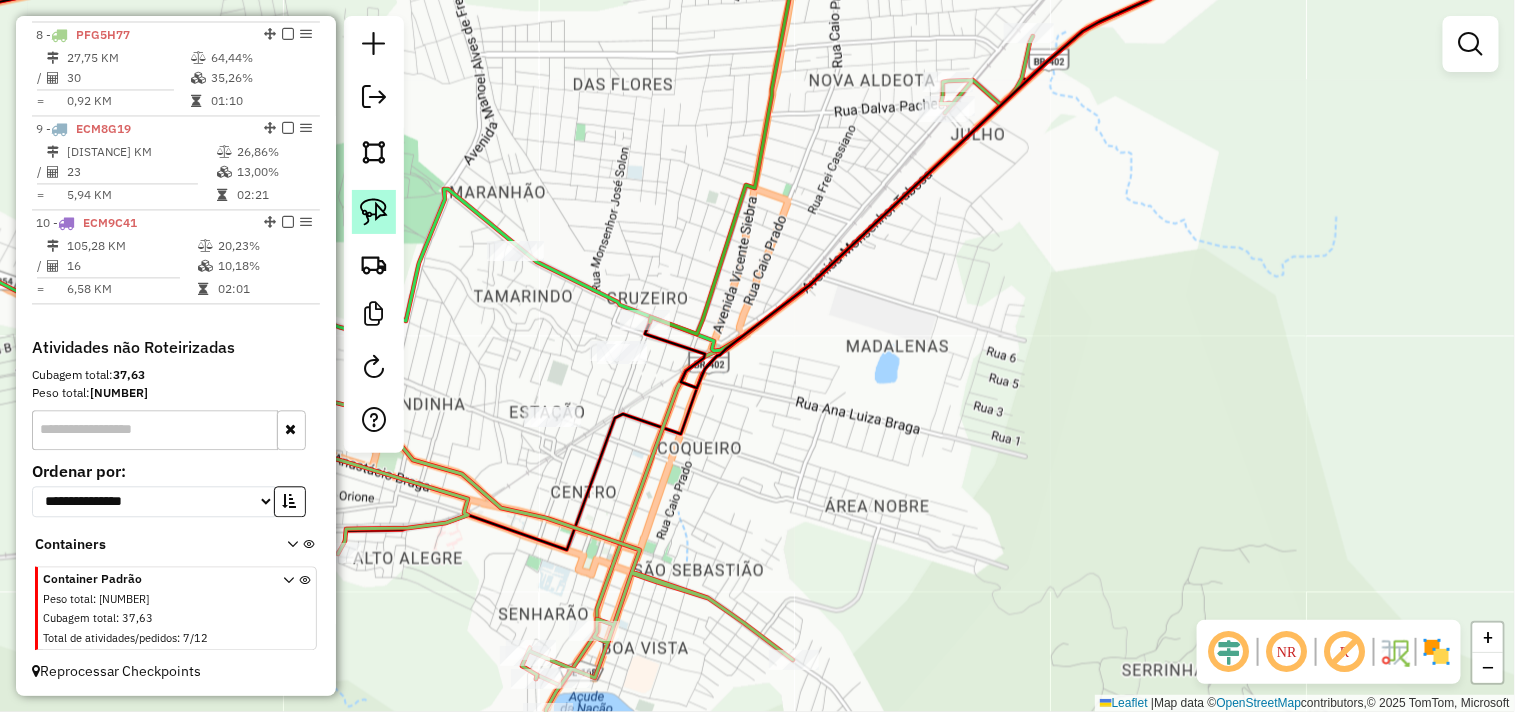click 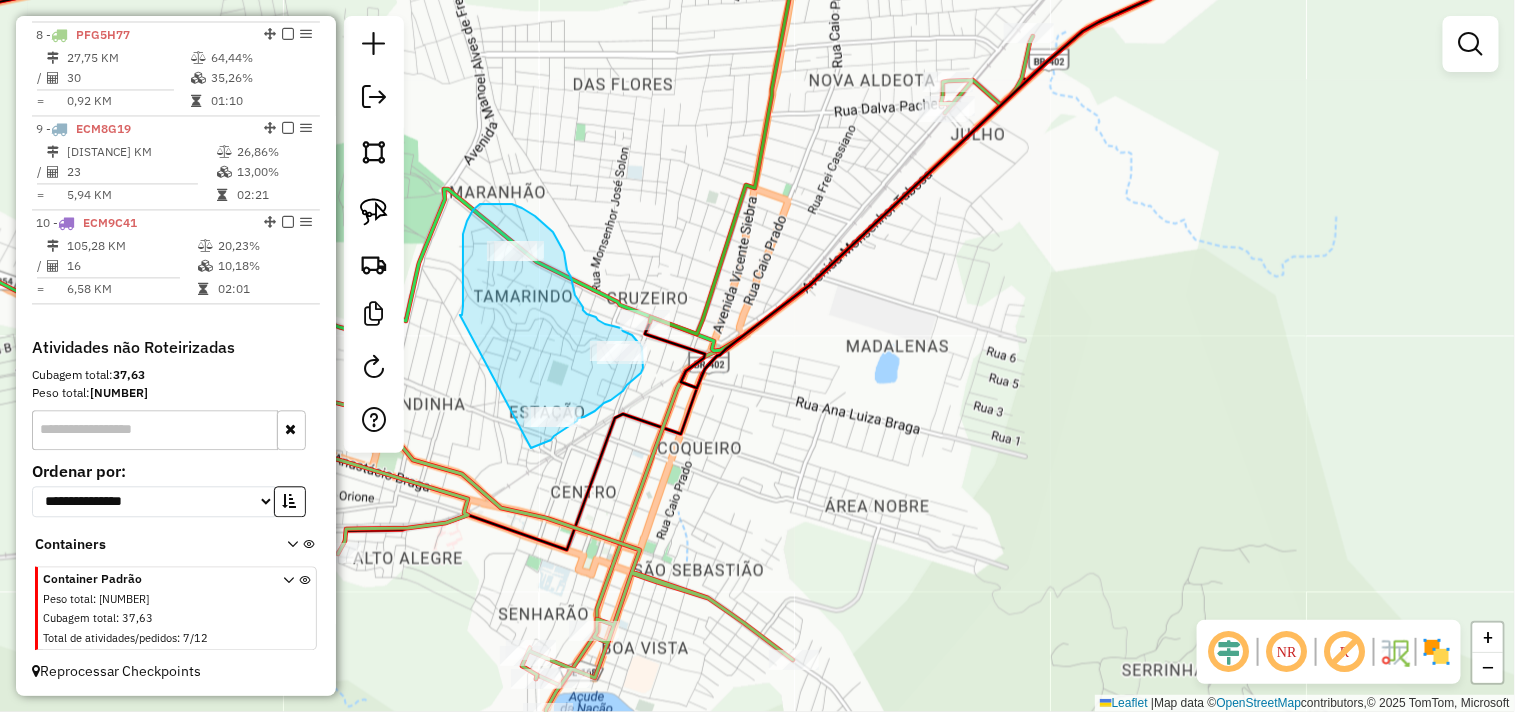 drag, startPoint x: 460, startPoint y: 315, endPoint x: 525, endPoint y: 451, distance: 150.73486 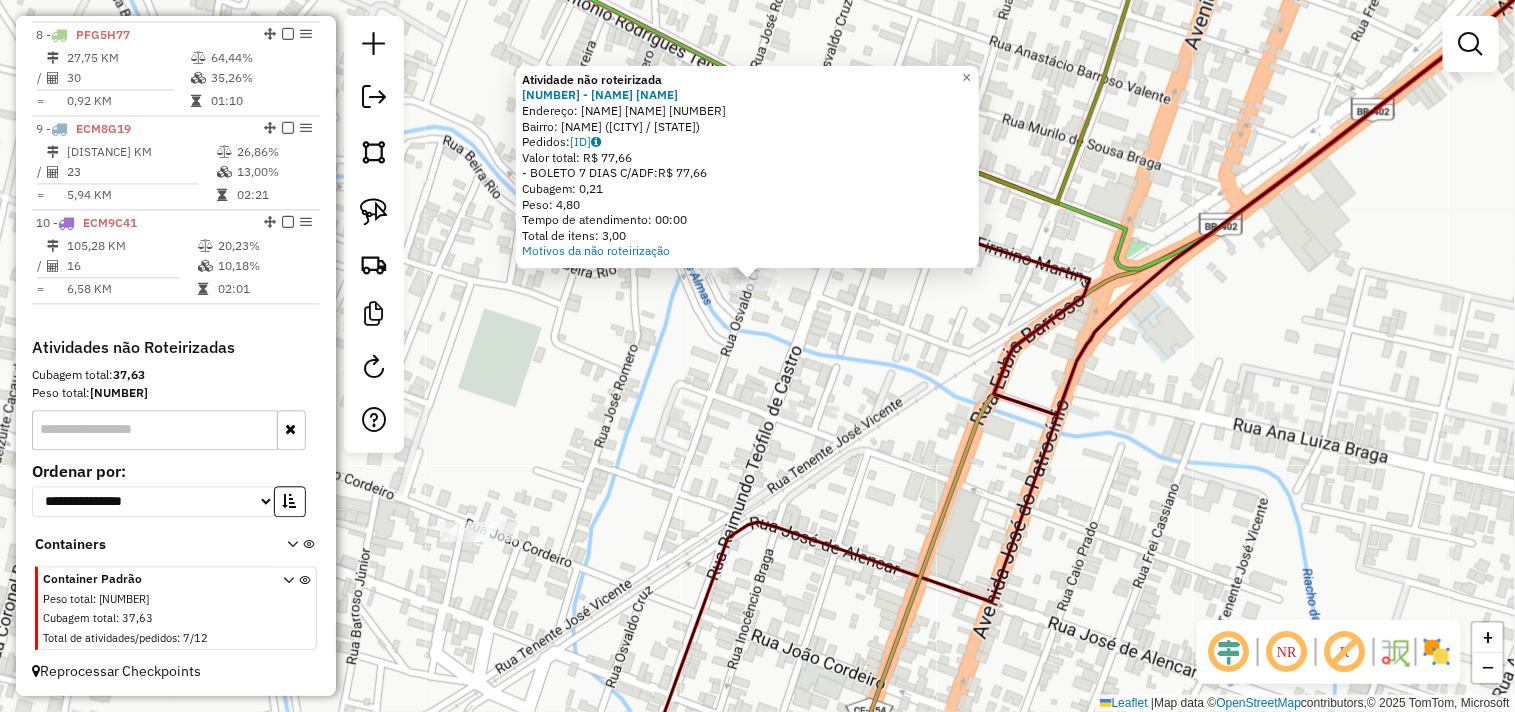 click on "Atividade não roteirizada 4378 - MERC EDILENE  Endereço:  OSWALDO CRUZ 1130   Bairro: CRUZEIRO (ITAPIPOCA / CE)   Pedidos:  04087175   Valor total: R$ 77,66   - BOLETO 7 DIAS C/ADF:  R$ 77,66   Cubagem: 0,21   Peso: 4,80   Tempo de atendimento: 00:00   Total de itens: 3,00  Motivos da não roteirização × Janela de atendimento Grade de atendimento Capacidade Transportadoras Veículos Cliente Pedidos  Rotas Selecione os dias de semana para filtrar as janelas de atendimento  Seg   Ter   Qua   Qui   Sex   Sáb   Dom  Informe o período da janela de atendimento: De: Até:  Filtrar exatamente a janela do cliente  Considerar janela de atendimento padrão  Selecione os dias de semana para filtrar as grades de atendimento  Seg   Ter   Qua   Qui   Sex   Sáb   Dom   Considerar clientes sem dia de atendimento cadastrado  Clientes fora do dia de atendimento selecionado Filtrar as atividades entre os valores definidos abaixo:  Peso mínimo:   Peso máximo:   Cubagem mínima:   Cubagem máxima:   De:   Até:   De:  +" 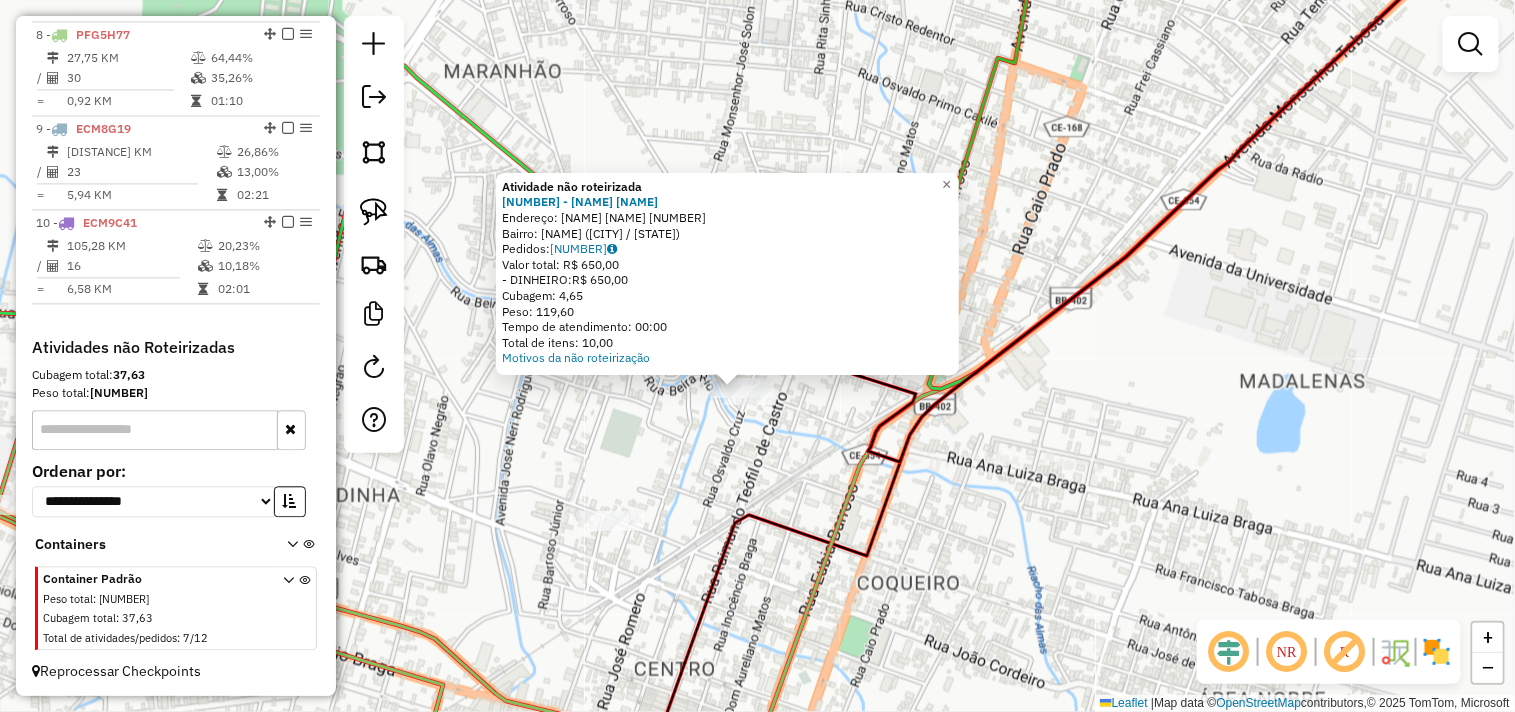 click on "Atividade não roteirizada 4378 - MERC EDILENE  Endereço:  OSWALDO CRUZ 1130   Bairro: CRUZEIRO (ITAPIPOCA / CE)   Pedidos:  04086943   Valor total: R$ 650,00   - DINHEIRO:  R$ 650,00   Cubagem: 4,65   Peso: 119,60   Tempo de atendimento: 00:00   Total de itens: 10,00  Motivos da não roteirização × Janela de atendimento Grade de atendimento Capacidade Transportadoras Veículos Cliente Pedidos  Rotas Selecione os dias de semana para filtrar as janelas de atendimento  Seg   Ter   Qua   Qui   Sex   Sáb   Dom  Informe o período da janela de atendimento: De: Até:  Filtrar exatamente a janela do cliente  Considerar janela de atendimento padrão  Selecione os dias de semana para filtrar as grades de atendimento  Seg   Ter   Qua   Qui   Sex   Sáb   Dom   Considerar clientes sem dia de atendimento cadastrado  Clientes fora do dia de atendimento selecionado Filtrar as atividades entre os valores definidos abaixo:  Peso mínimo:   Peso máximo:   Cubagem mínima:   Cubagem máxima:   De:   Até:   De:   Até:" 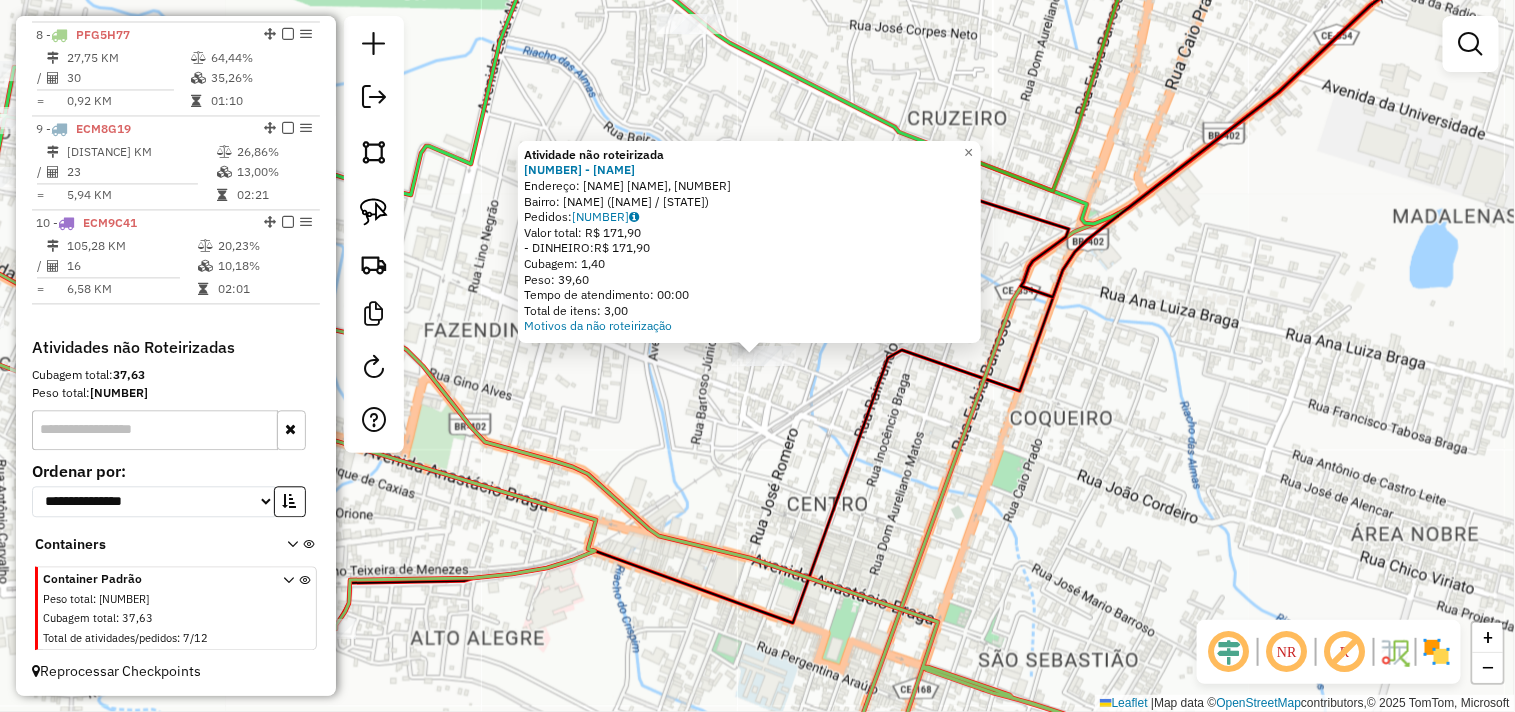 click on "Atividade não roteirizada 5217 - MERCADINHO MANINHO  Endereço: Rua João Cordeiro, 3181   Bairro: Centro (Itapipoca / CE)   Pedidos:  04086996   Valor total: R$ 171,90   - DINHEIRO:  R$ 171,90   Cubagem: 1,40   Peso: 39,60   Tempo de atendimento: 00:00   Total de itens: 3,00  Motivos da não roteirização × Janela de atendimento Grade de atendimento Capacidade Transportadoras Veículos Cliente Pedidos  Rotas Selecione os dias de semana para filtrar as janelas de atendimento  Seg   Ter   Qua   Qui   Sex   Sáb   Dom  Informe o período da janela de atendimento: De: Até:  Filtrar exatamente a janela do cliente  Considerar janela de atendimento padrão  Selecione os dias de semana para filtrar as grades de atendimento  Seg   Ter   Qua   Qui   Sex   Sáb   Dom   Considerar clientes sem dia de atendimento cadastrado  Clientes fora do dia de atendimento selecionado Filtrar as atividades entre os valores definidos abaixo:  Peso mínimo:   Peso máximo:   Cubagem mínima:   Cubagem máxima:   De:   Até:   De:" 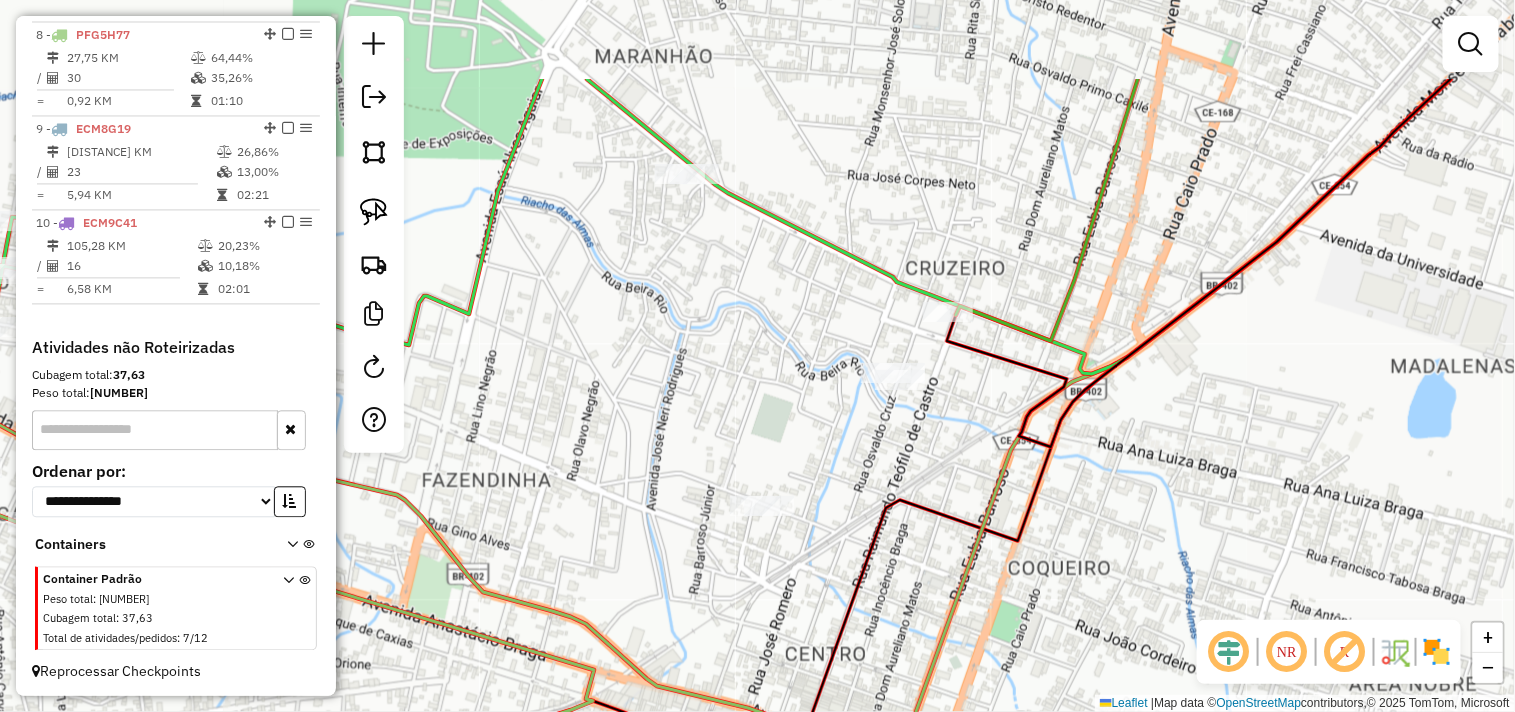 drag, startPoint x: 696, startPoint y: 350, endPoint x: 696, endPoint y: 404, distance: 54 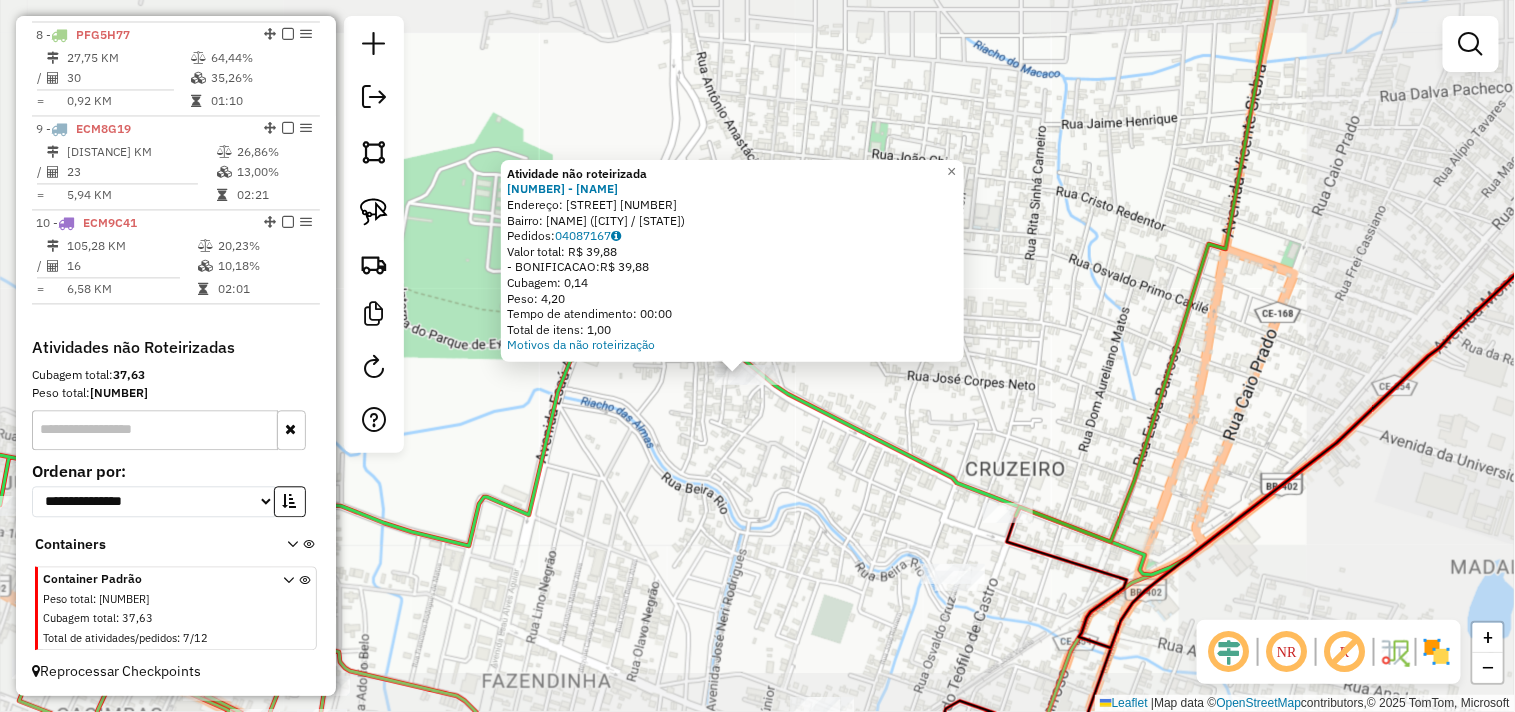 click on "Atividade não roteirizada 2257 - MERC F.R  Endereço:  MAJOR ANTONIO RODRIGUES TEIXEI 617   Bairro: CRUZEIRO (ITAPIPOCA / CE)   Pedidos:  04087167   Valor total: R$ 39,88   - BONIFICACAO:  R$ 39,88   Cubagem: 0,14   Peso: 4,20   Tempo de atendimento: 00:00   Total de itens: 1,00  Motivos da não roteirização × Janela de atendimento Grade de atendimento Capacidade Transportadoras Veículos Cliente Pedidos  Rotas Selecione os dias de semana para filtrar as janelas de atendimento  Seg   Ter   Qua   Qui   Sex   Sáb   Dom  Informe o período da janela de atendimento: De: Até:  Filtrar exatamente a janela do cliente  Considerar janela de atendimento padrão  Selecione os dias de semana para filtrar as grades de atendimento  Seg   Ter   Qua   Qui   Sex   Sáb   Dom   Considerar clientes sem dia de atendimento cadastrado  Clientes fora do dia de atendimento selecionado Filtrar as atividades entre os valores definidos abaixo:  Peso mínimo:   Peso máximo:   Cubagem mínima:   Cubagem máxima:   De:   Até:  De:" 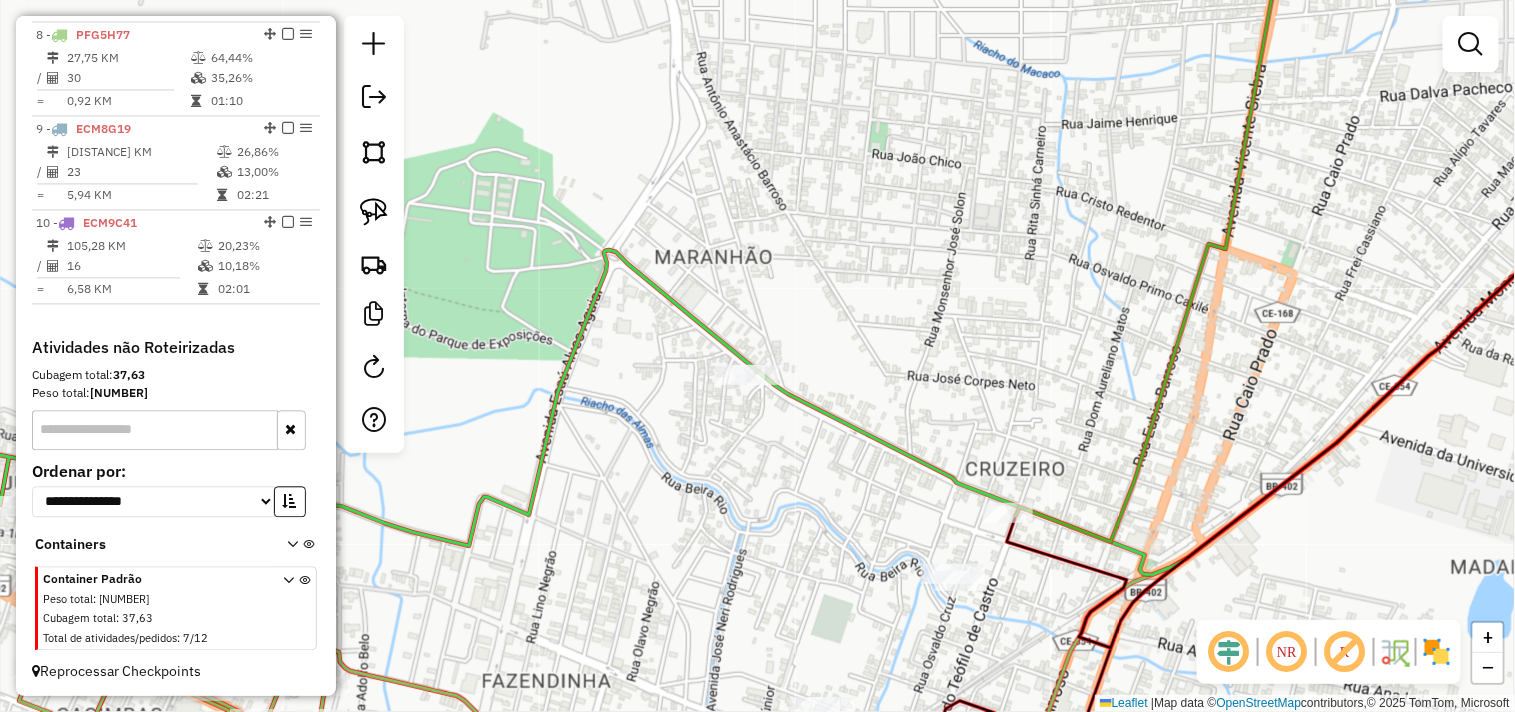 drag, startPoint x: 772, startPoint y: 573, endPoint x: 701, endPoint y: 404, distance: 183.30849 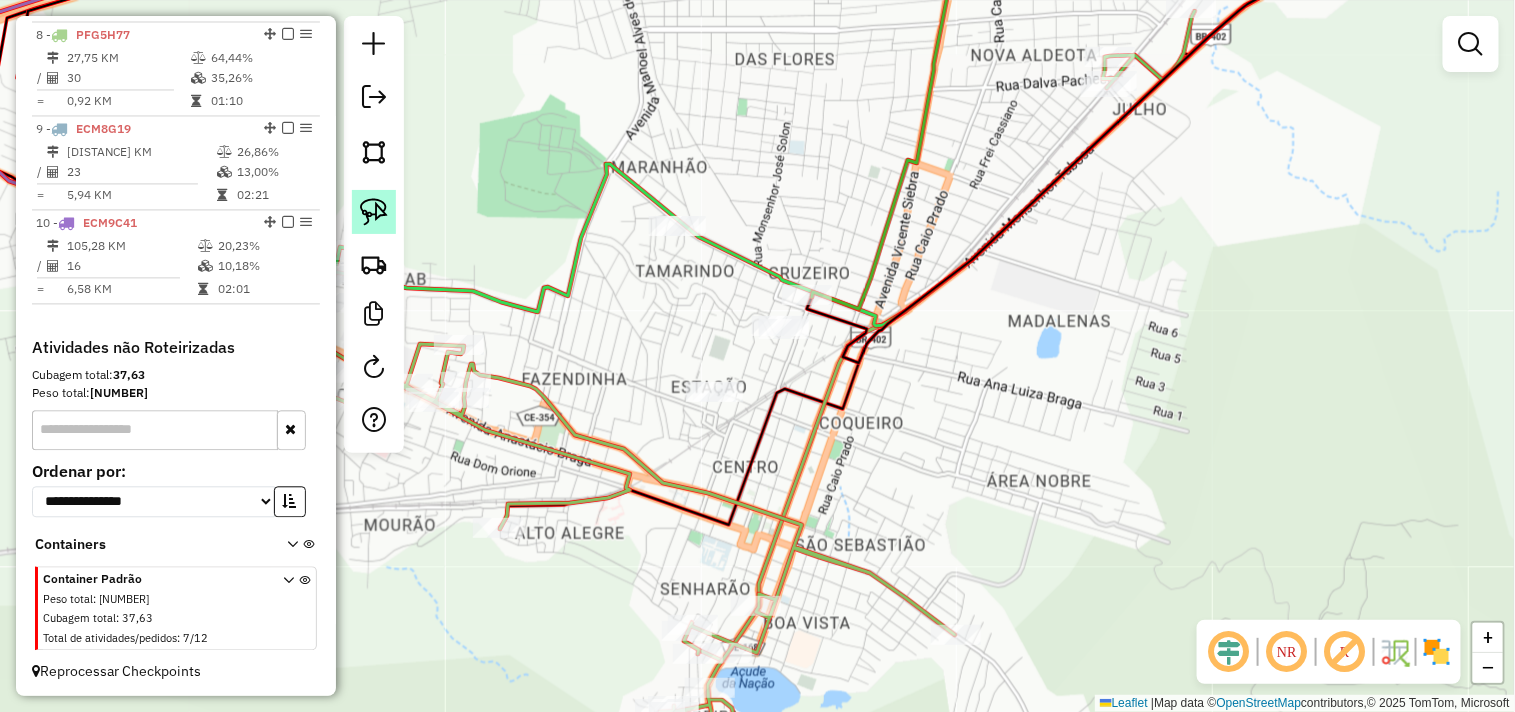 click 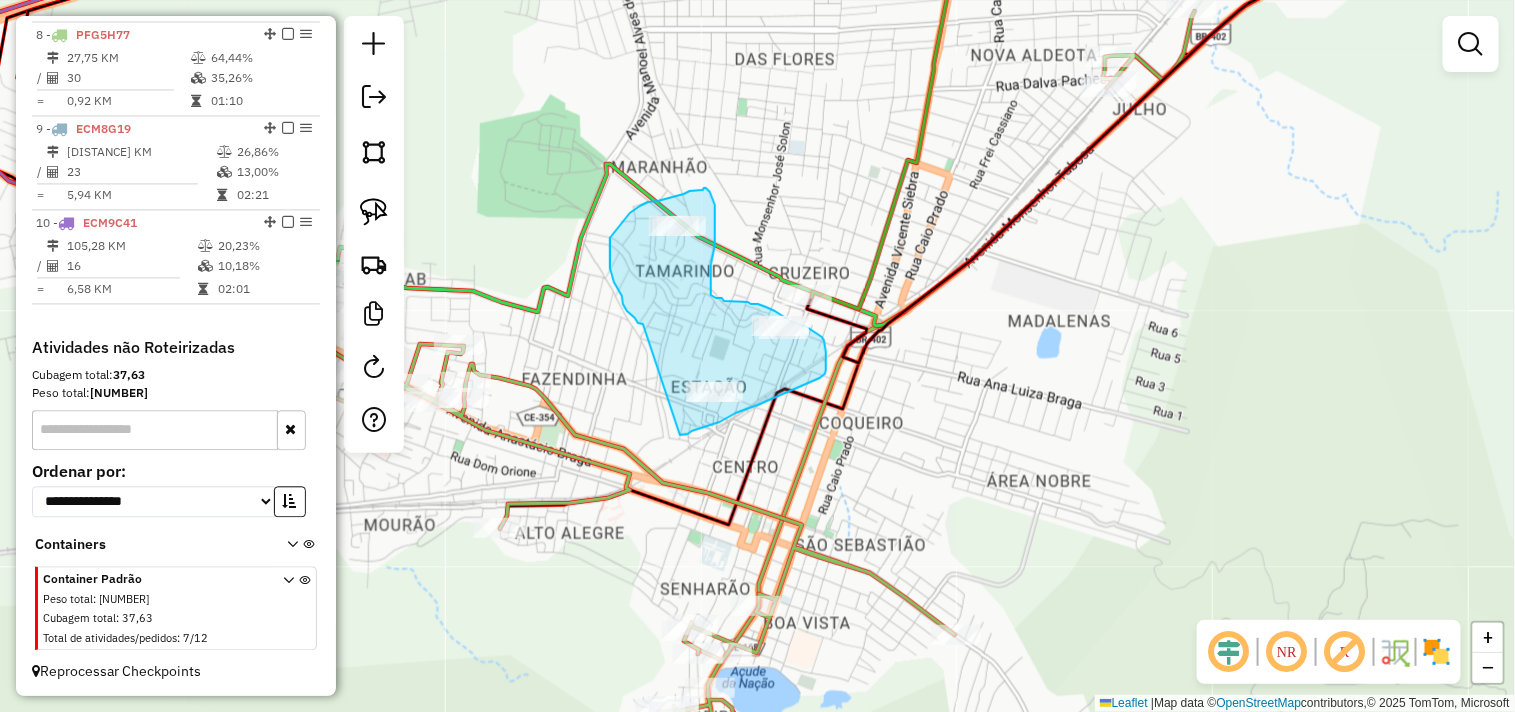 drag, startPoint x: 610, startPoint y: 268, endPoint x: 672, endPoint y: 438, distance: 180.95303 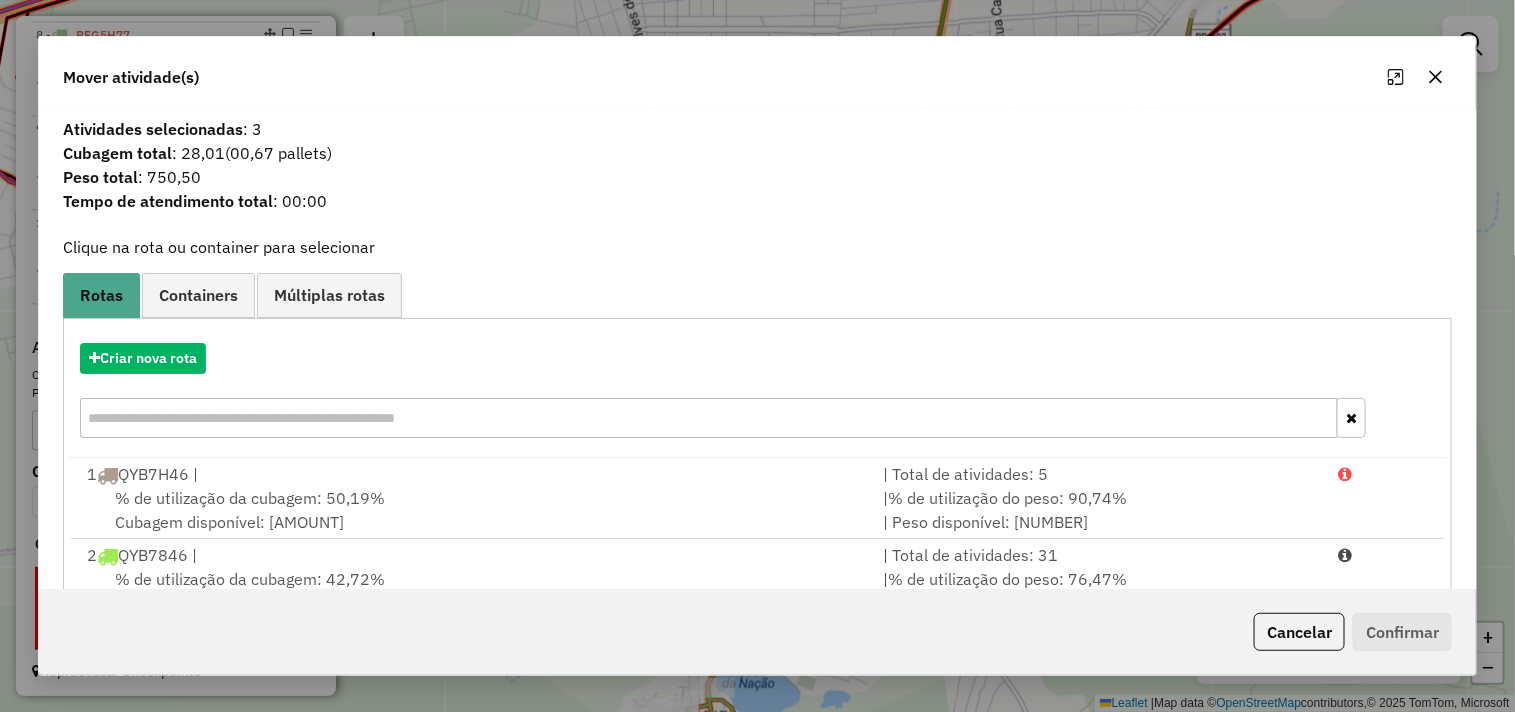 scroll, scrollTop: 302, scrollLeft: 0, axis: vertical 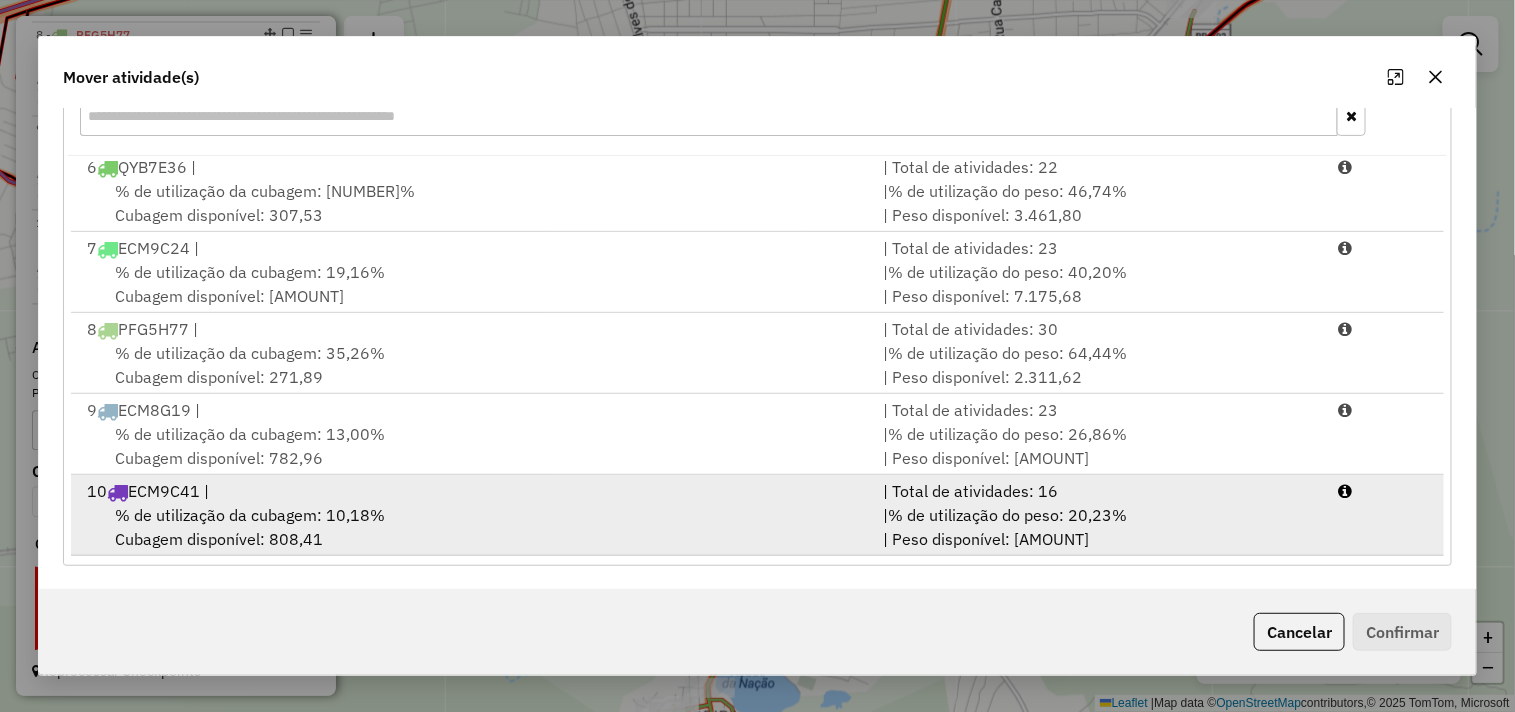 click on "10  ECM9C41 |" at bounding box center (473, 491) 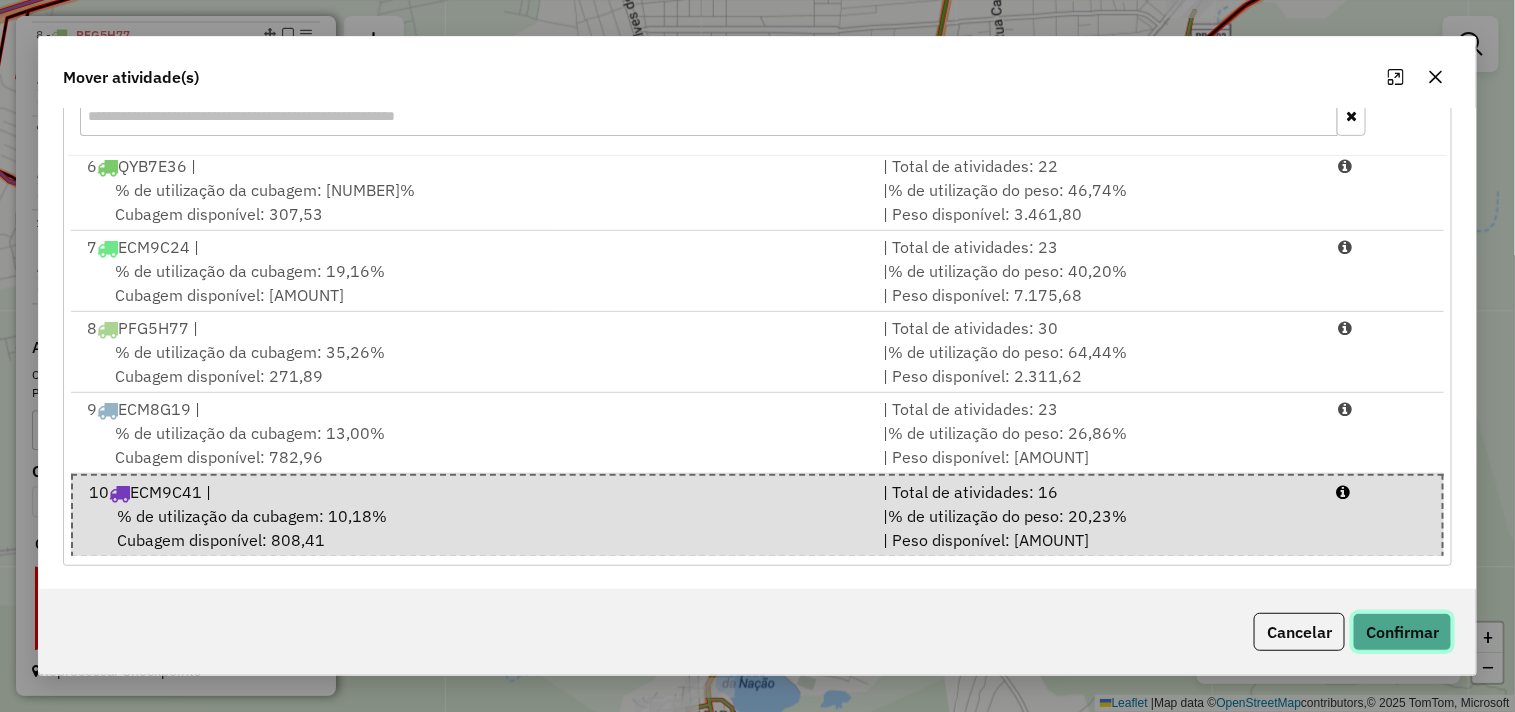 click on "Confirmar" 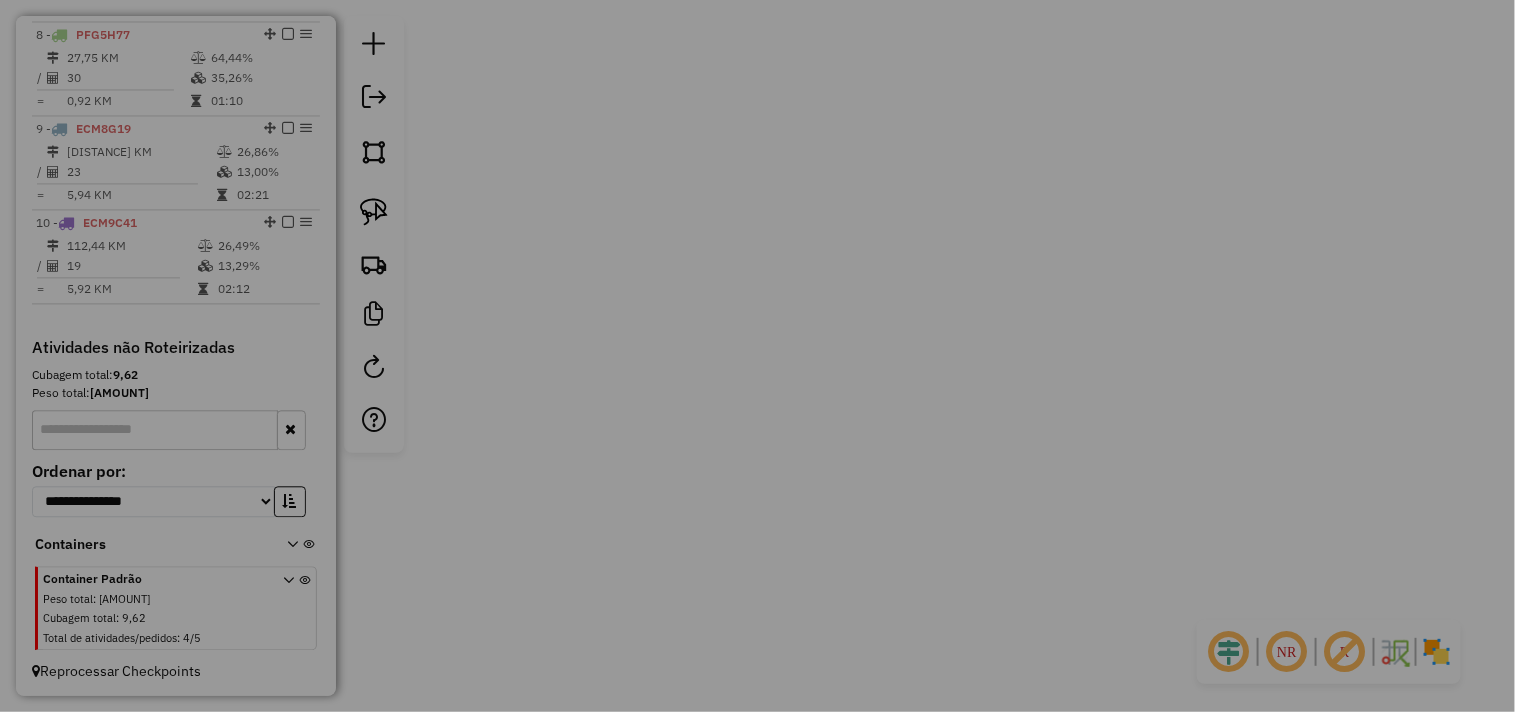 scroll, scrollTop: 0, scrollLeft: 0, axis: both 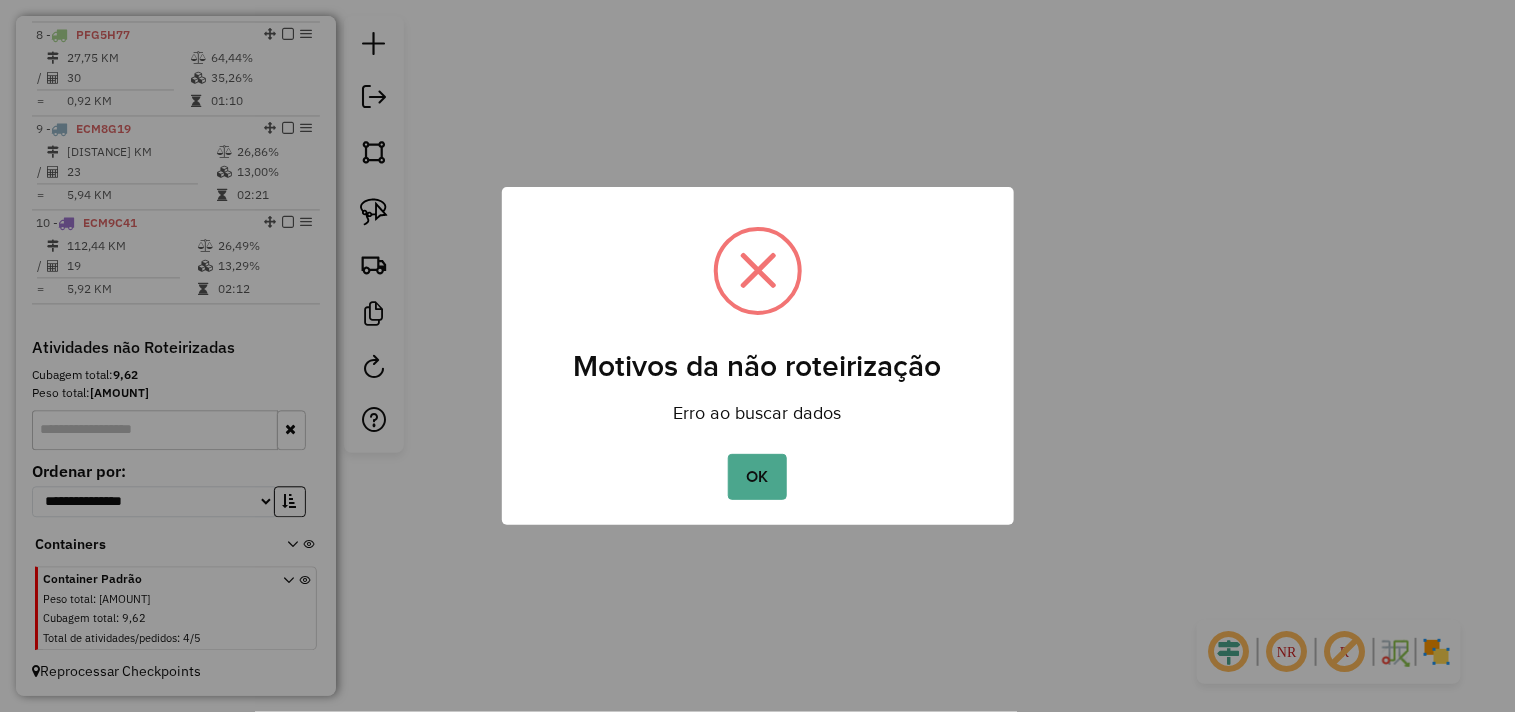 click on "OK No Cancel" at bounding box center [758, 477] 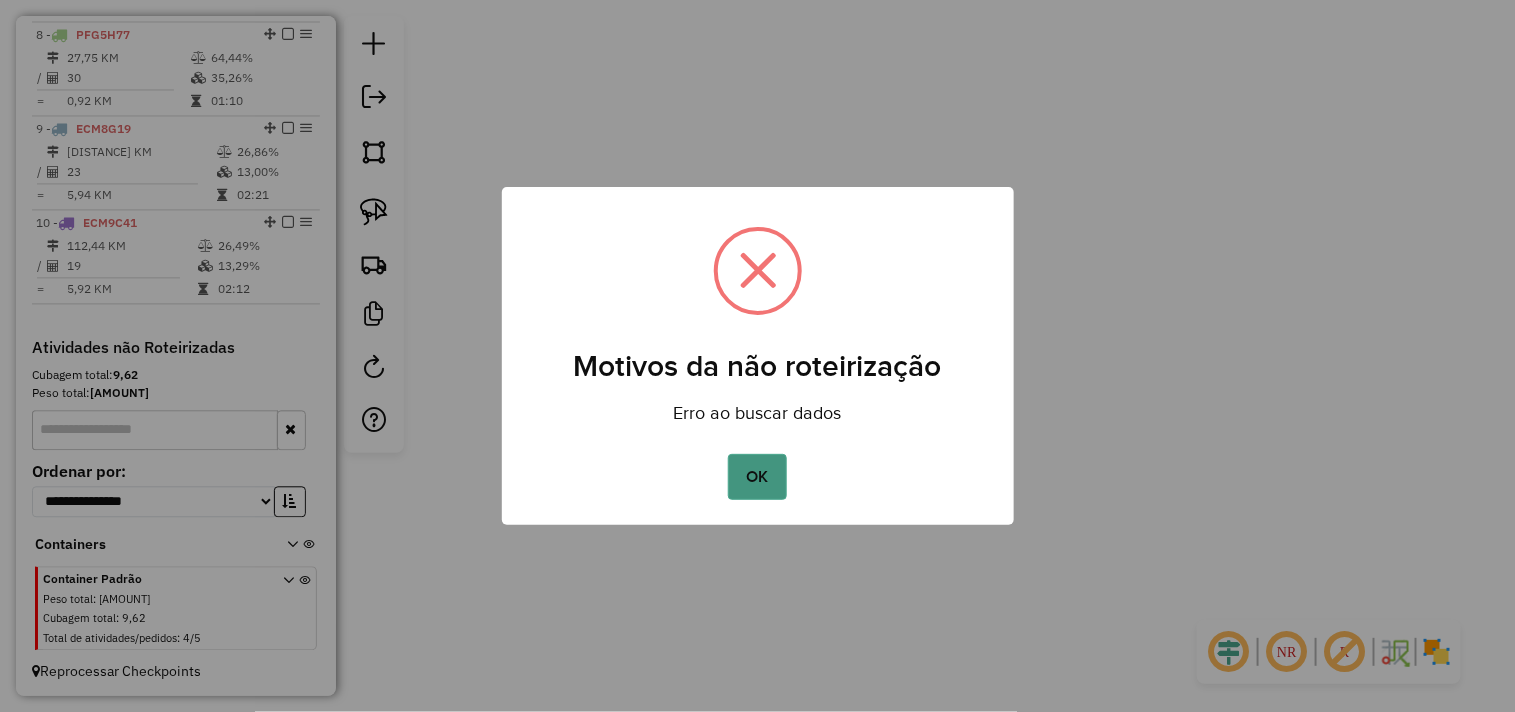 click on "OK" at bounding box center [757, 477] 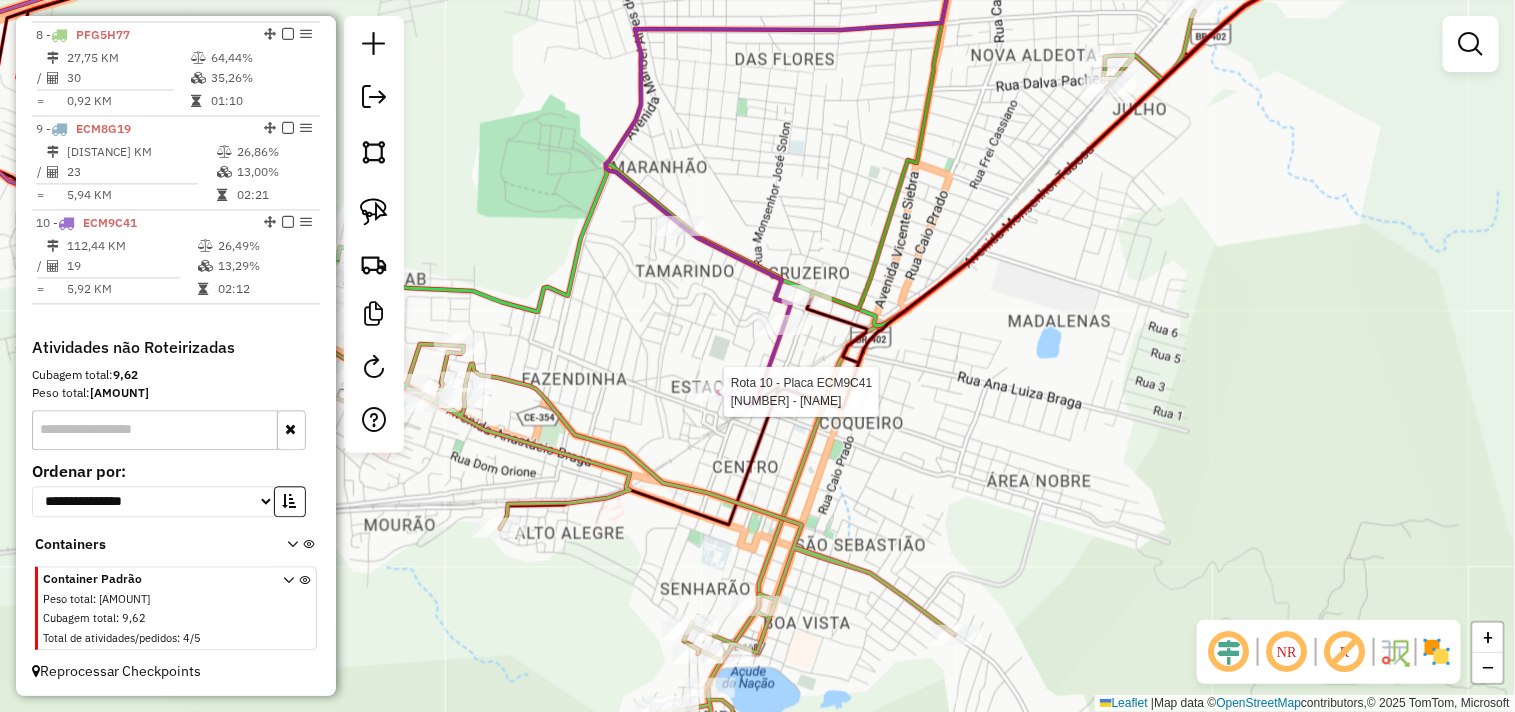 select on "**********" 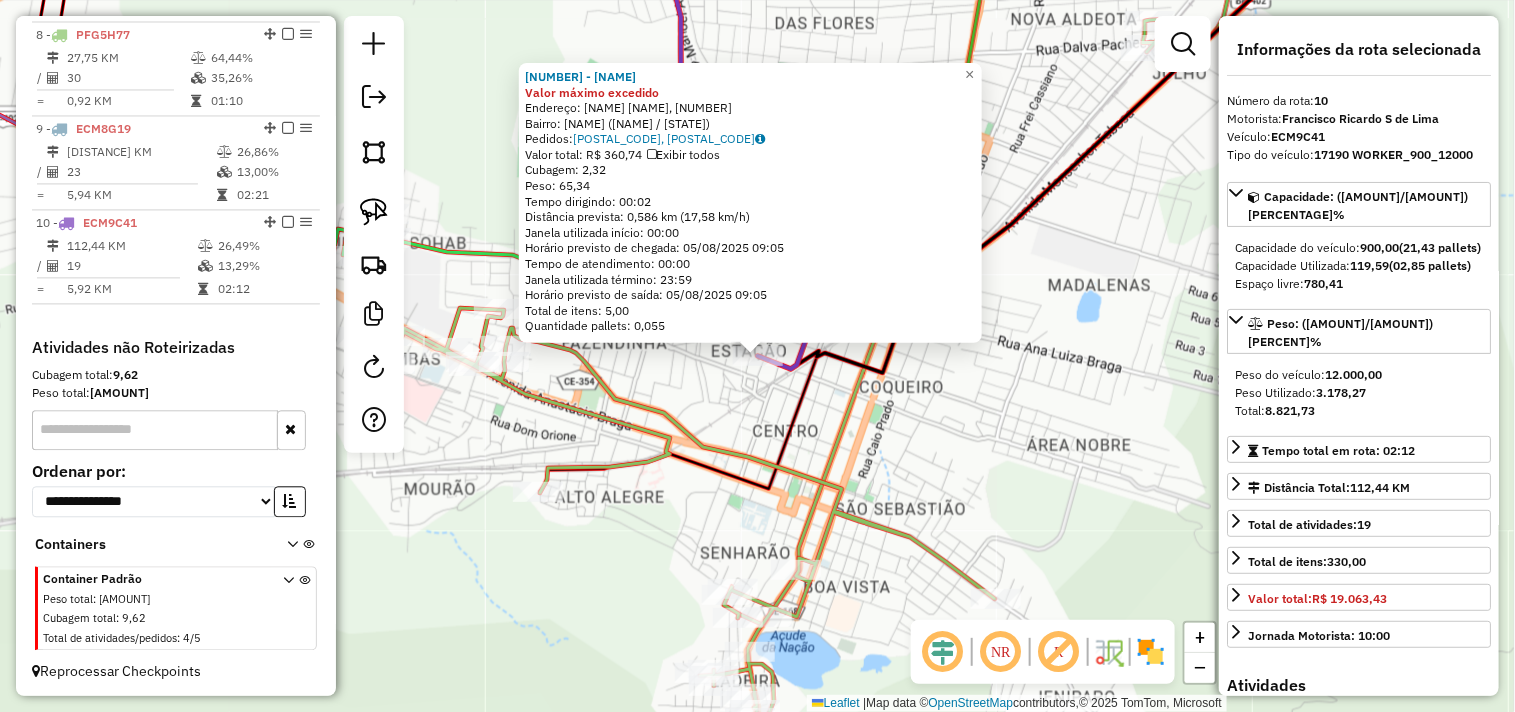click on "5217 - MERCADINHO MANINHO Valor máximo excedido  Endereço: Rua João Cordeiro, 3181   Bairro: Centro (Itapipoca / CE)   Pedidos:  04086995, 04086996   Valor total: R$ 360,74   Exibir todos   Cubagem: 2,32  Peso: 65,34  Tempo dirigindo: 00:02   Distância prevista: 0,586 km (17,58 km/h)   Janela utilizada início: 00:00   Horário previsto de chegada: 05/08/2025 09:05   Tempo de atendimento: 00:00   Janela utilizada término: 23:59   Horário previsto de saída: 05/08/2025 09:05   Total de itens: 5,00   Quantidade pallets: 0,055  × Janela de atendimento Grade de atendimento Capacidade Transportadoras Veículos Cliente Pedidos  Rotas Selecione os dias de semana para filtrar as janelas de atendimento  Seg   Ter   Qua   Qui   Sex   Sáb   Dom  Informe o período da janela de atendimento: De: Até:  Filtrar exatamente a janela do cliente  Considerar janela de atendimento padrão  Selecione os dias de semana para filtrar as grades de atendimento  Seg   Ter   Qua   Qui   Sex   Sáb   Dom   Peso mínimo:   De:  +" 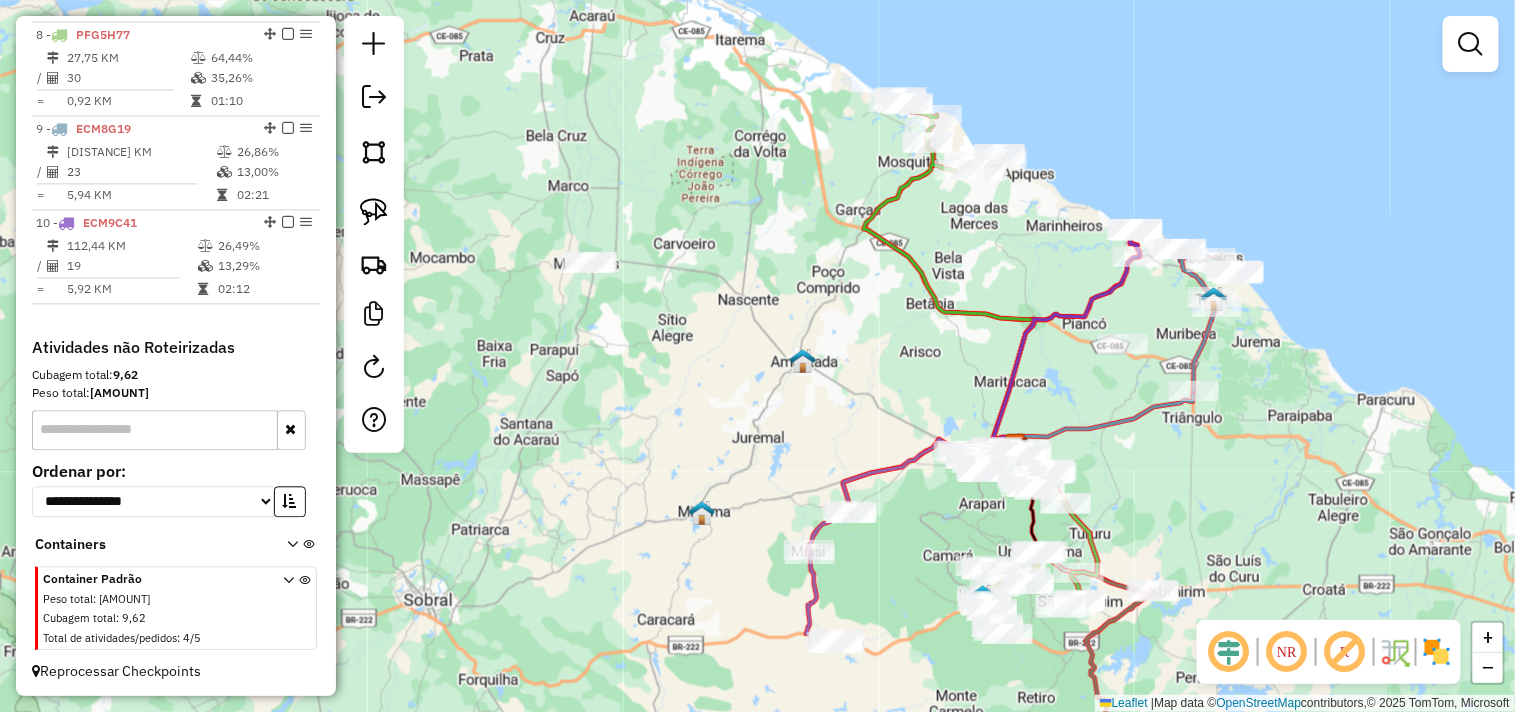 drag, startPoint x: 1186, startPoint y: 457, endPoint x: 1005, endPoint y: 440, distance: 181.79659 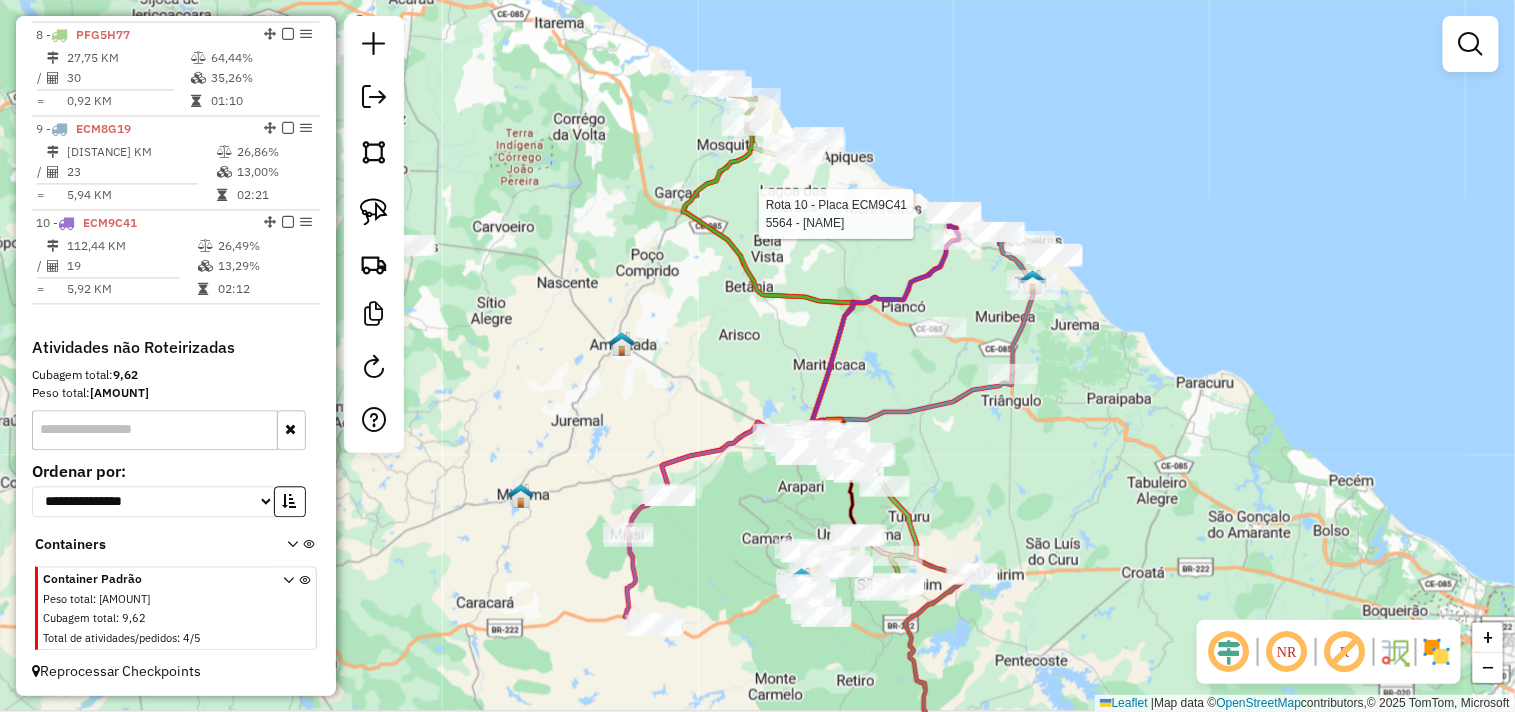 select on "**********" 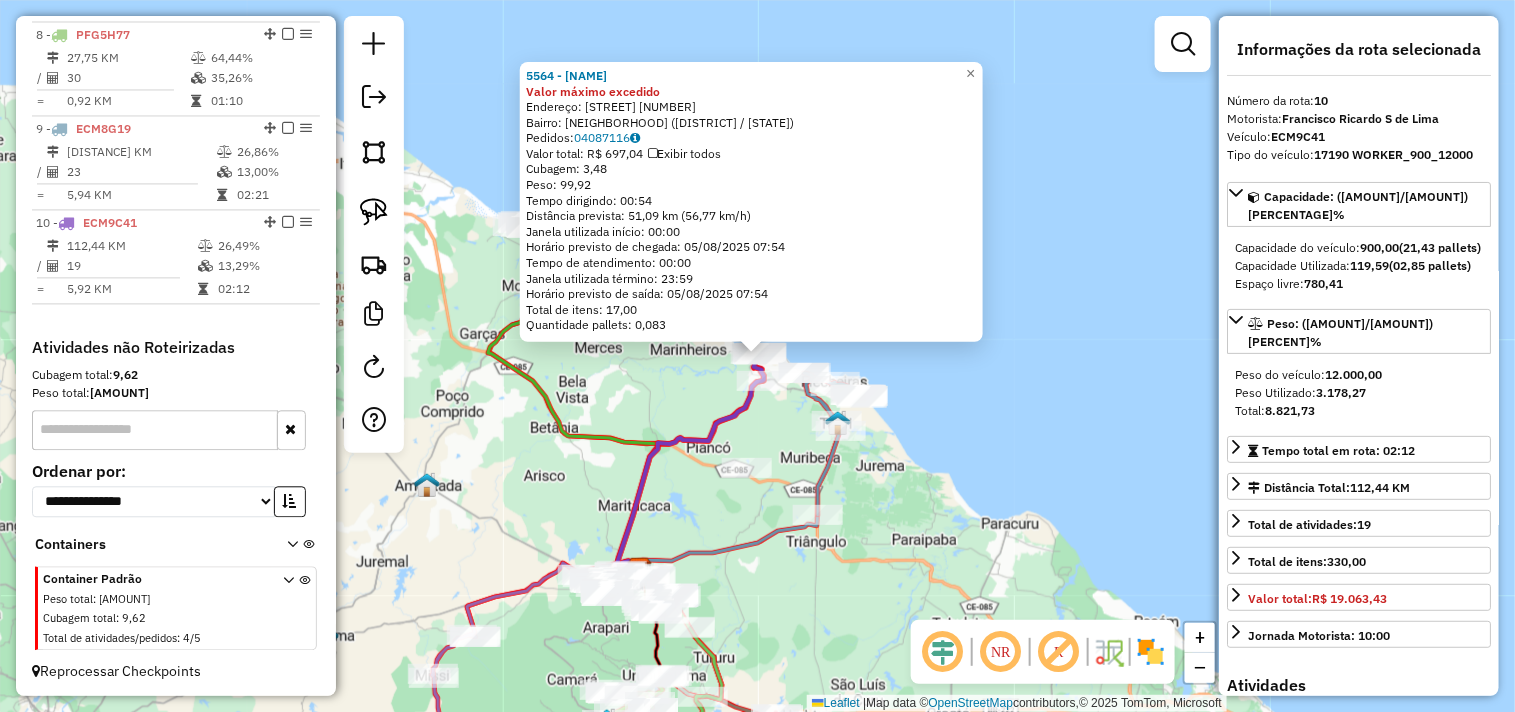 click on "5564 - DOMINGOS DO MORRO Valor máximo excedido  Endereço:  MUNDAU 93   Bairro: MUNDAU (TRAIRI / CE)   Pedidos:  04087116   Valor total: R$ 697,04   Exibir todos   Cubagem: 3,48  Peso: 99,92  Tempo dirigindo: 00:54   Distância prevista: 51,09 km (56,77 km/h)   Janela utilizada início: 00:00   Horário previsto de chegada: 05/08/2025 07:54   Tempo de atendimento: 00:00   Janela utilizada término: 23:59   Horário previsto de saída: 05/08/2025 07:54   Total de itens: 17,00   Quantidade pallets: 0,083  × Janela de atendimento Grade de atendimento Capacidade Transportadoras Veículos Cliente Pedidos  Rotas Selecione os dias de semana para filtrar as janelas de atendimento  Seg   Ter   Qua   Qui   Sex   Sáb   Dom  Informe o período da janela de atendimento: De: Até:  Filtrar exatamente a janela do cliente  Considerar janela de atendimento padrão  Selecione os dias de semana para filtrar as grades de atendimento  Seg   Ter   Qua   Qui   Sex   Sáb   Dom   Clientes fora do dia de atendimento selecionado +" 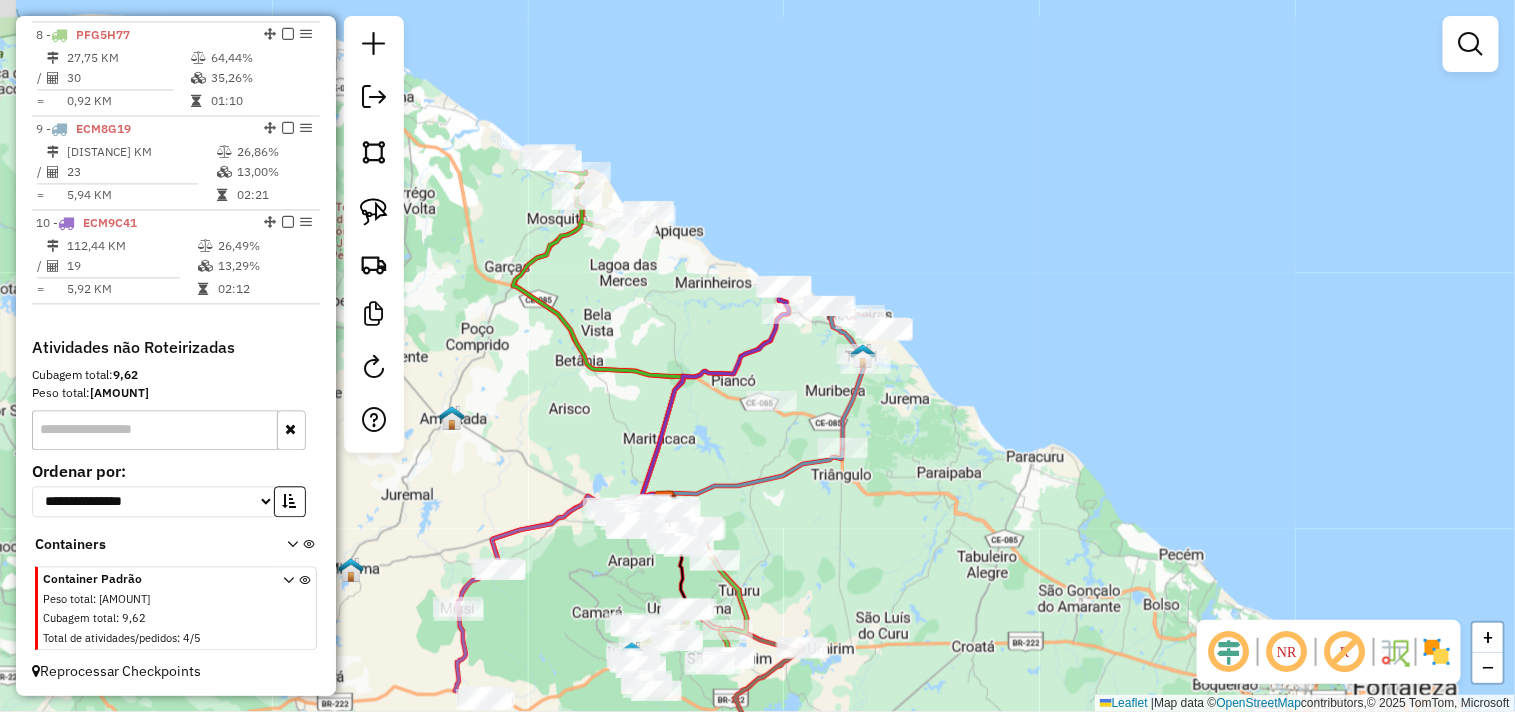 drag, startPoint x: 1008, startPoint y: 454, endPoint x: 1030, endPoint y: 305, distance: 150.6154 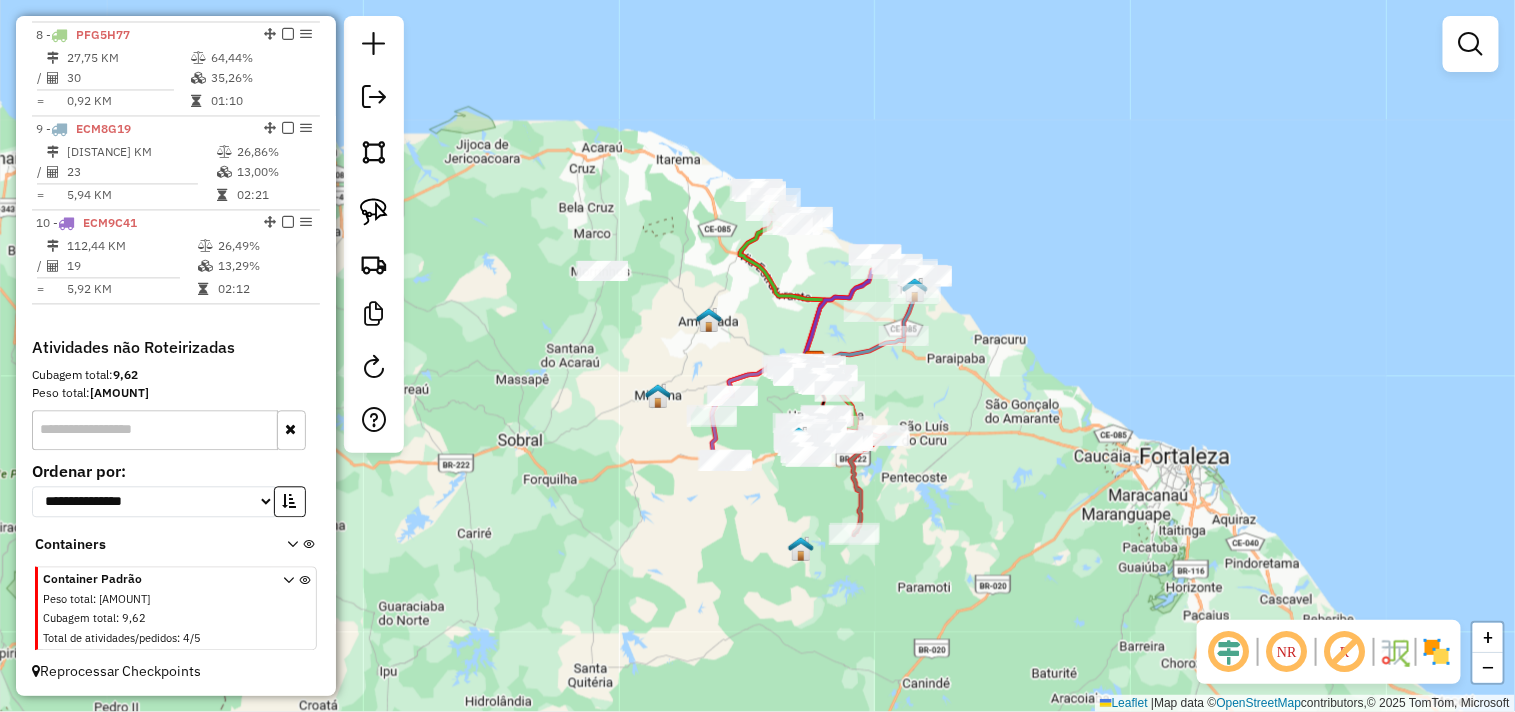 drag, startPoint x: 1060, startPoint y: 451, endPoint x: 1008, endPoint y: 466, distance: 54.120235 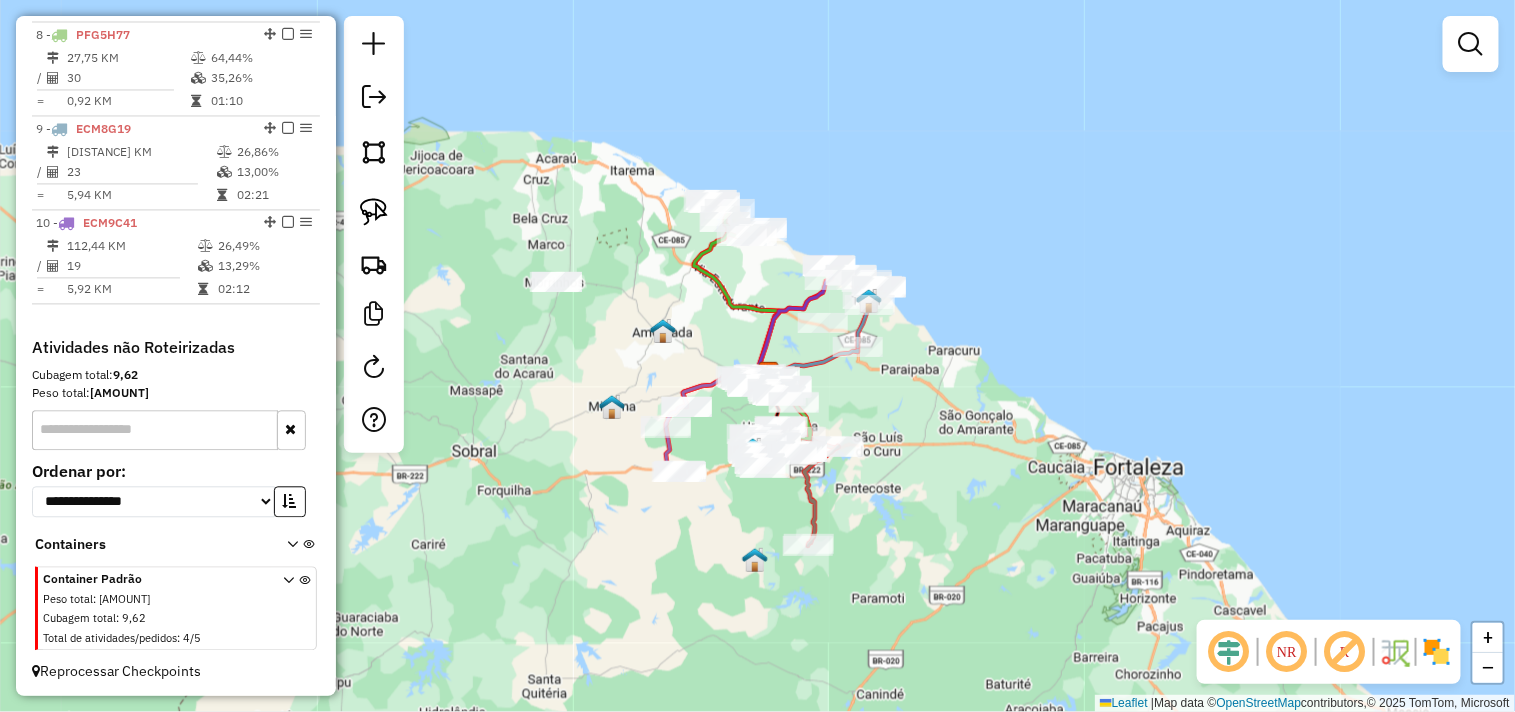 drag, startPoint x: 968, startPoint y: 501, endPoint x: 943, endPoint y: 505, distance: 25.317978 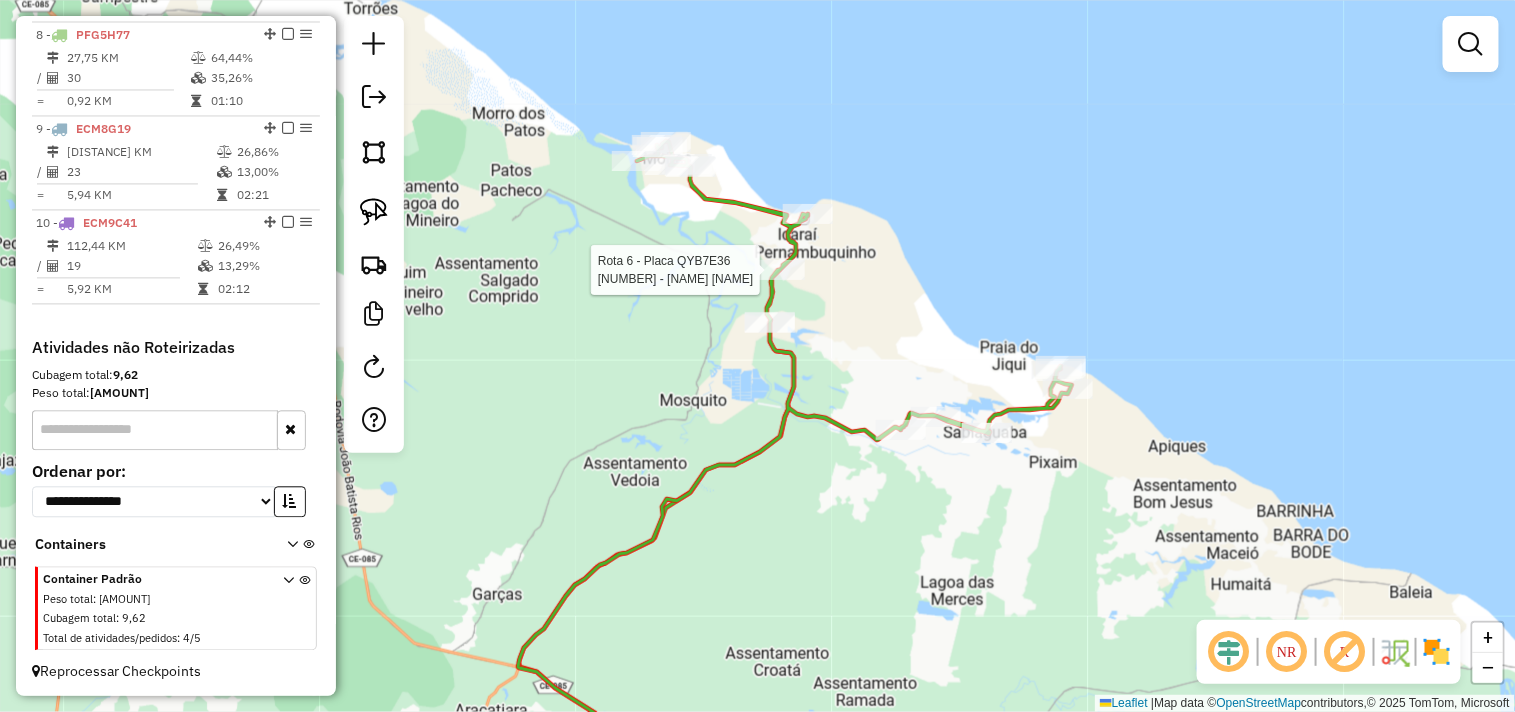 select on "**********" 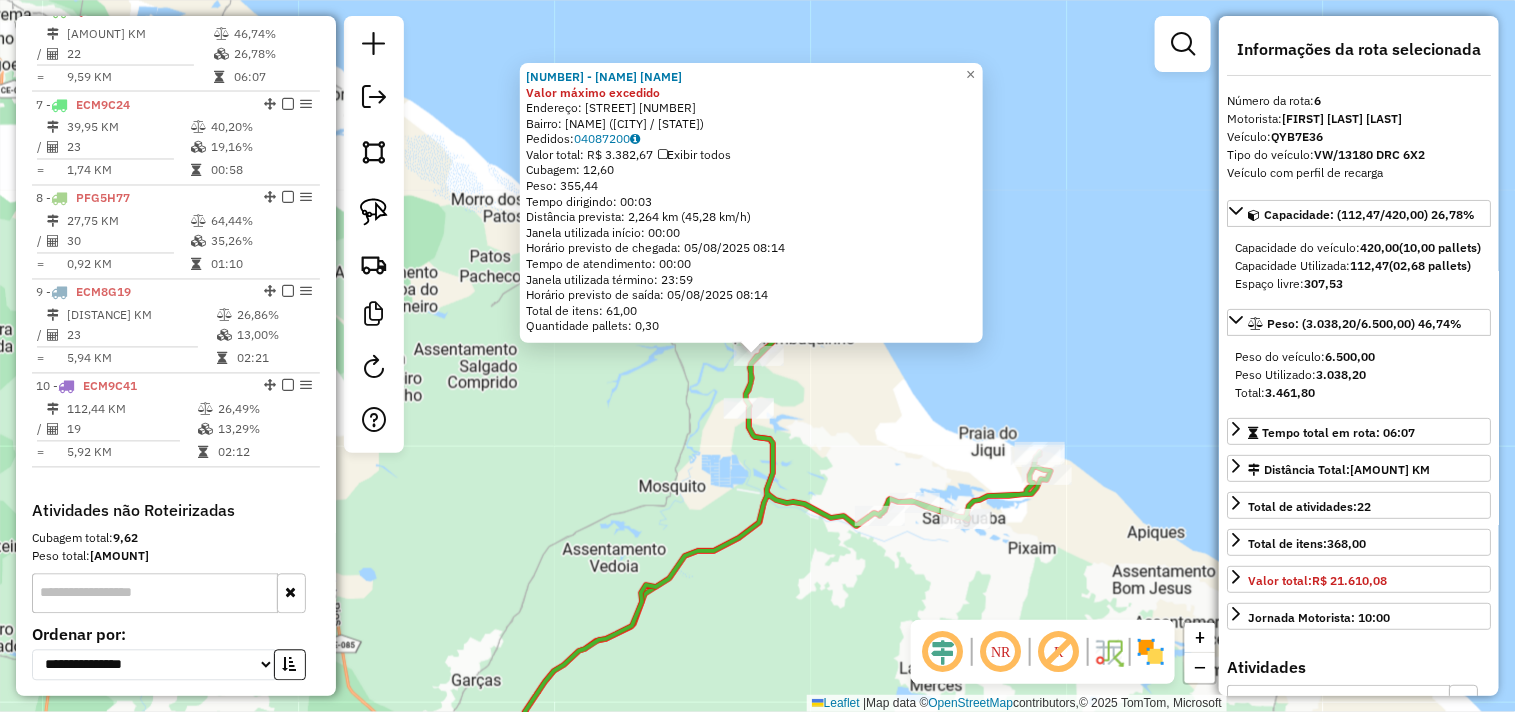 scroll, scrollTop: 1243, scrollLeft: 0, axis: vertical 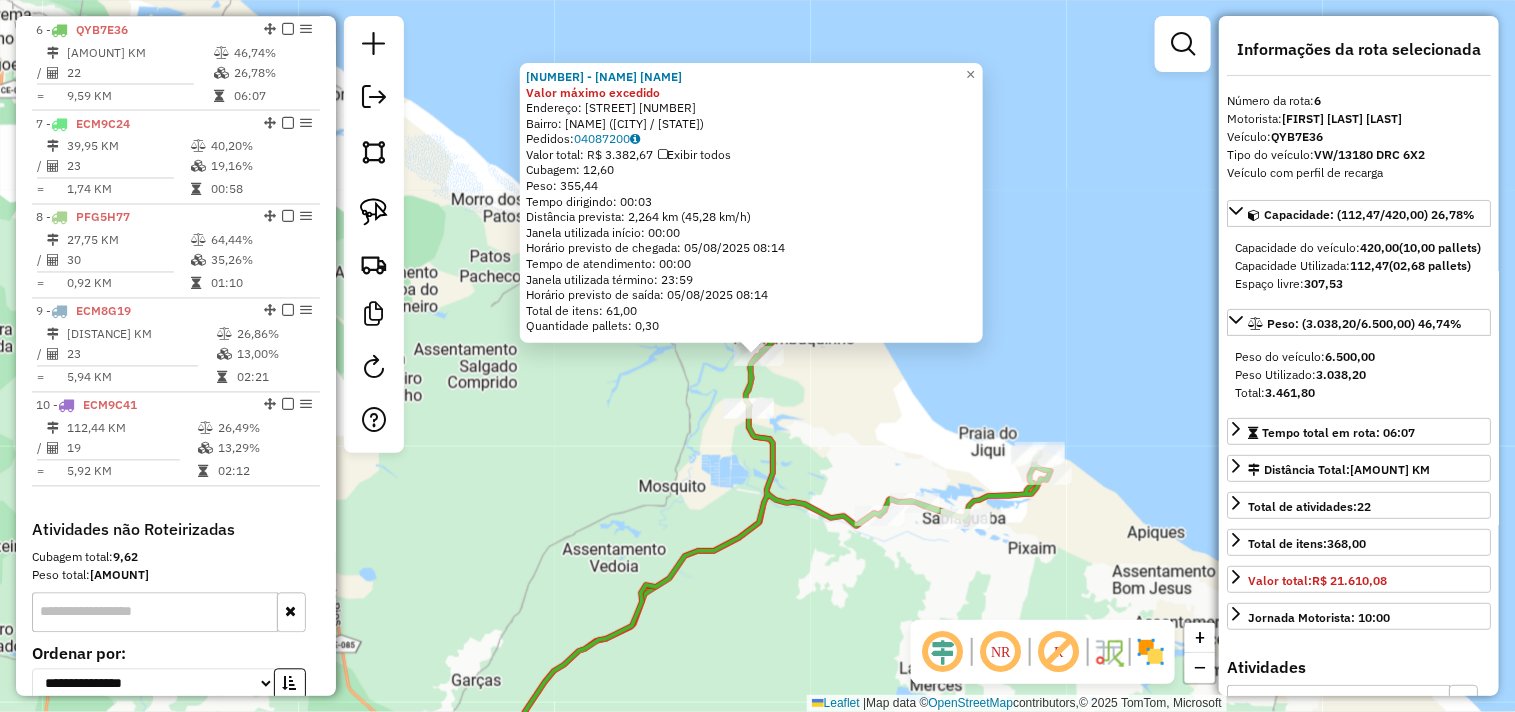 click on "853 - MERC DO JOSE (ICARAI Valor máximo excedido  Endereço:  SITIO PERNAMBUQUINHO 10   Bairro: ICARAI (AMONTADA / CE)   Pedidos:  04087200   Valor total: R$ 3.382,67   Exibir todos   Cubagem: 12,60  Peso: 355,44  Tempo dirigindo: 00:03   Distância prevista: 2,264 km (45,28 km/h)   Janela utilizada início: 00:00   Horário previsto de chegada: 05/08/2025 08:14   Tempo de atendimento: 00:00   Janela utilizada término: 23:59   Horário previsto de saída: 05/08/2025 08:14   Total de itens: 61,00   Quantidade pallets: 0,30  × Janela de atendimento Grade de atendimento Capacidade Transportadoras Veículos Cliente Pedidos  Rotas Selecione os dias de semana para filtrar as janelas de atendimento  Seg   Ter   Qua   Qui   Sex   Sáb   Dom  Informe o período da janela de atendimento: De: Até:  Filtrar exatamente a janela do cliente  Considerar janela de atendimento padrão  Selecione os dias de semana para filtrar as grades de atendimento  Seg   Ter   Qua   Qui   Sex   Sáb   Dom   Peso mínimo:   De:   Até:" 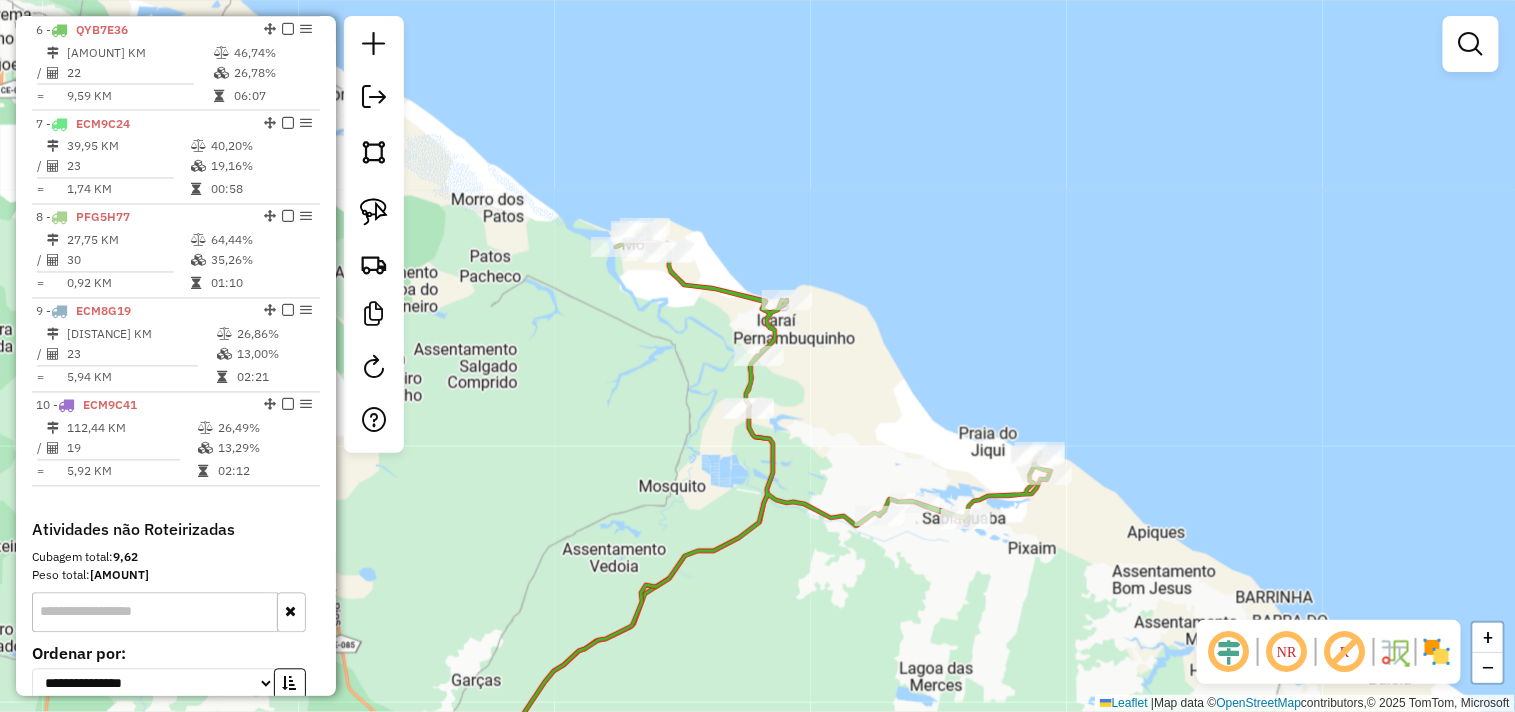 drag, startPoint x: 857, startPoint y: 452, endPoint x: 848, endPoint y: 416, distance: 37.107952 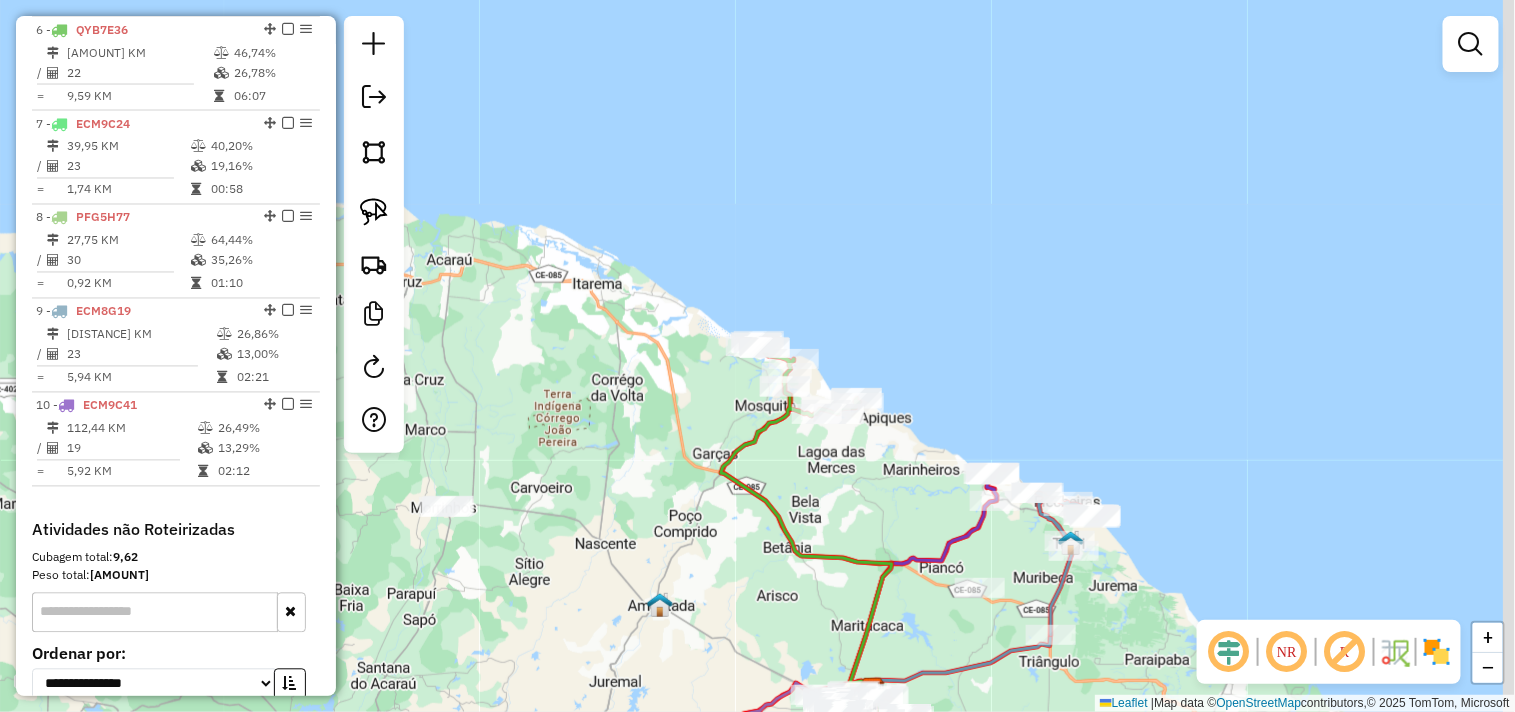 drag, startPoint x: 904, startPoint y: 506, endPoint x: 758, endPoint y: 387, distance: 188.3534 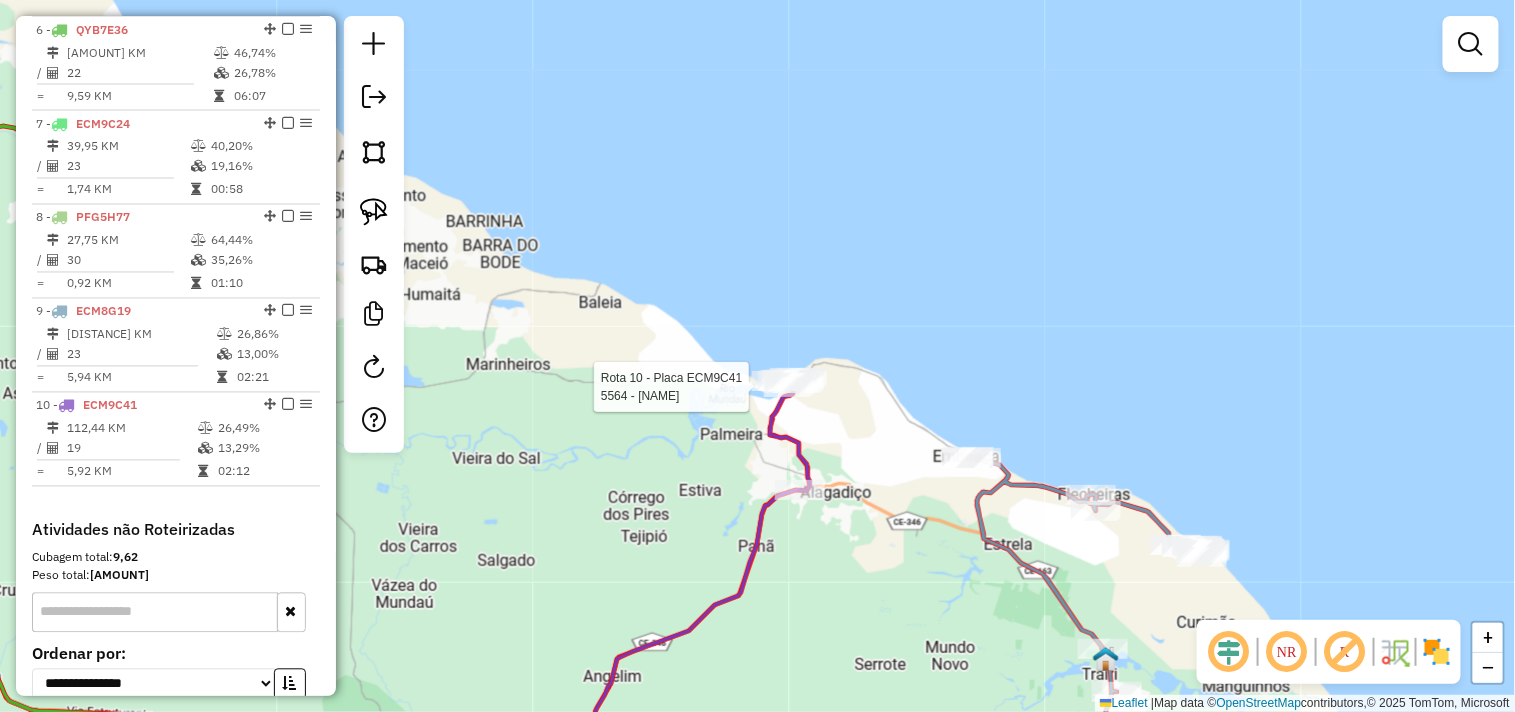 select on "**********" 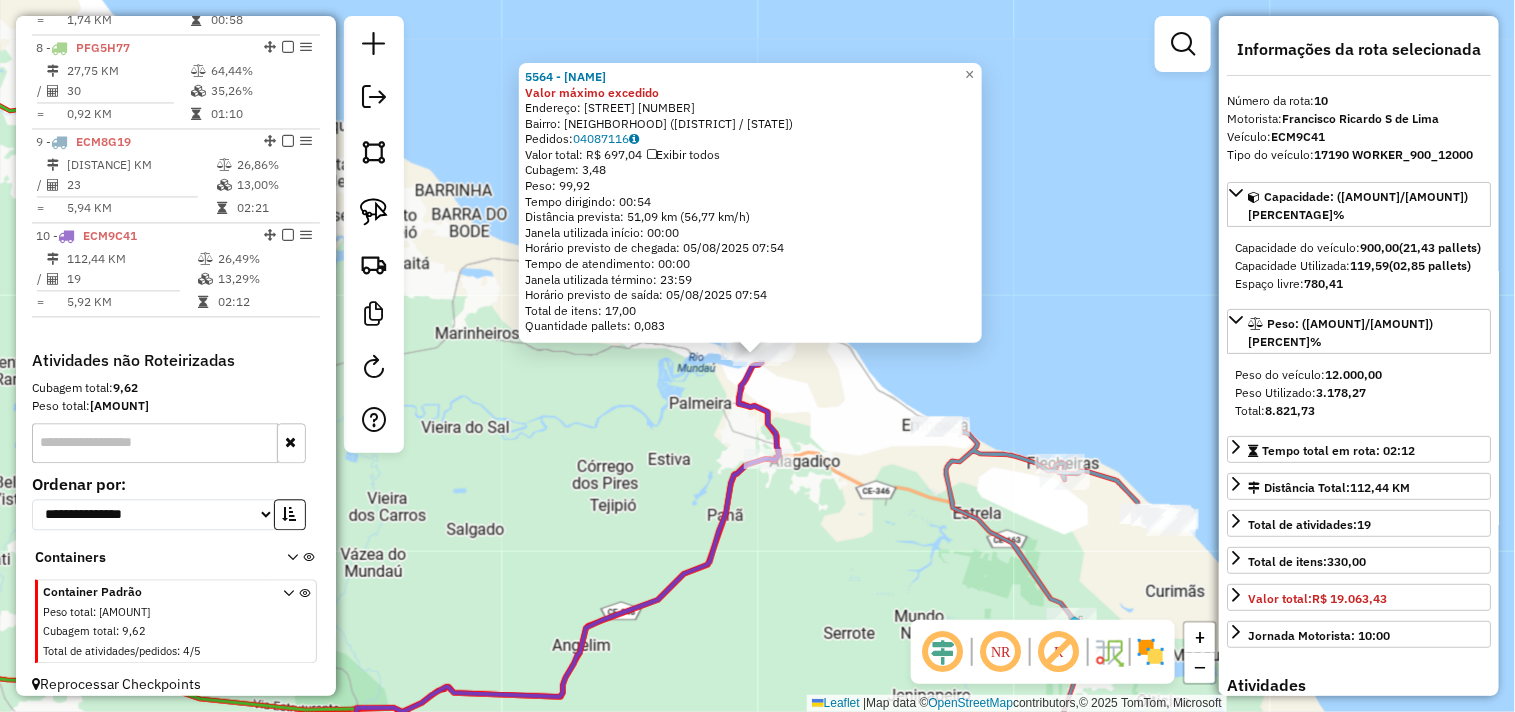 scroll, scrollTop: 1426, scrollLeft: 0, axis: vertical 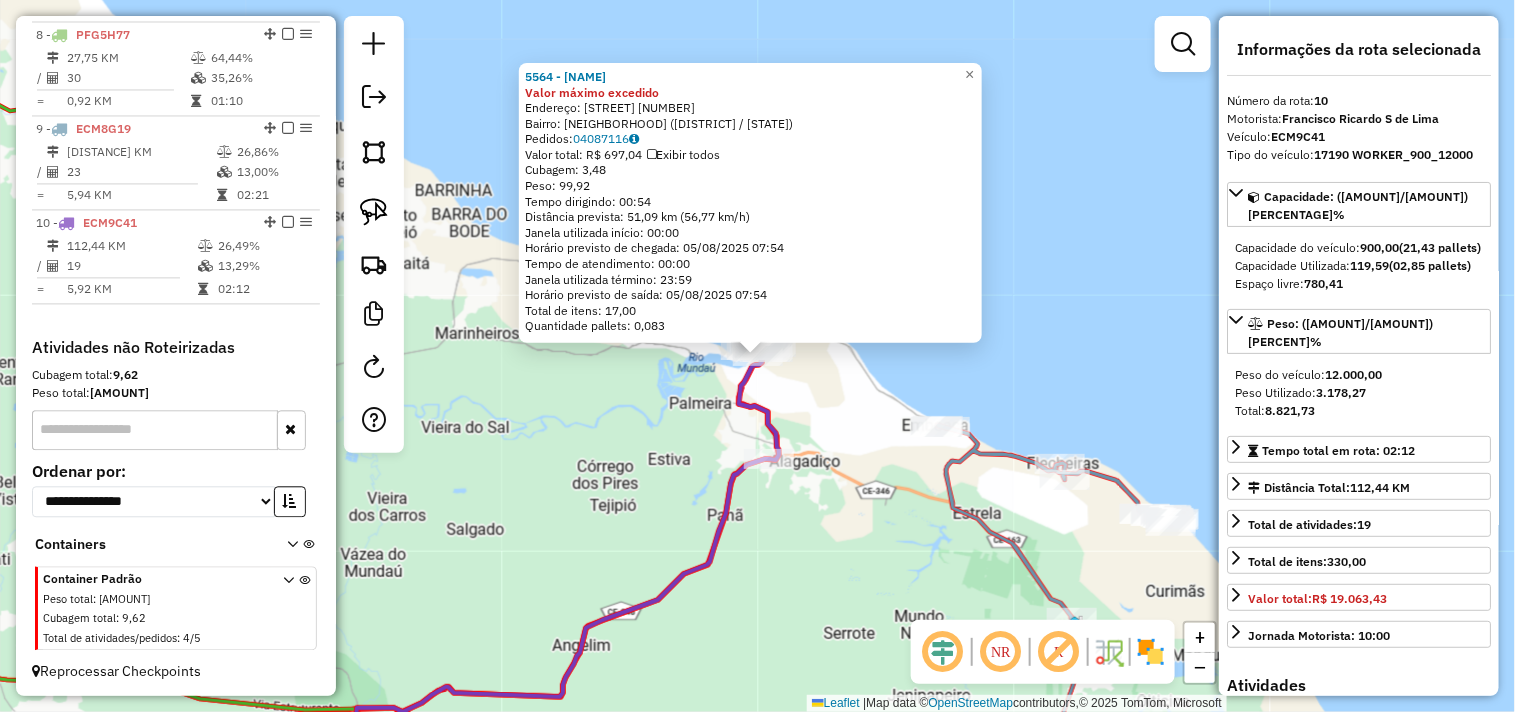 click on "5564 - DOMINGOS DO MORRO Valor máximo excedido  Endereço:  MUNDAU 93   Bairro: MUNDAU (TRAIRI / CE)   Pedidos:  04087116   Valor total: R$ 697,04   Exibir todos   Cubagem: 3,48  Peso: 99,92  Tempo dirigindo: 00:54   Distância prevista: 51,09 km (56,77 km/h)   Janela utilizada início: 00:00   Horário previsto de chegada: 05/08/2025 07:54   Tempo de atendimento: 00:00   Janela utilizada término: 23:59   Horário previsto de saída: 05/08/2025 07:54   Total de itens: 17,00   Quantidade pallets: 0,083  × Janela de atendimento Grade de atendimento Capacidade Transportadoras Veículos Cliente Pedidos  Rotas Selecione os dias de semana para filtrar as janelas de atendimento  Seg   Ter   Qua   Qui   Sex   Sáb   Dom  Informe o período da janela de atendimento: De: Até:  Filtrar exatamente a janela do cliente  Considerar janela de atendimento padrão  Selecione os dias de semana para filtrar as grades de atendimento  Seg   Ter   Qua   Qui   Sex   Sáb   Dom   Clientes fora do dia de atendimento selecionado +" 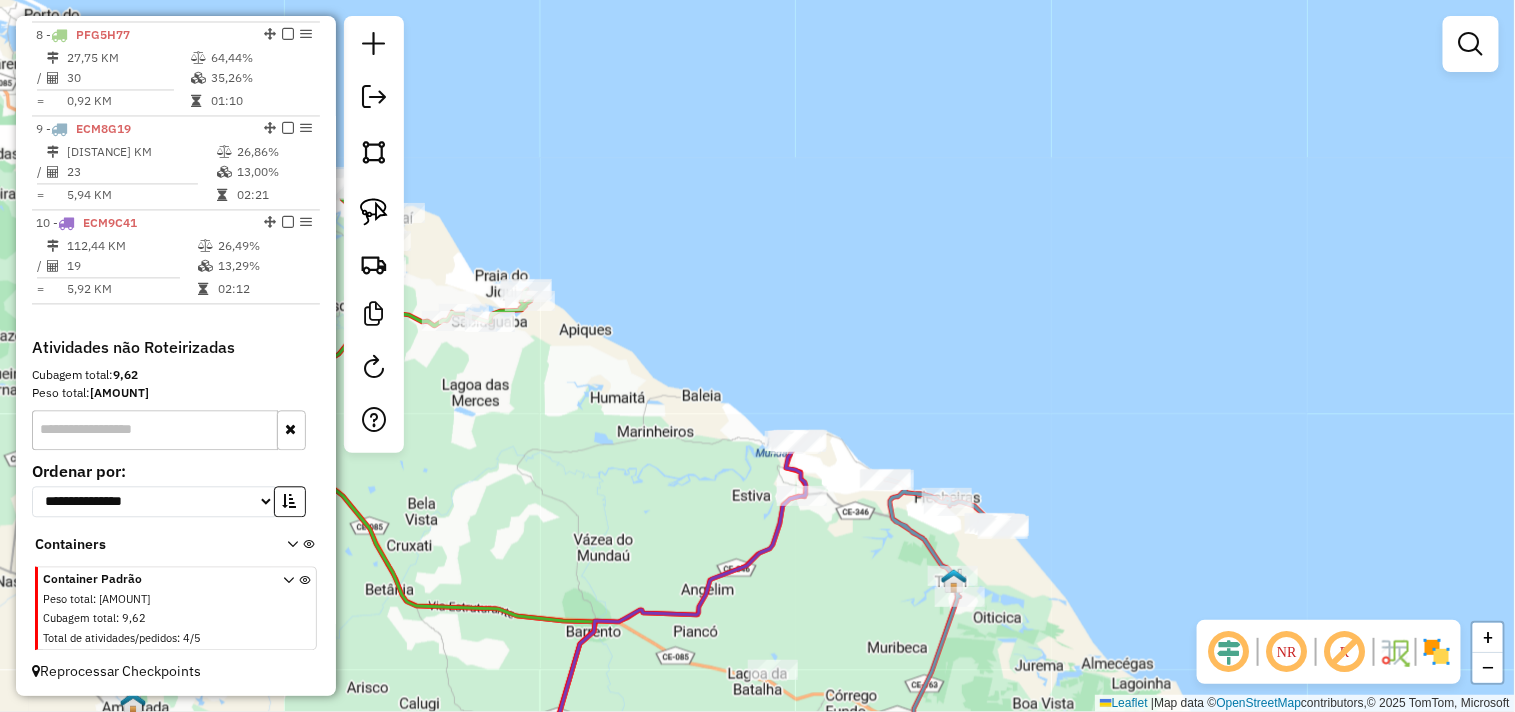 drag, startPoint x: 810, startPoint y: 285, endPoint x: 737, endPoint y: 240, distance: 85.75546 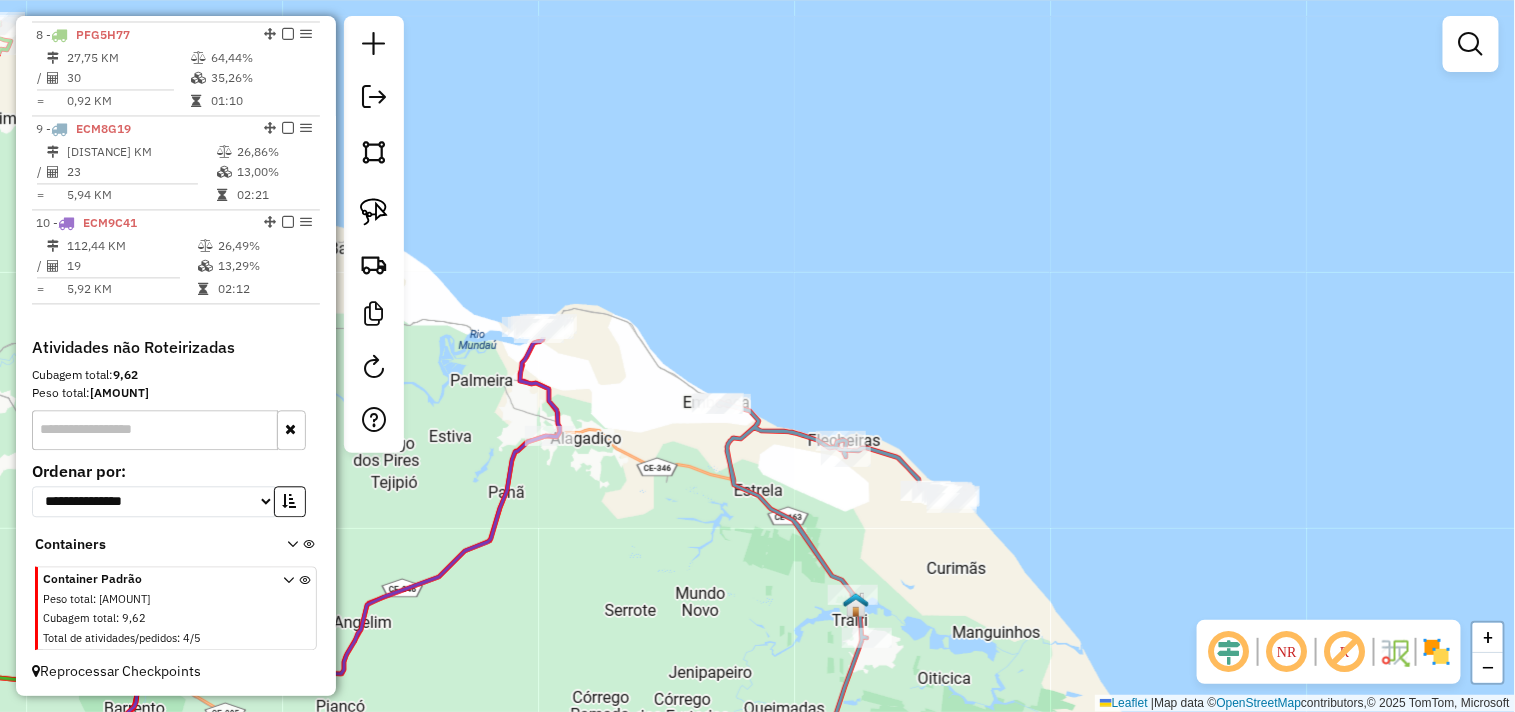 click on "Janela de atendimento Grade de atendimento Capacidade Transportadoras Veículos Cliente Pedidos  Rotas Selecione os dias de semana para filtrar as janelas de atendimento  Seg   Ter   Qua   Qui   Sex   Sáb   Dom  Informe o período da janela de atendimento: De: Até:  Filtrar exatamente a janela do cliente  Considerar janela de atendimento padrão  Selecione os dias de semana para filtrar as grades de atendimento  Seg   Ter   Qua   Qui   Sex   Sáb   Dom   Considerar clientes sem dia de atendimento cadastrado  Clientes fora do dia de atendimento selecionado Filtrar as atividades entre os valores definidos abaixo:  Peso mínimo:   Peso máximo:   Cubagem mínima:   Cubagem máxima:   De:   Até:  Filtrar as atividades entre o tempo de atendimento definido abaixo:  De:   Até:   Considerar capacidade total dos clientes não roteirizados Transportadora: Selecione um ou mais itens Tipo de veículo: Selecione um ou mais itens Veículo: Selecione um ou mais itens Motorista: Selecione um ou mais itens Nome: Rótulo:" 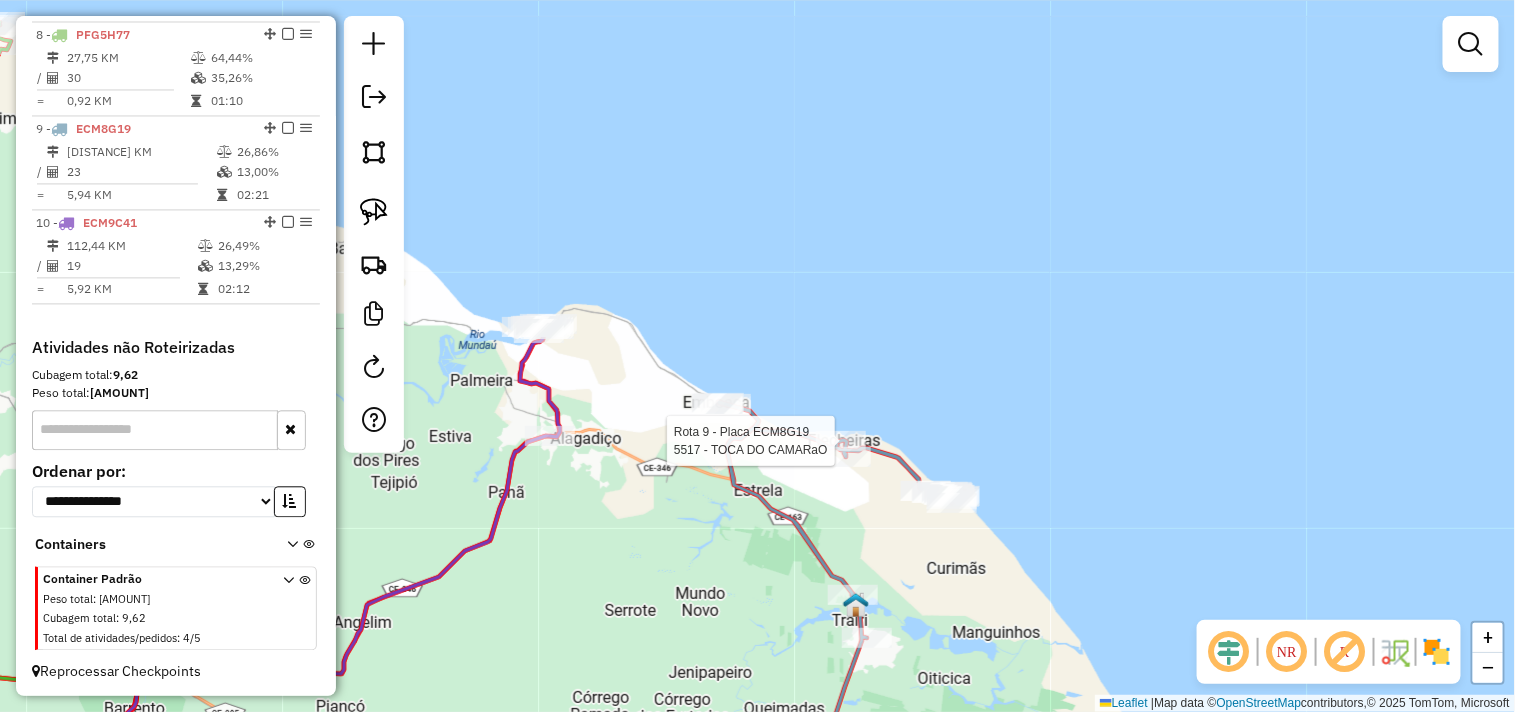 select on "**********" 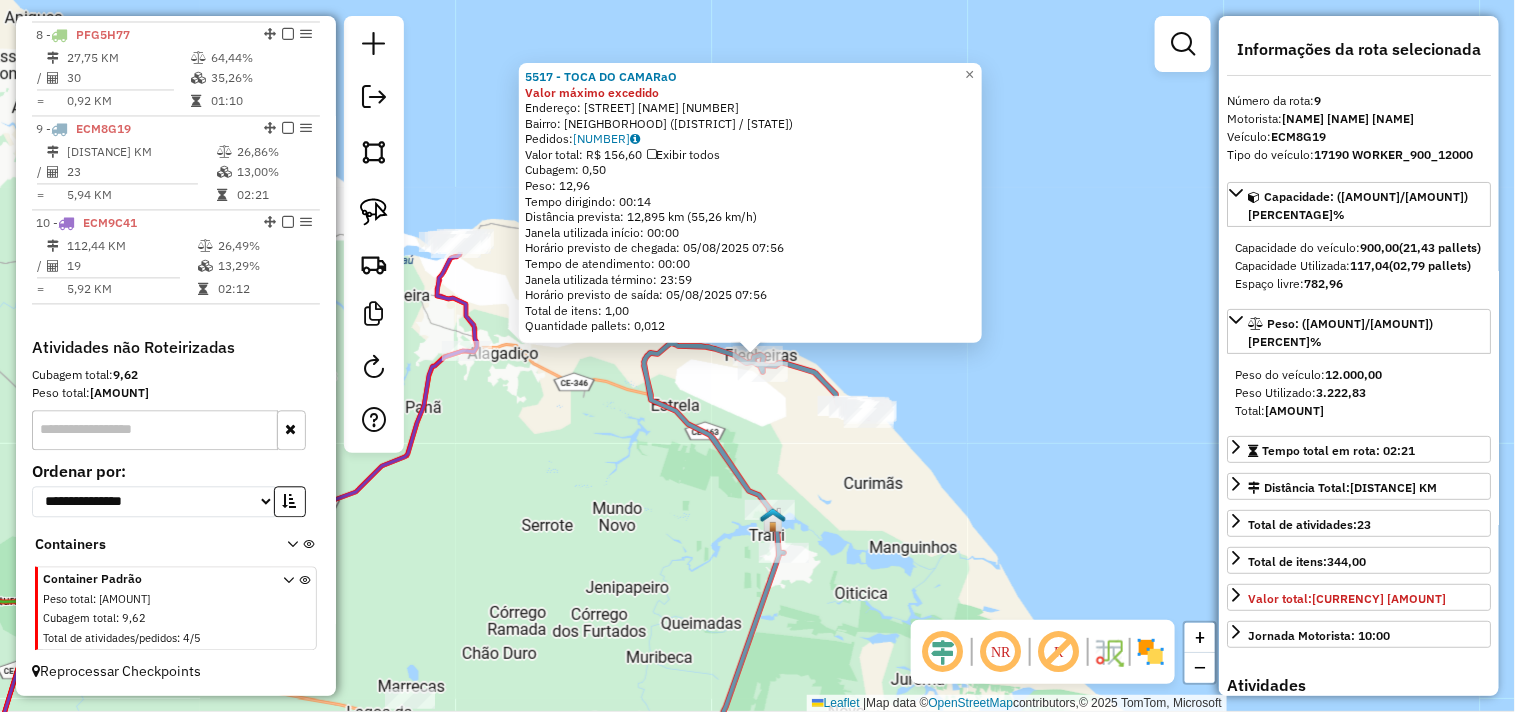 click on "5517 - TOCA DO CAMARaO Valor máximo excedido  Endereço:  RUA SAO PEDRO SN   Bairro: FLECHEIRAS (TRAIRI / CE)   Pedidos:  04087218   Valor total: R$ 156,60   Exibir todos   Cubagem: 0,50  Peso: 12,96  Tempo dirigindo: 00:14   Distância prevista: 12,895 km (55,26 km/h)   Janela utilizada início: 00:00   Horário previsto de chegada: 05/08/2025 07:56   Tempo de atendimento: 00:00   Janela utilizada término: 23:59   Horário previsto de saída: 05/08/2025 07:56   Total de itens: 1,00   Quantidade pallets: 0,012  × Janela de atendimento Grade de atendimento Capacidade Transportadoras Veículos Cliente Pedidos  Rotas Selecione os dias de semana para filtrar as janelas de atendimento  Seg   Ter   Qua   Qui   Sex   Sáb   Dom  Informe o período da janela de atendimento: De: Até:  Filtrar exatamente a janela do cliente  Considerar janela de atendimento padrão  Selecione os dias de semana para filtrar as grades de atendimento  Seg   Ter   Qua   Qui   Sex   Sáb   Dom   Peso mínimo:   Peso máximo:   De:  De:" 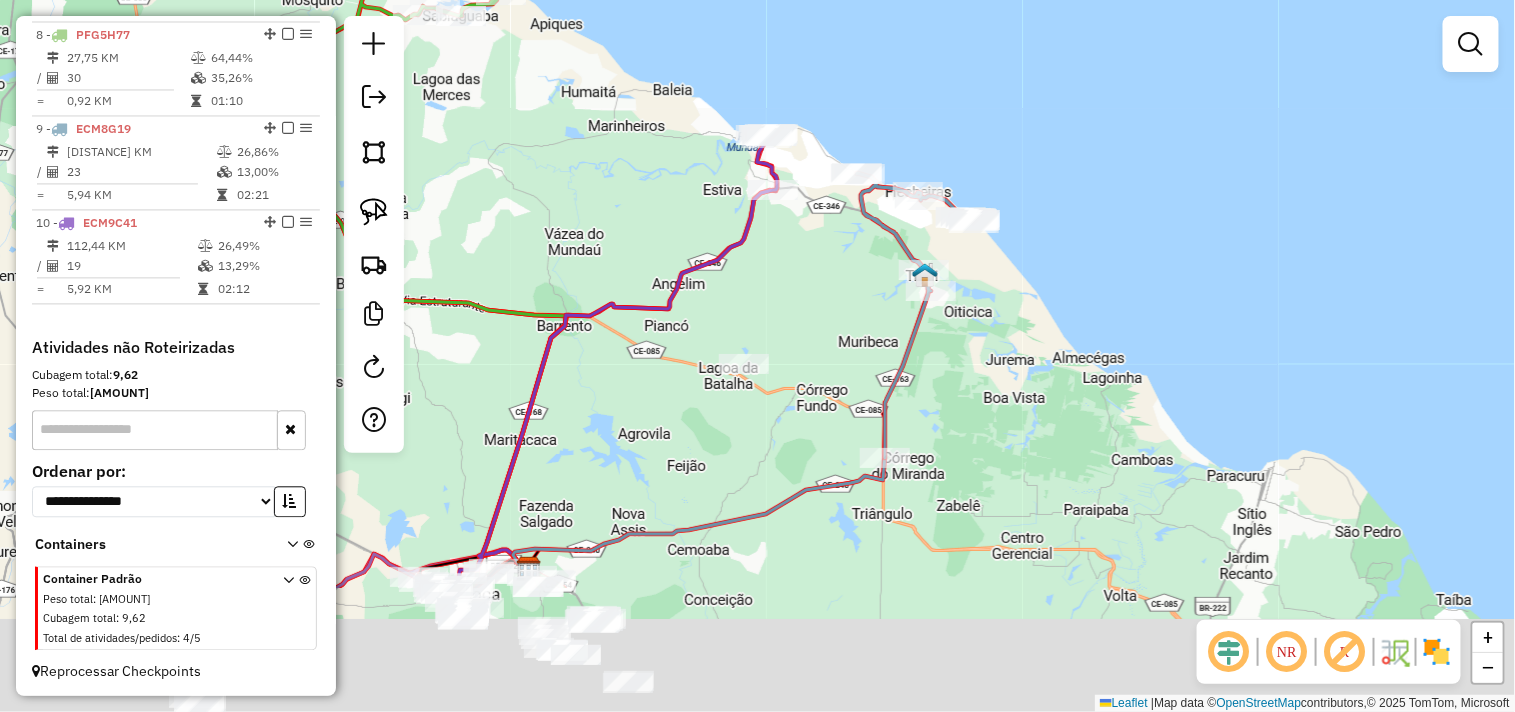drag, startPoint x: 690, startPoint y: 537, endPoint x: 928, endPoint y: 215, distance: 400.4098 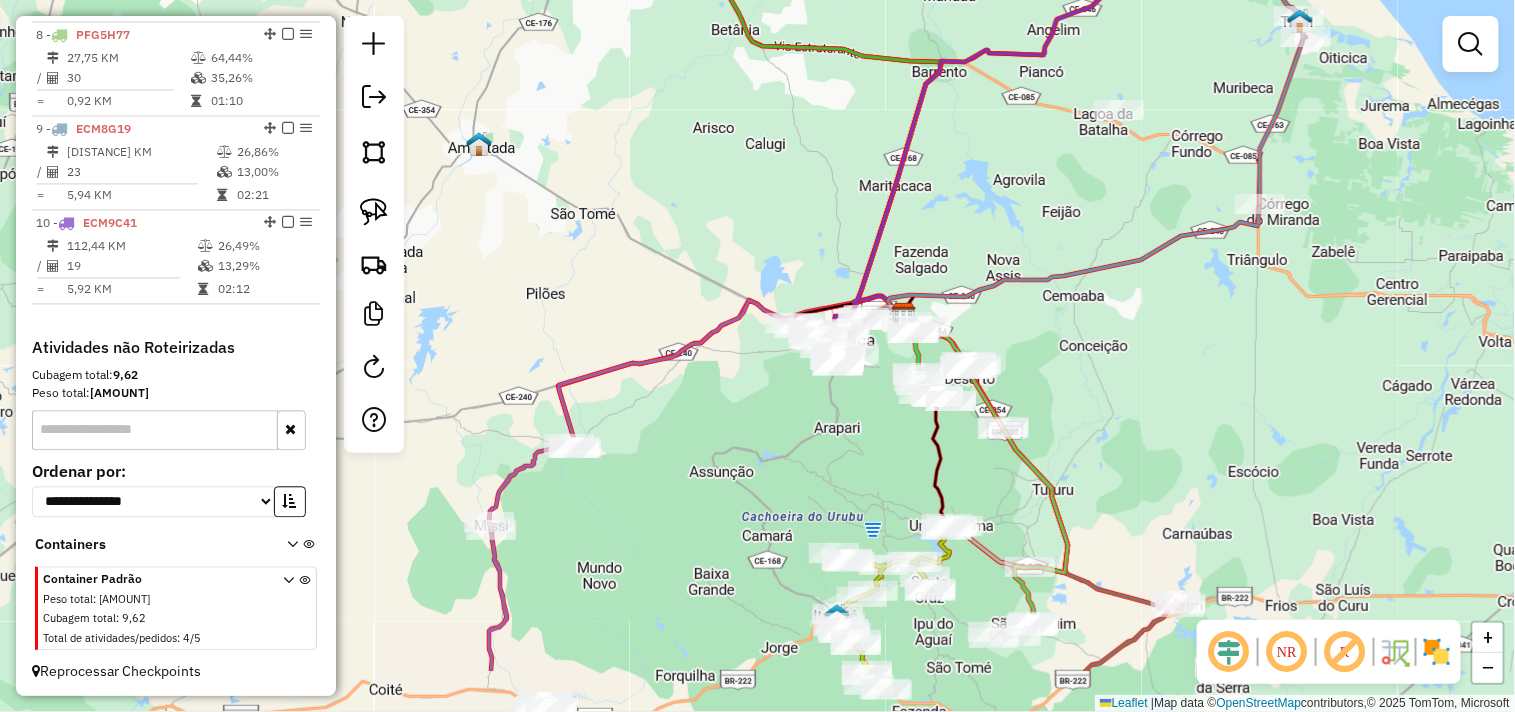 drag, startPoint x: 900, startPoint y: 474, endPoint x: 1130, endPoint y: 390, distance: 244.85915 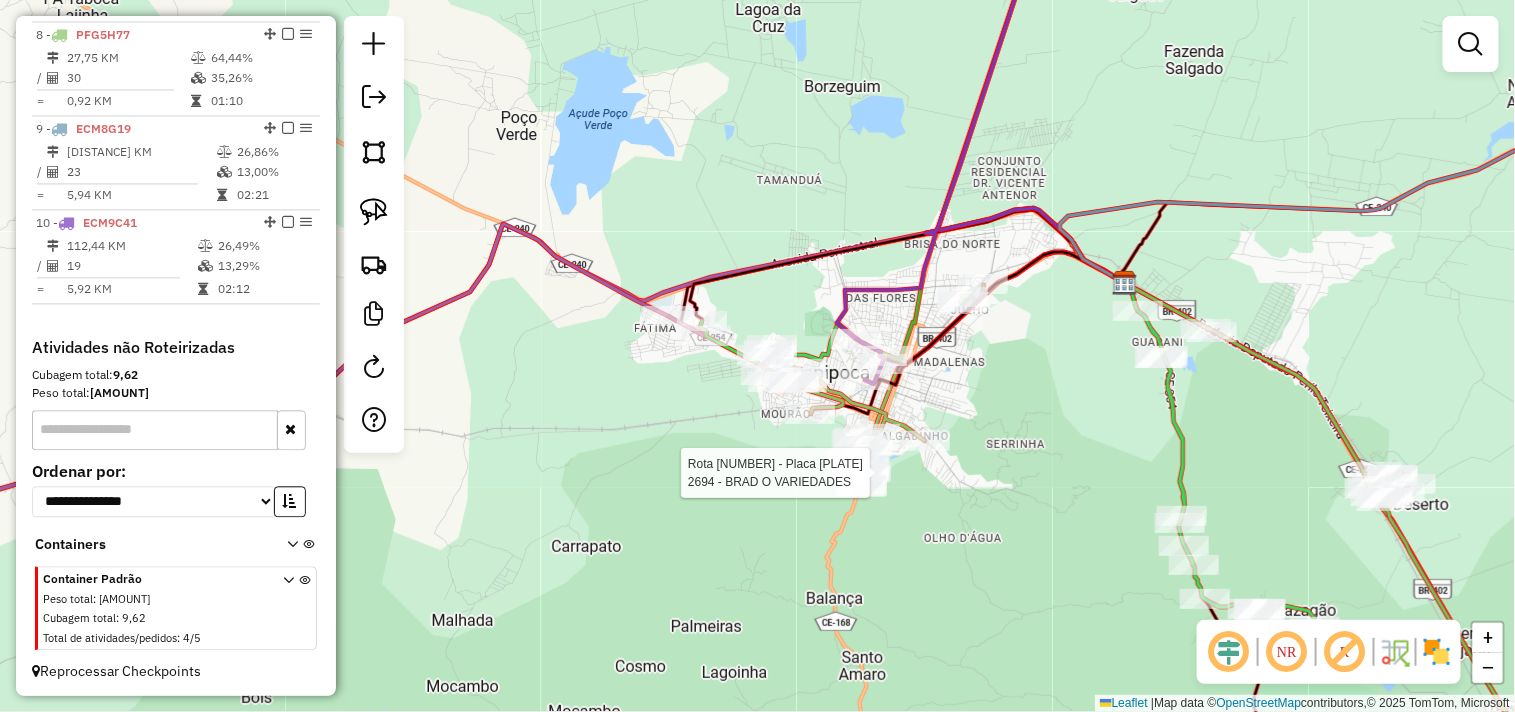 select on "**********" 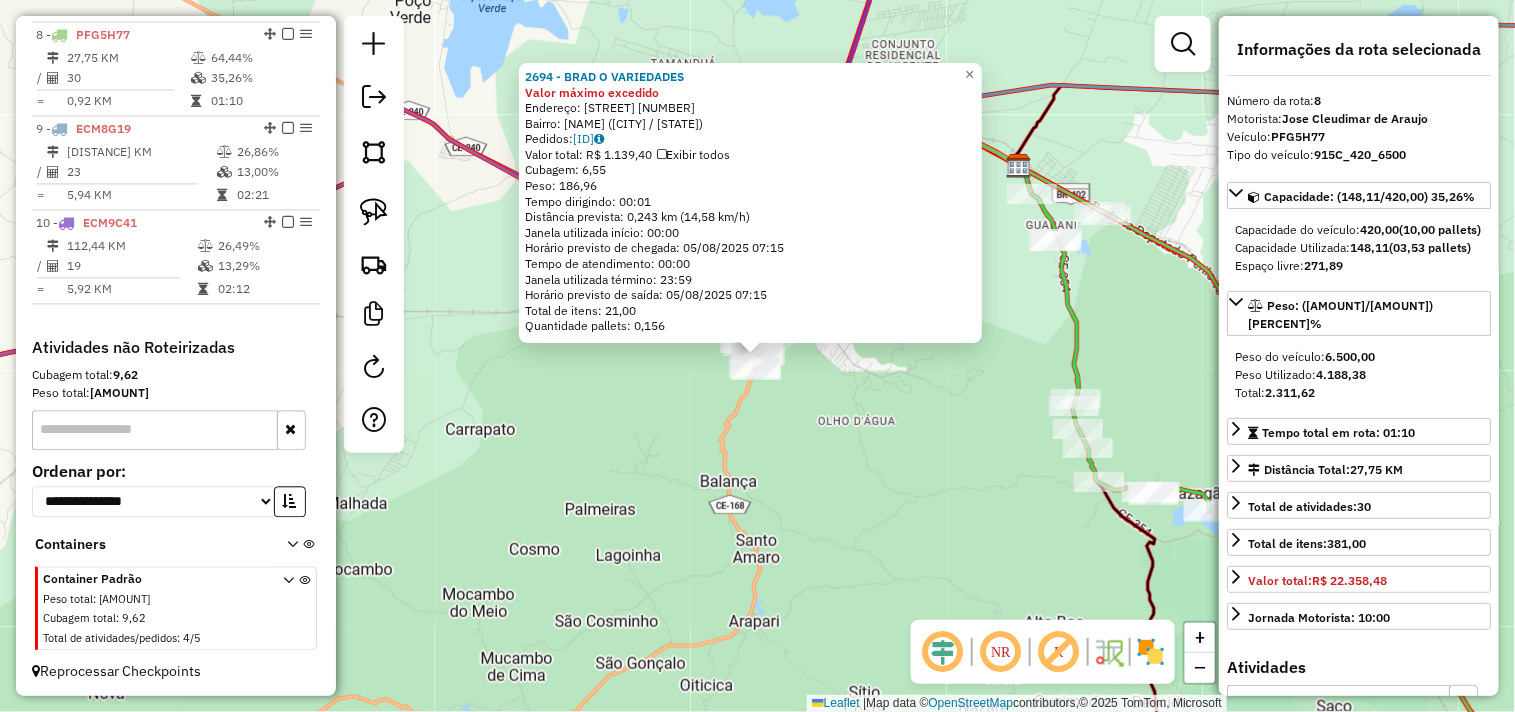 click on "2694 - BRAD O VARIEDADES Valor máximo excedido  Endereço:  RUA EUBIA BARROSO 1534   Bairro: LADEIRA (ITAPIPOCA / CE)   Pedidos:  04086935   Valor total: R$ 1.139,40   Exibir todos   Cubagem: 6,55  Peso: 186,96  Tempo dirigindo: 00:01   Distância prevista: 0,243 km (14,58 km/h)   Janela utilizada início: 00:00   Horário previsto de chegada: 05/08/2025 07:15   Tempo de atendimento: 00:00   Janela utilizada término: 23:59   Horário previsto de saída: 05/08/2025 07:15   Total de itens: 21,00   Quantidade pallets: 0,156  × Janela de atendimento Grade de atendimento Capacidade Transportadoras Veículos Cliente Pedidos  Rotas Selecione os dias de semana para filtrar as janelas de atendimento  Seg   Ter   Qua   Qui   Sex   Sáb   Dom  Informe o período da janela de atendimento: De: Até:  Filtrar exatamente a janela do cliente  Considerar janela de atendimento padrão  Selecione os dias de semana para filtrar as grades de atendimento  Seg   Ter   Qua   Qui   Sex   Sáb   Dom   Peso mínimo:   Peso máximo:" 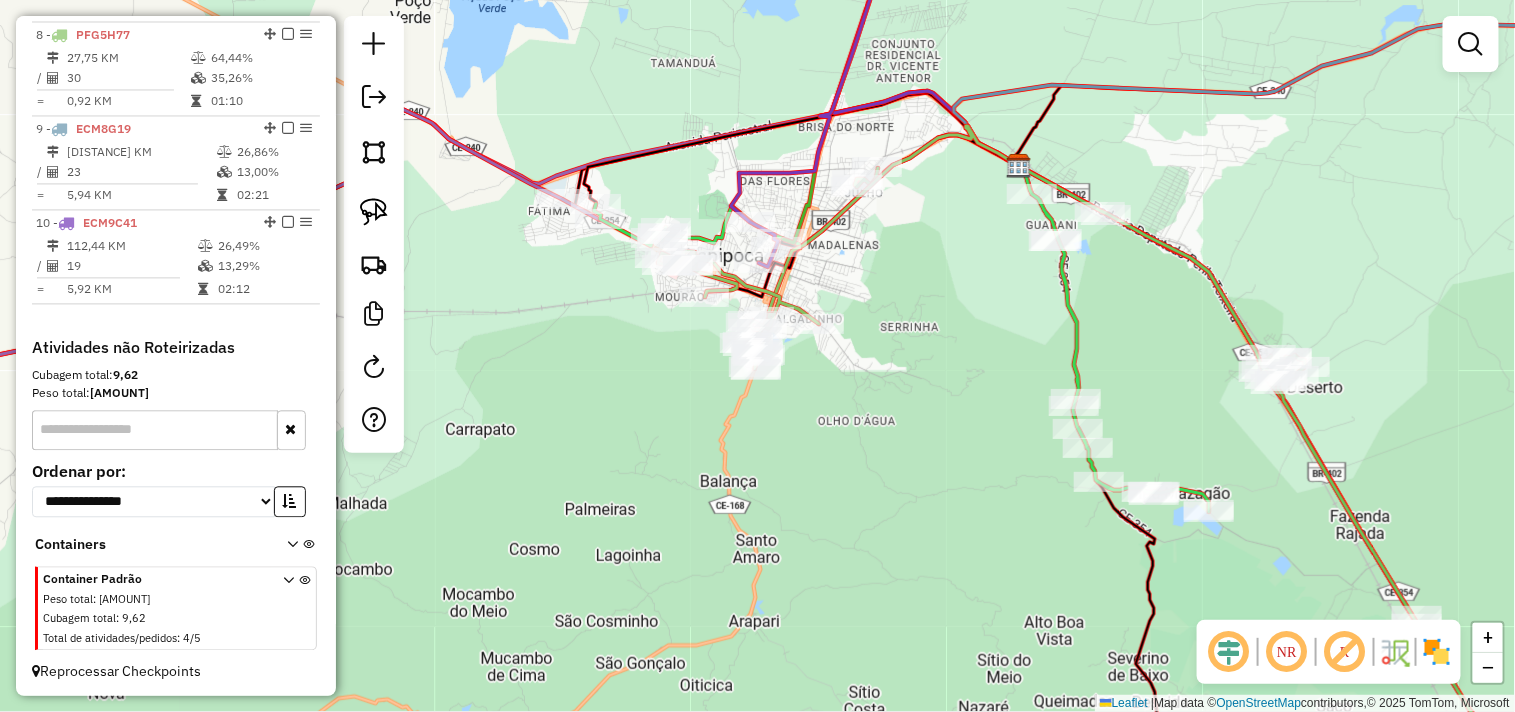 drag, startPoint x: 847, startPoint y: 380, endPoint x: 933, endPoint y: 517, distance: 161.75598 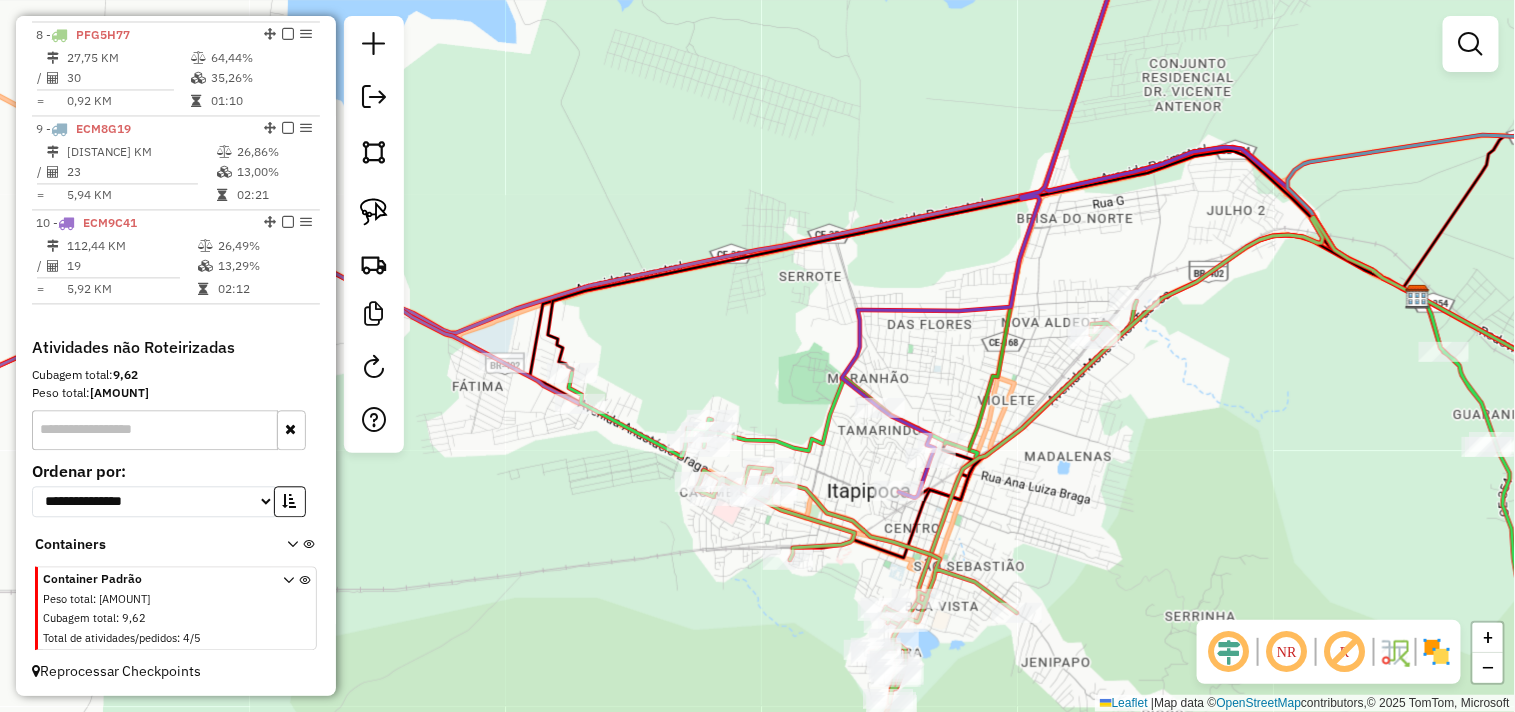 drag, startPoint x: 508, startPoint y: 425, endPoint x: 737, endPoint y: 436, distance: 229.26404 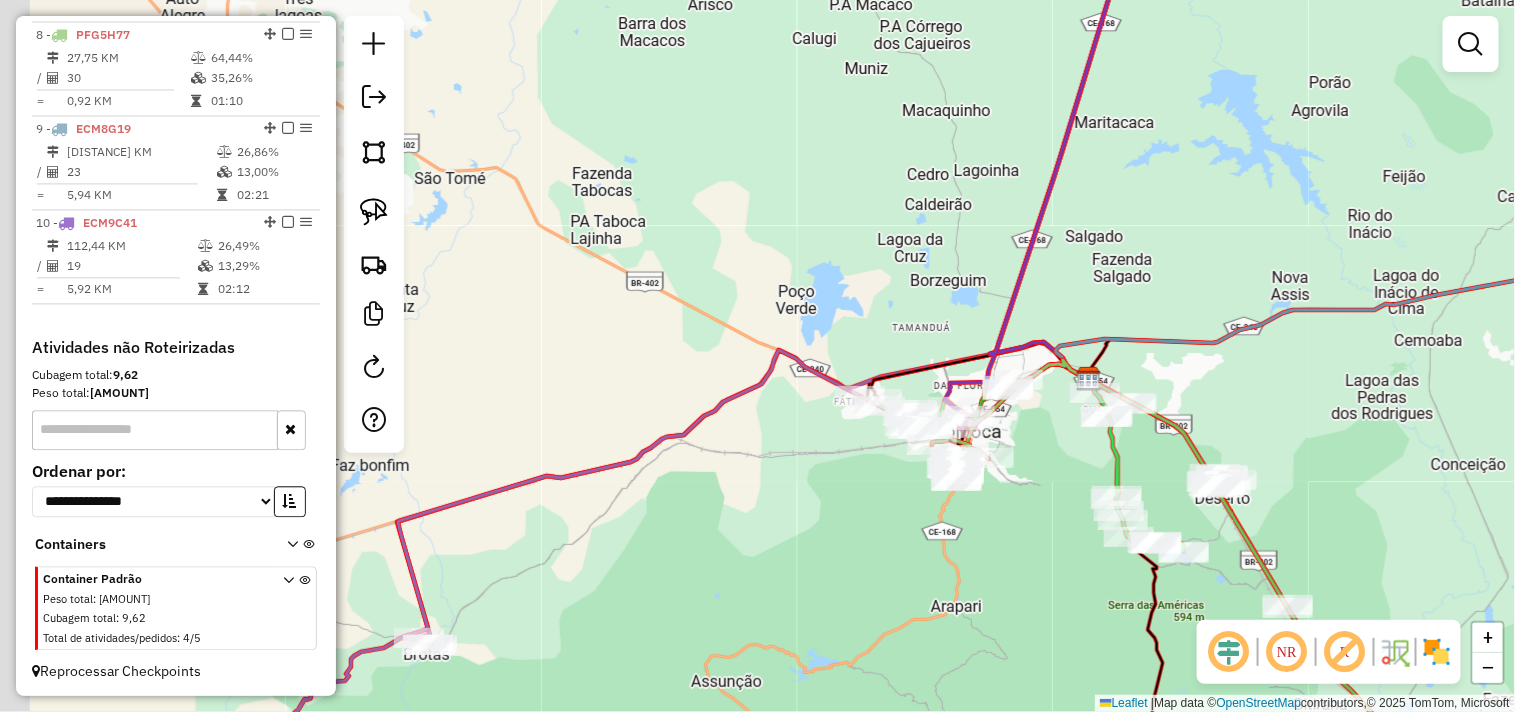 drag, startPoint x: 717, startPoint y: 454, endPoint x: 942, endPoint y: 394, distance: 232.86263 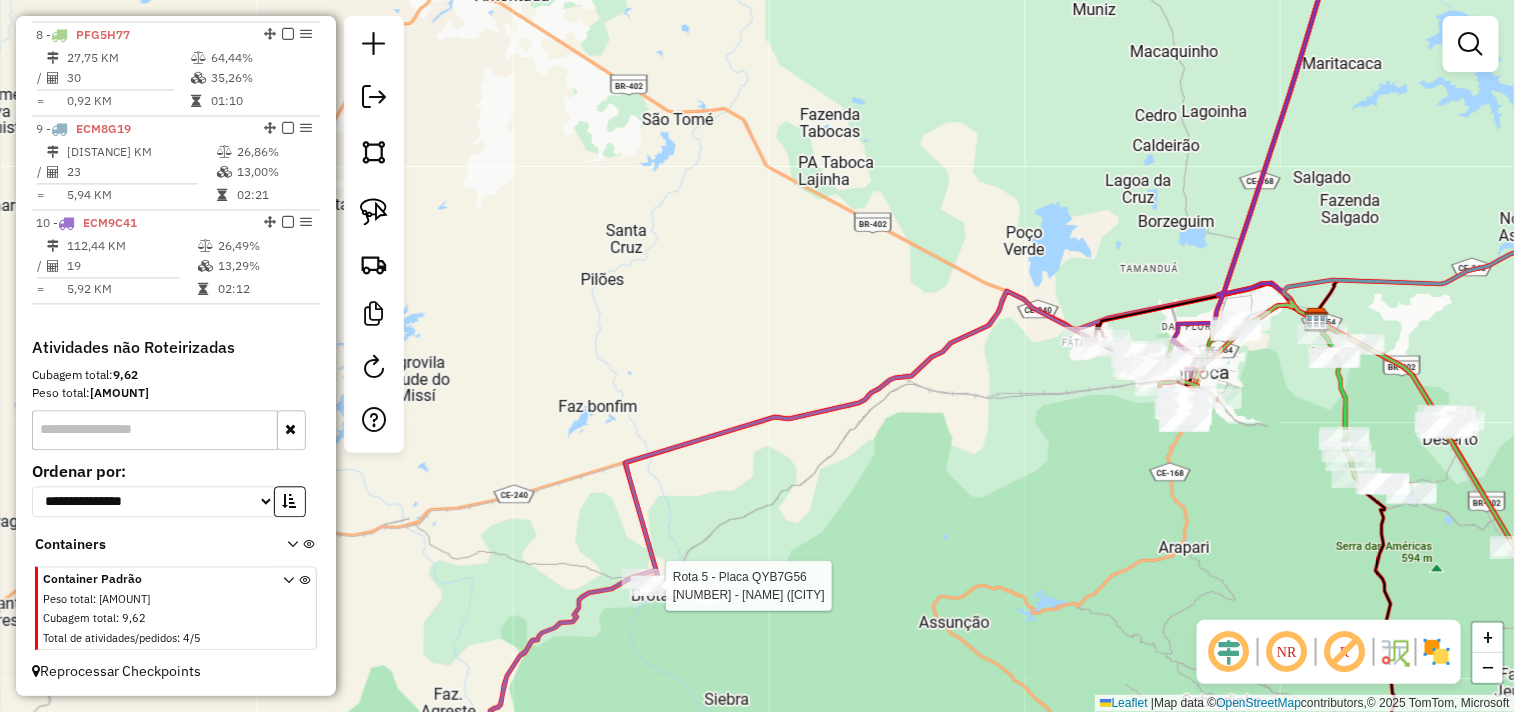 select on "**********" 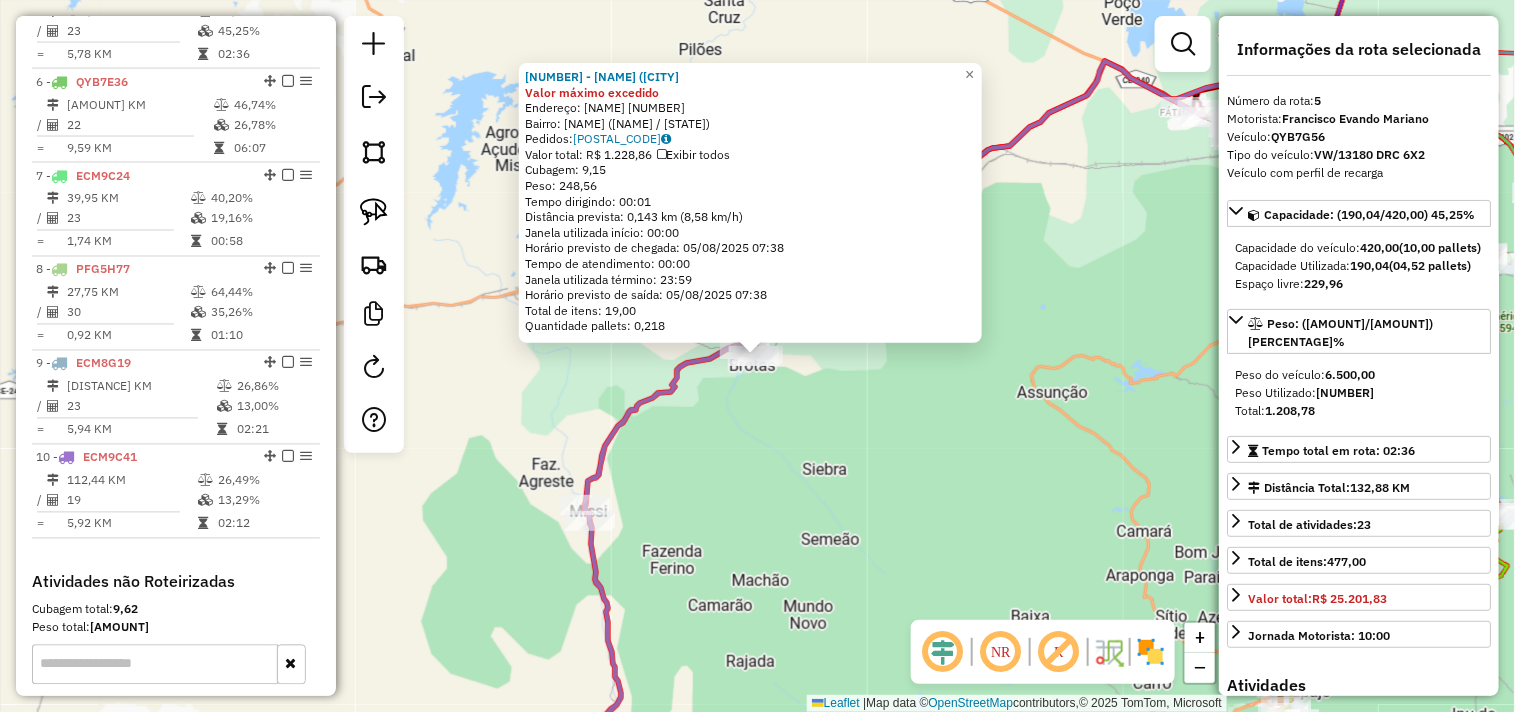 scroll, scrollTop: 1148, scrollLeft: 0, axis: vertical 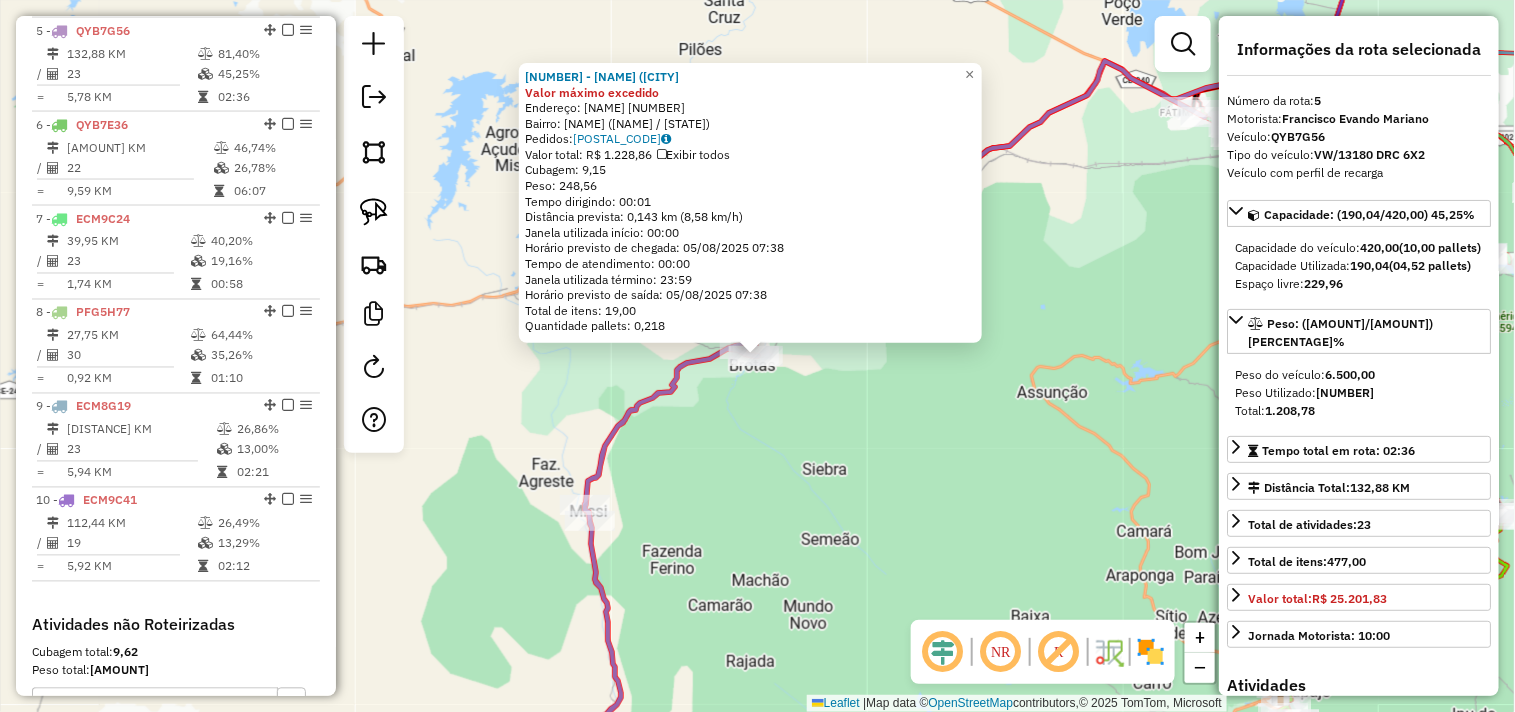 click on "994 - MERCADINHO ATM (BROT Valor máximo excedido  Endereço:  HURBANO TEIXEIRA 1   Bairro: BROTAS (MIRAIMA / CE)   Pedidos:  04087040   Valor total: R$ 1.228,86   Exibir todos   Cubagem: 9,15  Peso: 248,56  Tempo dirigindo: 00:01   Distância prevista: 0,143 km (8,58 km/h)   Janela utilizada início: 00:00   Horário previsto de chegada: 05/08/2025 07:38   Tempo de atendimento: 00:00   Janela utilizada término: 23:59   Horário previsto de saída: 05/08/2025 07:38   Total de itens: 19,00   Quantidade pallets: 0,218  × Janela de atendimento Grade de atendimento Capacidade Transportadoras Veículos Cliente Pedidos  Rotas Selecione os dias de semana para filtrar as janelas de atendimento  Seg   Ter   Qua   Qui   Sex   Sáb   Dom  Informe o período da janela de atendimento: De: Até:  Filtrar exatamente a janela do cliente  Considerar janela de atendimento padrão  Selecione os dias de semana para filtrar as grades de atendimento  Seg   Ter   Qua   Qui   Sex   Sáb   Dom   Peso mínimo:   Peso máximo:   De:" 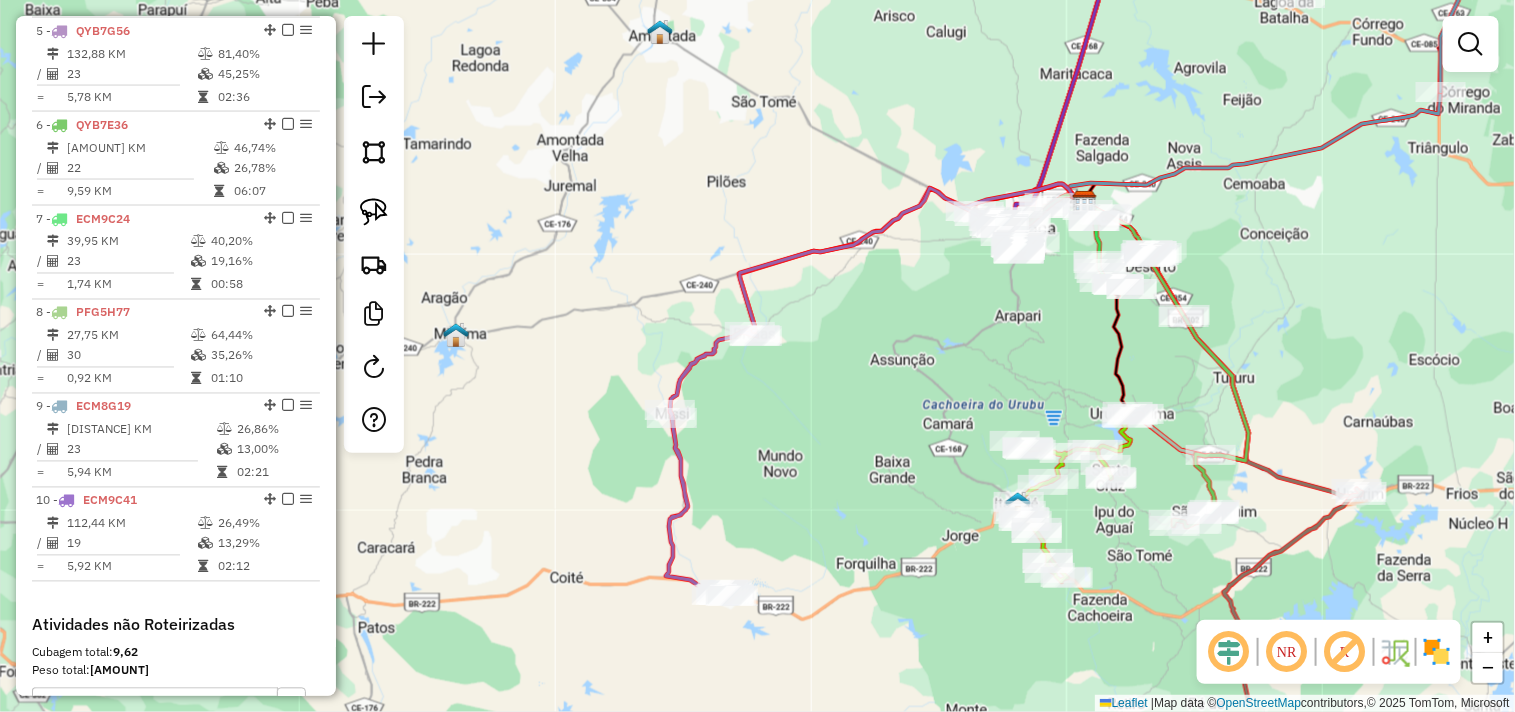 drag, startPoint x: 724, startPoint y: 538, endPoint x: 724, endPoint y: 513, distance: 25 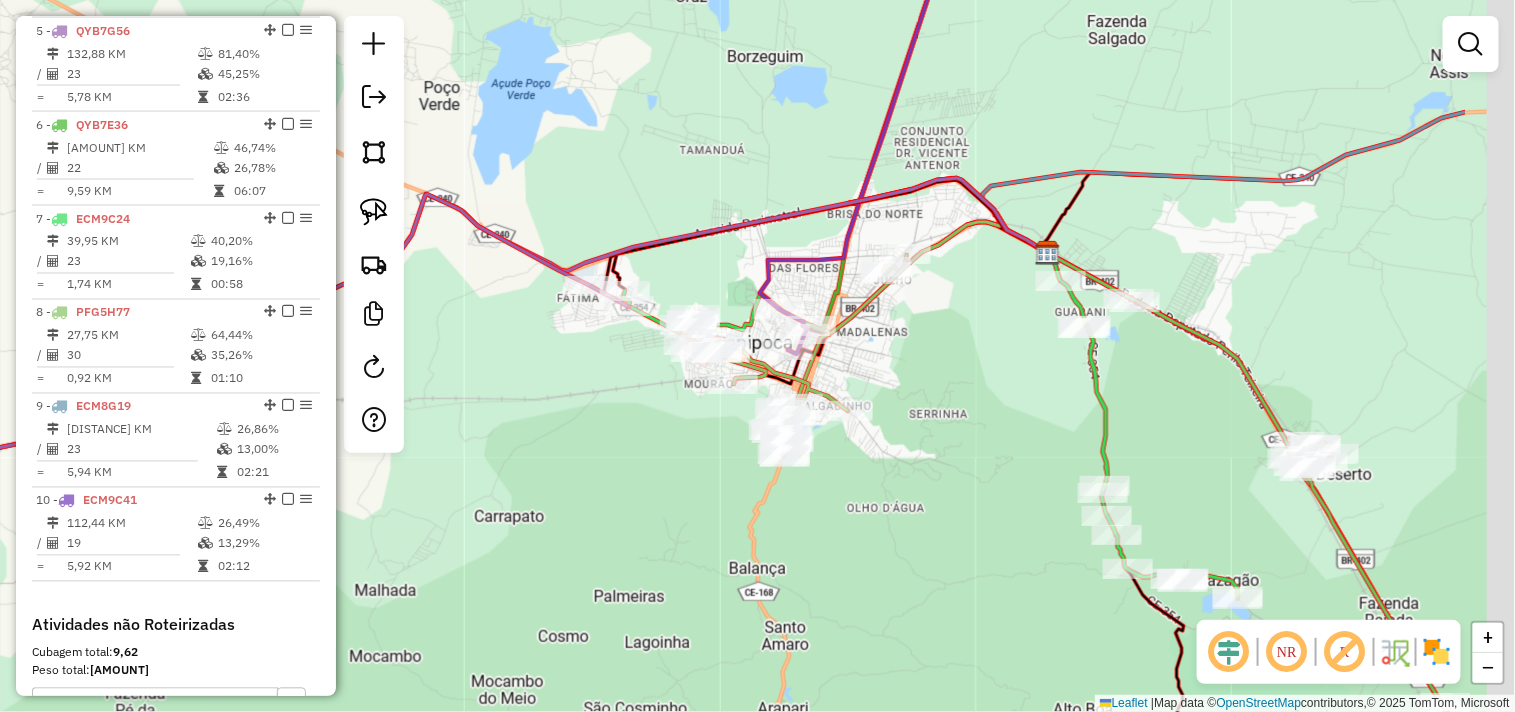 drag, startPoint x: 1137, startPoint y: 384, endPoint x: 730, endPoint y: 308, distance: 414.03503 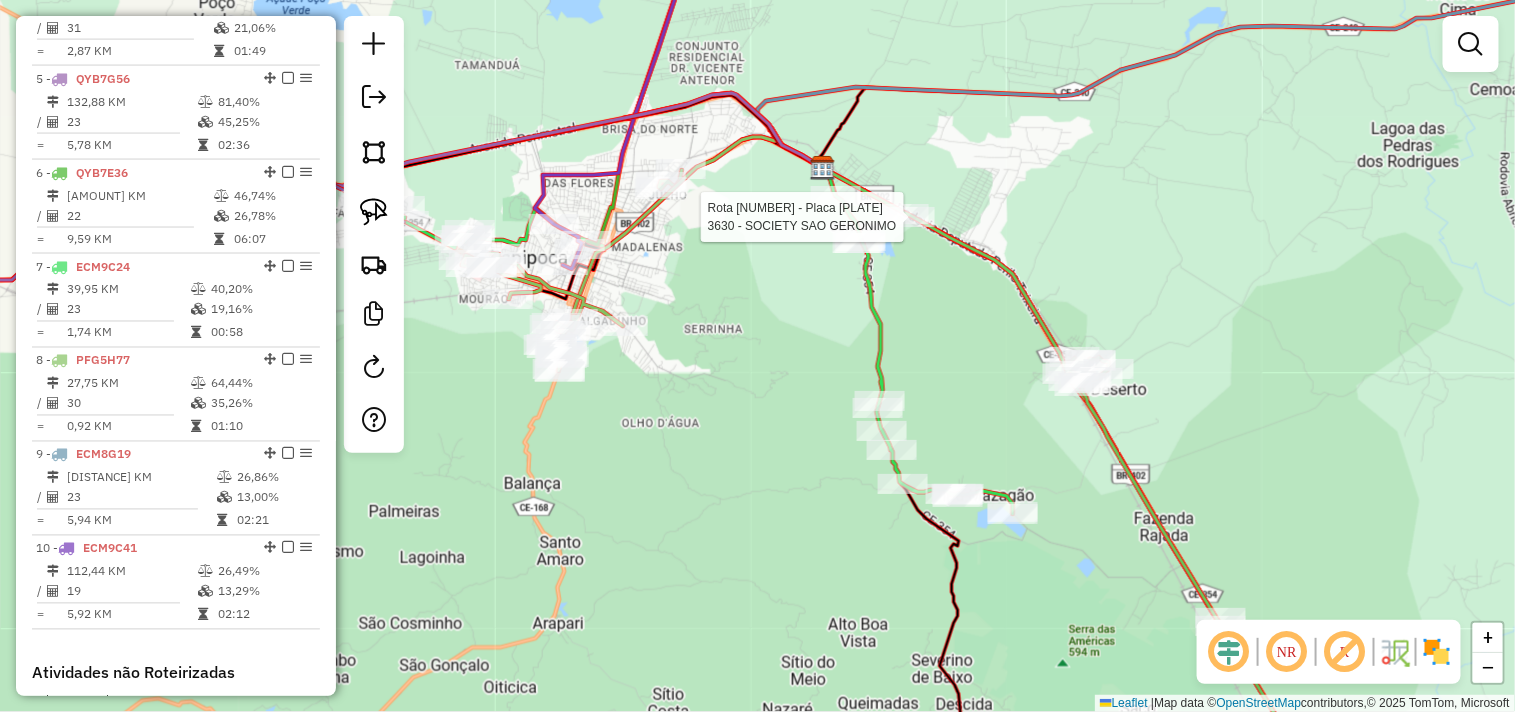 select on "**********" 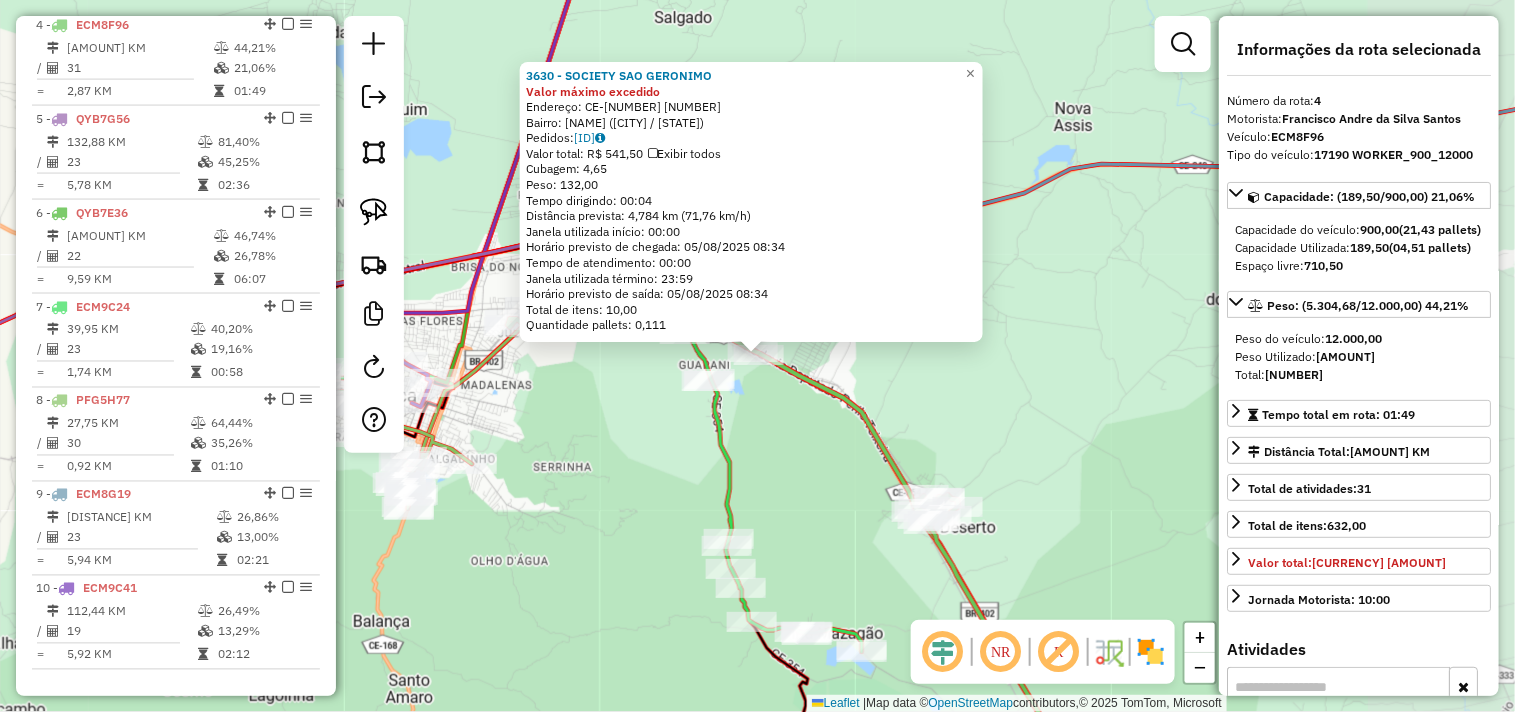 scroll, scrollTop: 1055, scrollLeft: 0, axis: vertical 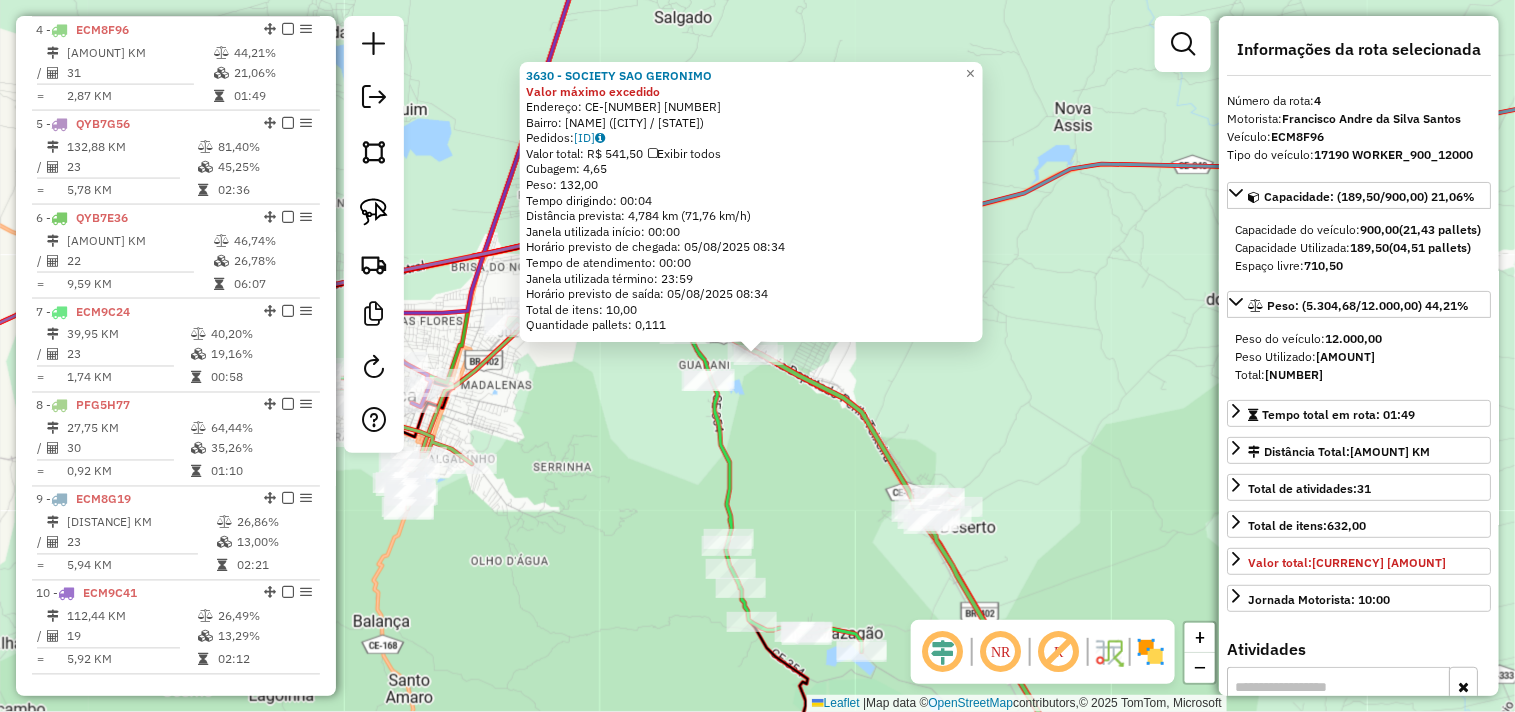click on "3630 - SOCIETY SAO GERONIMO Valor máximo excedido  Endereço:  CE-354 1815   Bairro: GUARANI (ITAPIPOCA / CE)   Pedidos:  04086987   Valor total: R$ 541,50   Exibir todos   Cubagem: 4,65  Peso: 132,00  Tempo dirigindo: 00:04   Distância prevista: 4,784 km (71,76 km/h)   Janela utilizada início: 00:00   Horário previsto de chegada: 05/08/2025 08:34   Tempo de atendimento: 00:00   Janela utilizada término: 23:59   Horário previsto de saída: 05/08/2025 08:34   Total de itens: 10,00   Quantidade pallets: 0,111  × Janela de atendimento Grade de atendimento Capacidade Transportadoras Veículos Cliente Pedidos  Rotas Selecione os dias de semana para filtrar as janelas de atendimento  Seg   Ter   Qua   Qui   Sex   Sáb   Dom  Informe o período da janela de atendimento: De: Até:  Filtrar exatamente a janela do cliente  Considerar janela de atendimento padrão  Selecione os dias de semana para filtrar as grades de atendimento  Seg   Ter   Qua   Qui   Sex   Sáb   Dom   Peso mínimo:   Peso máximo:   De:  De:" 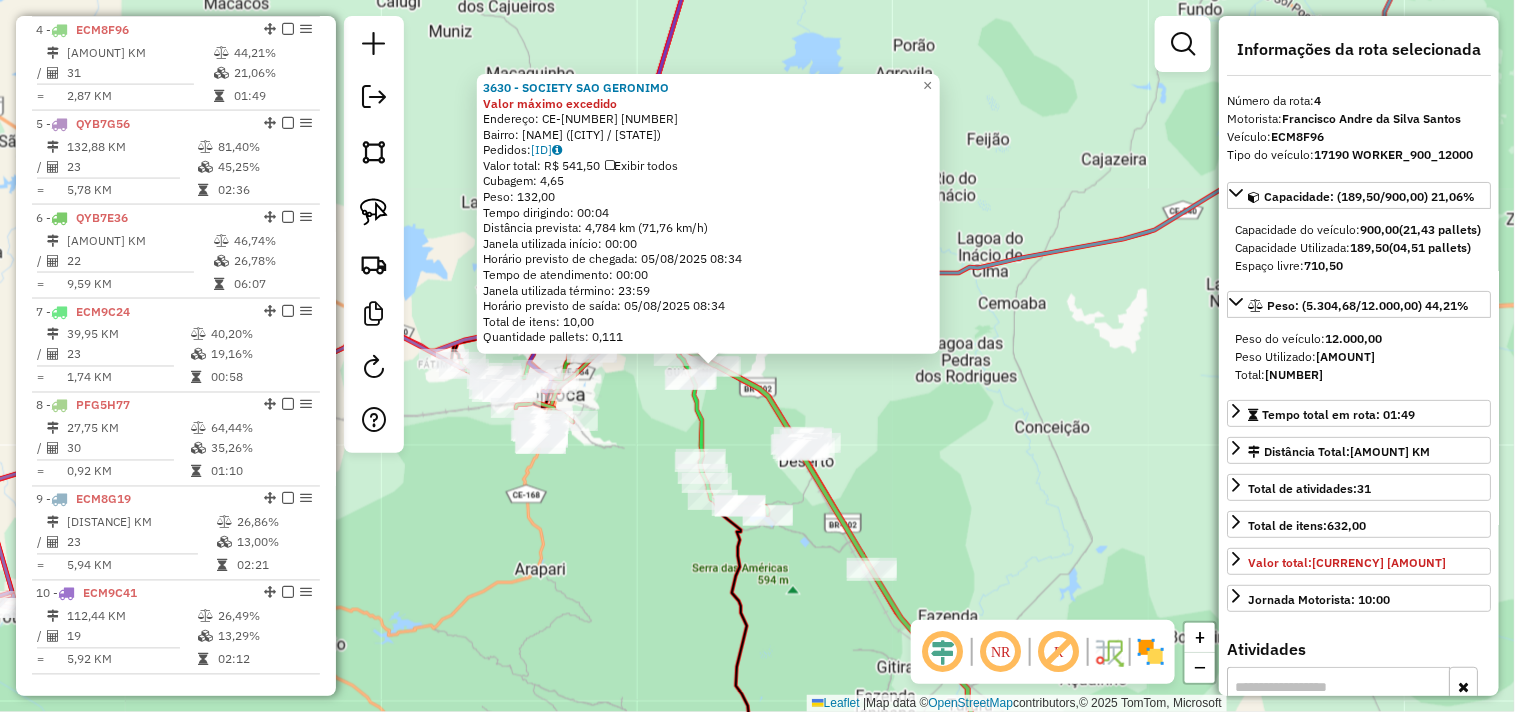 drag, startPoint x: 915, startPoint y: 497, endPoint x: 892, endPoint y: 454, distance: 48.76474 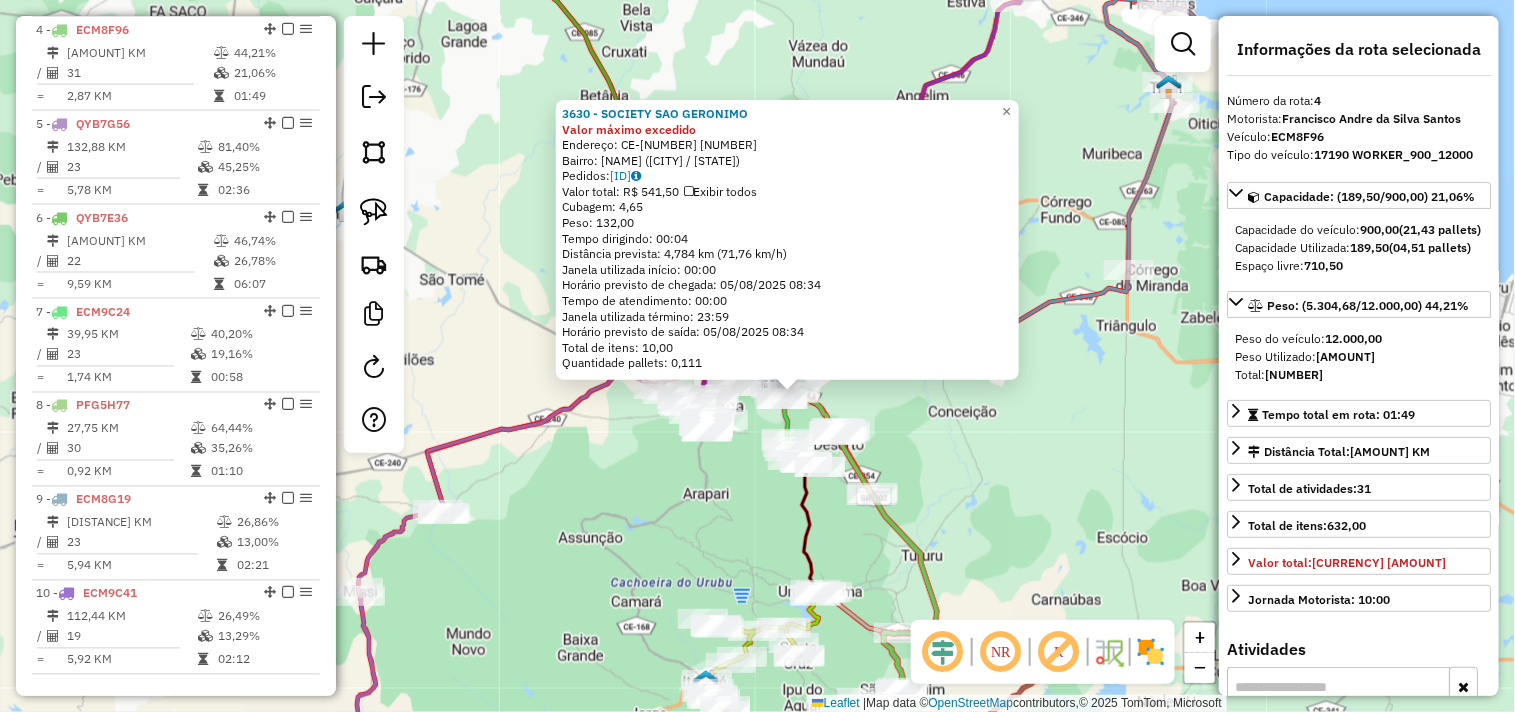 click on "3630 - SOCIETY SAO GERONIMO Valor máximo excedido  Endereço:  CE-354 1815   Bairro: GUARANI (ITAPIPOCA / CE)   Pedidos:  04086987   Valor total: R$ 541,50   Exibir todos   Cubagem: 4,65  Peso: 132,00  Tempo dirigindo: 00:04   Distância prevista: 4,784 km (71,76 km/h)   Janela utilizada início: 00:00   Horário previsto de chegada: 05/08/2025 08:34   Tempo de atendimento: 00:00   Janela utilizada término: 23:59   Horário previsto de saída: 05/08/2025 08:34   Total de itens: 10,00   Quantidade pallets: 0,111  × Janela de atendimento Grade de atendimento Capacidade Transportadoras Veículos Cliente Pedidos  Rotas Selecione os dias de semana para filtrar as janelas de atendimento  Seg   Ter   Qua   Qui   Sex   Sáb   Dom  Informe o período da janela de atendimento: De: Até:  Filtrar exatamente a janela do cliente  Considerar janela de atendimento padrão  Selecione os dias de semana para filtrar as grades de atendimento  Seg   Ter   Qua   Qui   Sex   Sáb   Dom   Peso mínimo:   Peso máximo:   De:  De:" 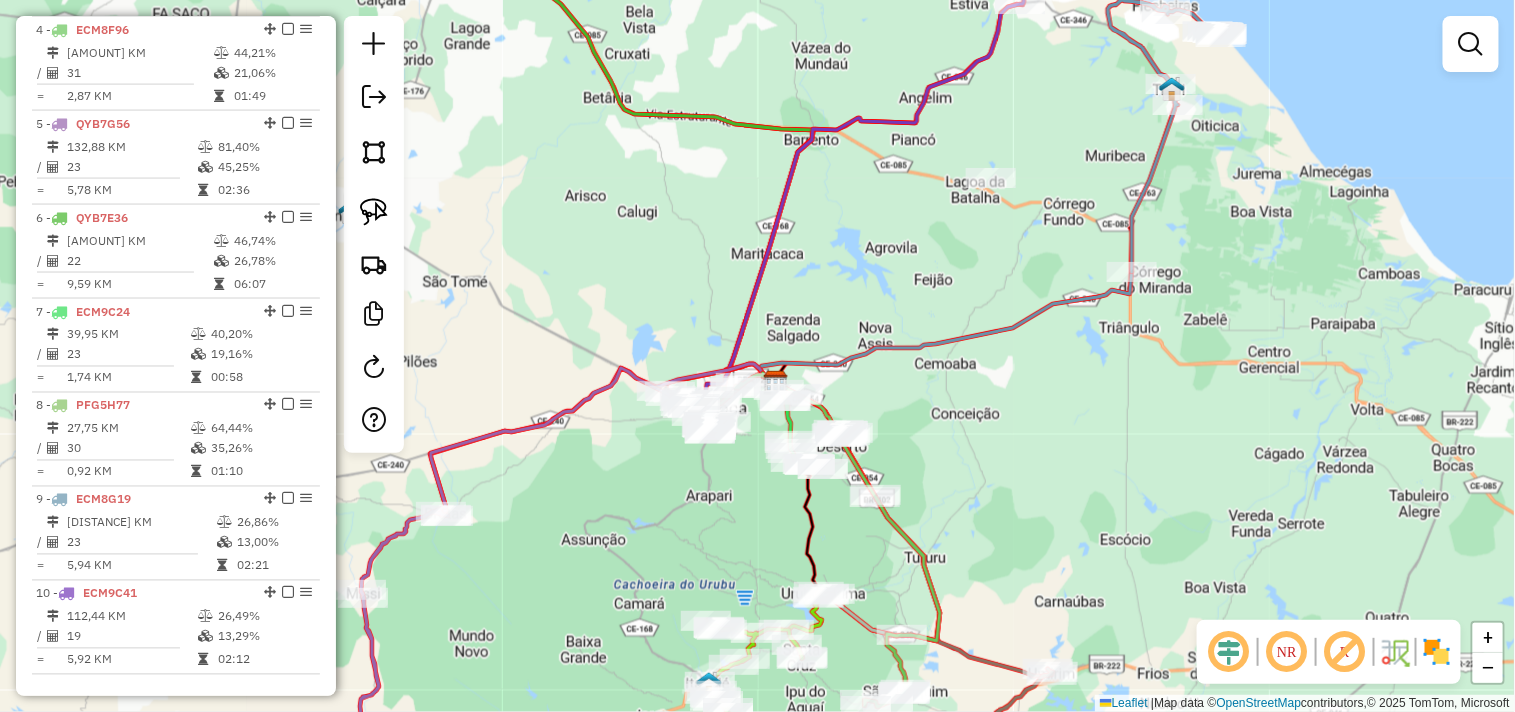 drag, startPoint x: 946, startPoint y: 602, endPoint x: 996, endPoint y: 297, distance: 309.0712 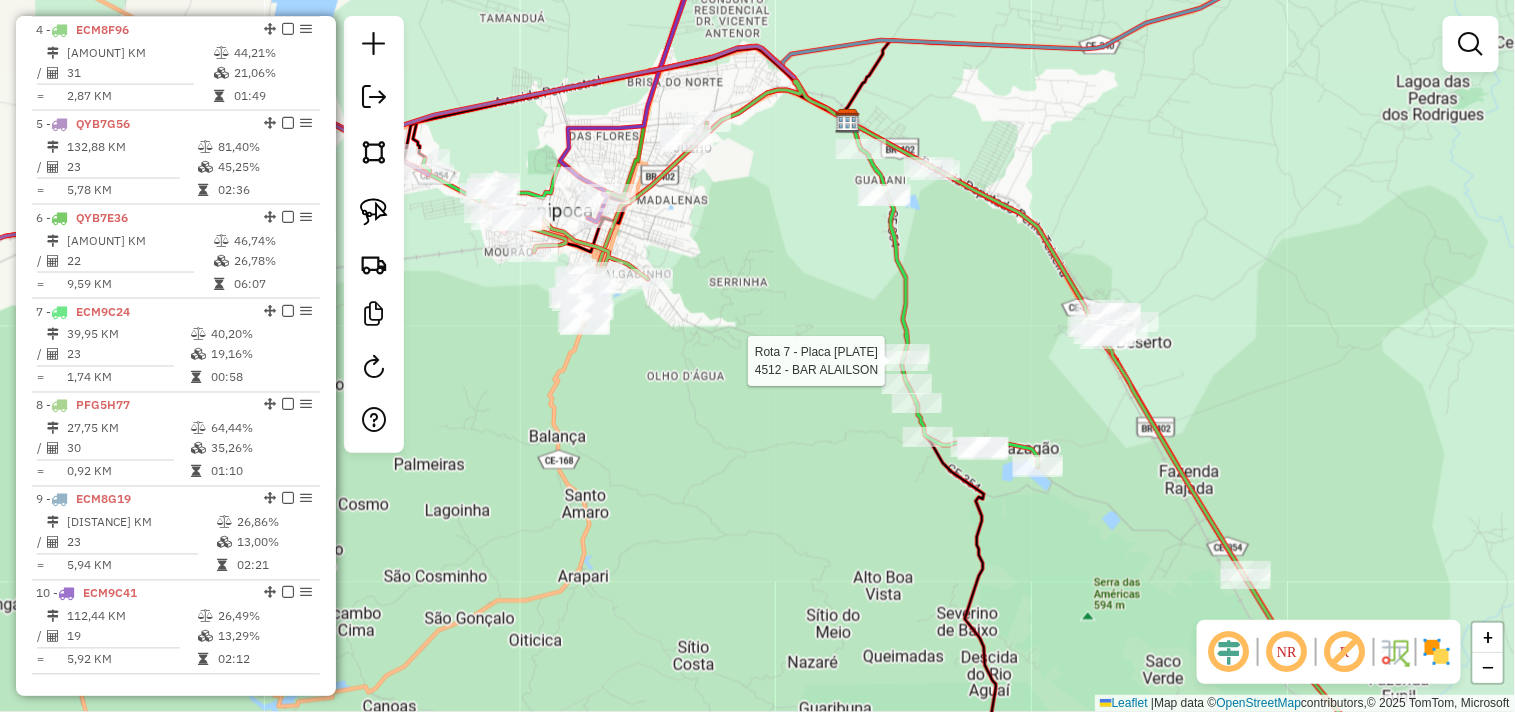 select on "**********" 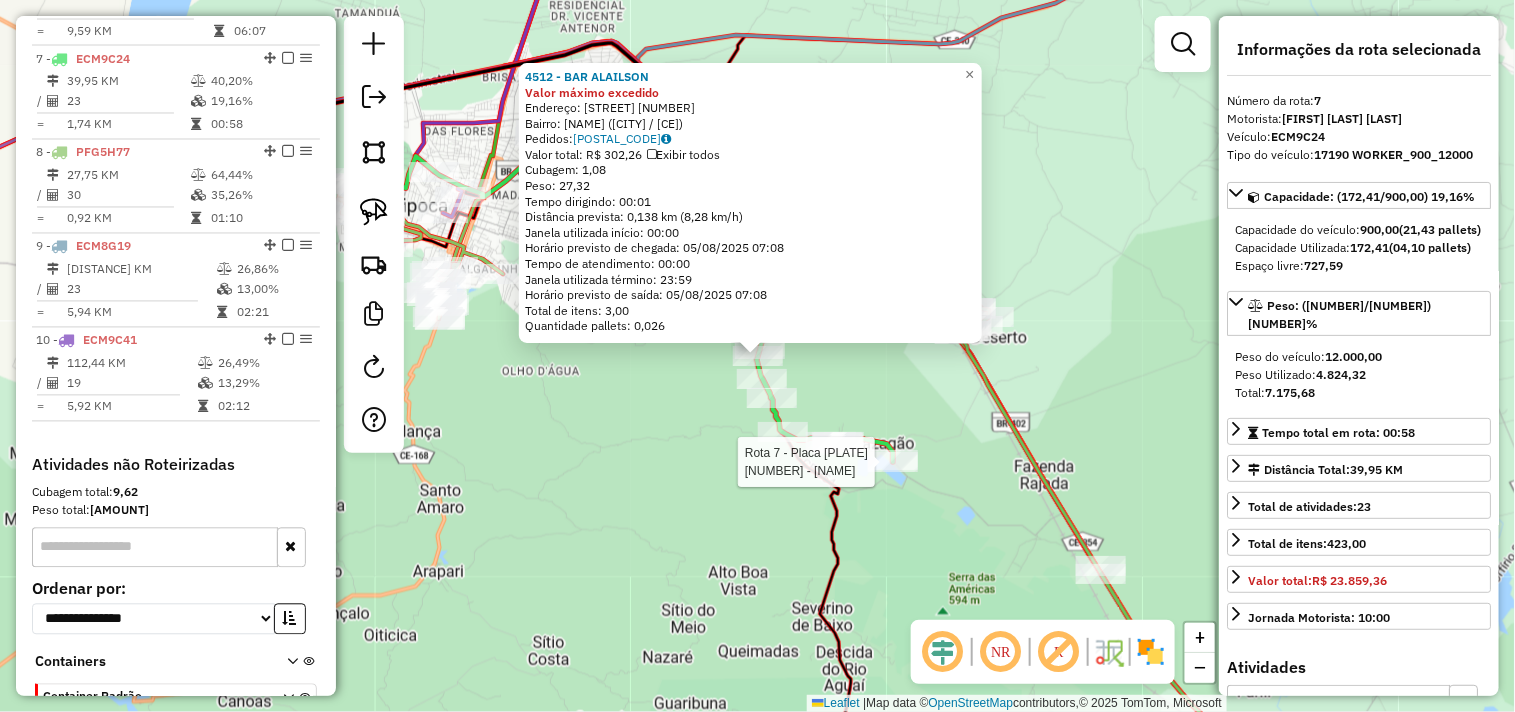 scroll, scrollTop: 1336, scrollLeft: 0, axis: vertical 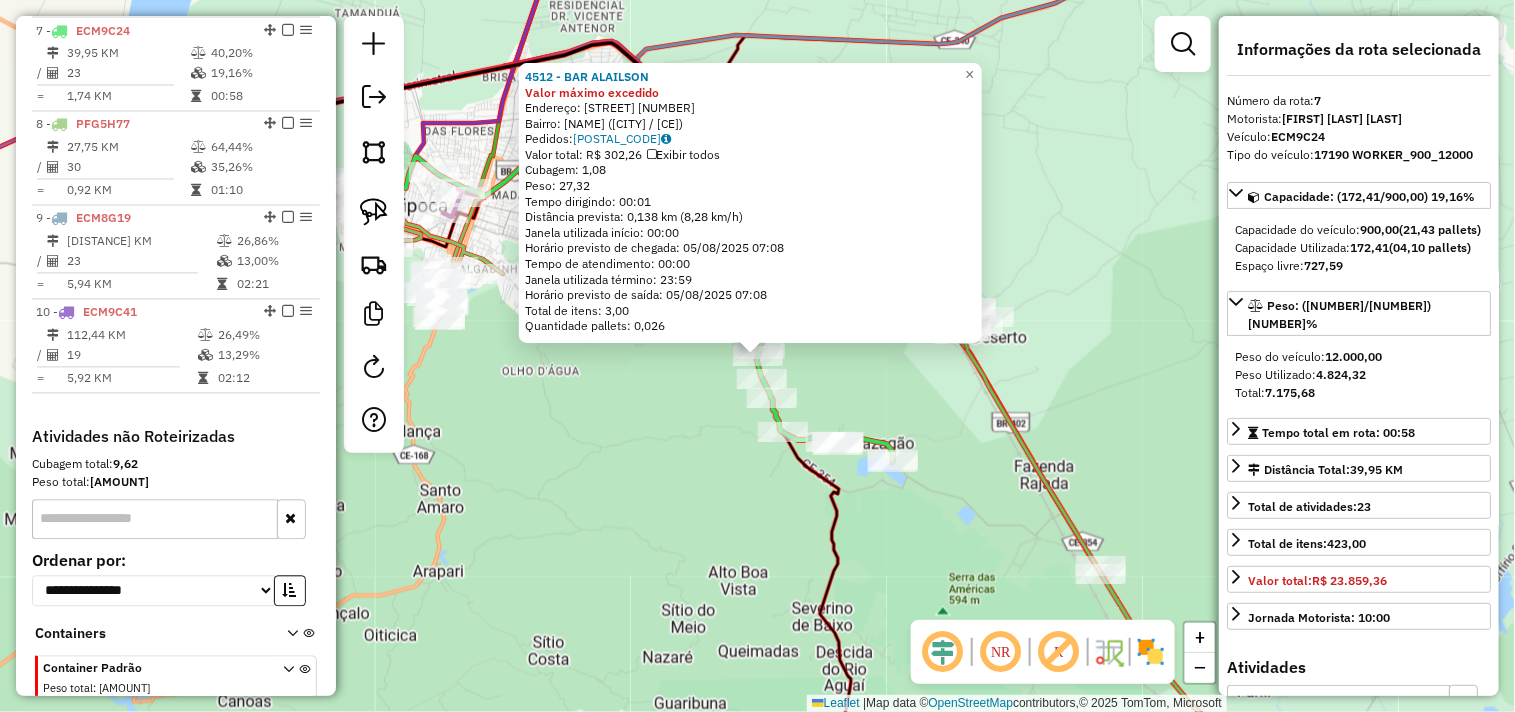 click on "4512 - BAR ALAILSON Valor máximo excedido  Endereço:  SiTIO DO MEIO 99   Bairro: IPU MAZAGAO (ITAPIPOCA / CE)   Pedidos:  04087142   Valor total: R$ 302,26   Exibir todos   Cubagem: 1,08  Peso: 27,32  Tempo dirigindo: 00:01   Distância prevista: 0,138 km (8,28 km/h)   Janela utilizada início: 00:00   Horário previsto de chegada: 05/08/2025 07:08   Tempo de atendimento: 00:00   Janela utilizada término: 23:59   Horário previsto de saída: 05/08/2025 07:08   Total de itens: 3,00   Quantidade pallets: 0,026  × Janela de atendimento Grade de atendimento Capacidade Transportadoras Veículos Cliente Pedidos  Rotas Selecione os dias de semana para filtrar as janelas de atendimento  Seg   Ter   Qua   Qui   Sex   Sáb   Dom  Informe o período da janela de atendimento: De: Até:  Filtrar exatamente a janela do cliente  Considerar janela de atendimento padrão  Selecione os dias de semana para filtrar as grades de atendimento  Seg   Ter   Qua   Qui   Sex   Sáb   Dom   Peso mínimo:   Peso máximo:   De:   De:" 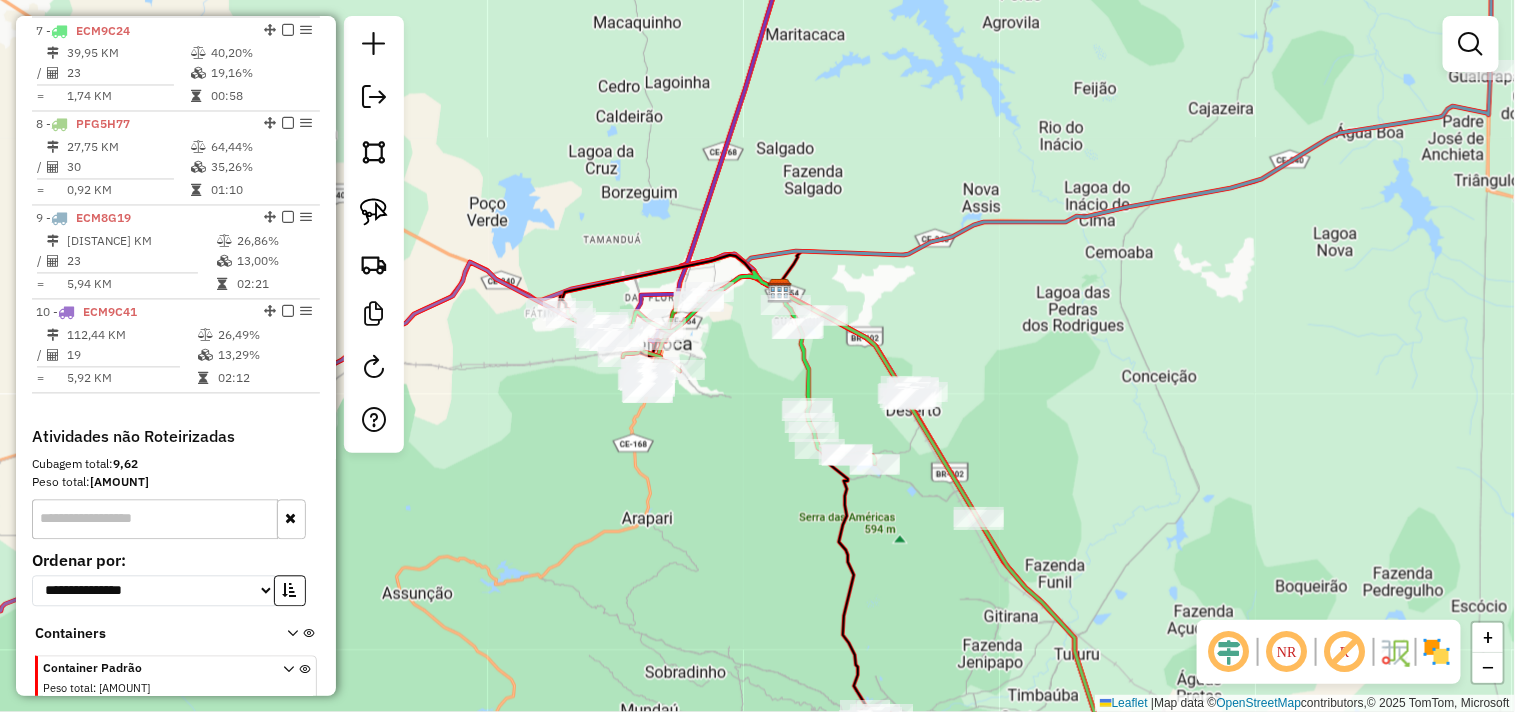 drag, startPoint x: 895, startPoint y: 576, endPoint x: 900, endPoint y: 383, distance: 193.06476 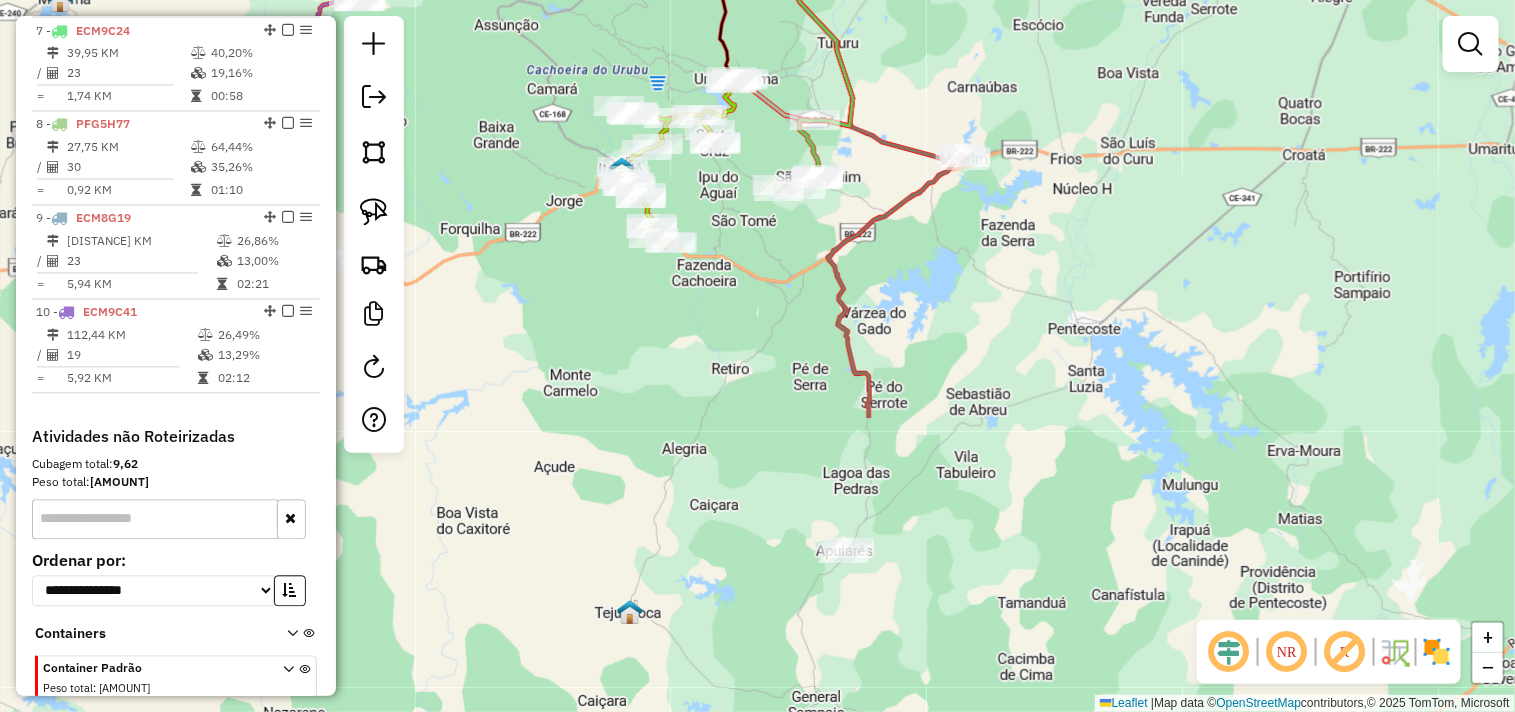 drag, startPoint x: 898, startPoint y: 642, endPoint x: 746, endPoint y: 276, distance: 396.30795 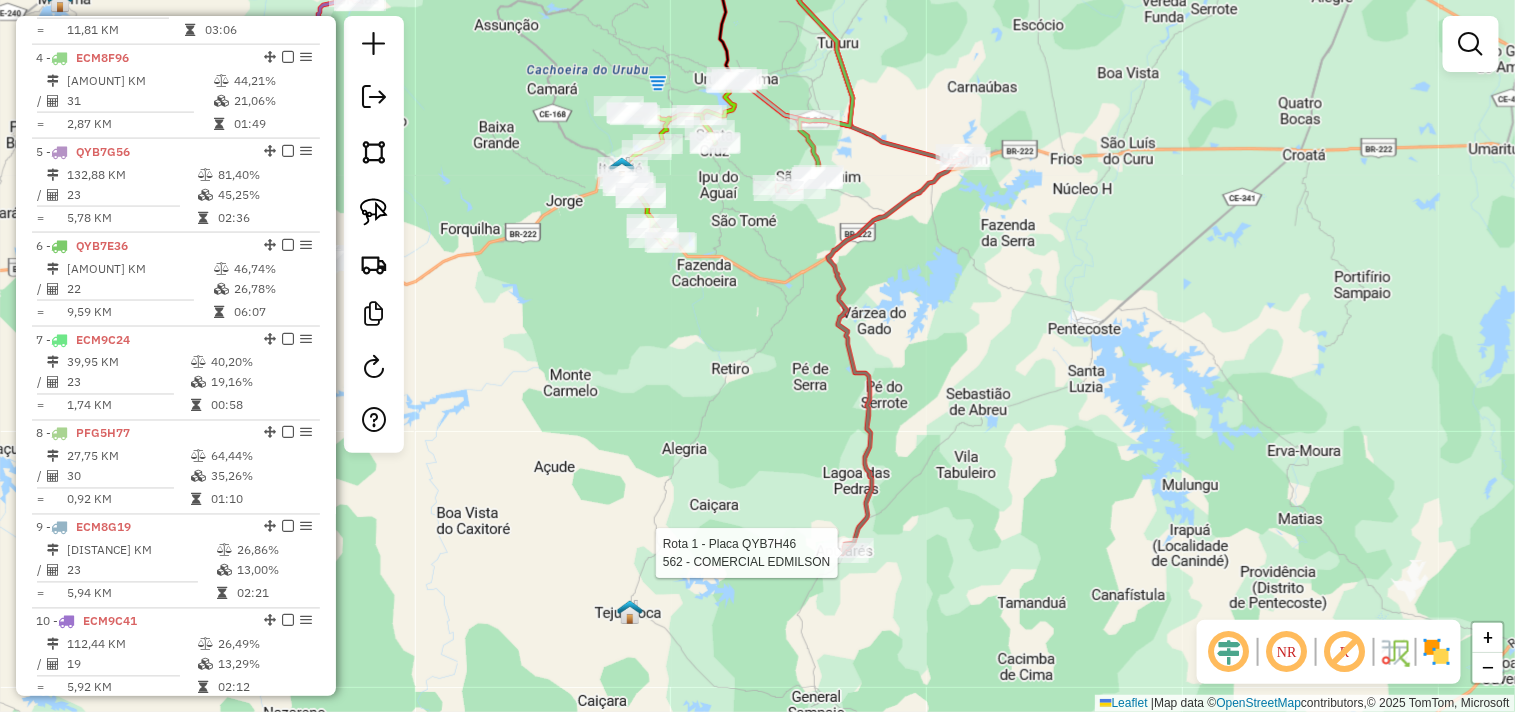 select on "**********" 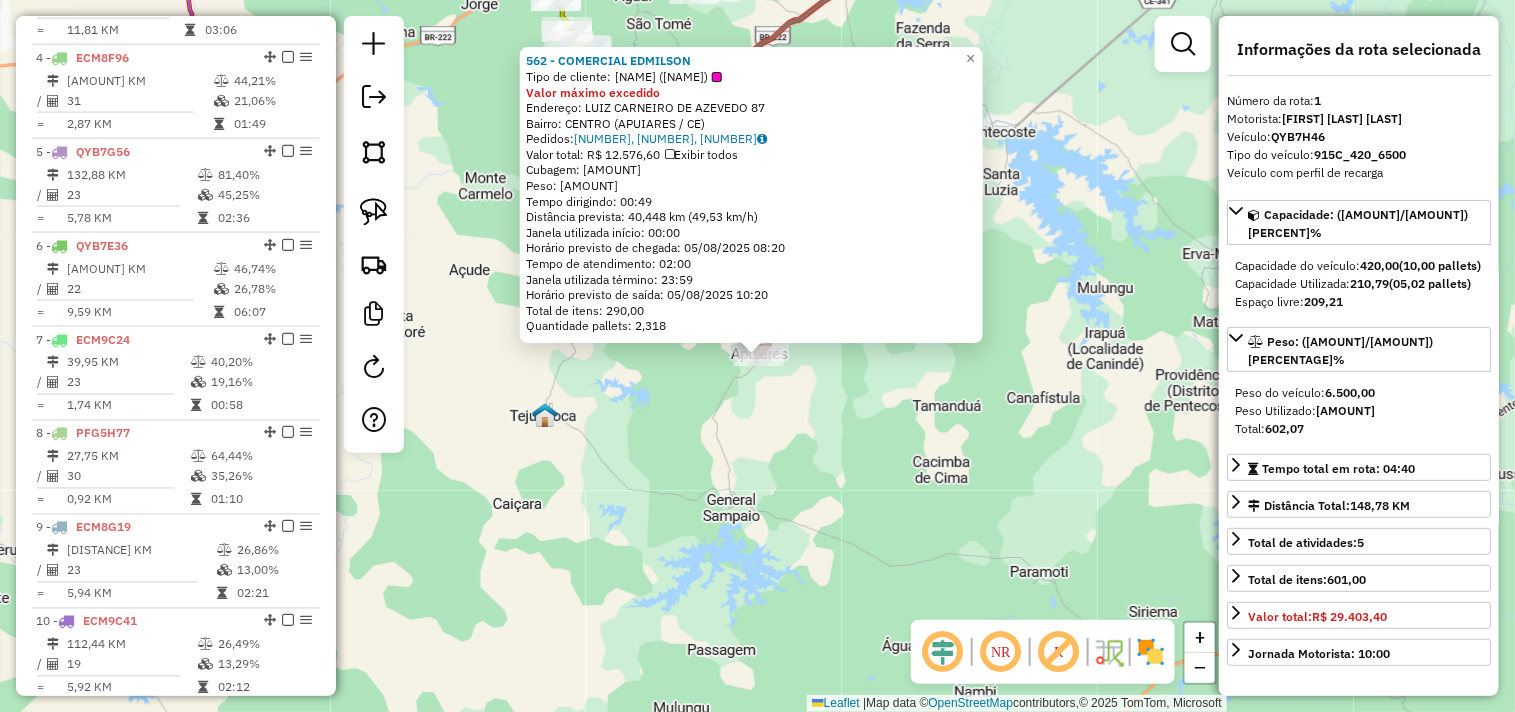 scroll, scrollTop: 773, scrollLeft: 0, axis: vertical 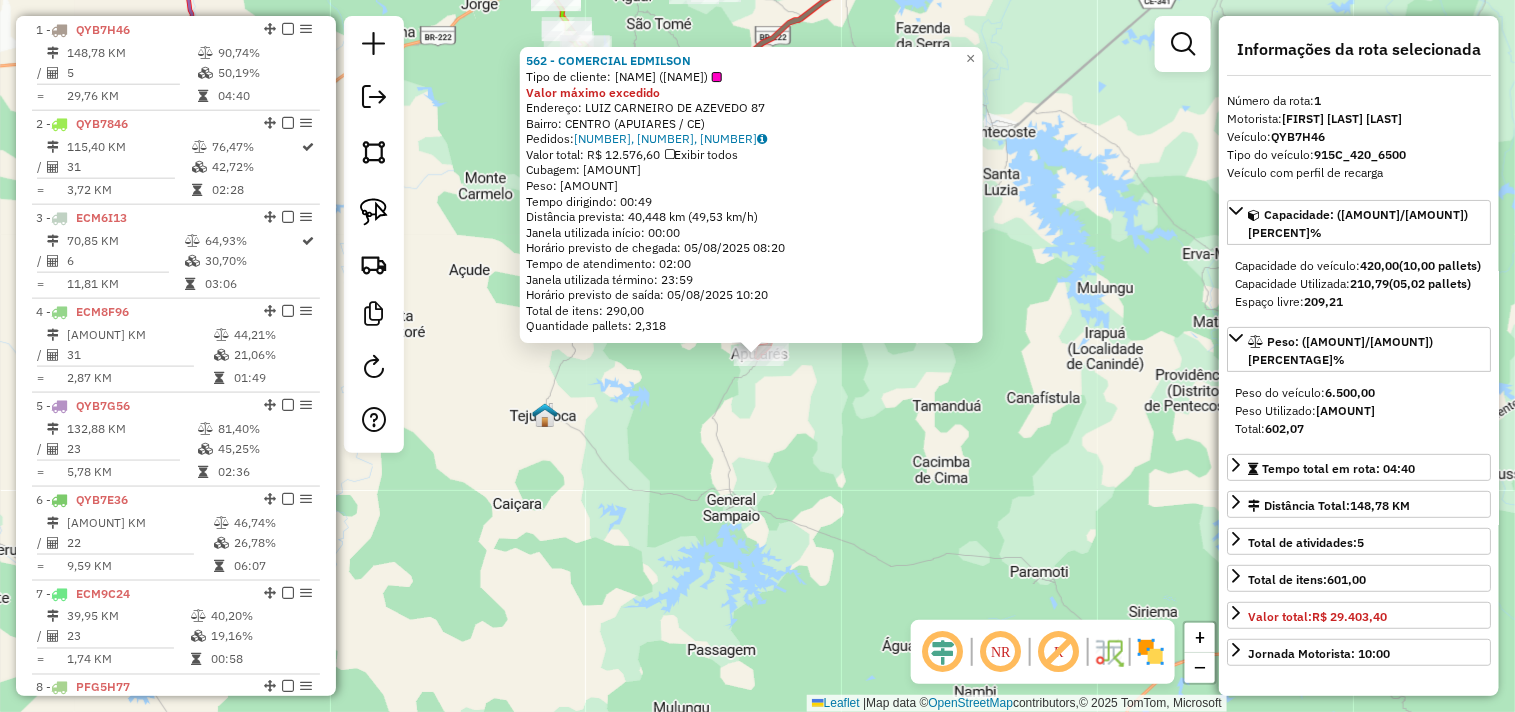 click on "562 - COMERCIAL EDMILSON  Tipo de cliente:   Edmilson (auto volume) (7)  Valor máximo excedido  Endereço:  LUIZ CARNEIRO DE AZEVEDO 87   Bairro: CENTRO (APUIARES / CE)   Pedidos:  04087054, 04087055, 04087056   Valor total: R$ 12.576,60   Exibir todos   Cubagem: 97,35  Peso: 2.754,40  Tempo dirigindo: 00:49   Distância prevista: 40,448 km (49,53 km/h)   Janela utilizada início: 00:00   Horário previsto de chegada: 05/08/2025 08:20   Tempo de atendimento: 02:00   Janela utilizada término: 23:59   Horário previsto de saída: 05/08/2025 10:20   Total de itens: 290,00   Quantidade pallets: 2,318  × Janela de atendimento Grade de atendimento Capacidade Transportadoras Veículos Cliente Pedidos  Rotas Selecione os dias de semana para filtrar as janelas de atendimento  Seg   Ter   Qua   Qui   Sex   Sáb   Dom  Informe o período da janela de atendimento: De: Até:  Filtrar exatamente a janela do cliente  Considerar janela de atendimento padrão   Seg   Ter   Qua   Qui   Sex   Sáb   Dom   Peso mínimo:  De:" 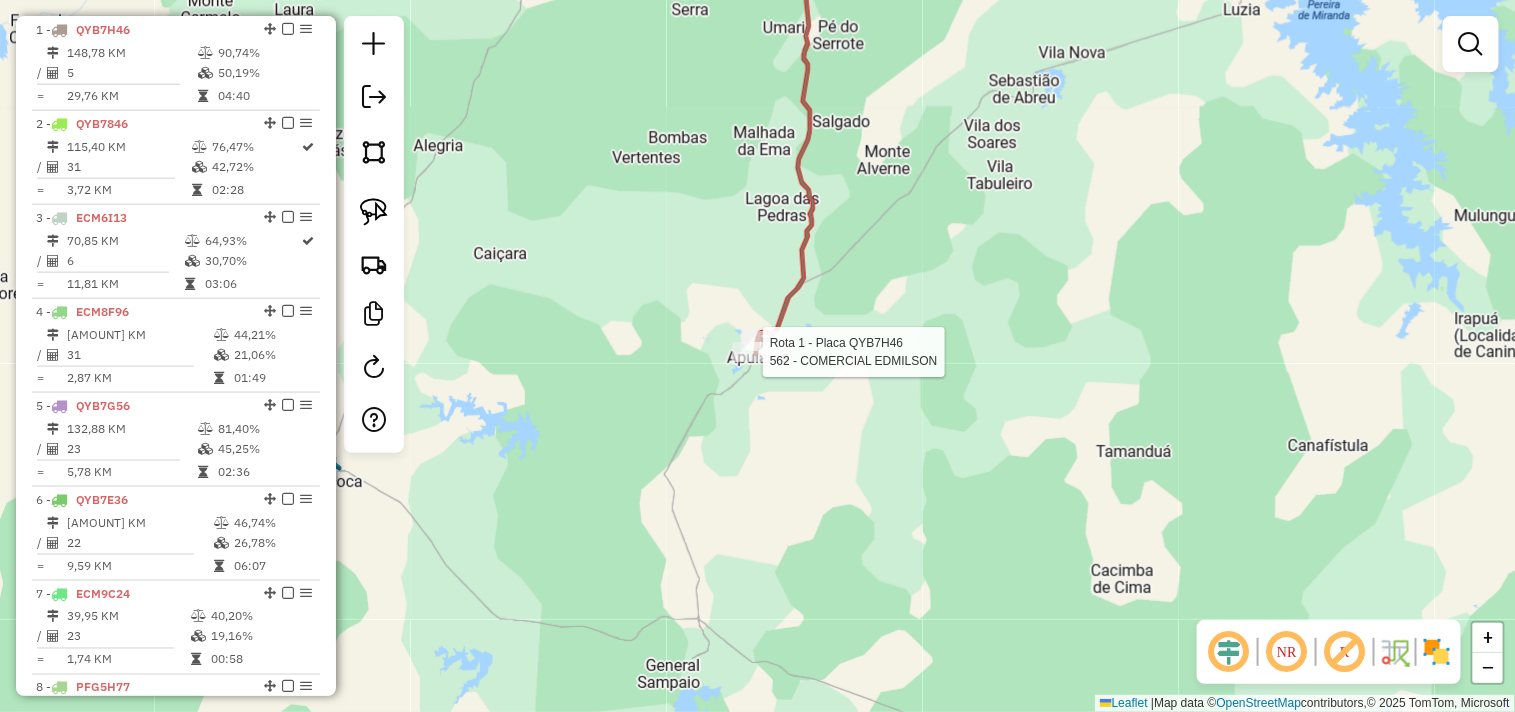 click 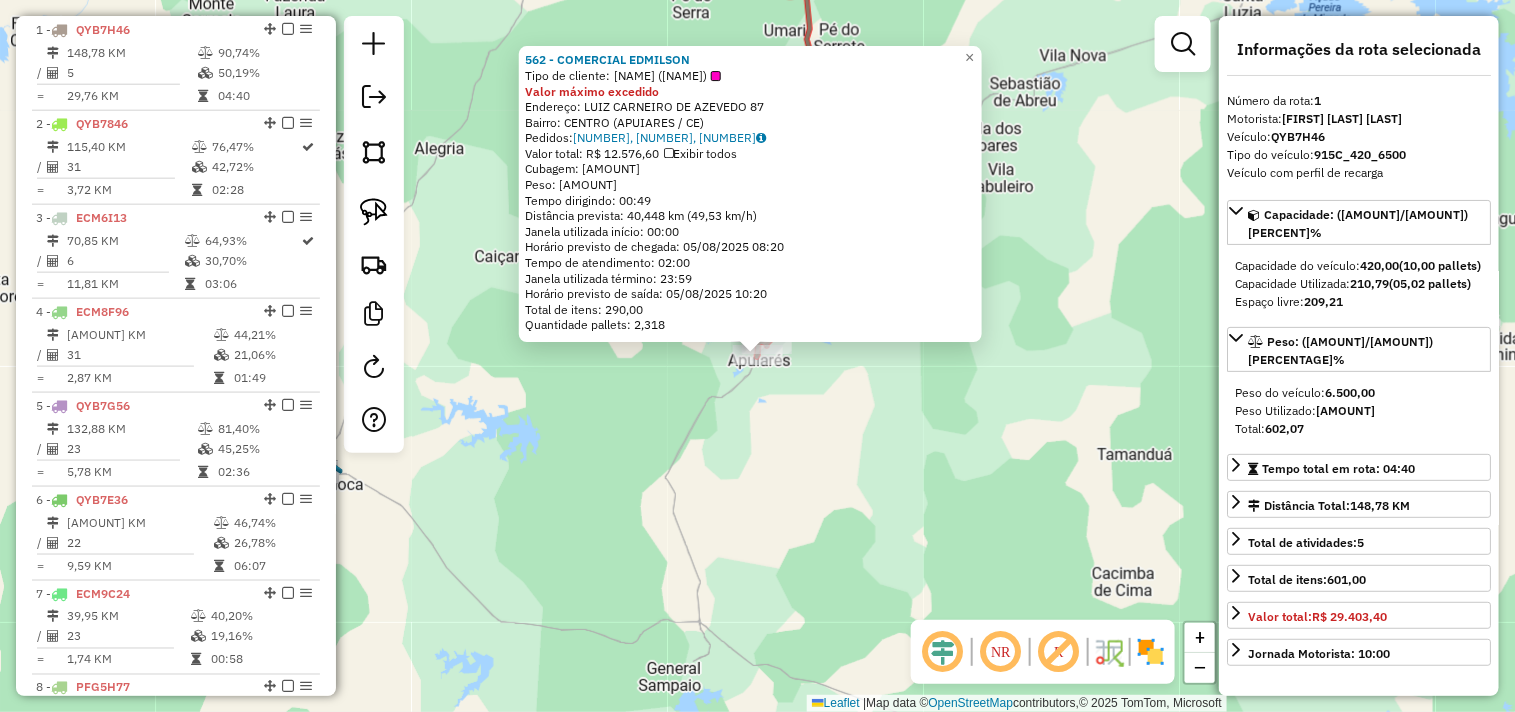 click on "Rota 1 - Placa QYB7H46  562 - COMERCIAL EDMILSON 562 - COMERCIAL EDMILSON  Tipo de cliente:   Edmilson (auto volume) (7)  Valor máximo excedido  Endereço:  LUIZ CARNEIRO DE AZEVEDO 87   Bairro: CENTRO (APUIARES / CE)   Pedidos:  04087054, 04087055, 04087056   Valor total: R$ 12.576,60   Exibir todos   Cubagem: 97,35  Peso: 2.754,40  Tempo dirigindo: 00:49   Distância prevista: 40,448 km (49,53 km/h)   Janela utilizada início: 00:00   Horário previsto de chegada: 05/08/2025 08:20   Tempo de atendimento: 02:00   Janela utilizada término: 23:59   Horário previsto de saída: 05/08/2025 10:20   Total de itens: 290,00   Quantidade pallets: 2,318  × Janela de atendimento Grade de atendimento Capacidade Transportadoras Veículos Cliente Pedidos  Rotas Selecione os dias de semana para filtrar as janelas de atendimento  Seg   Ter   Qua   Qui   Sex   Sáb   Dom  Informe o período da janela de atendimento: De: Até:  Filtrar exatamente a janela do cliente  Considerar janela de atendimento padrão   Seg   Ter  +" 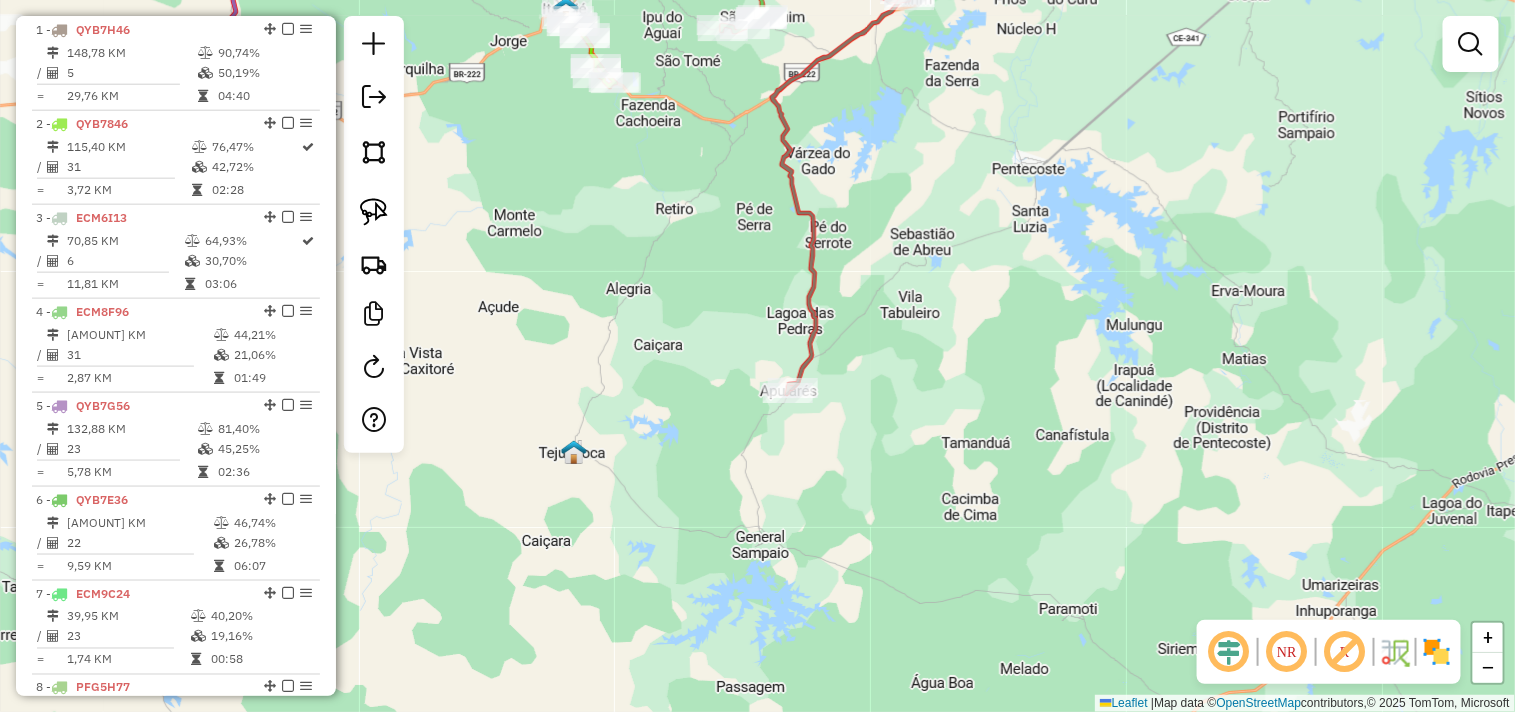 drag, startPoint x: 885, startPoint y: 350, endPoint x: 962, endPoint y: 558, distance: 221.79495 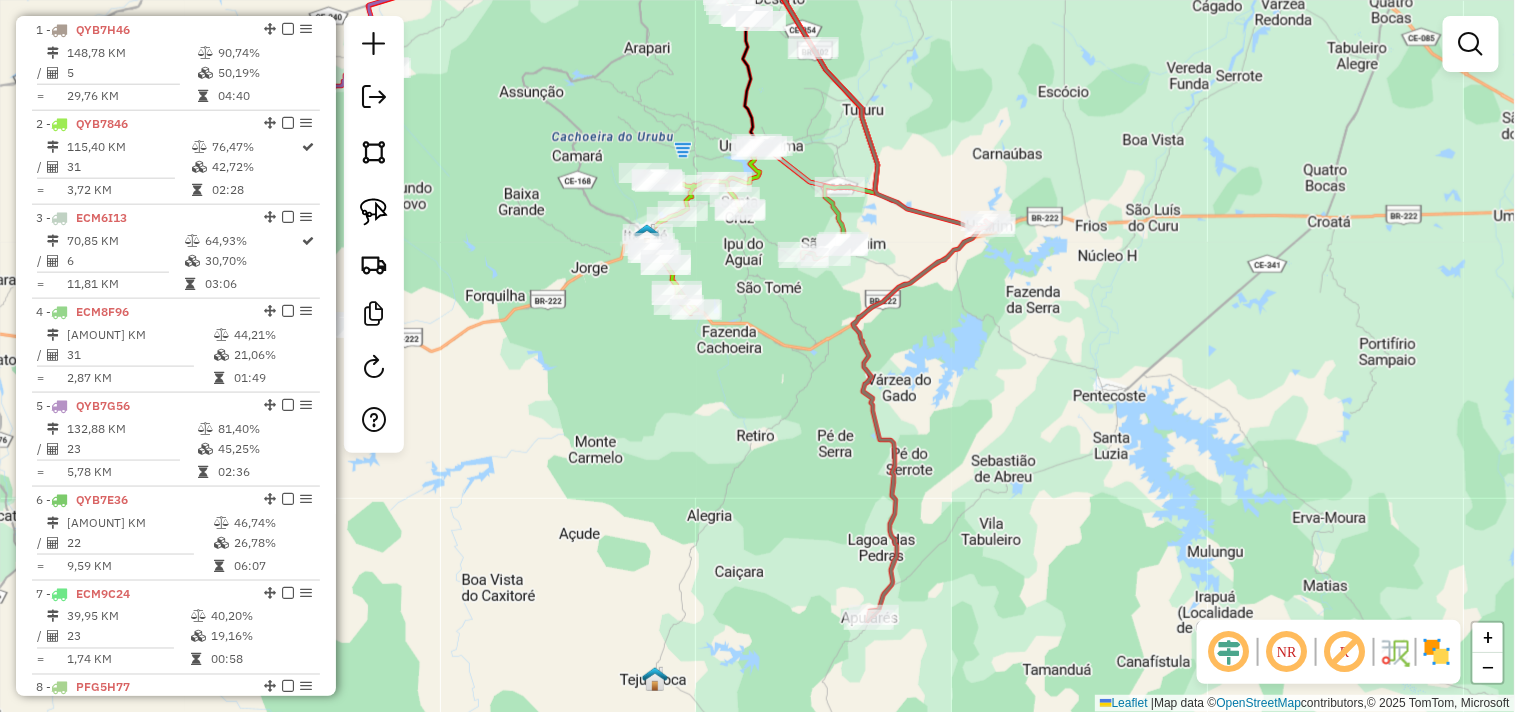 click on "Janela de atendimento Grade de atendimento Capacidade Transportadoras Veículos Cliente Pedidos  Rotas Selecione os dias de semana para filtrar as janelas de atendimento  Seg   Ter   Qua   Qui   Sex   Sáb   Dom  Informe o período da janela de atendimento: De: Até:  Filtrar exatamente a janela do cliente  Considerar janela de atendimento padrão  Selecione os dias de semana para filtrar as grades de atendimento  Seg   Ter   Qua   Qui   Sex   Sáb   Dom   Considerar clientes sem dia de atendimento cadastrado  Clientes fora do dia de atendimento selecionado Filtrar as atividades entre os valores definidos abaixo:  Peso mínimo:   Peso máximo:   Cubagem mínima:   Cubagem máxima:   De:   Até:  Filtrar as atividades entre o tempo de atendimento definido abaixo:  De:   Até:   Considerar capacidade total dos clientes não roteirizados Transportadora: Selecione um ou mais itens Tipo de veículo: Selecione um ou mais itens Veículo: Selecione um ou mais itens Motorista: Selecione um ou mais itens Nome: Rótulo:" 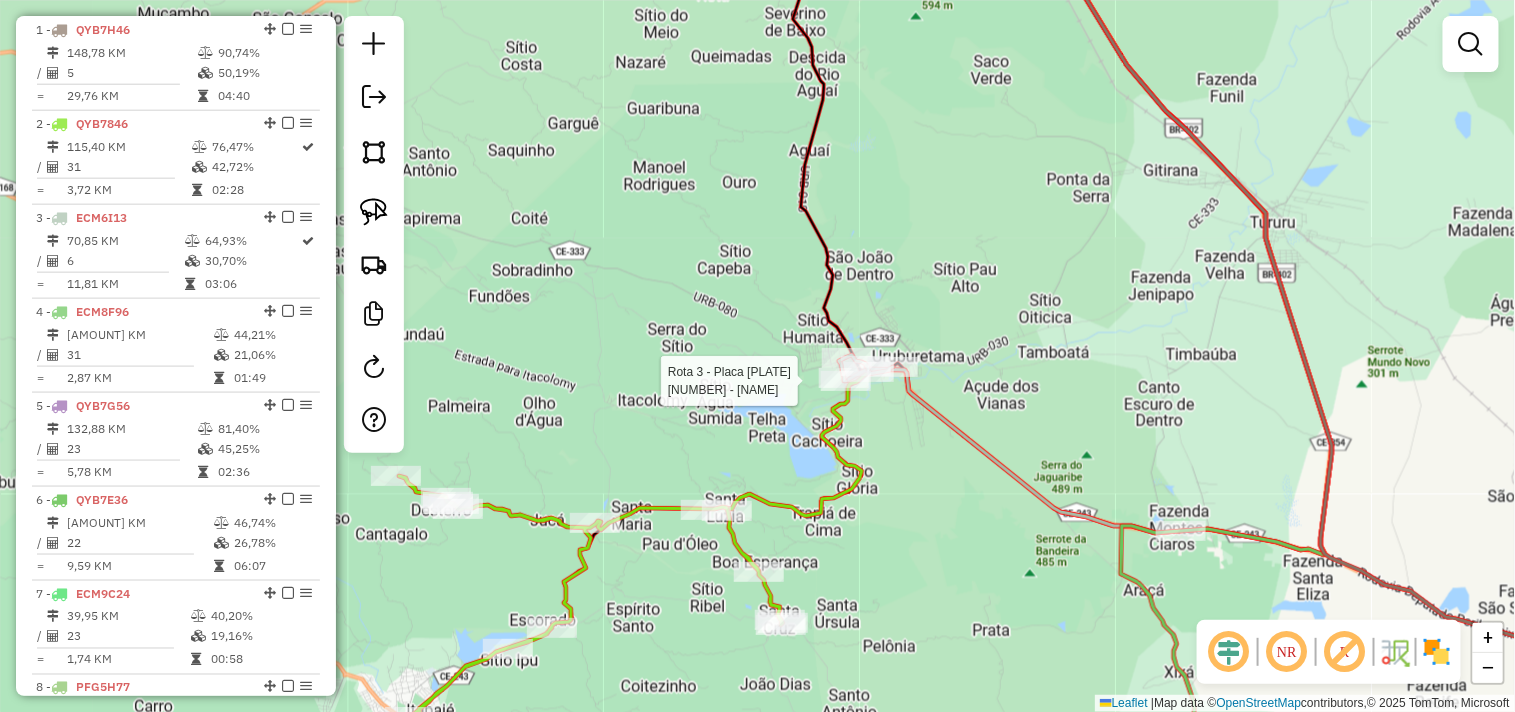 select on "**********" 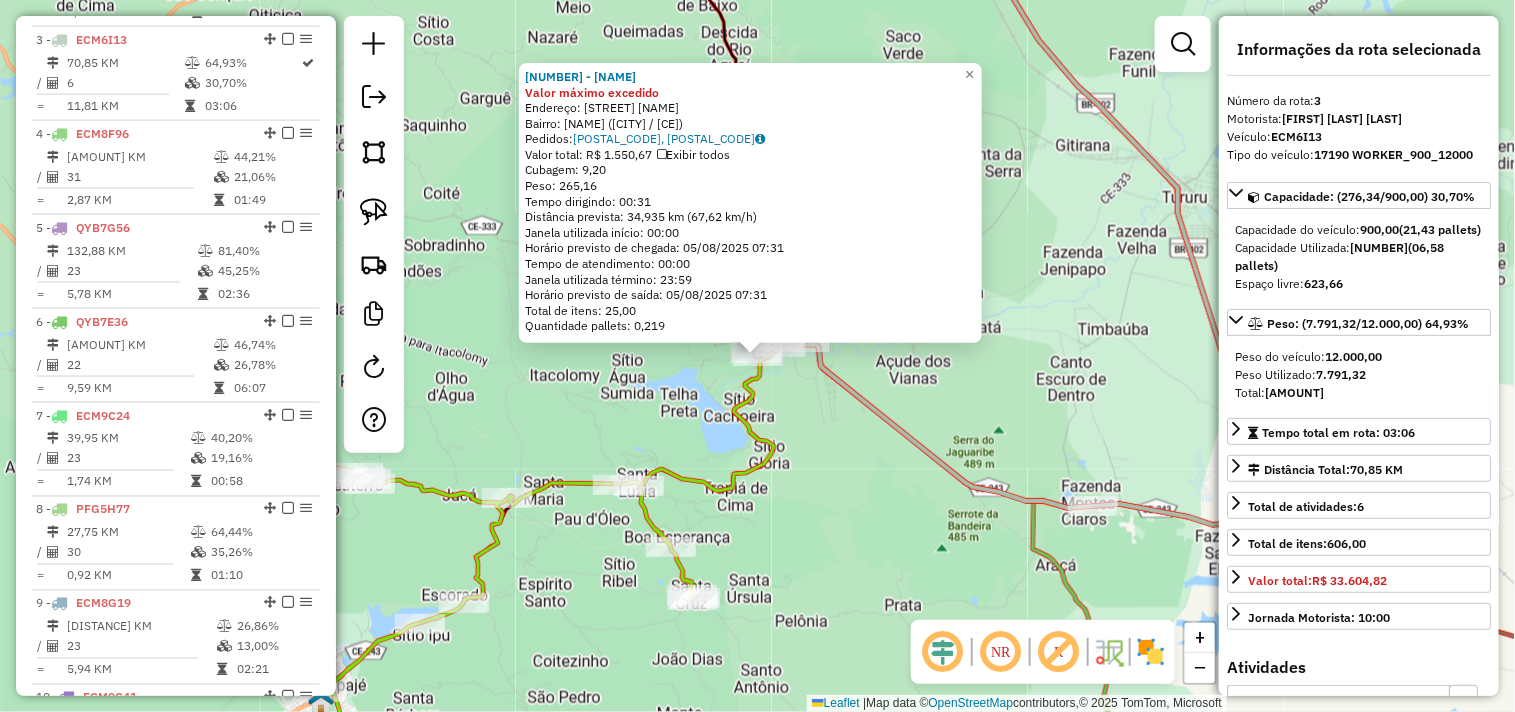 scroll, scrollTop: 961, scrollLeft: 0, axis: vertical 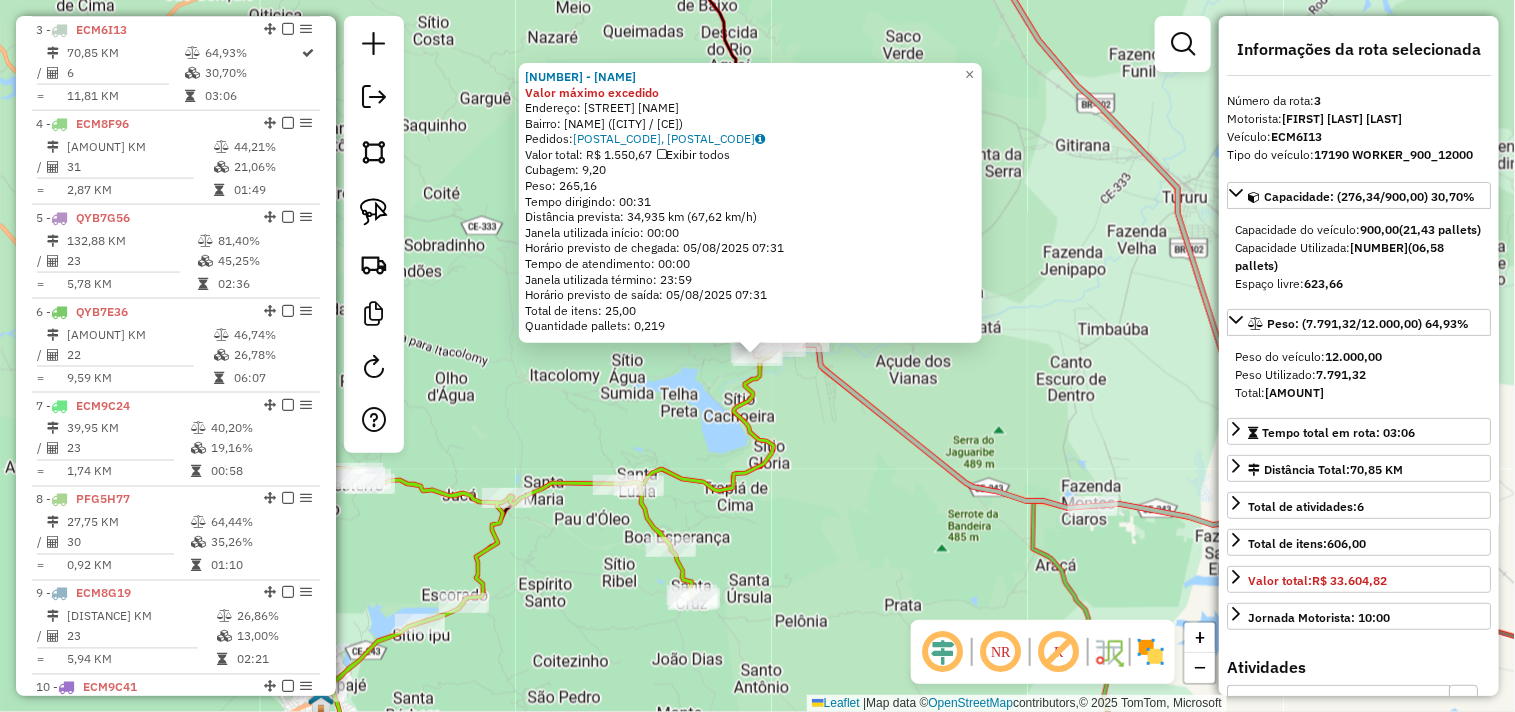 click on "2322 - DISTRIBUIDORA LEVY Valor máximo excedido  Endereço:  RUA CEL JOAO ANTONIO SN   Bairro: CENTRO (URUBURETAMA / CE)   Pedidos:  04087189, 04087224   Valor total: R$ 1.550,67   Exibir todos   Cubagem: 9,20  Peso: 265,16  Tempo dirigindo: 00:31   Distância prevista: 34,935 km (67,62 km/h)   Janela utilizada início: 00:00   Horário previsto de chegada: 05/08/2025 07:31   Tempo de atendimento: 00:00   Janela utilizada término: 23:59   Horário previsto de saída: 05/08/2025 07:31   Total de itens: 25,00   Quantidade pallets: 0,219  × Janela de atendimento Grade de atendimento Capacidade Transportadoras Veículos Cliente Pedidos  Rotas Selecione os dias de semana para filtrar as janelas de atendimento  Seg   Ter   Qua   Qui   Sex   Sáb   Dom  Informe o período da janela de atendimento: De: Até:  Filtrar exatamente a janela do cliente  Considerar janela de atendimento padrão  Selecione os dias de semana para filtrar as grades de atendimento  Seg   Ter   Qua   Qui   Sex   Sáb   Dom   Peso mínimo:  +" 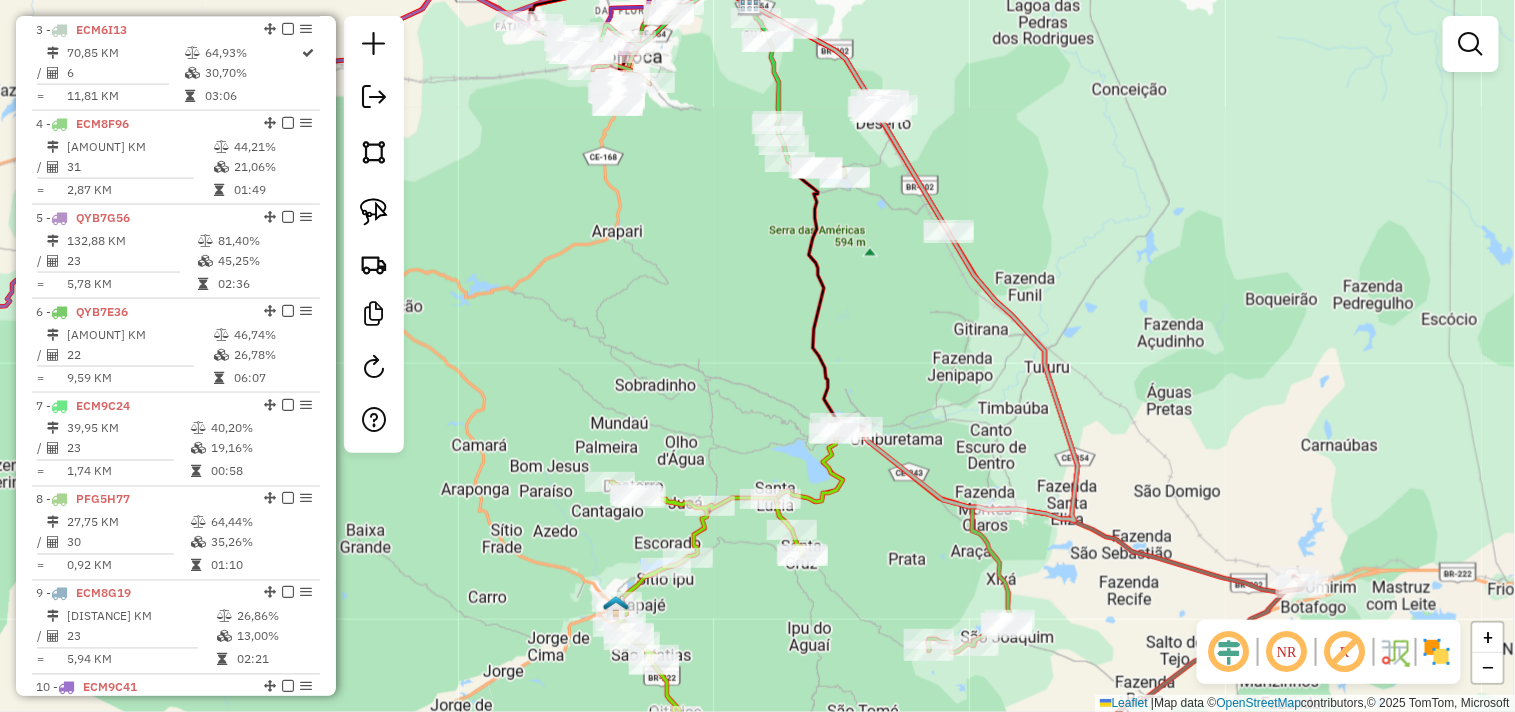 drag, startPoint x: 762, startPoint y: 630, endPoint x: 800, endPoint y: 494, distance: 141.20906 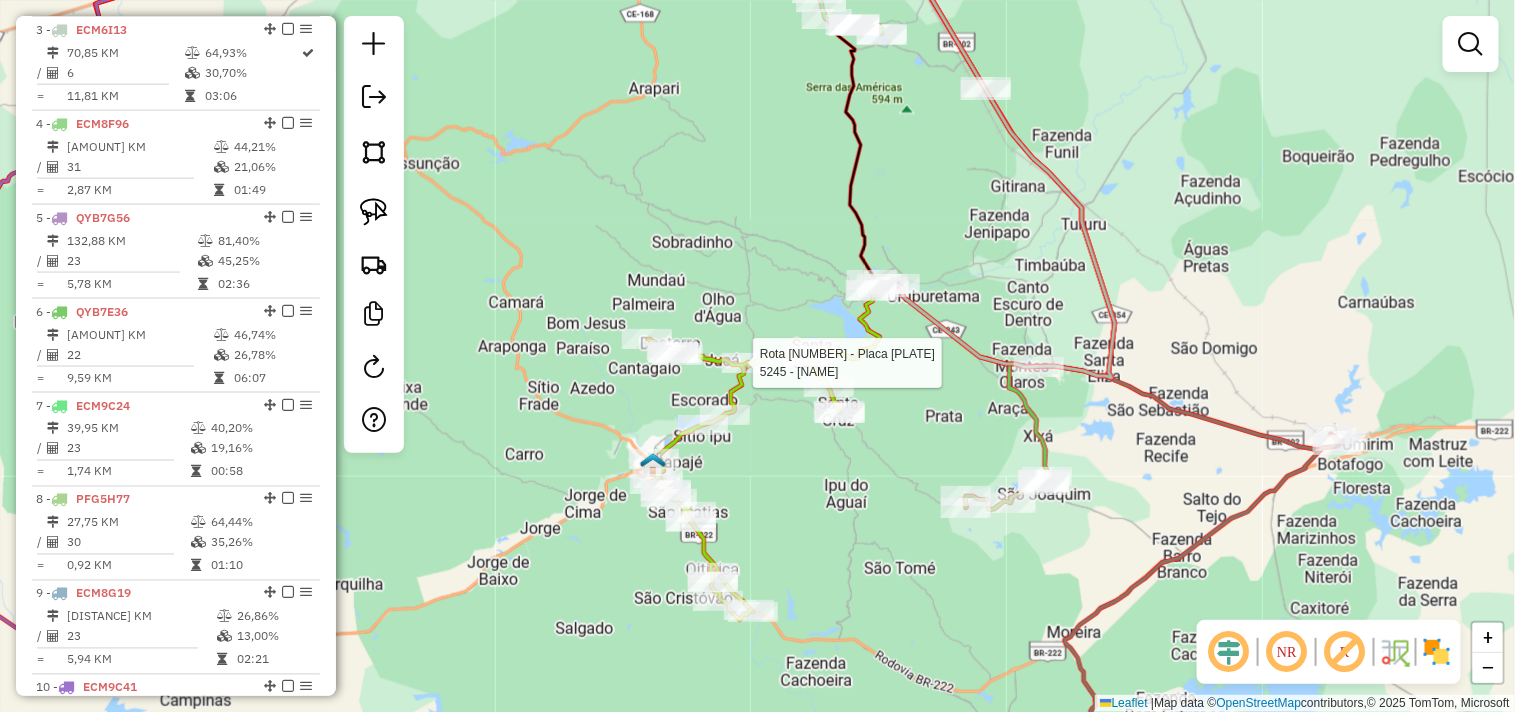 select on "**********" 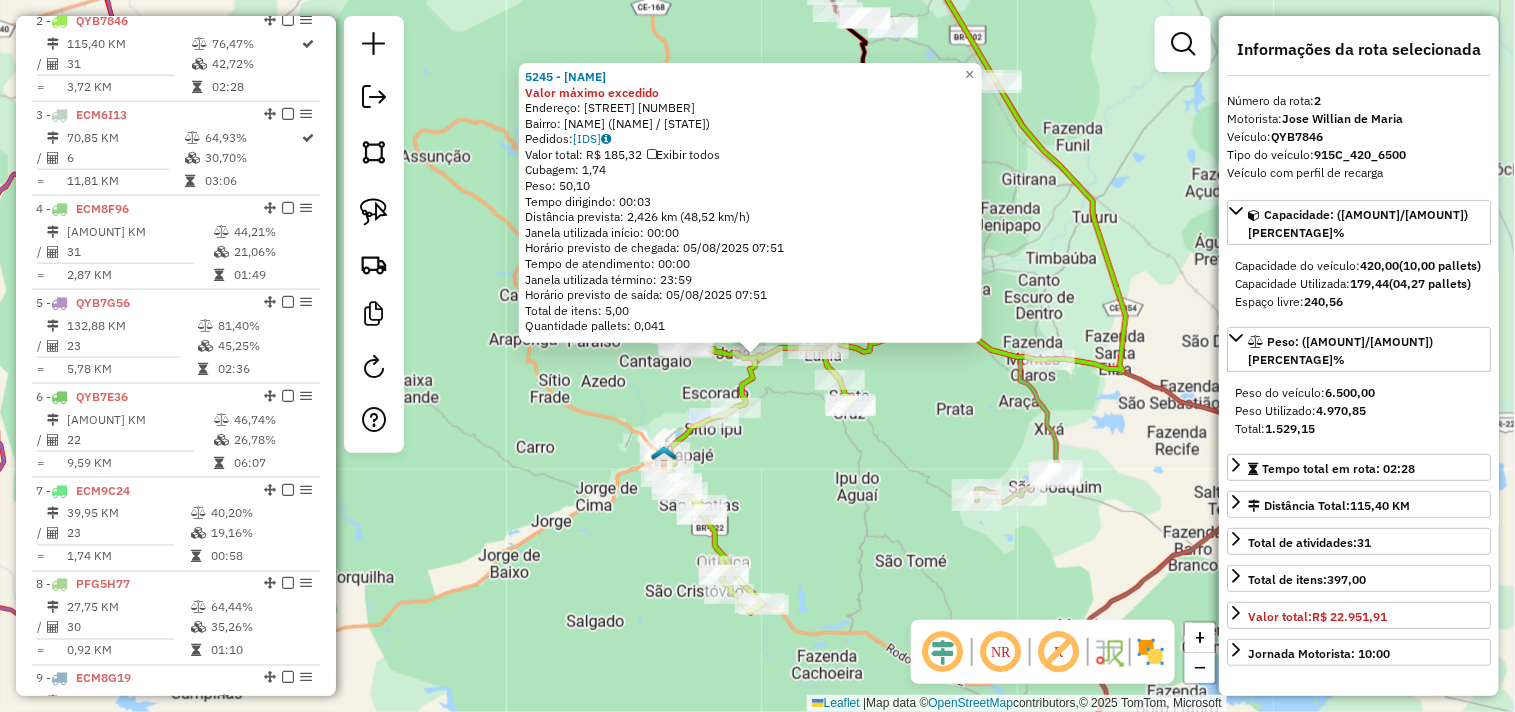 scroll, scrollTop: 866, scrollLeft: 0, axis: vertical 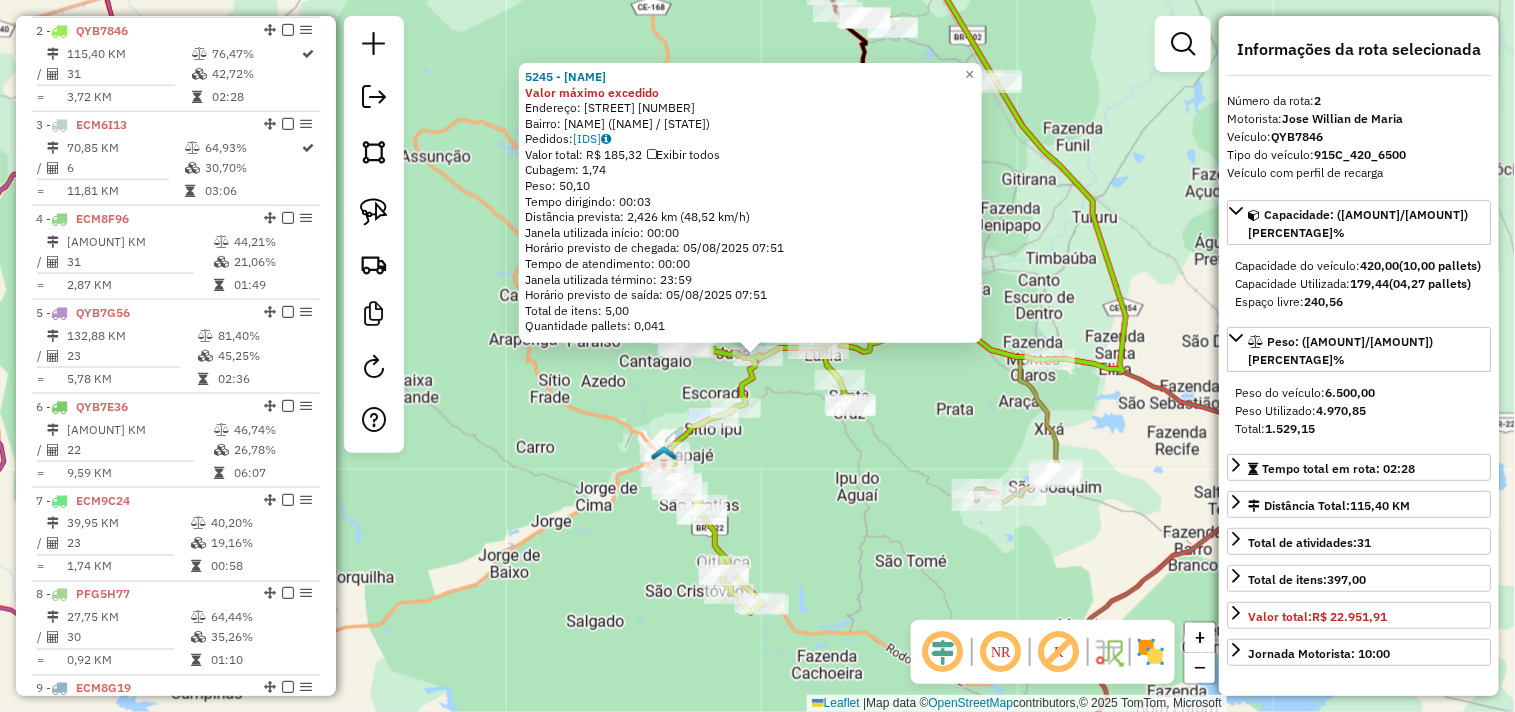 click on "5245 - MERC SANTA MARIA Valor máximo excedido  Endereço:  RR SANTA MARIA SN   Bairro: SOLEDADE (ITAPAJE / CE)   Pedidos:  04087126, 04087127   Valor total: R$ 185,32   Exibir todos   Cubagem: 1,74  Peso: 50,10  Tempo dirigindo: 00:03   Distância prevista: 2,426 km (48,52 km/h)   Janela utilizada início: 00:00   Horário previsto de chegada: 05/08/2025 07:51   Tempo de atendimento: 00:00   Janela utilizada término: 23:59   Horário previsto de saída: 05/08/2025 07:51   Total de itens: 5,00   Quantidade pallets: 0,041  × Janela de atendimento Grade de atendimento Capacidade Transportadoras Veículos Cliente Pedidos  Rotas Selecione os dias de semana para filtrar as janelas de atendimento  Seg   Ter   Qua   Qui   Sex   Sáb   Dom  Informe o período da janela de atendimento: De: Até:  Filtrar exatamente a janela do cliente  Considerar janela de atendimento padrão  Selecione os dias de semana para filtrar as grades de atendimento  Seg   Ter   Qua   Qui   Sex   Sáb   Dom   Peso mínimo:   Peso máximo:" 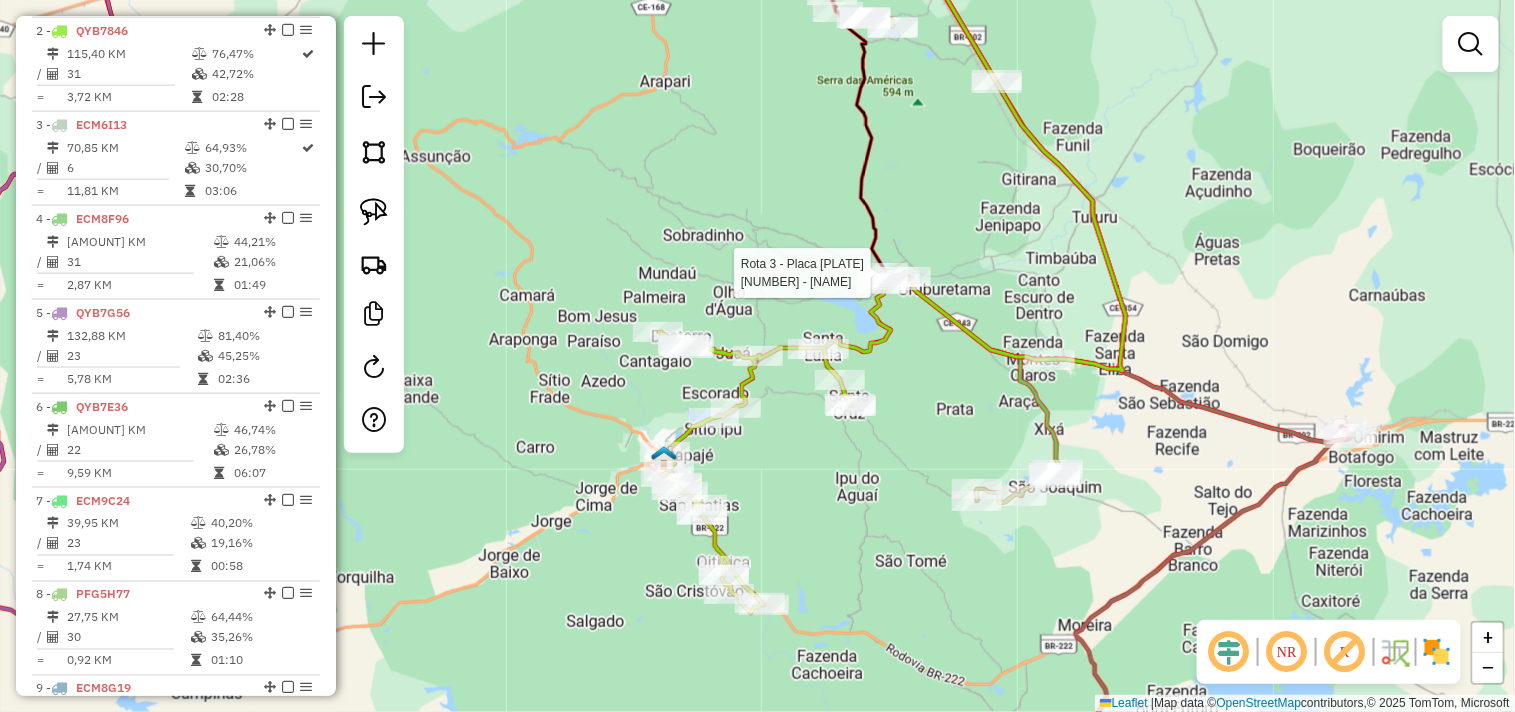 select on "**********" 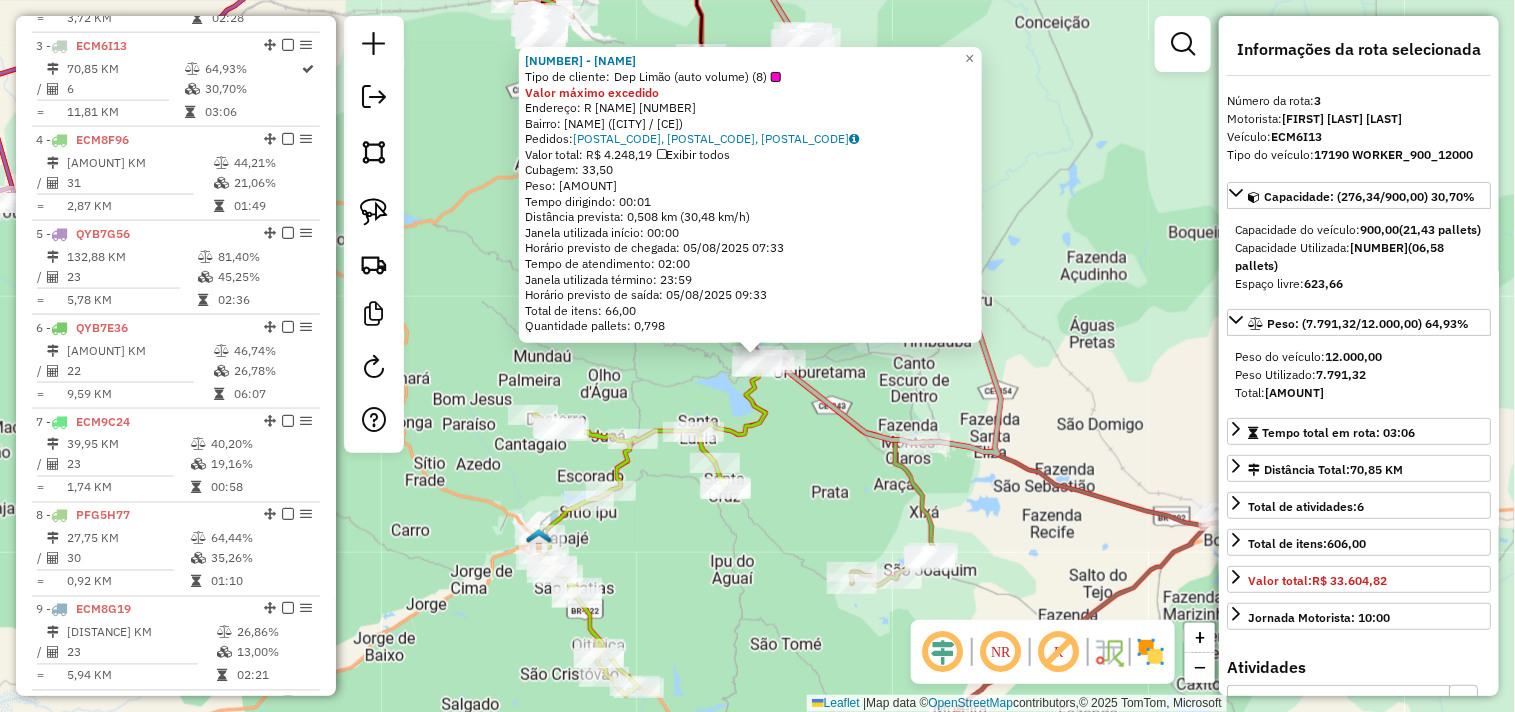 scroll, scrollTop: 961, scrollLeft: 0, axis: vertical 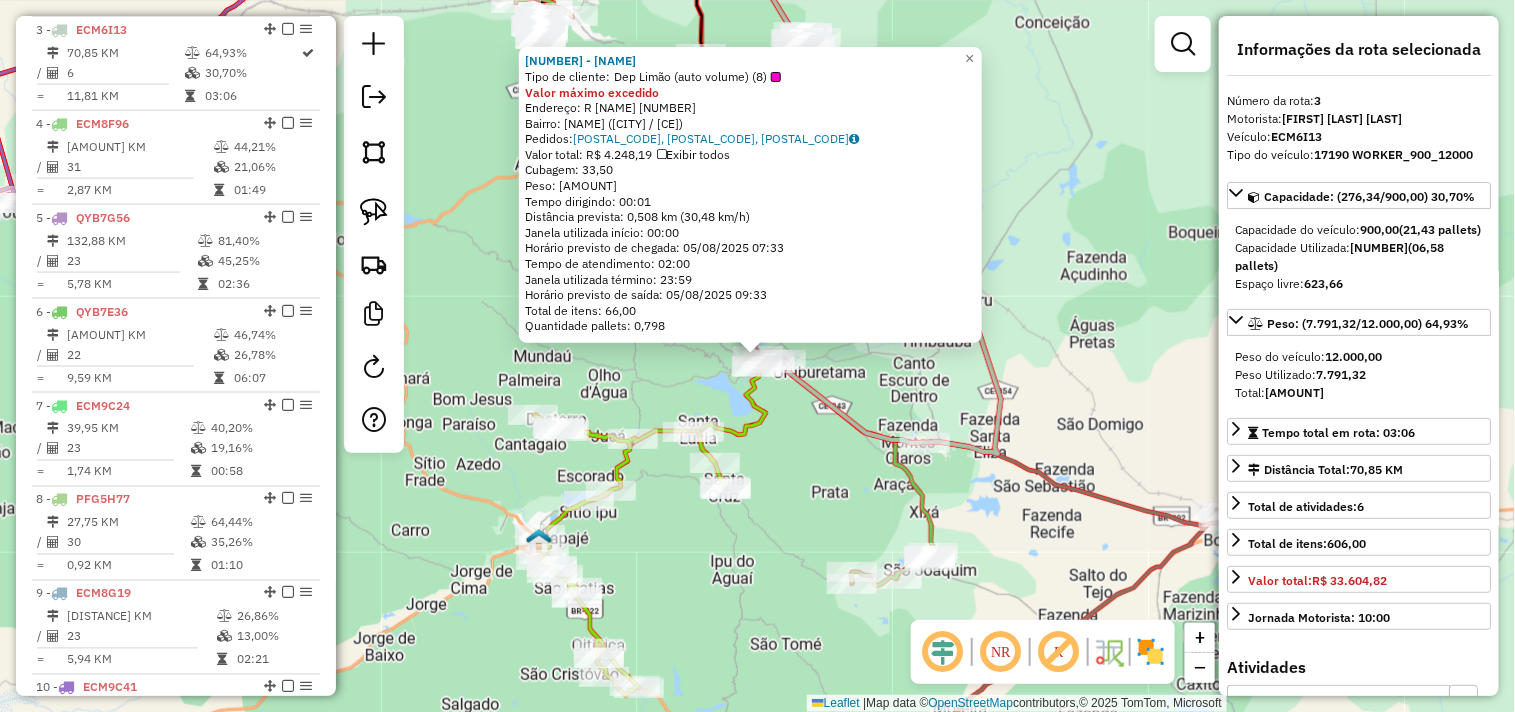 click on "4231 - DEP.LIMAO  Tipo de cliente:   Dep Limão (auto volume) (8)  Valor máximo excedido  Endereço:  R   JOSE PIRES CHAVES 1201   Bairro: CENTRO (URUBURETAMA / CE)   Pedidos:  04087058, 04087060, 04087059   Valor total: R$ 4.248,19   Exibir todos   Cubagem: 33,50  Peso: 939,56  Tempo dirigindo: 00:01   Distância prevista: 0,508 km (30,48 km/h)   Janela utilizada início: 00:00   Horário previsto de chegada: 05/08/2025 07:33   Tempo de atendimento: 02:00   Janela utilizada término: 23:59   Horário previsto de saída: 05/08/2025 09:33   Total de itens: 66,00   Quantidade pallets: 0,798  × Janela de atendimento Grade de atendimento Capacidade Transportadoras Veículos Cliente Pedidos  Rotas Selecione os dias de semana para filtrar as janelas de atendimento  Seg   Ter   Qua   Qui   Sex   Sáb   Dom  Informe o período da janela de atendimento: De: Até:  Filtrar exatamente a janela do cliente  Considerar janela de atendimento padrão  Selecione os dias de semana para filtrar as grades de atendimento  Seg" 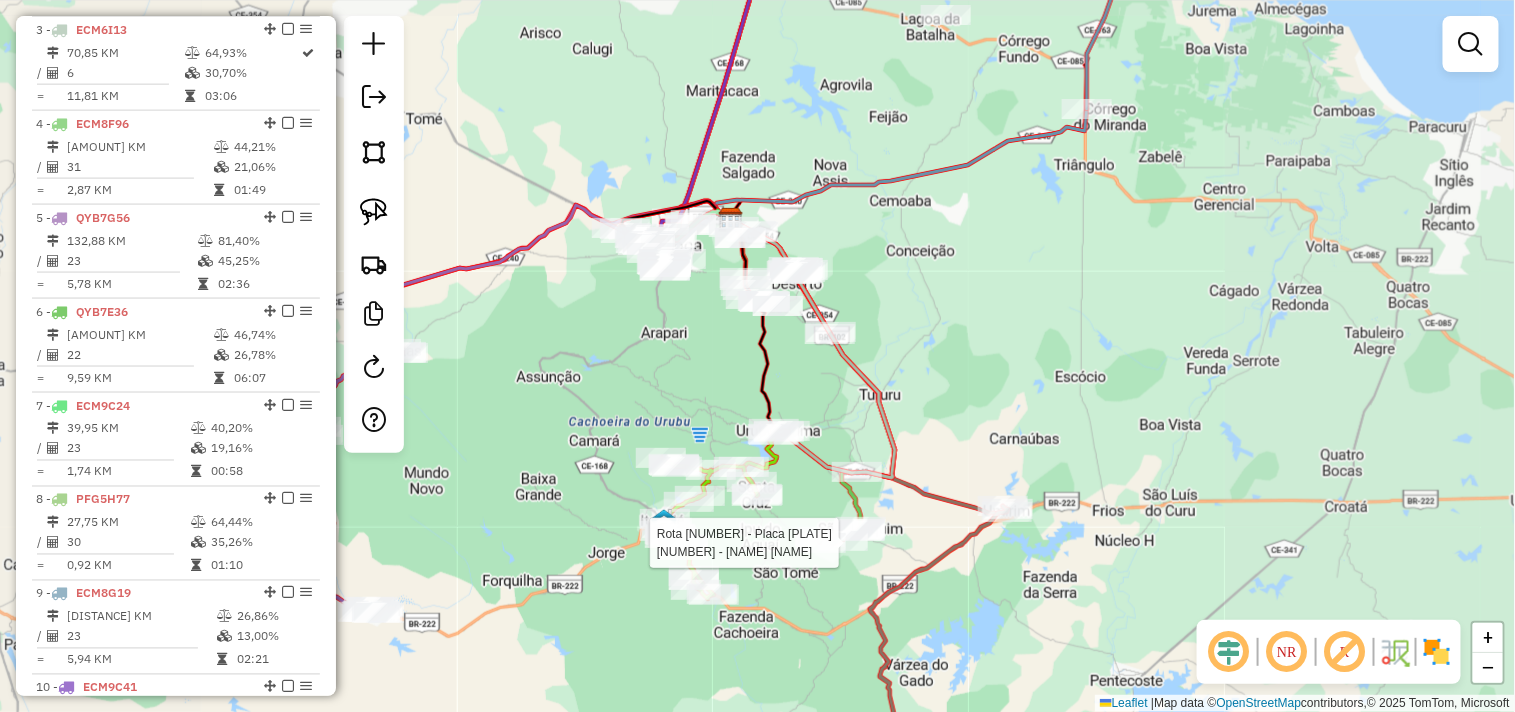 select on "**********" 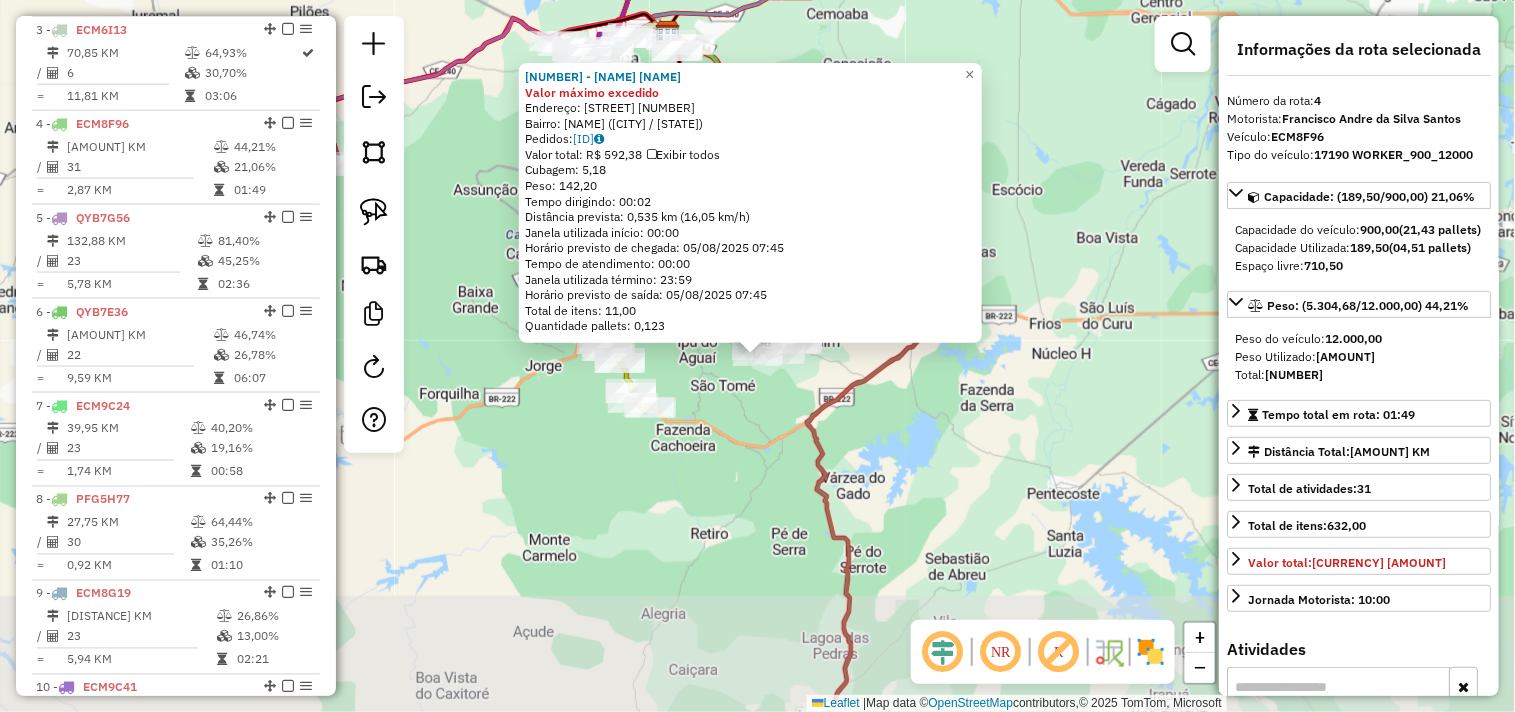 scroll, scrollTop: 1055, scrollLeft: 0, axis: vertical 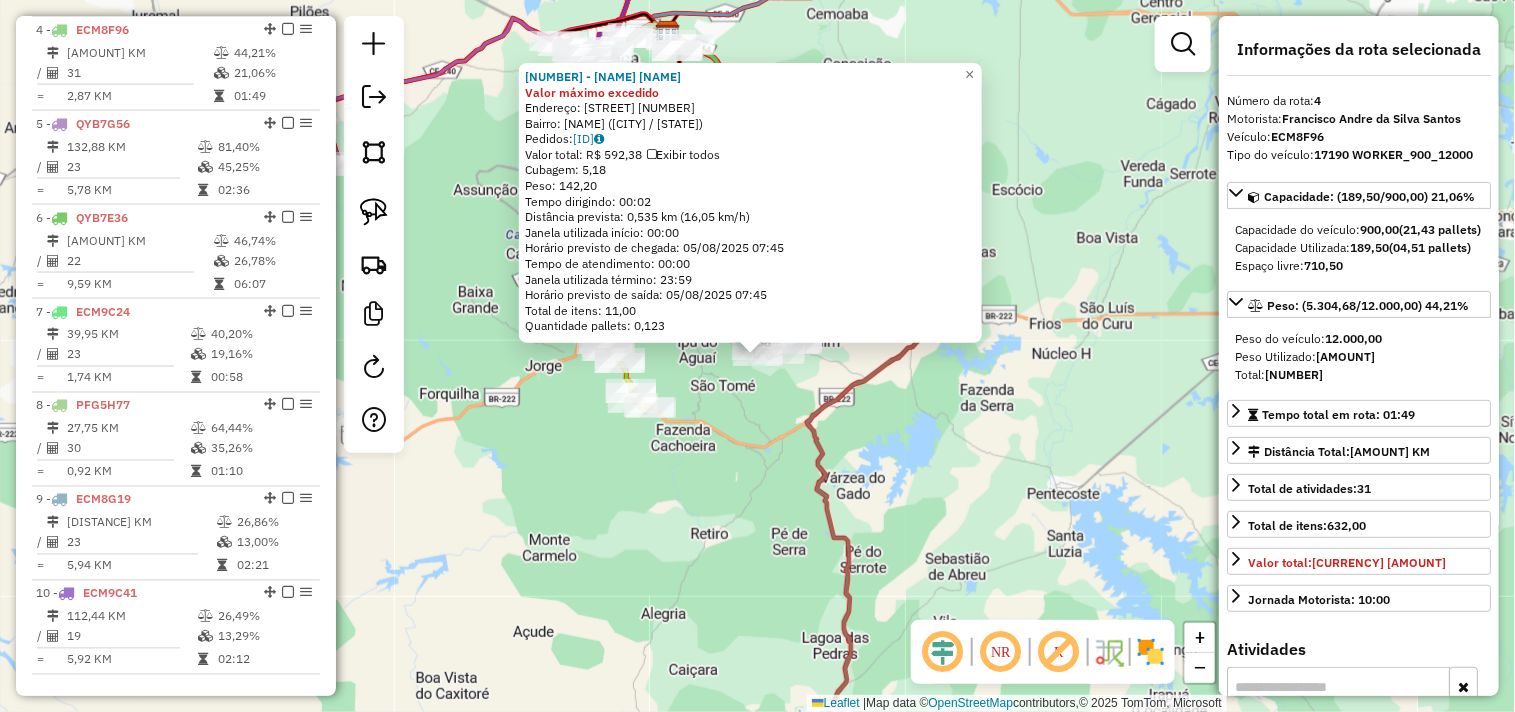 click on "212 - BAR CARLOS CLUBE Valor máximo excedido  Endereço:  SEM RUA 100   Bairro: MANICOBINHA (UMIRIM / CE)   Pedidos:  04087129   Valor total: R$ 592,38   Exibir todos   Cubagem: 5,18  Peso: 142,20  Tempo dirigindo: 00:02   Distância prevista: 0,535 km (16,05 km/h)   Janela utilizada início: 00:00   Horário previsto de chegada: 05/08/2025 07:45   Tempo de atendimento: 00:00   Janela utilizada término: 23:59   Horário previsto de saída: 05/08/2025 07:45   Total de itens: 11,00   Quantidade pallets: 0,123  × Janela de atendimento Grade de atendimento Capacidade Transportadoras Veículos Cliente Pedidos  Rotas Selecione os dias de semana para filtrar as janelas de atendimento  Seg   Ter   Qua   Qui   Sex   Sáb   Dom  Informe o período da janela de atendimento: De: Até:  Filtrar exatamente a janela do cliente  Considerar janela de atendimento padrão  Selecione os dias de semana para filtrar as grades de atendimento  Seg   Ter   Qua   Qui   Sex   Sáb   Dom   Peso mínimo:   Peso máximo:   De:   Até:" 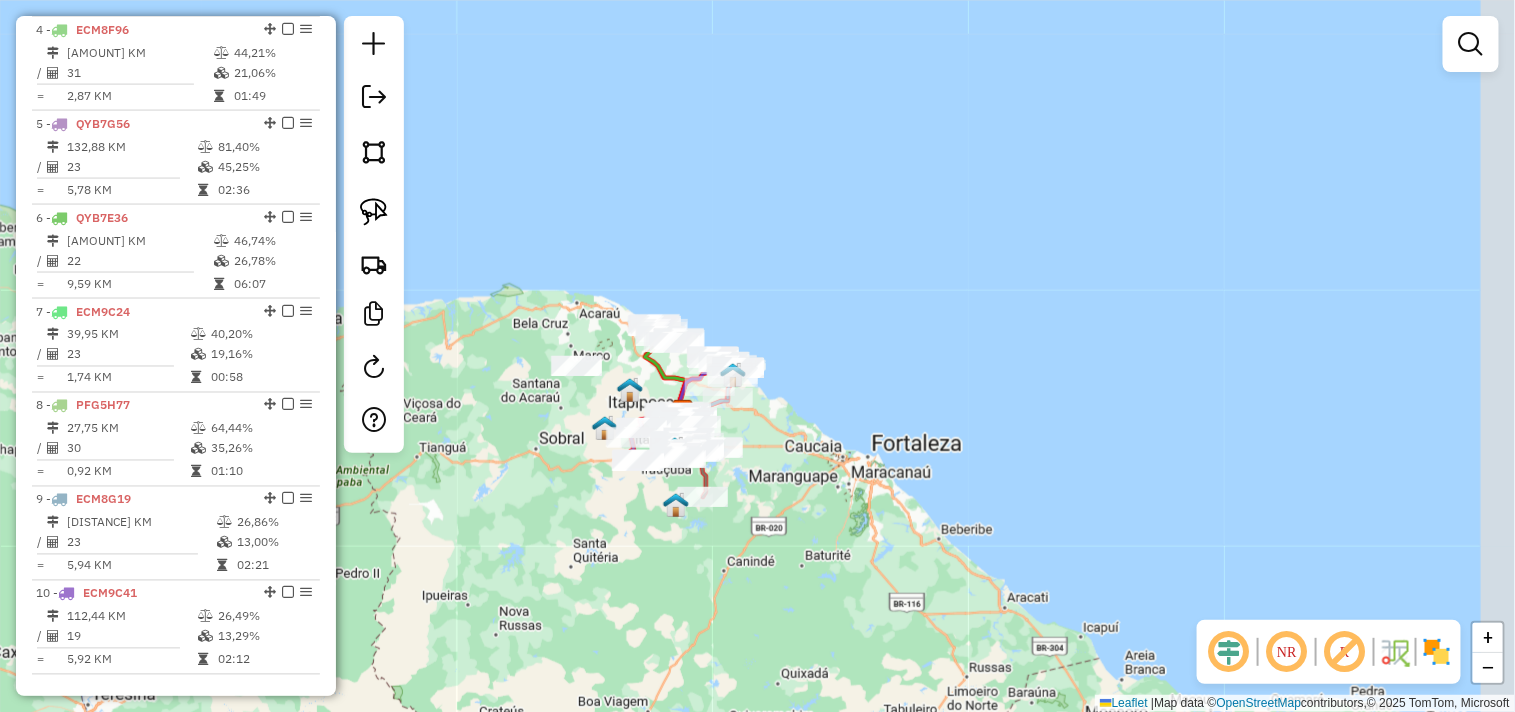 drag, startPoint x: 917, startPoint y: 472, endPoint x: 780, endPoint y: 445, distance: 139.63524 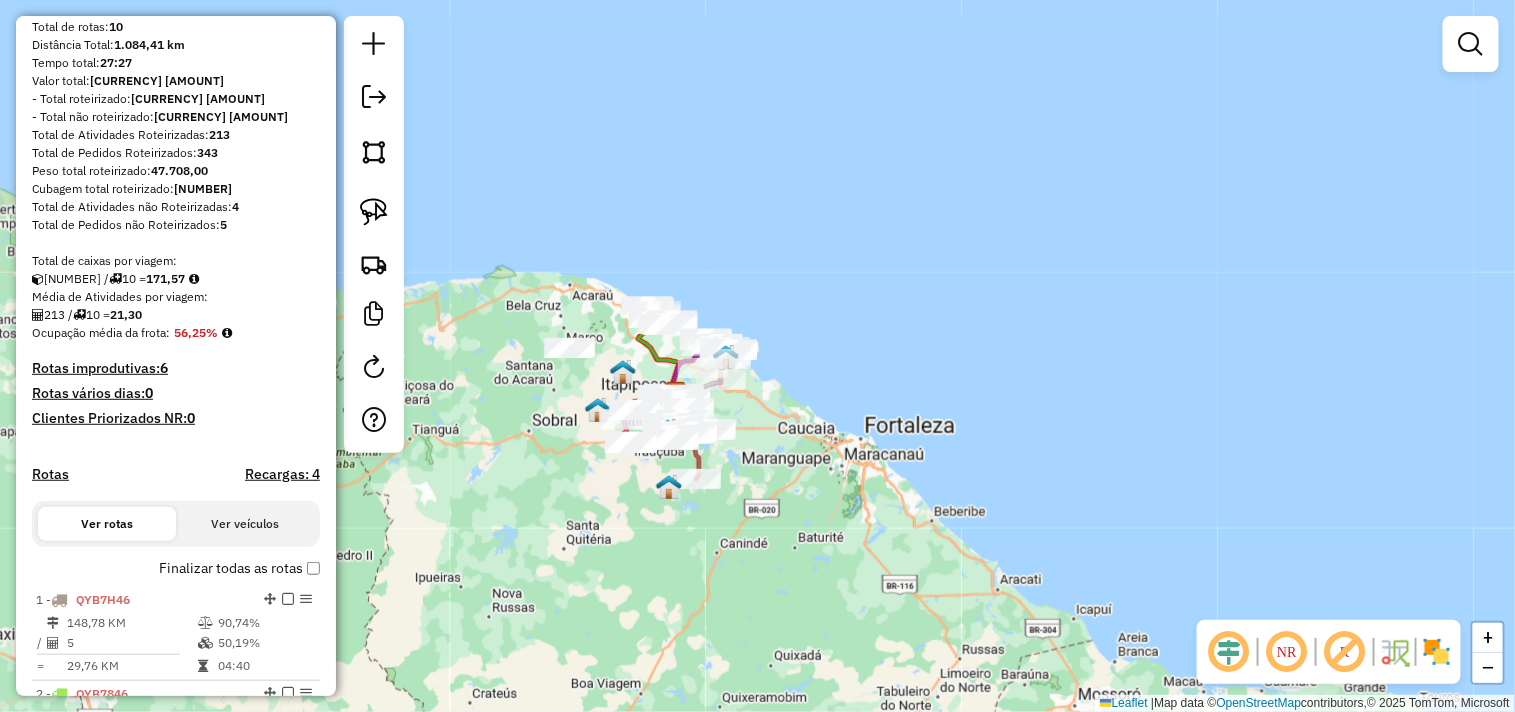 scroll, scrollTop: 0, scrollLeft: 0, axis: both 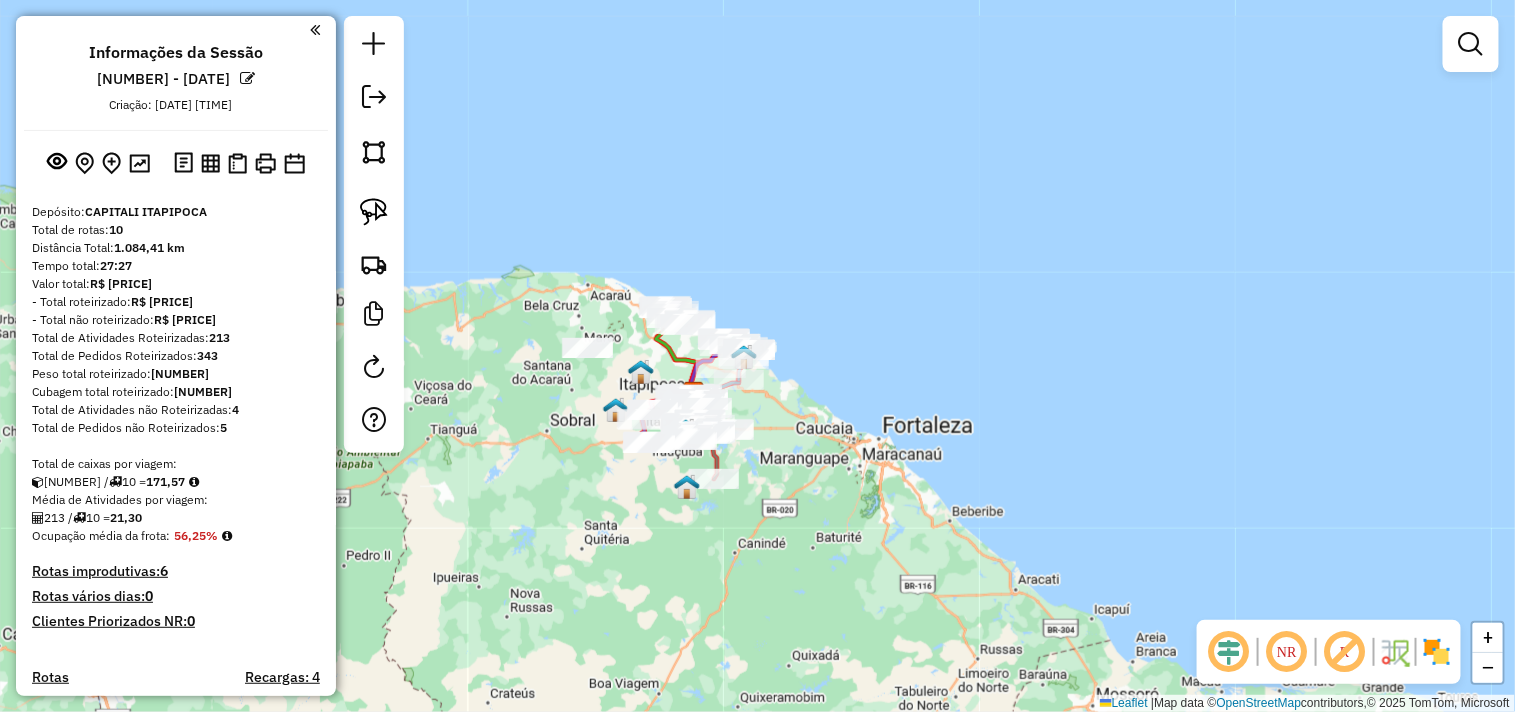 drag, startPoint x: 580, startPoint y: 538, endPoint x: 608, endPoint y: 538, distance: 28 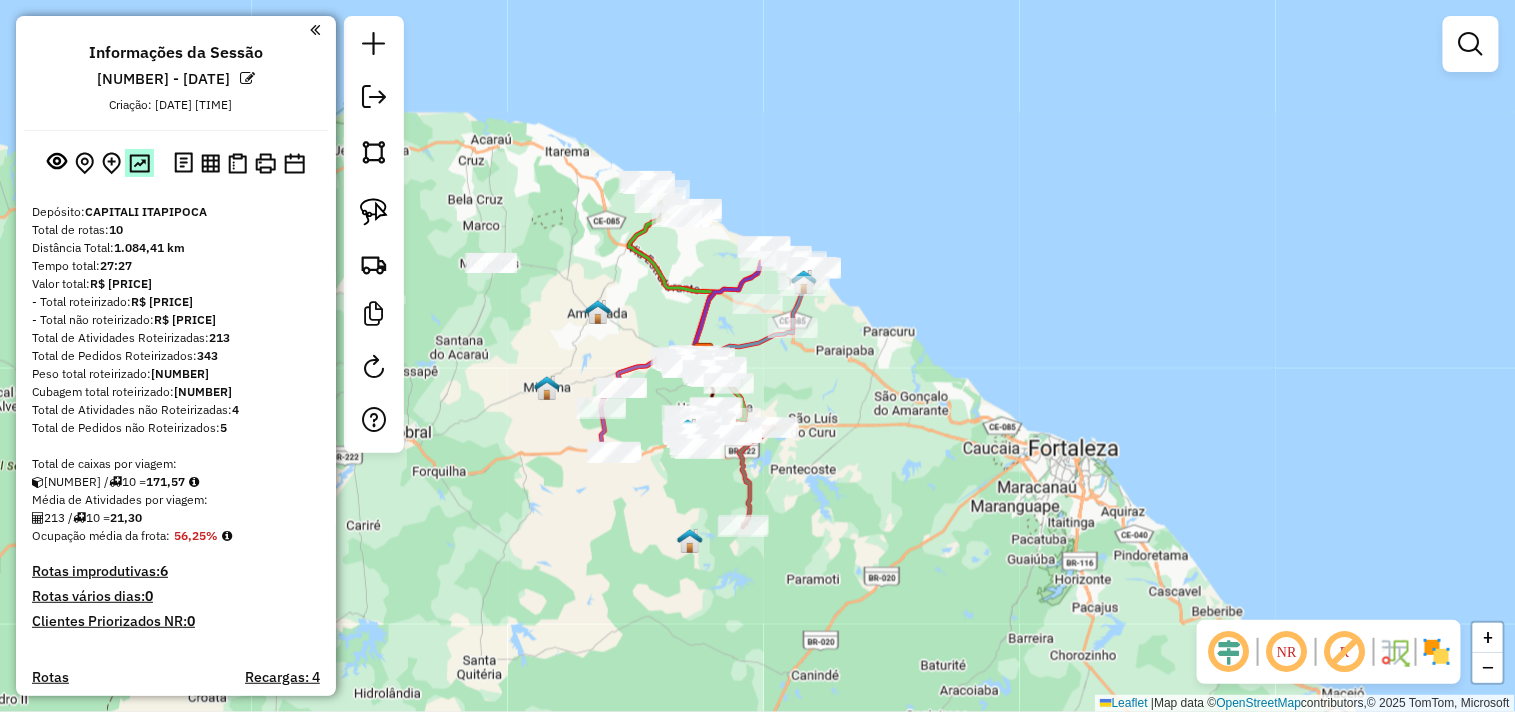 click at bounding box center (139, 163) 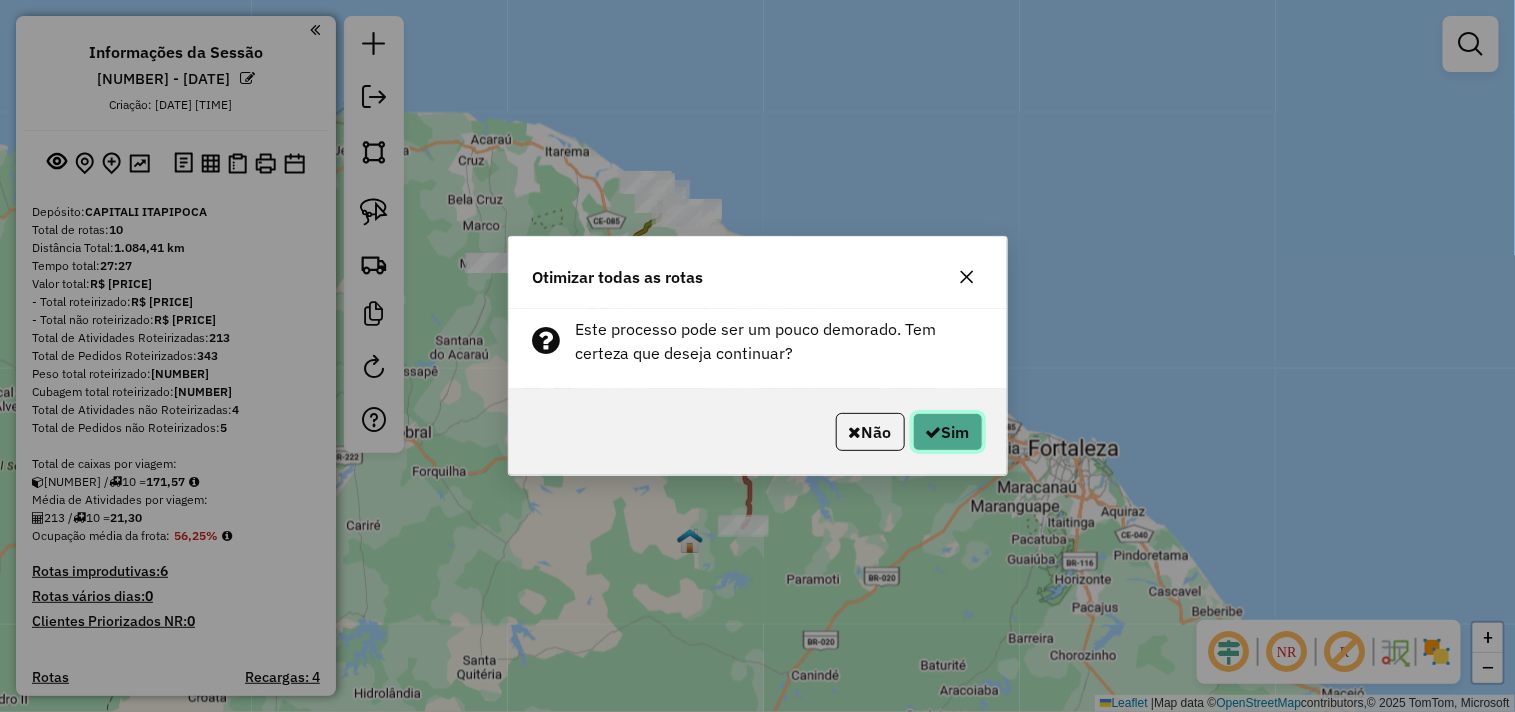 click on "Sim" 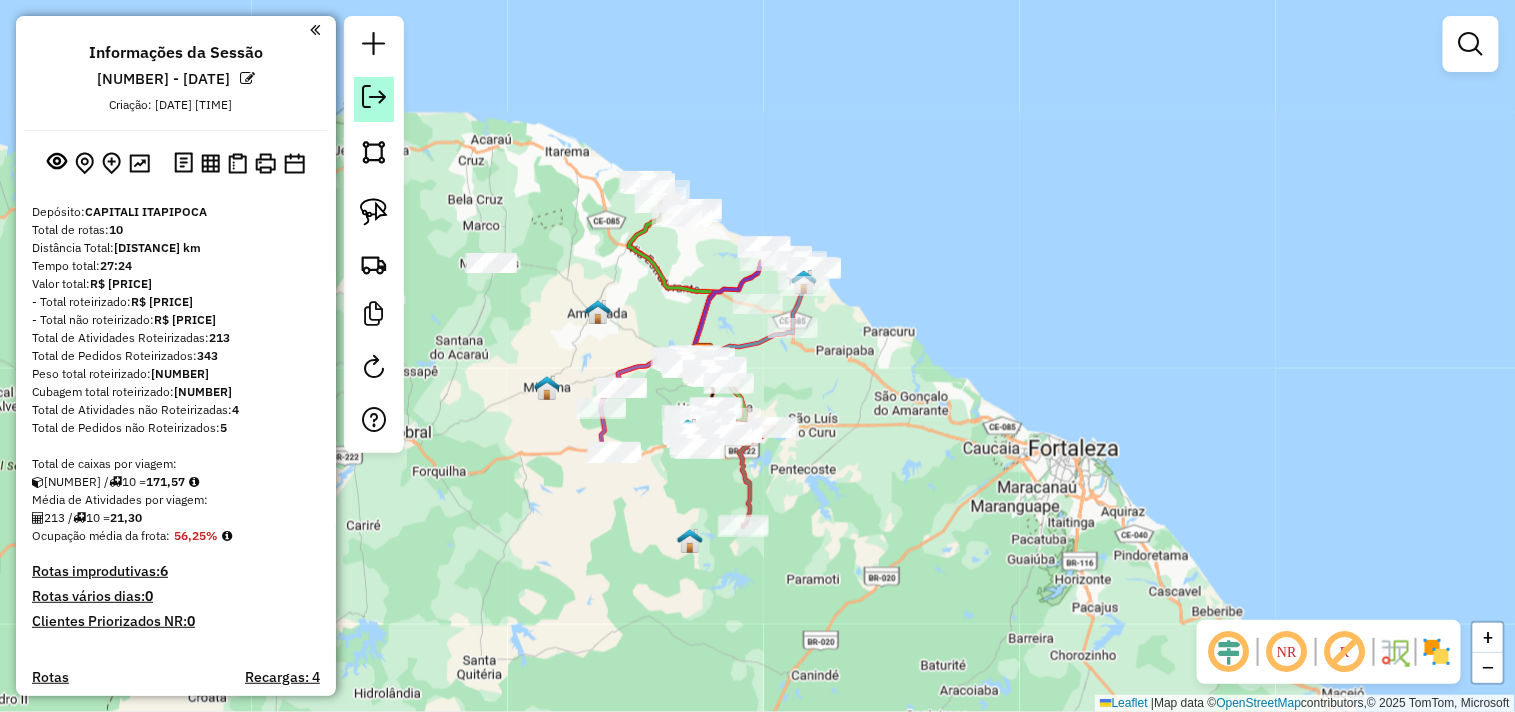 click 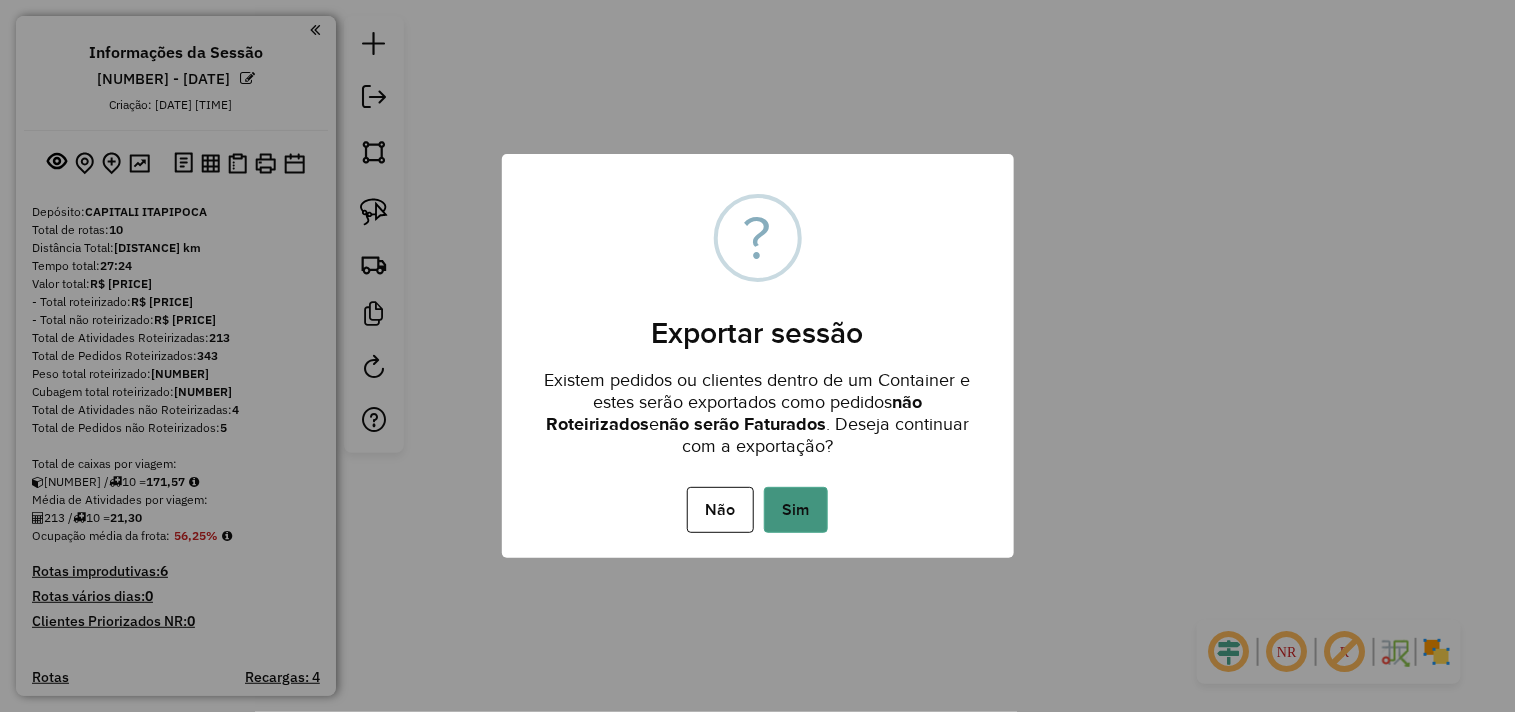 click on "Sim" at bounding box center [796, 510] 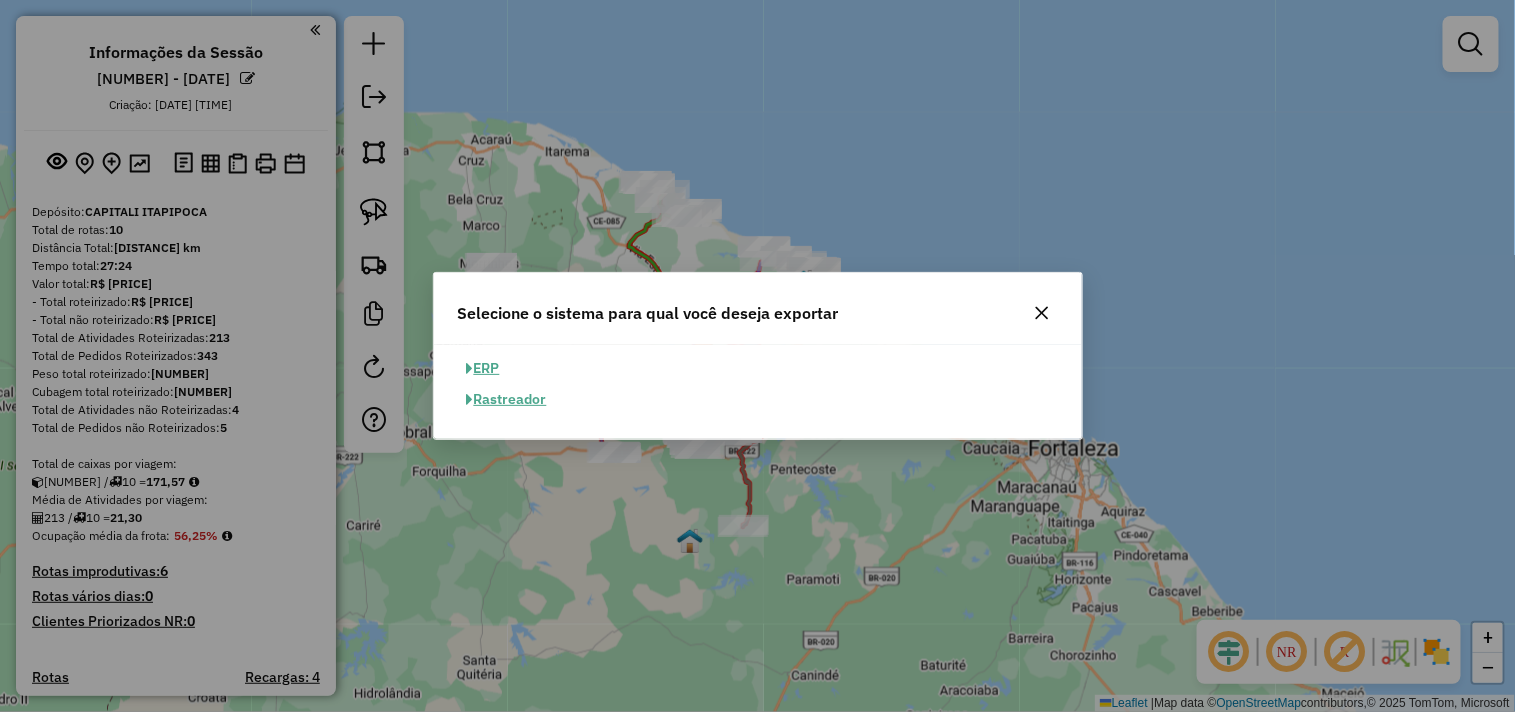 click on "ERP" 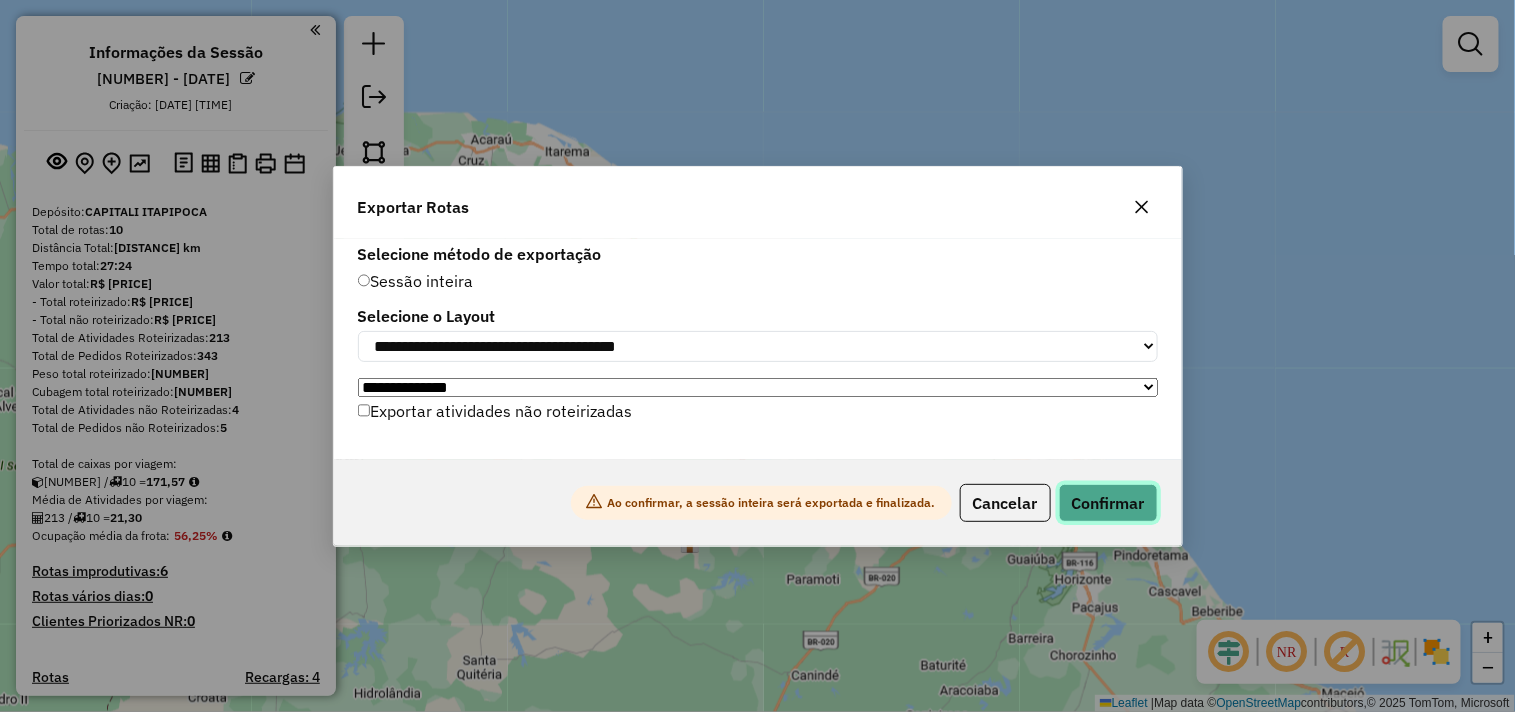 click on "Confirmar" 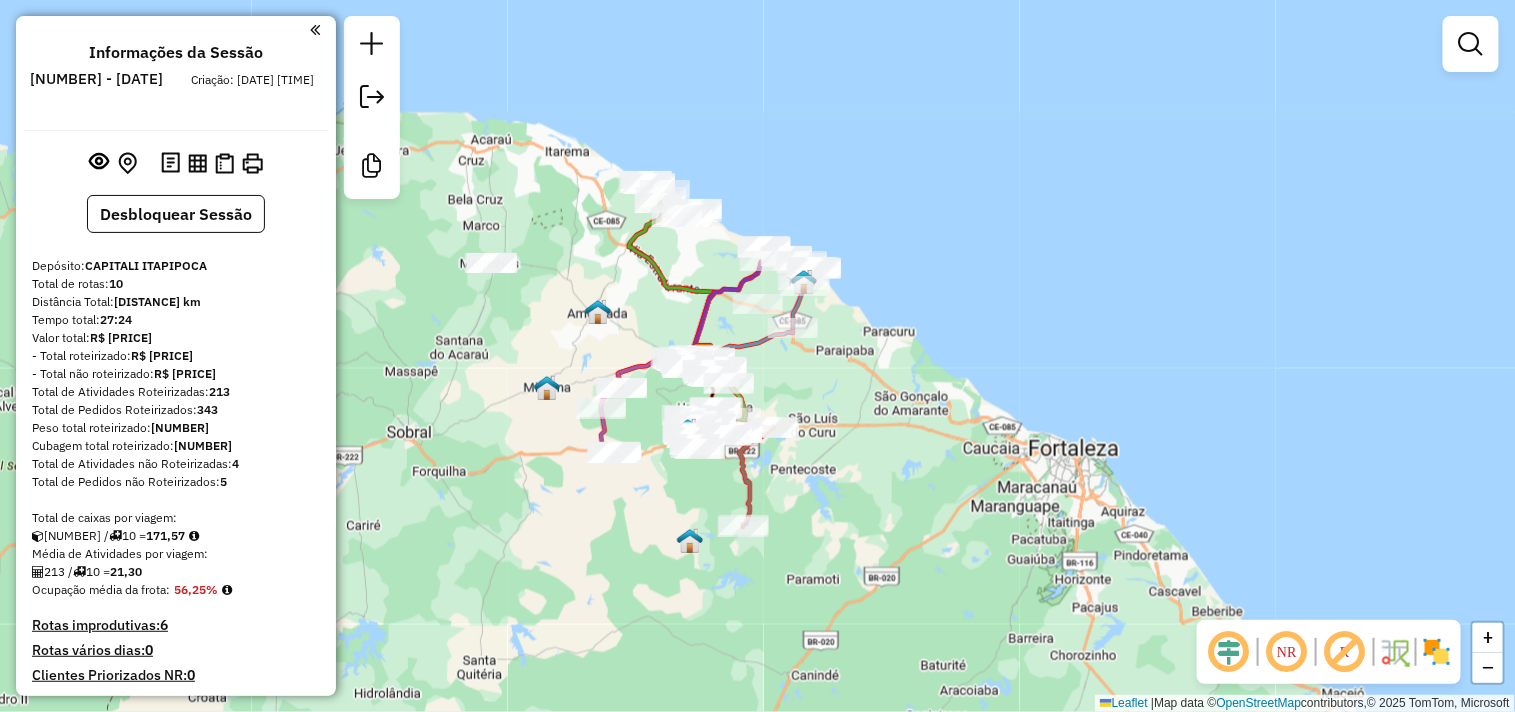 drag, startPoint x: 33, startPoint y: 336, endPoint x: 182, endPoint y: 342, distance: 149.12076 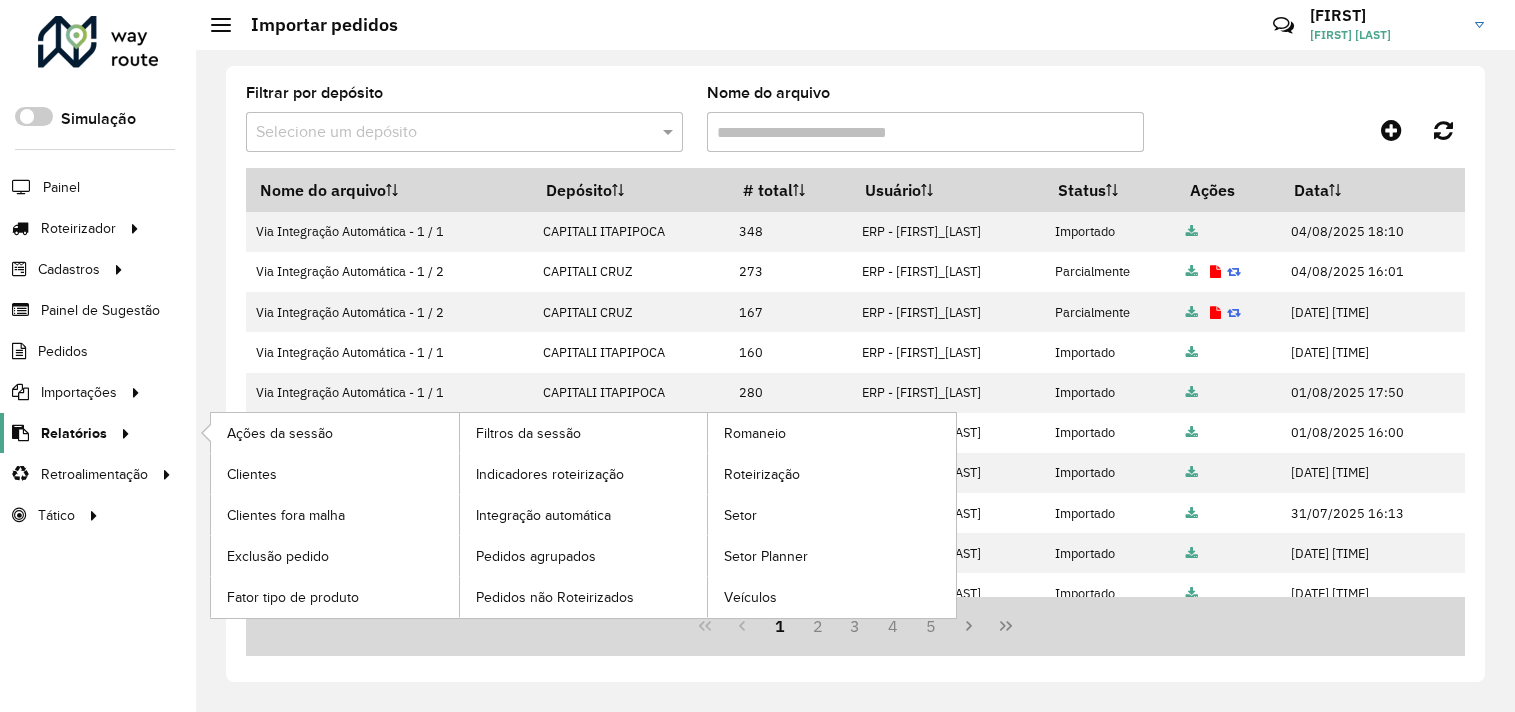 scroll, scrollTop: 0, scrollLeft: 0, axis: both 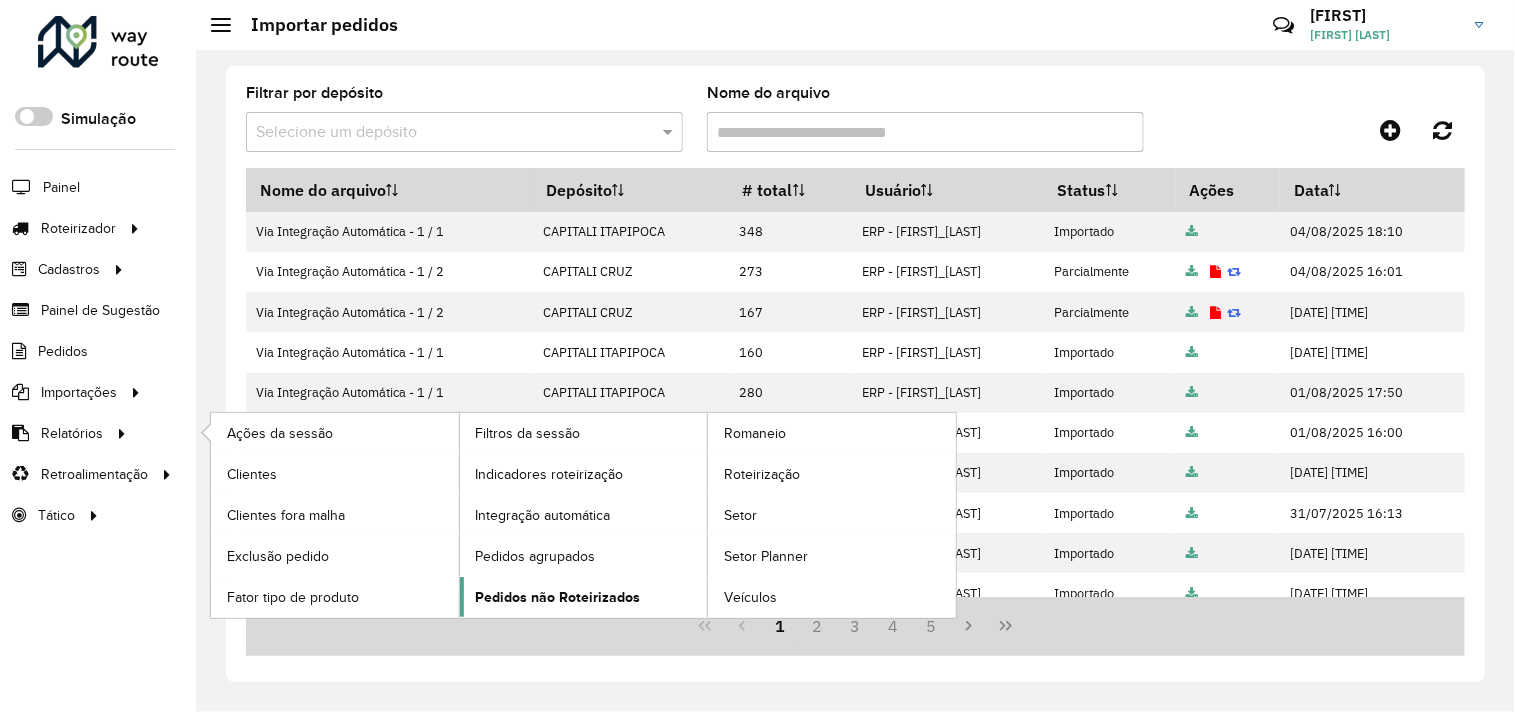 click on "Pedidos não Roteirizados" 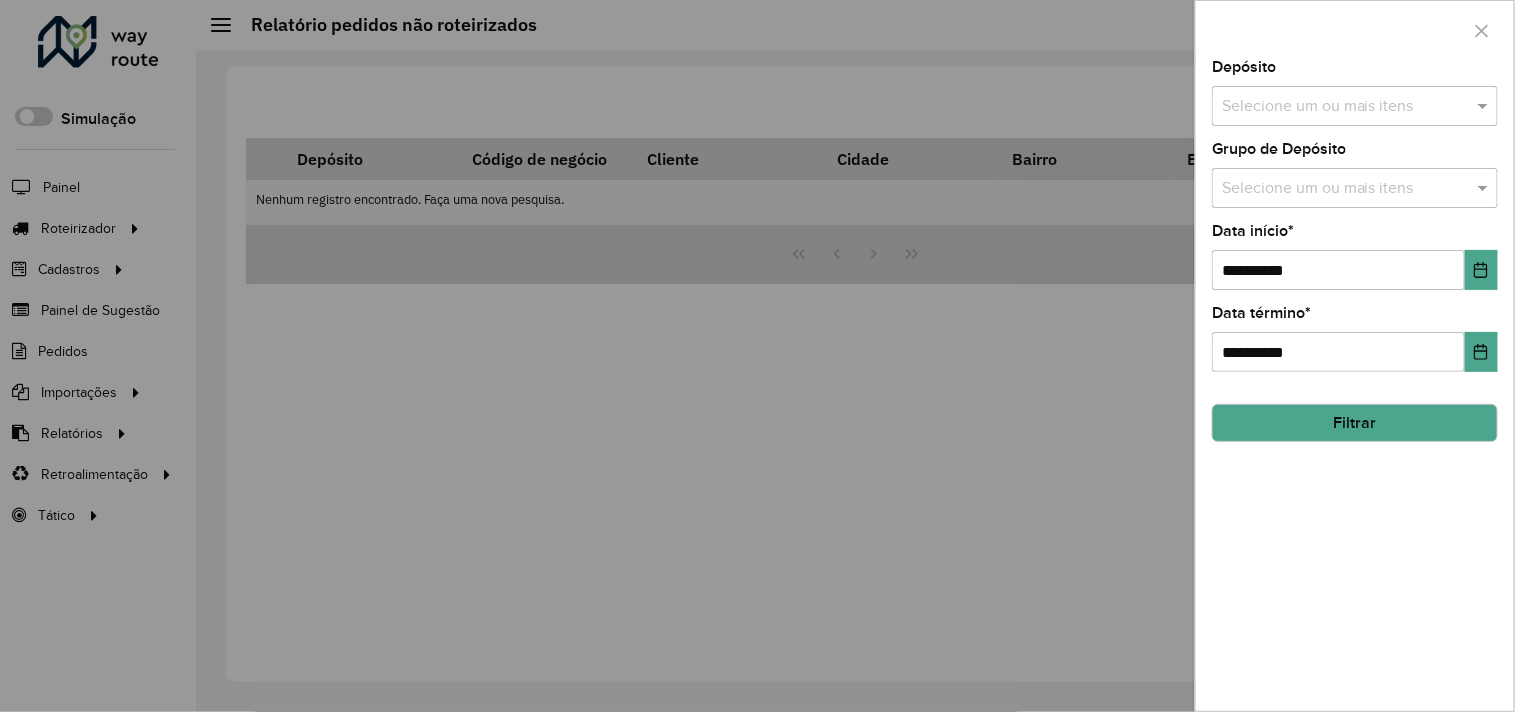 click at bounding box center (1345, 107) 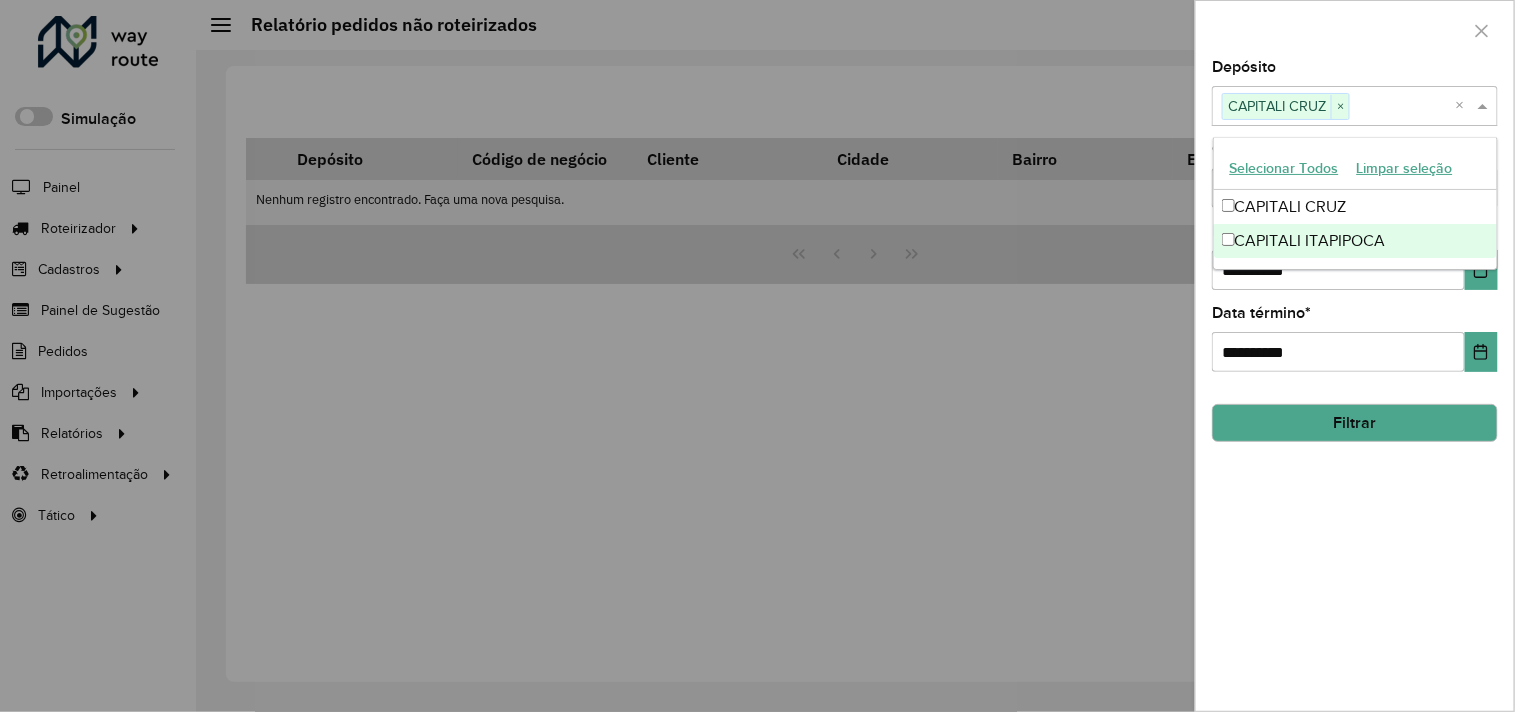 click on "CAPITALI ITAPIPOCA" at bounding box center (1356, 241) 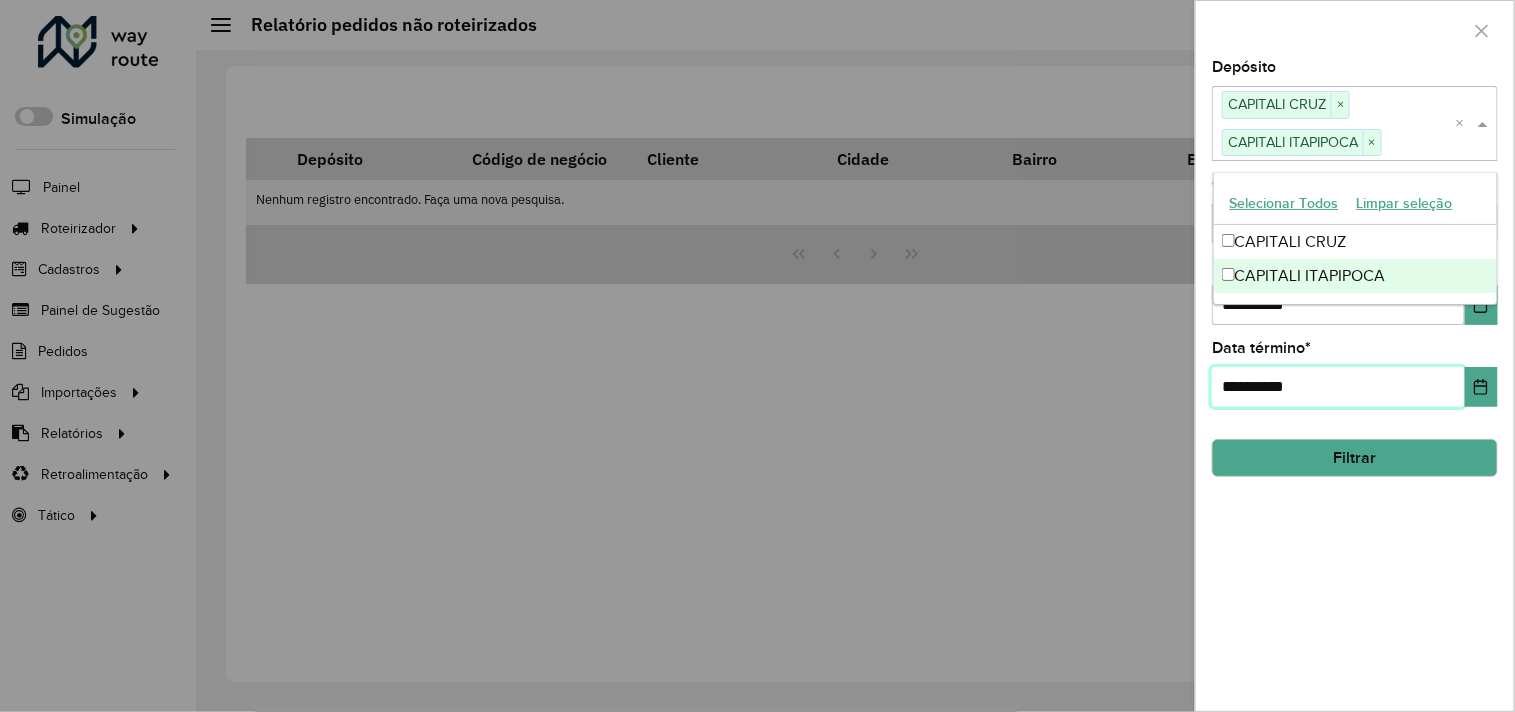 drag, startPoint x: 1331, startPoint y: 380, endPoint x: 1317, endPoint y: 367, distance: 19.104973 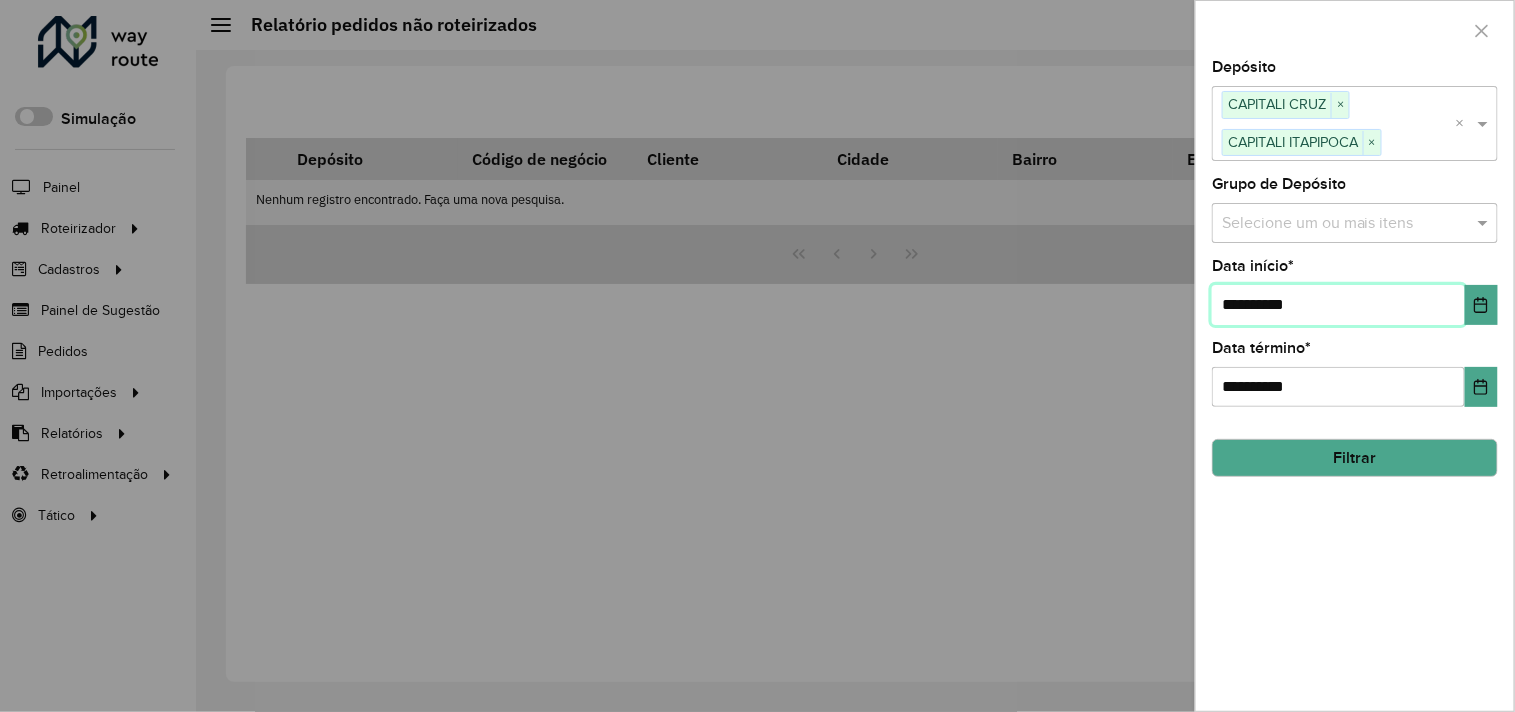 click on "**********" at bounding box center [1338, 305] 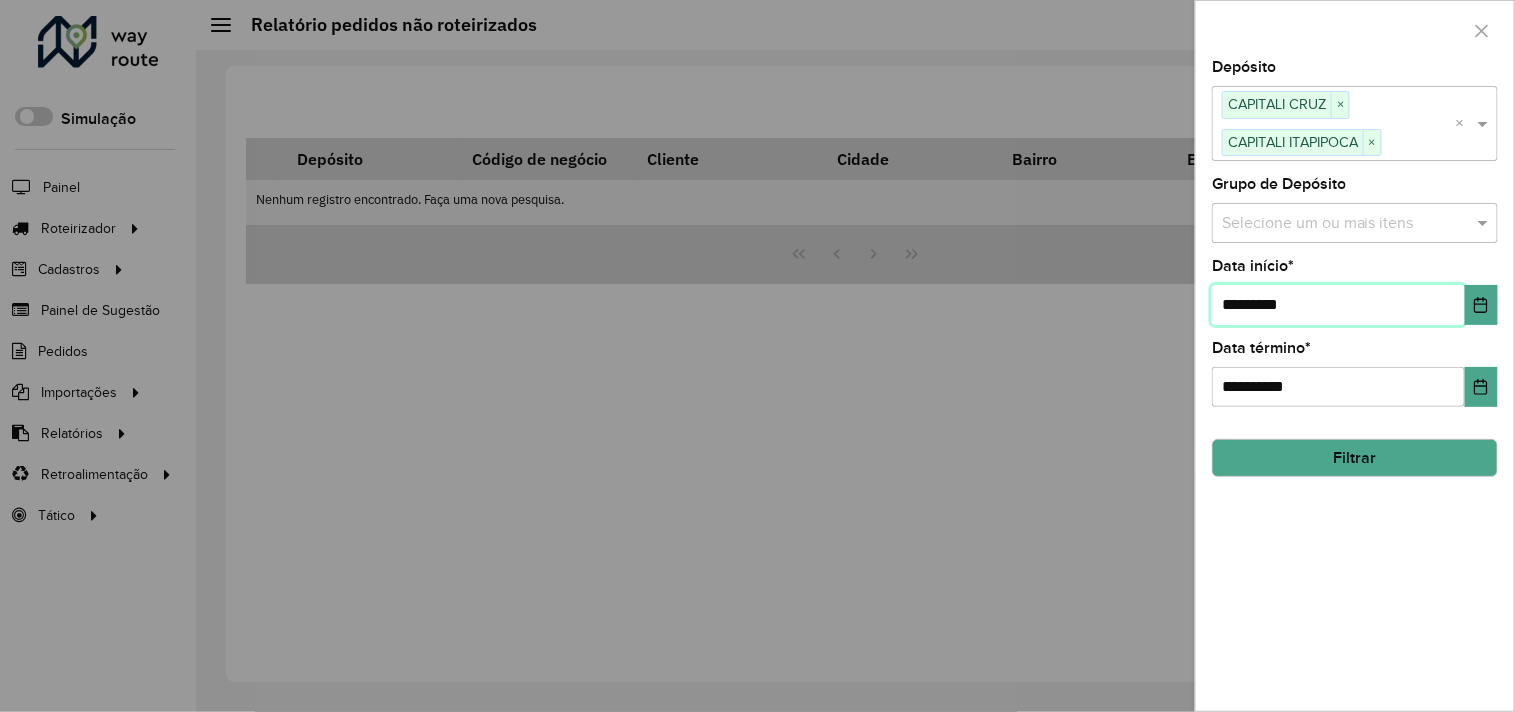 type on "**********" 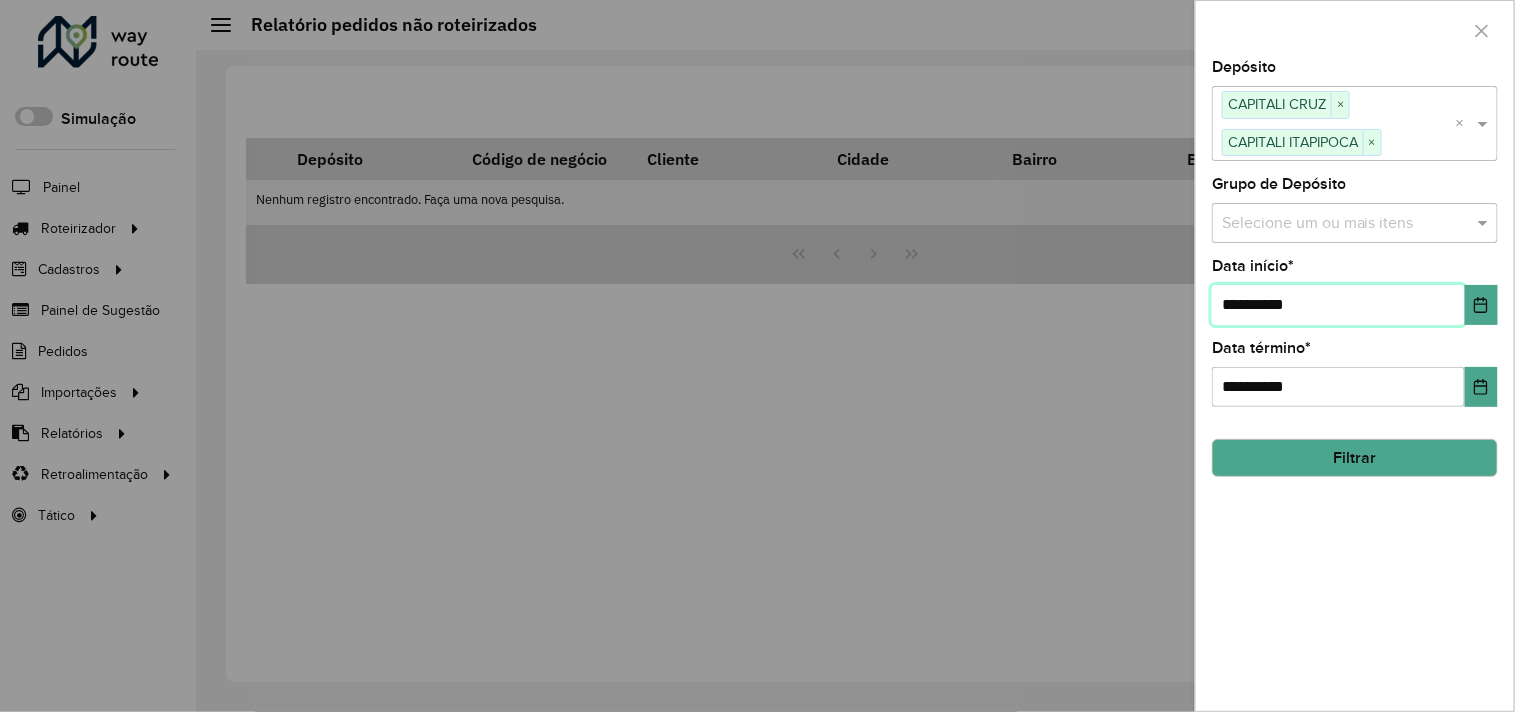 type on "**********" 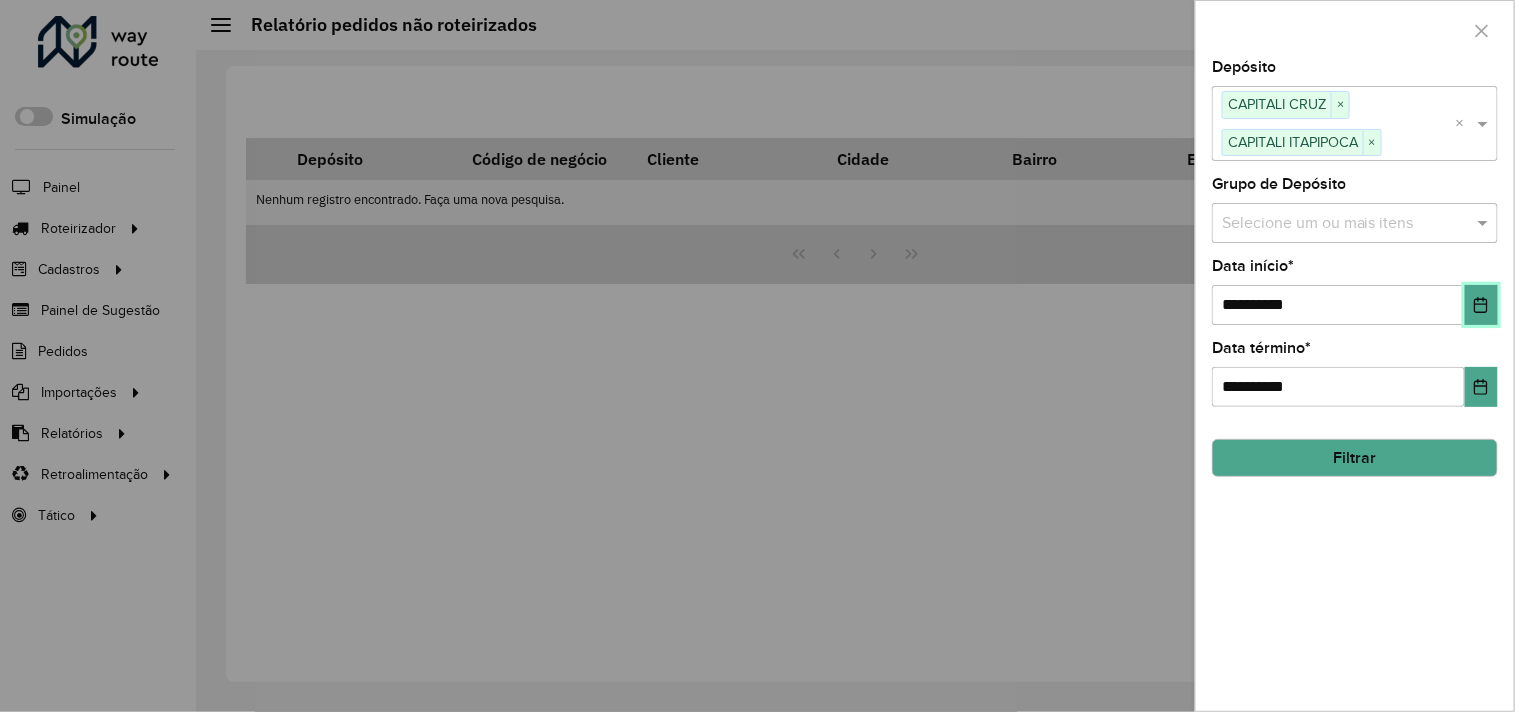 type 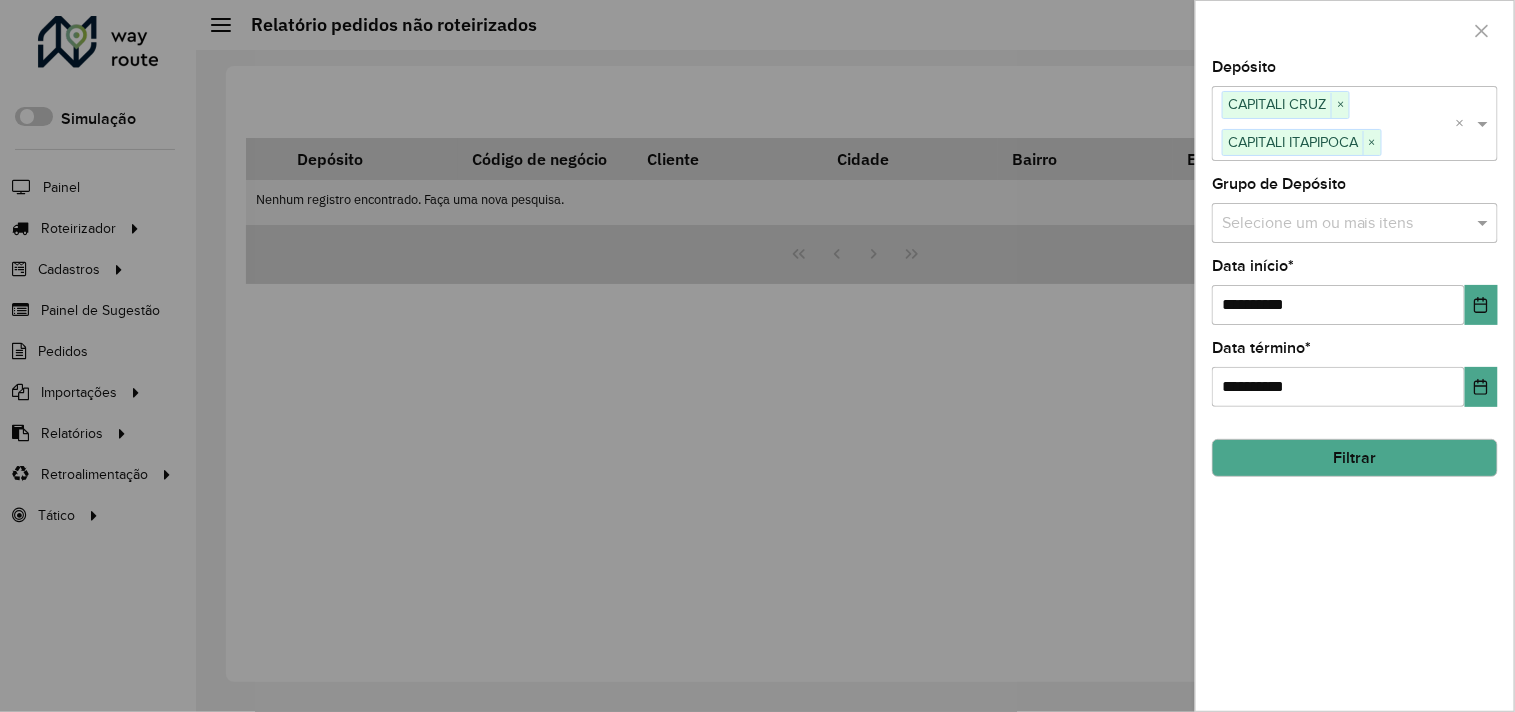 click on "Filtrar" 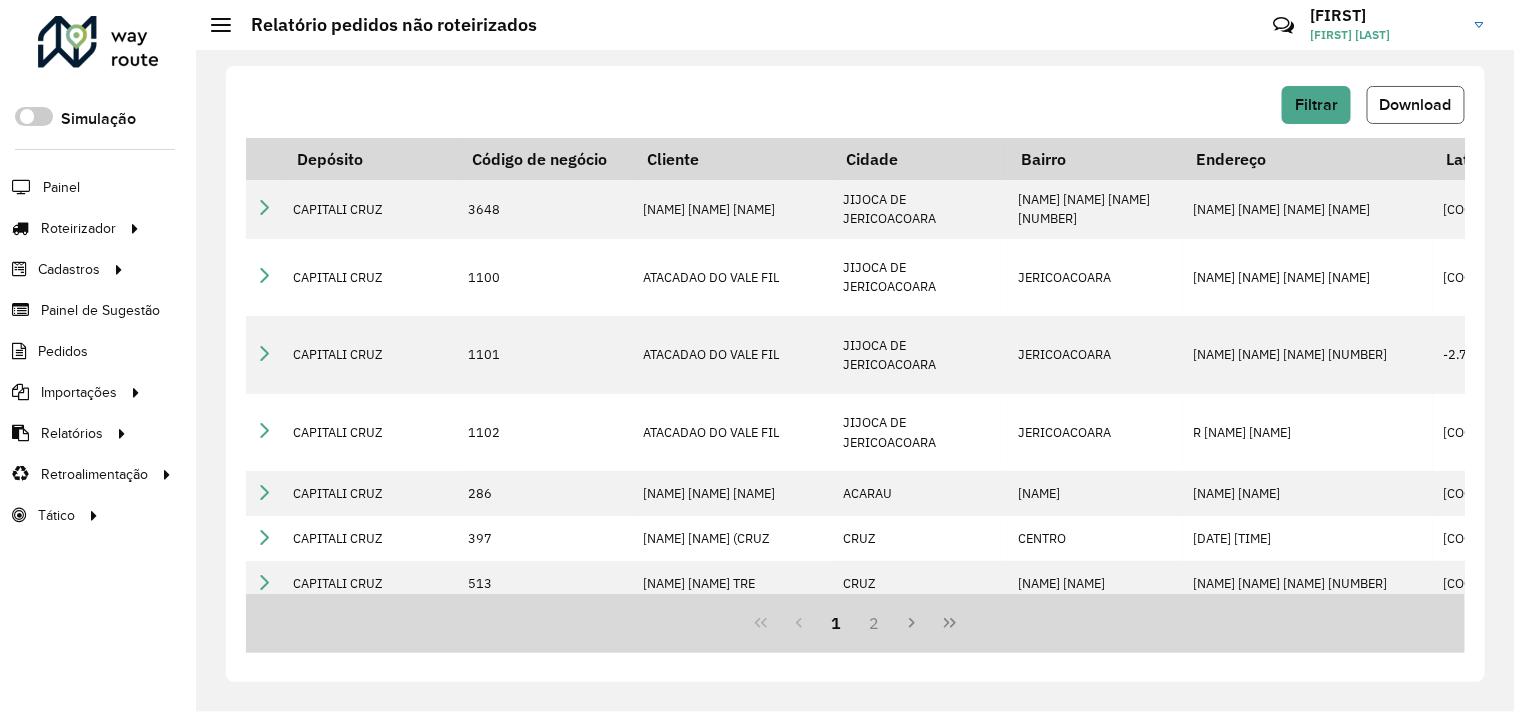 click on "Download" 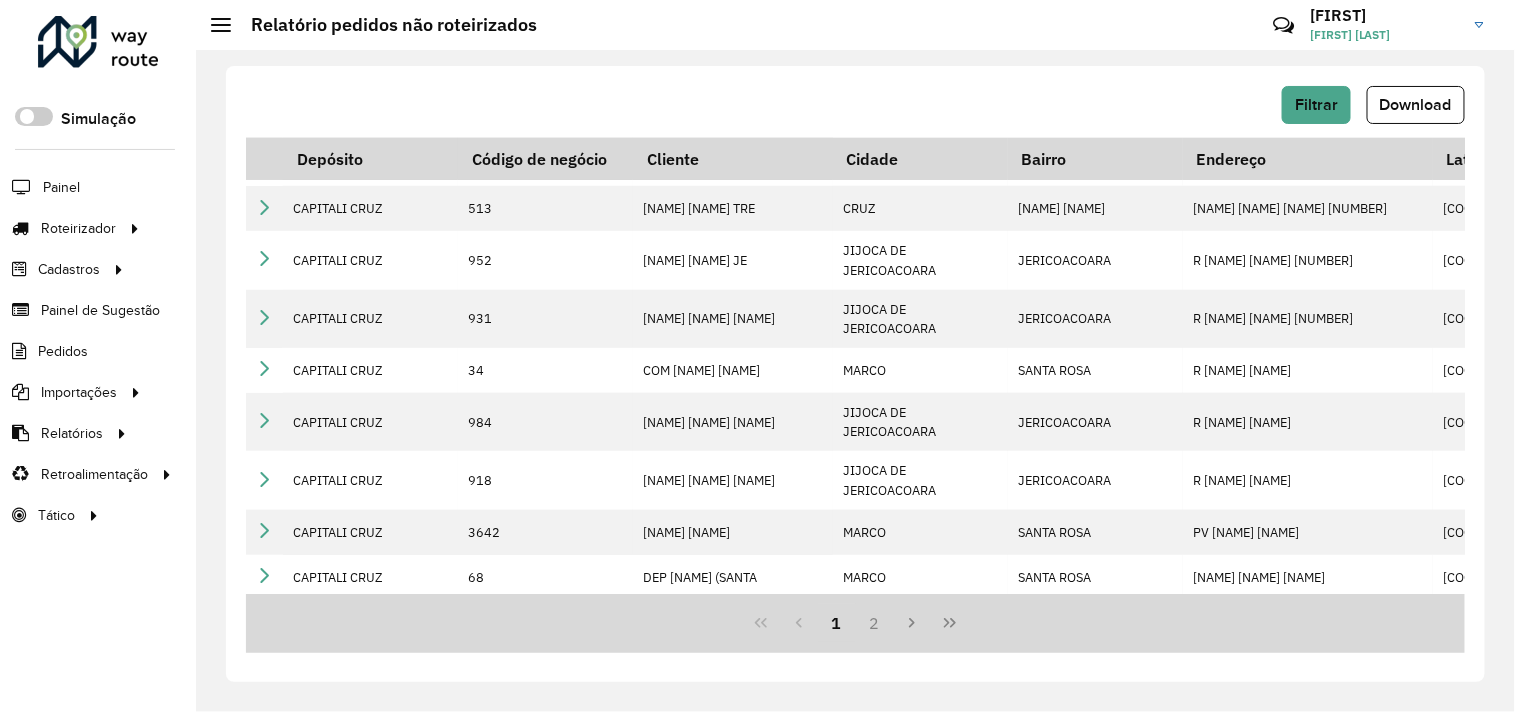 scroll, scrollTop: 0, scrollLeft: 0, axis: both 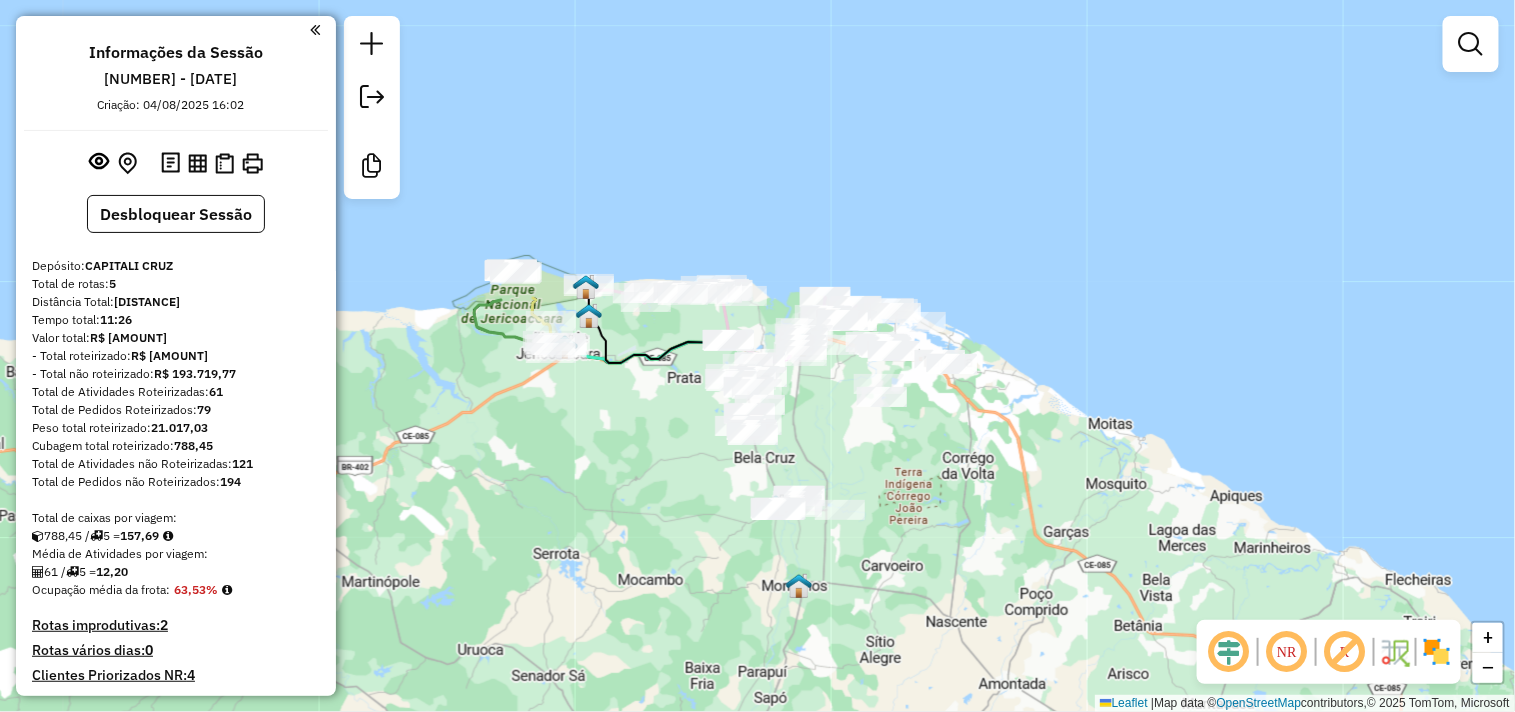 drag, startPoint x: 33, startPoint y: 335, endPoint x: 180, endPoint y: 343, distance: 147.21753 